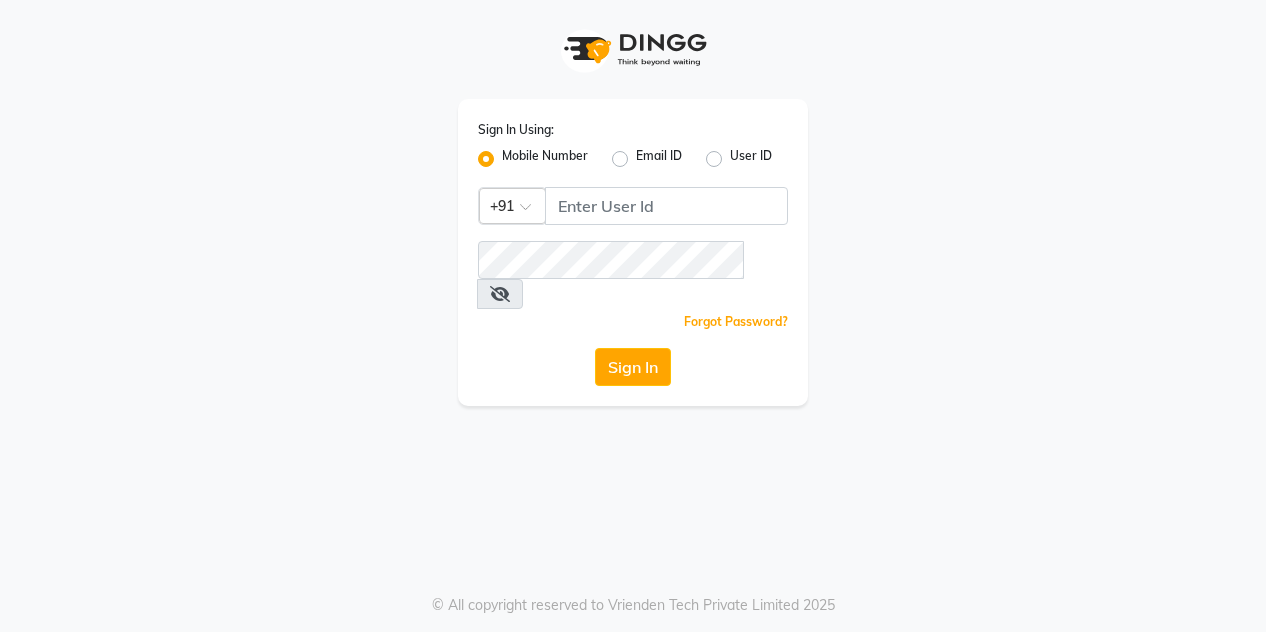 scroll, scrollTop: 0, scrollLeft: 0, axis: both 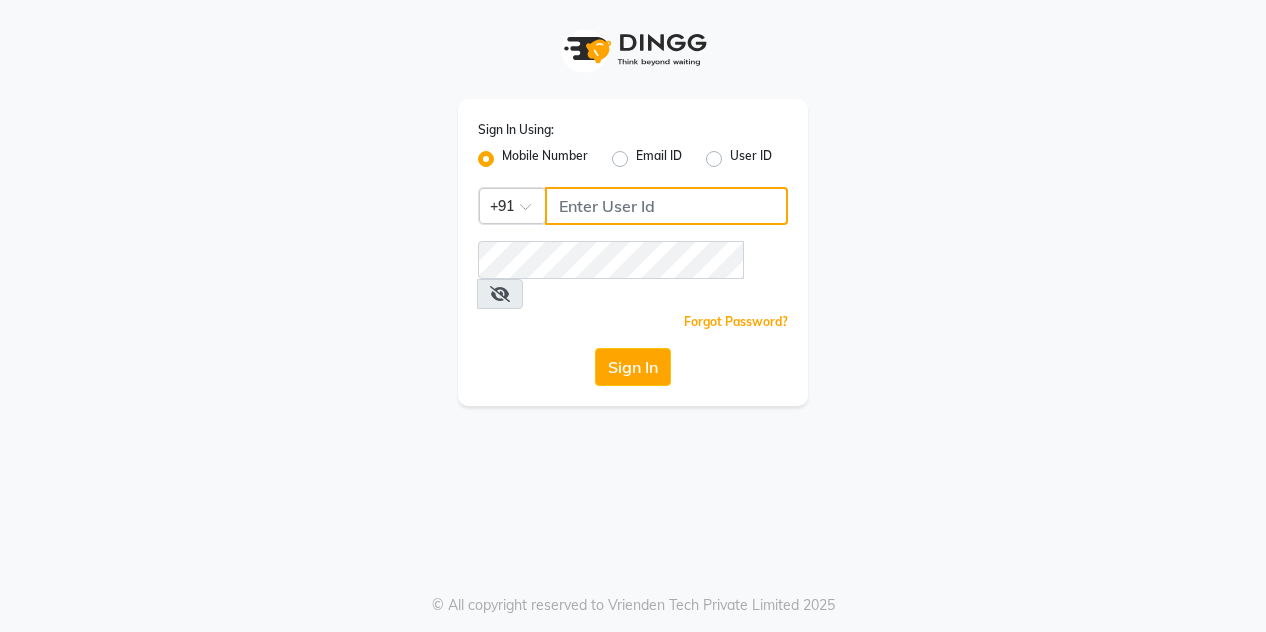 click 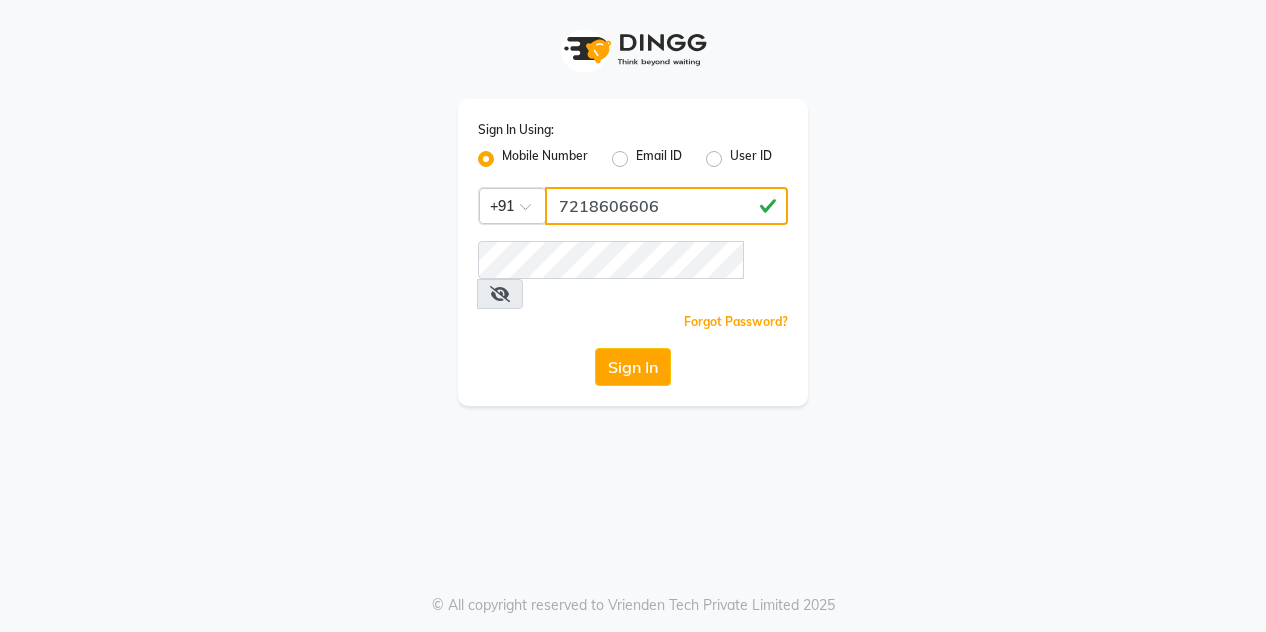 type on "7218606606" 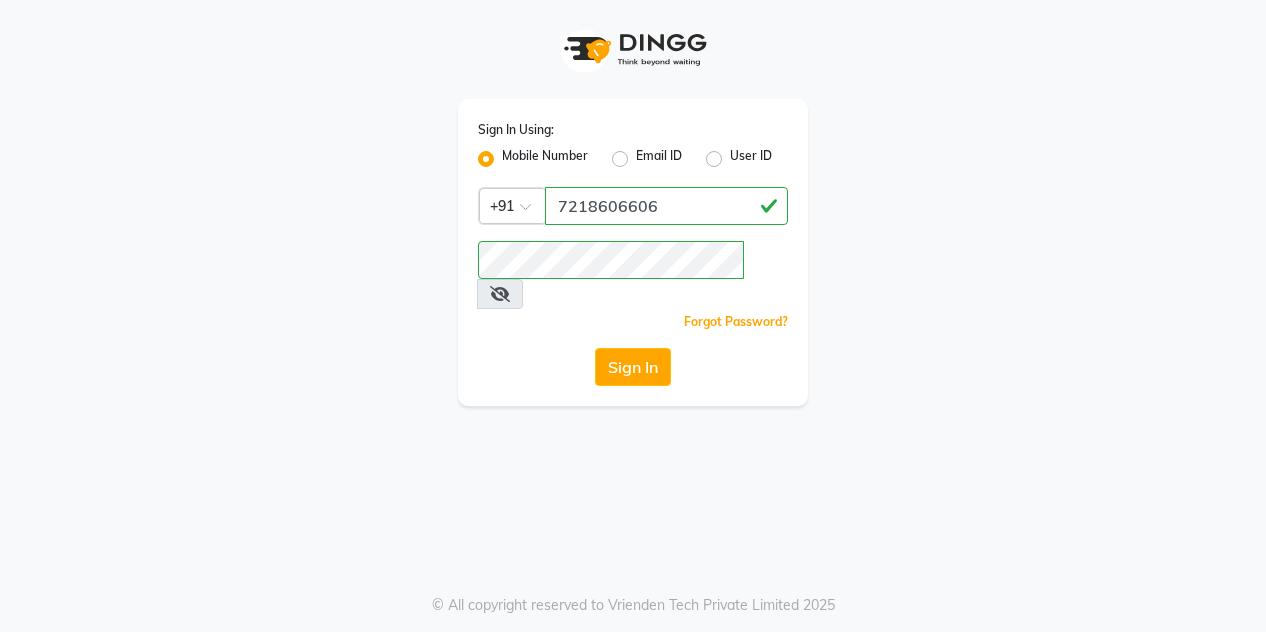 click at bounding box center [500, 294] 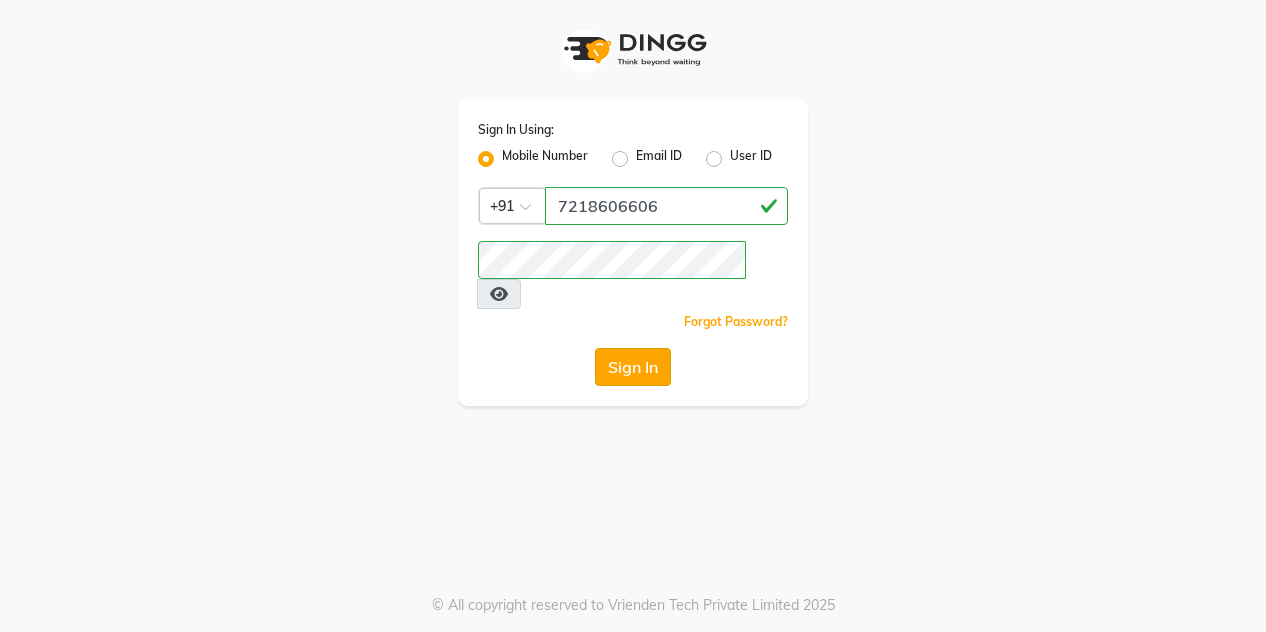 click on "Sign In" 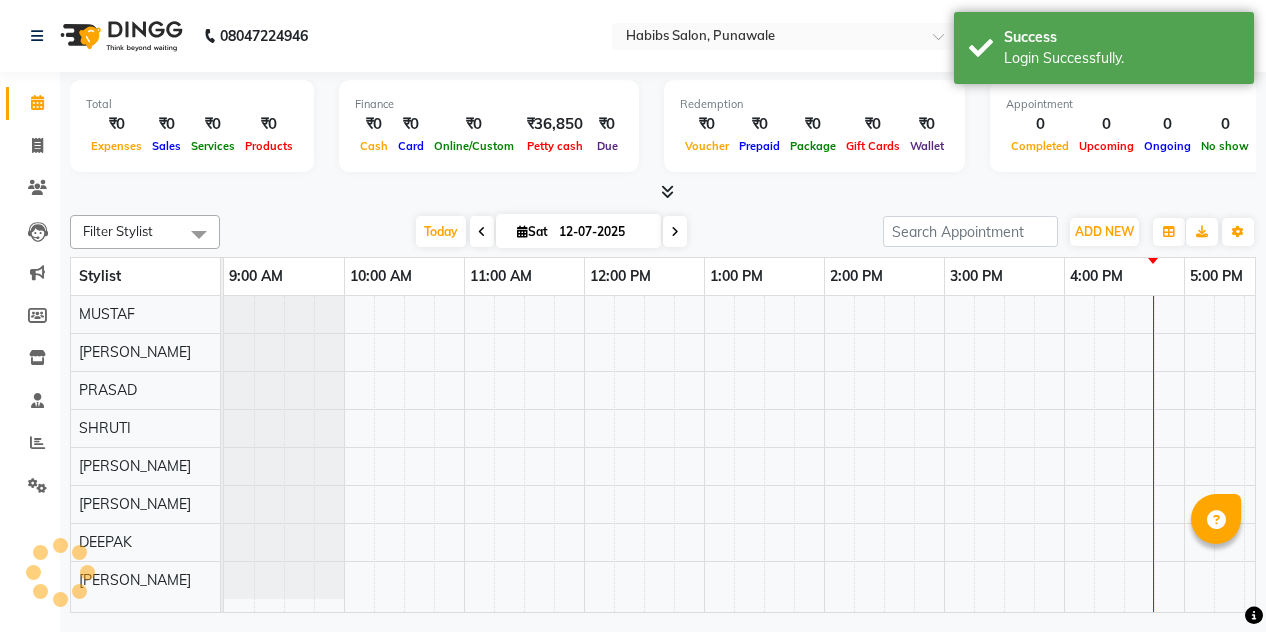 scroll, scrollTop: 0, scrollLeft: 0, axis: both 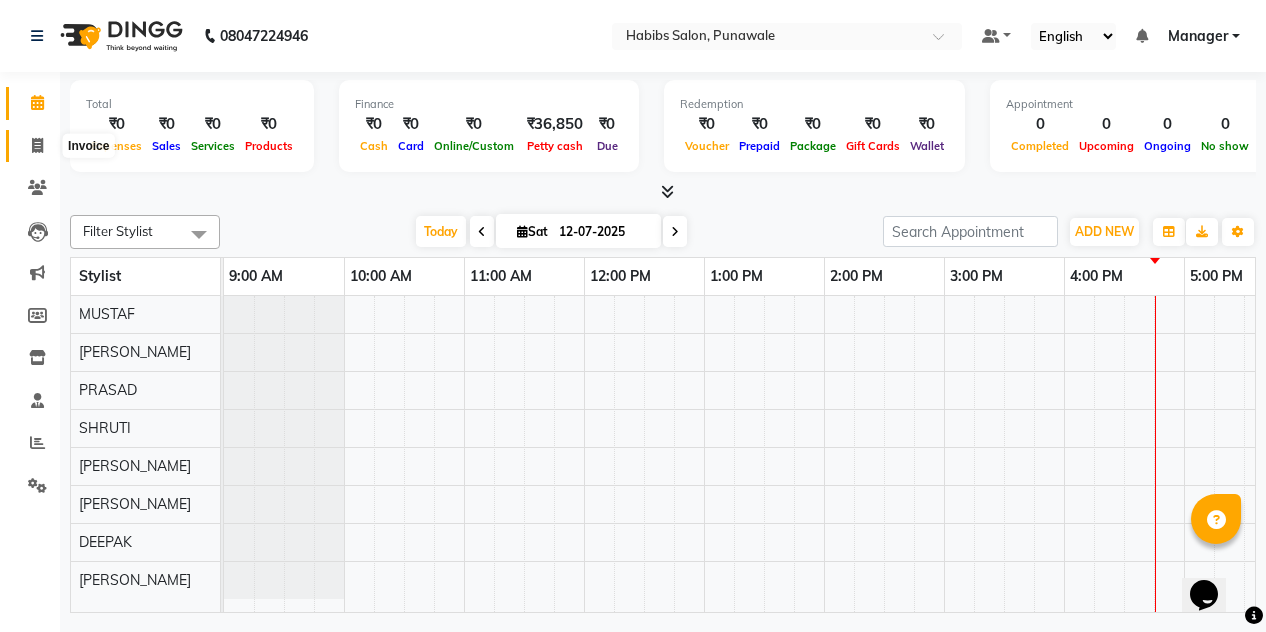 click 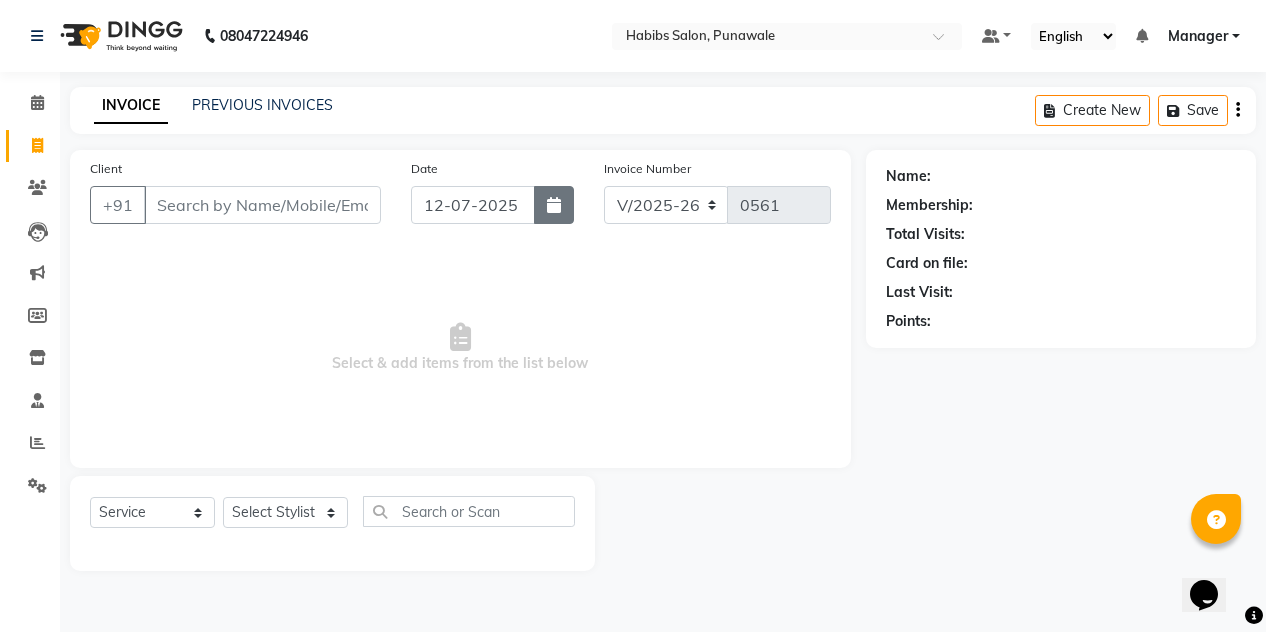 click 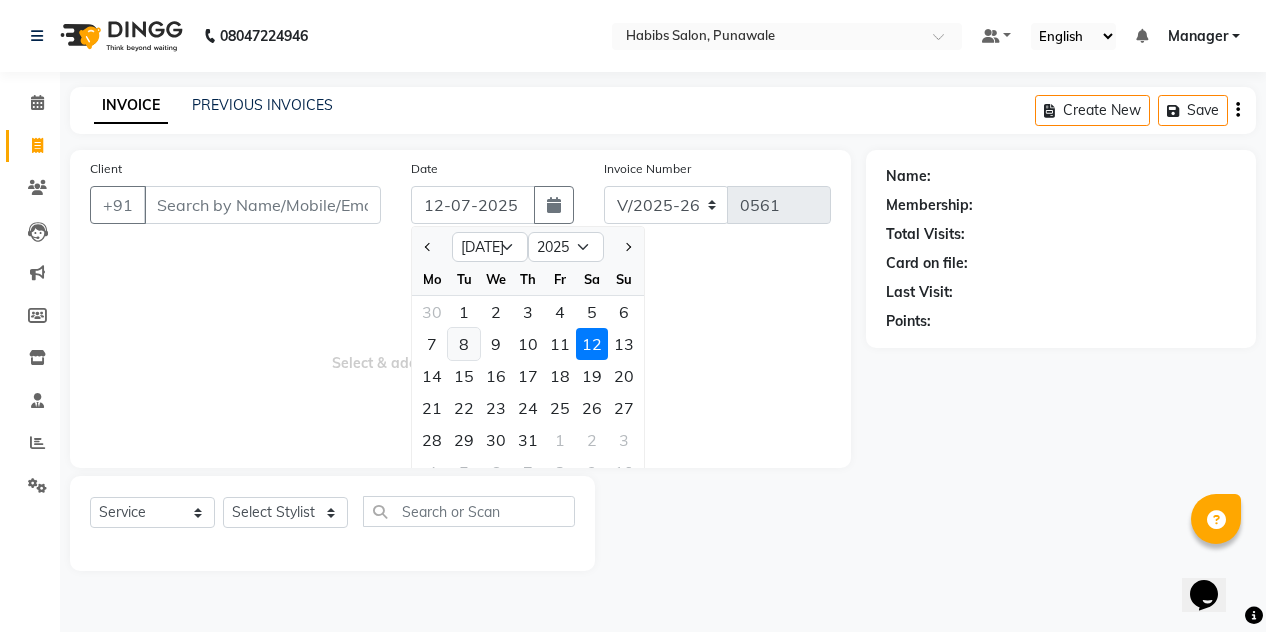 click on "8" 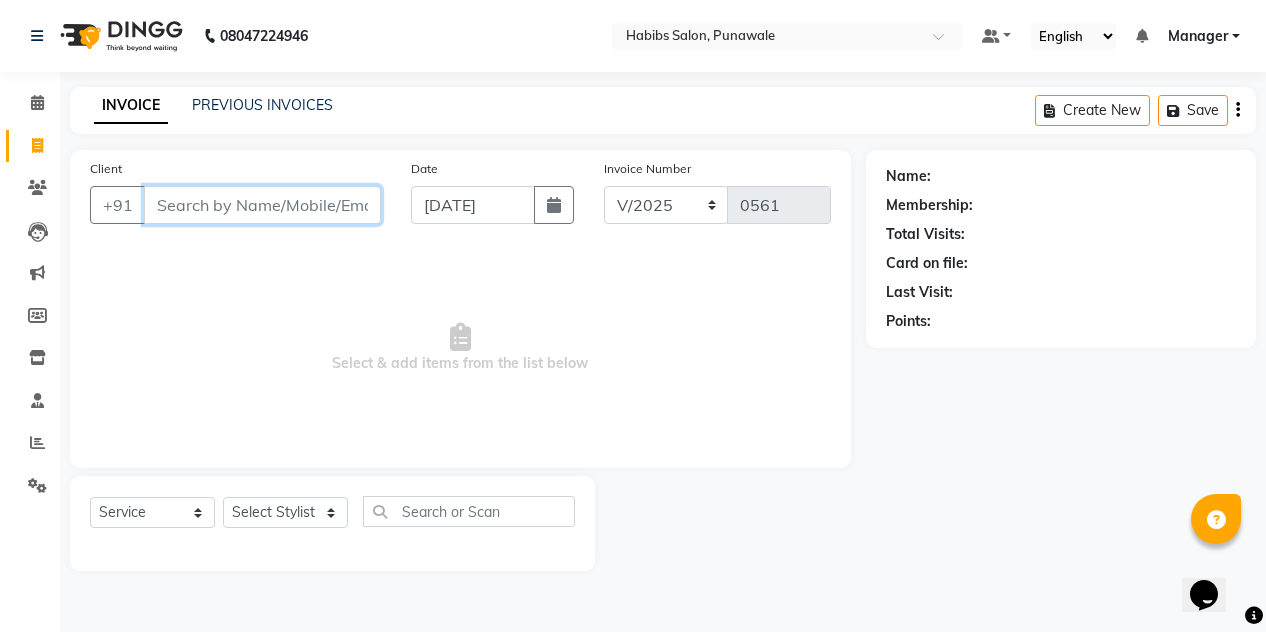 click on "Client" at bounding box center (262, 205) 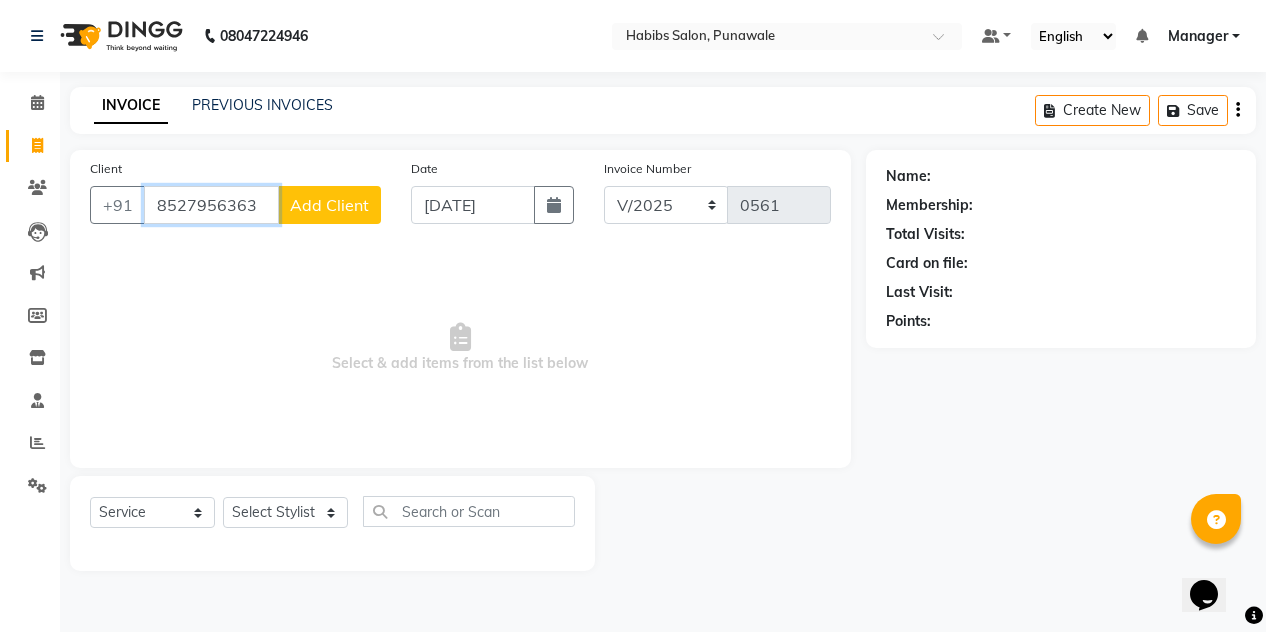 type on "8527956363" 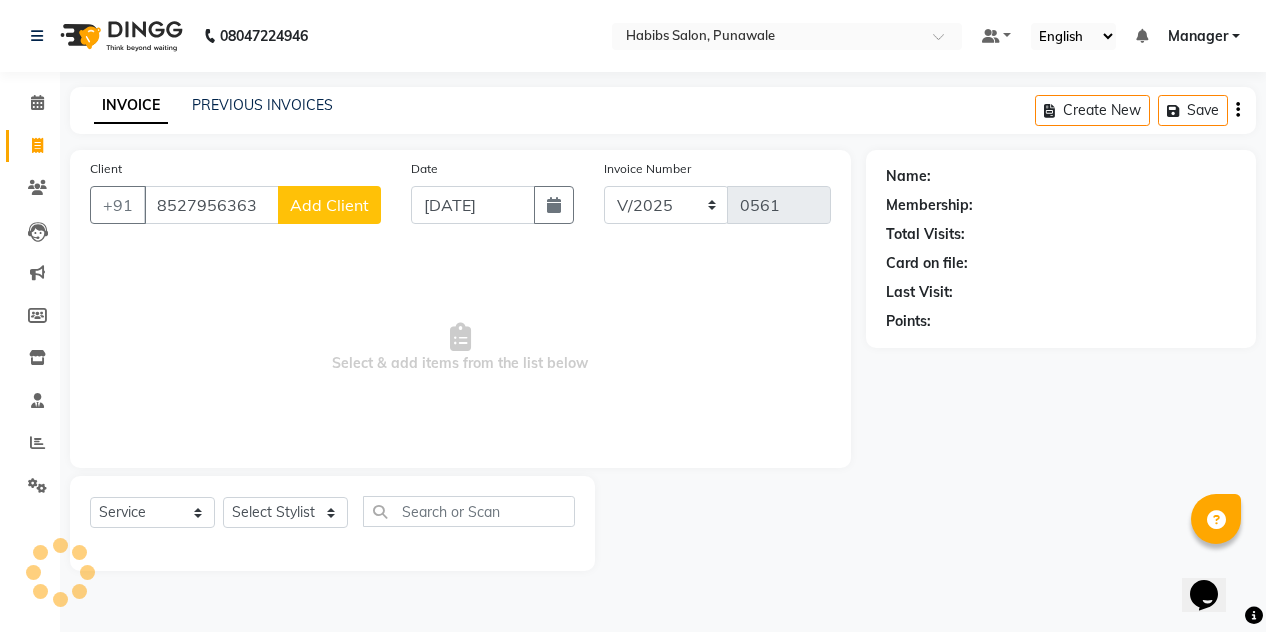 click on "Client [PHONE_NUMBER] Add Client" 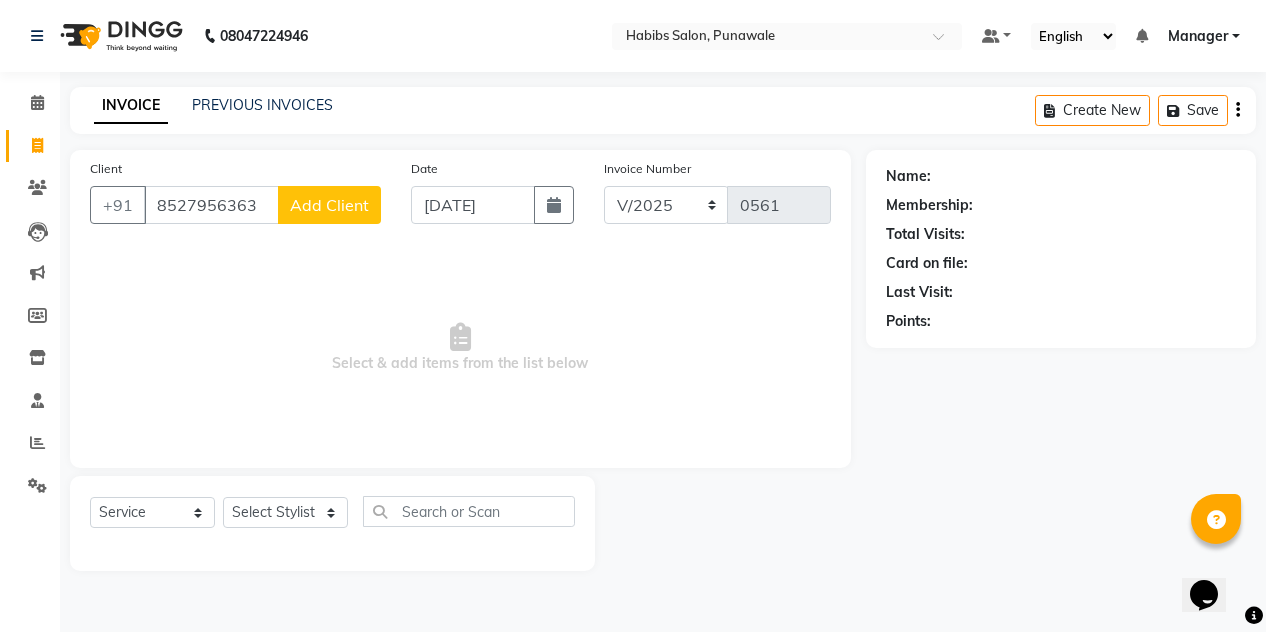 click on "Add Client" 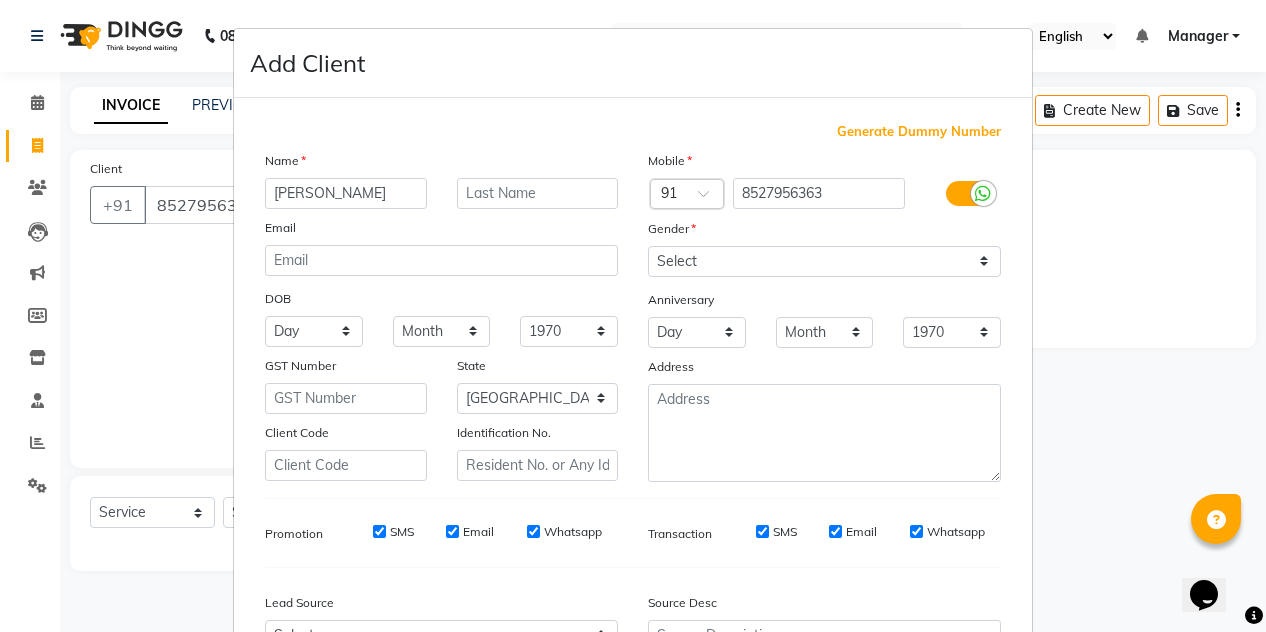 type on "[PERSON_NAME]" 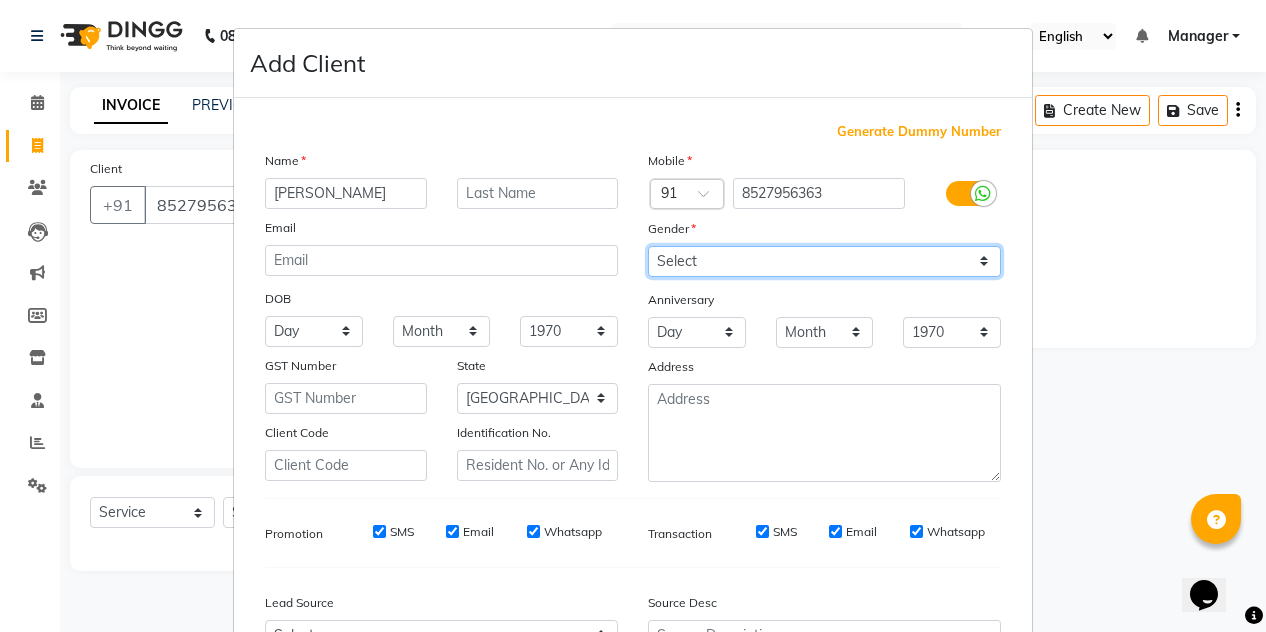 click on "Select [DEMOGRAPHIC_DATA] [DEMOGRAPHIC_DATA] Other Prefer Not To Say" at bounding box center (824, 261) 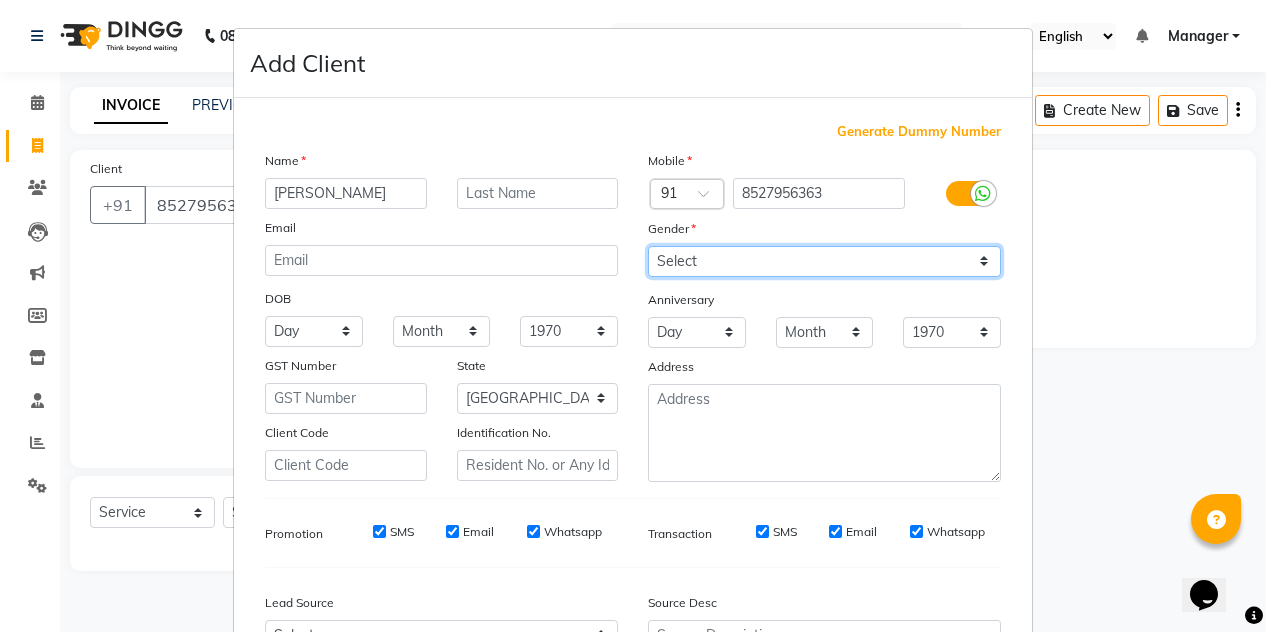 select on "[DEMOGRAPHIC_DATA]" 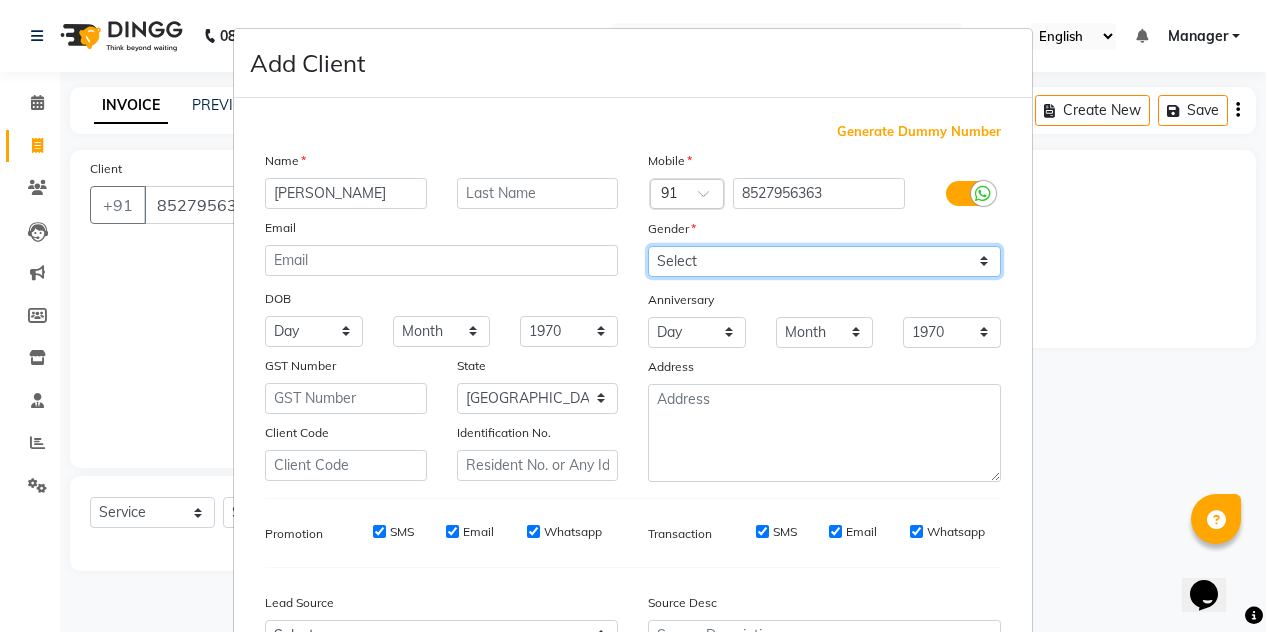 click on "Select [DEMOGRAPHIC_DATA] [DEMOGRAPHIC_DATA] Other Prefer Not To Say" at bounding box center [824, 261] 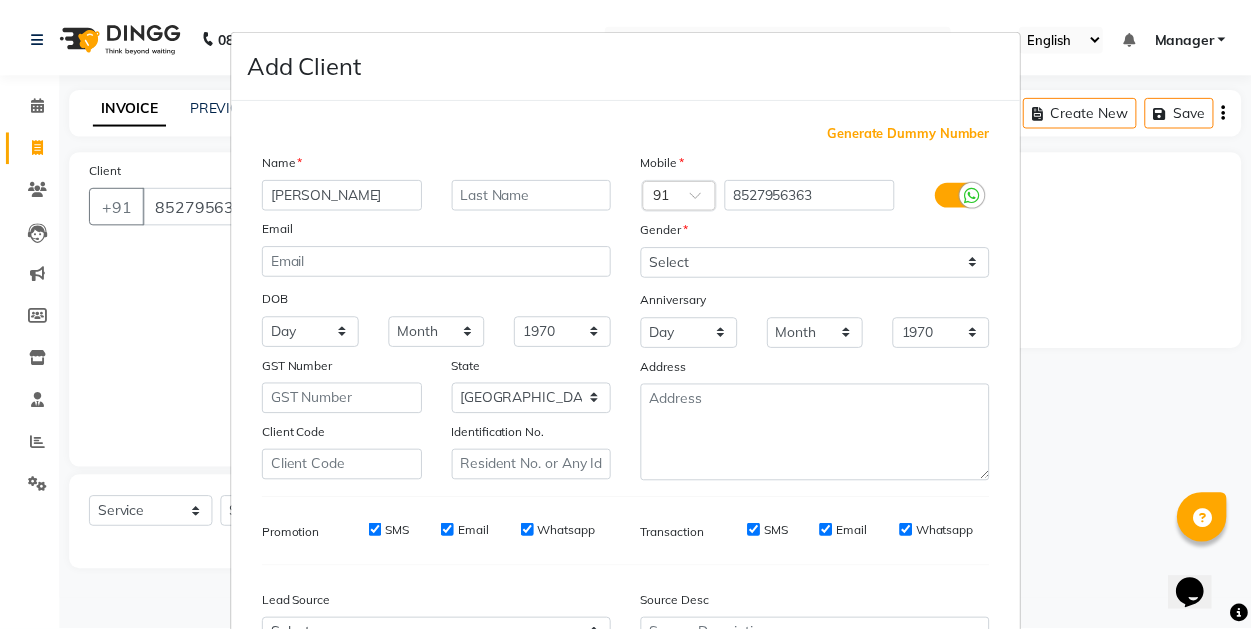 scroll, scrollTop: 213, scrollLeft: 0, axis: vertical 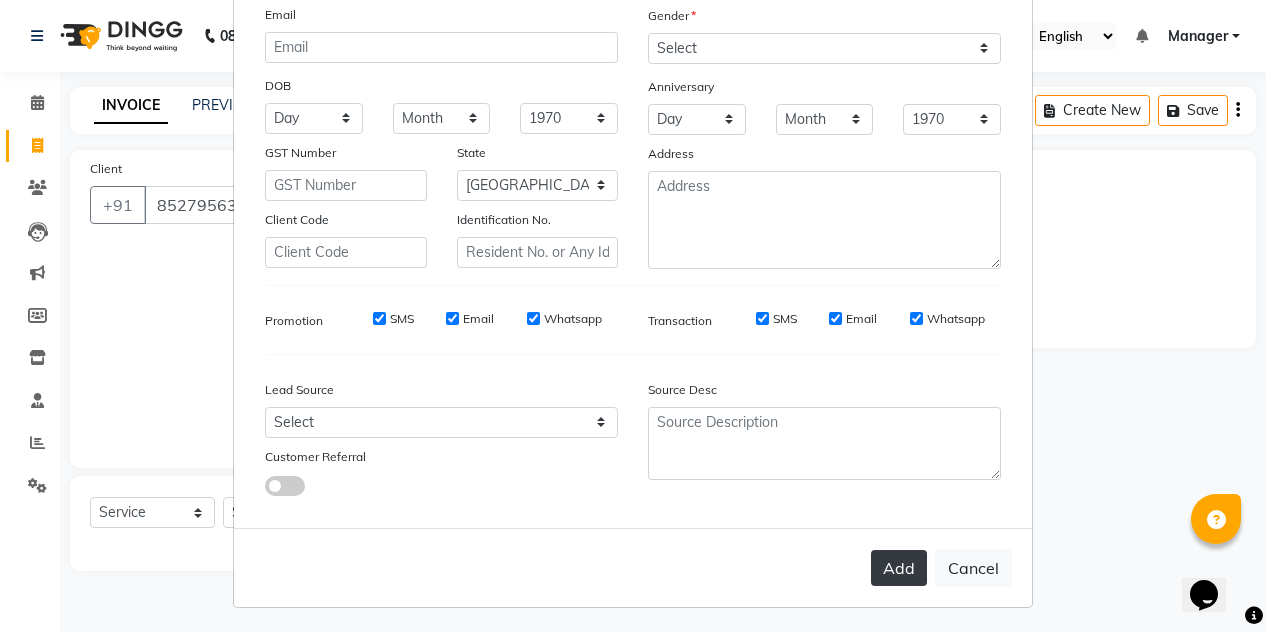 click on "Add" at bounding box center (899, 568) 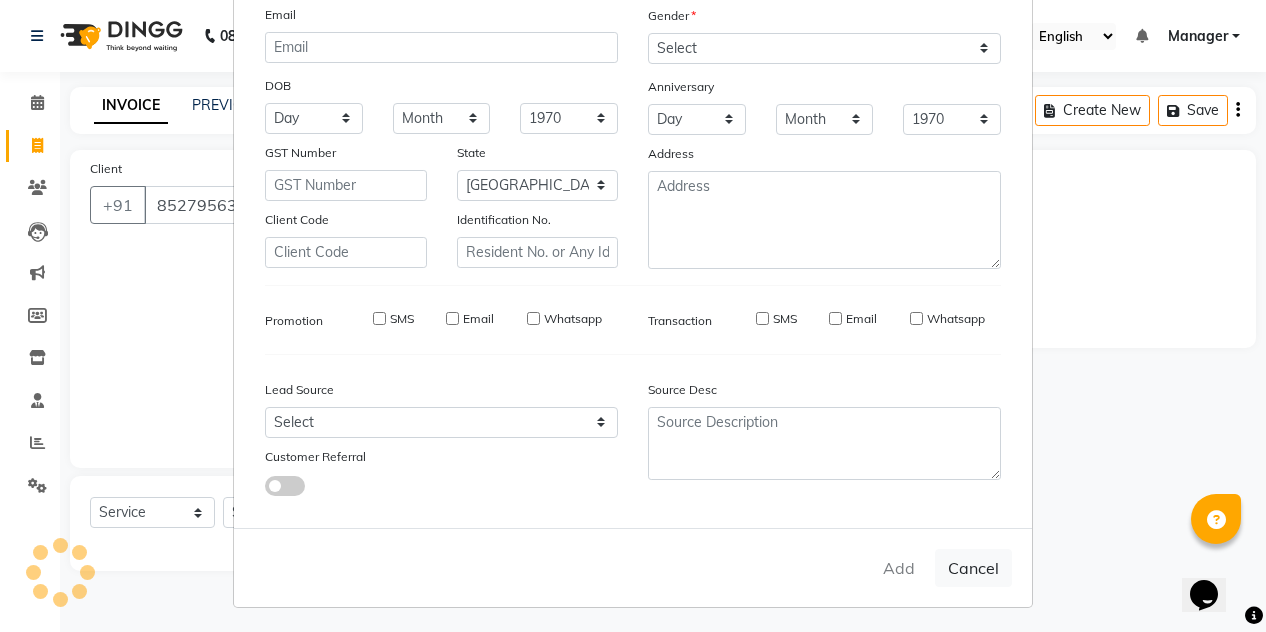 type on "85******63" 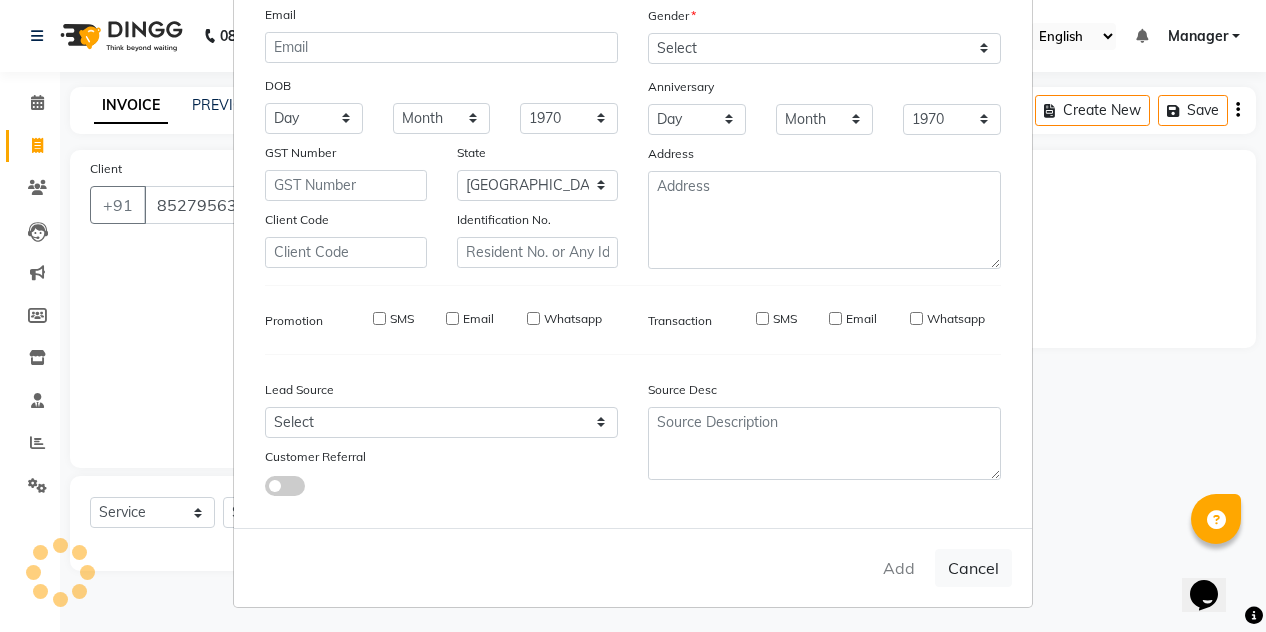 type 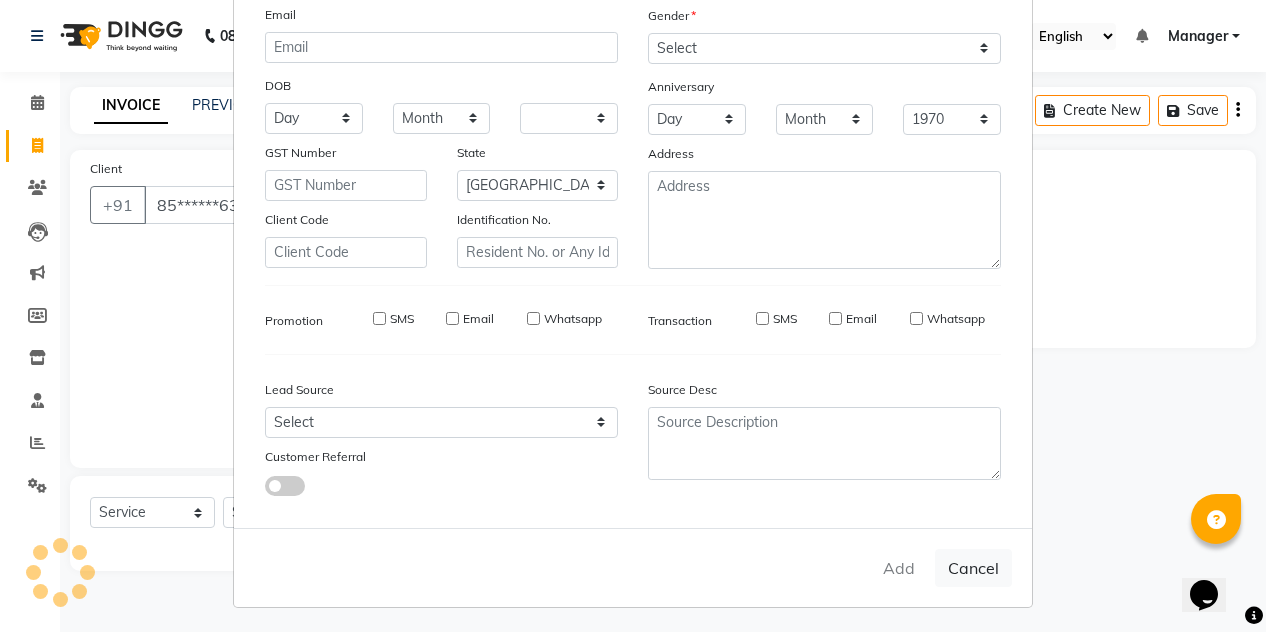 select on "null" 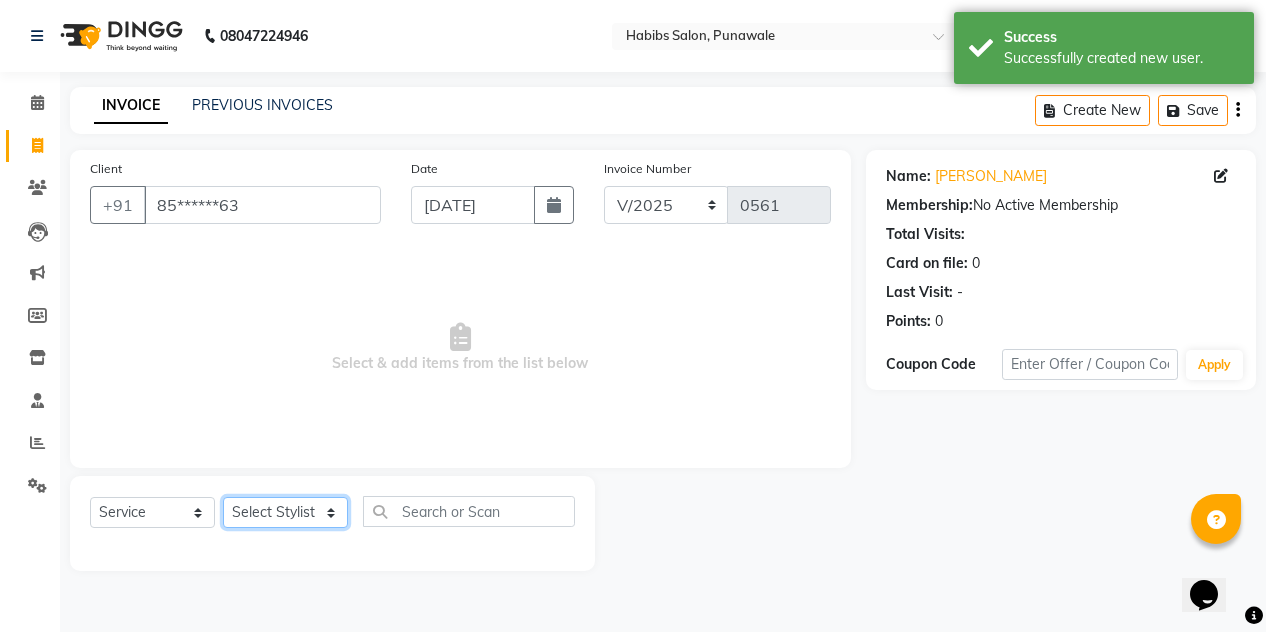 click on "Select Stylist [PERSON_NAME] [PERSON_NAME] Manager [PERSON_NAME] [PERSON_NAME] SHRUTI" 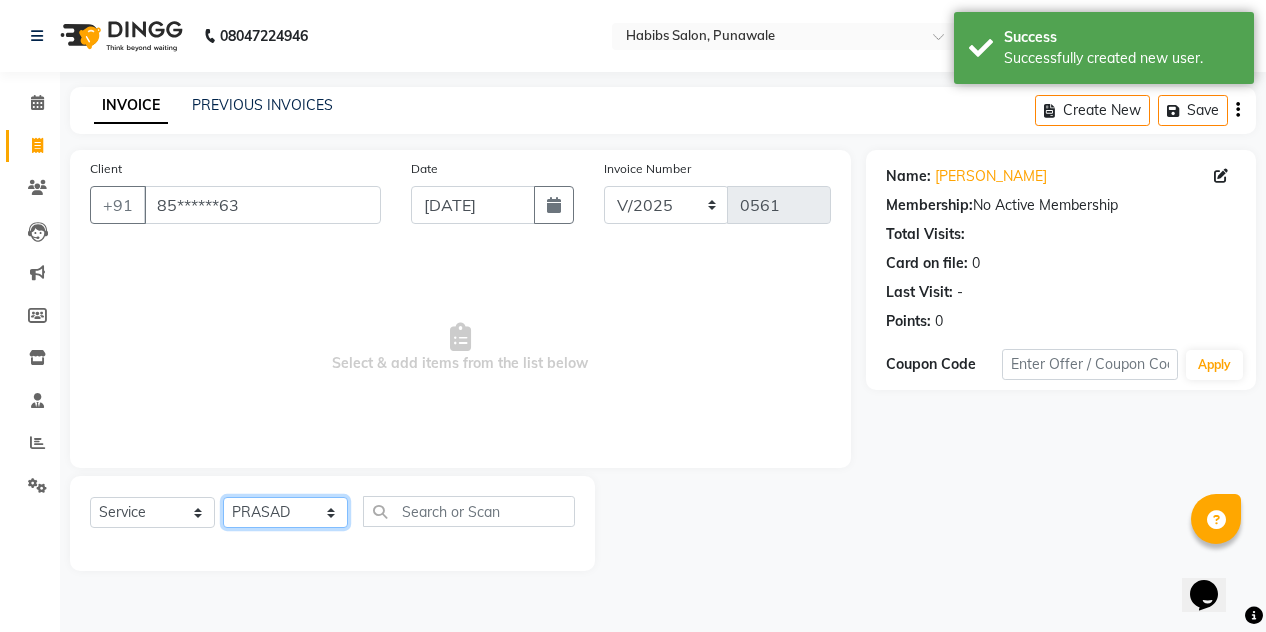 click on "Select Stylist [PERSON_NAME] [PERSON_NAME] Manager [PERSON_NAME] [PERSON_NAME] SHRUTI" 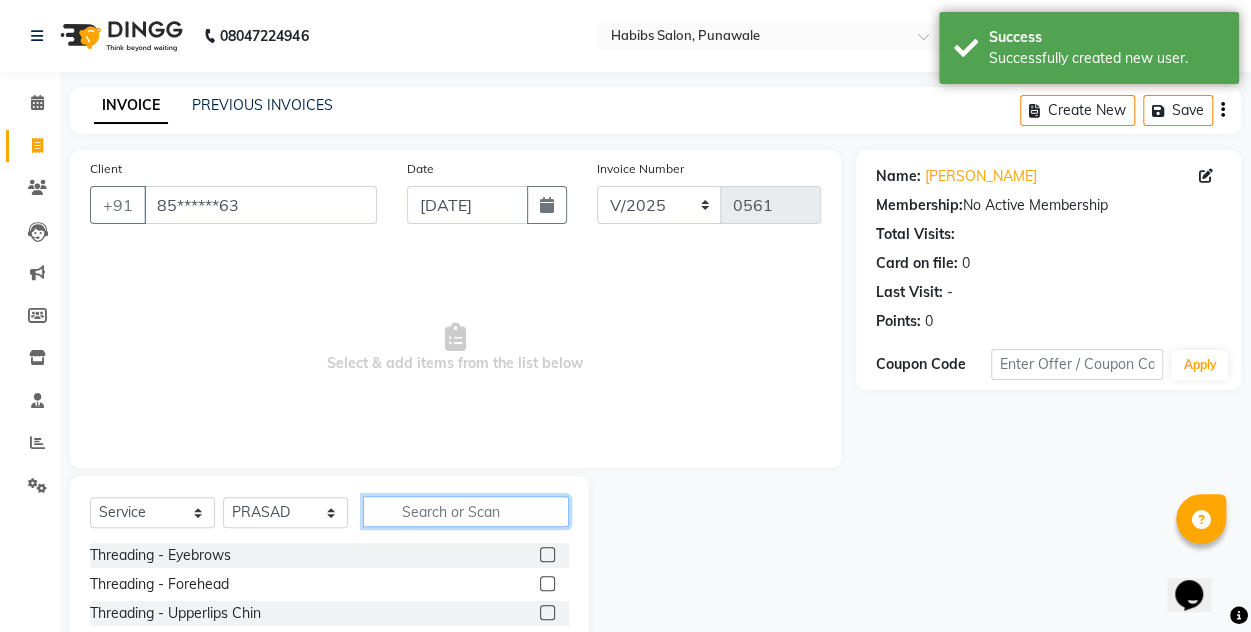 click 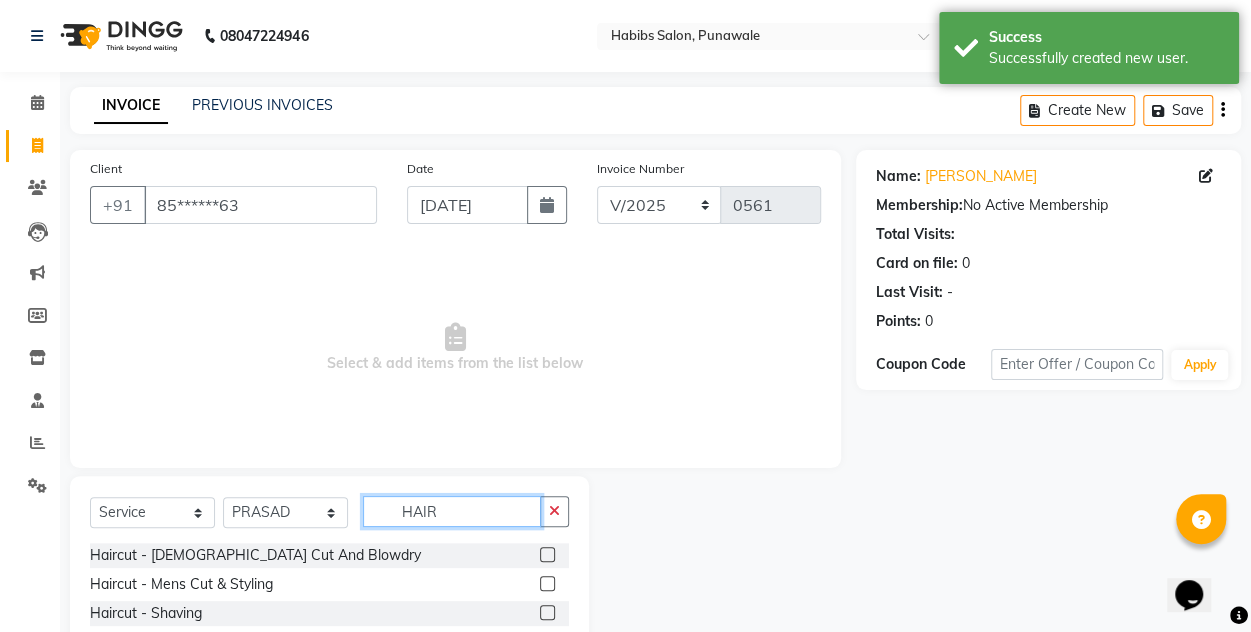 type on "HAIR" 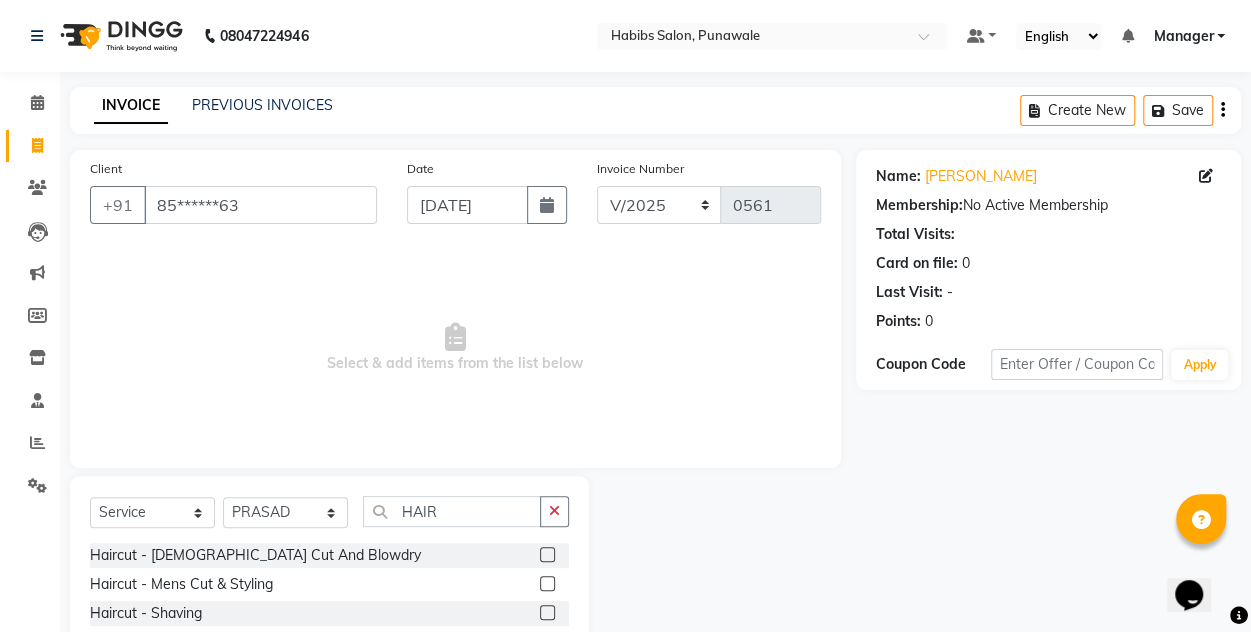 click 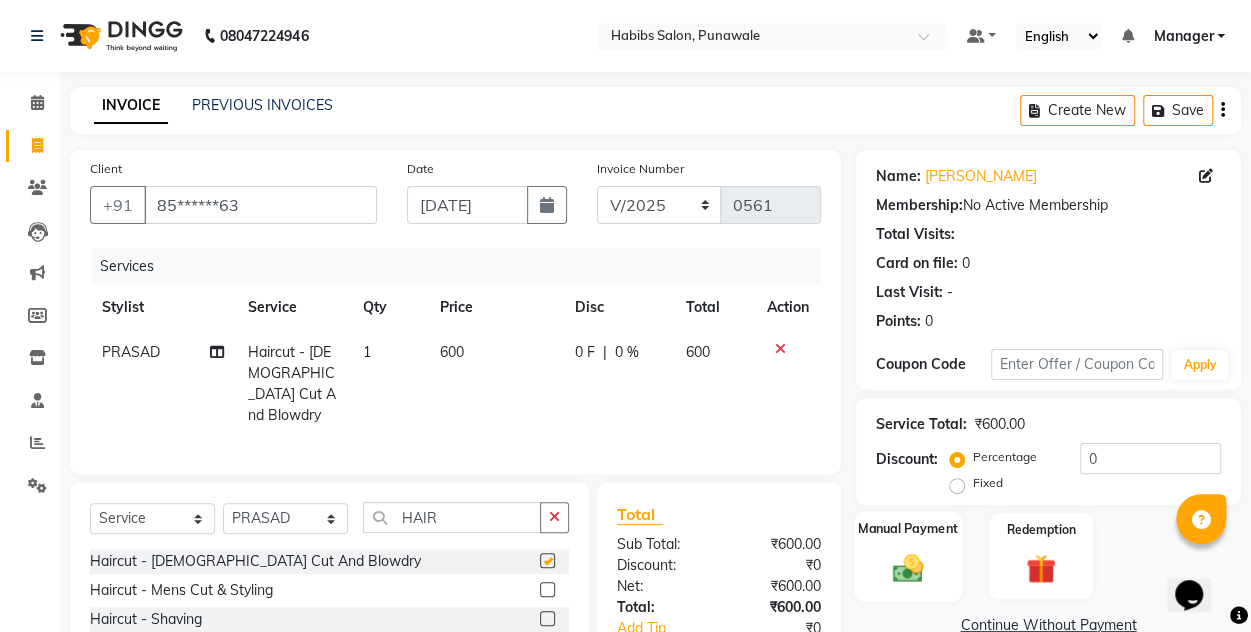 checkbox on "false" 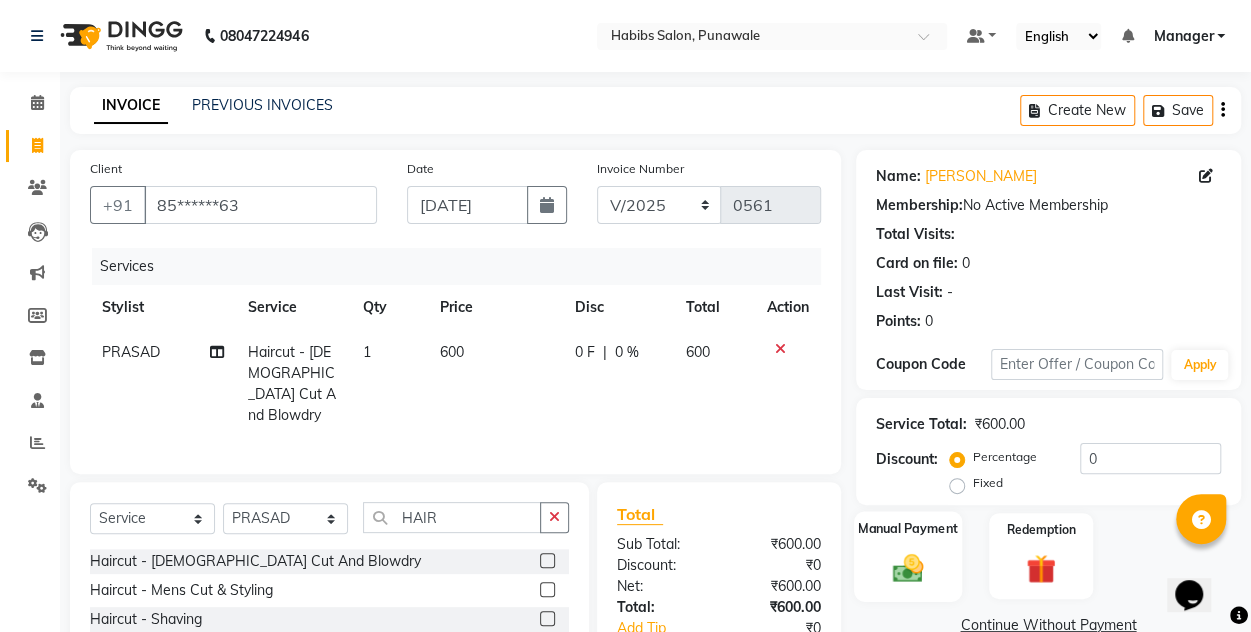 click on "Manual Payment" 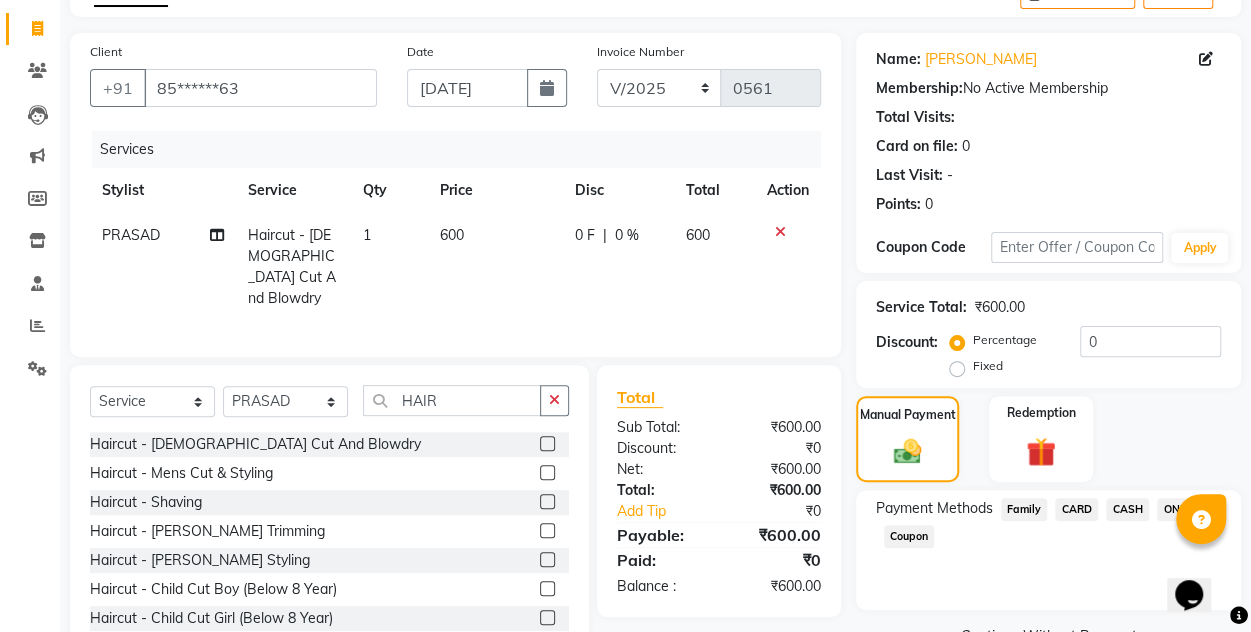 scroll, scrollTop: 168, scrollLeft: 0, axis: vertical 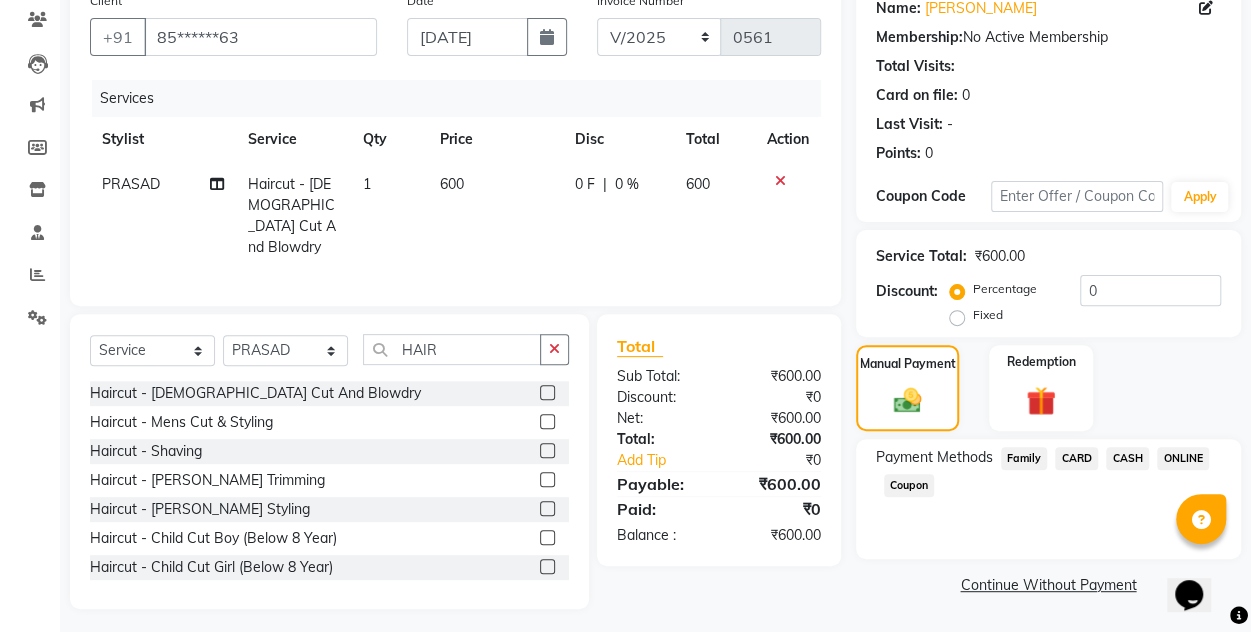 click on "ONLINE" 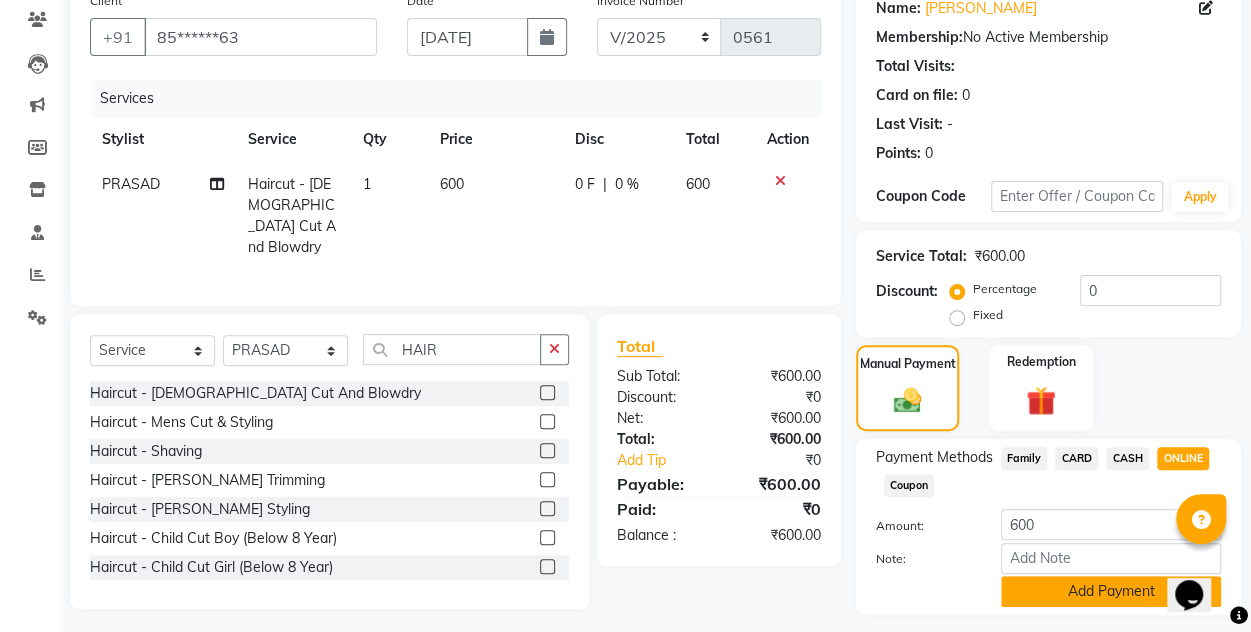 click on "Add Payment" 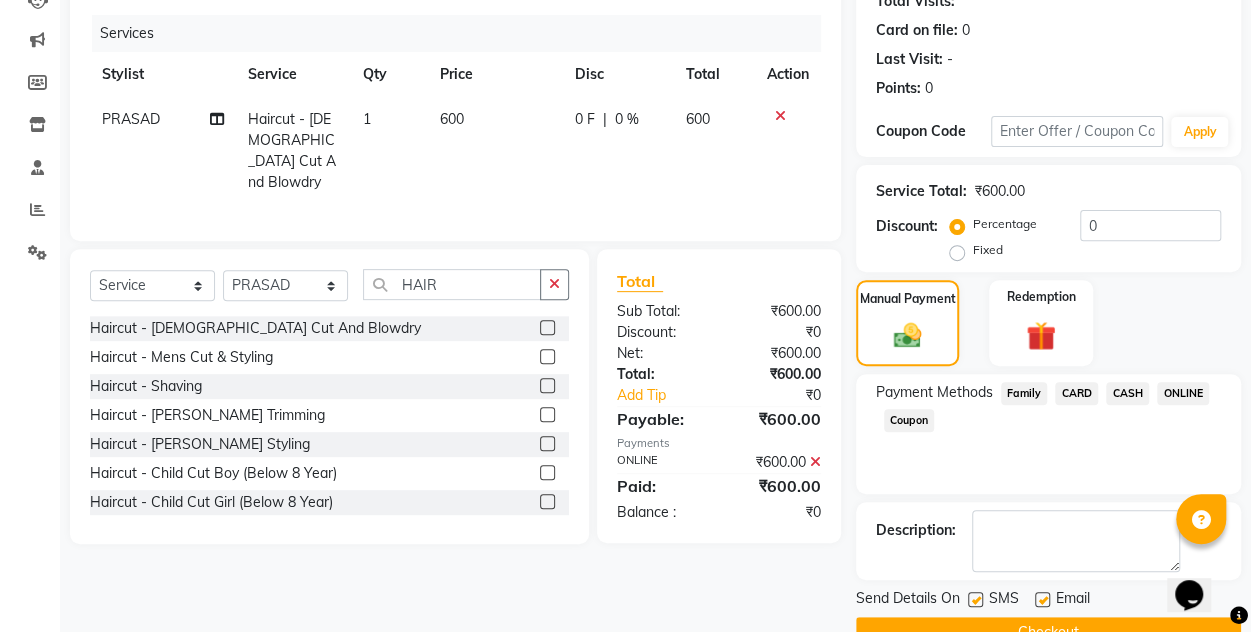 scroll, scrollTop: 277, scrollLeft: 0, axis: vertical 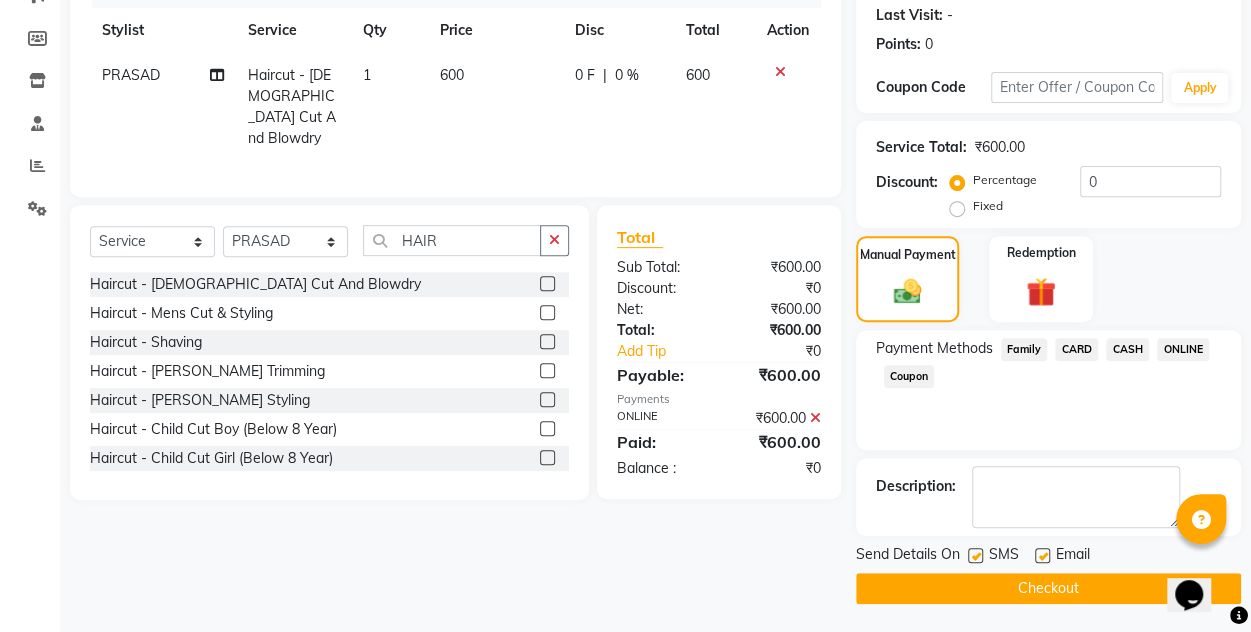 click on "Checkout" 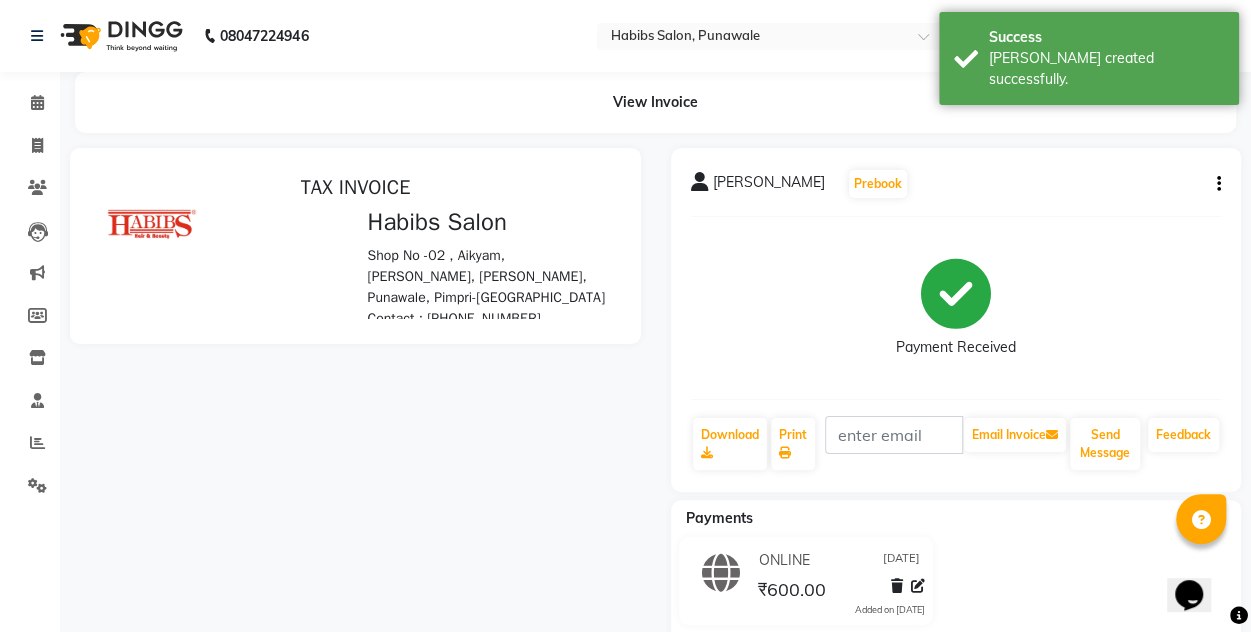 scroll, scrollTop: 0, scrollLeft: 0, axis: both 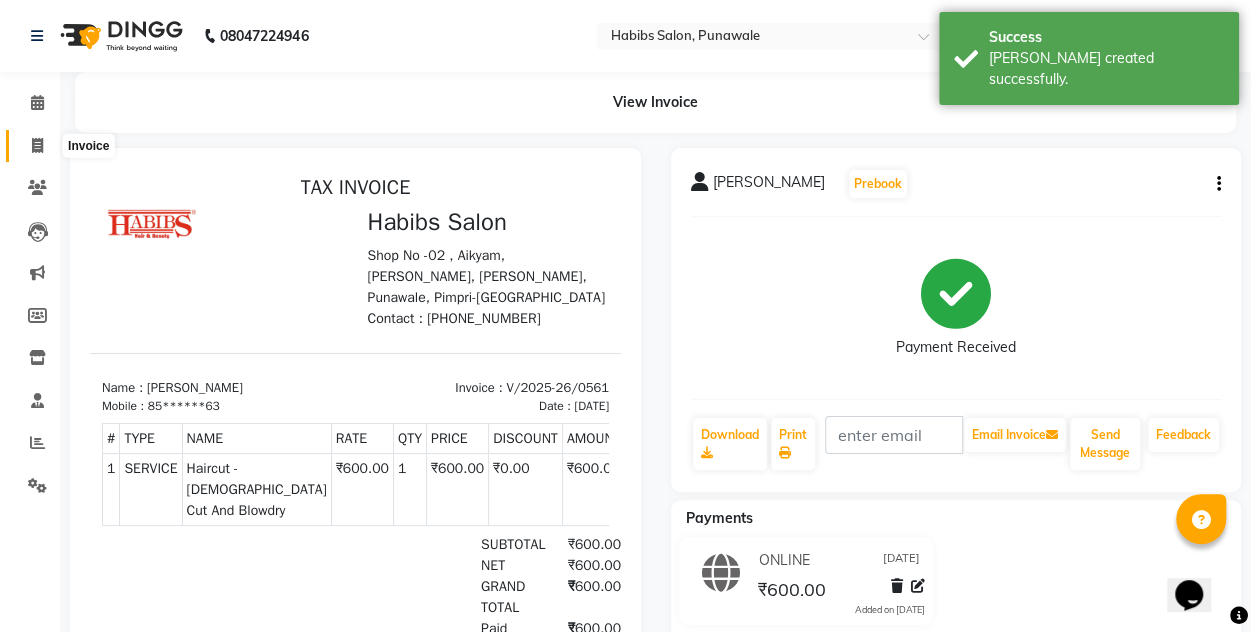 click 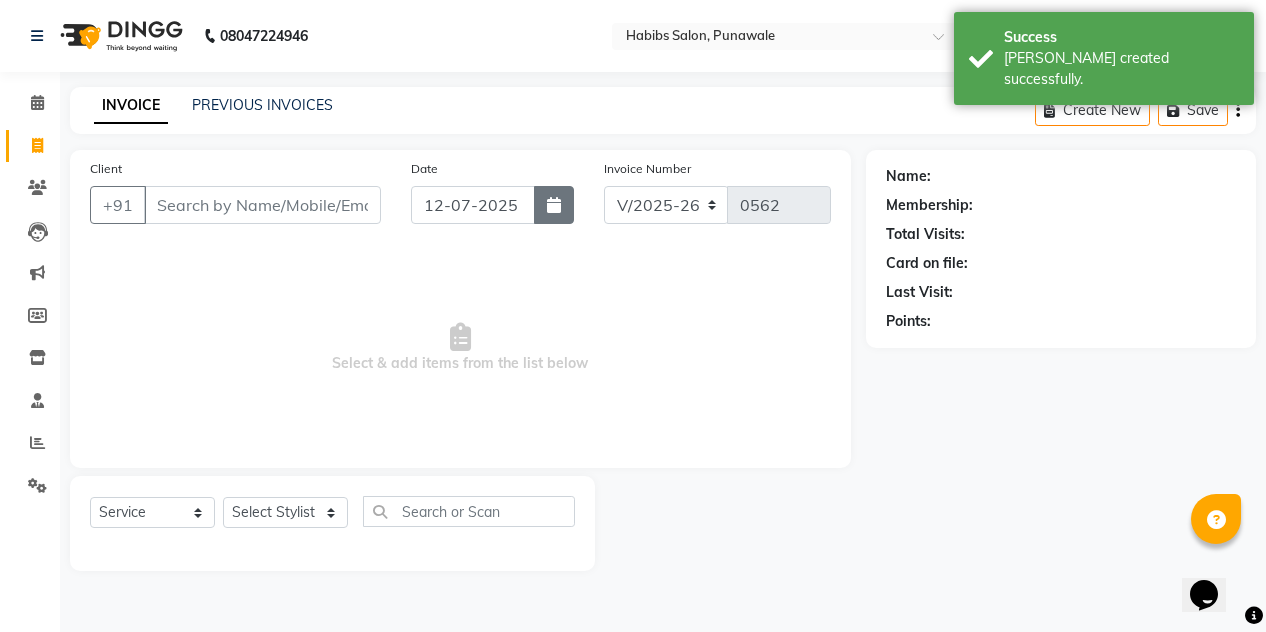 click 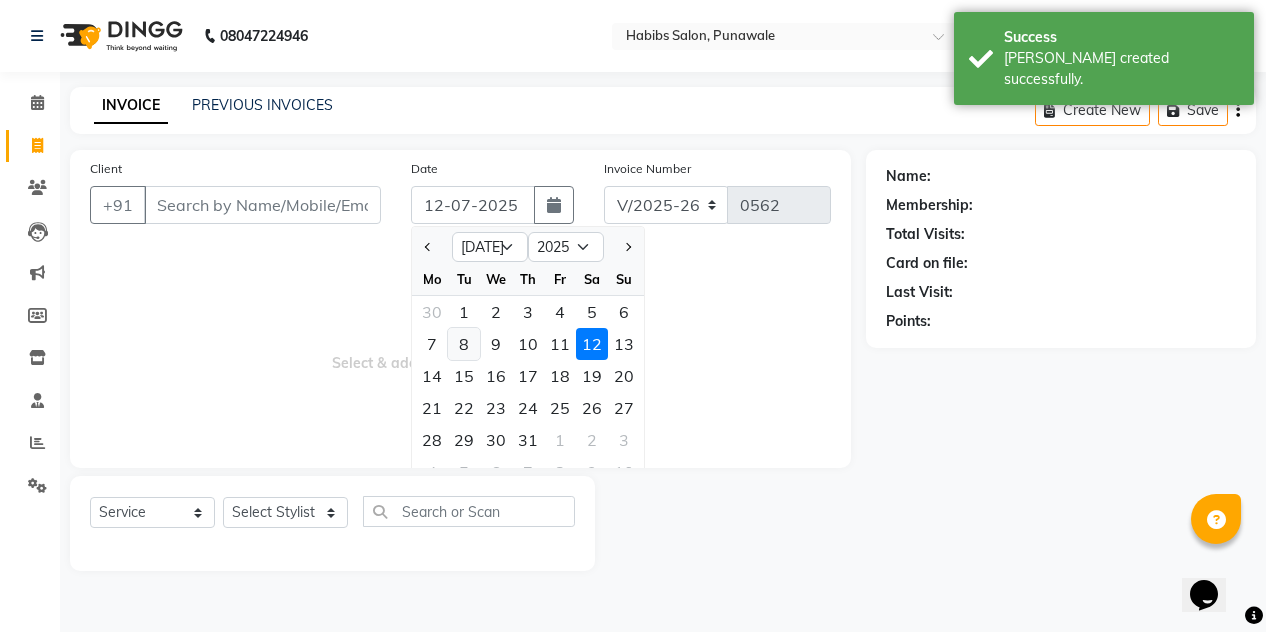 click on "8" 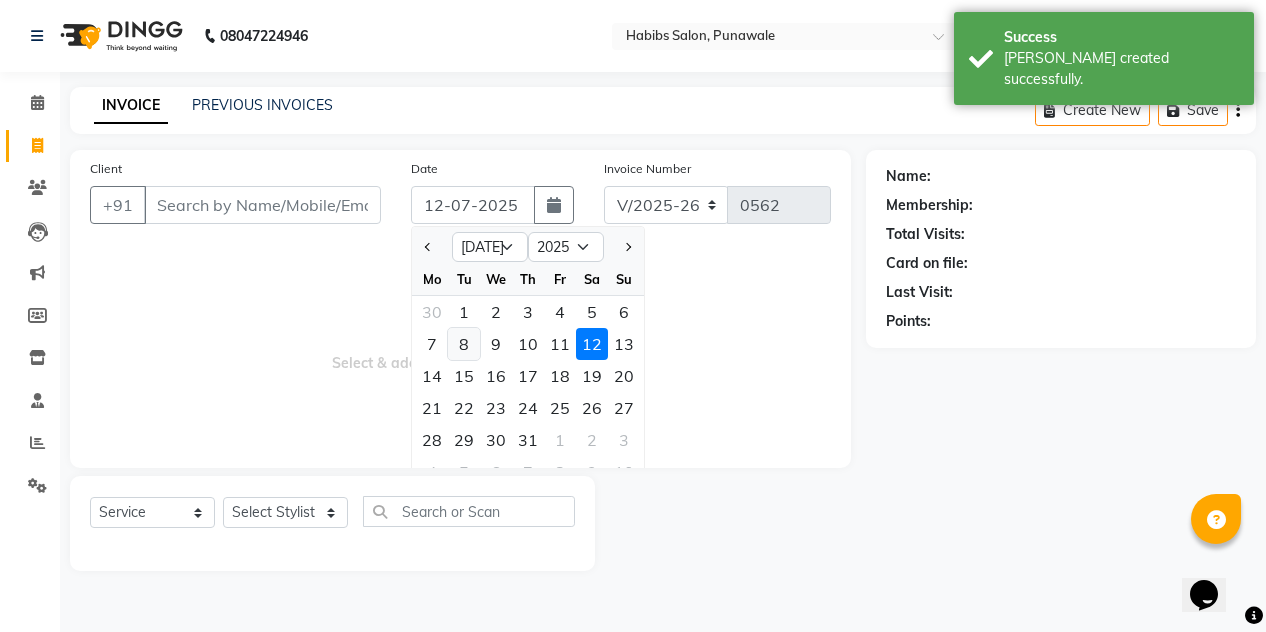 type on "[DATE]" 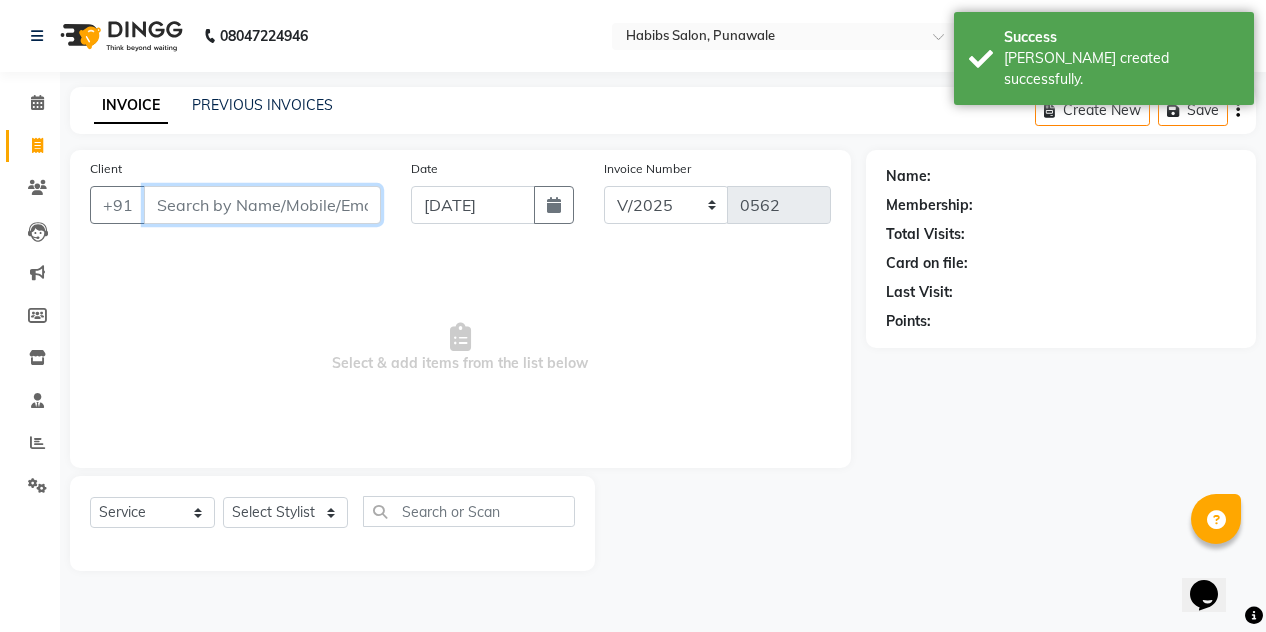 click on "Client" at bounding box center (262, 205) 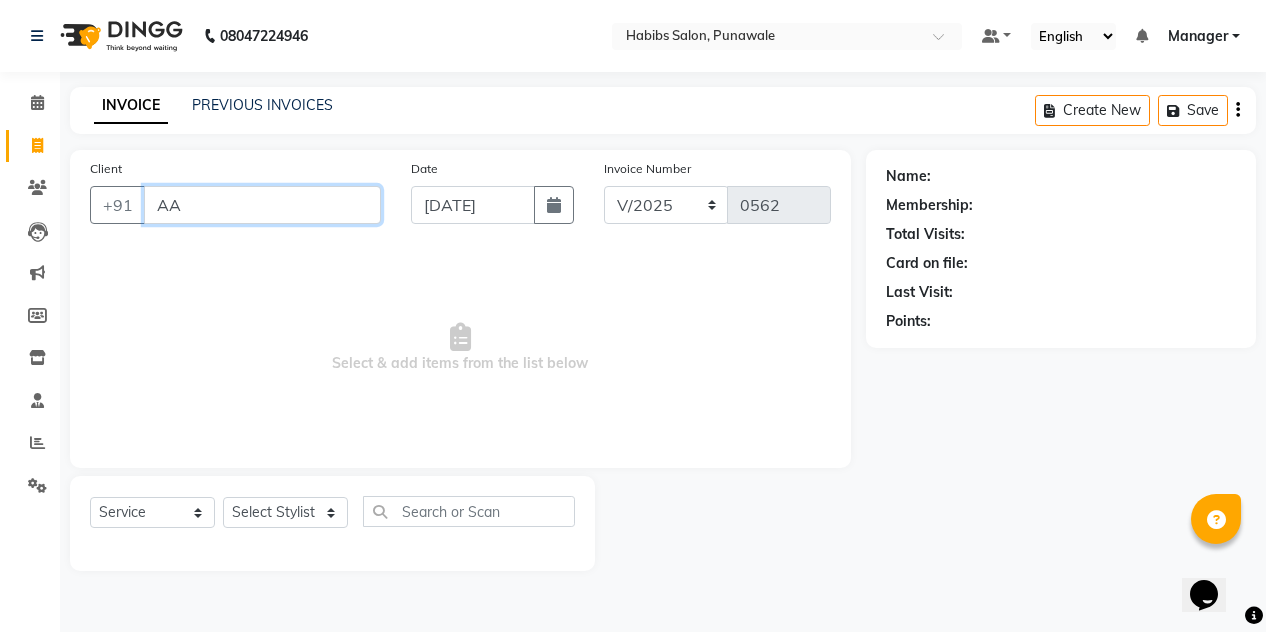 type on "A" 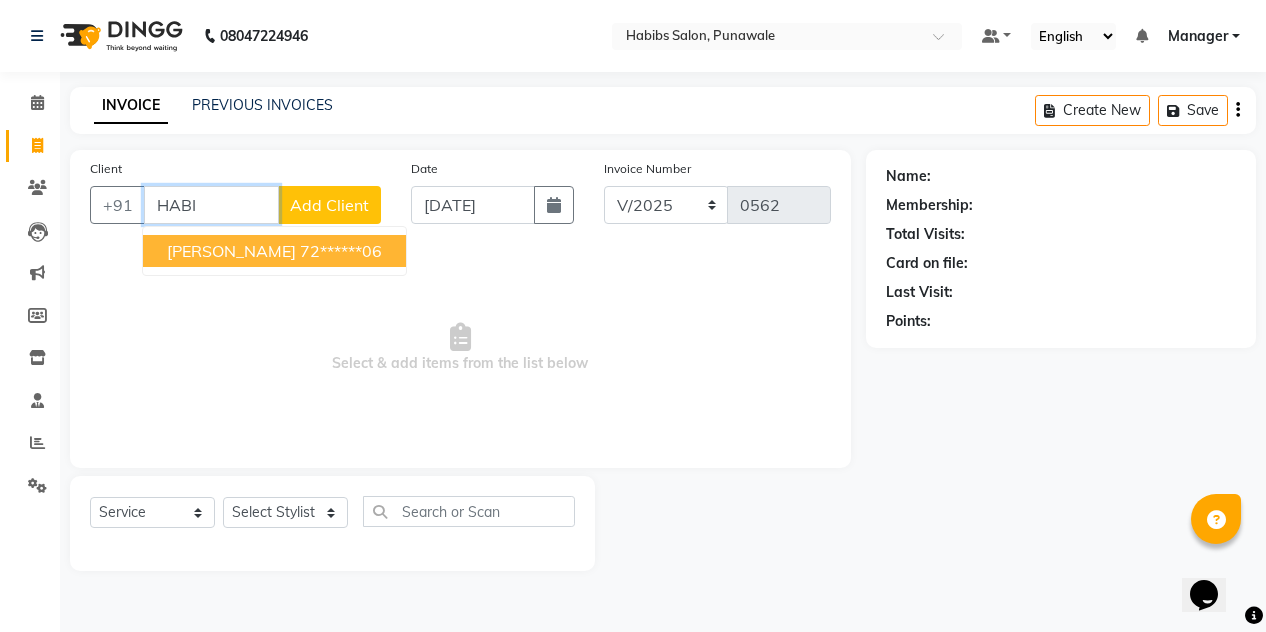 click on "[PERSON_NAME]  72******06" at bounding box center (274, 251) 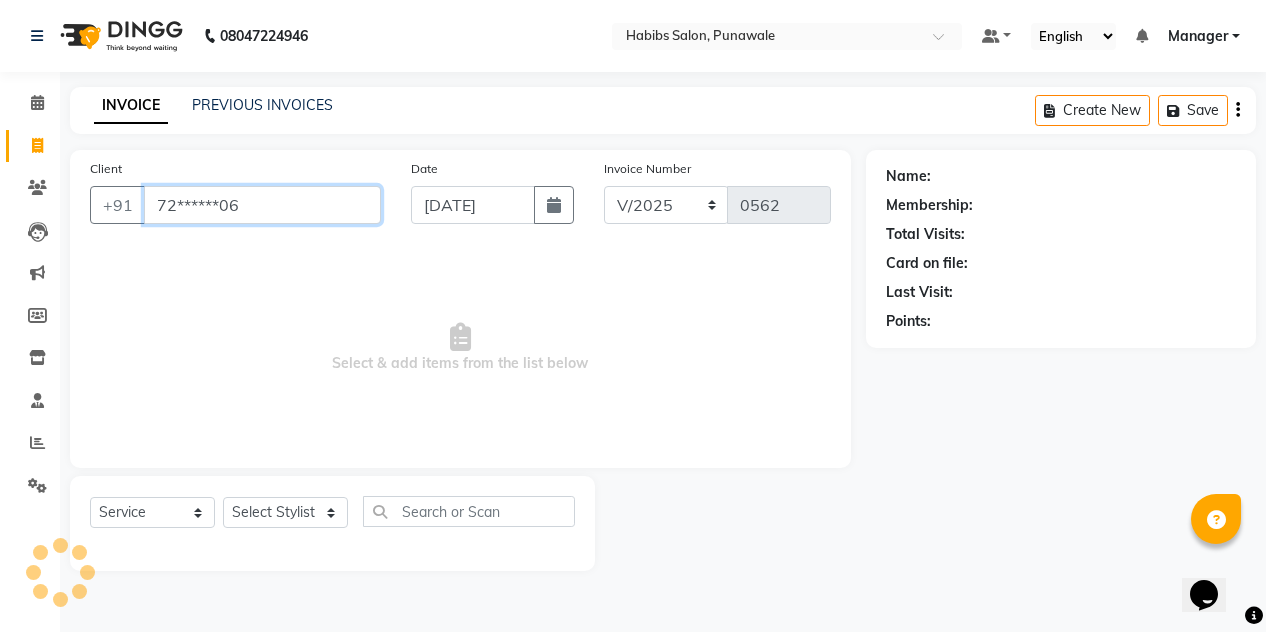 type on "72******06" 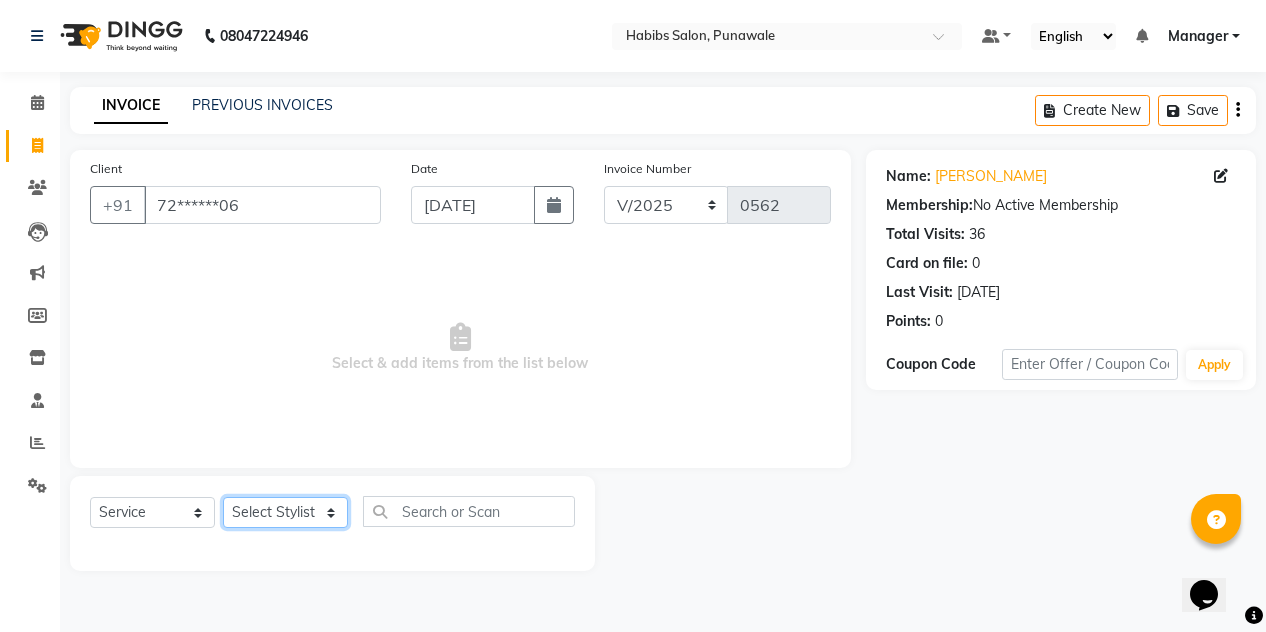 click on "Select Stylist [PERSON_NAME] [PERSON_NAME] Manager [PERSON_NAME] [PERSON_NAME] SHRUTI" 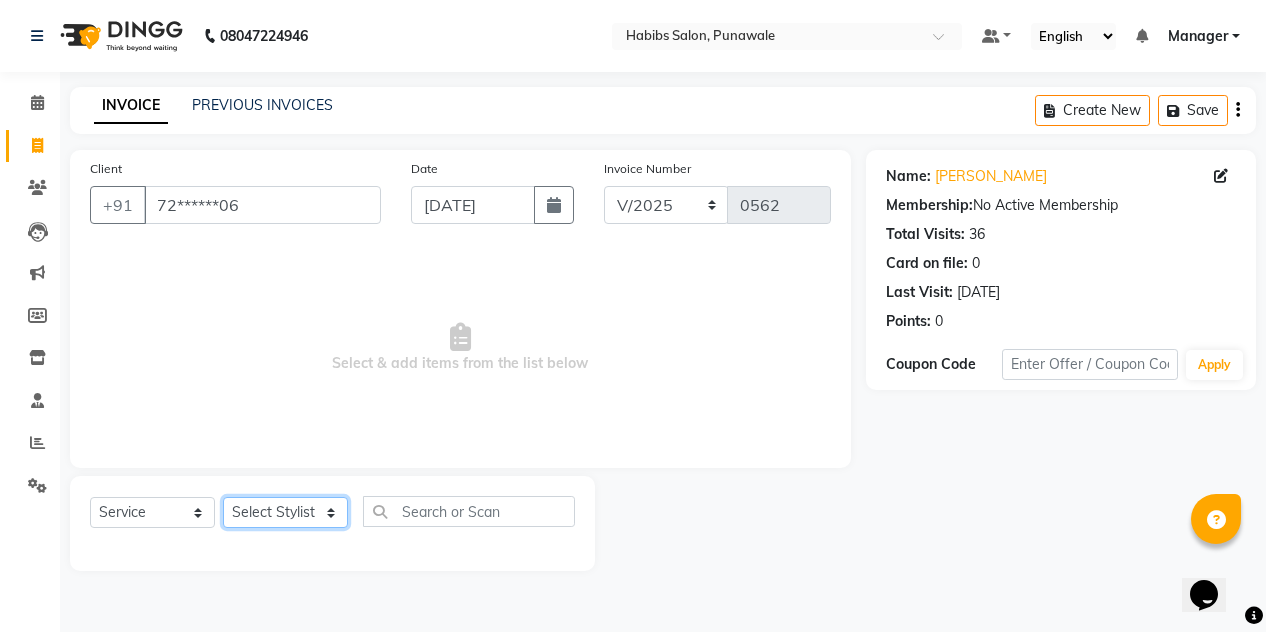 select on "71569" 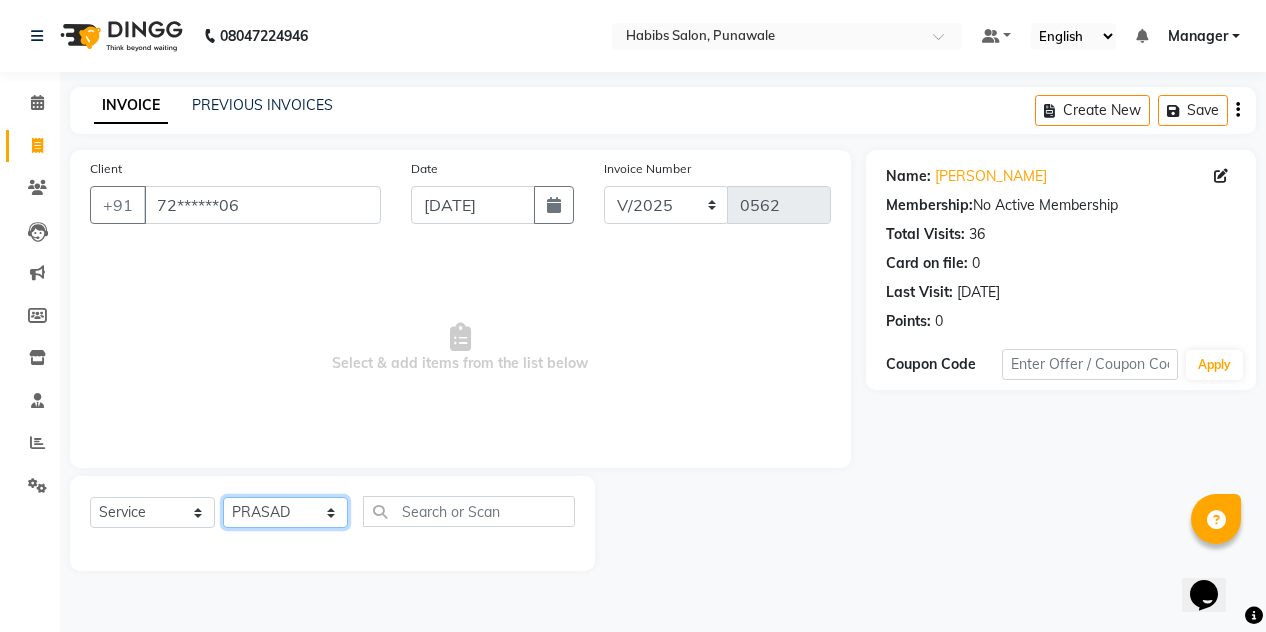 click on "Select Stylist [PERSON_NAME] [PERSON_NAME] Manager [PERSON_NAME] [PERSON_NAME] SHRUTI" 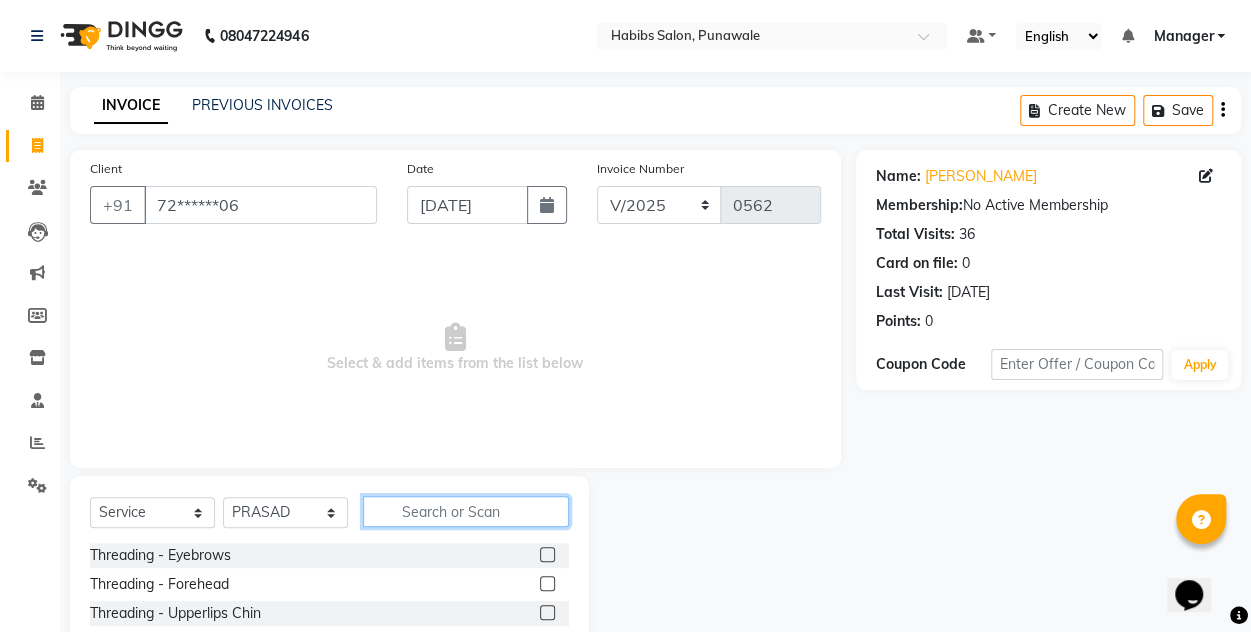 click 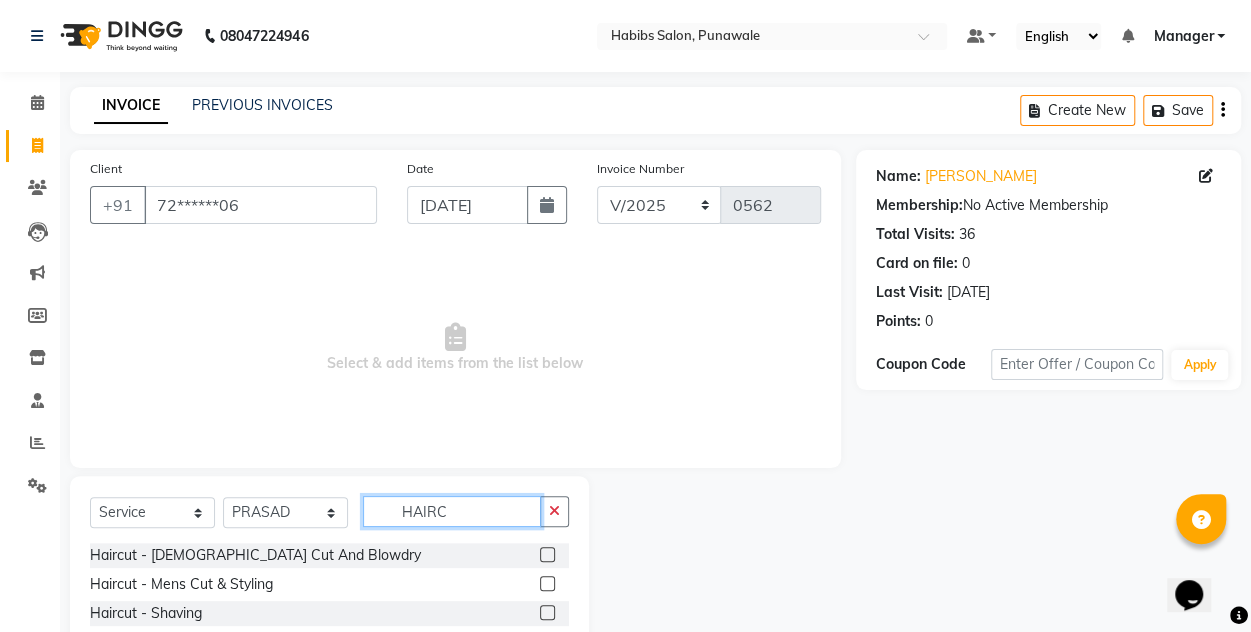 type on "HAIRC" 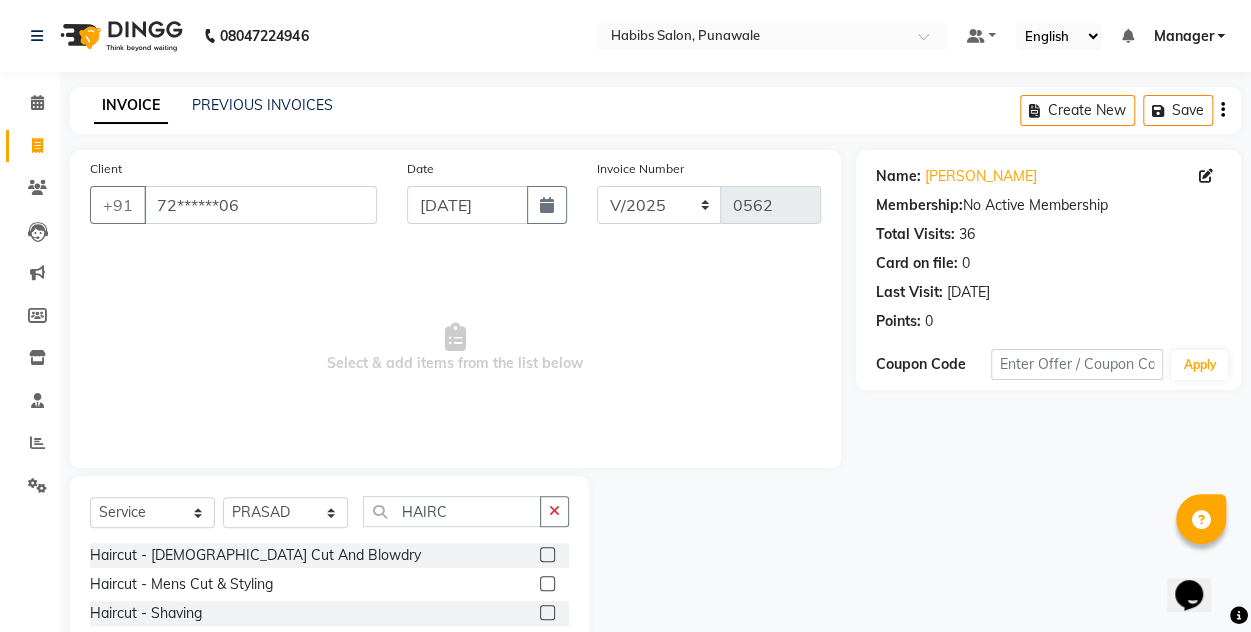 click 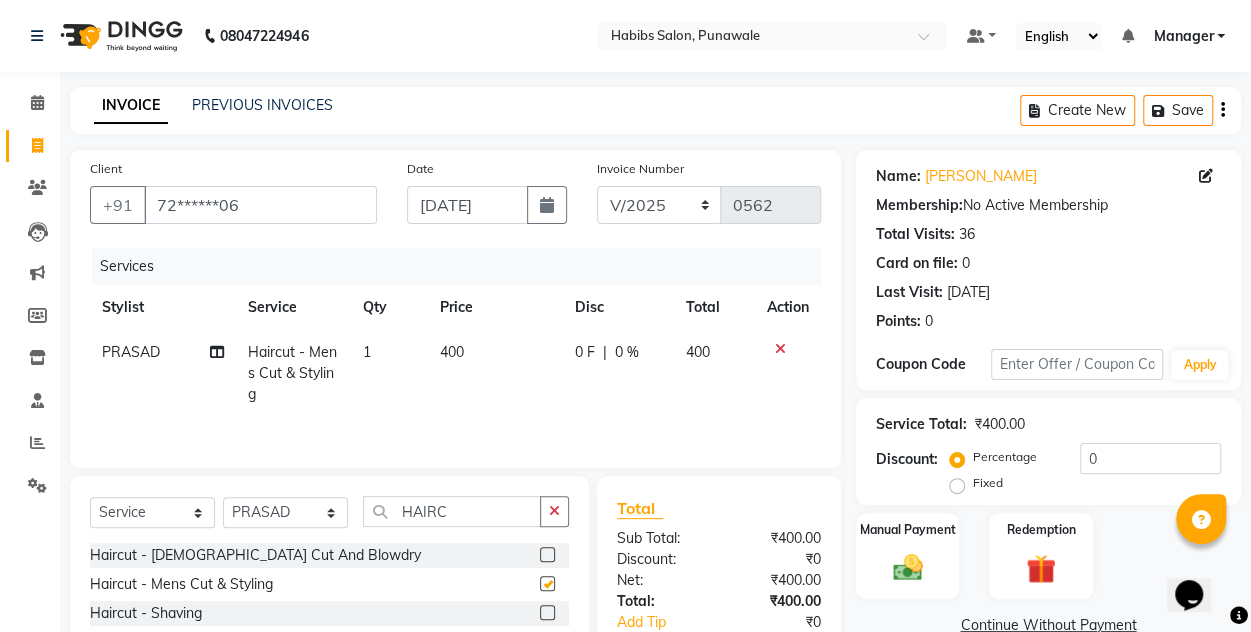 checkbox on "false" 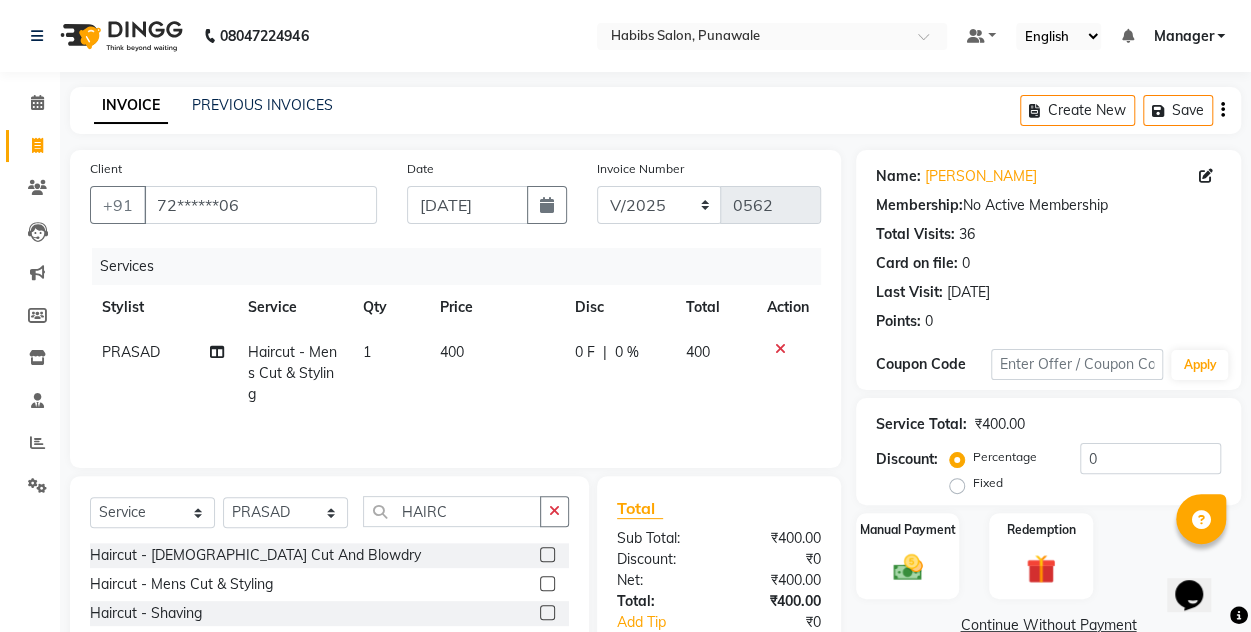 click on "400" 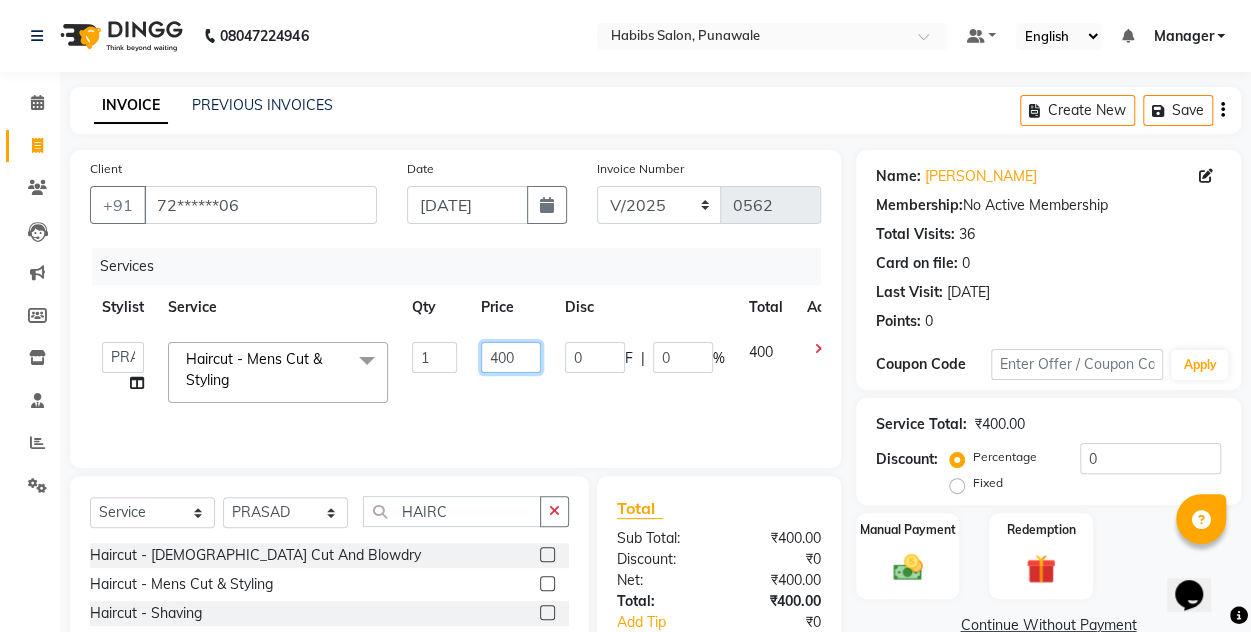 click on "400" 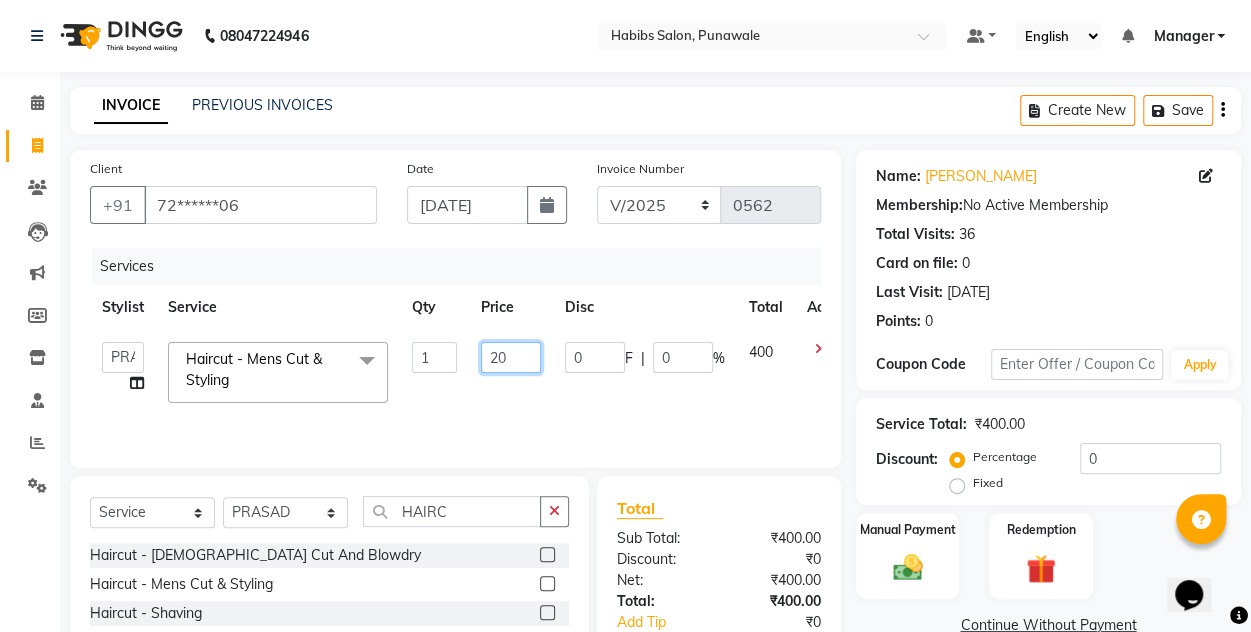 type on "200" 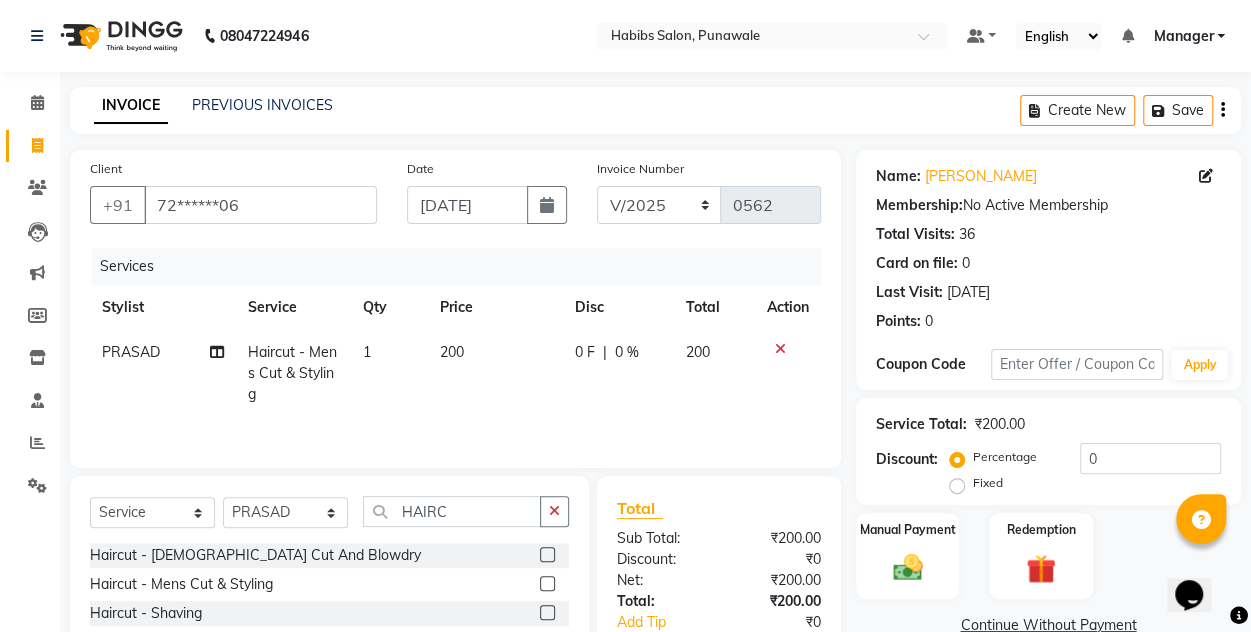 click on "0 F | 0 %" 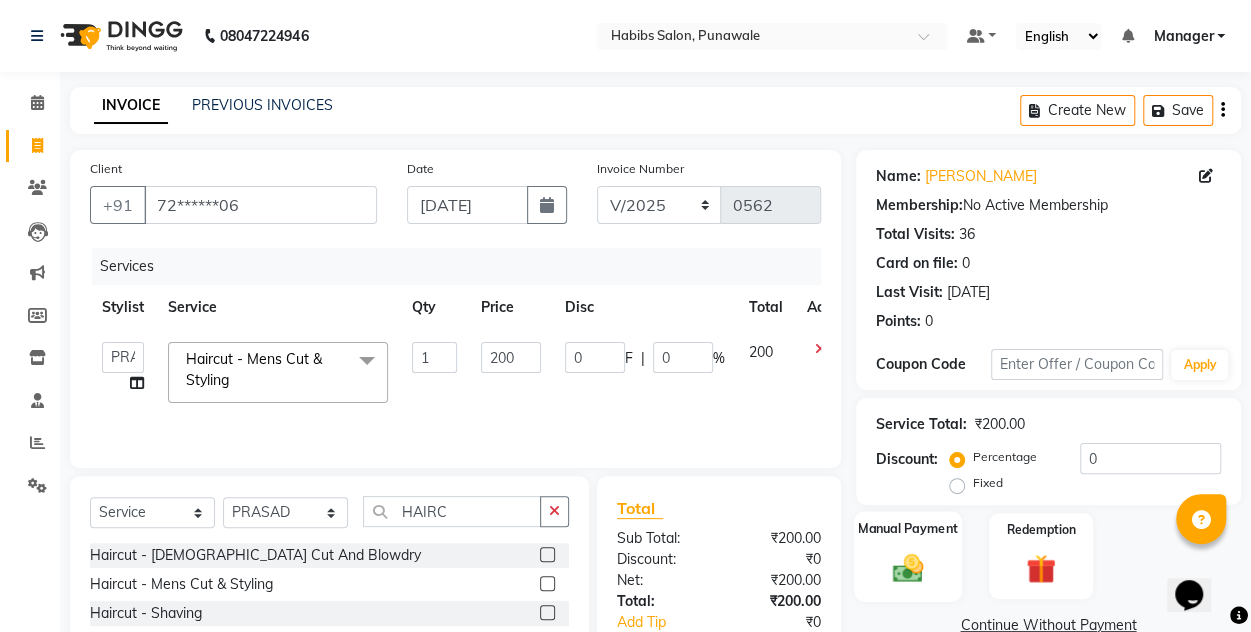 click on "Manual Payment" 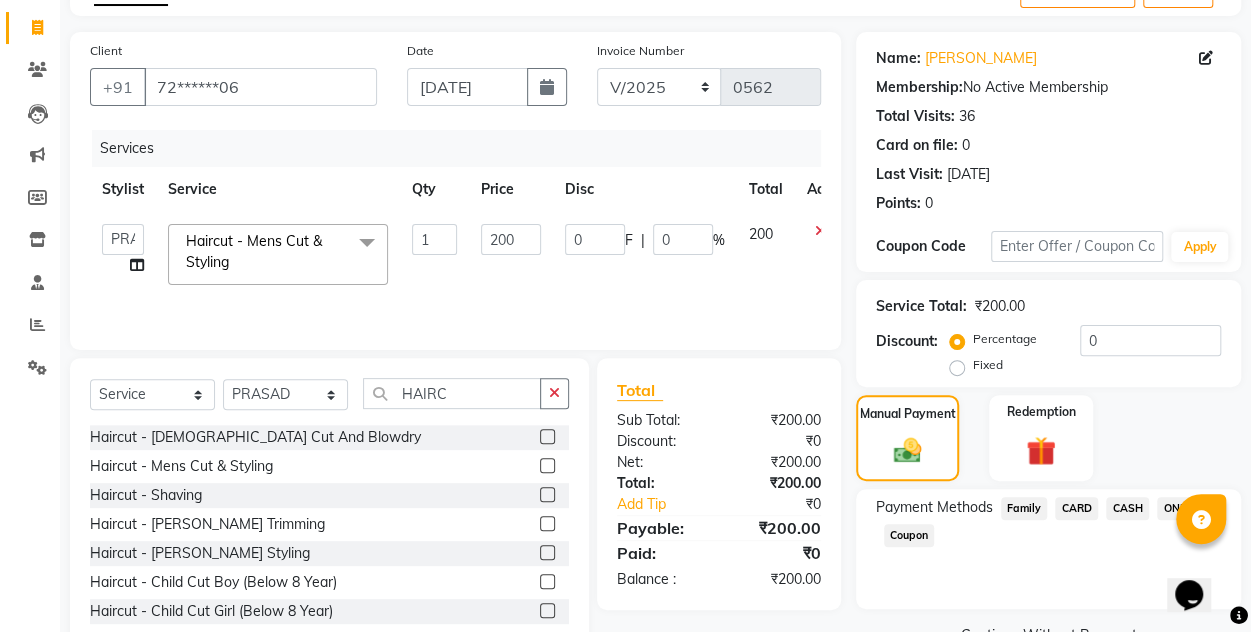 scroll, scrollTop: 168, scrollLeft: 0, axis: vertical 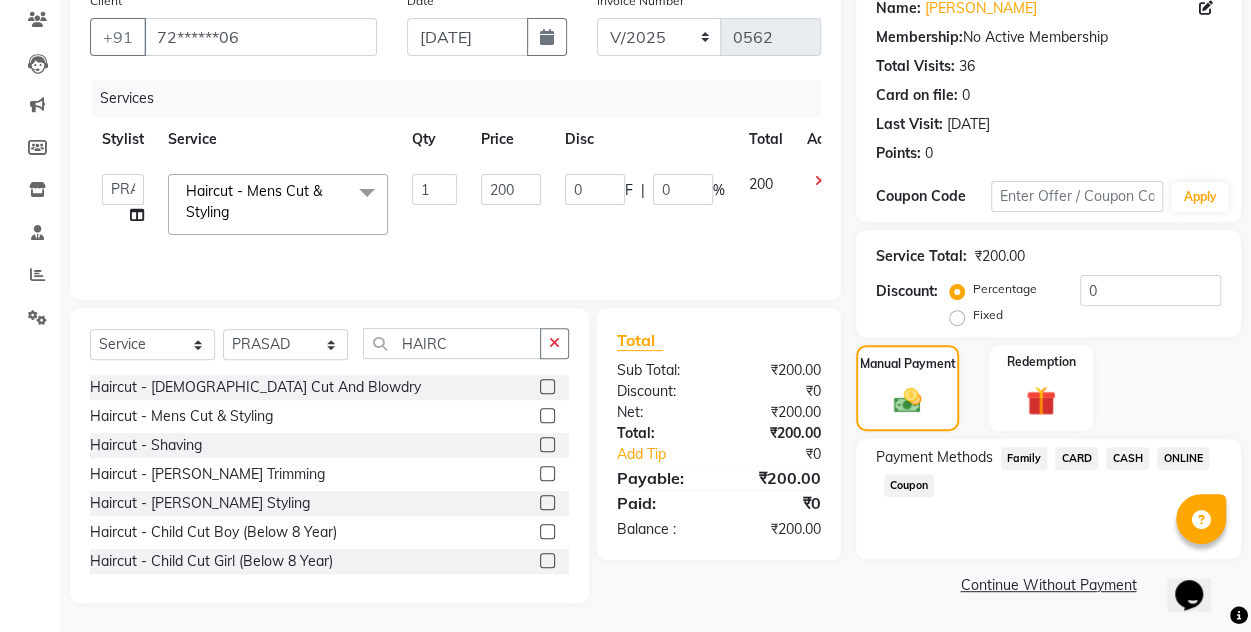 click on "ONLINE" 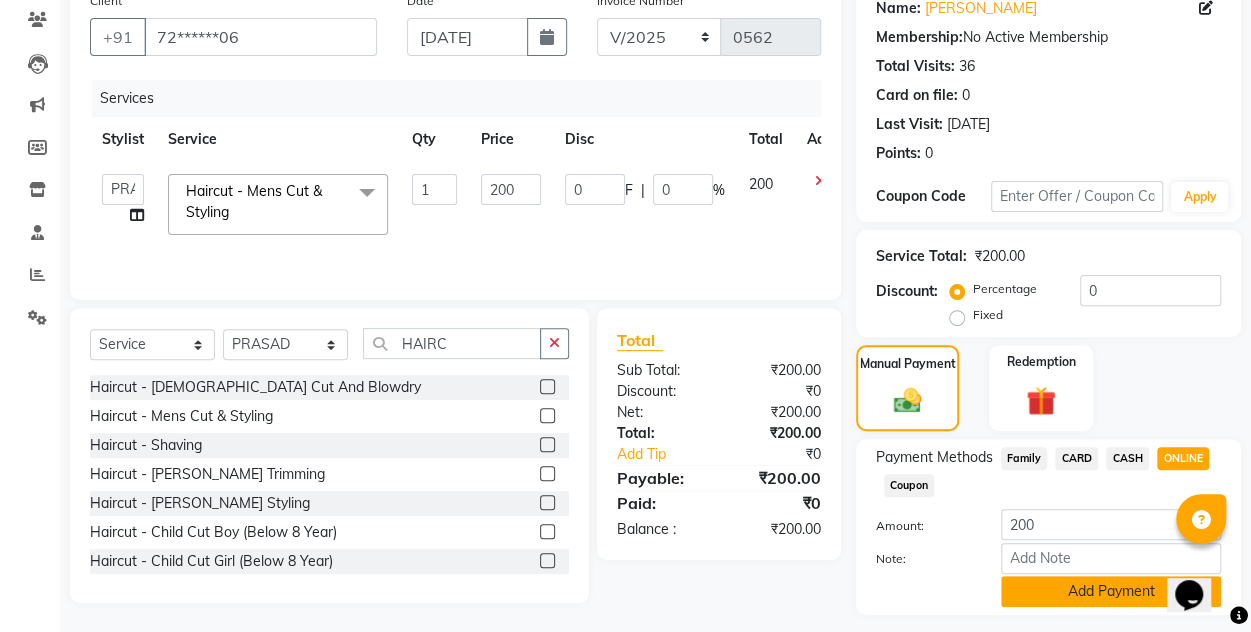 click on "Add Payment" 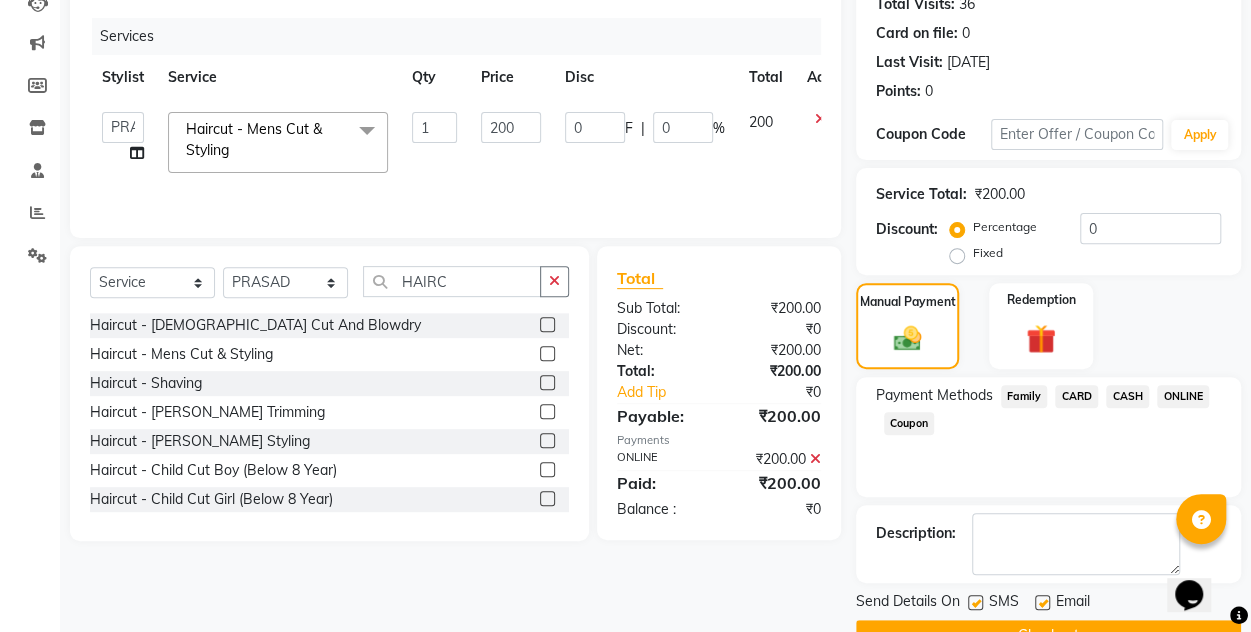 scroll, scrollTop: 277, scrollLeft: 0, axis: vertical 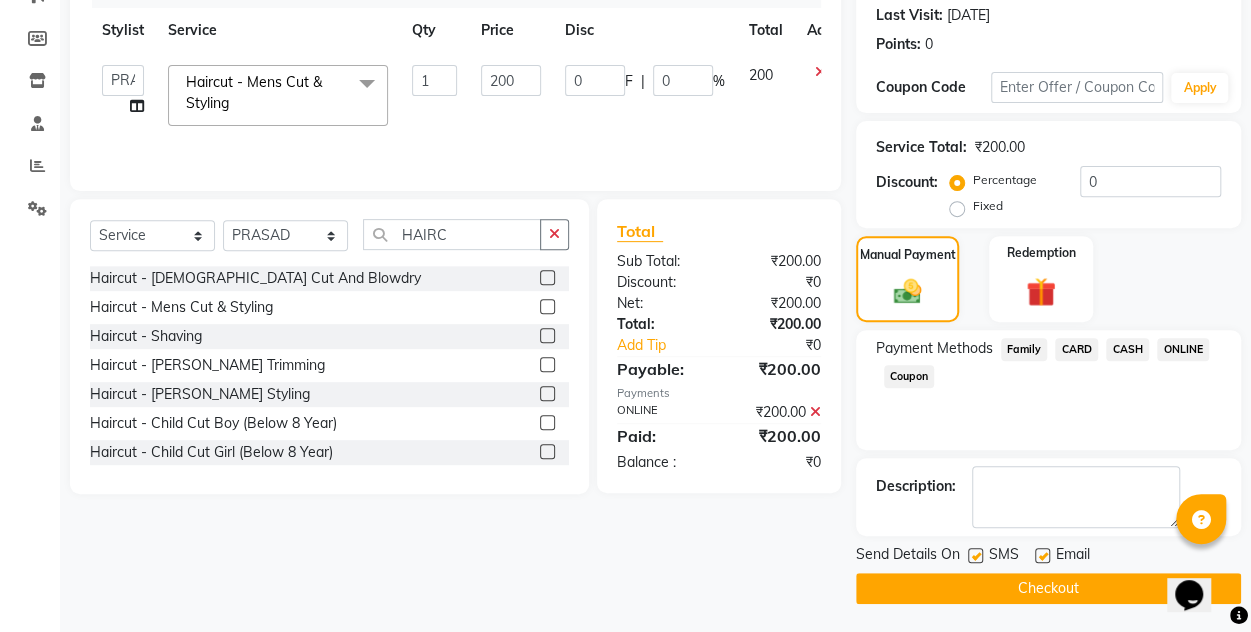 click on "Checkout" 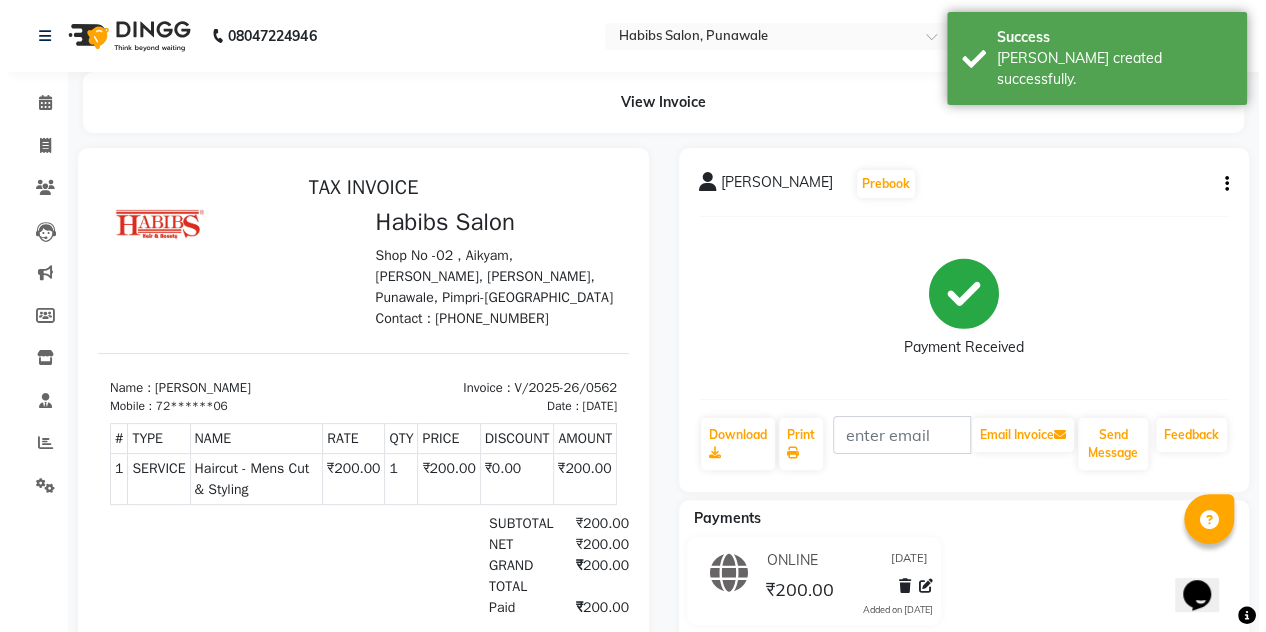 scroll, scrollTop: 0, scrollLeft: 0, axis: both 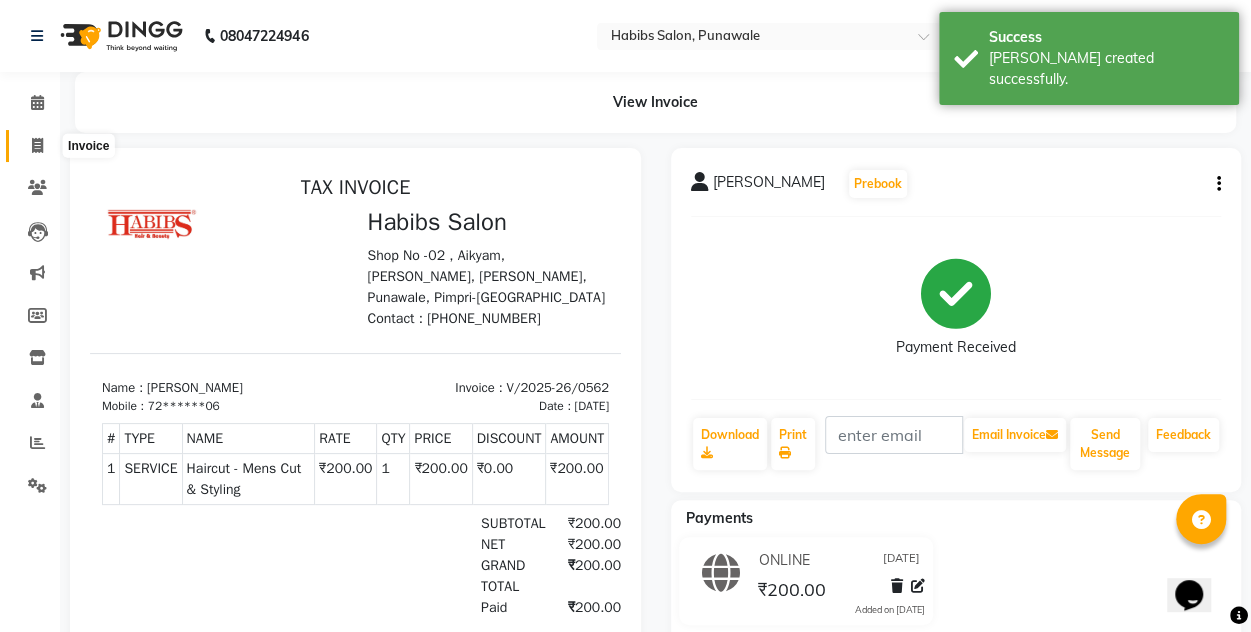 click 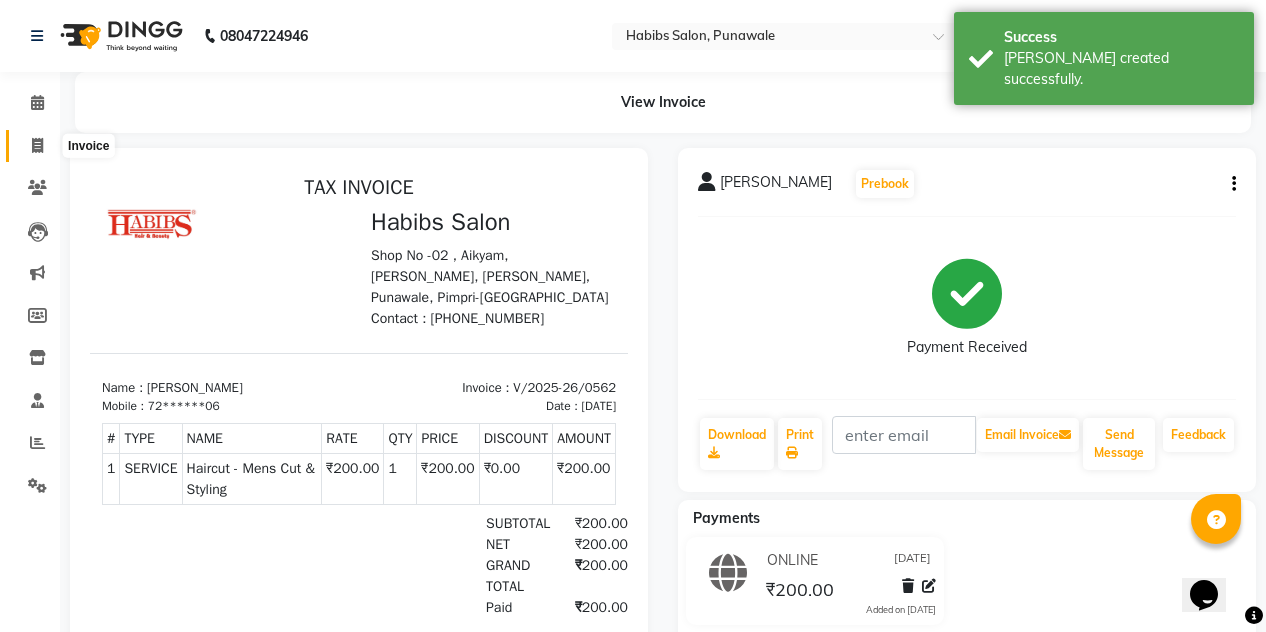 select on "7943" 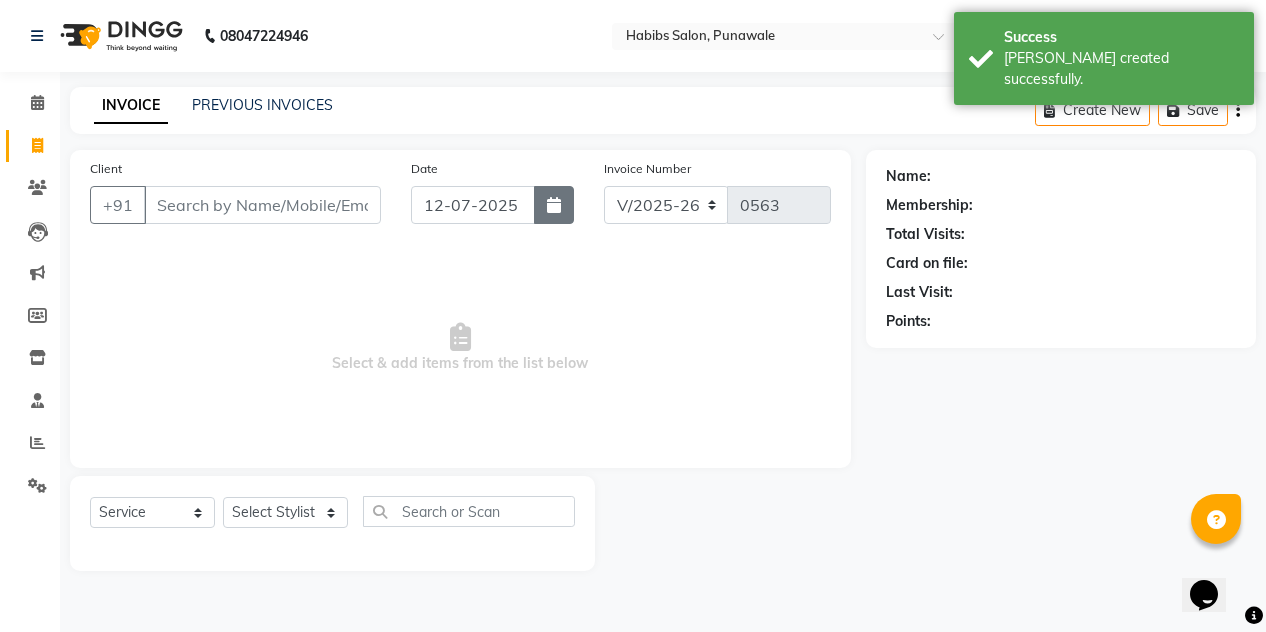 click 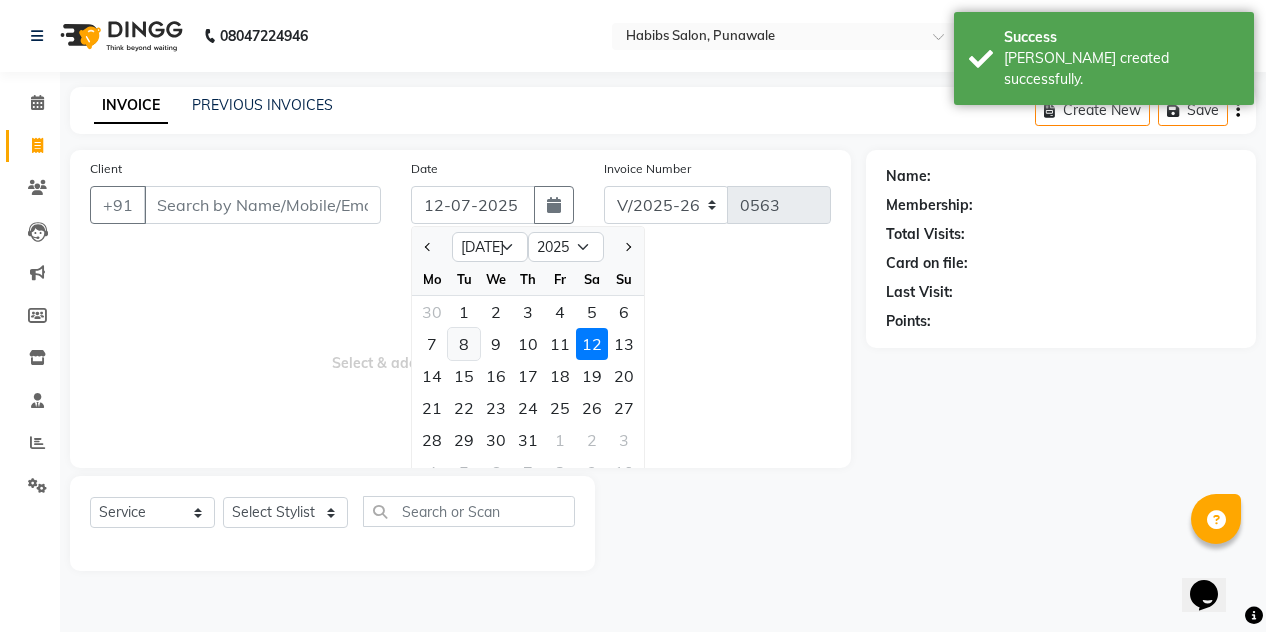 click on "8" 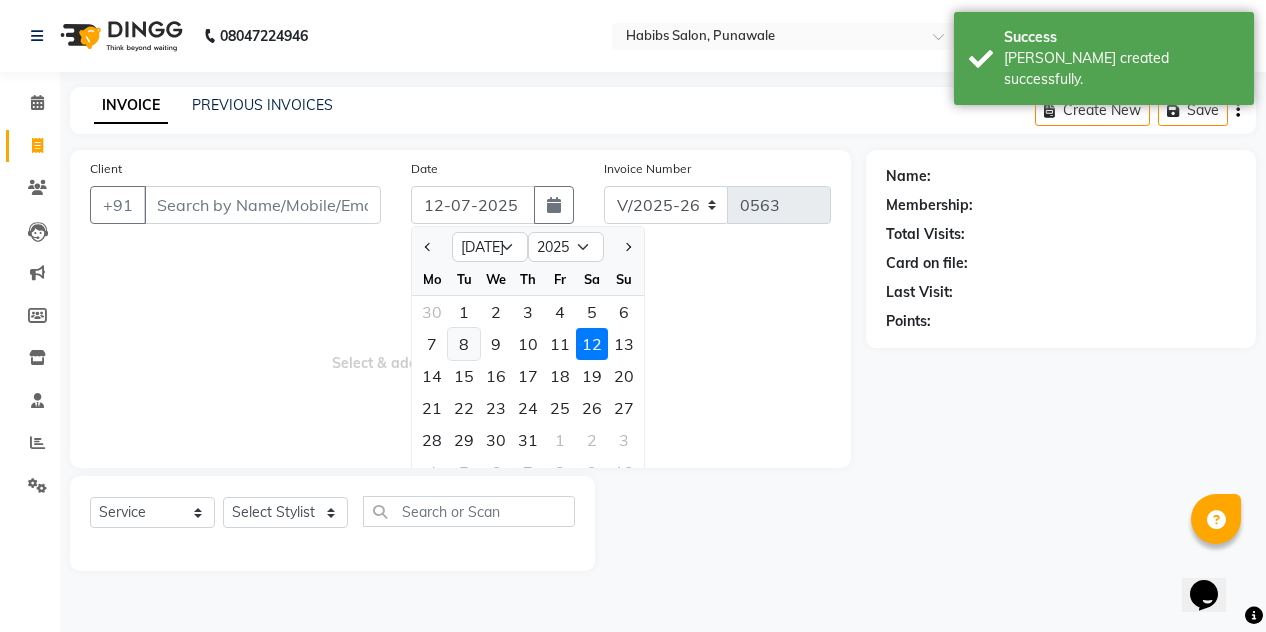 type on "[DATE]" 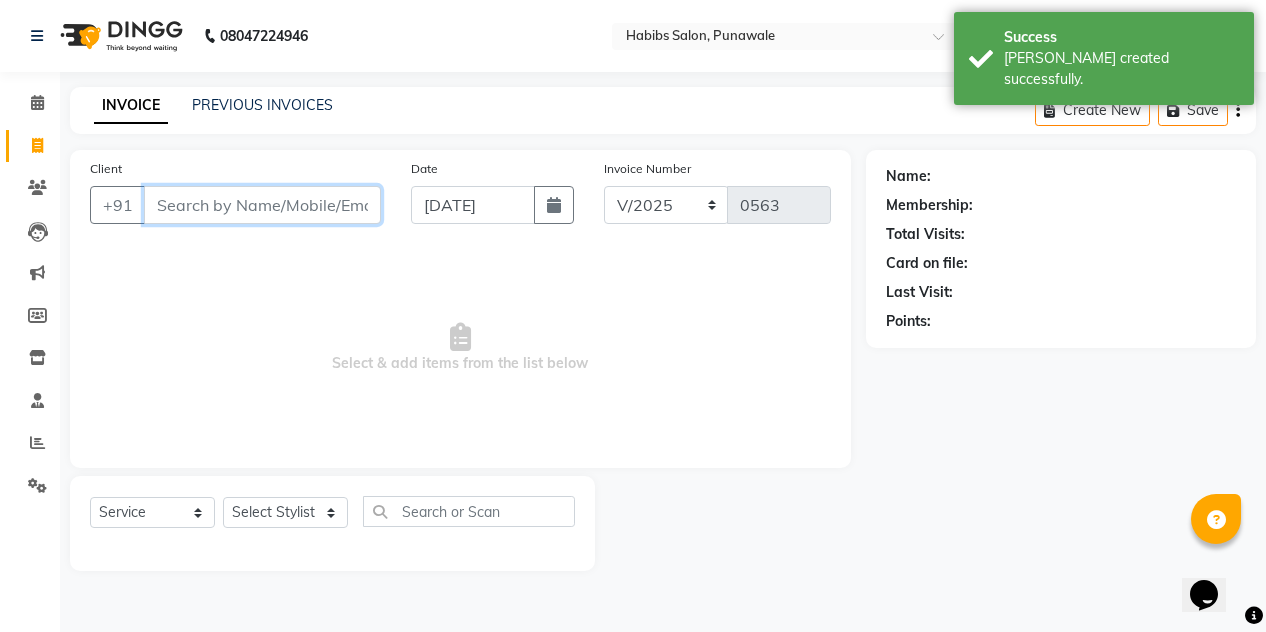 click on "Client" at bounding box center (262, 205) 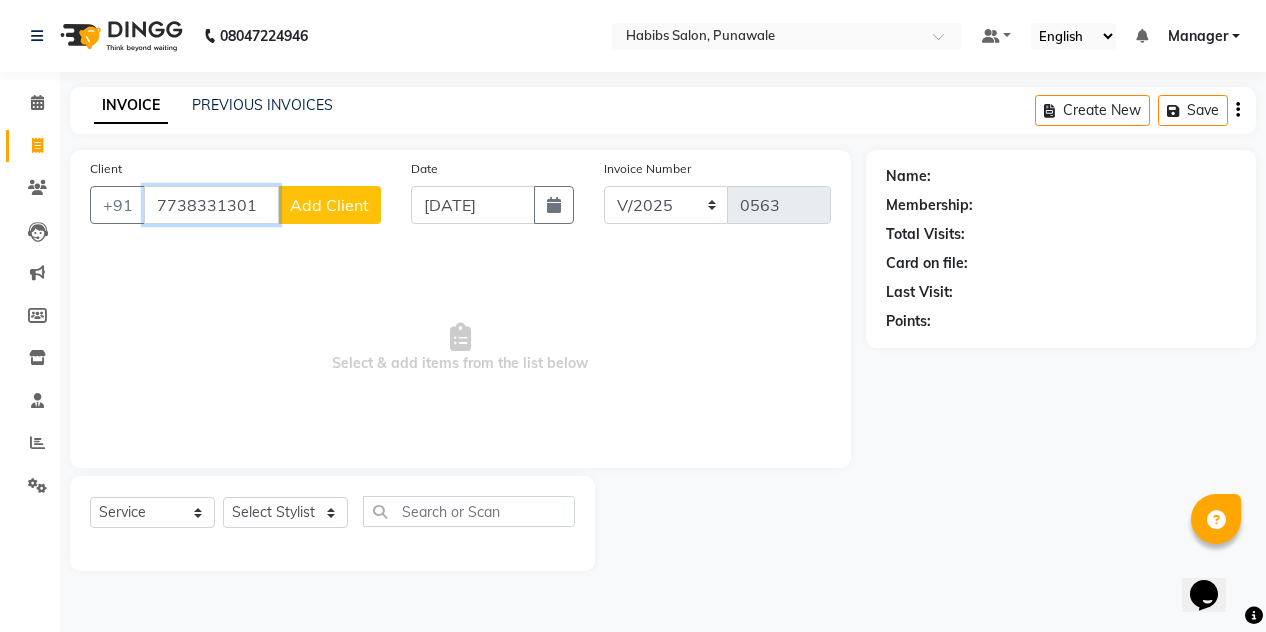 type on "7738331301" 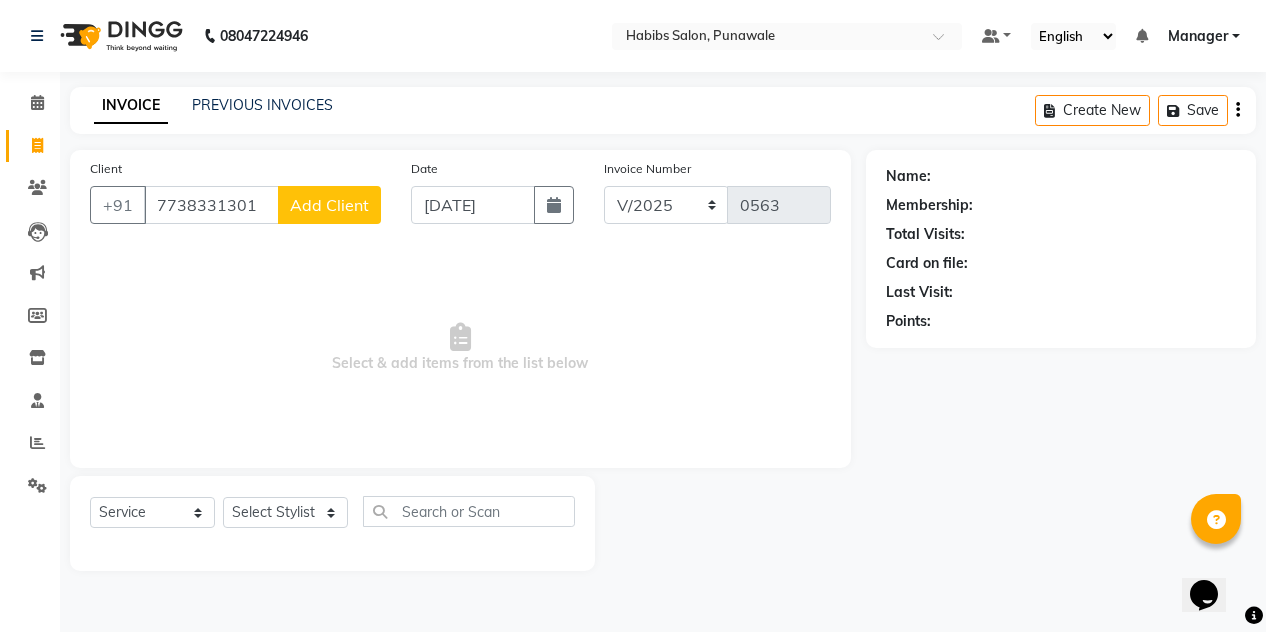 click on "Add Client" 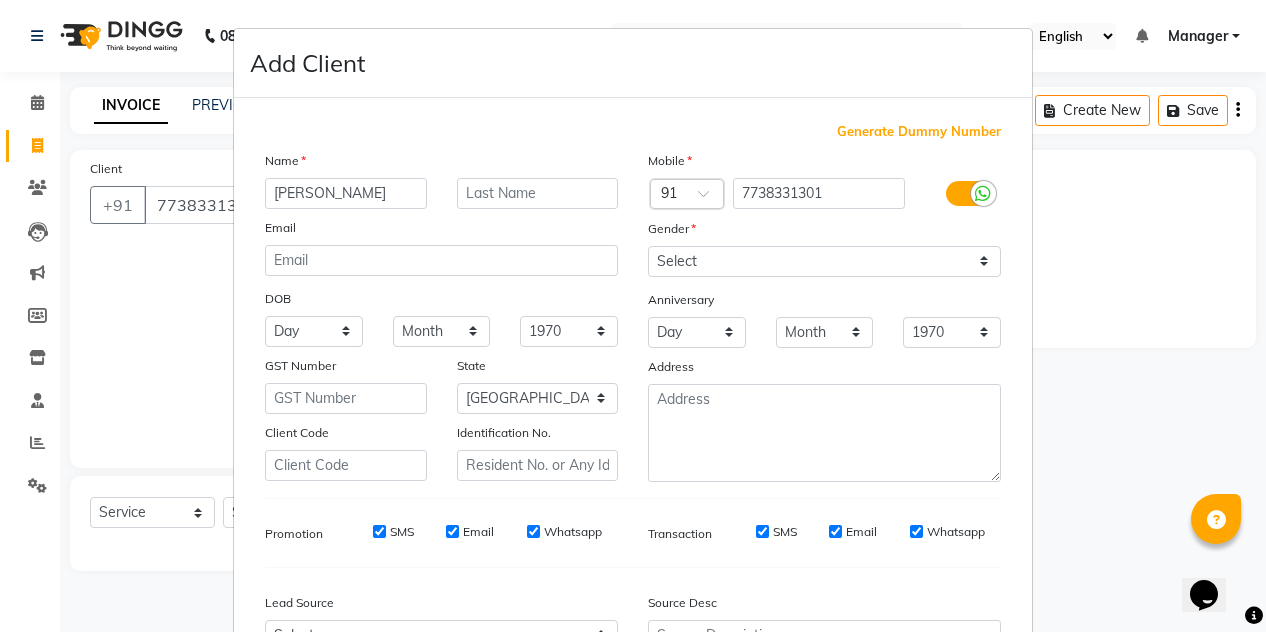 type on "[PERSON_NAME]" 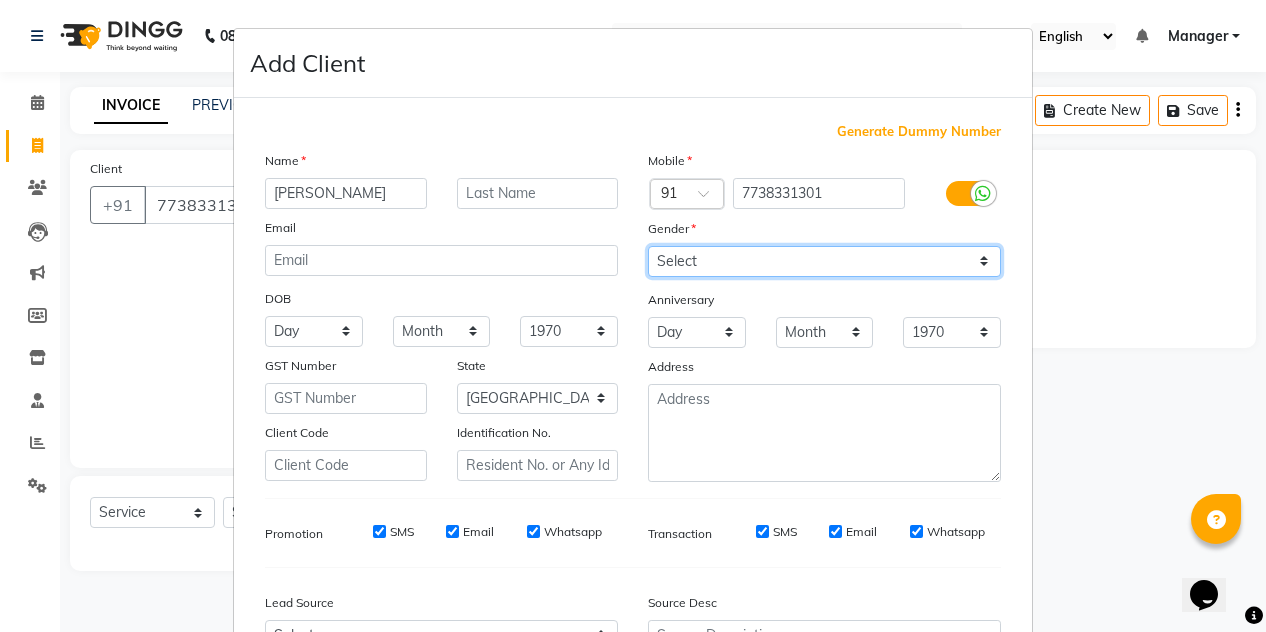 click on "Select [DEMOGRAPHIC_DATA] [DEMOGRAPHIC_DATA] Other Prefer Not To Say" at bounding box center (824, 261) 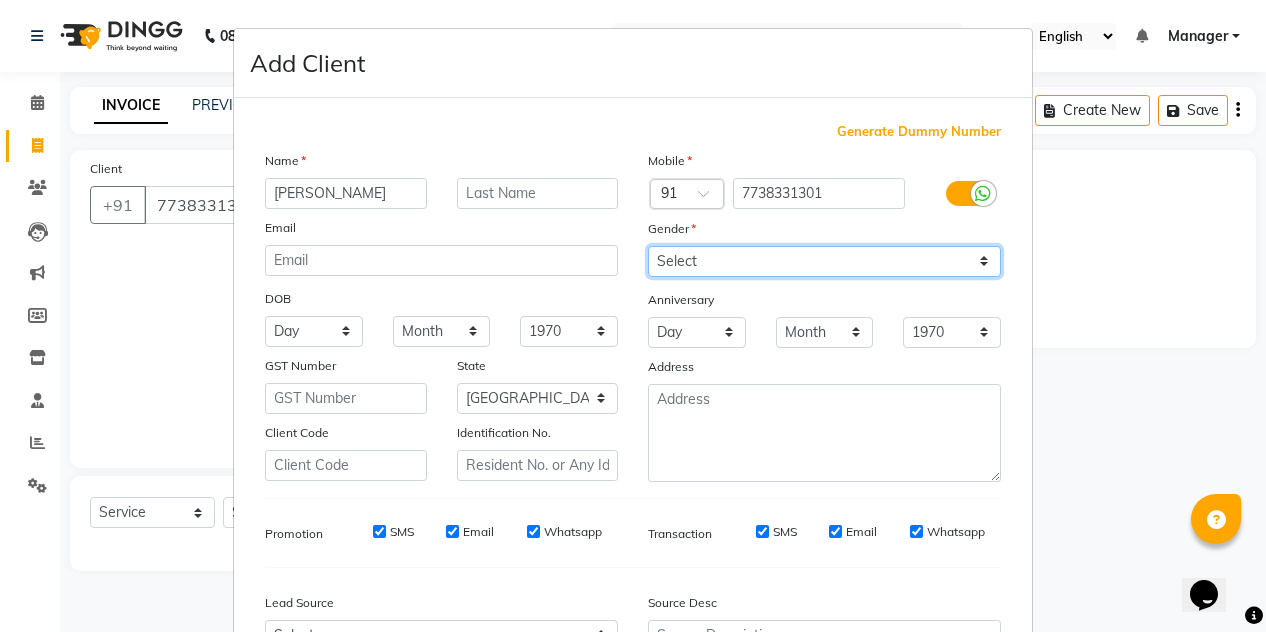 select on "[DEMOGRAPHIC_DATA]" 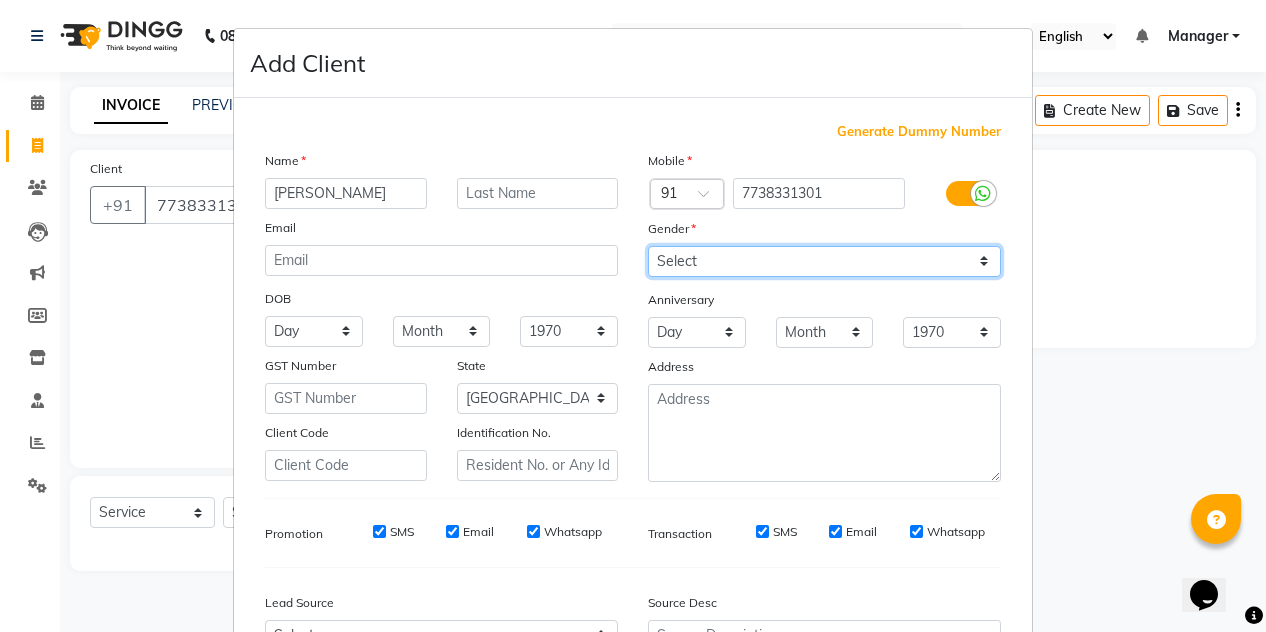 click on "Select [DEMOGRAPHIC_DATA] [DEMOGRAPHIC_DATA] Other Prefer Not To Say" at bounding box center [824, 261] 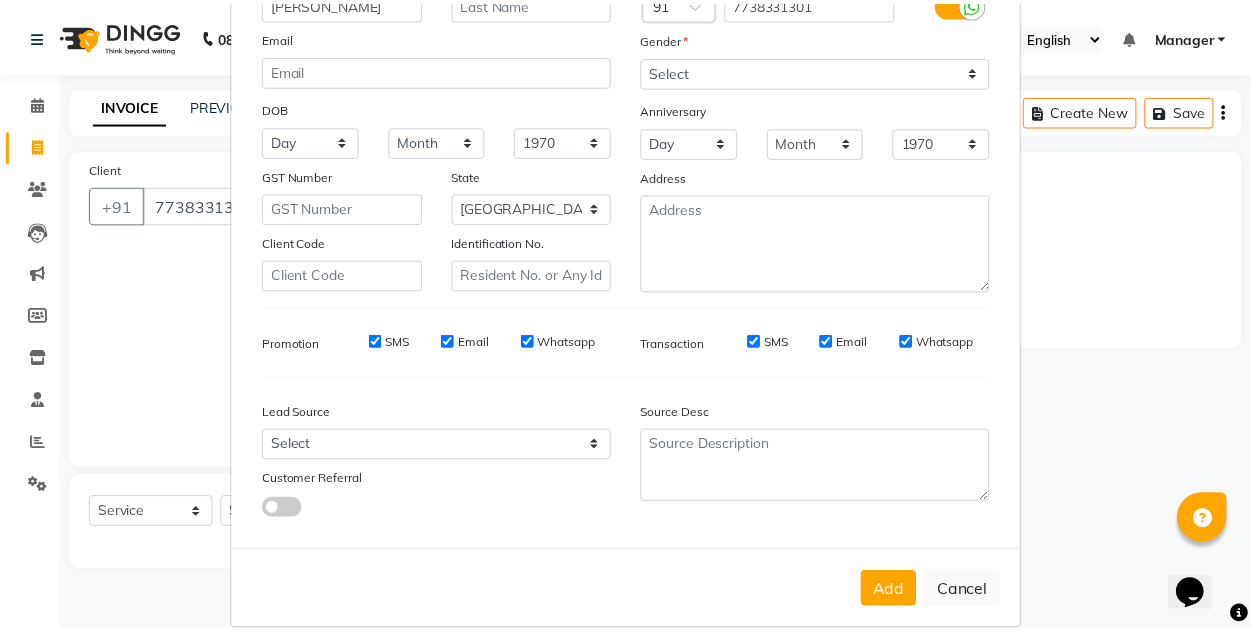 scroll, scrollTop: 213, scrollLeft: 0, axis: vertical 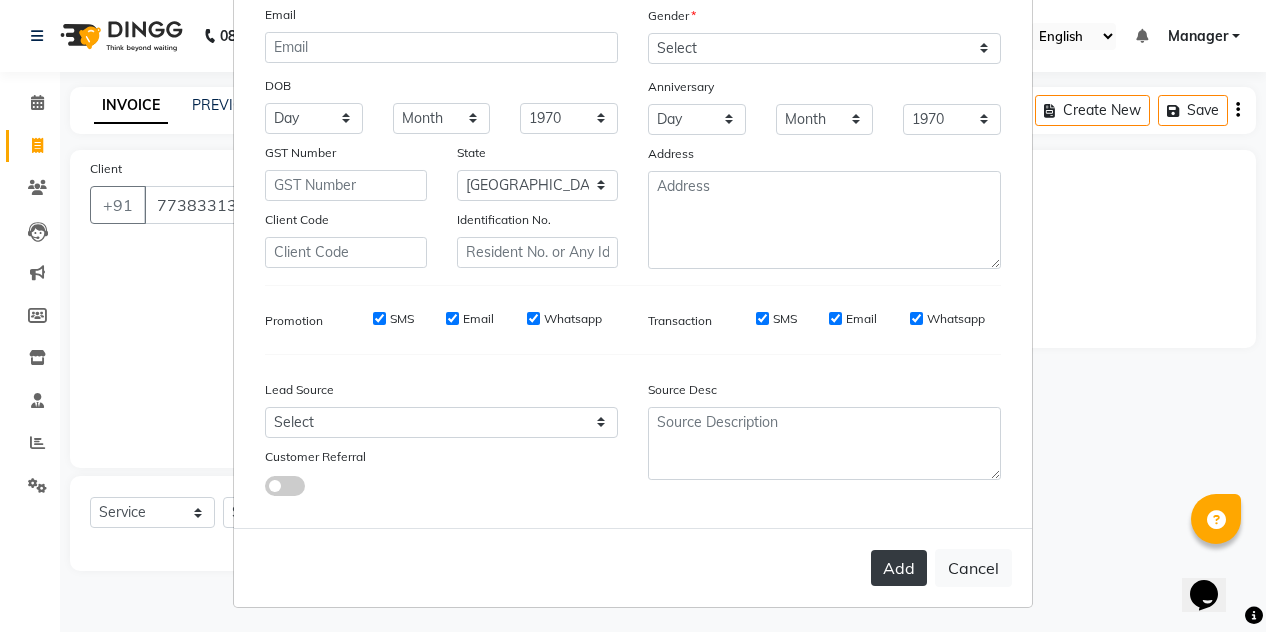 click on "Add" at bounding box center [899, 568] 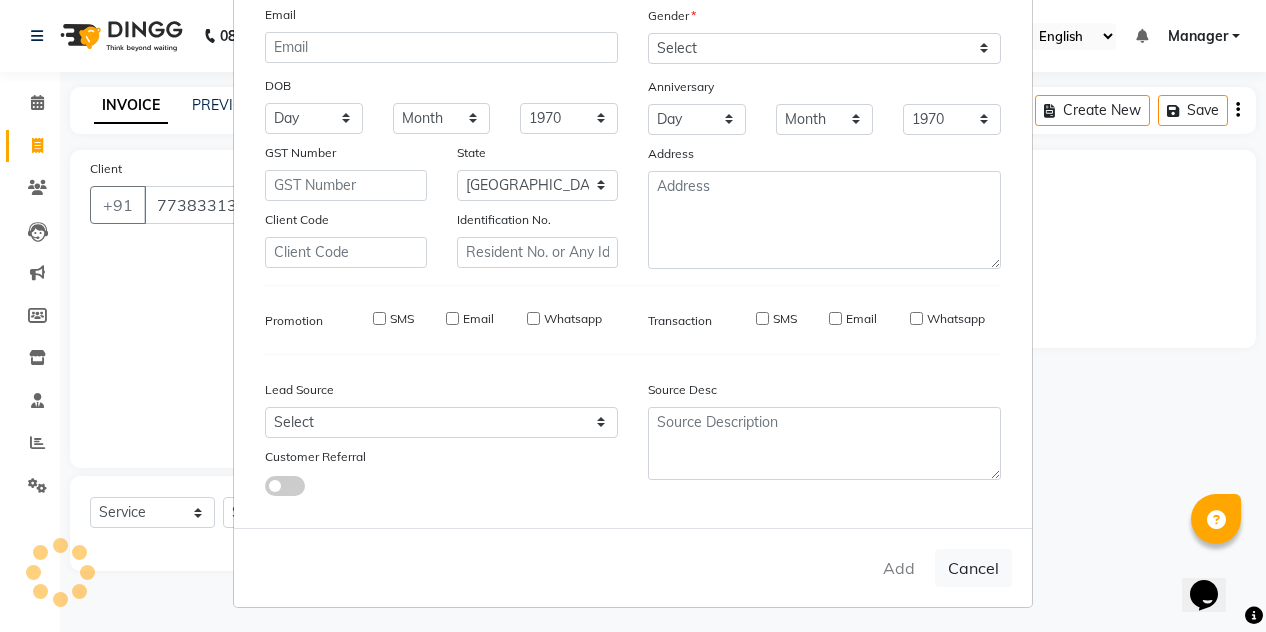 type on "77******01" 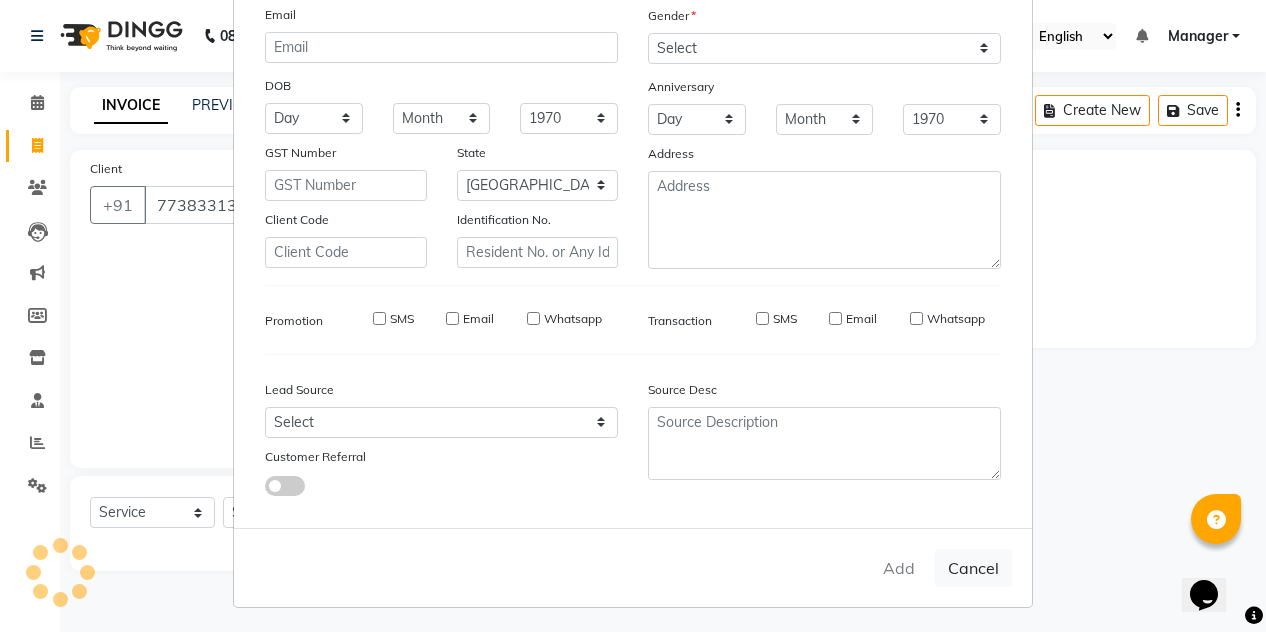 type 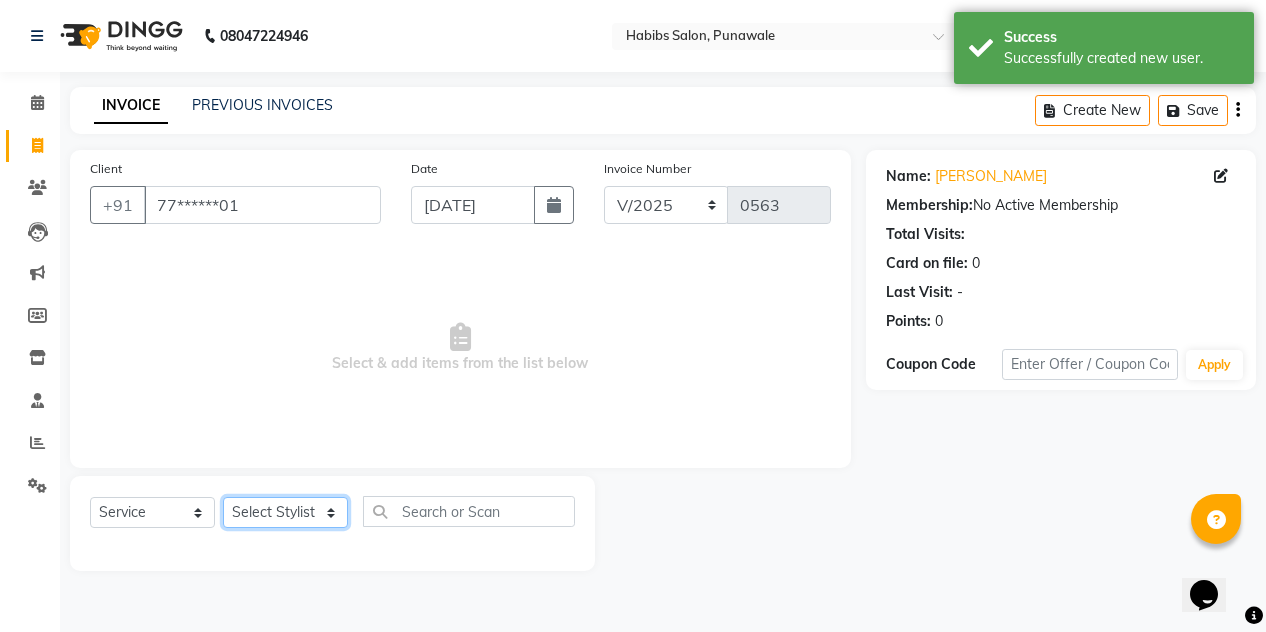click on "Select Stylist [PERSON_NAME] [PERSON_NAME] Manager [PERSON_NAME] [PERSON_NAME] SHRUTI" 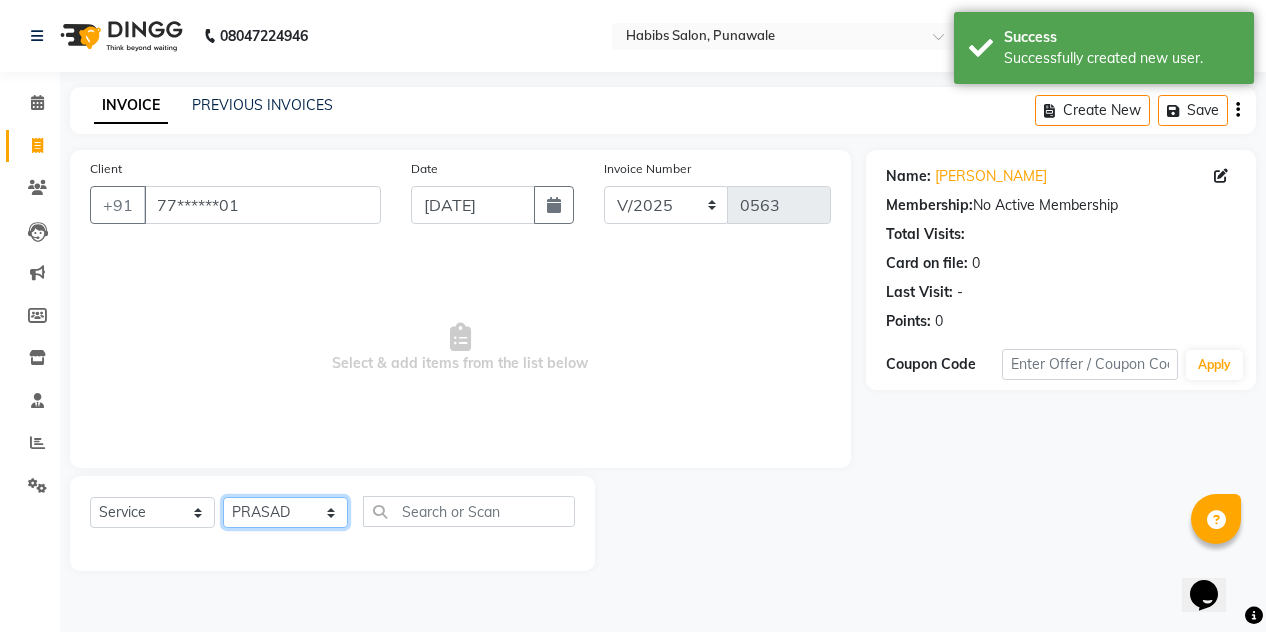 click on "Select Stylist [PERSON_NAME] [PERSON_NAME] Manager [PERSON_NAME] [PERSON_NAME] SHRUTI" 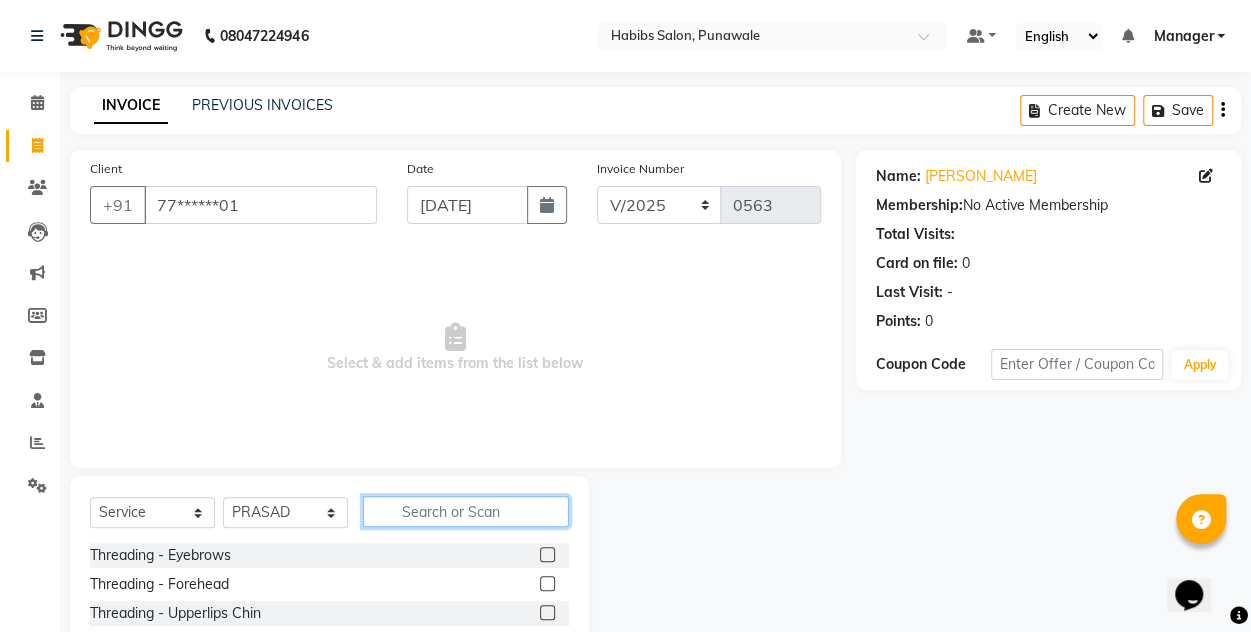 click 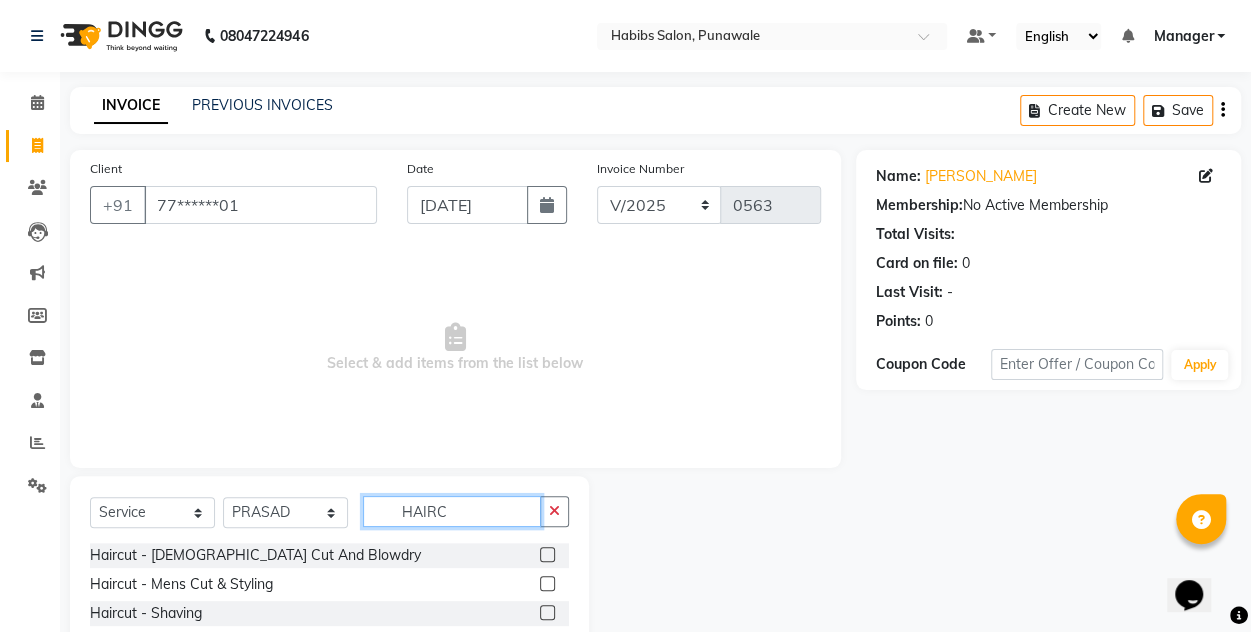 type on "HAIRC" 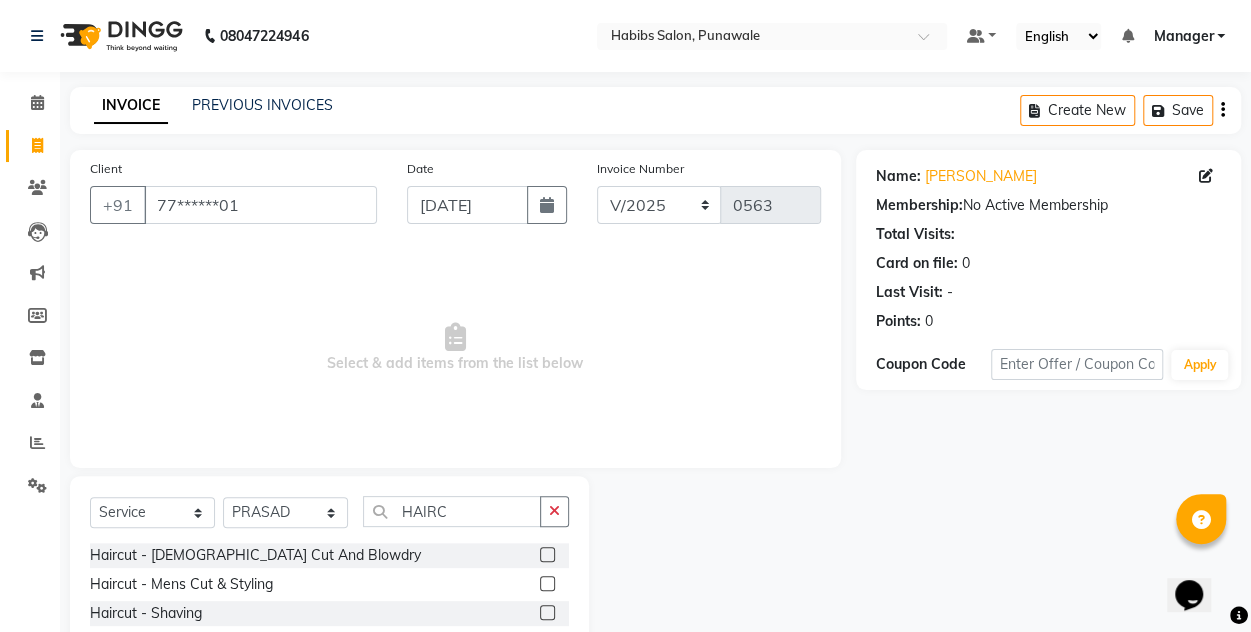 click 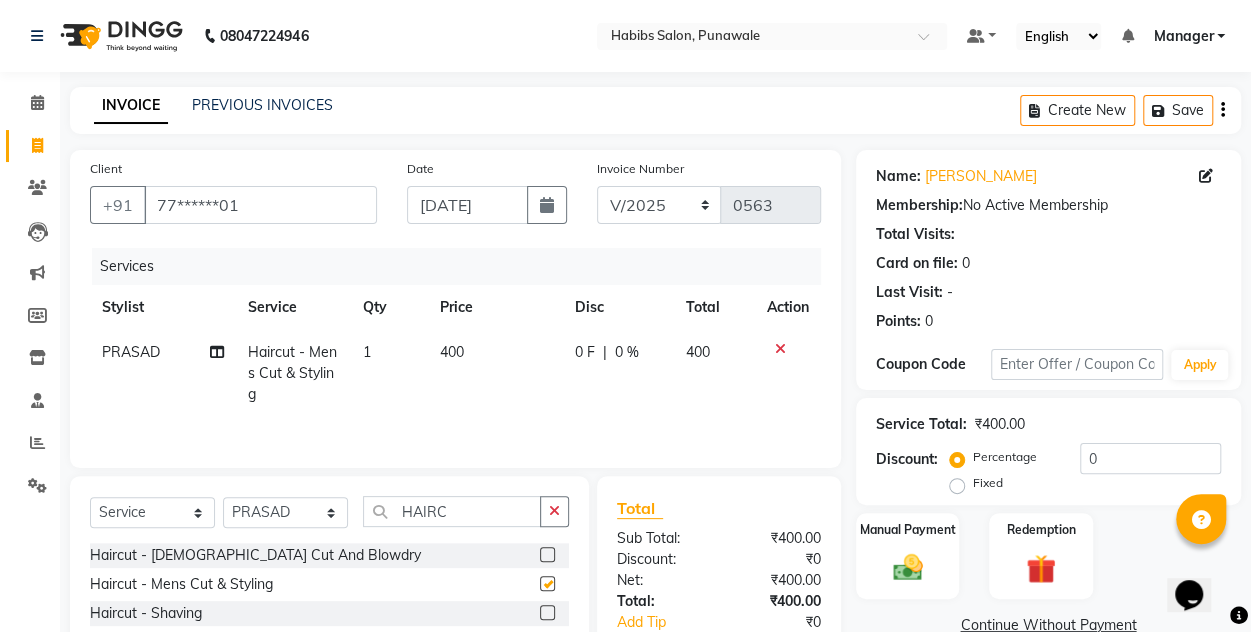 checkbox on "false" 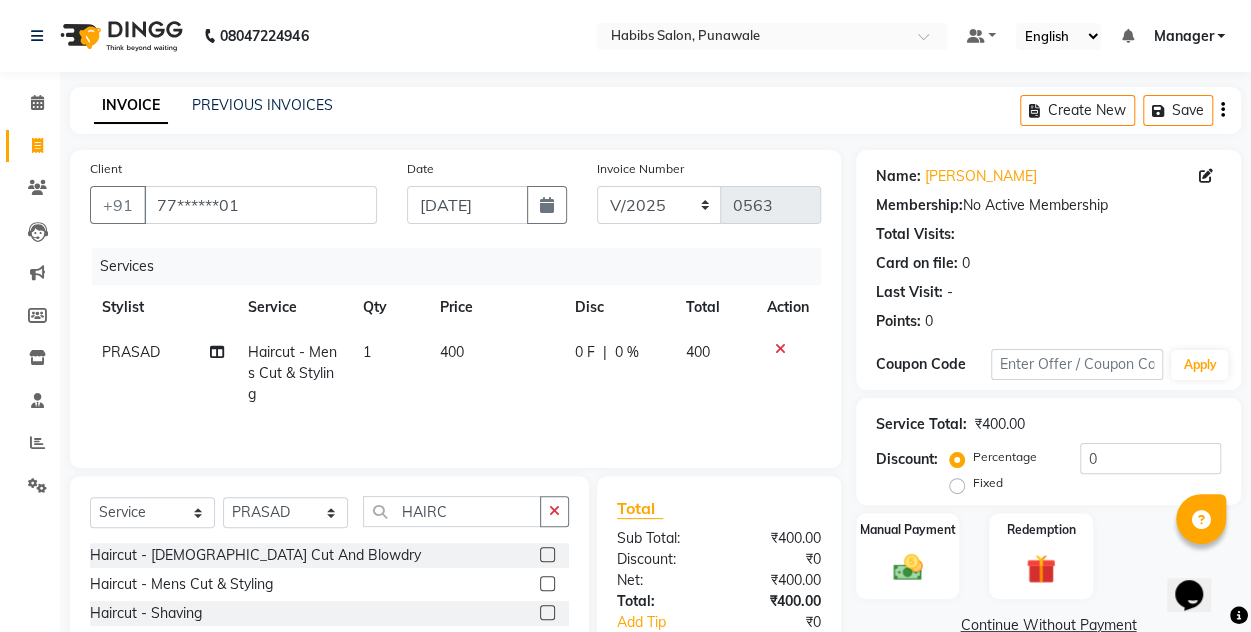click on "400" 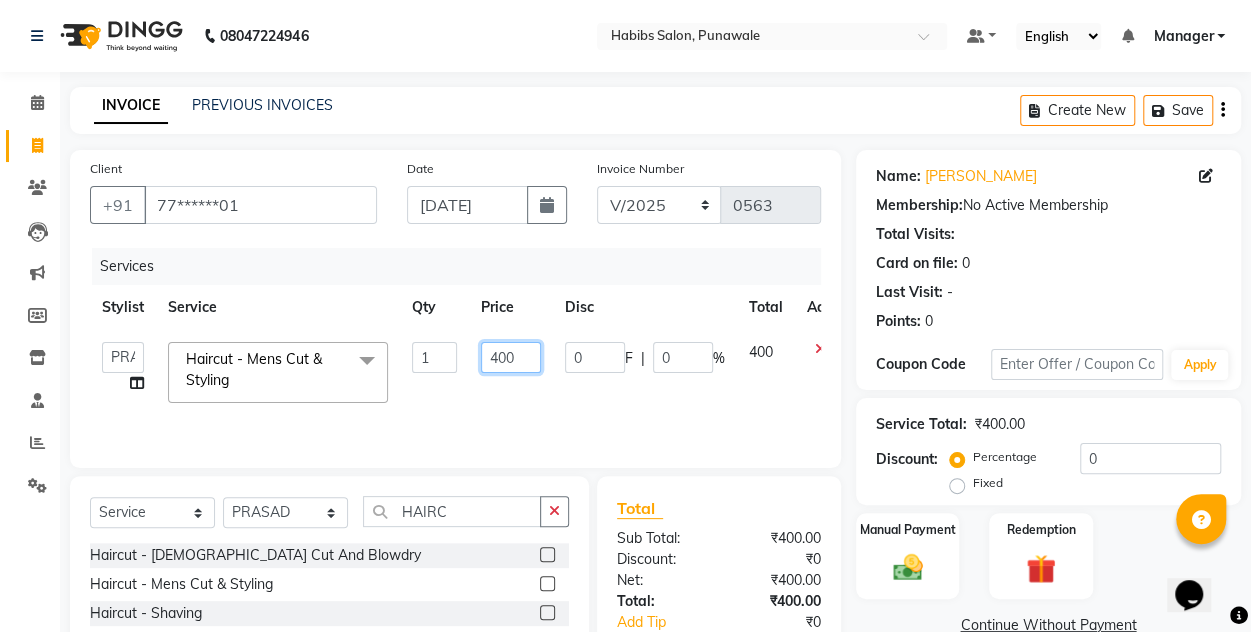 click on "400" 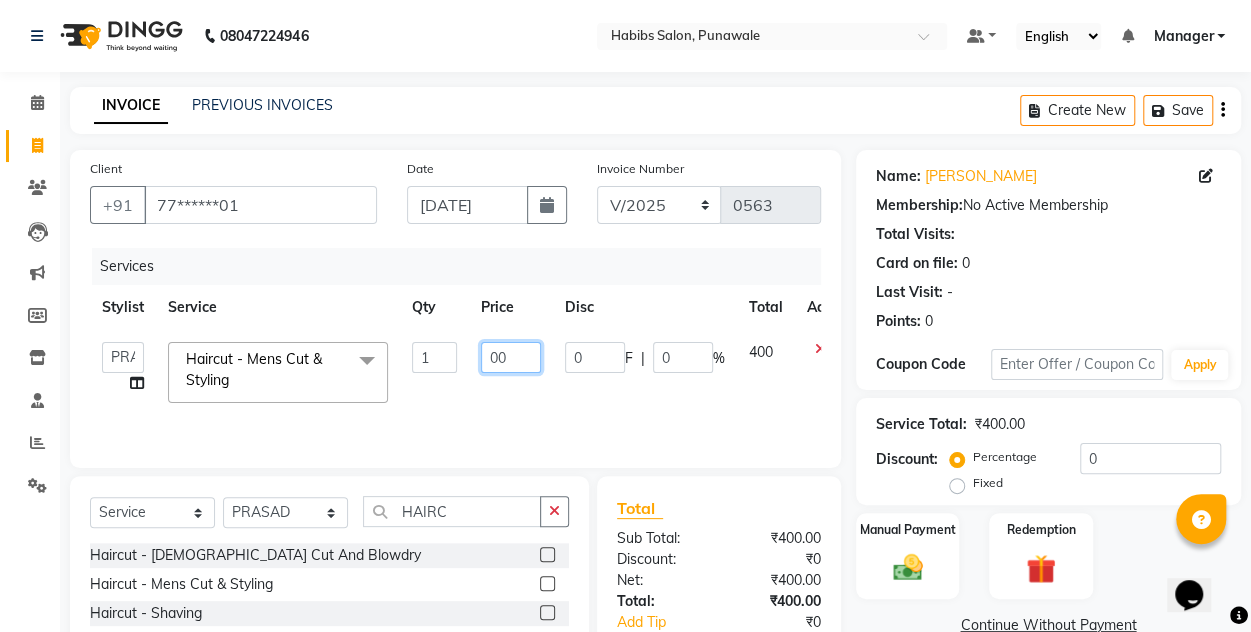 type on "200" 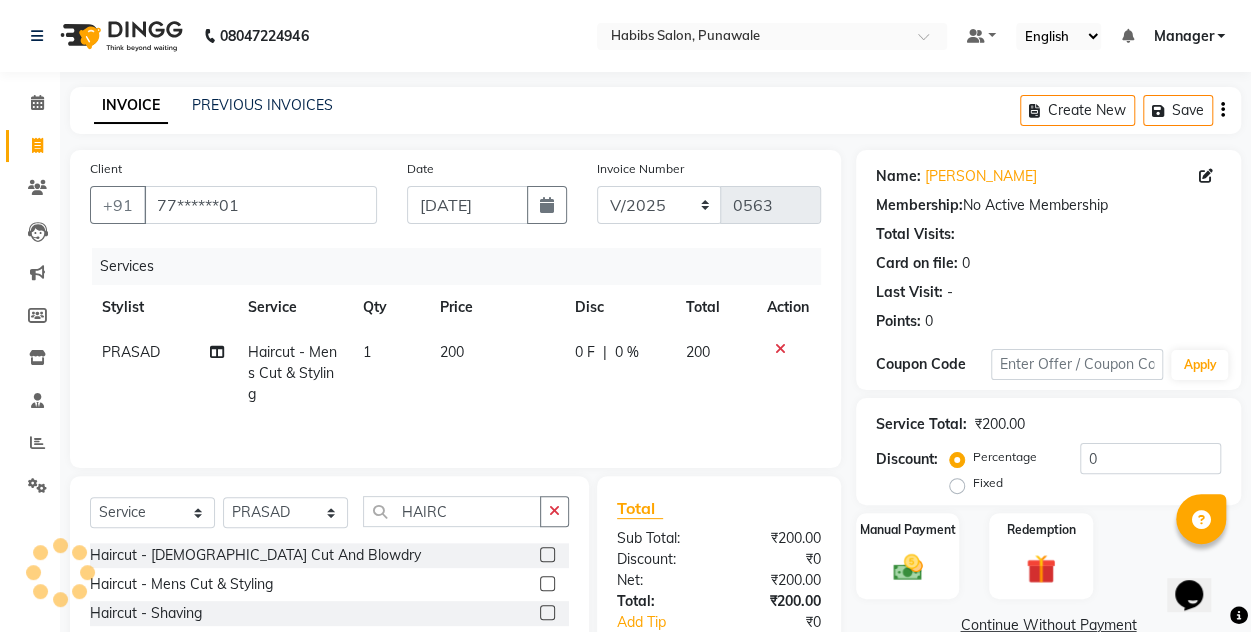 click on "0 F | 0 %" 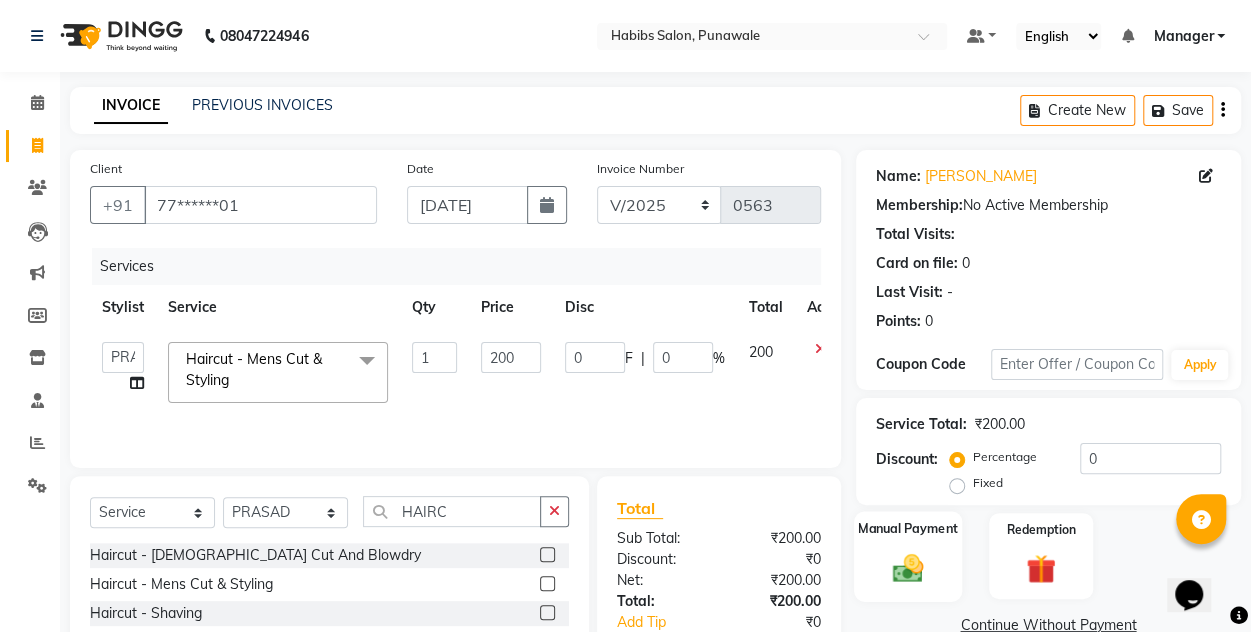 click on "Manual Payment" 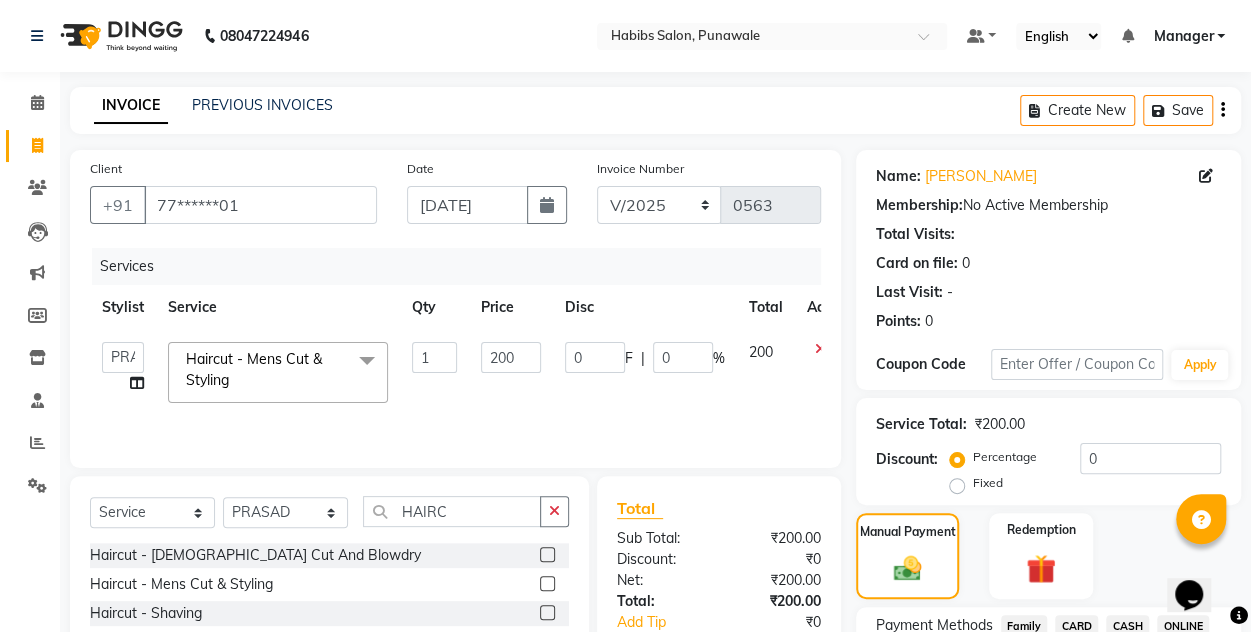 scroll, scrollTop: 168, scrollLeft: 0, axis: vertical 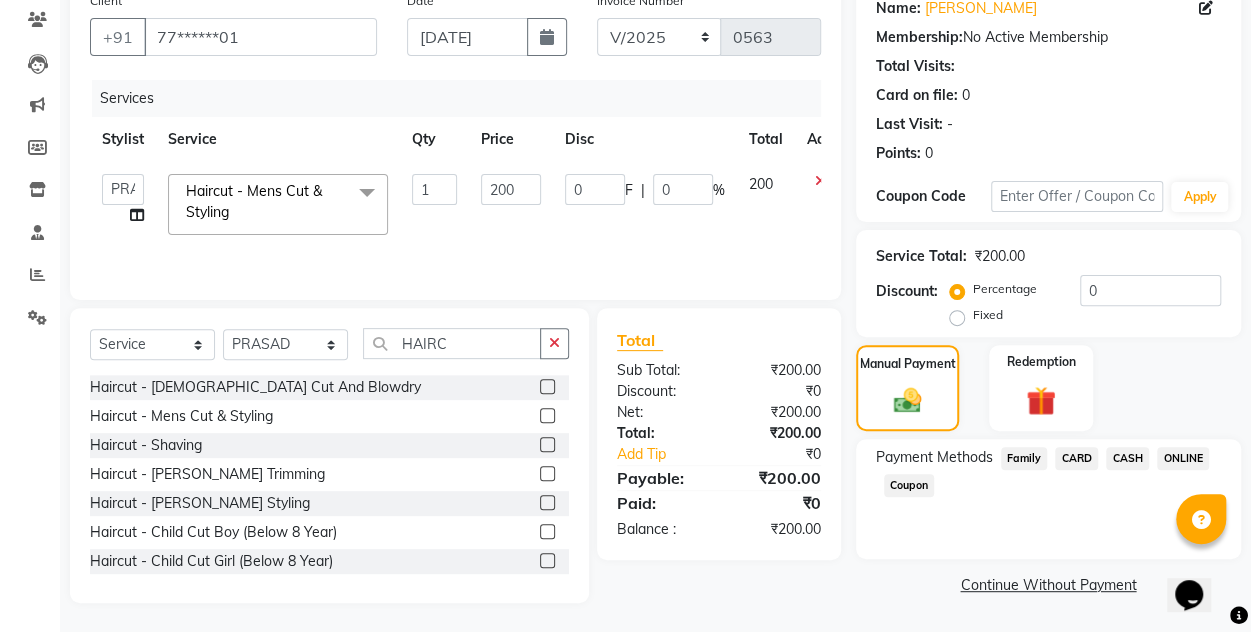 click on "ONLINE" 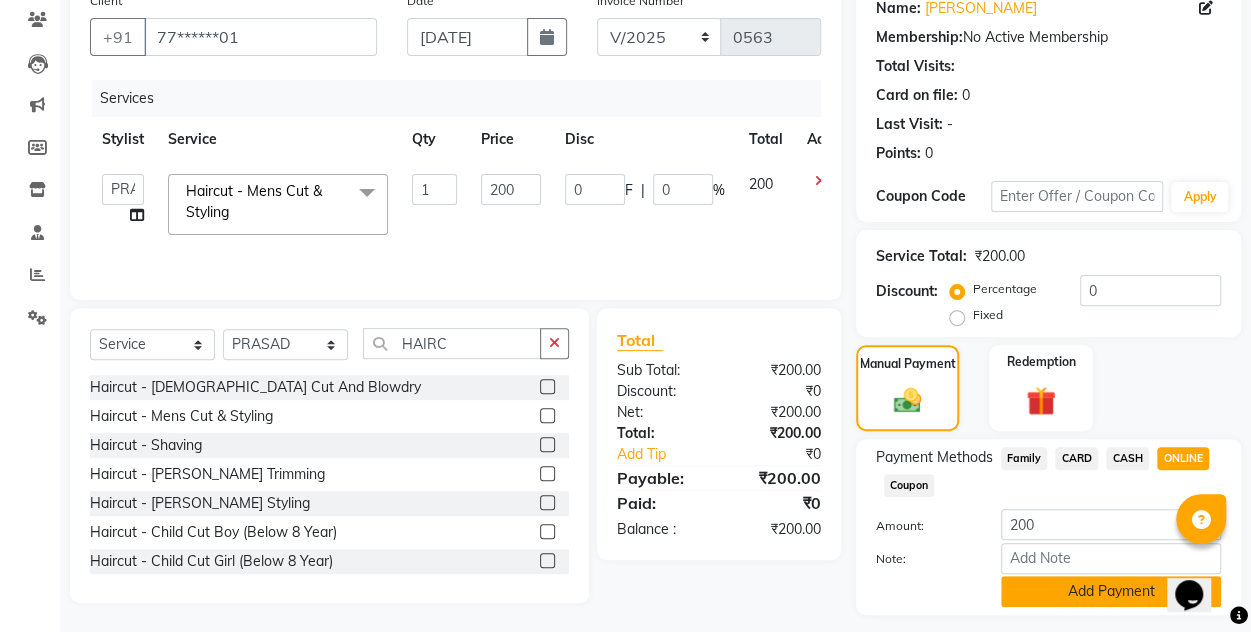 click on "Add Payment" 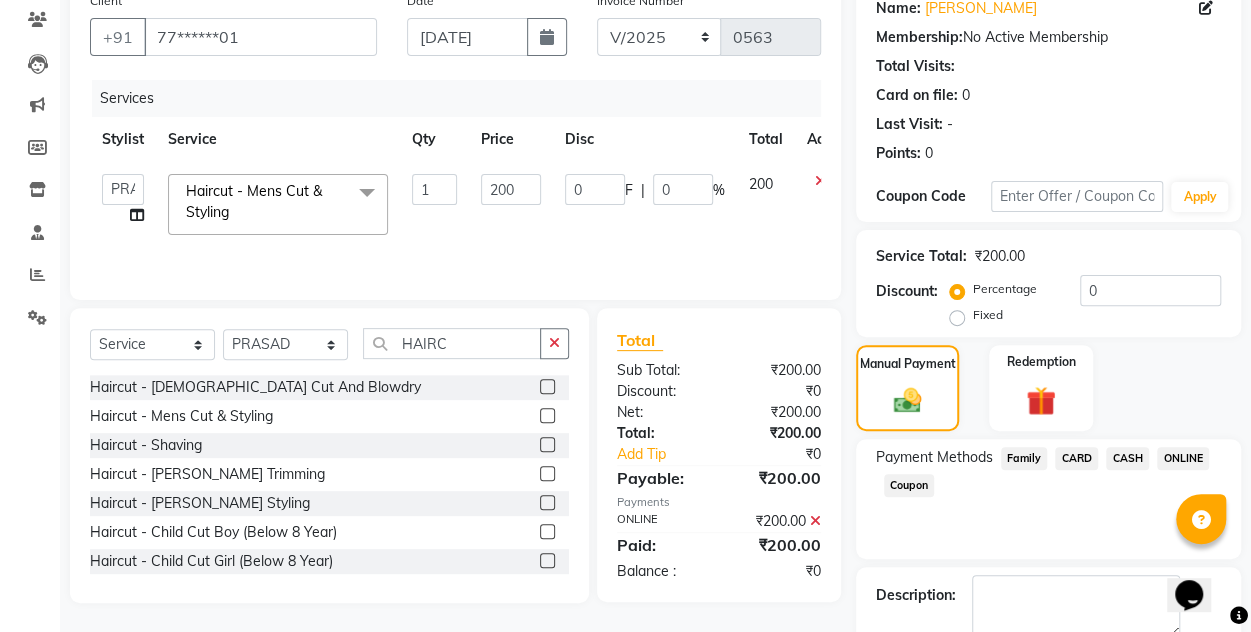 scroll, scrollTop: 277, scrollLeft: 0, axis: vertical 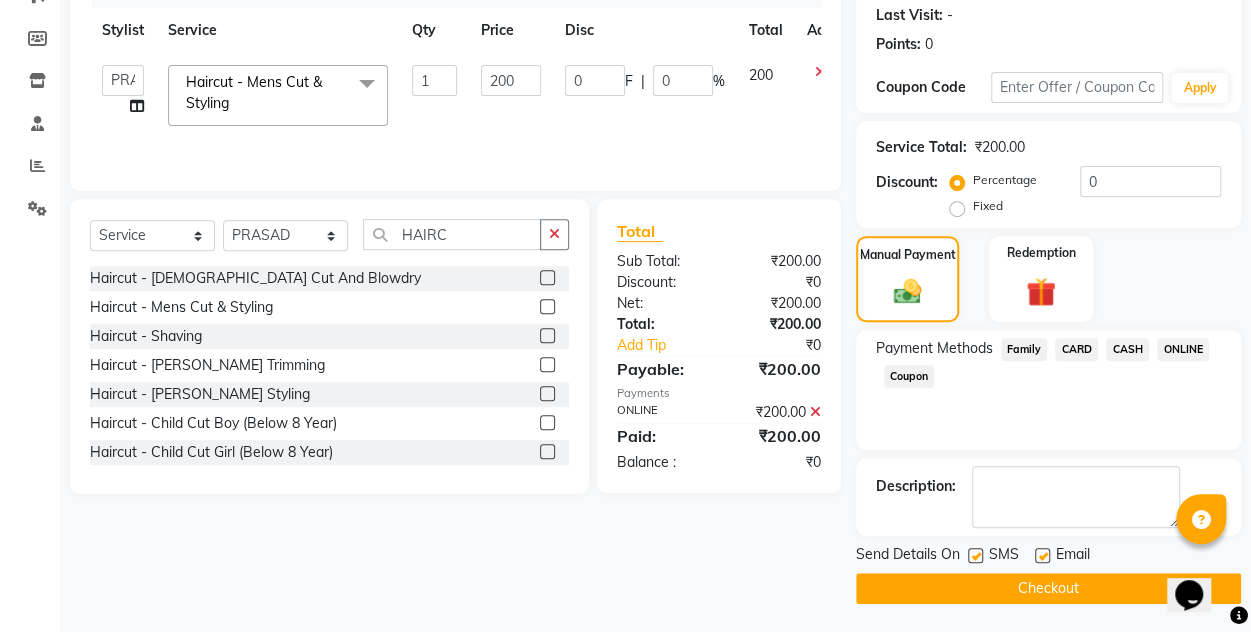 click on "Checkout" 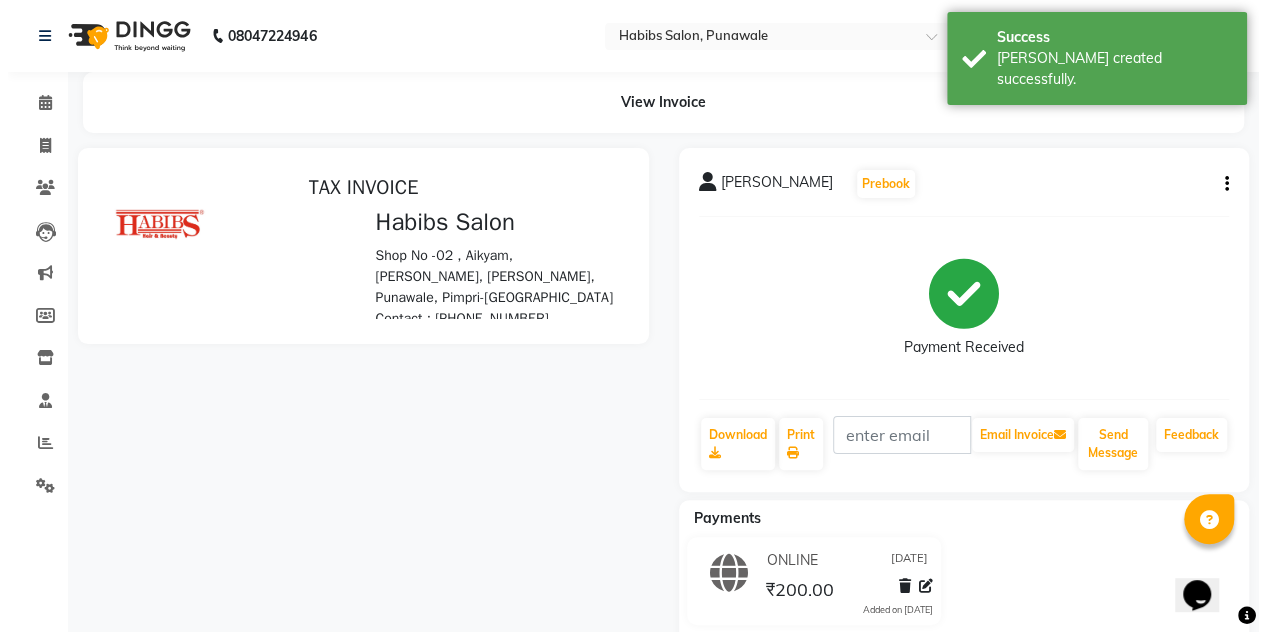 scroll, scrollTop: 0, scrollLeft: 0, axis: both 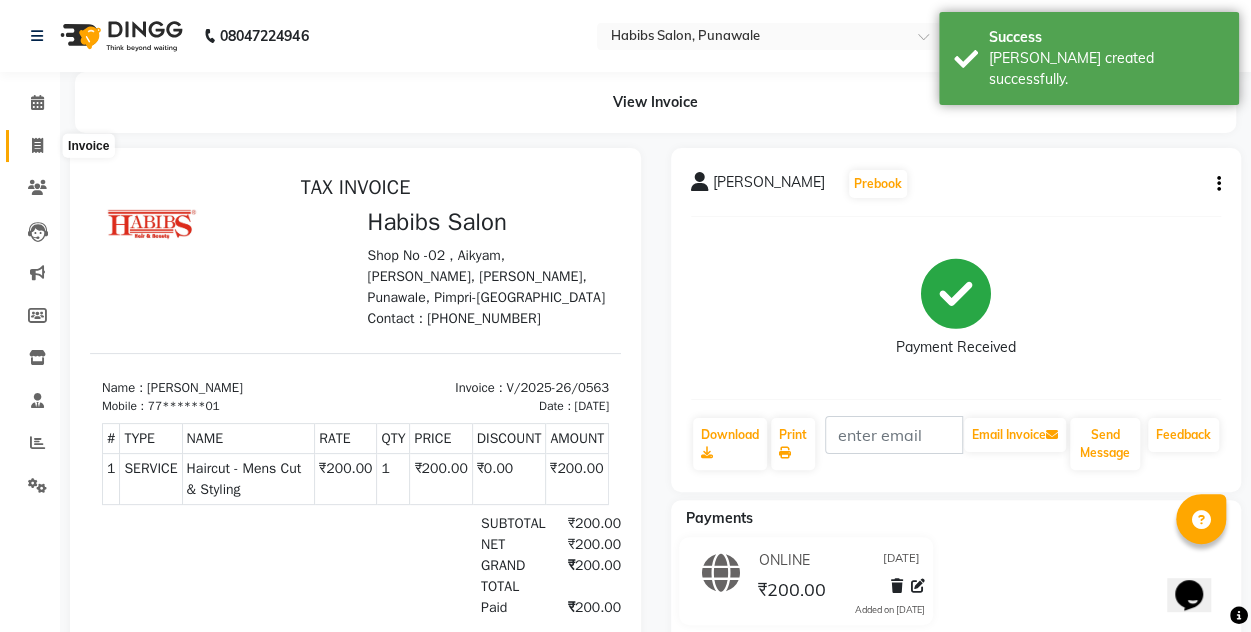 click 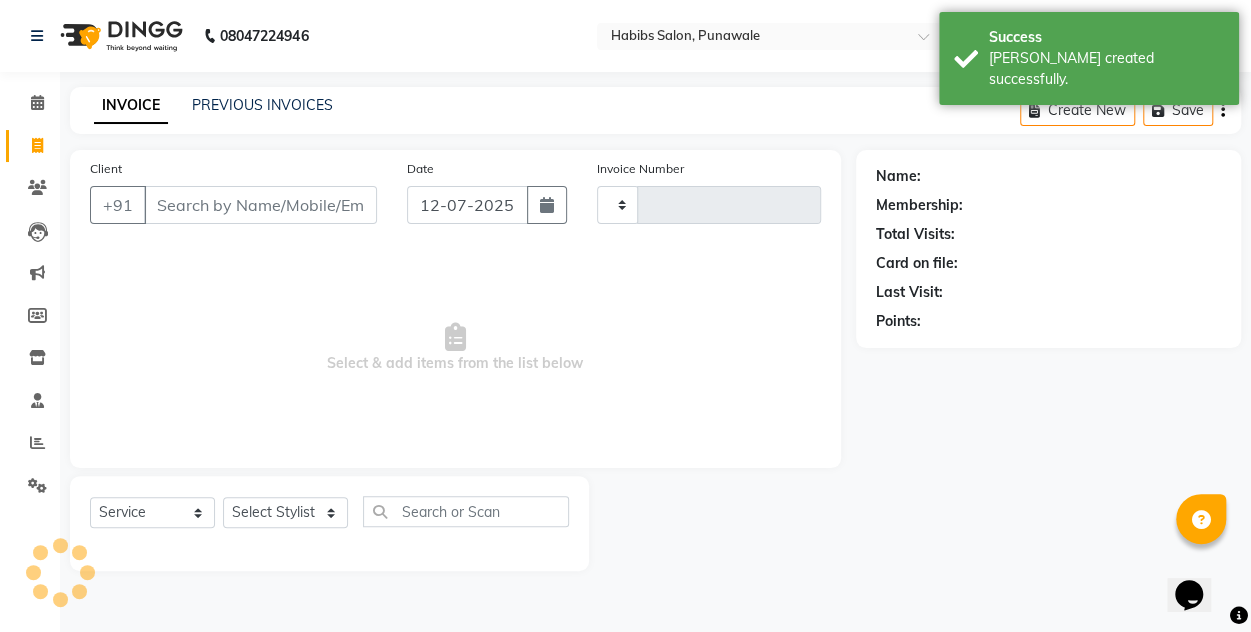 type on "0564" 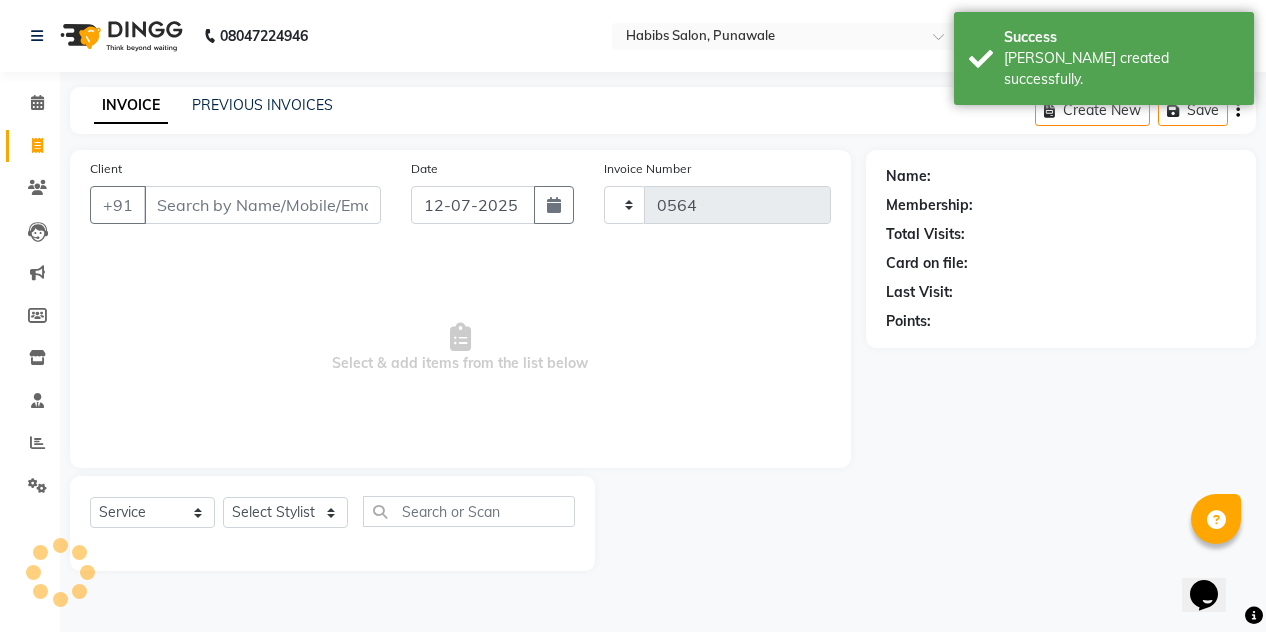 select on "7943" 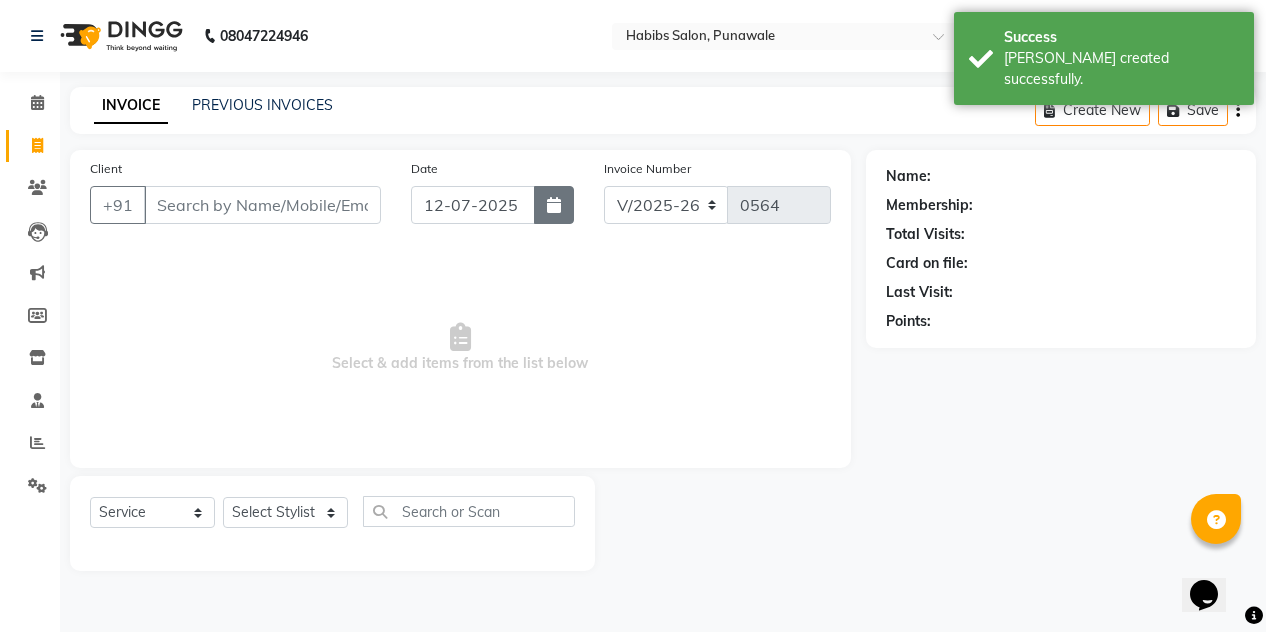 click 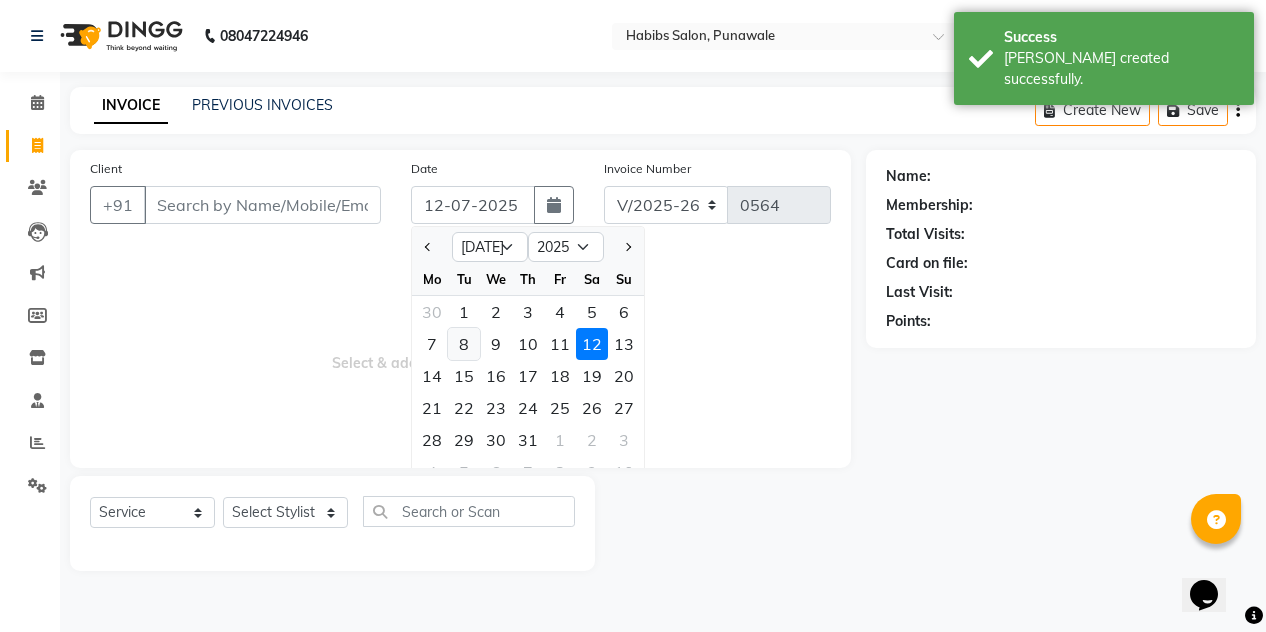 click on "8" 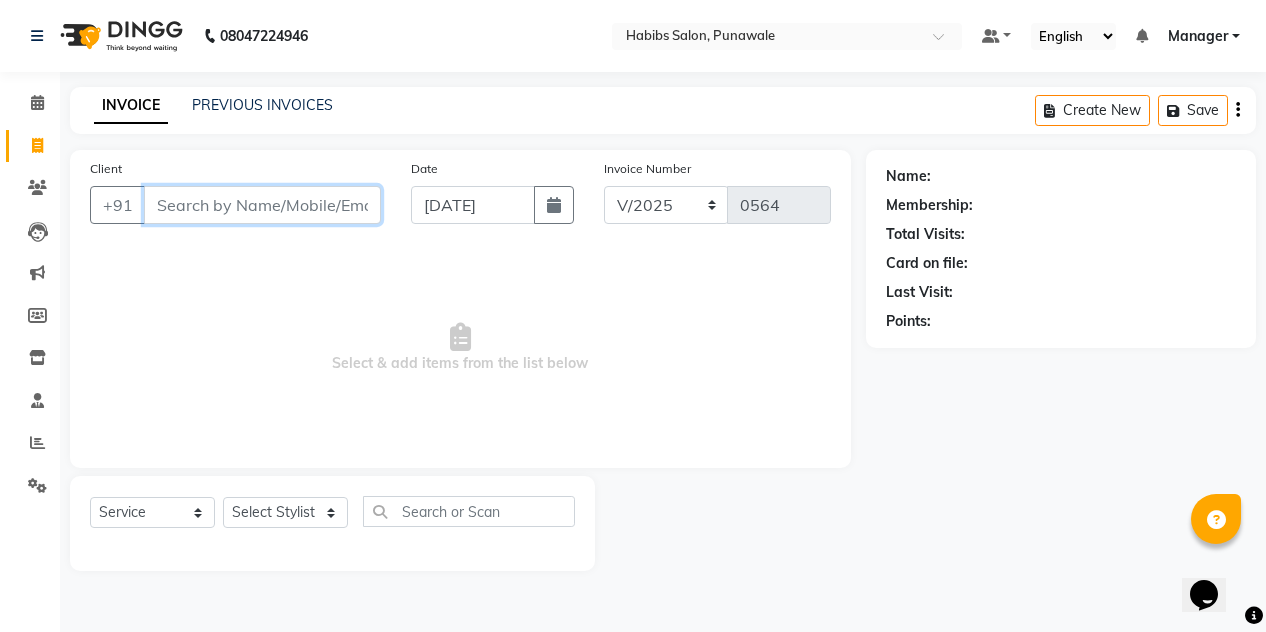 click on "Client" at bounding box center [262, 205] 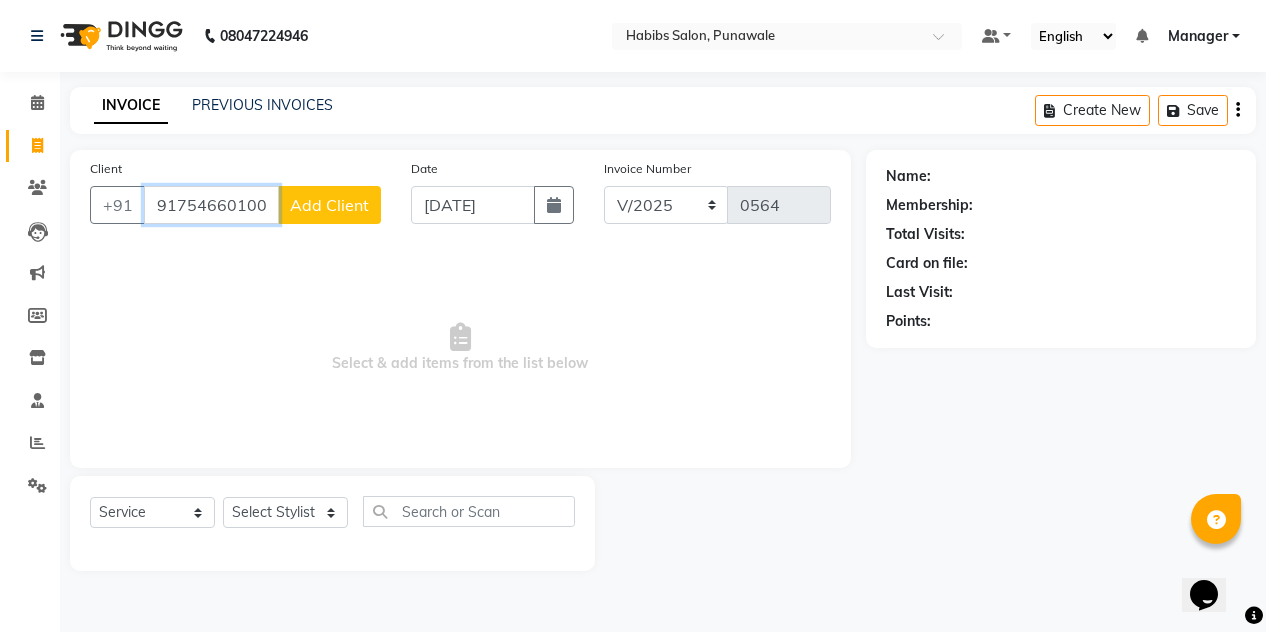type on "91754660100" 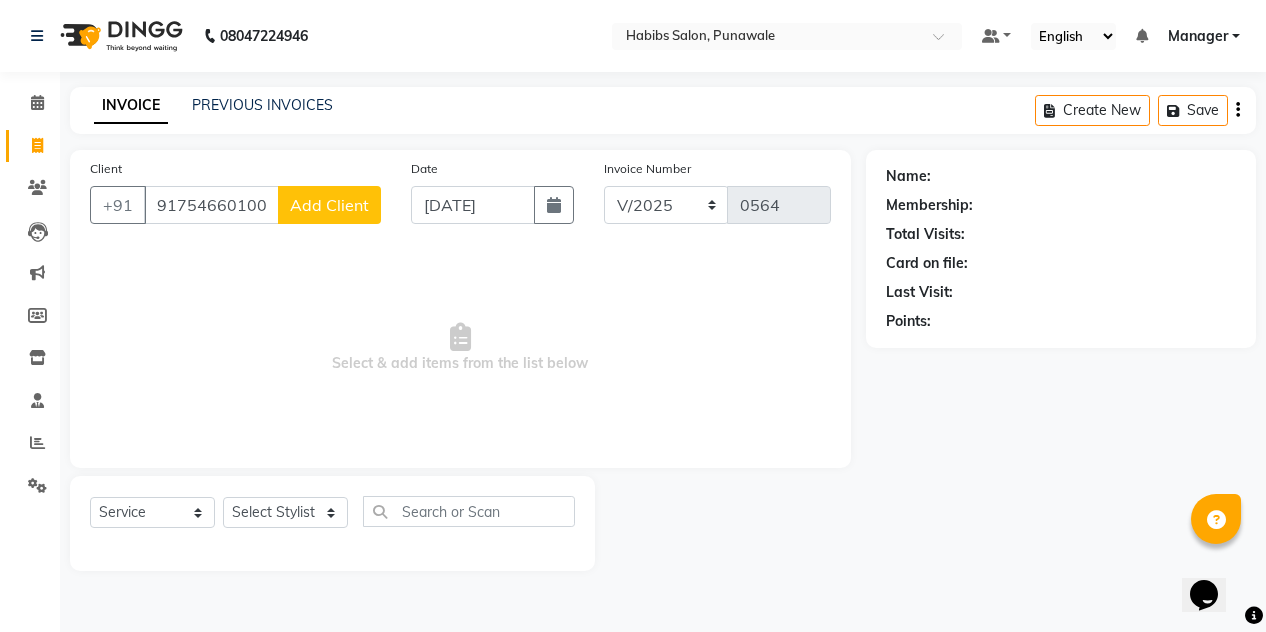 click on "Add Client" 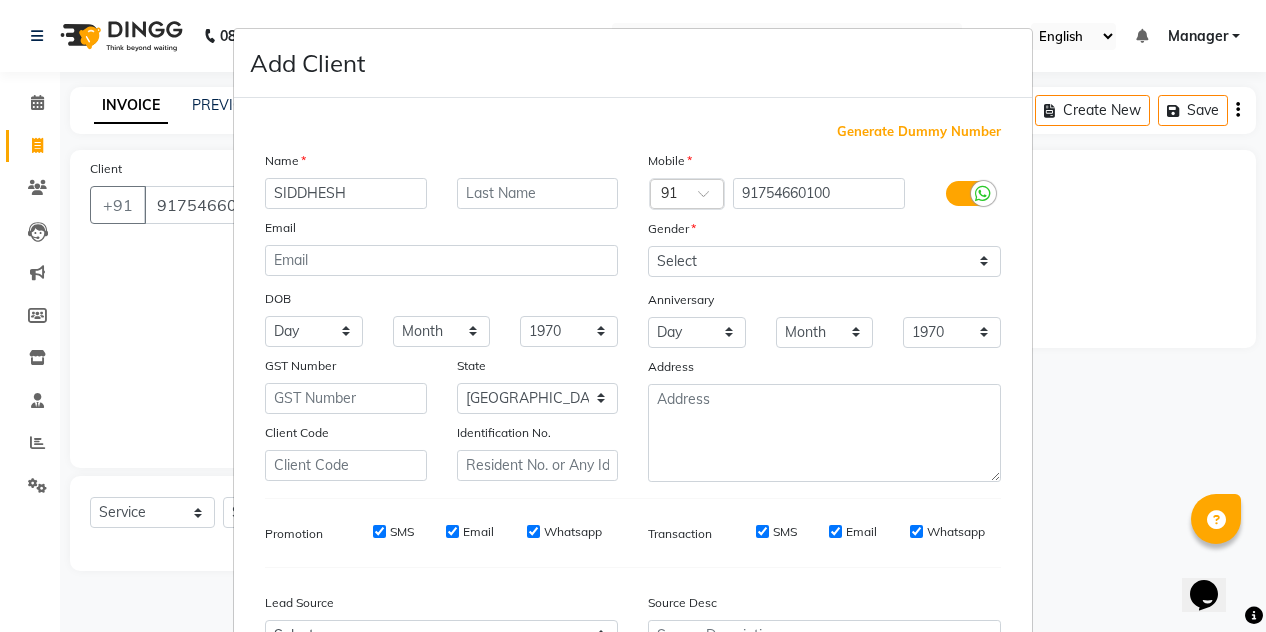 type on "SIDDHESH" 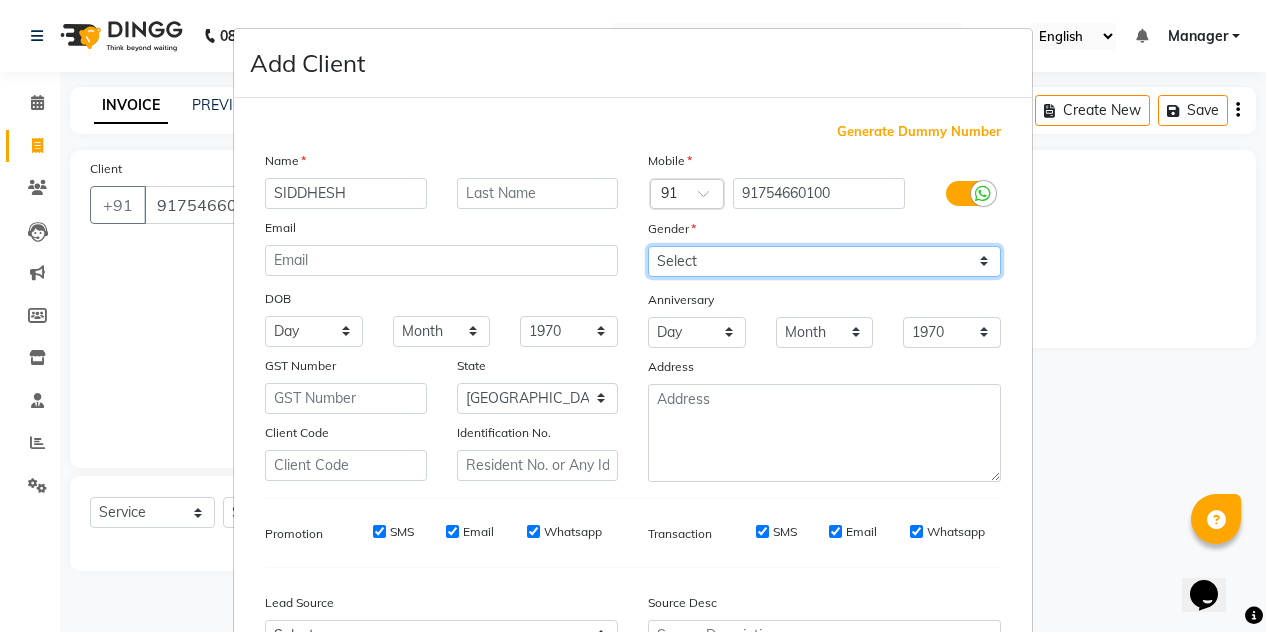 click on "Select [DEMOGRAPHIC_DATA] [DEMOGRAPHIC_DATA] Other Prefer Not To Say" at bounding box center [824, 261] 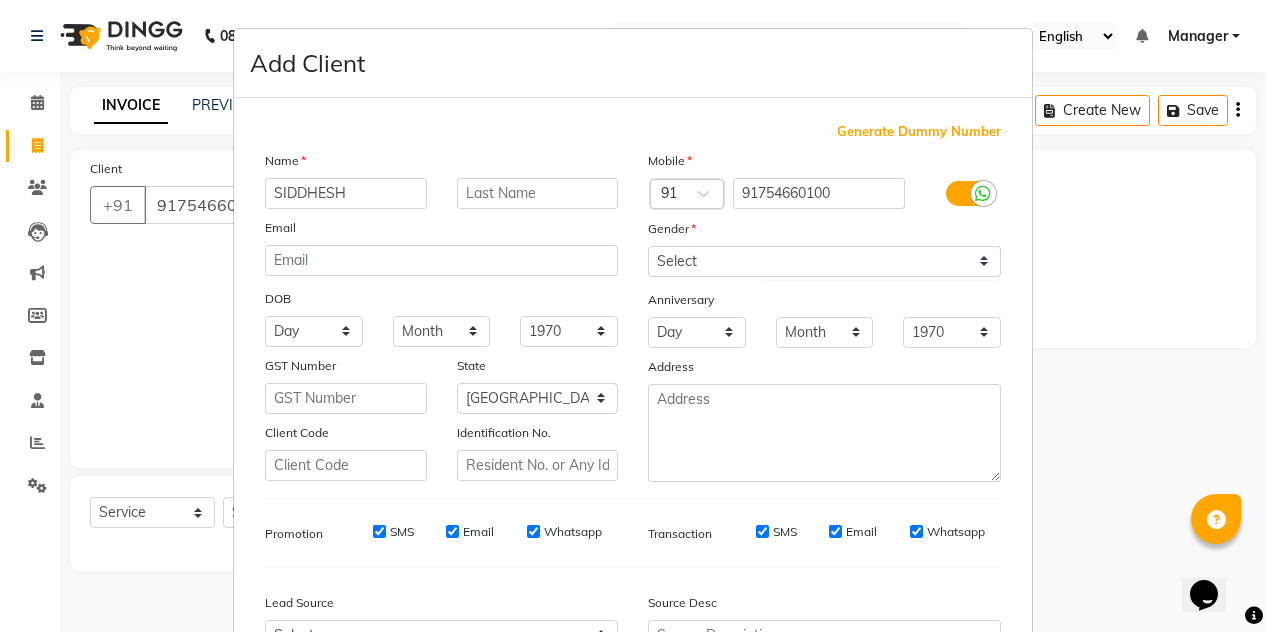 scroll, scrollTop: 213, scrollLeft: 0, axis: vertical 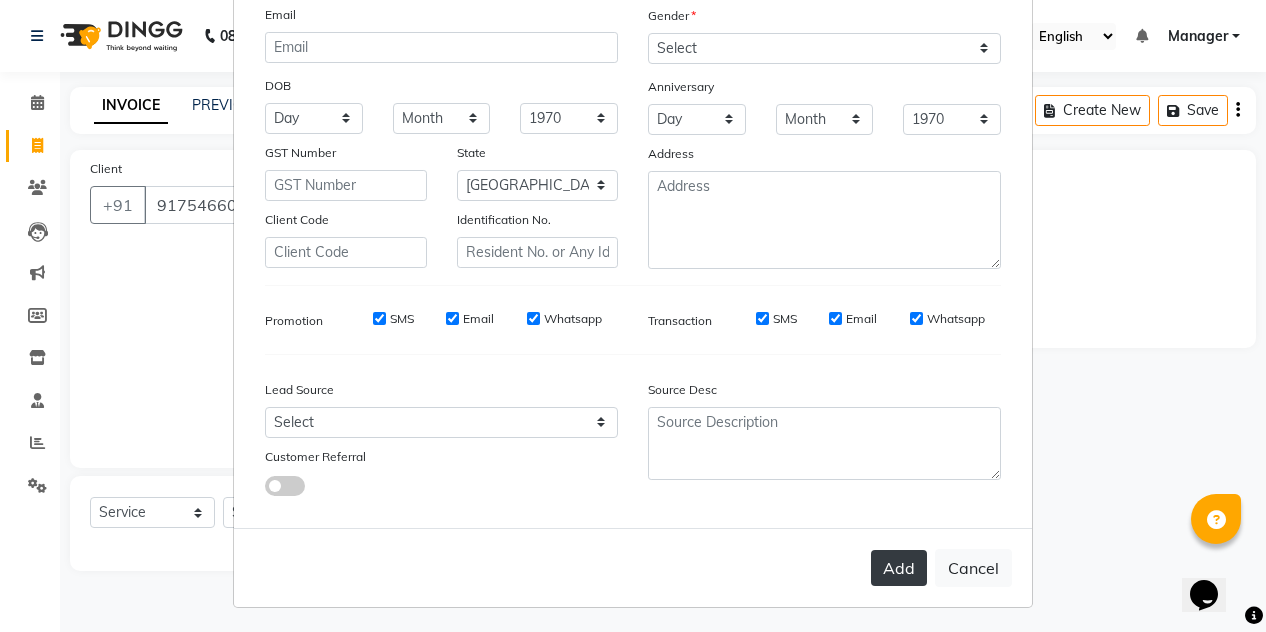 click on "Add" at bounding box center (899, 568) 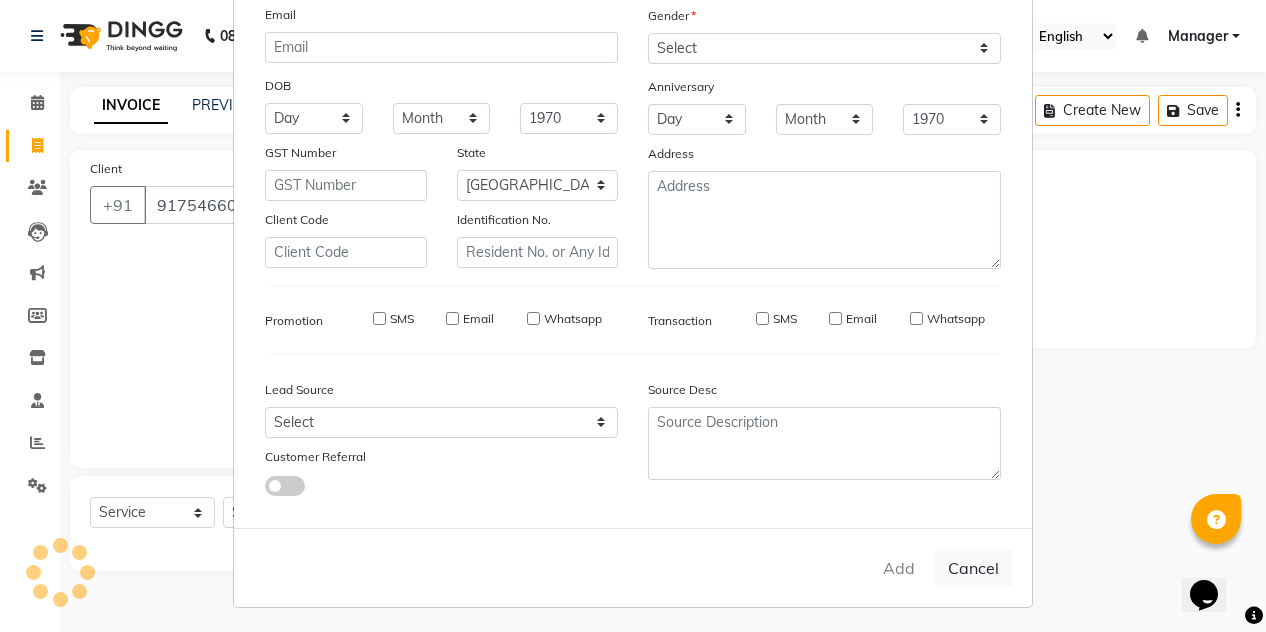 type on "75*****00" 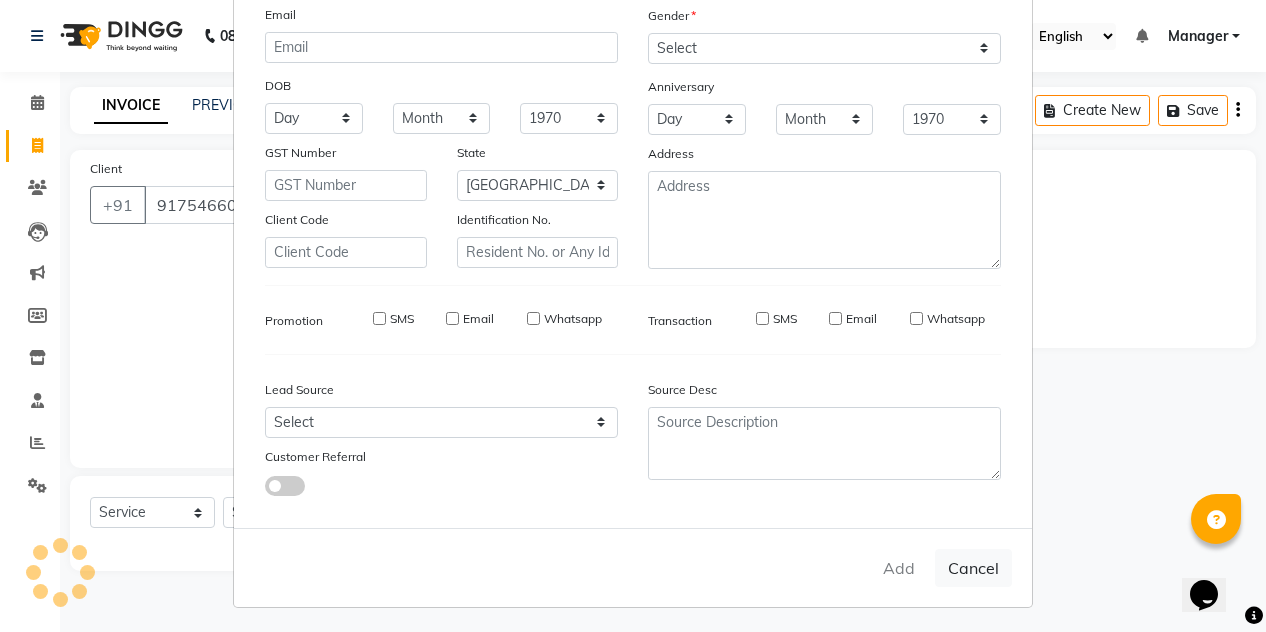 type 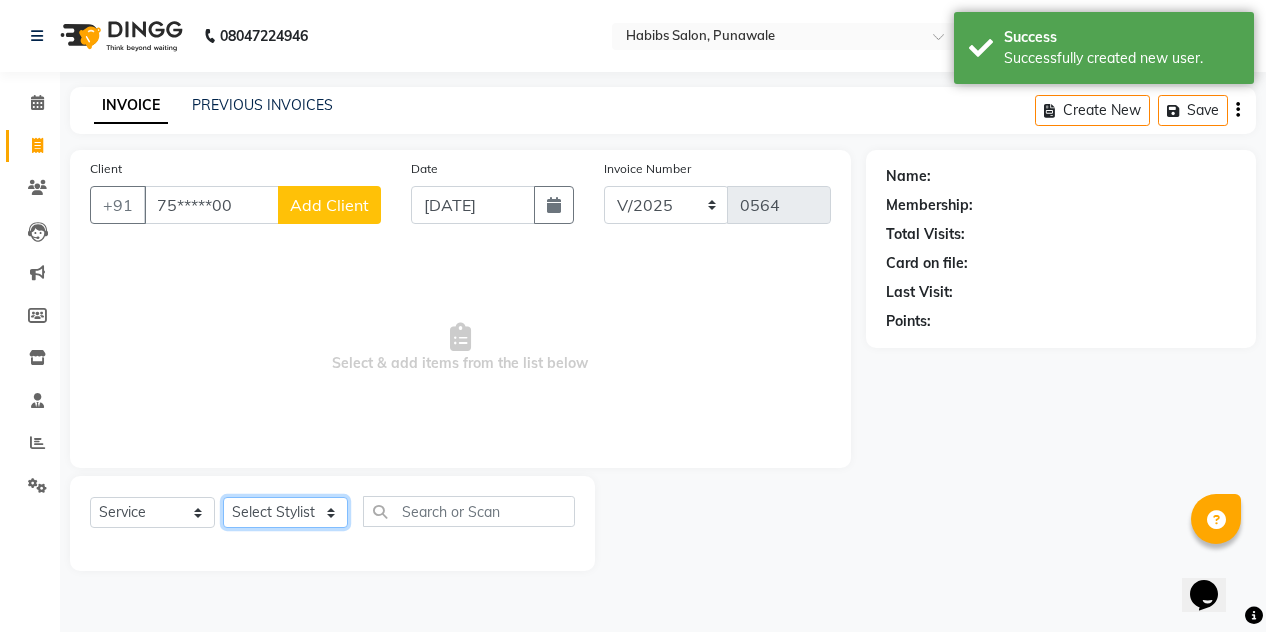 click on "Select Stylist [PERSON_NAME] [PERSON_NAME] Manager [PERSON_NAME] [PERSON_NAME] SHRUTI" 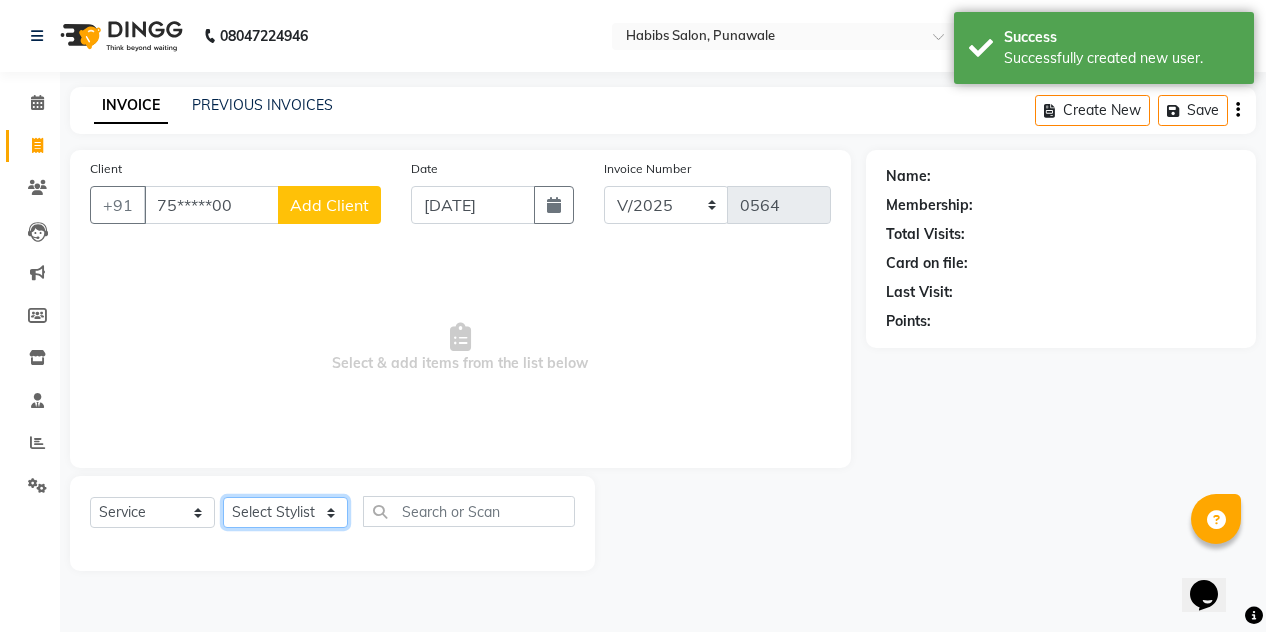 select on "71569" 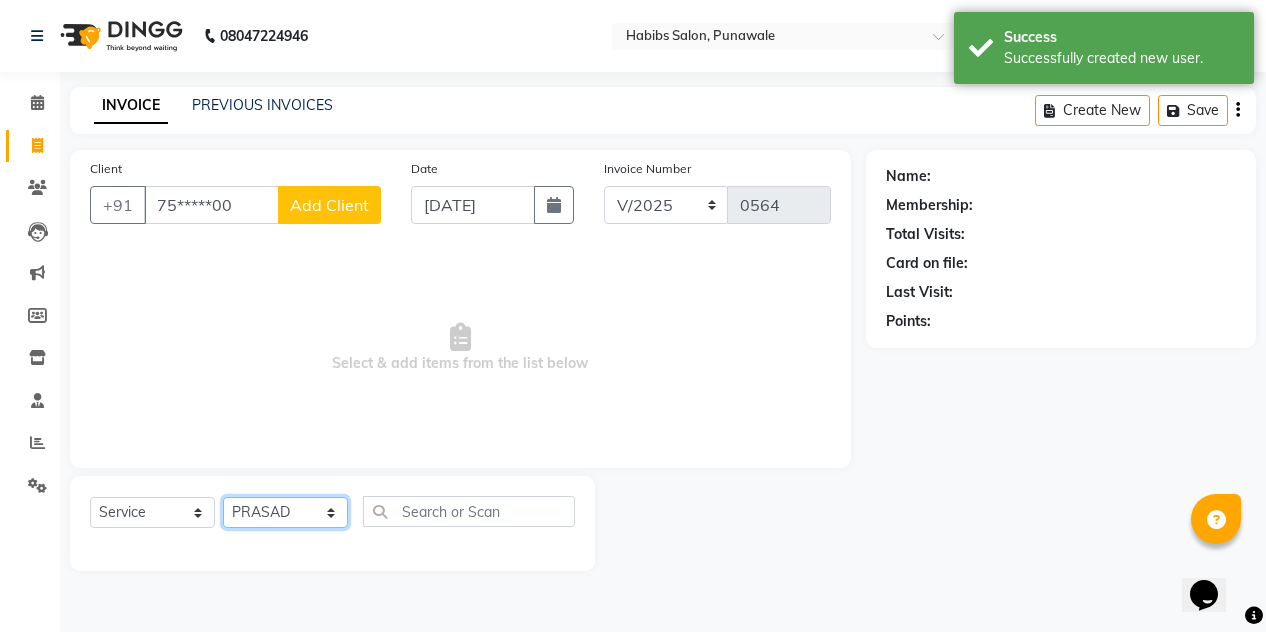 click on "Select Stylist [PERSON_NAME] [PERSON_NAME] Manager [PERSON_NAME] [PERSON_NAME] SHRUTI" 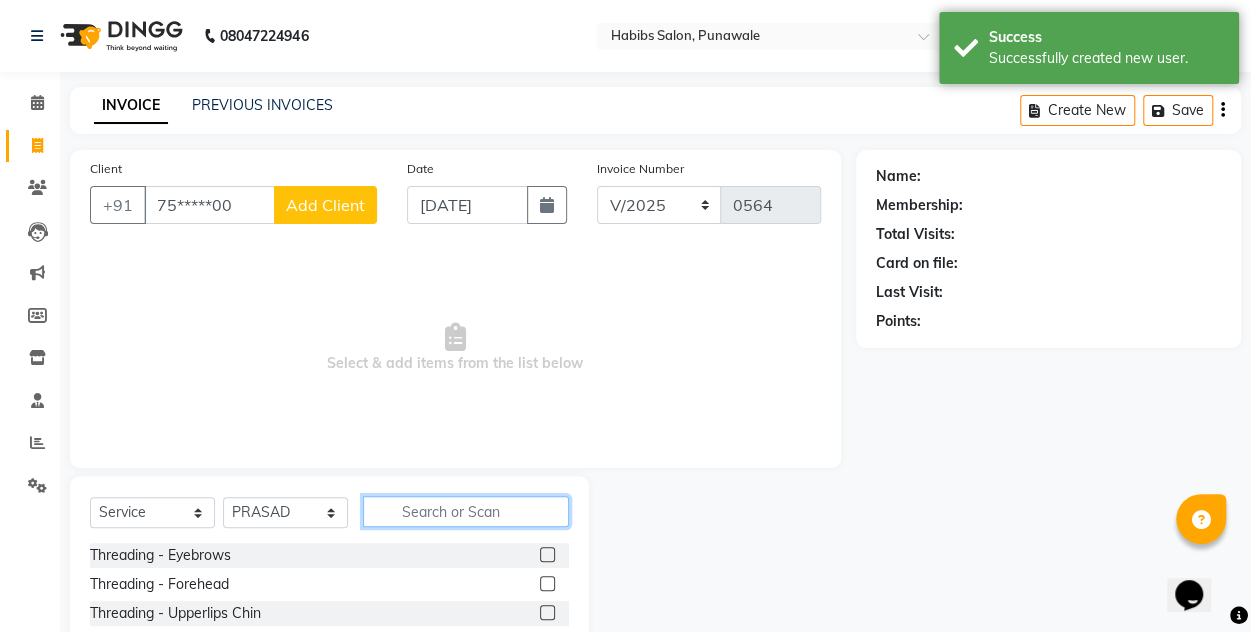 click 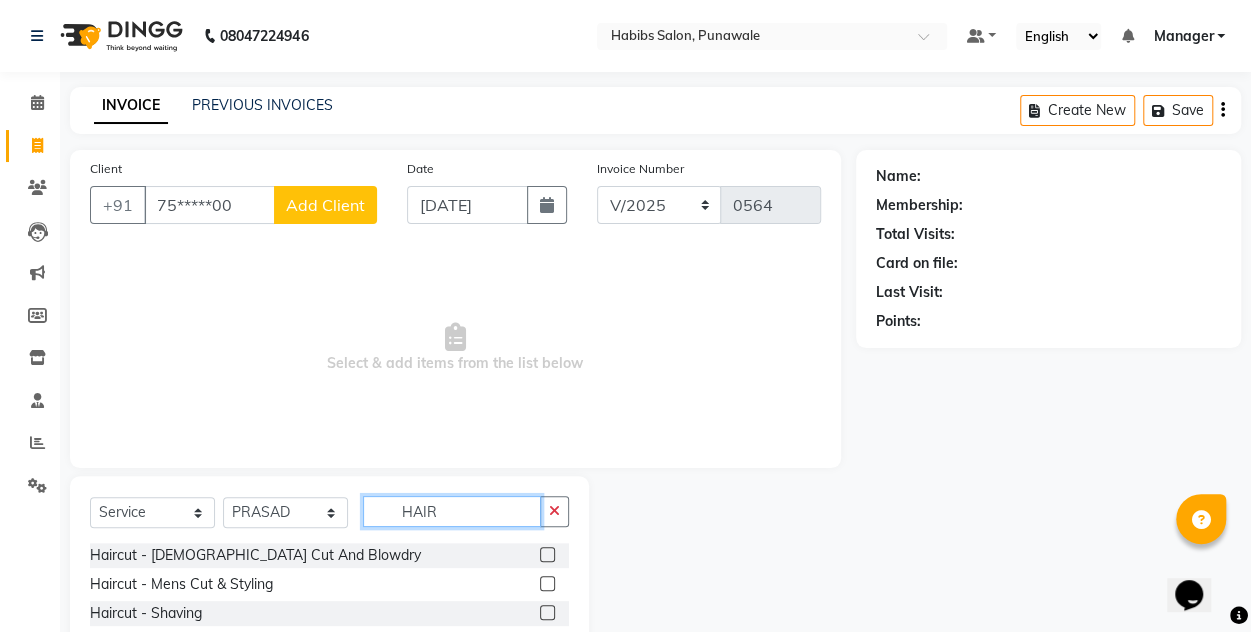 type on "HAIR" 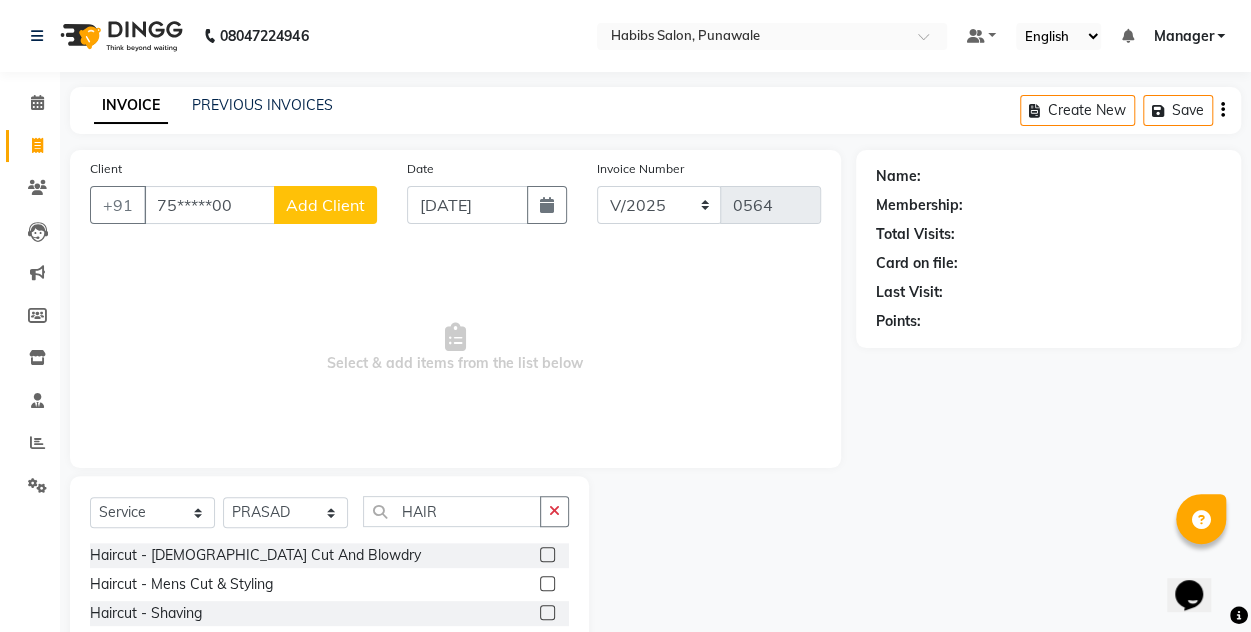 click 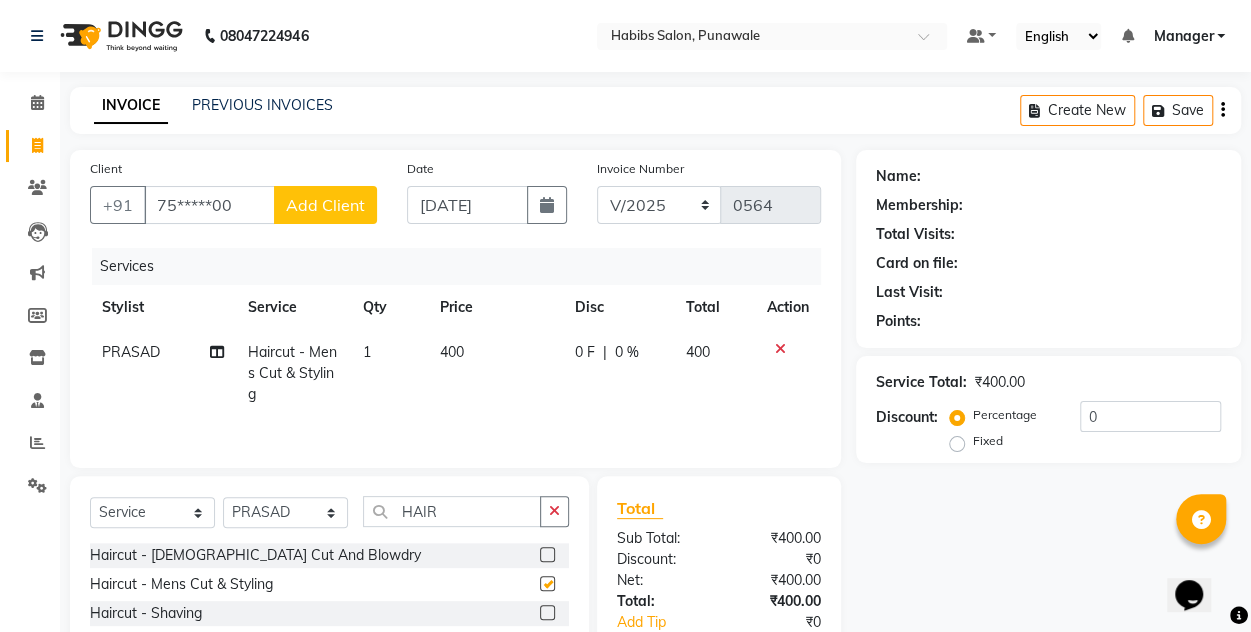 checkbox on "false" 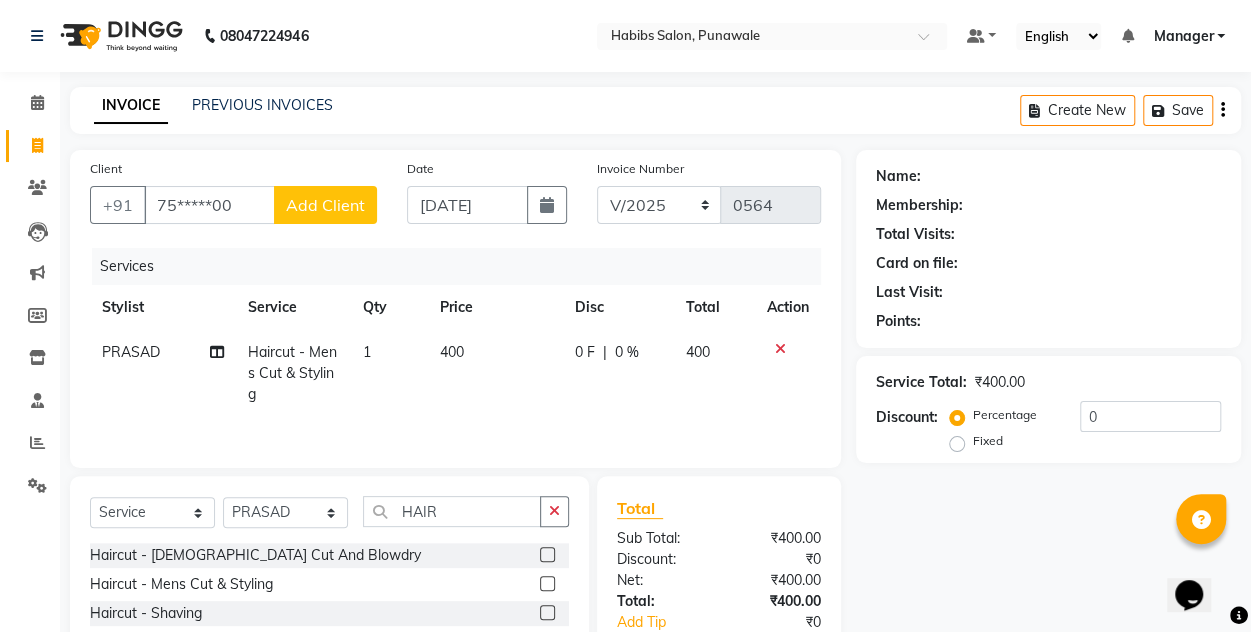 click 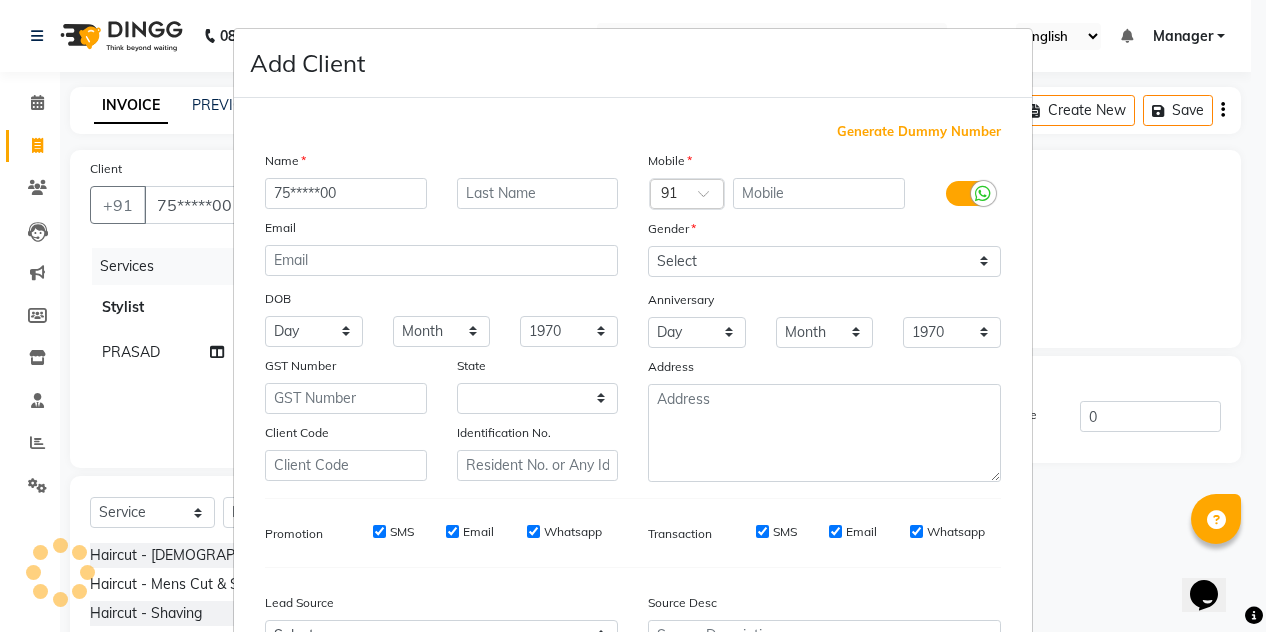 select on "22" 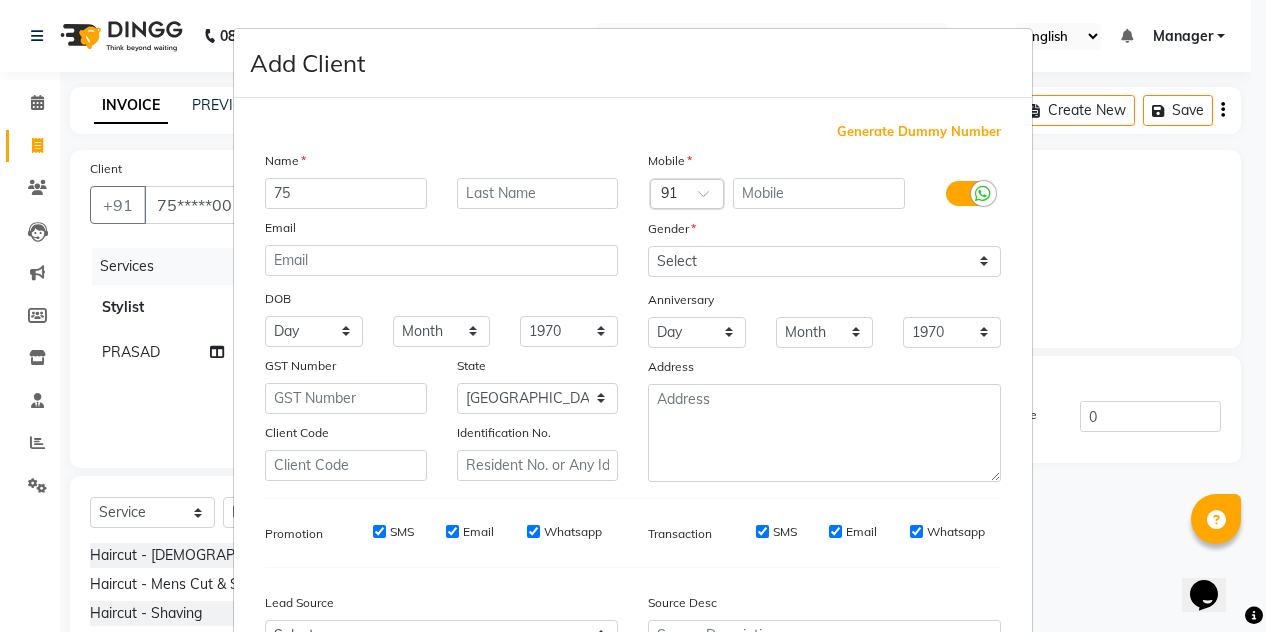 type on "7" 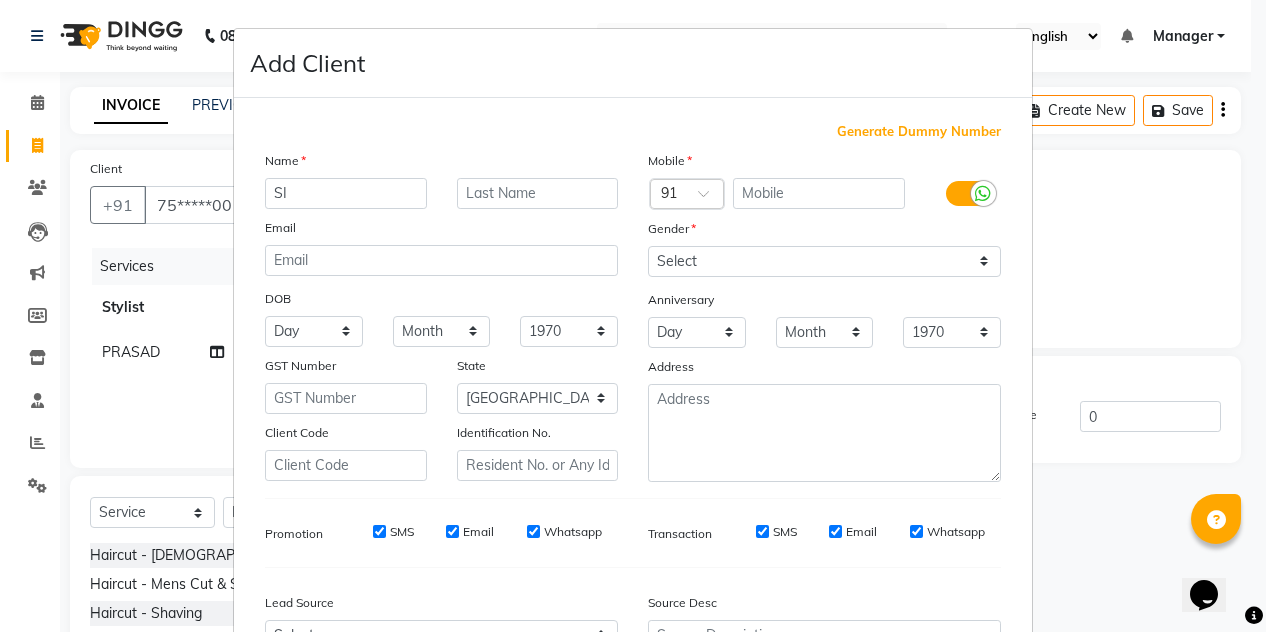 type on "SI" 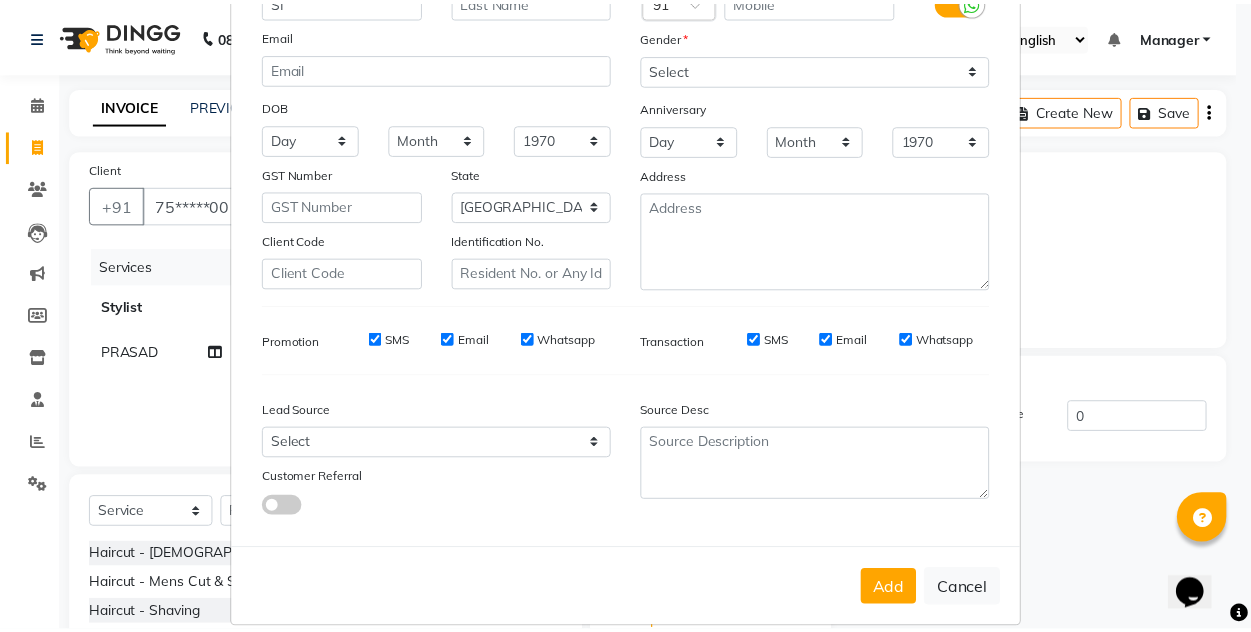 scroll, scrollTop: 213, scrollLeft: 0, axis: vertical 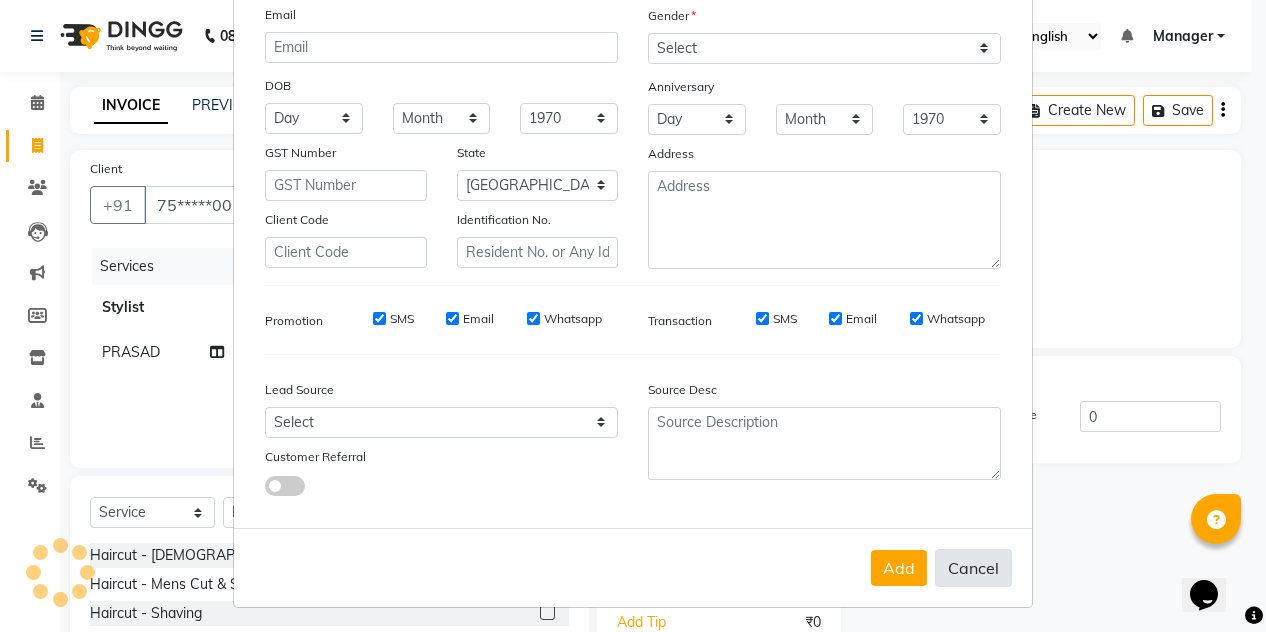 click on "Cancel" at bounding box center (973, 568) 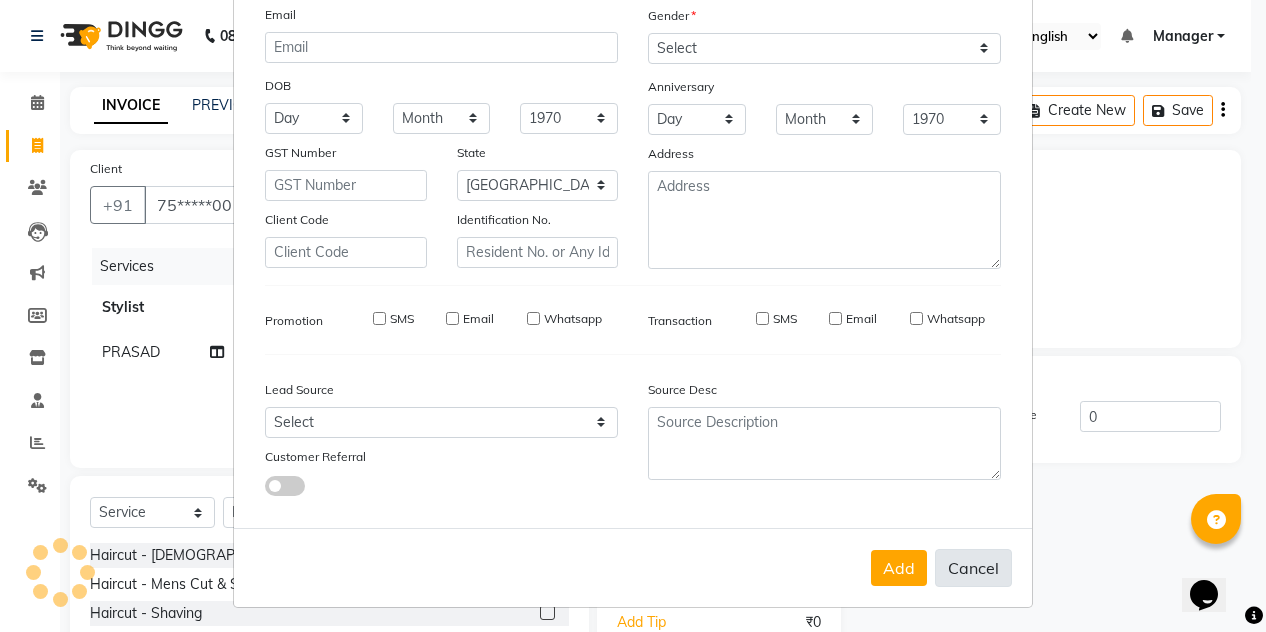 type 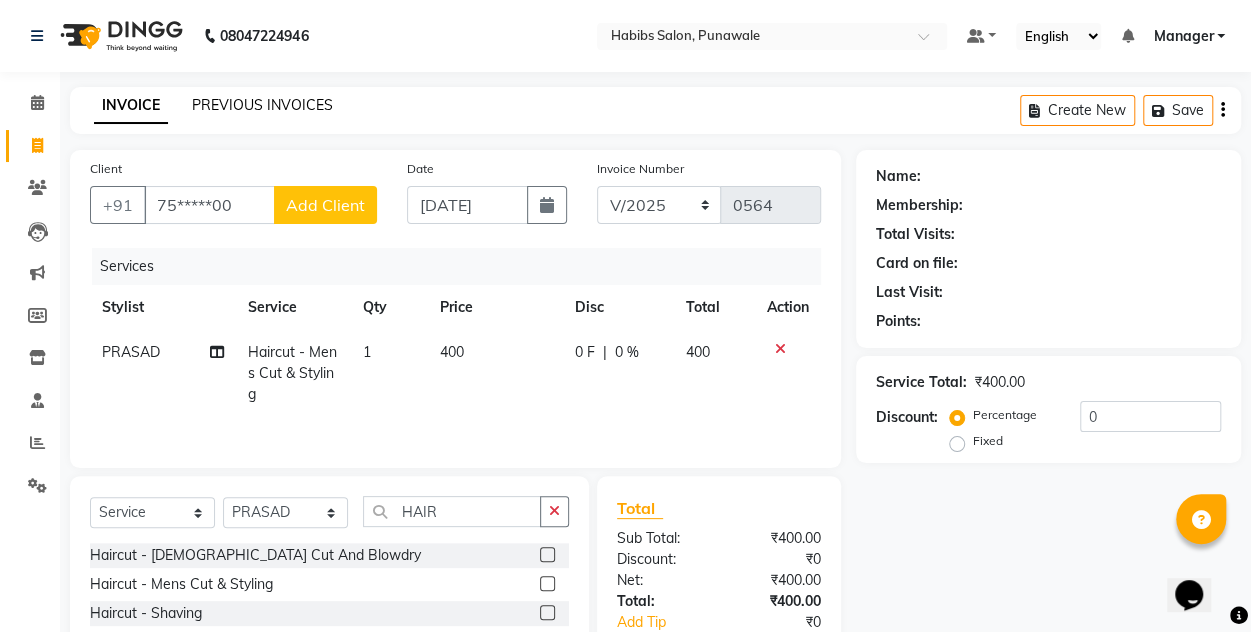 click on "PREVIOUS INVOICES" 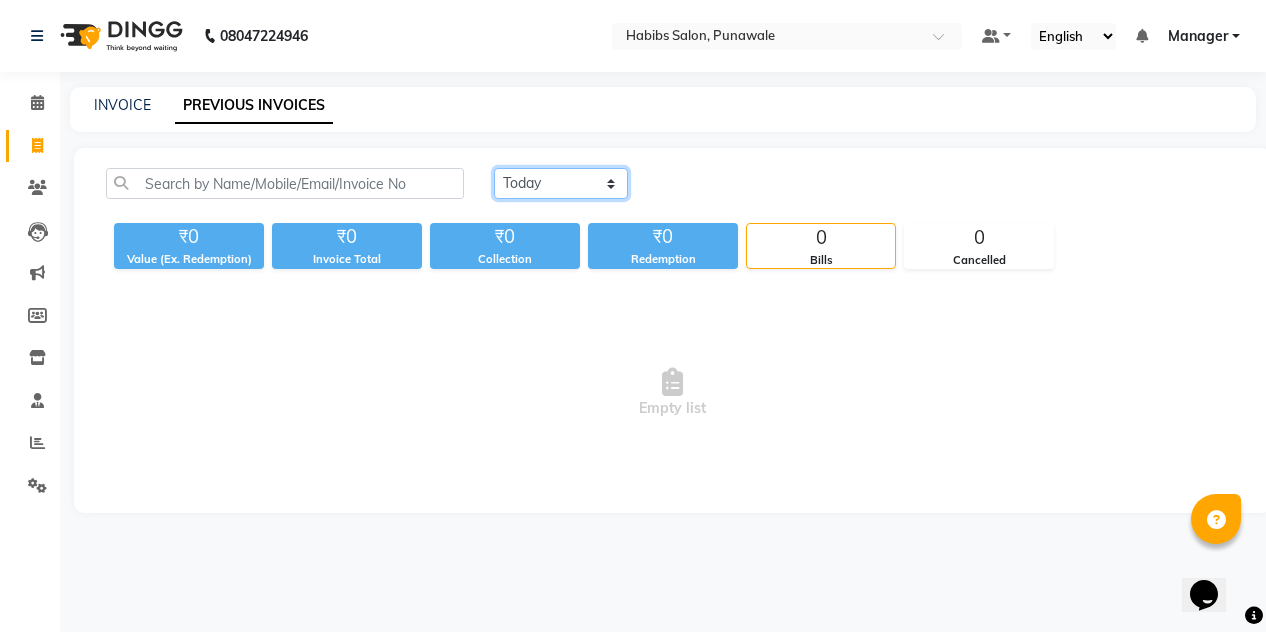 click on "[DATE] [DATE] Custom Range" 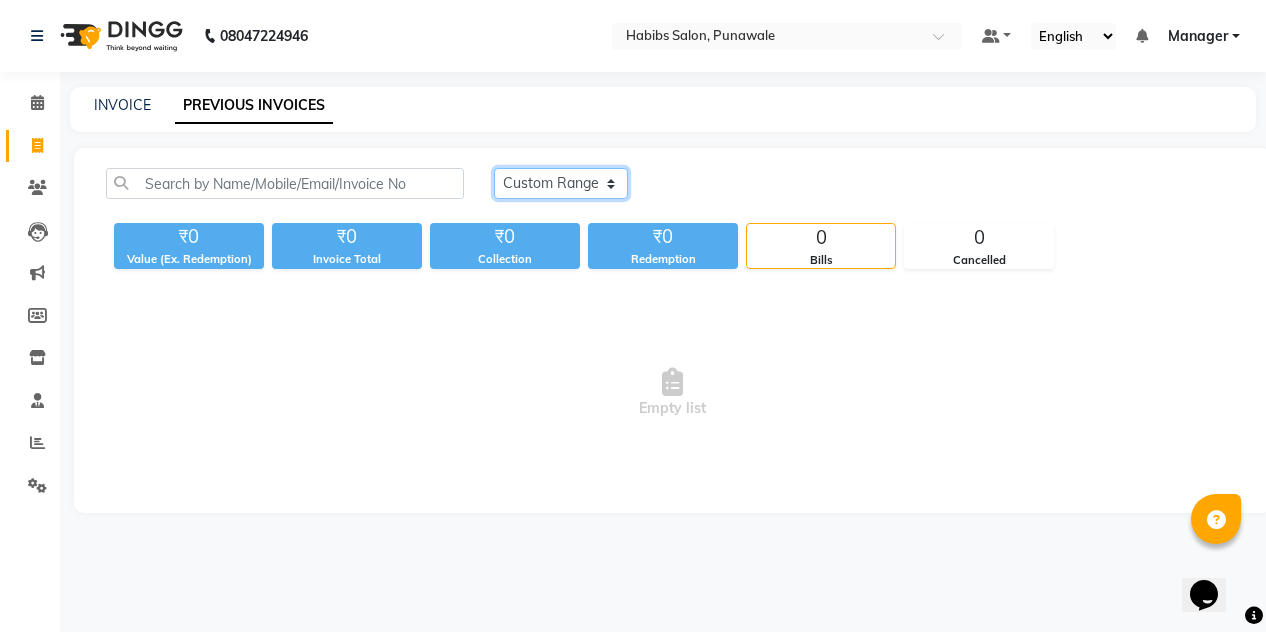 click on "[DATE] [DATE] Custom Range" 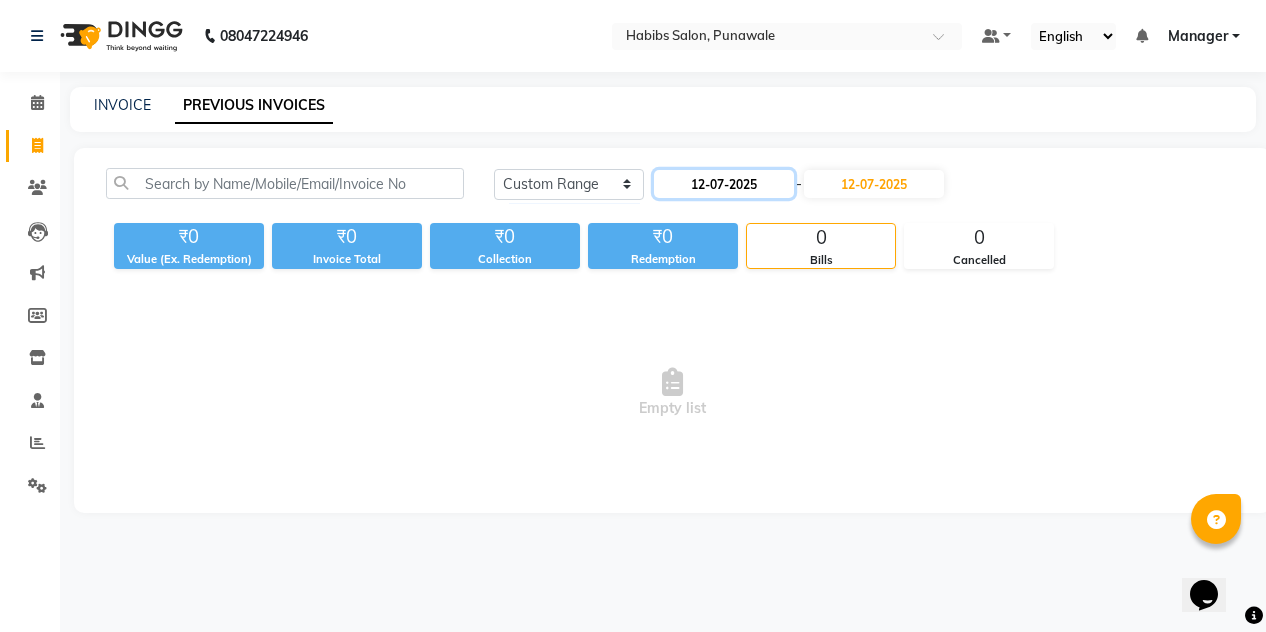 click on "12-07-2025" 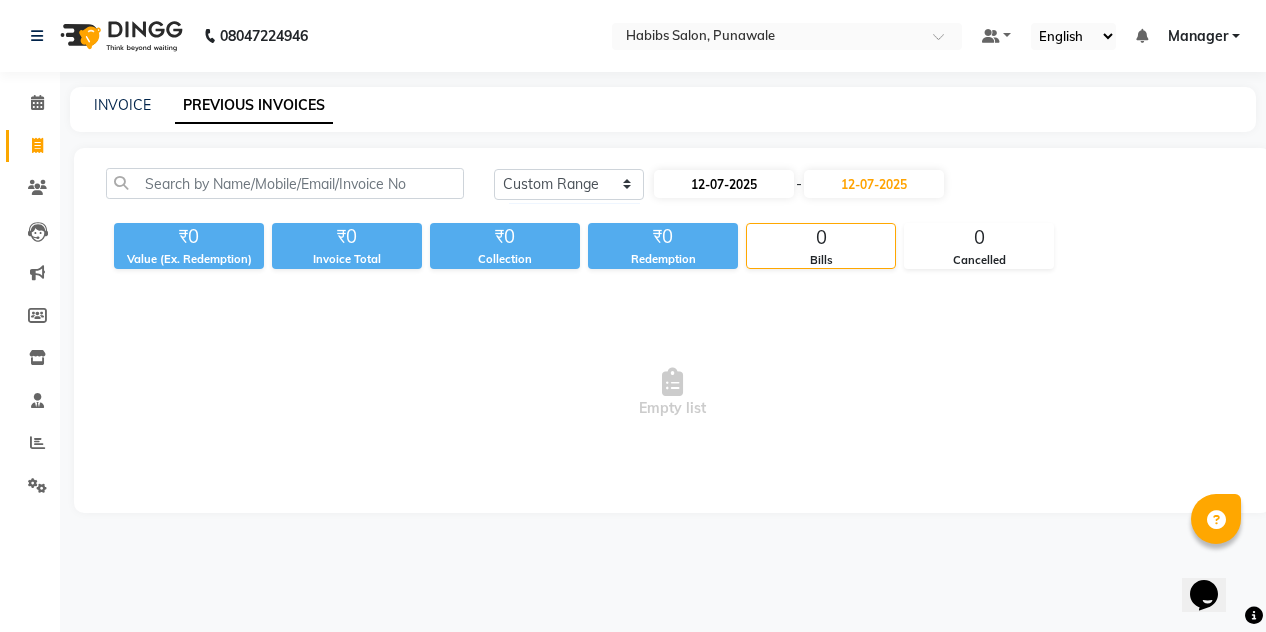 select on "7" 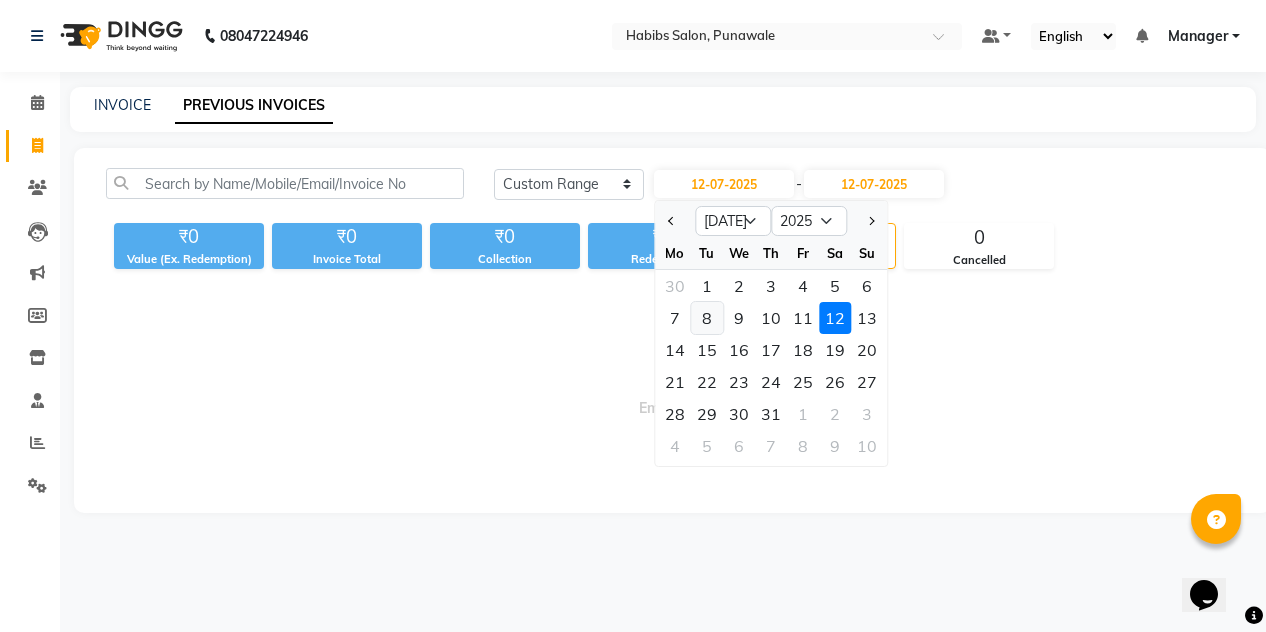 click on "8" 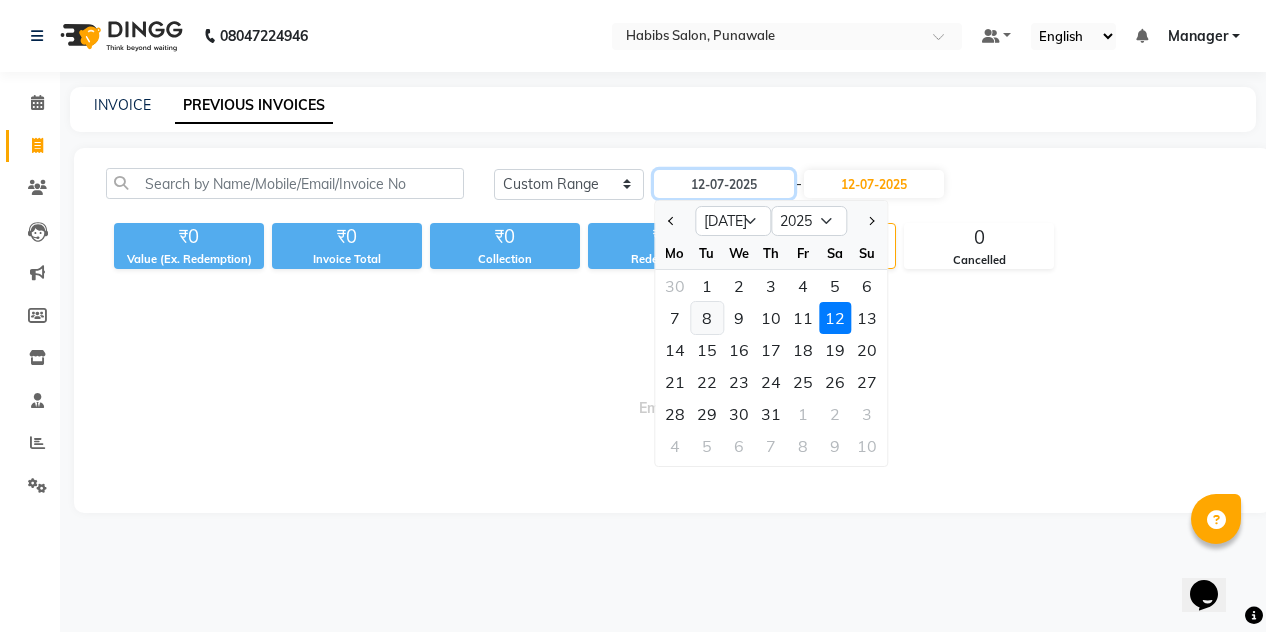 type on "[DATE]" 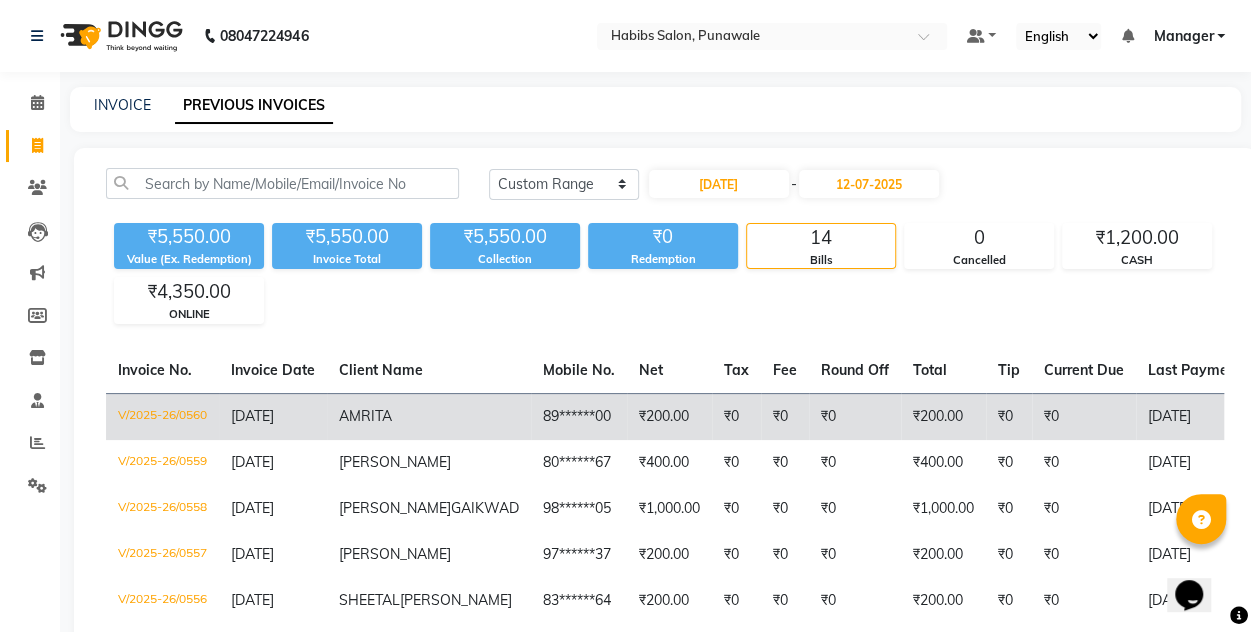 click on "₹0" 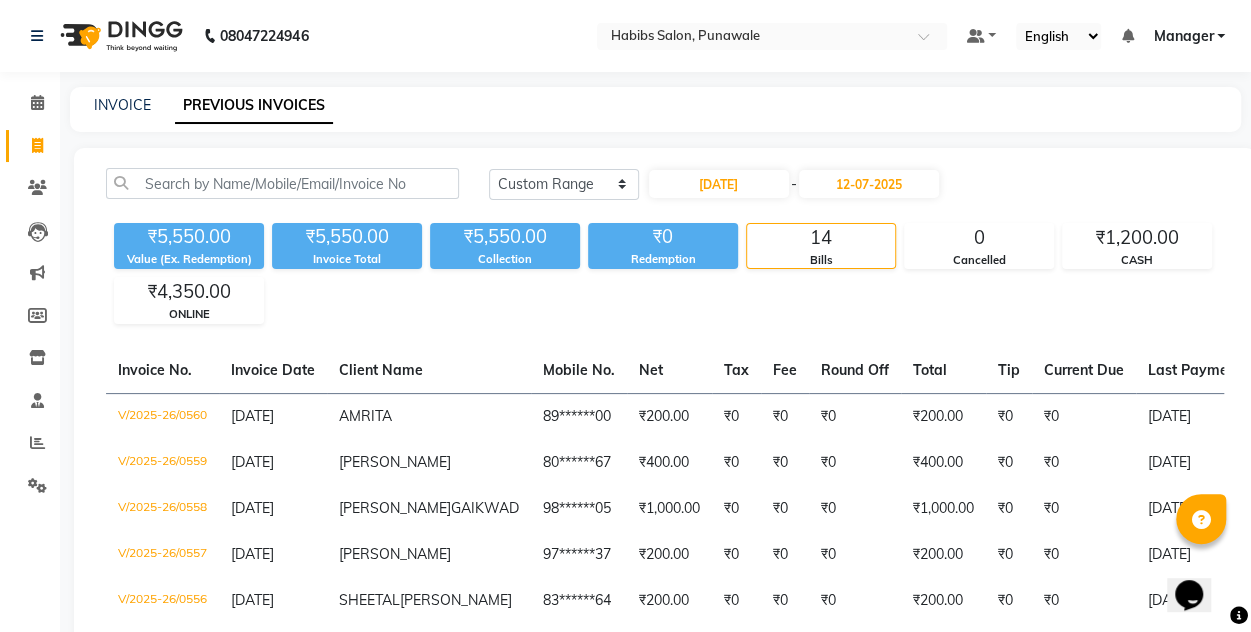 click on "[DATE] [DATE] Custom Range [DATE] - [DATE] ₹5,550.00 Value (Ex. Redemption) ₹5,550.00 Invoice Total  ₹5,550.00 Collection ₹0 Redemption 14 Bills 0 Cancelled ₹1,200.00 CASH ₹4,350.00 ONLINE  Invoice No.   Invoice Date   Client Name   Mobile No.   Net   Tax   Fee   Round Off   Total   Tip   Current Due   Last Payment Date   Payment Amount   Payment Methods   Cancel Reason   Status   V/2025-26/0560  [DATE] AMRITA   89******00 ₹200.00 ₹0  ₹0  ₹0 ₹200.00 ₹0 ₹0 [DATE] ₹200.00  ONLINE - PAID  V/2025-26/0559  [DATE] ANAND   80******67 ₹400.00 ₹0  ₹0  ₹0 ₹400.00 ₹0 ₹0 [DATE] ₹400.00  ONLINE - PAID  V/2025-26/0558  [DATE] [PERSON_NAME] 98******05 ₹1,000.00 ₹0  ₹0  ₹0 ₹1,000.00 ₹0 ₹0 [DATE] ₹1,000.00  CASH - PAID  V/2025-26/0557  [DATE] [PERSON_NAME]   97******37 ₹200.00 ₹0  ₹0  ₹0 ₹200.00 ₹0 ₹0 [DATE] ₹200.00  CASH - PAID  V/2025-26/0556  [DATE] [PERSON_NAME] 83******64 ₹200.00 ₹0  ₹0  ₹0 ₹0 -" 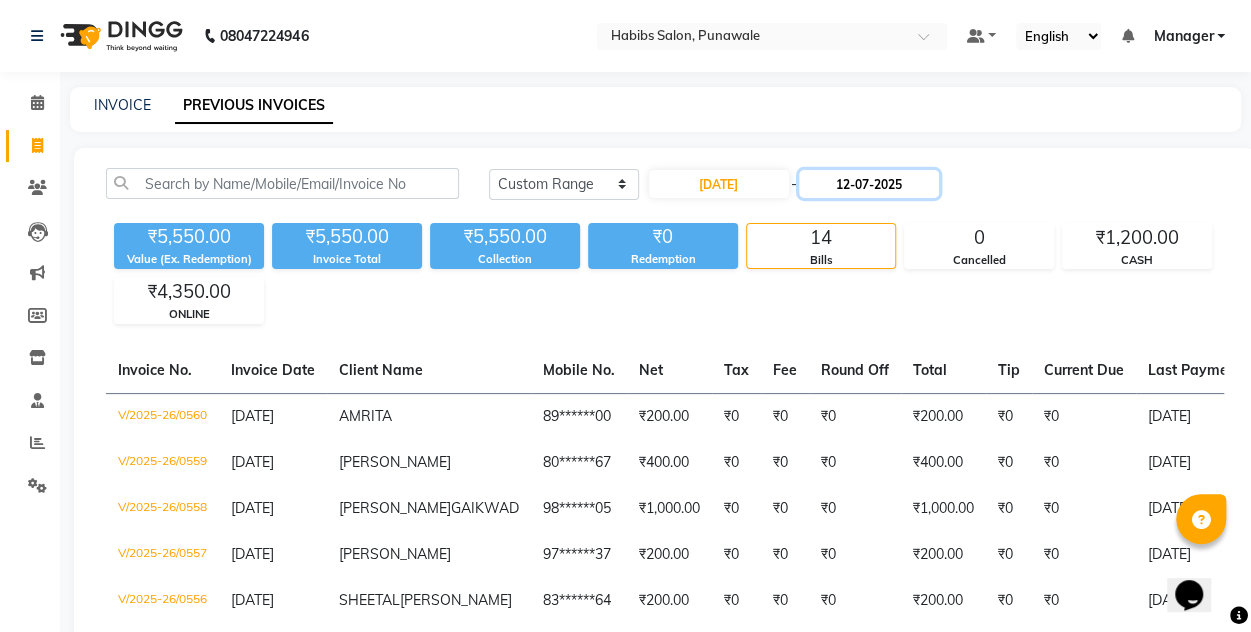 click on "12-07-2025" 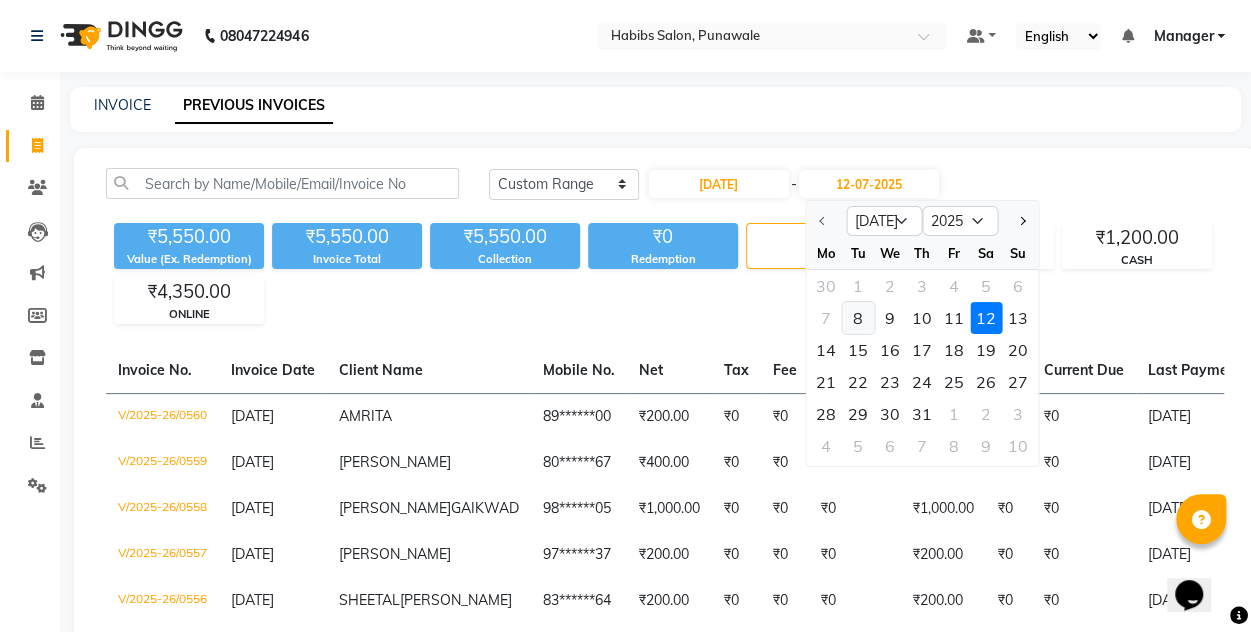 click on "8" 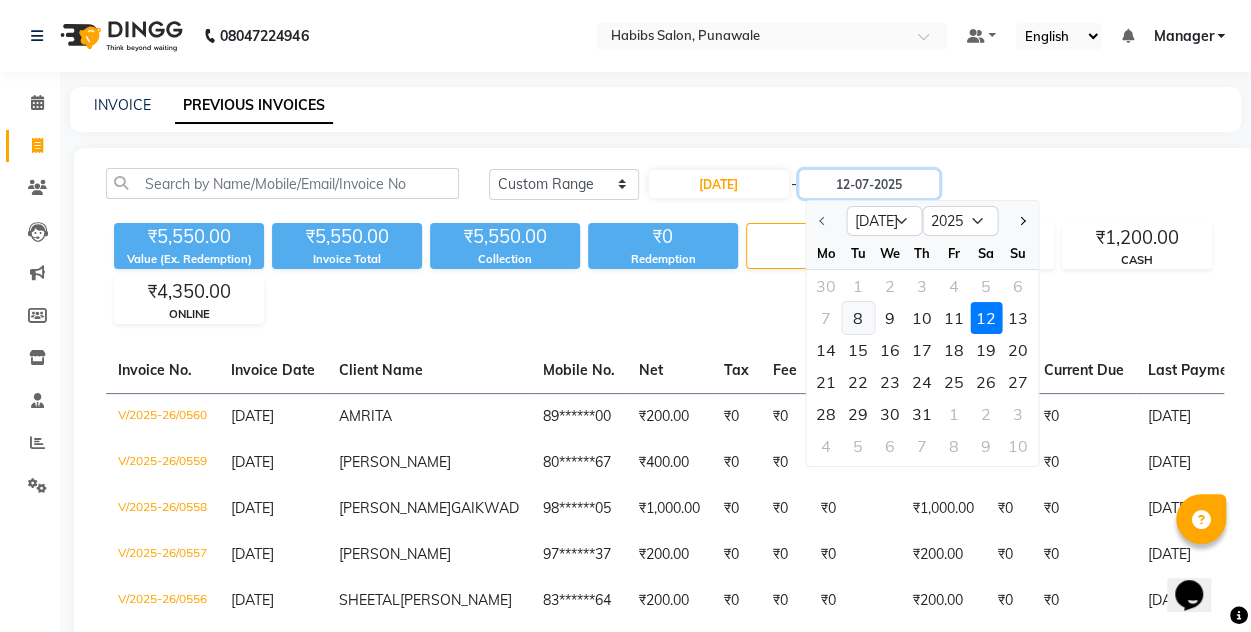 type on "[DATE]" 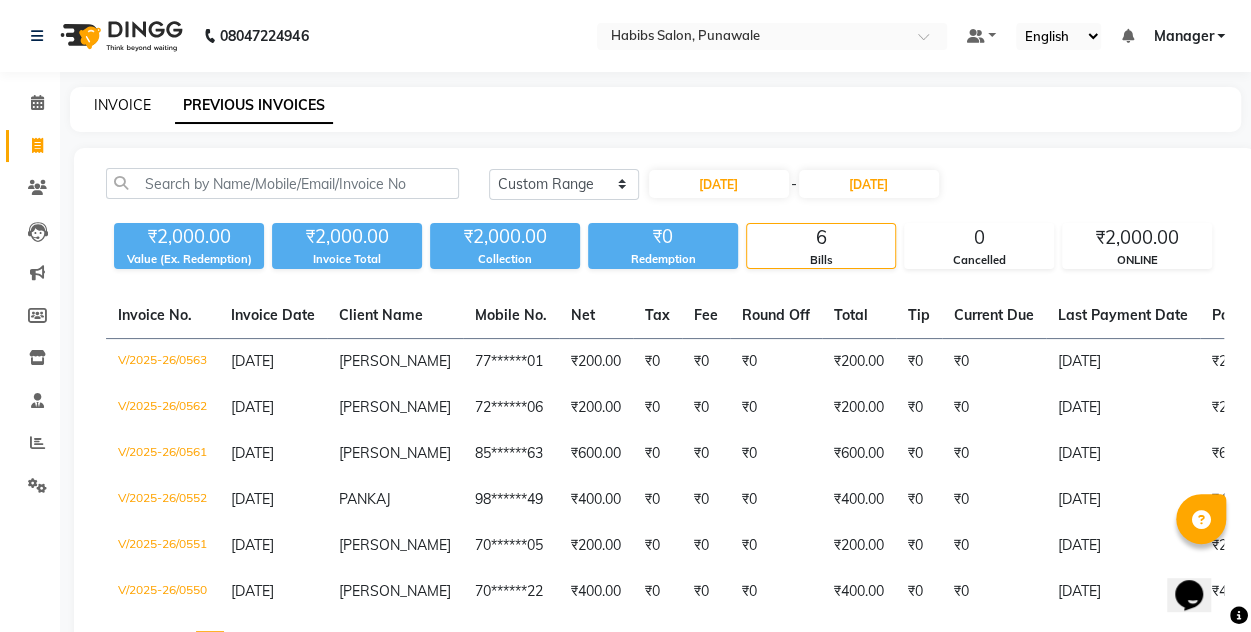 click on "INVOICE" 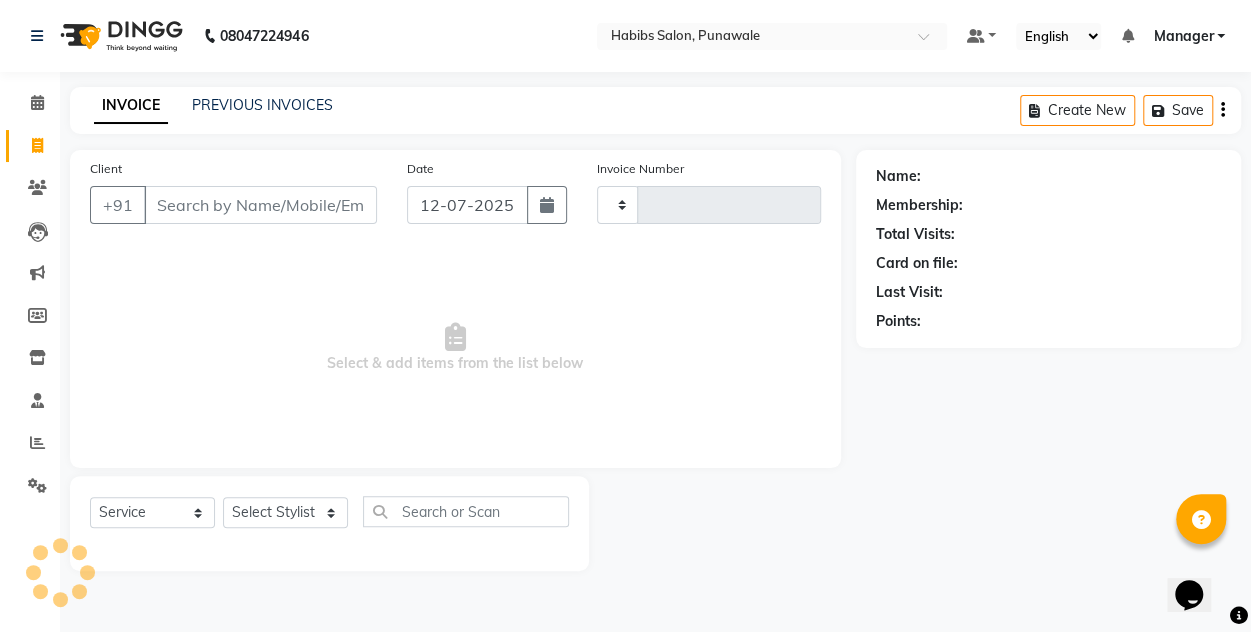 type on "0564" 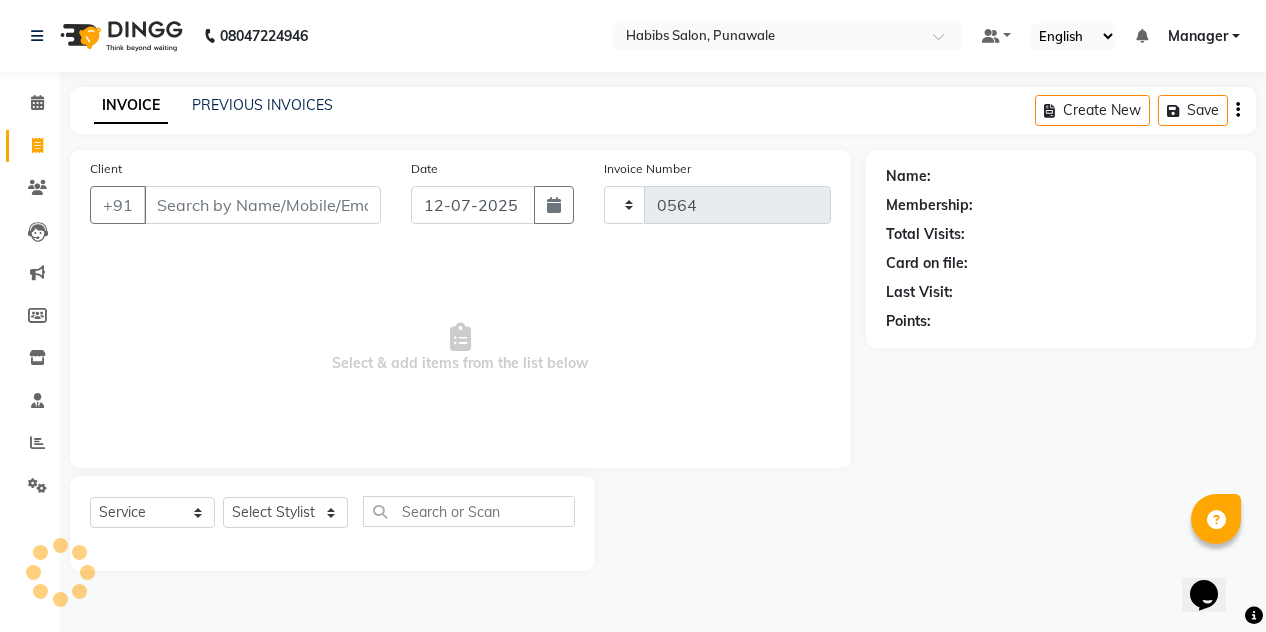 select on "7943" 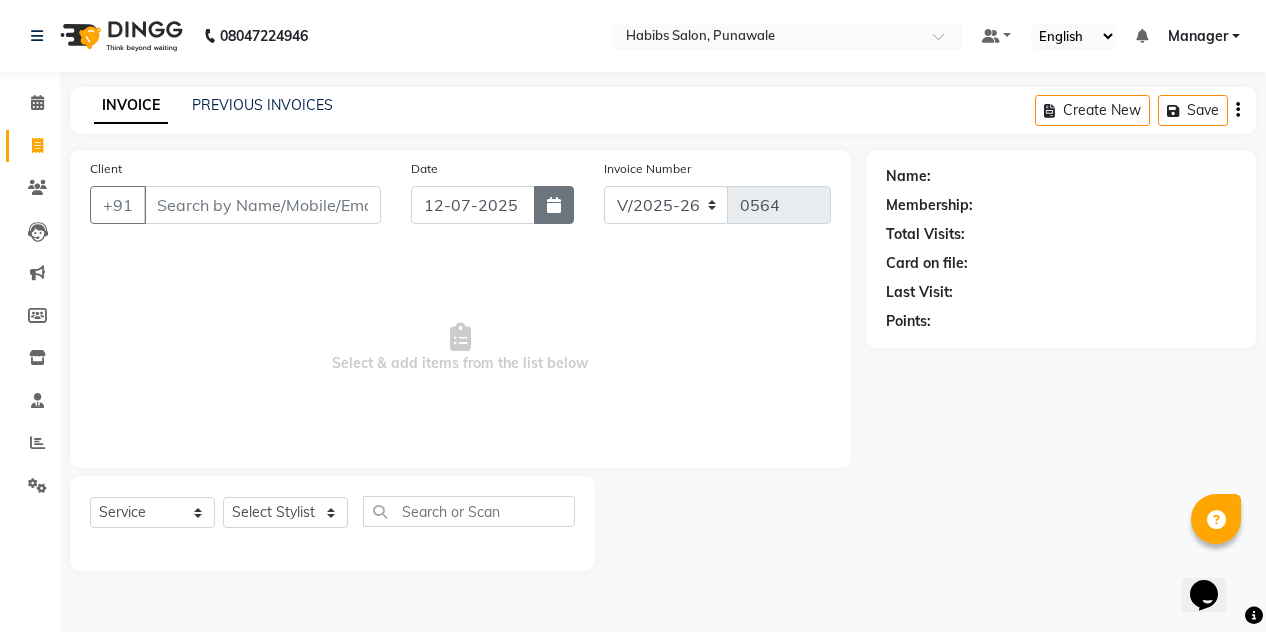 click 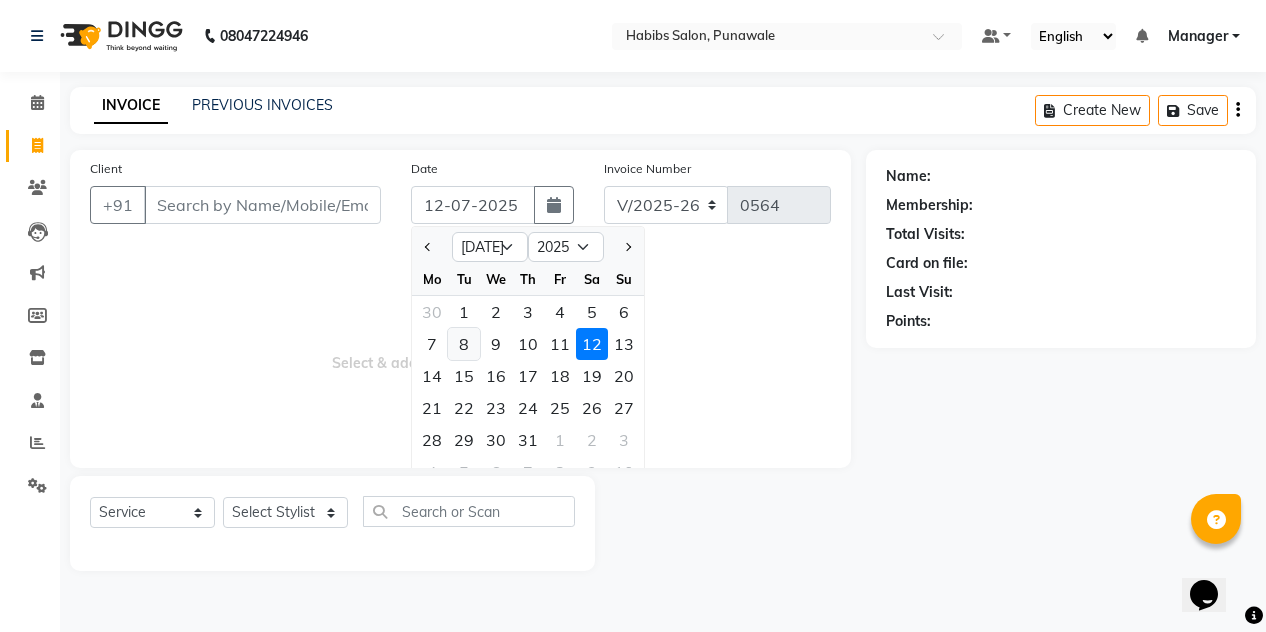 click on "8" 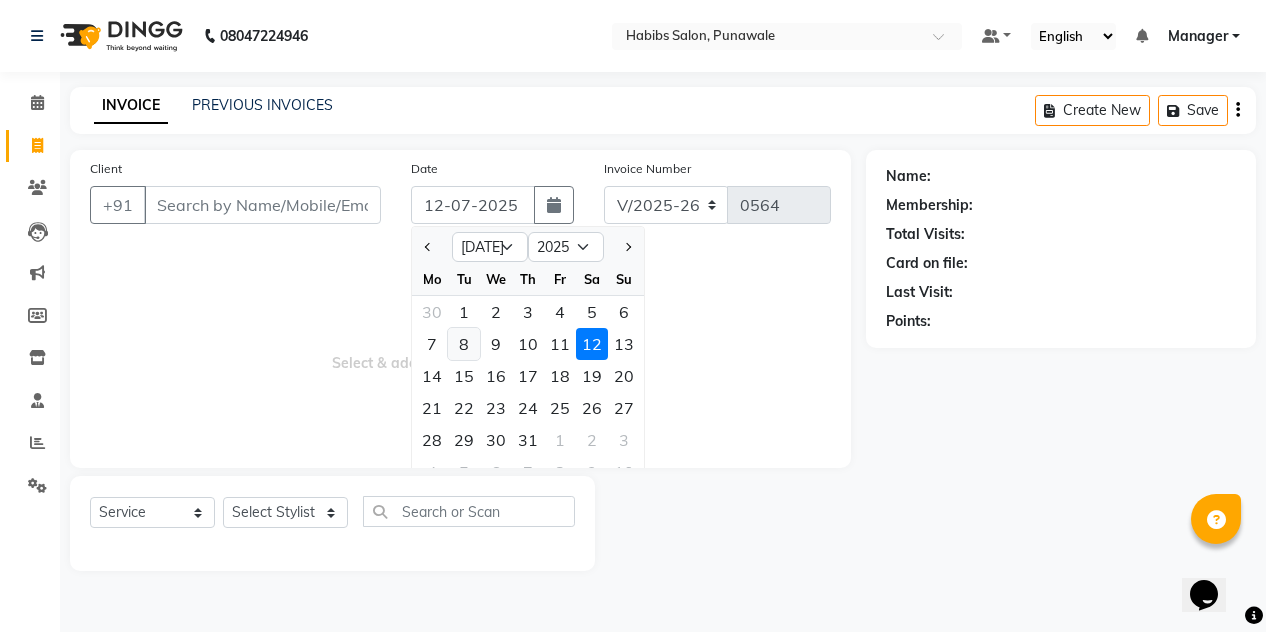 type on "[DATE]" 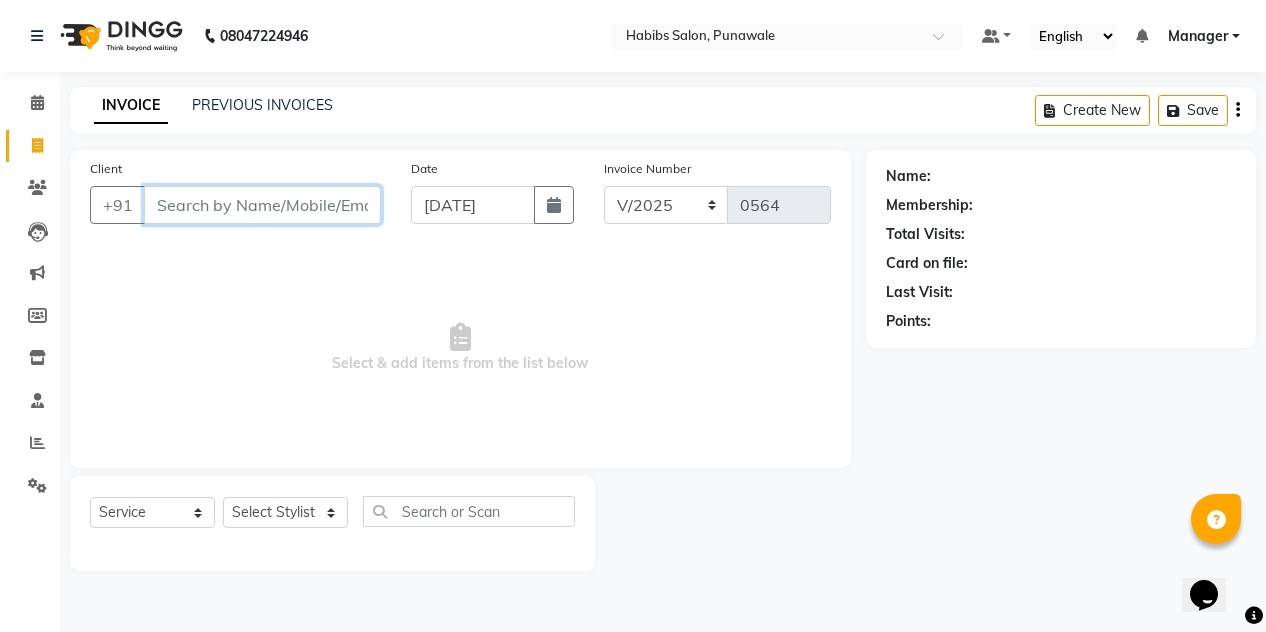 click on "Client" at bounding box center [262, 205] 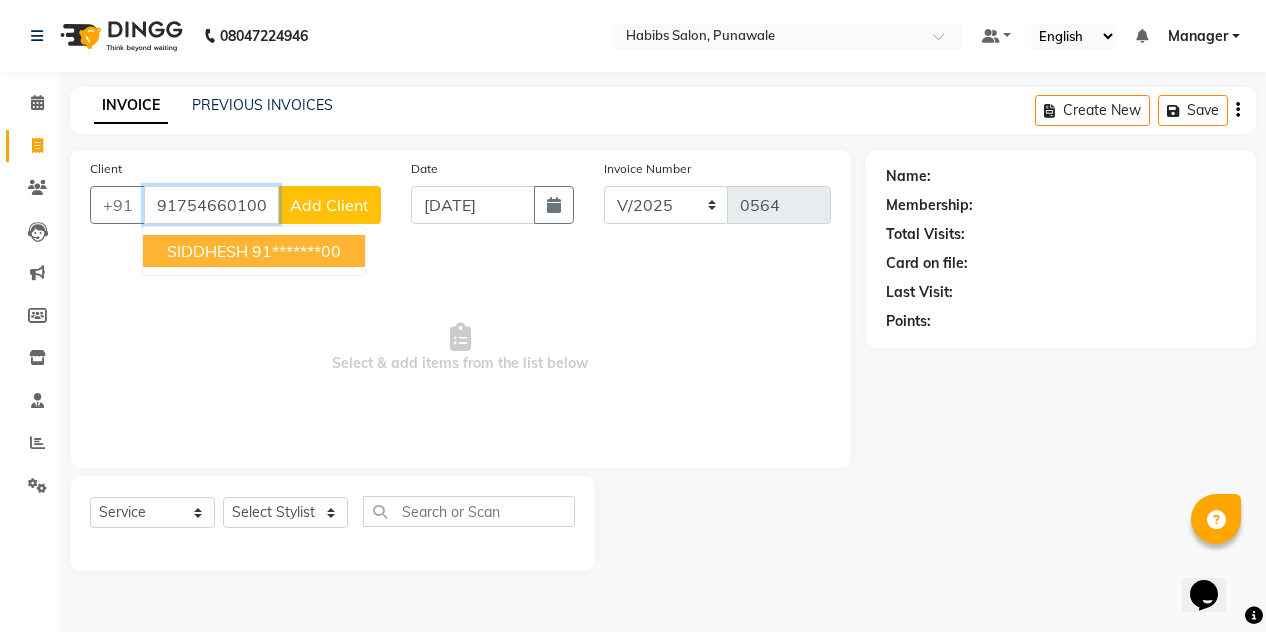click on "91*******00" at bounding box center [296, 251] 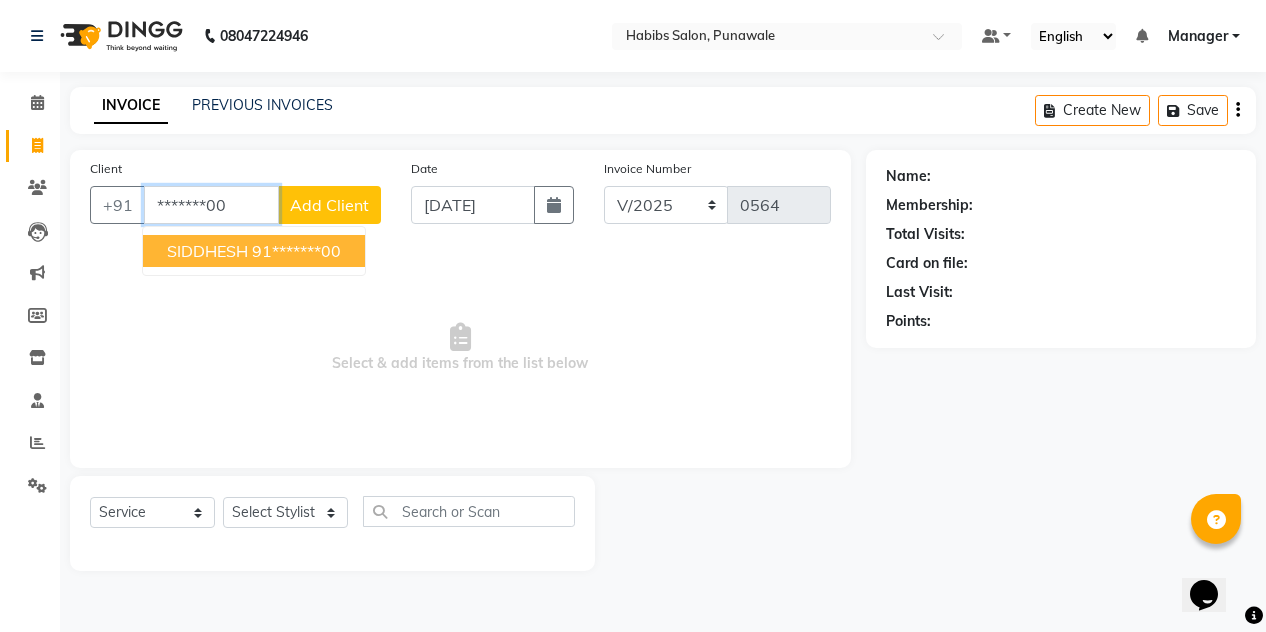 type on "*******00" 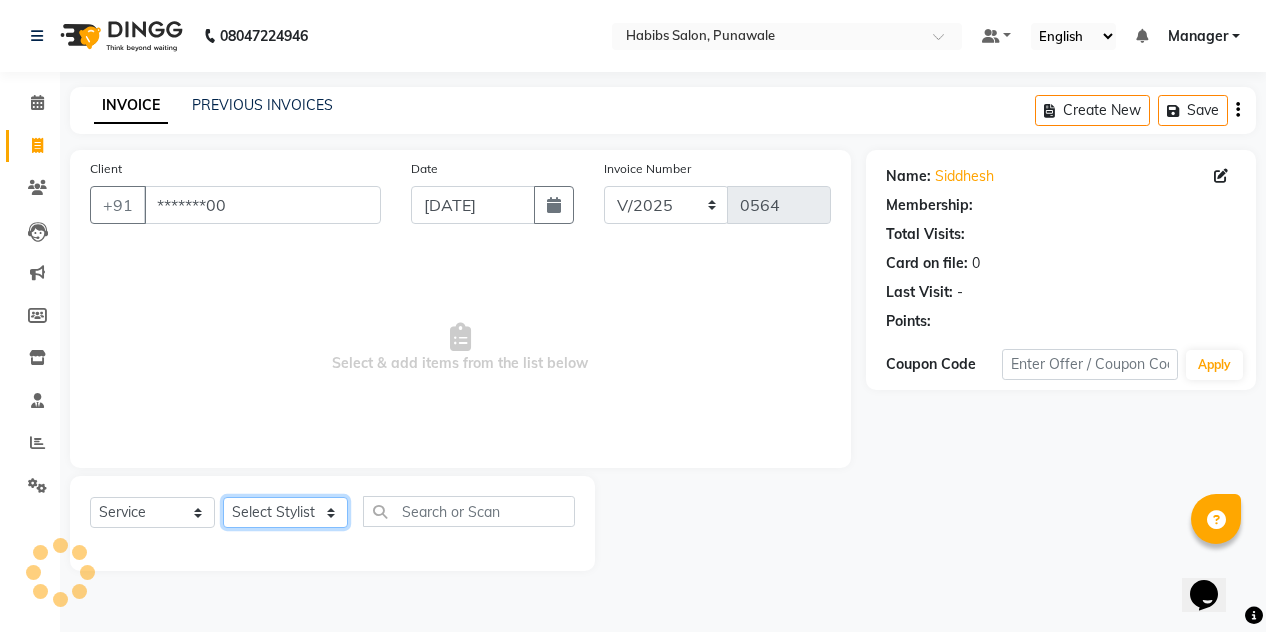 click on "Select Stylist [PERSON_NAME] [PERSON_NAME] Manager [PERSON_NAME] [PERSON_NAME] SHRUTI" 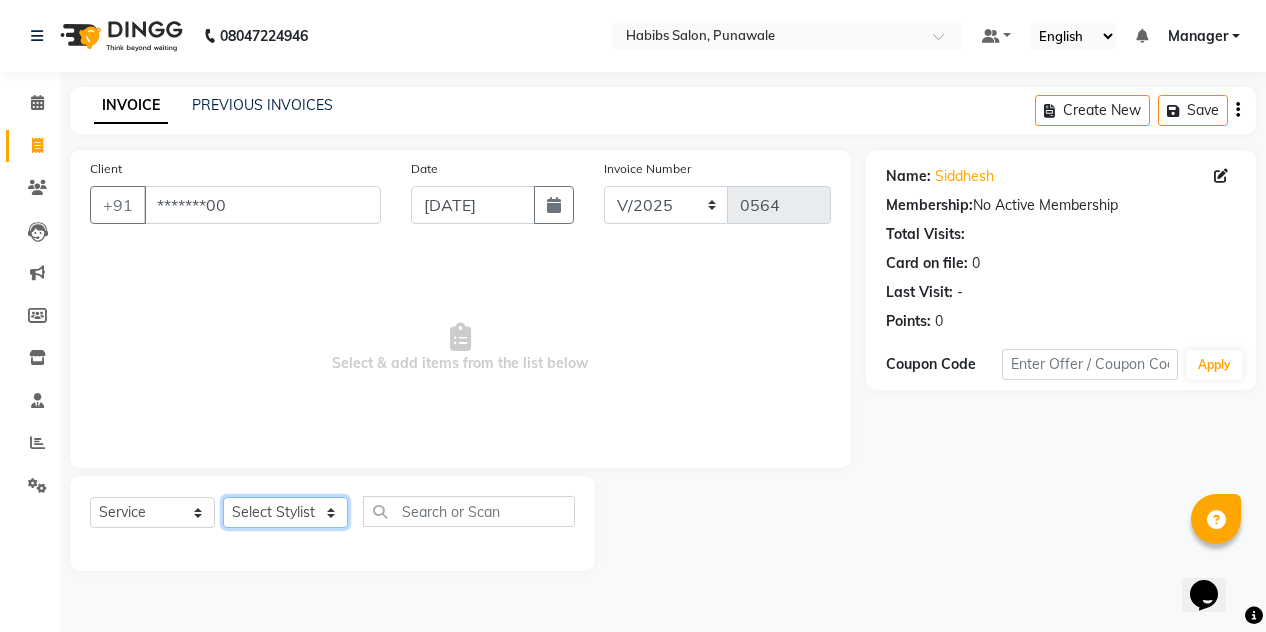 select on "71569" 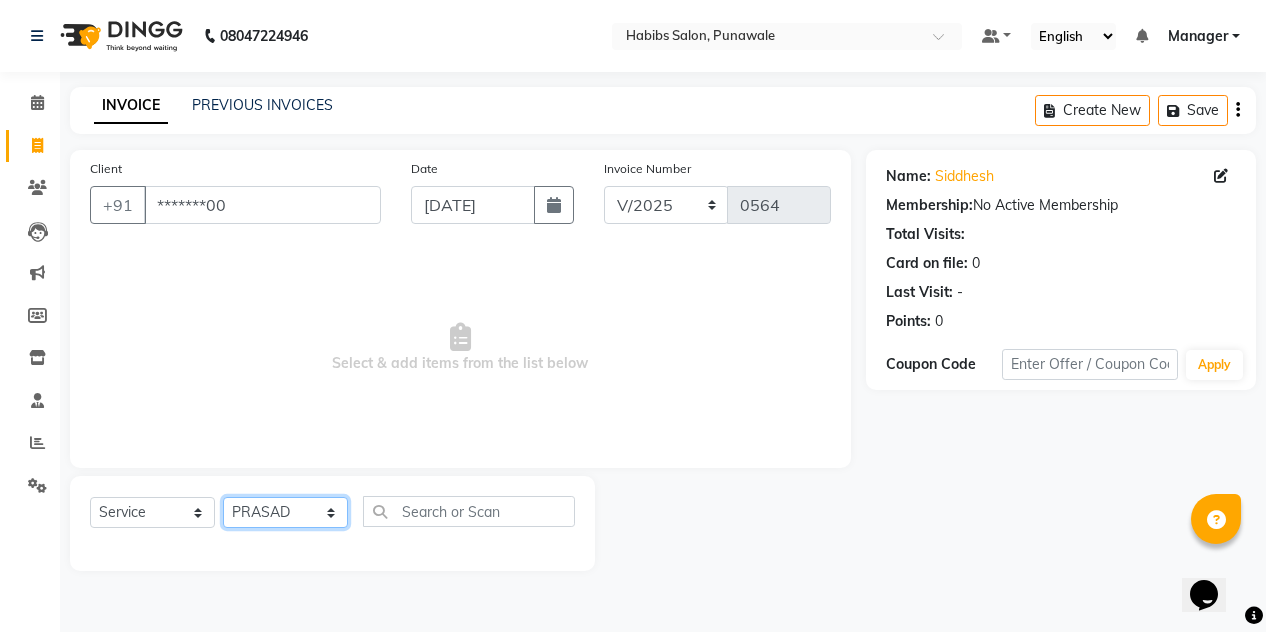 click on "Select Stylist [PERSON_NAME] [PERSON_NAME] Manager [PERSON_NAME] [PERSON_NAME] SHRUTI" 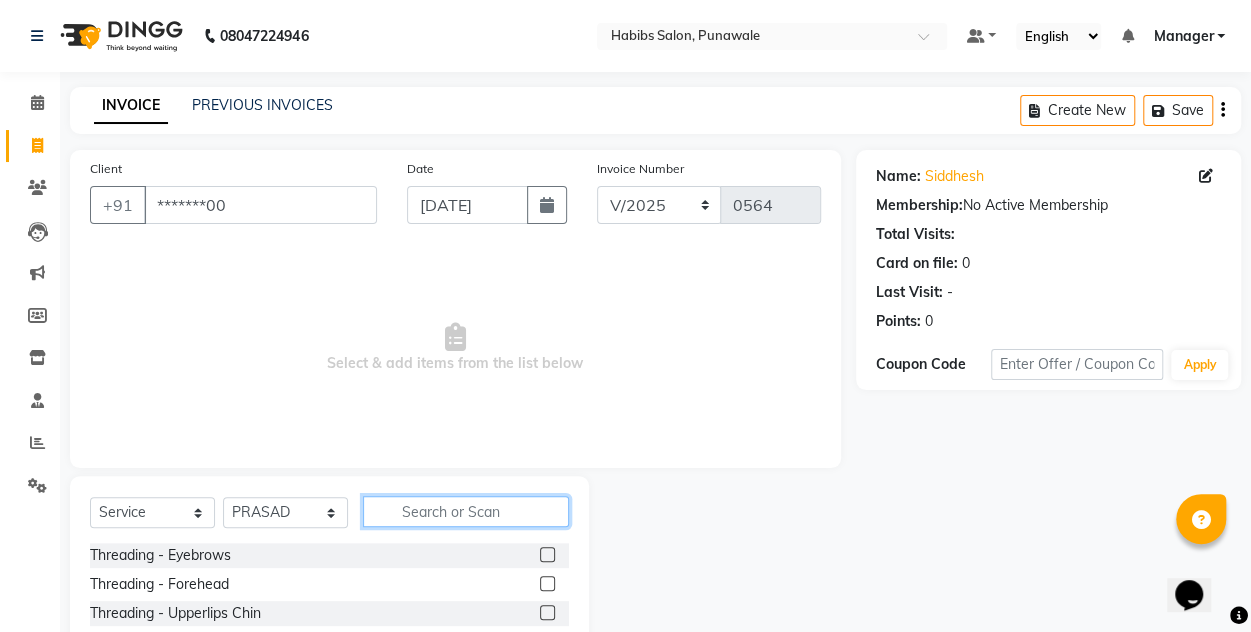 click 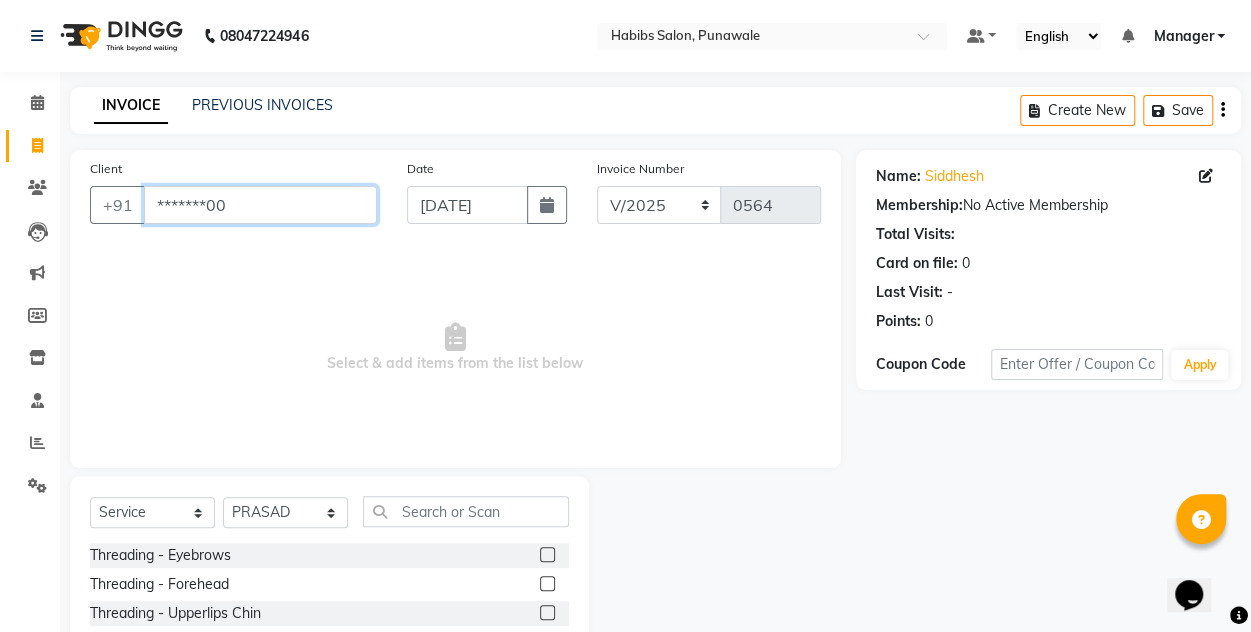 click on "*******00" at bounding box center (260, 205) 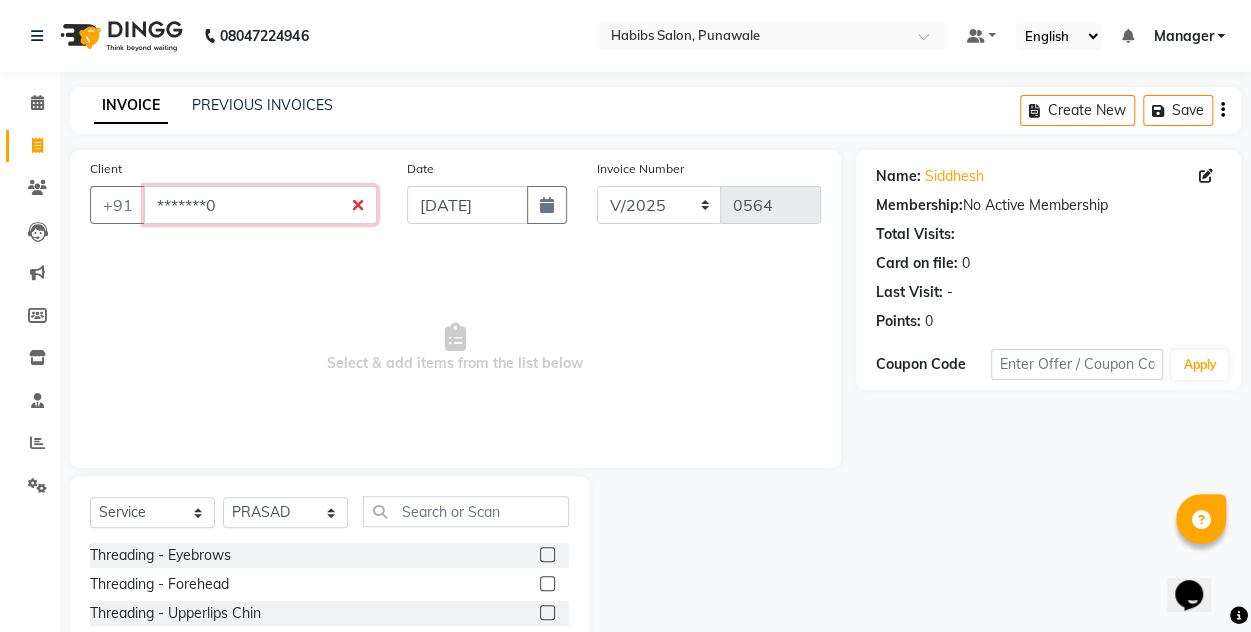 click on "*******0" at bounding box center (260, 205) 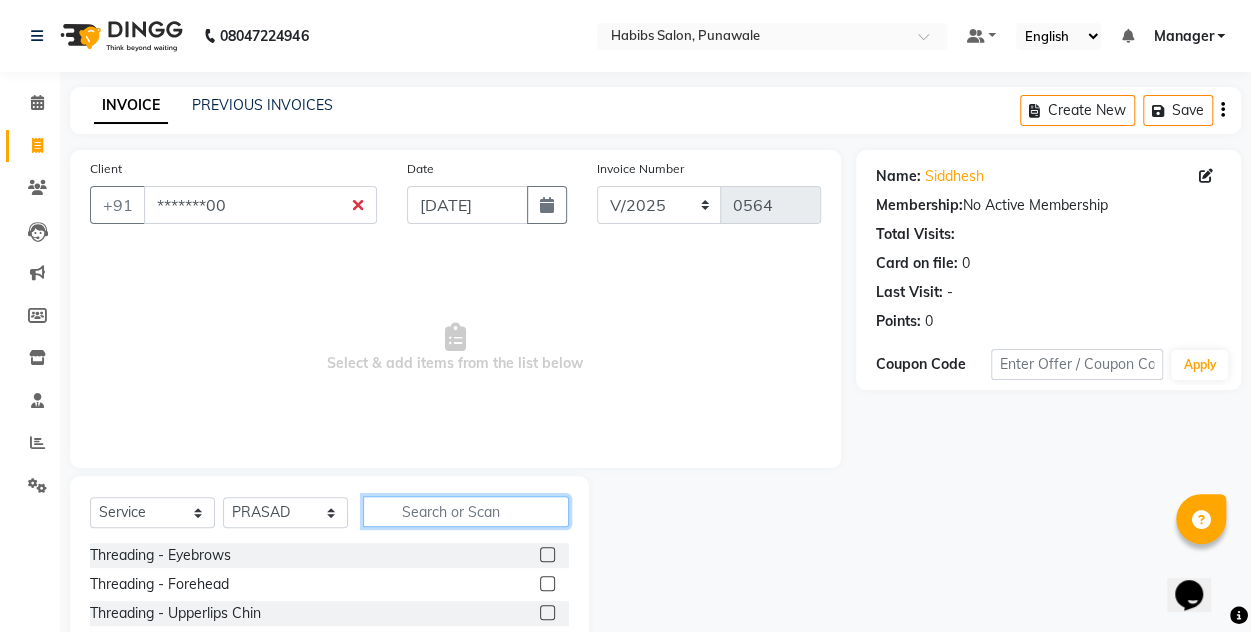 click 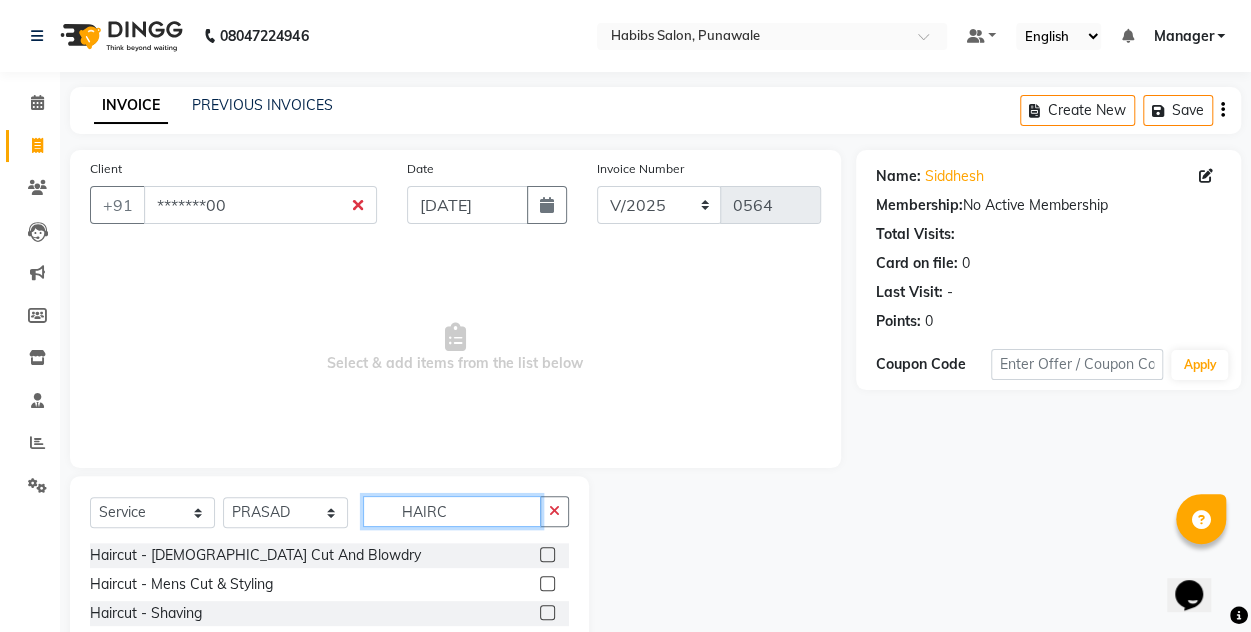 type on "HAIRC" 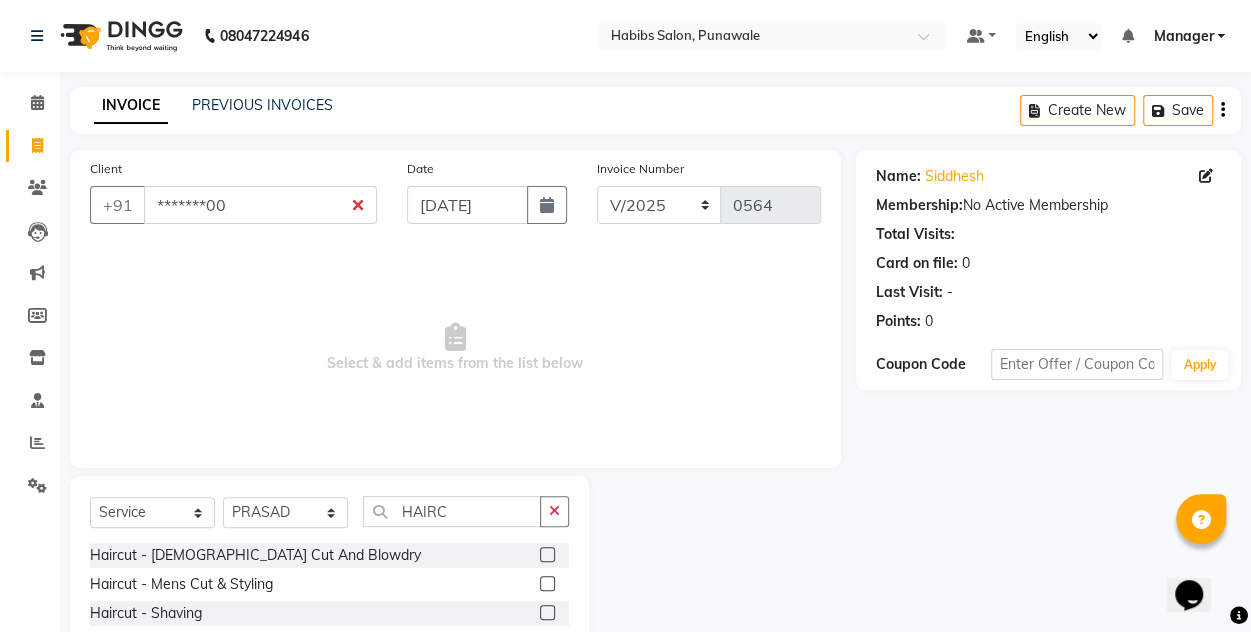 click 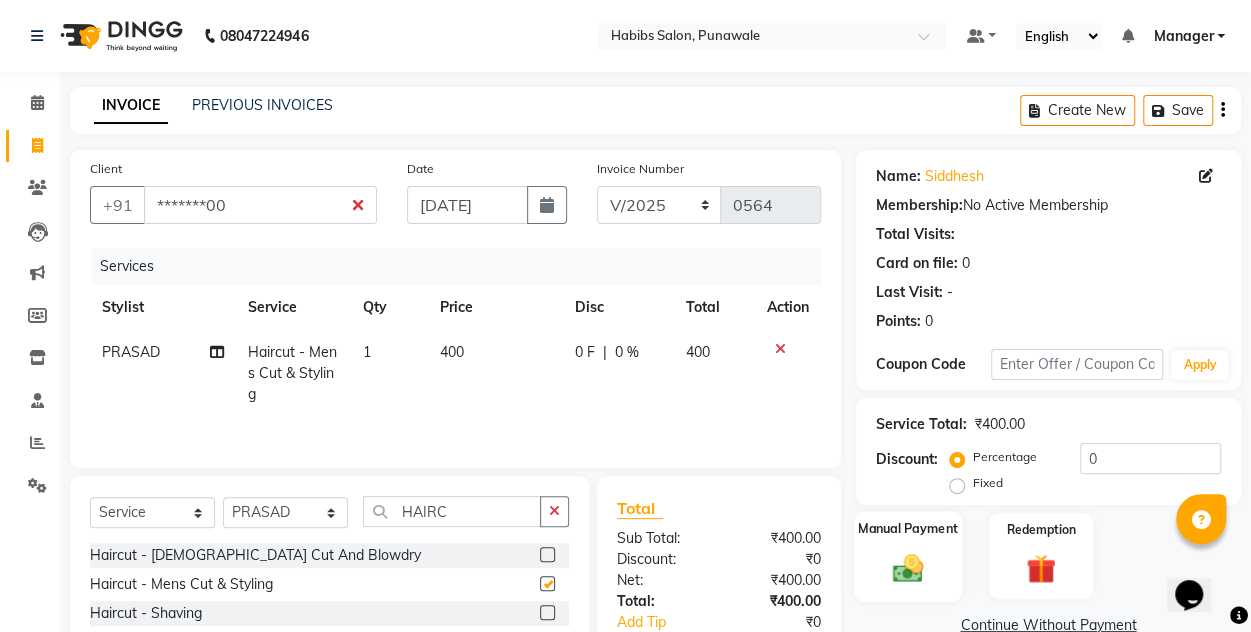 checkbox on "false" 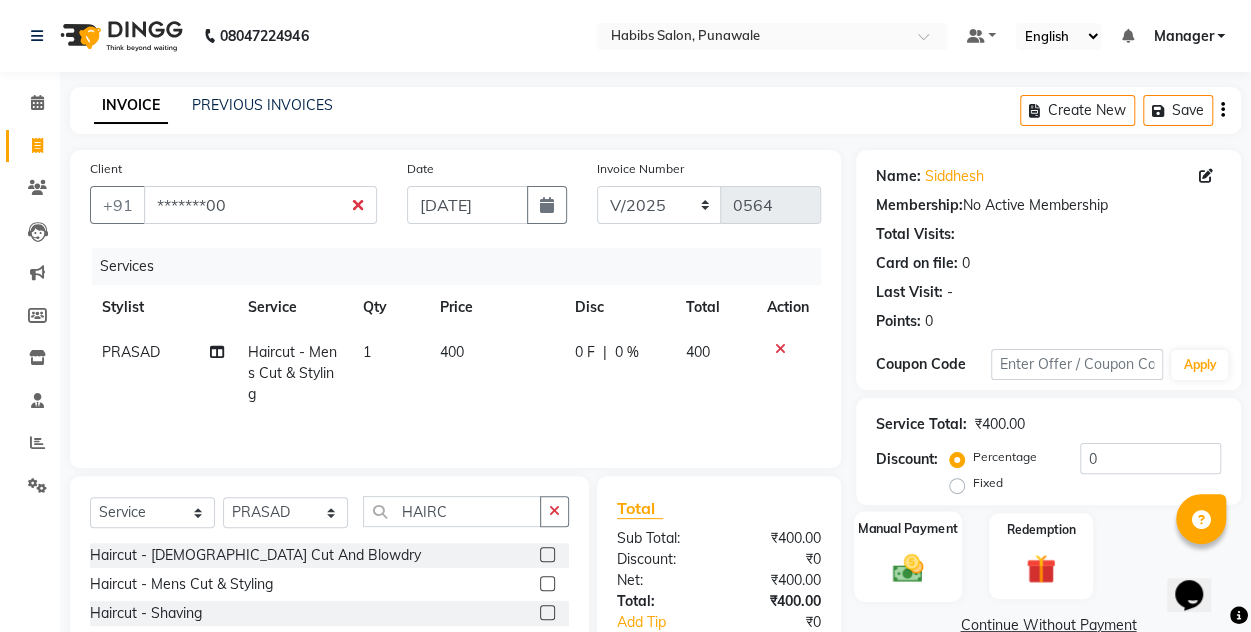 click on "Manual Payment" 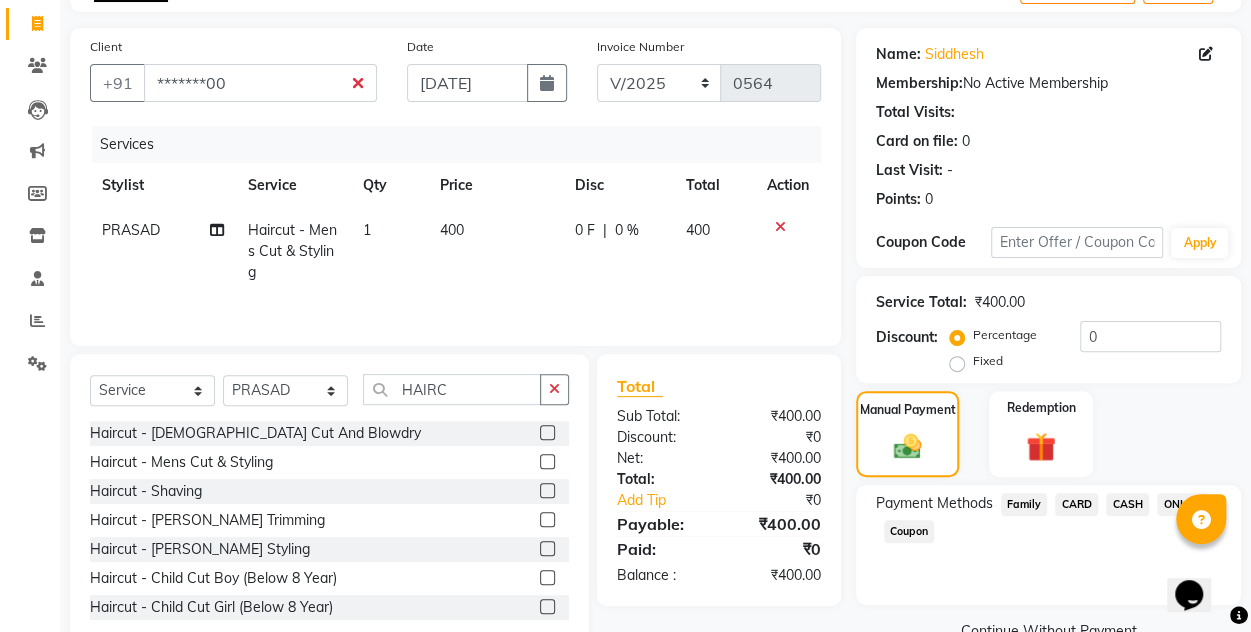 scroll, scrollTop: 168, scrollLeft: 0, axis: vertical 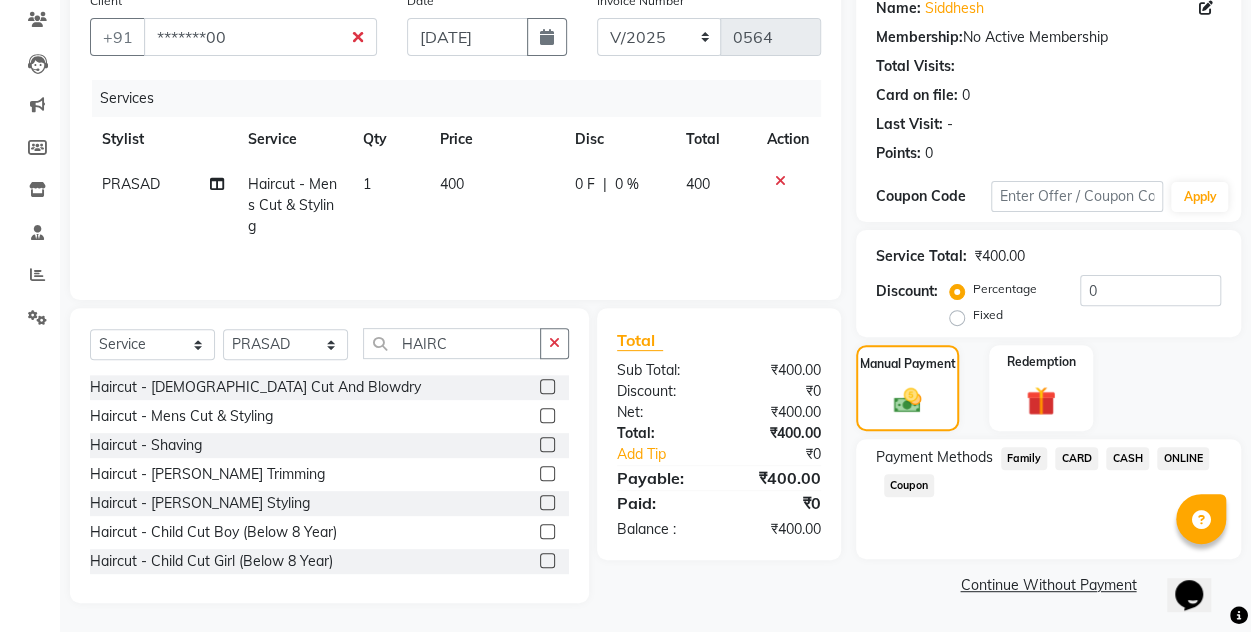 click on "ONLINE" 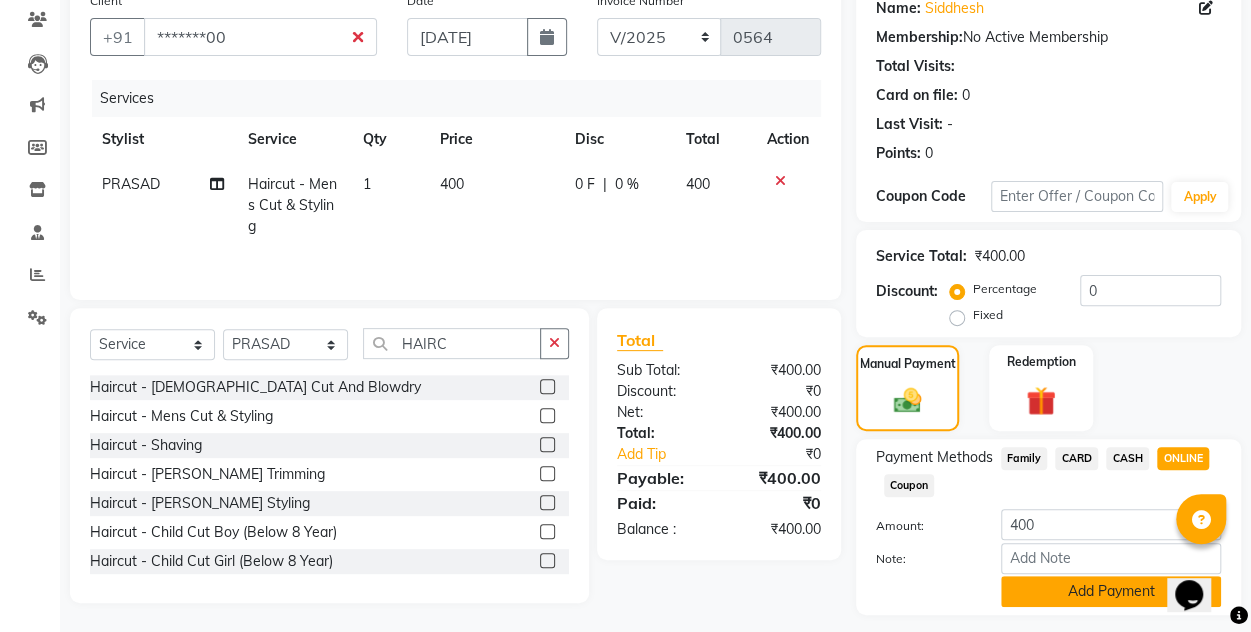 click on "Add Payment" 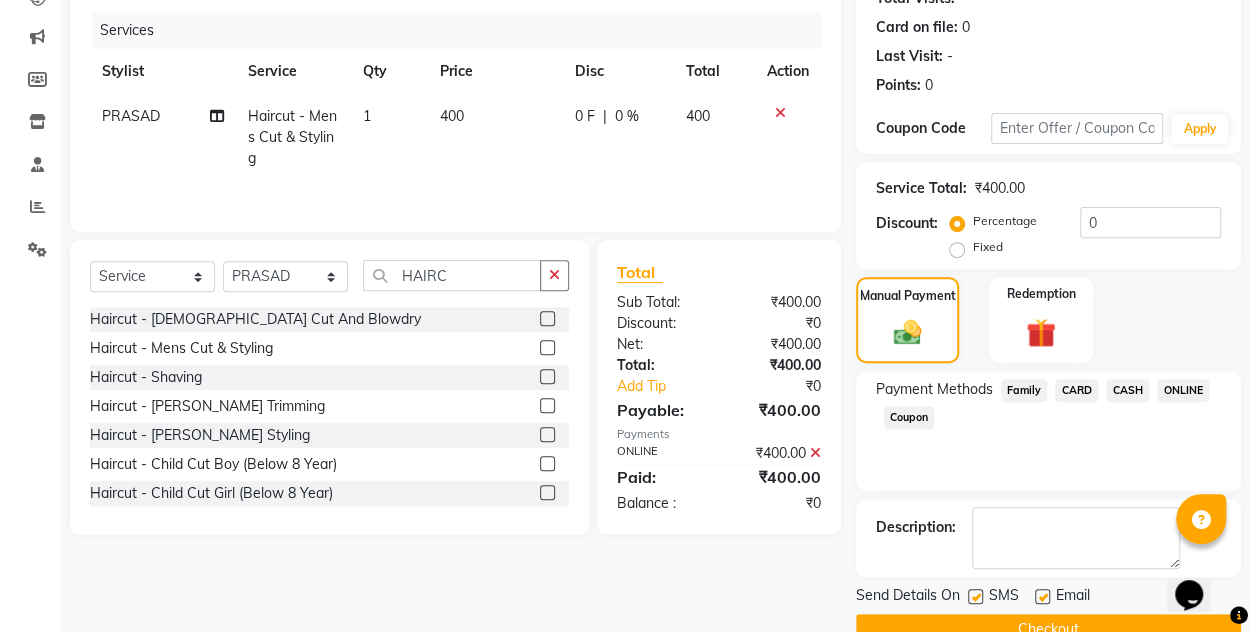 scroll, scrollTop: 277, scrollLeft: 0, axis: vertical 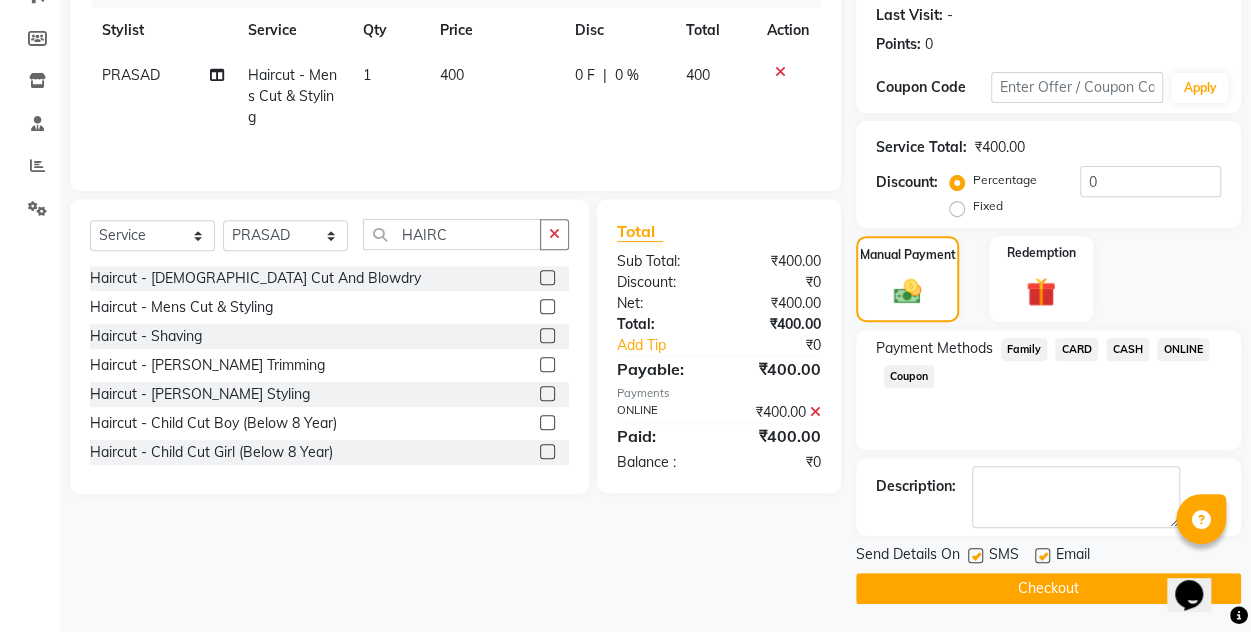 click on "Checkout" 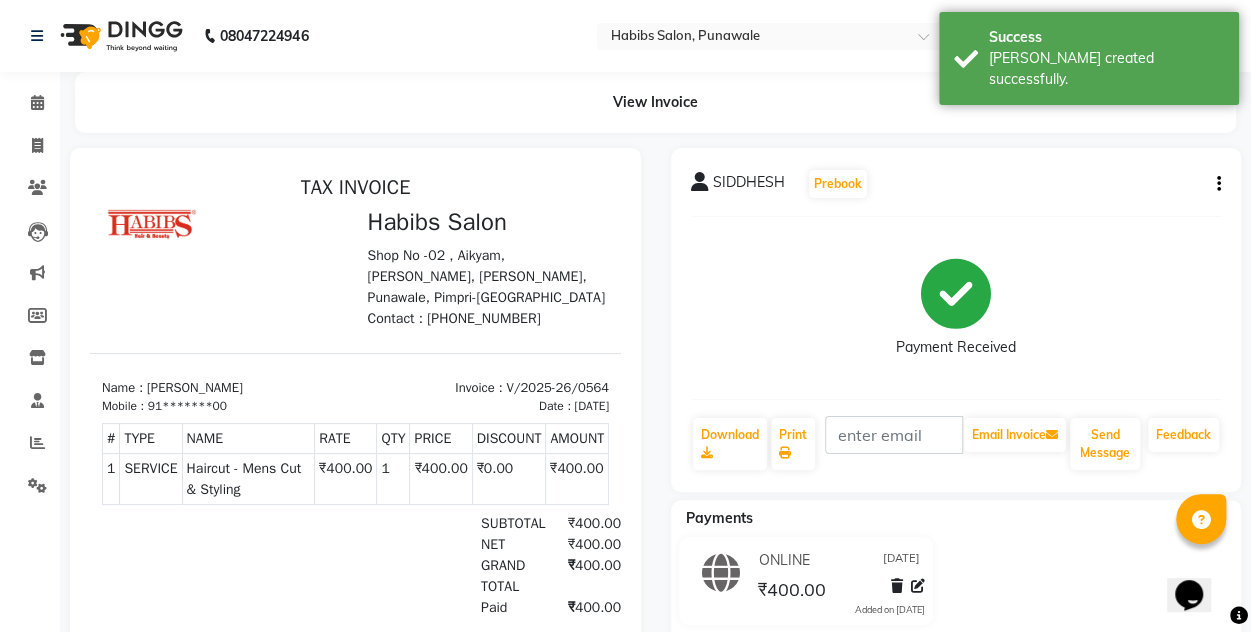 scroll, scrollTop: 0, scrollLeft: 0, axis: both 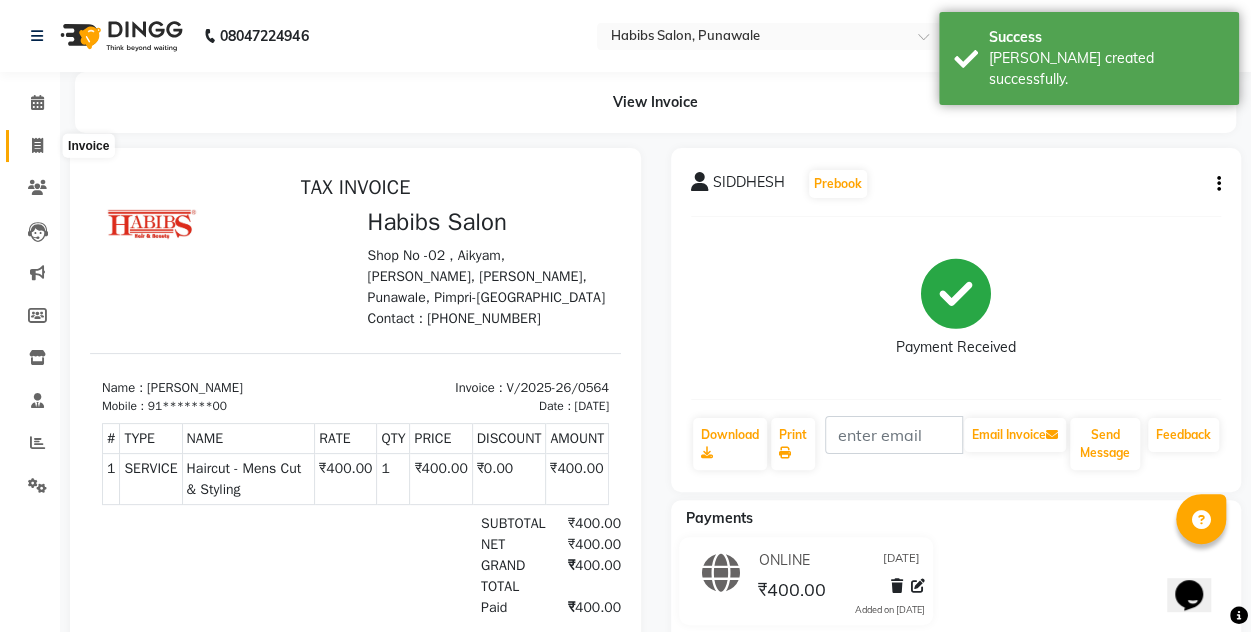 click 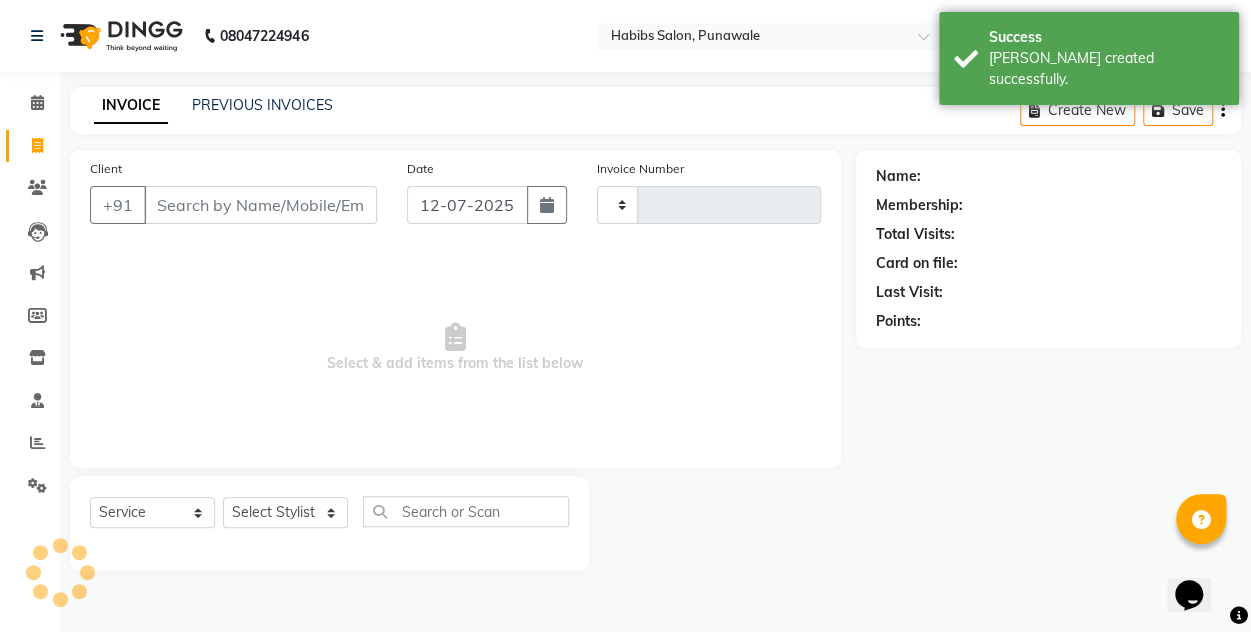 type on "0565" 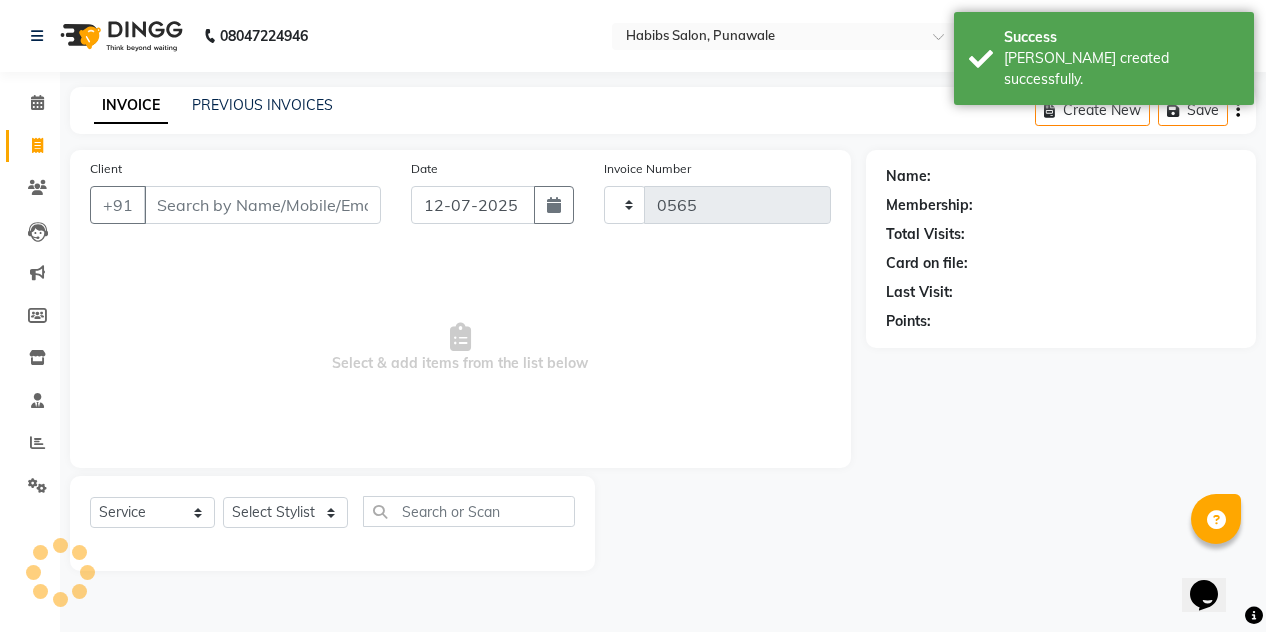 select on "7943" 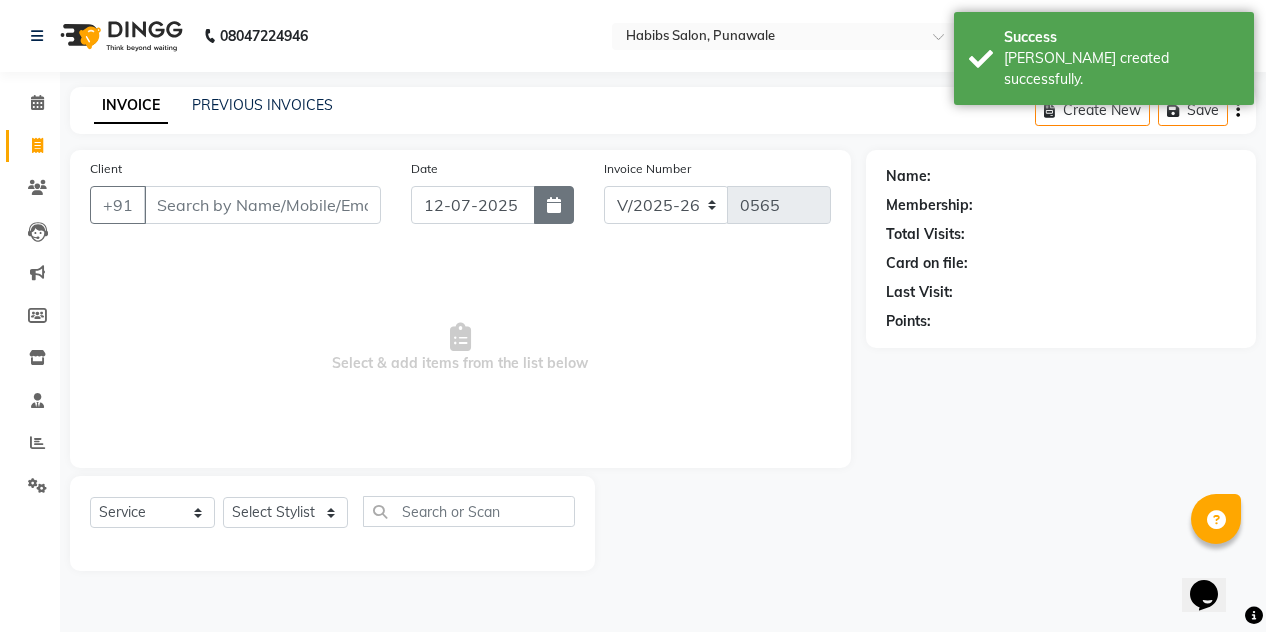click 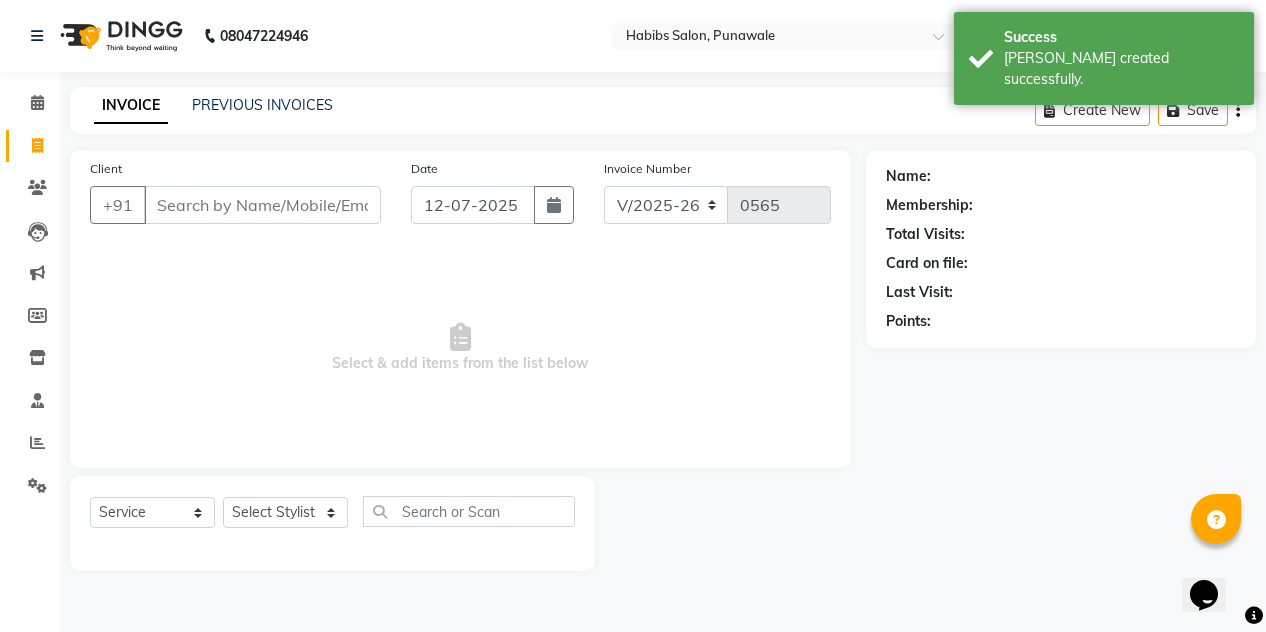 select on "7" 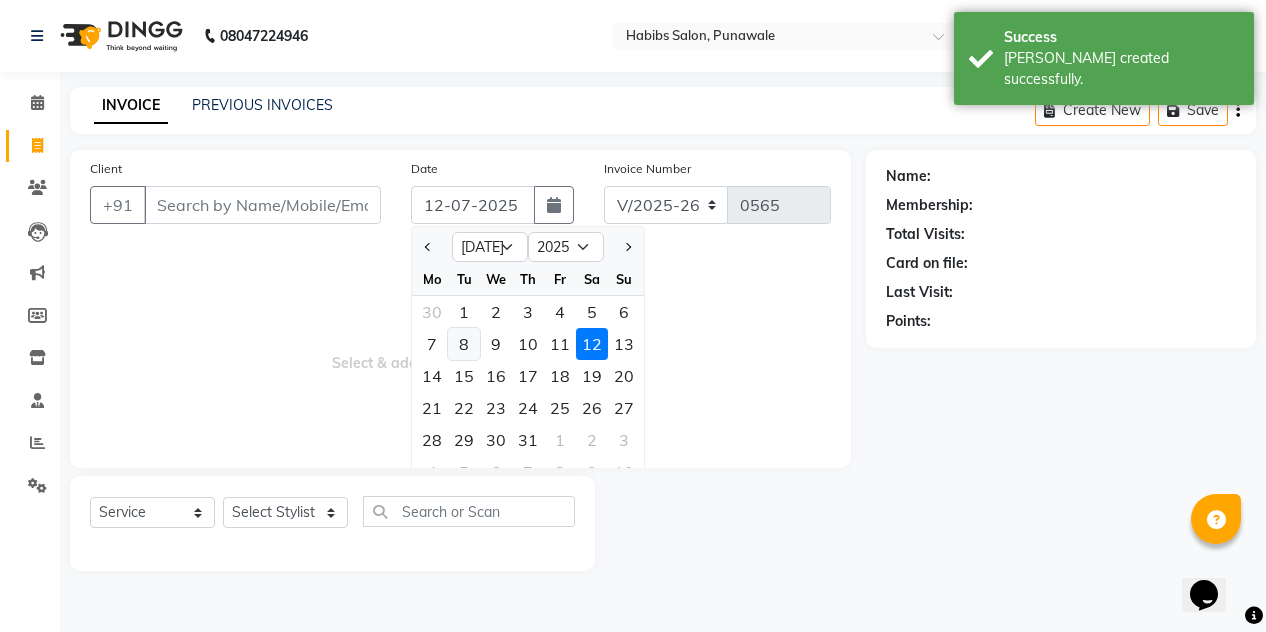 click on "8" 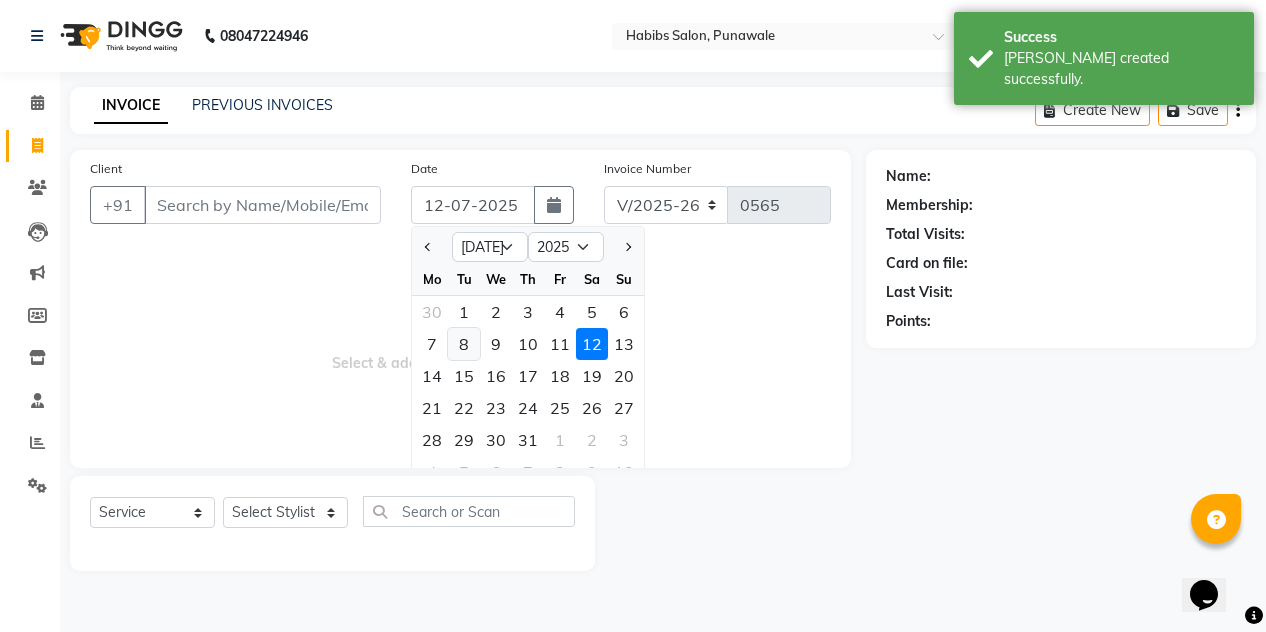 type on "[DATE]" 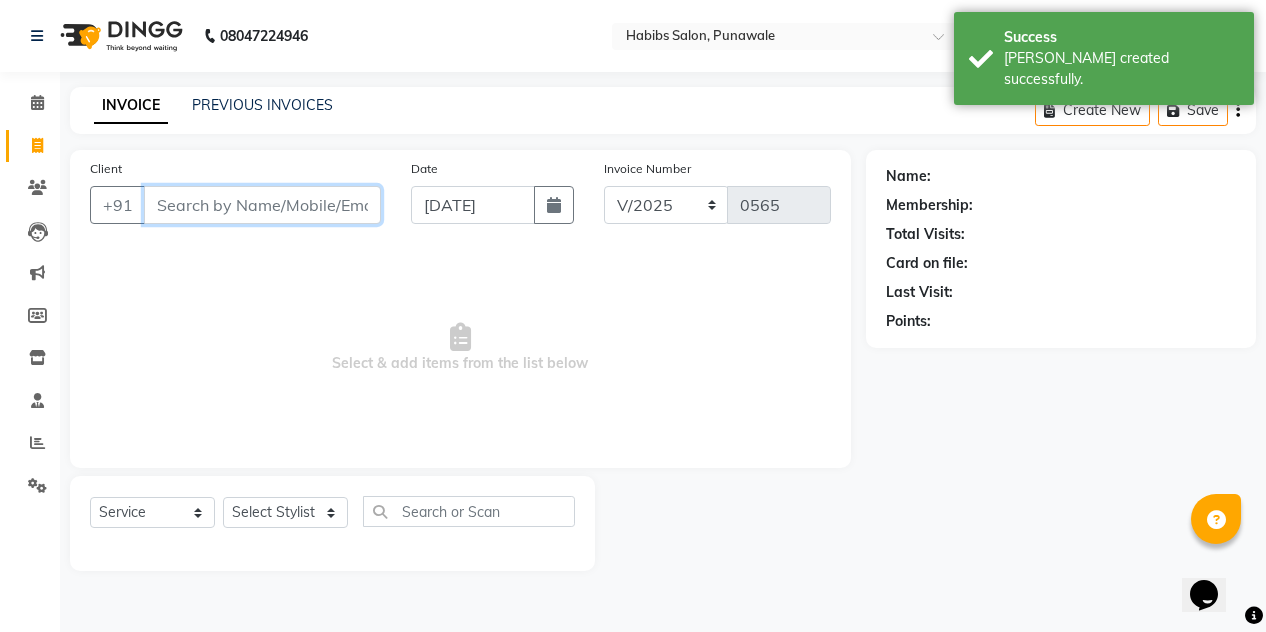 click on "Client" at bounding box center (262, 205) 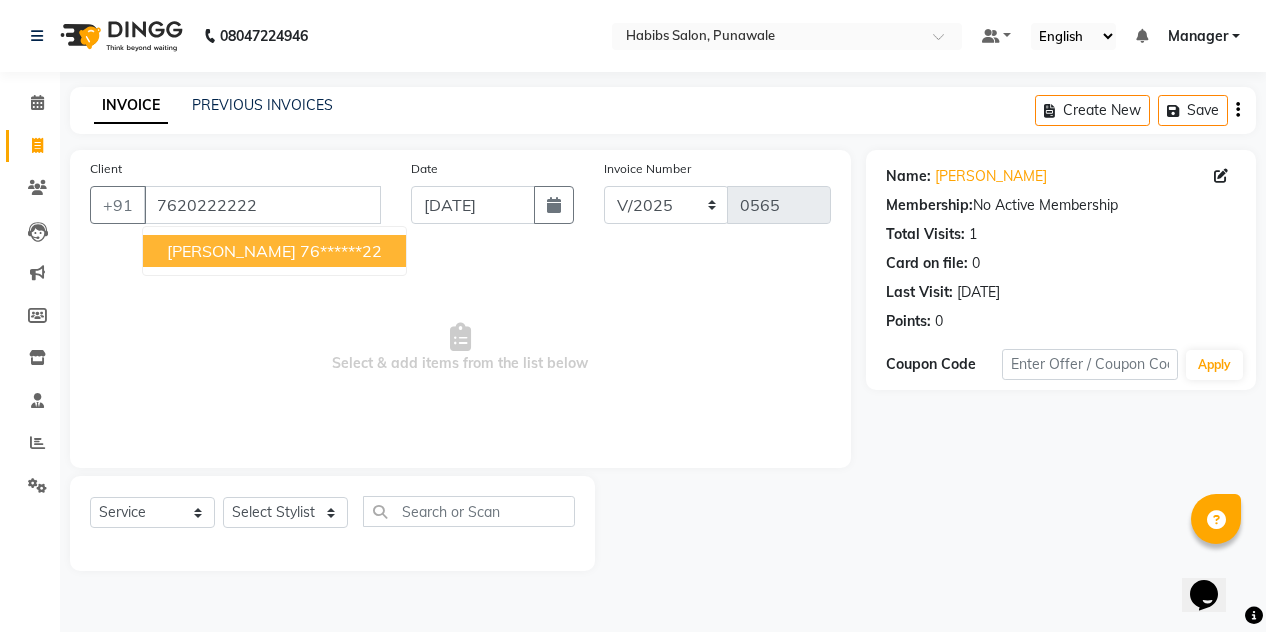 click on "[PERSON_NAME]  76******22" at bounding box center [274, 251] 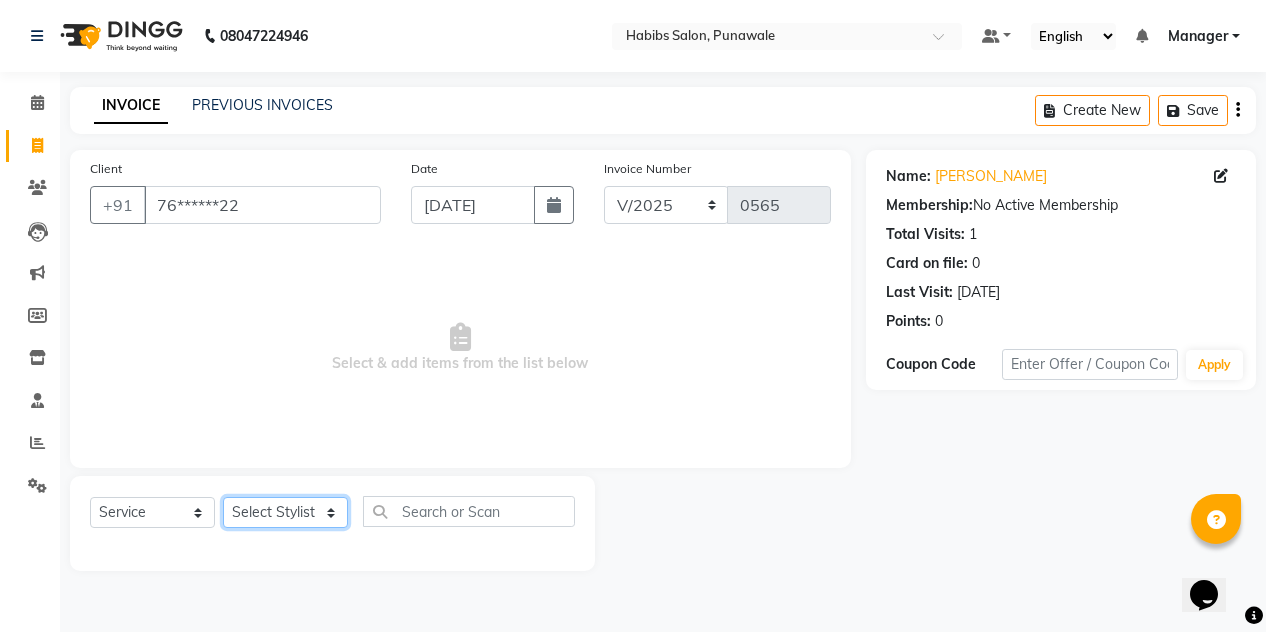 click on "Select Stylist [PERSON_NAME] [PERSON_NAME] Manager [PERSON_NAME] [PERSON_NAME] SHRUTI" 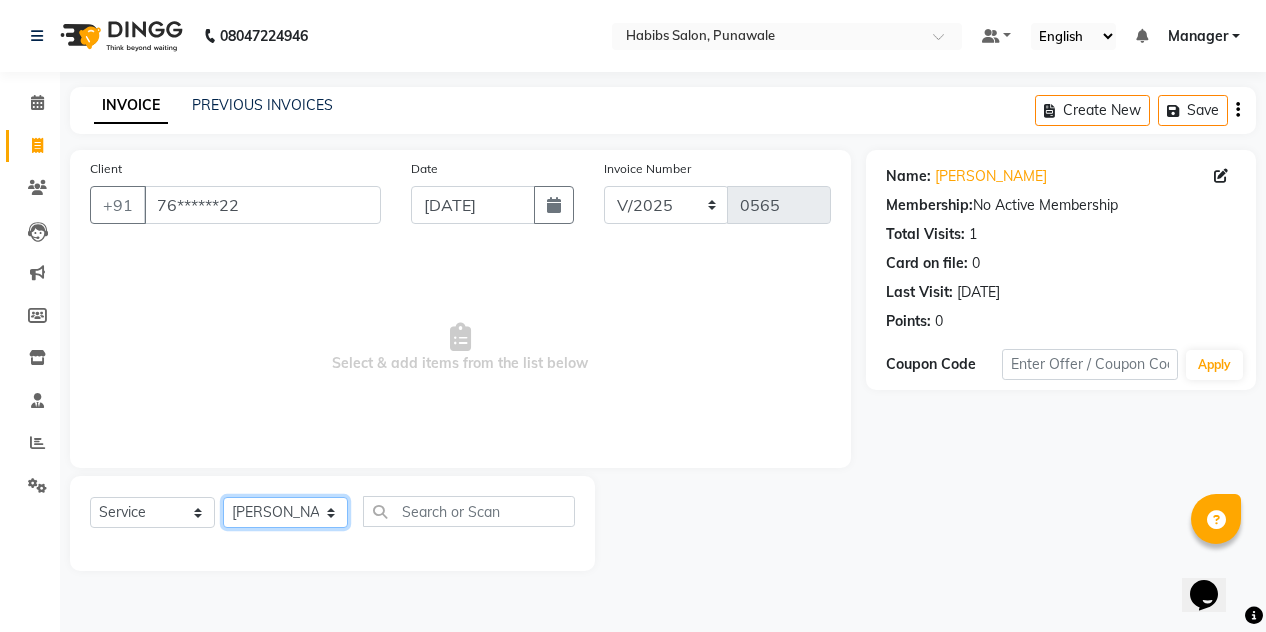 click on "Select Stylist [PERSON_NAME] [PERSON_NAME] Manager [PERSON_NAME] [PERSON_NAME] SHRUTI" 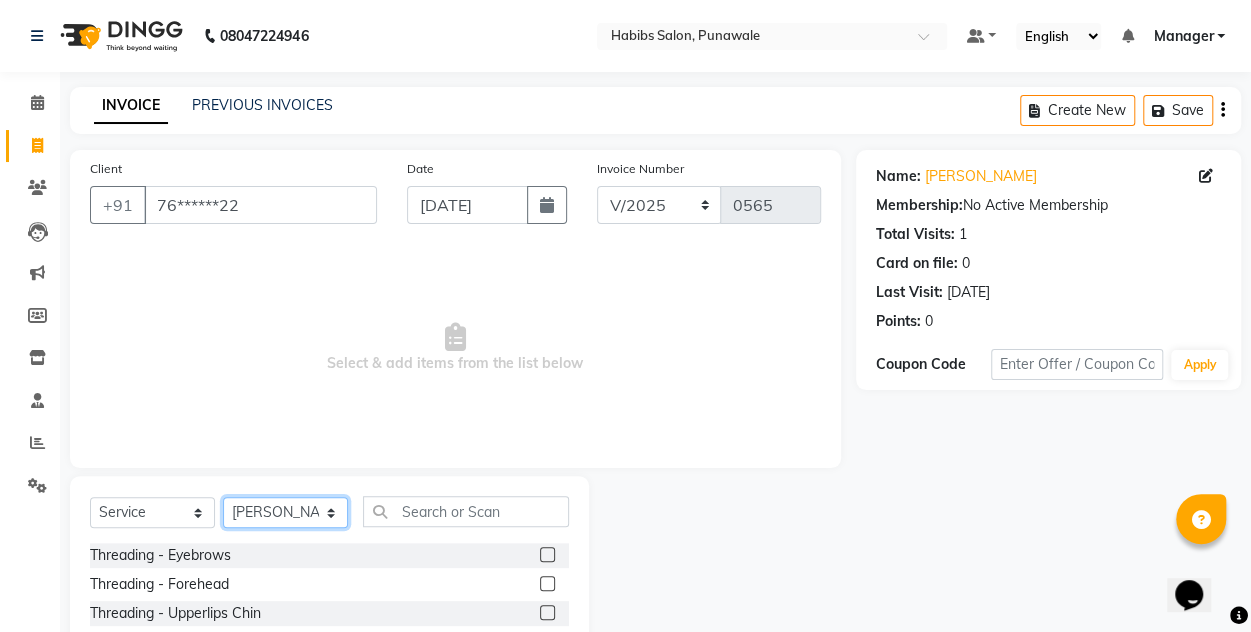 click on "Select Stylist [PERSON_NAME] [PERSON_NAME] Manager [PERSON_NAME] [PERSON_NAME] SHRUTI" 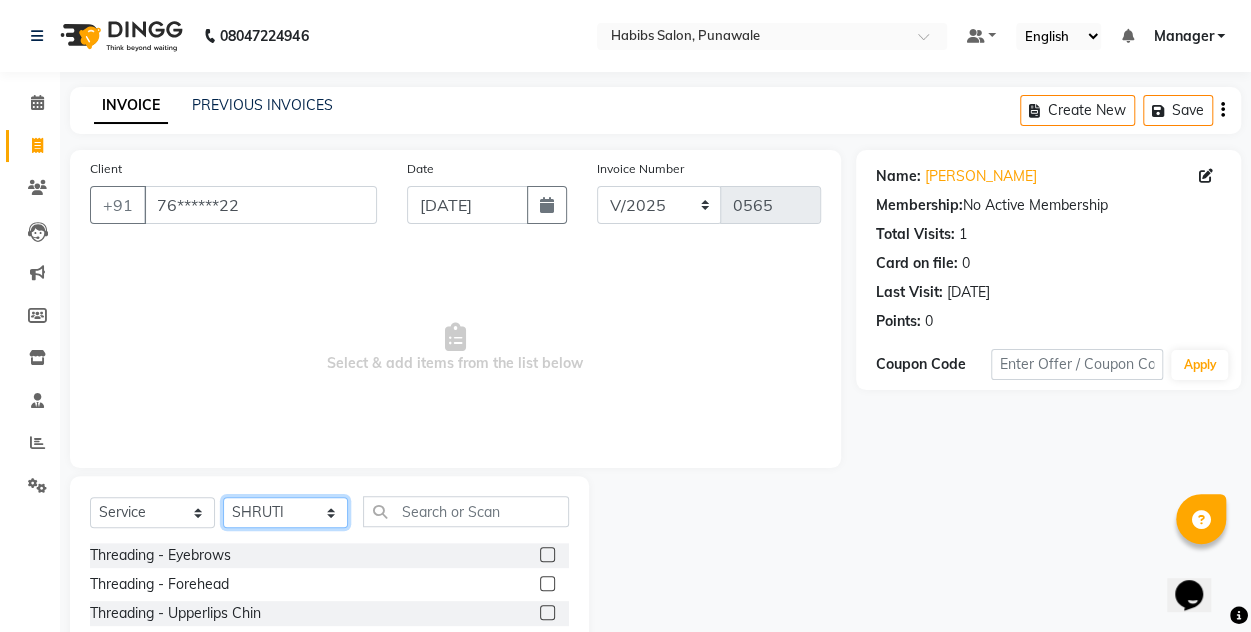click on "Select Stylist [PERSON_NAME] [PERSON_NAME] Manager [PERSON_NAME] [PERSON_NAME] SHRUTI" 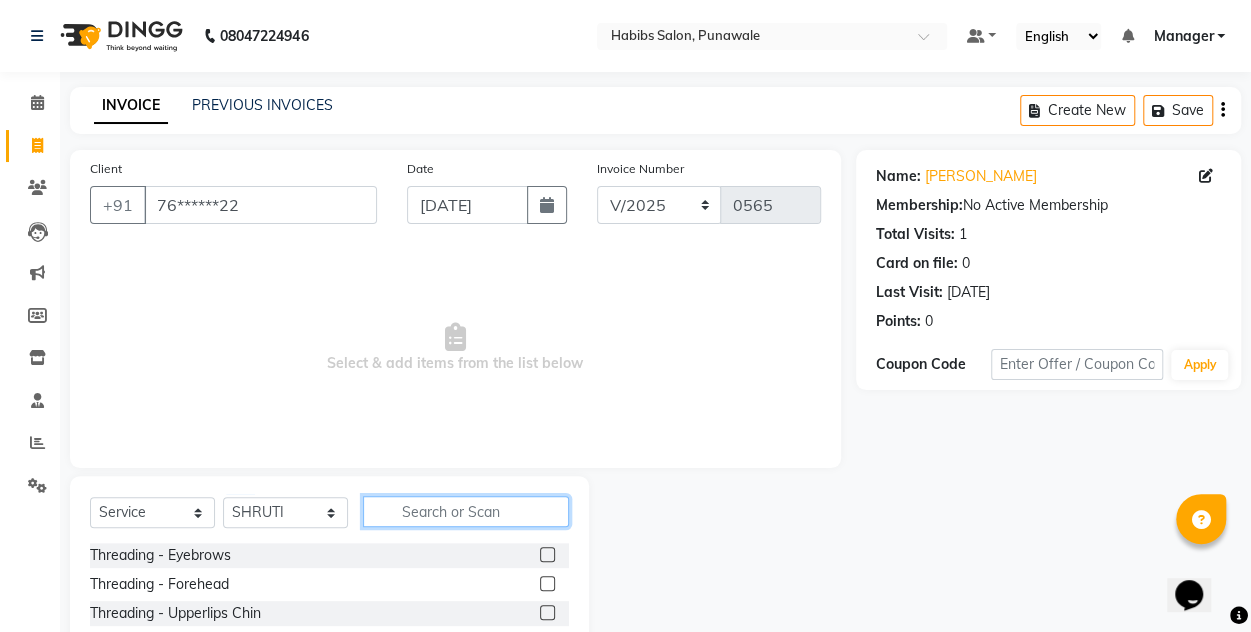 click 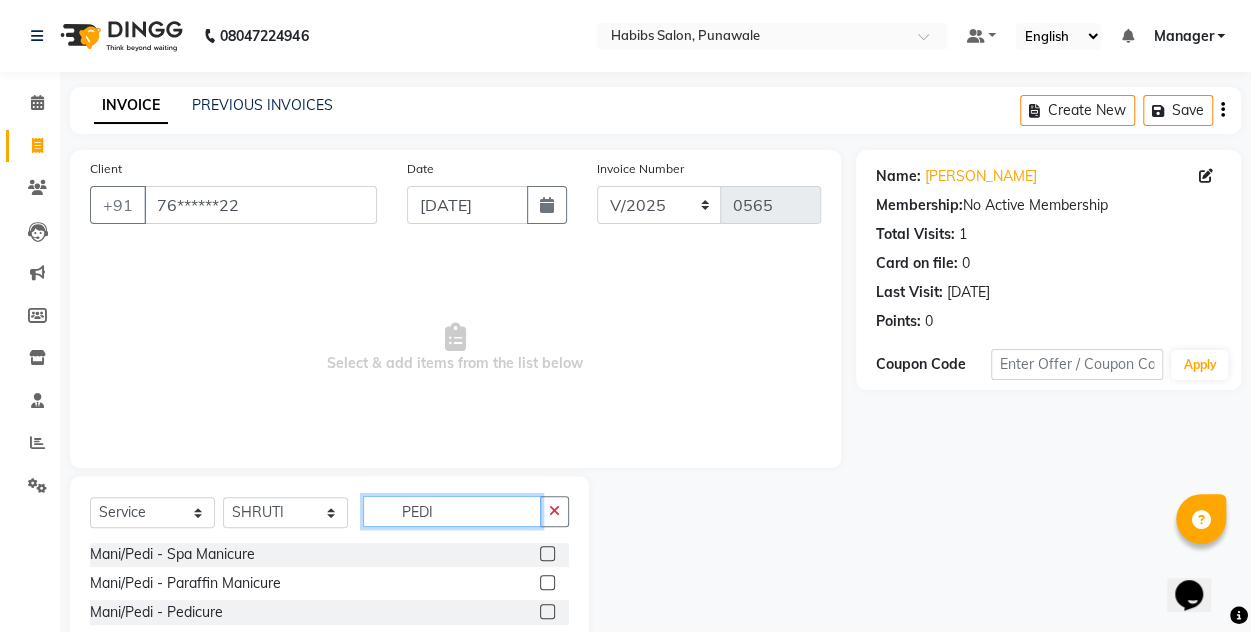 scroll, scrollTop: 60, scrollLeft: 0, axis: vertical 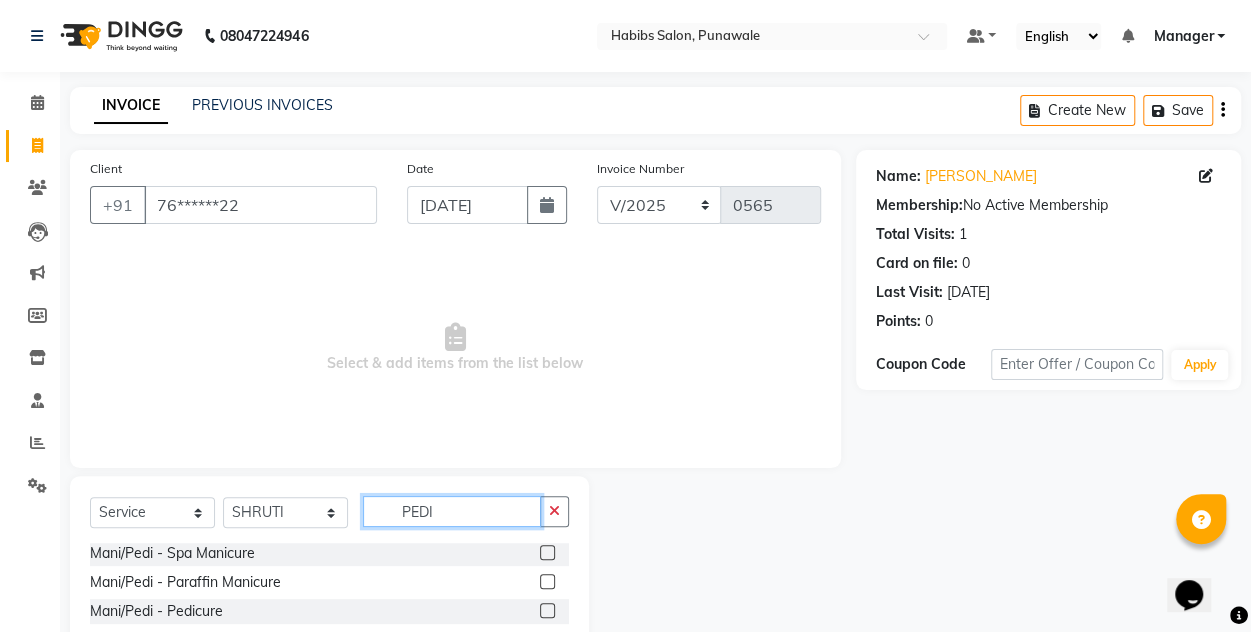 type on "PEDI" 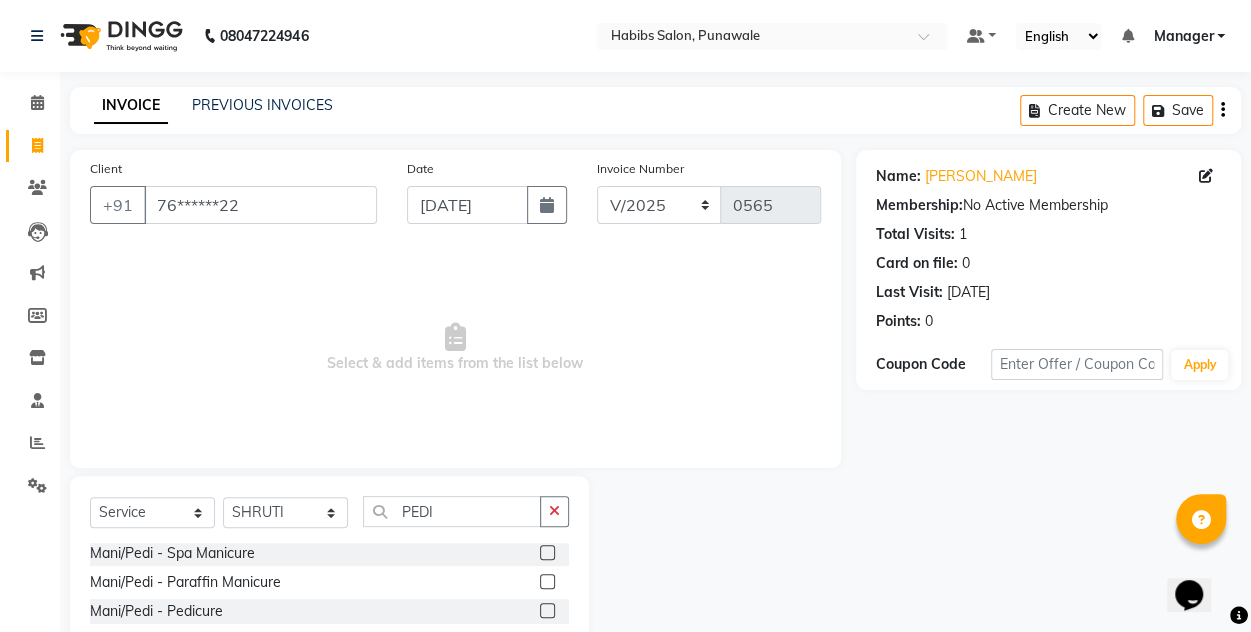 click 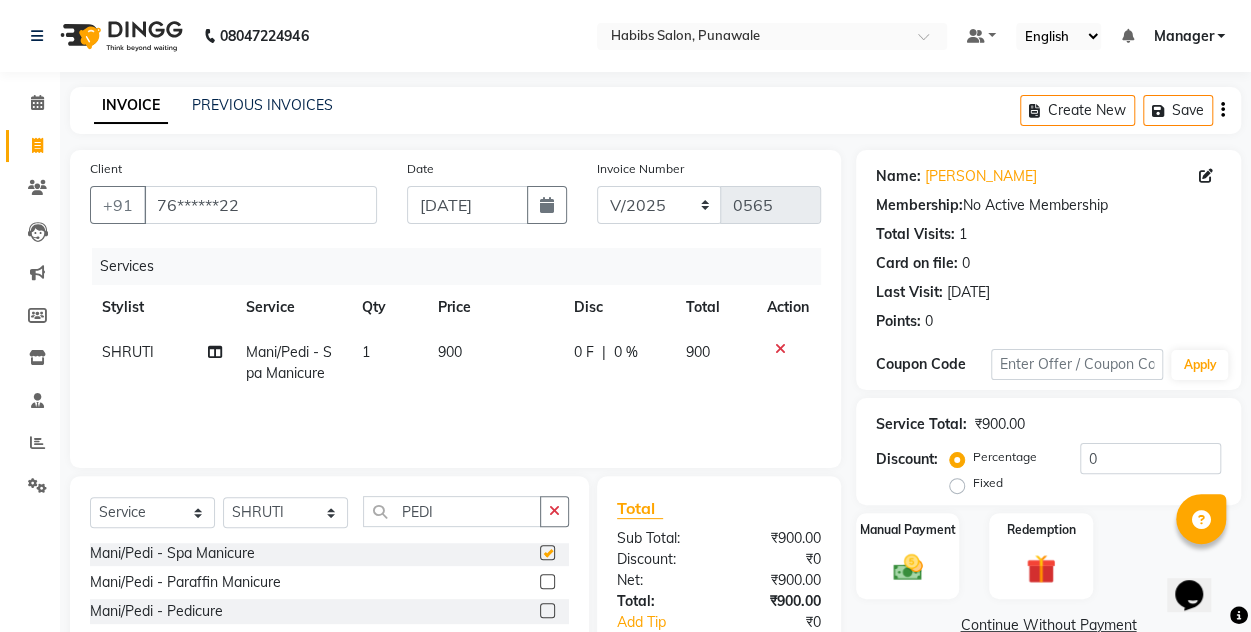 checkbox on "false" 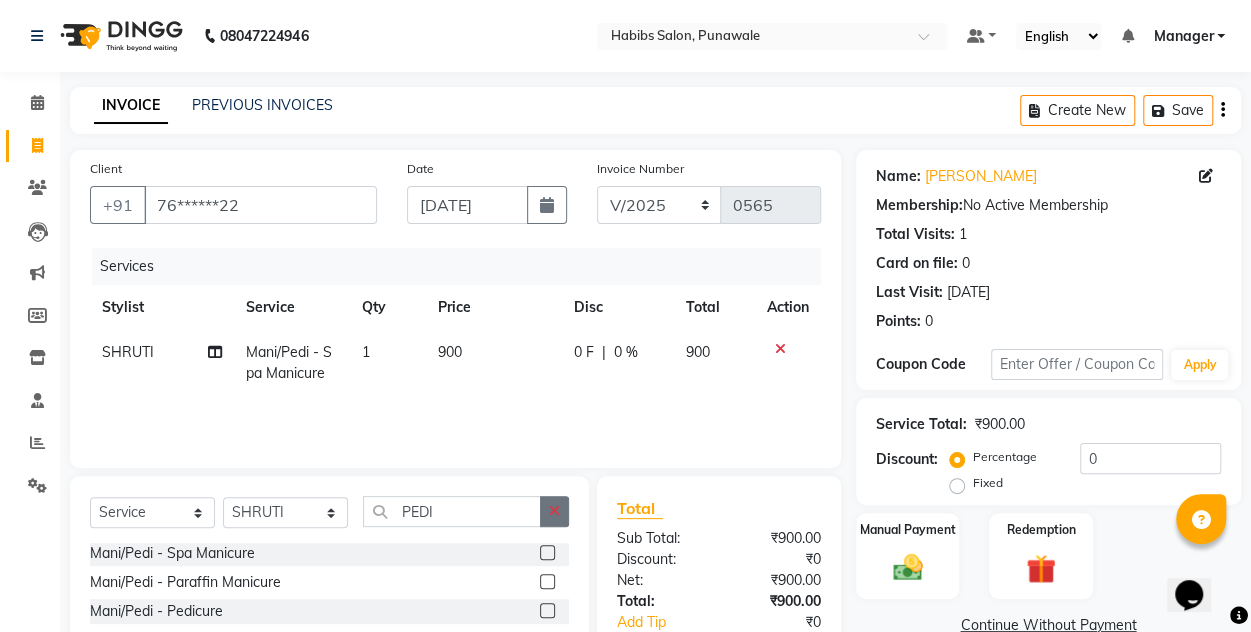 click 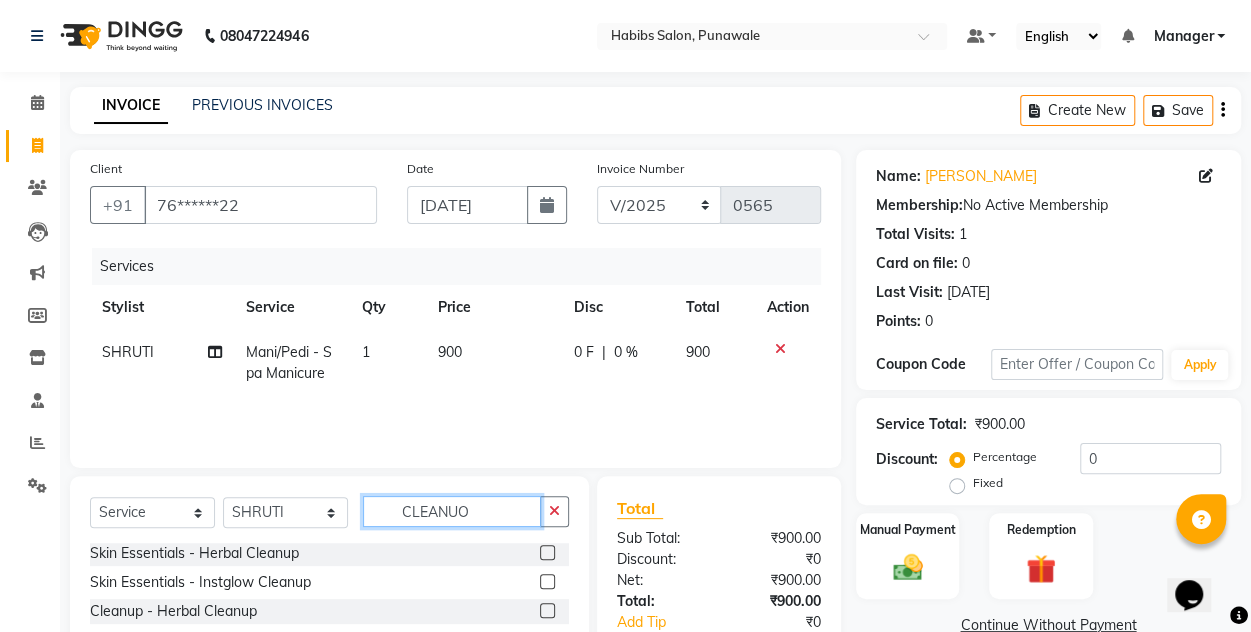 scroll, scrollTop: 0, scrollLeft: 0, axis: both 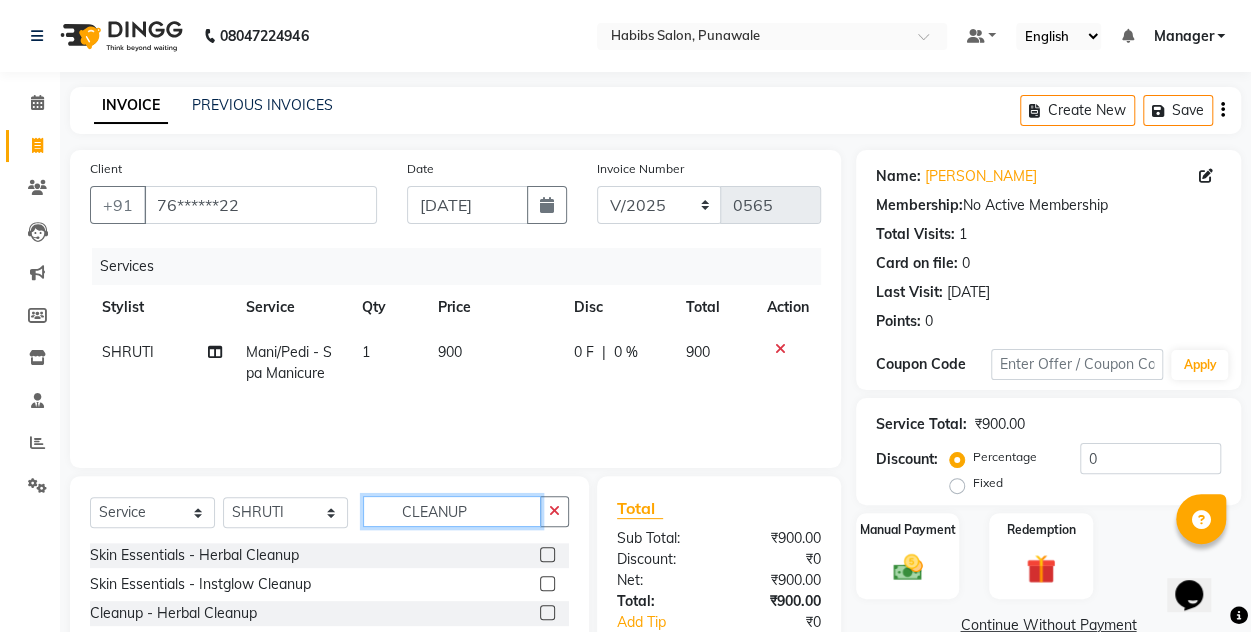 type on "CLEANUP" 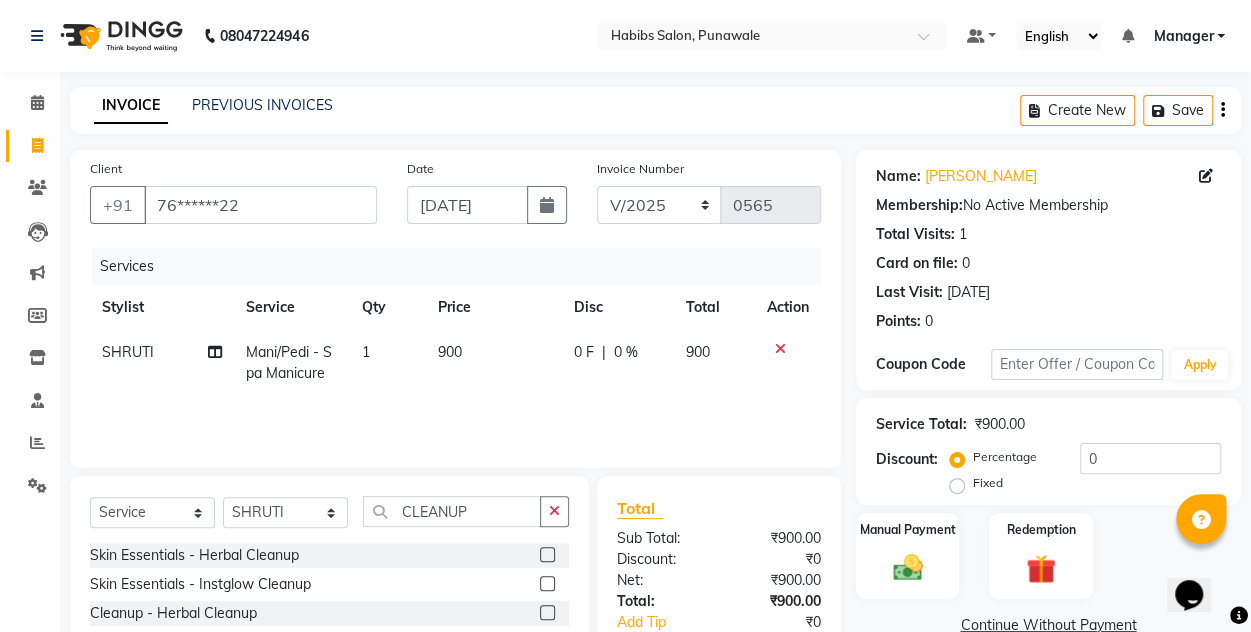 click 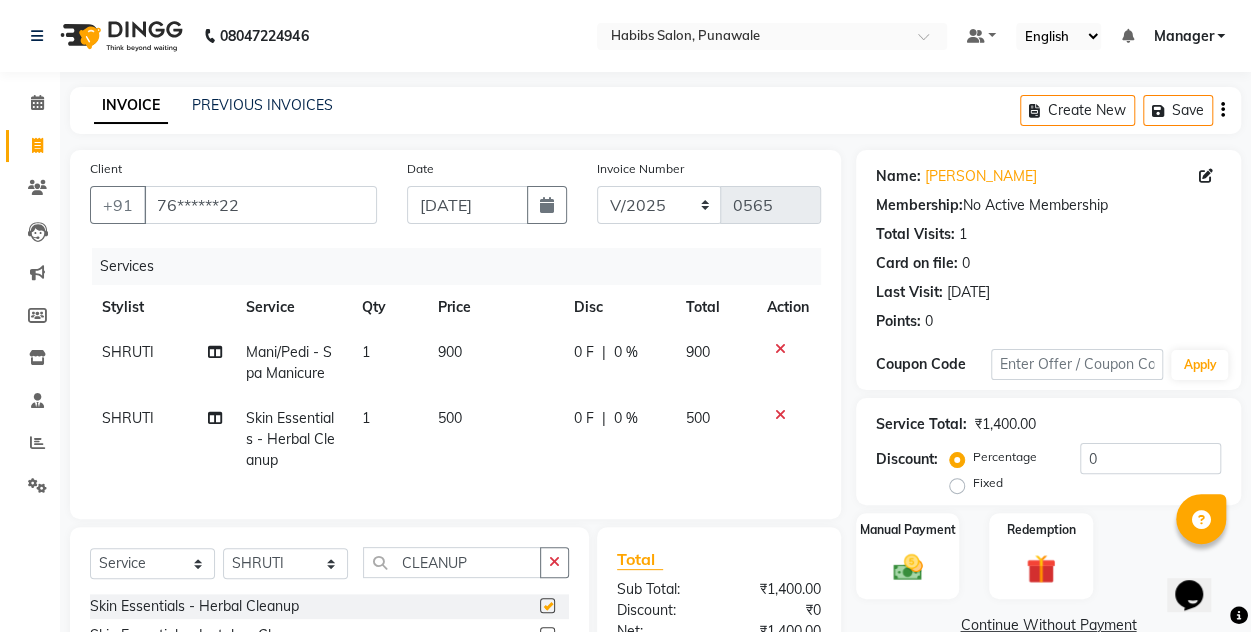 checkbox on "false" 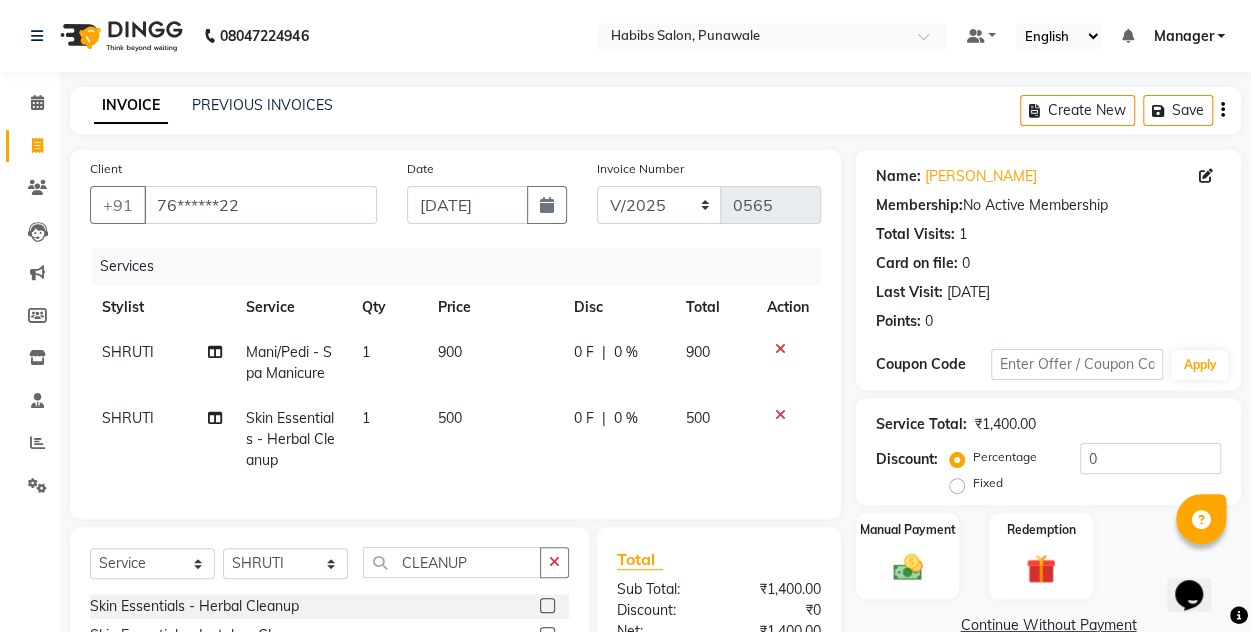 click 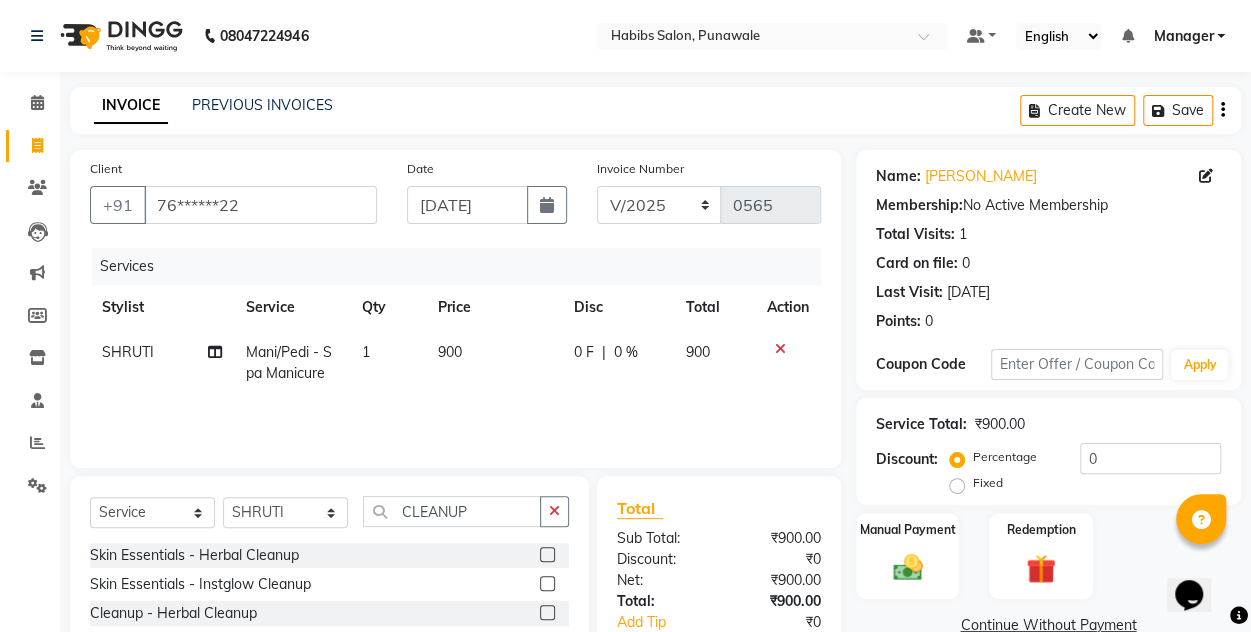 click 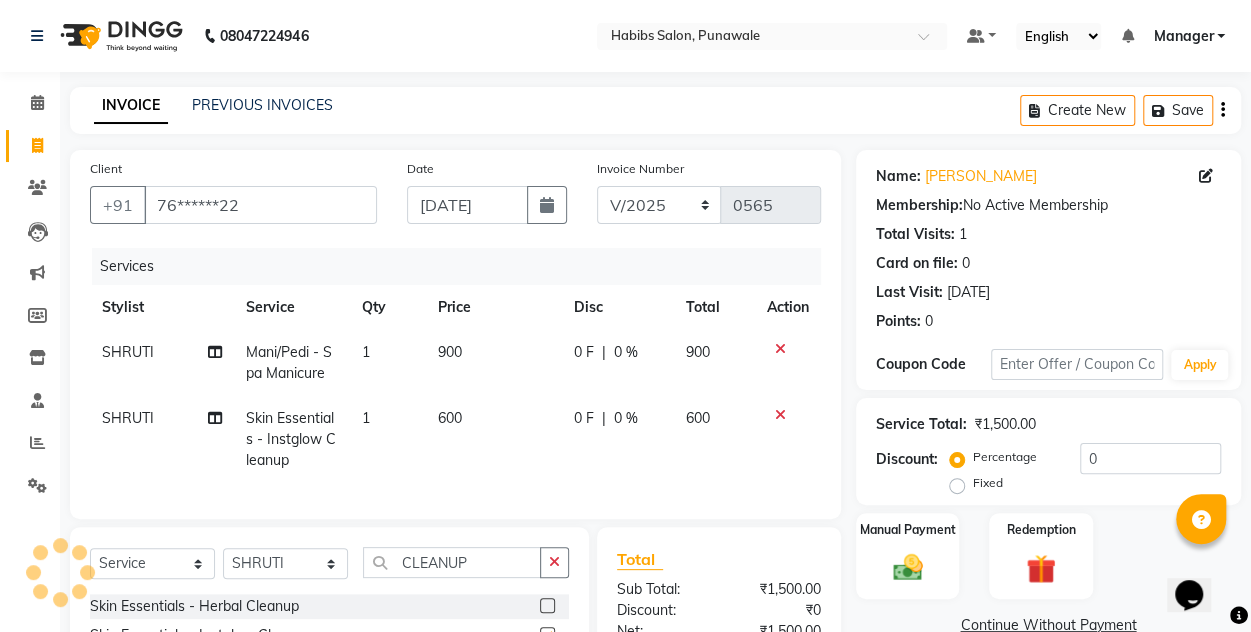 checkbox on "false" 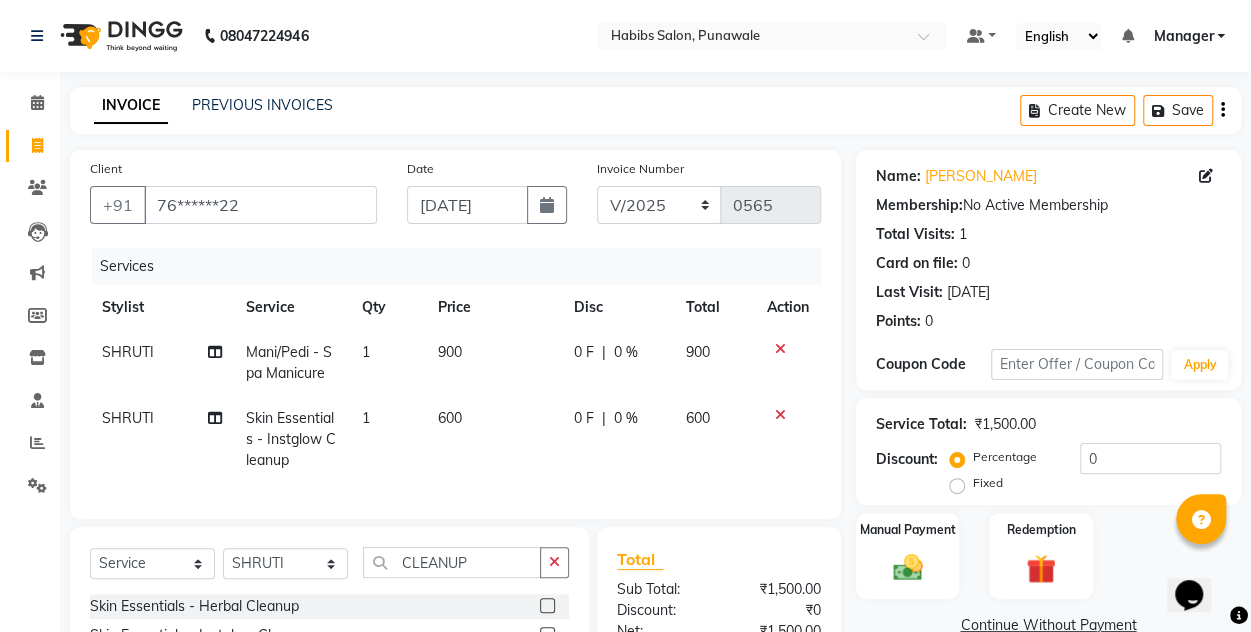 click on "600" 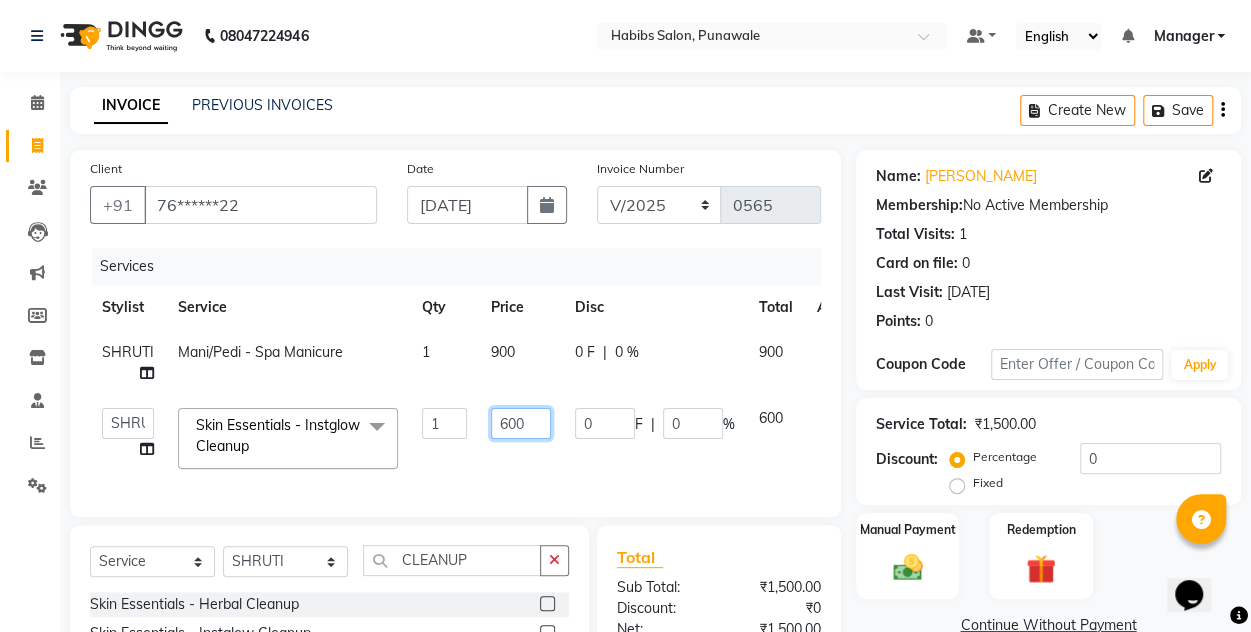 click on "600" 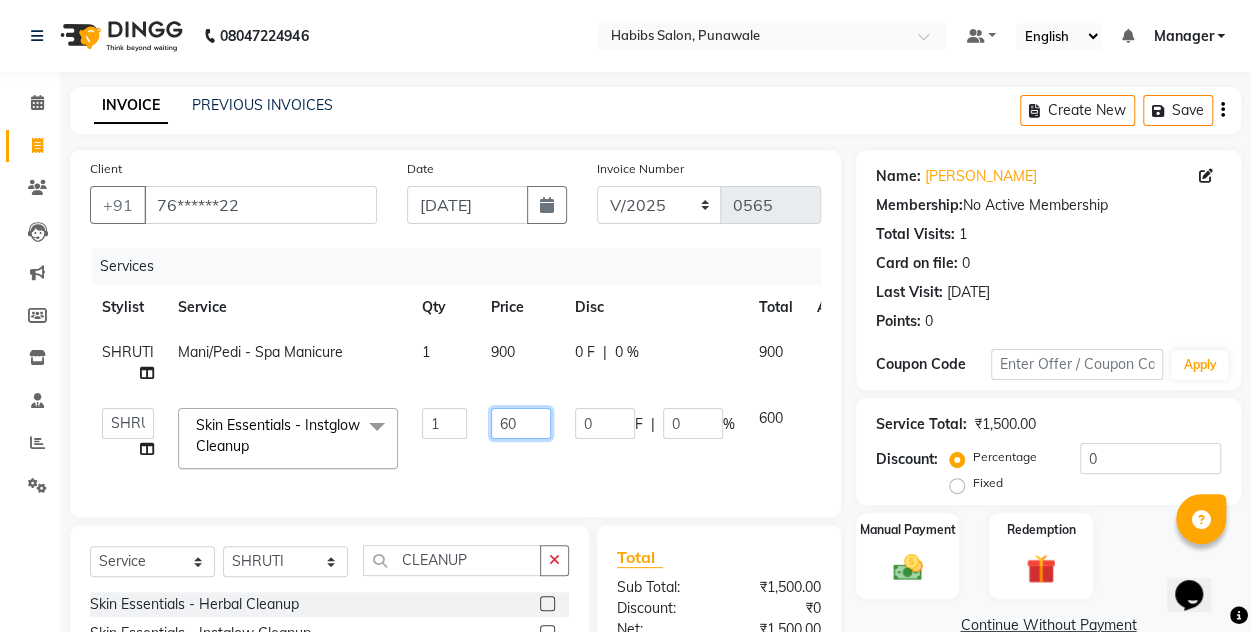 type on "6" 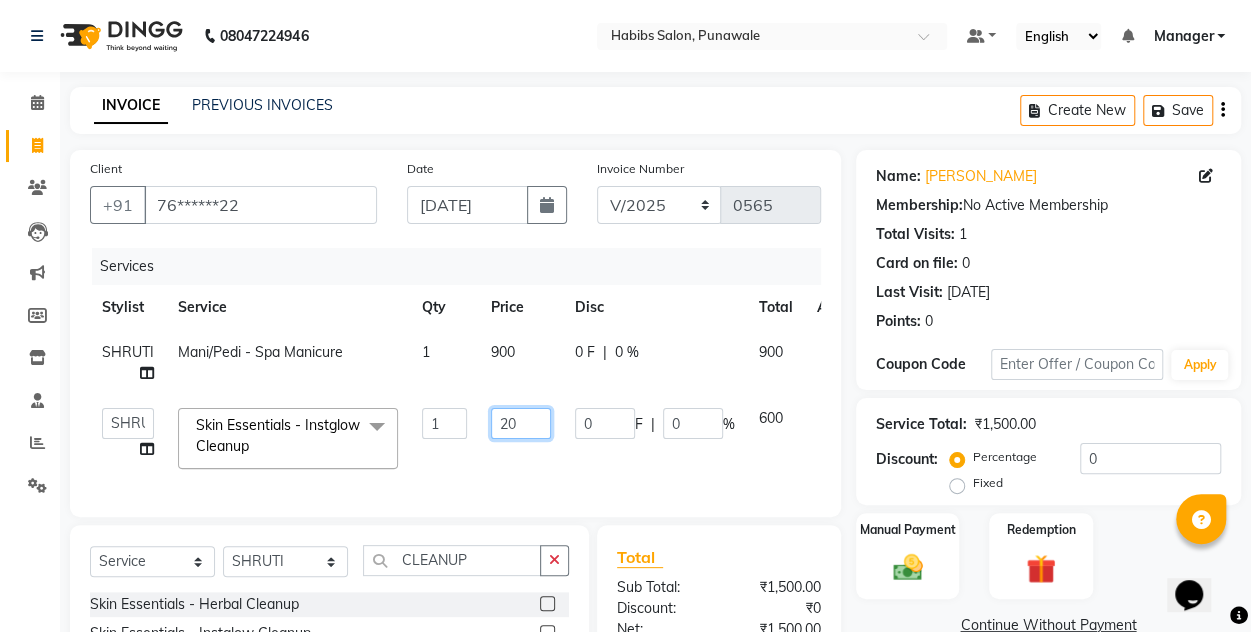 type on "2" 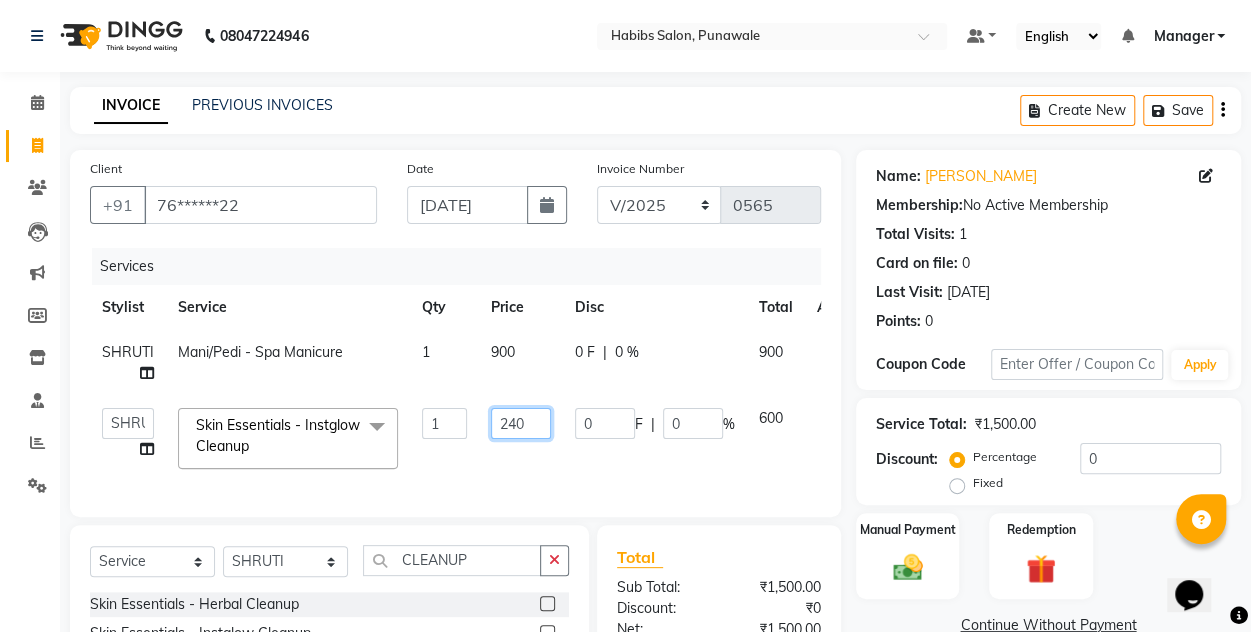 type on "2400" 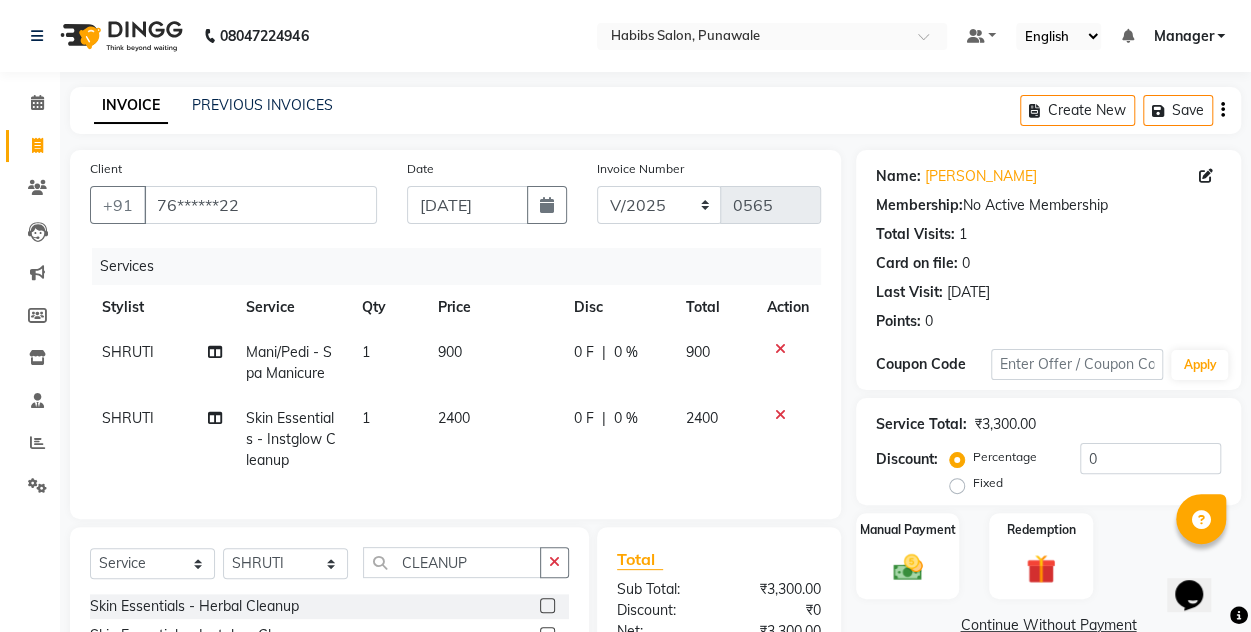 click on "0 F | 0 %" 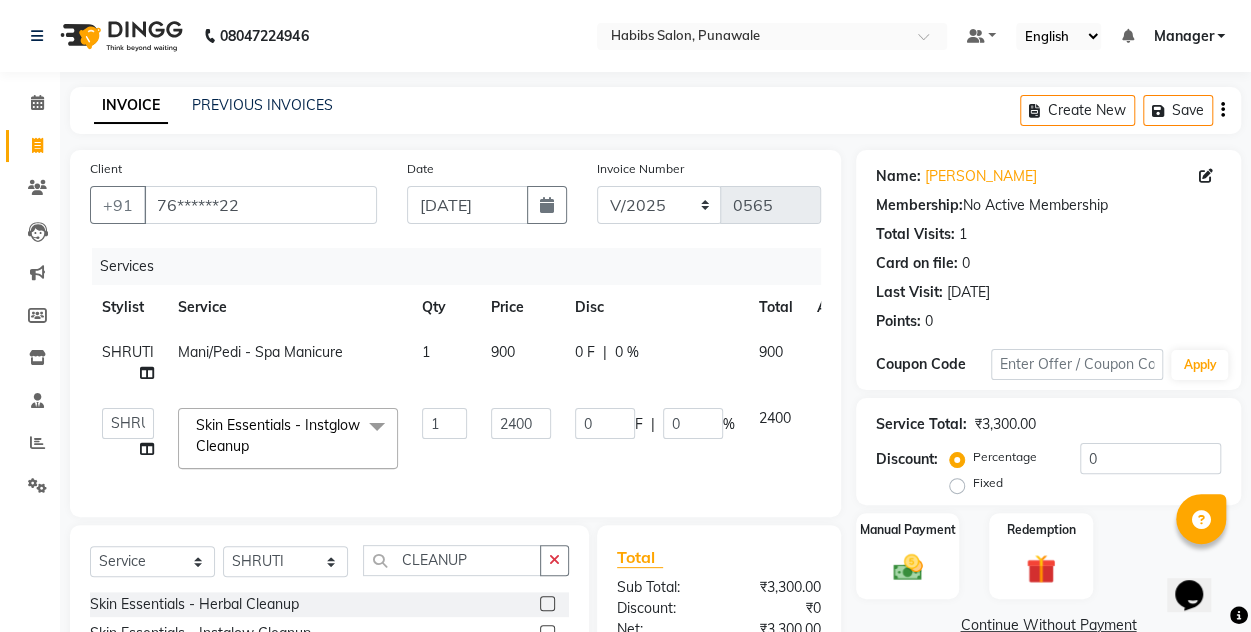 click on "900" 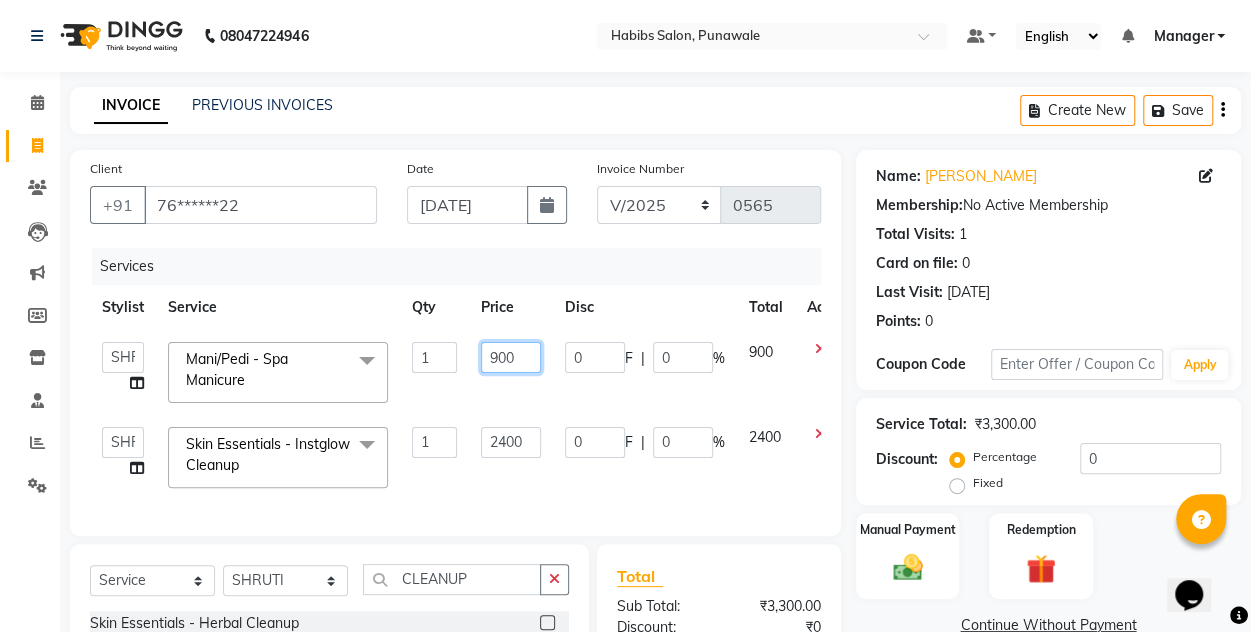 click on "900" 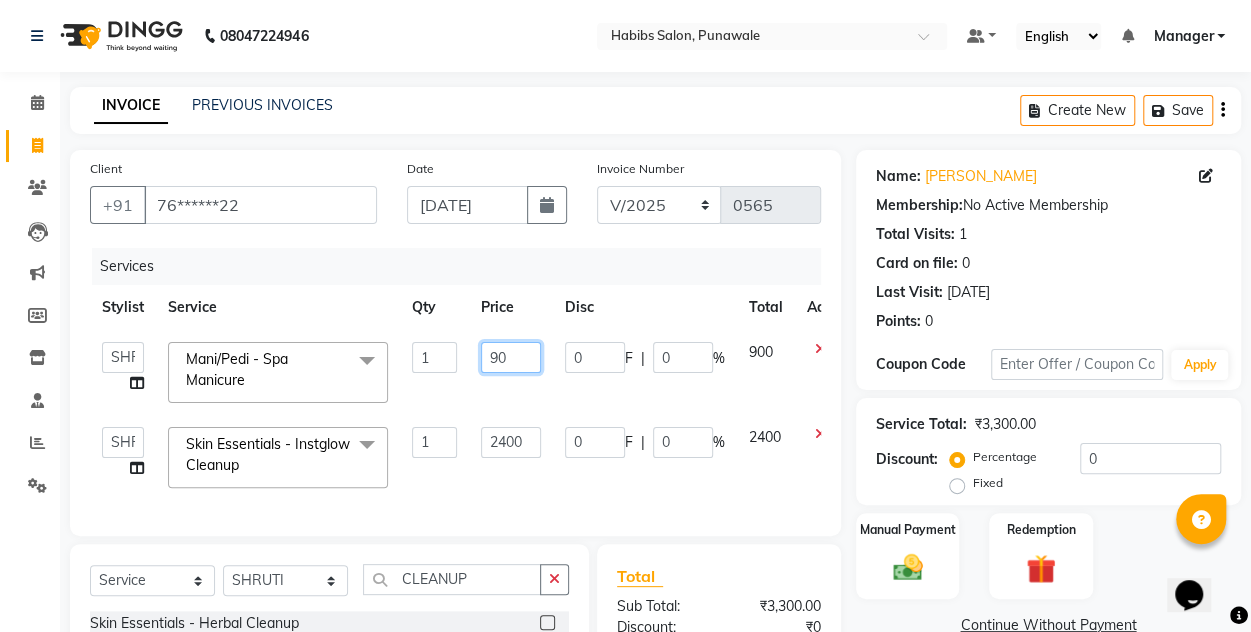 type on "9" 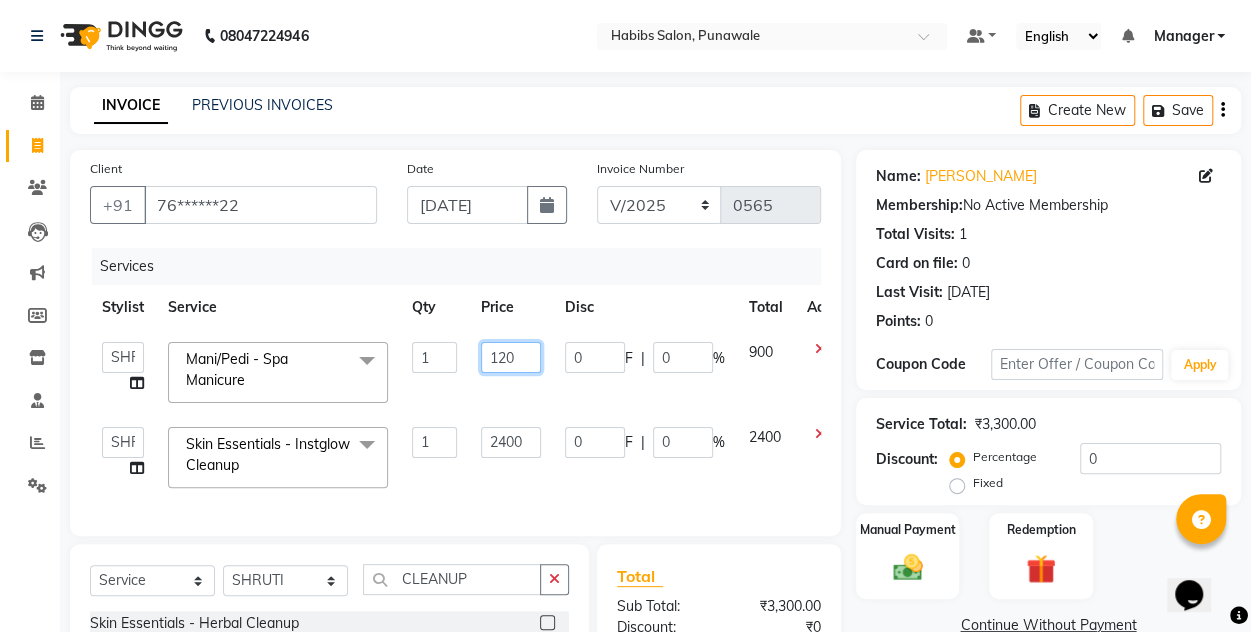 type on "1200" 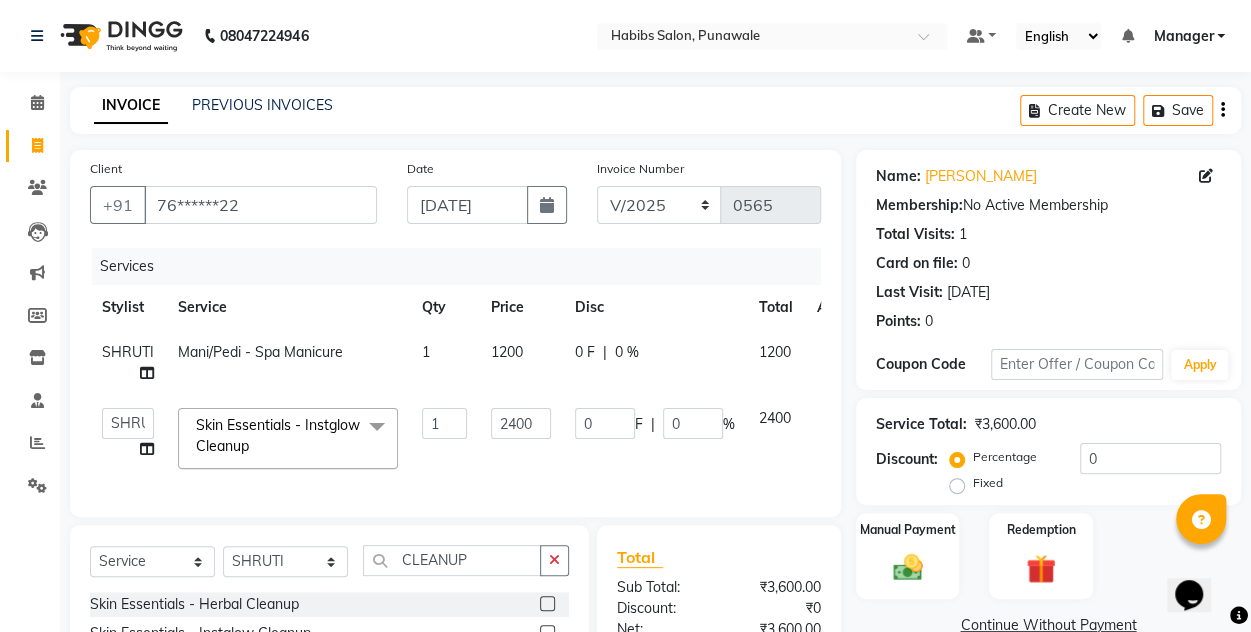 click on "Services Stylist Service Qty Price Disc Total Action SHRUTI Mani/Pedi -  Spa Manicure 1 1200 0 F | 0 % 1200  [PERSON_NAME]   [PERSON_NAME]   Manager   [PERSON_NAME]   [PERSON_NAME]   SHRUTI  Skin Essentials - Instglow Cleanup  x Threading - Eyebrows Threading - Forehead Threading - Upperlips Chin Threading - Chin Threading - Side Locks Threading - Full Face Threading Threading -  Eyebrows Threading -  Forehead Threading -  Upperlips Threading -  Chin Threading -  side locks Threading -  Full Face Threading Threading -  Cheeks Waxing - Full Arms Waxing - Full Legs Waxing - Half Arms Waxing - Half Legs Waxing - Underarms Waxing - Back Waxing Waxing - Full Body Waxing Waxing - Rica Full Arms Waxing - Rica Full Legs Waxing - Rica Half Arms Waxing - Rica Half Legs Waxing - Rica Underarms Waxing - Rica Back Waxing Waxing - Rica Full Body Waxing Smoothening/ Straightening/Rebonding - Fringe Smoothening/ Straightening/Rebonding - Crown Area Smoothening/ Straightening/Rebonding - [PERSON_NAME] Length Bleach - Face 1" 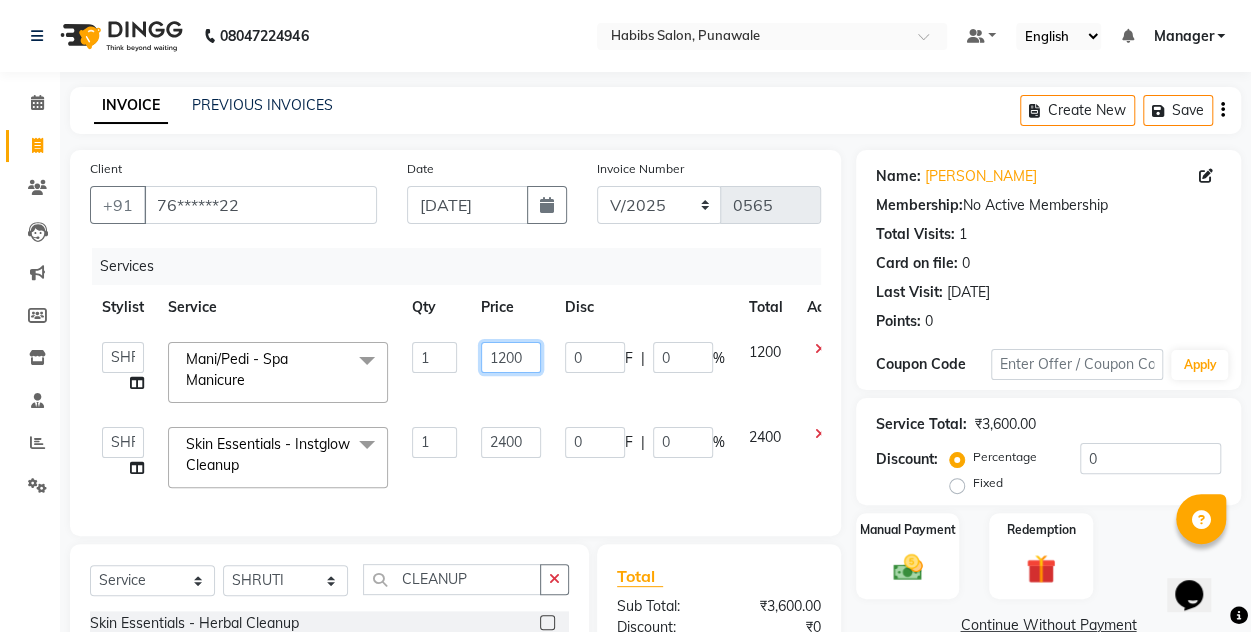 click on "1200" 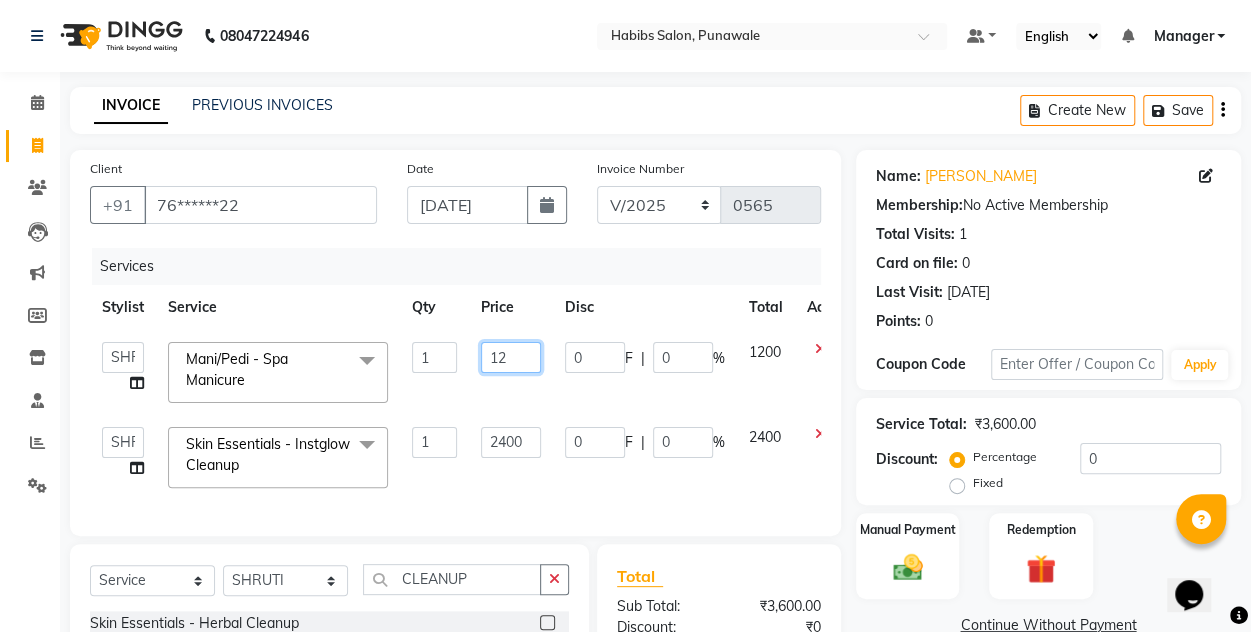 type on "1" 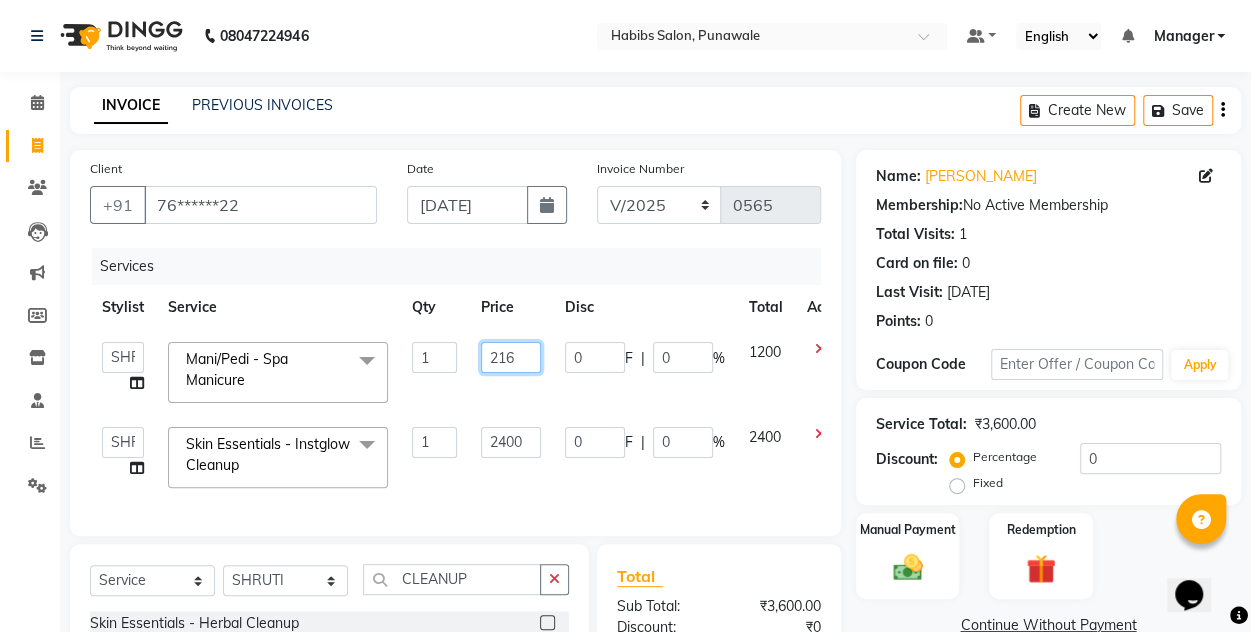 type on "2160" 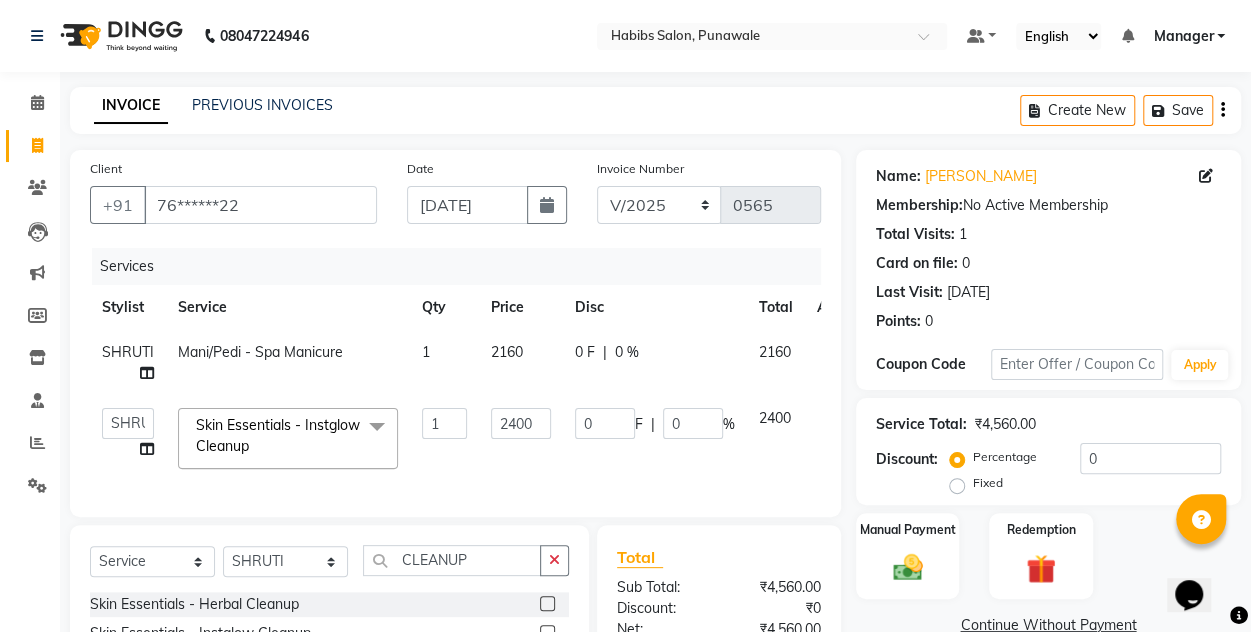 click on "Services Stylist Service Qty Price Disc Total Action SHRUTI Mani/Pedi -  Spa Manicure 1 2160 0 F | 0 % 2160  [PERSON_NAME]   [PERSON_NAME]   Manager   [PERSON_NAME]   [PERSON_NAME]   SHRUTI  Skin Essentials - Instglow Cleanup  x Threading - Eyebrows Threading - Forehead Threading - Upperlips Chin Threading - Chin Threading - Side Locks Threading - Full Face Threading Threading -  Eyebrows Threading -  Forehead Threading -  Upperlips Threading -  Chin Threading -  side locks Threading -  Full Face Threading Threading -  Cheeks Waxing - Full Arms Waxing - Full Legs Waxing - Half Arms Waxing - Half Legs Waxing - Underarms Waxing - Back Waxing Waxing - Full Body Waxing Waxing - Rica Full Arms Waxing - Rica Full Legs Waxing - Rica Half Arms Waxing - Rica Half Legs Waxing - Rica Underarms Waxing - Rica Back Waxing Waxing - Rica Full Body Waxing Smoothening/ Straightening/Rebonding - Fringe Smoothening/ Straightening/Rebonding - Crown Area Smoothening/ Straightening/Rebonding - [PERSON_NAME] Length Bleach - Face 1" 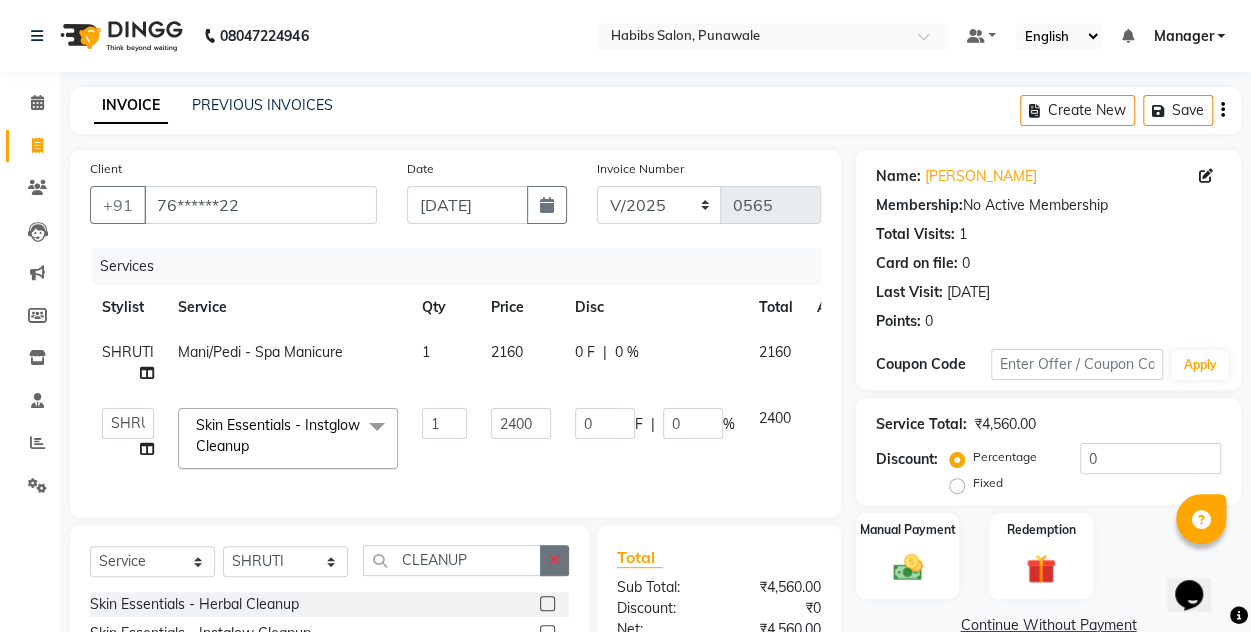 click 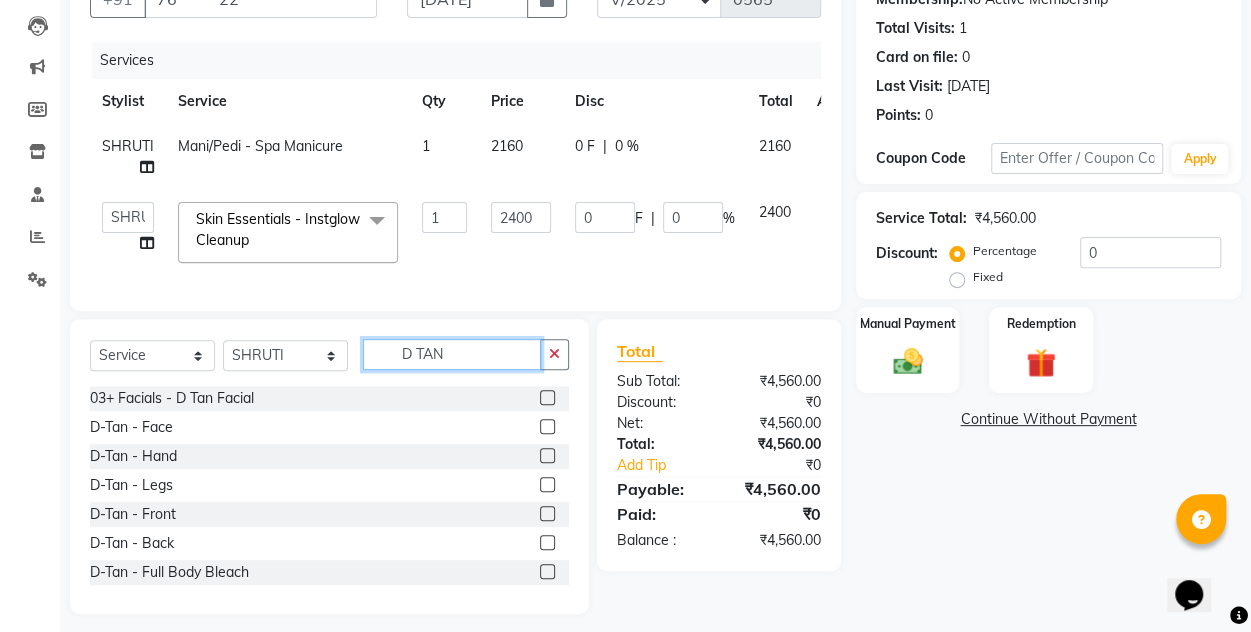 scroll, scrollTop: 232, scrollLeft: 0, axis: vertical 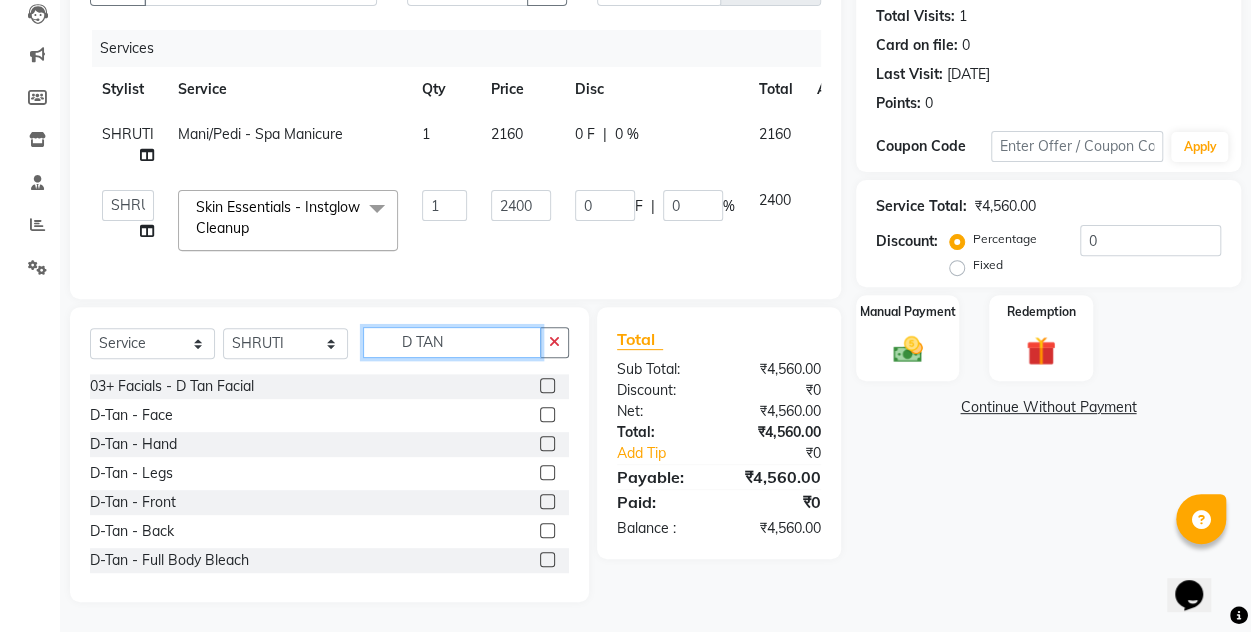 type on "D TAN" 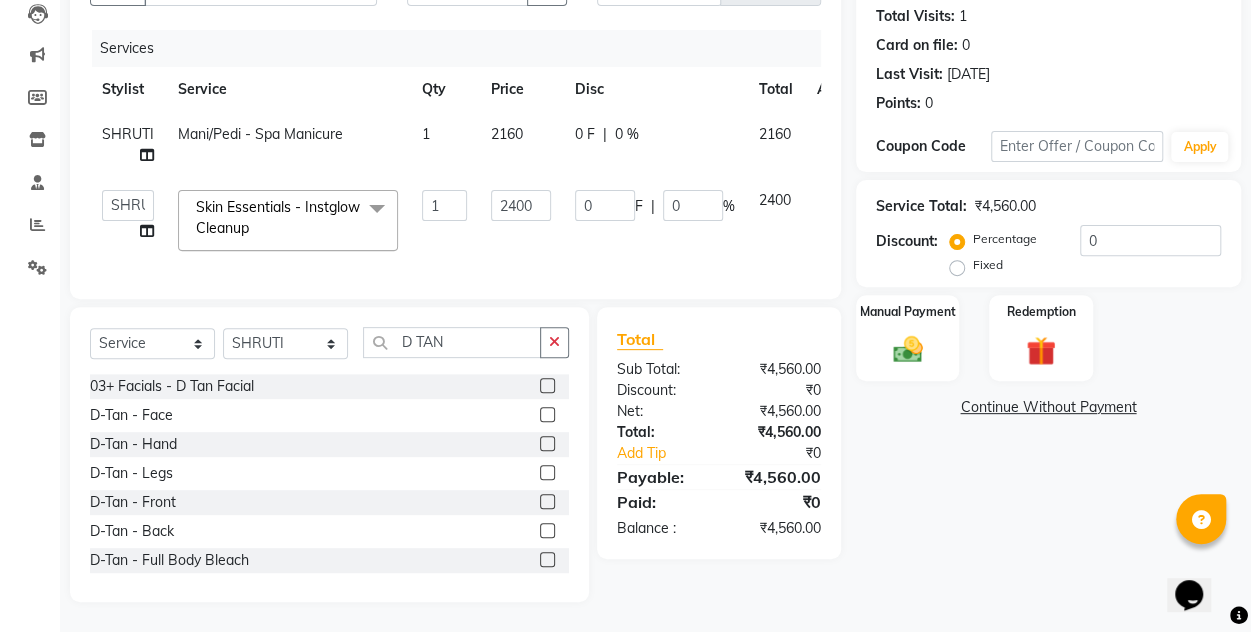 click 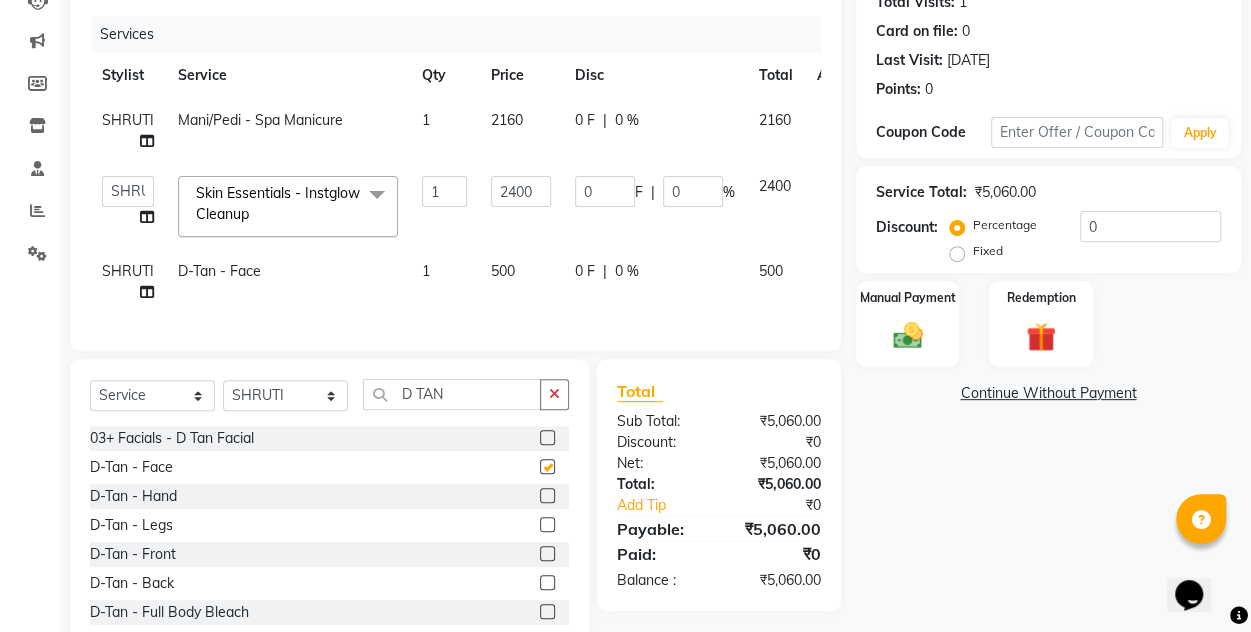 checkbox on "false" 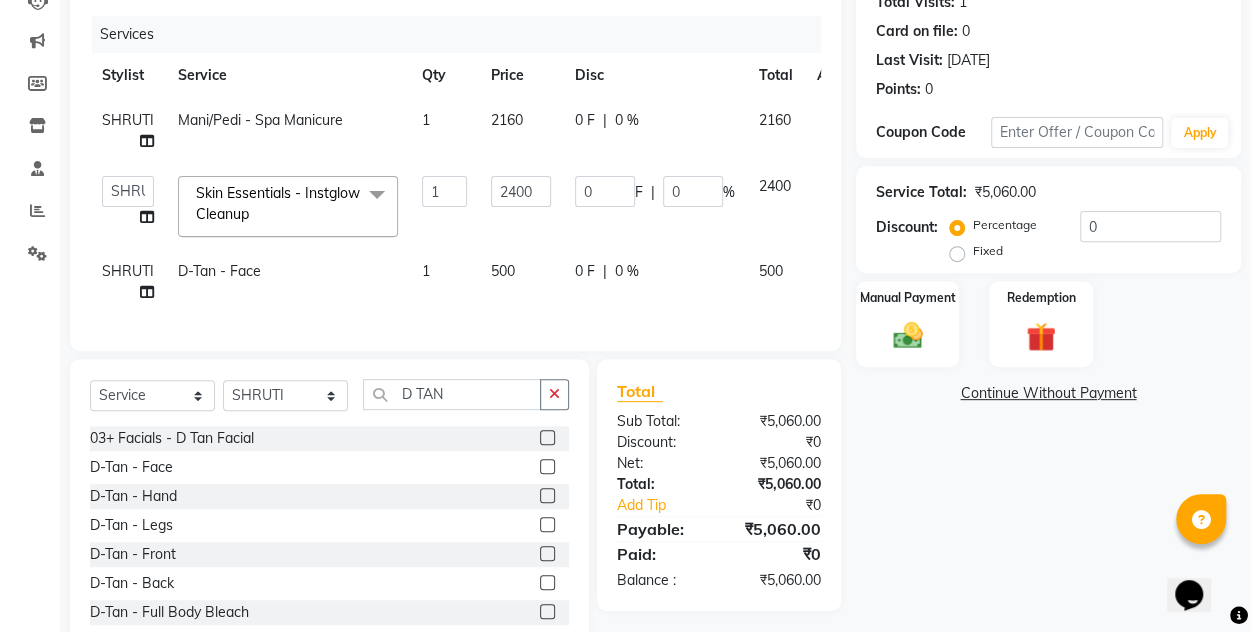 click on "500" 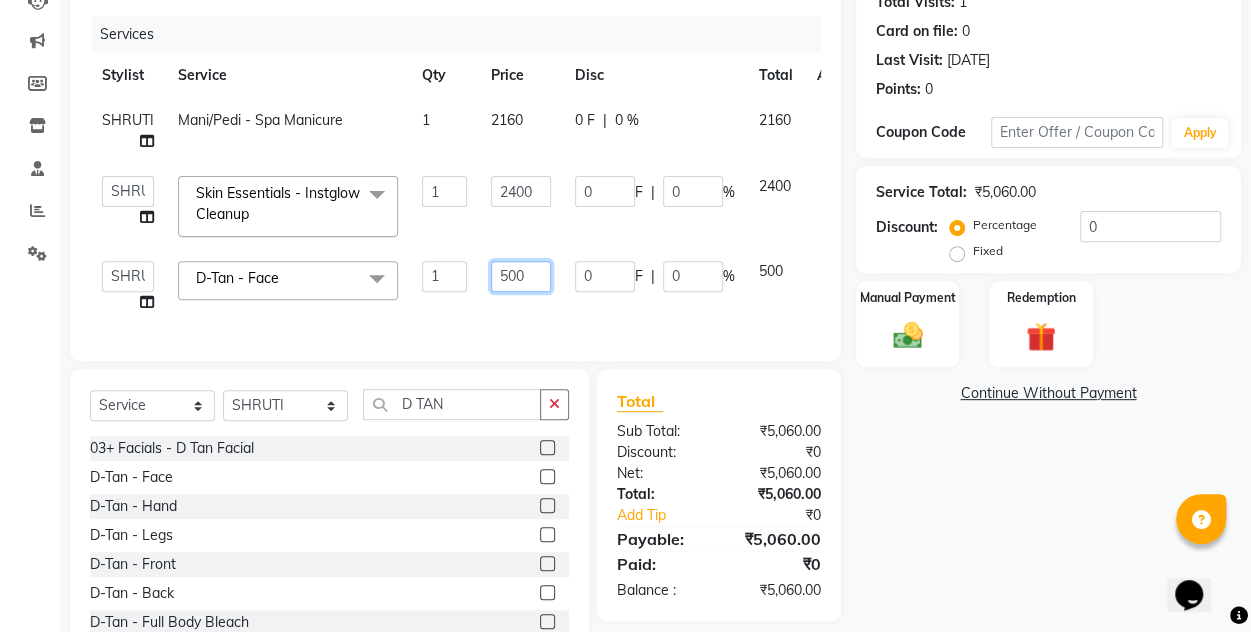 click on "500" 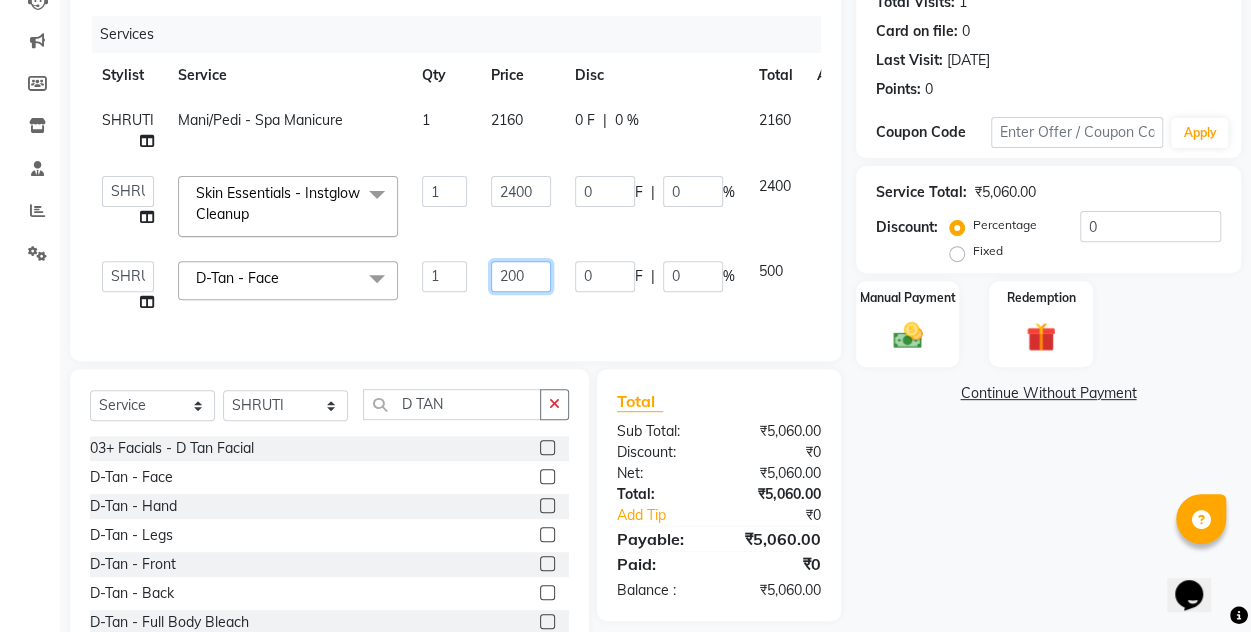 click on "200" 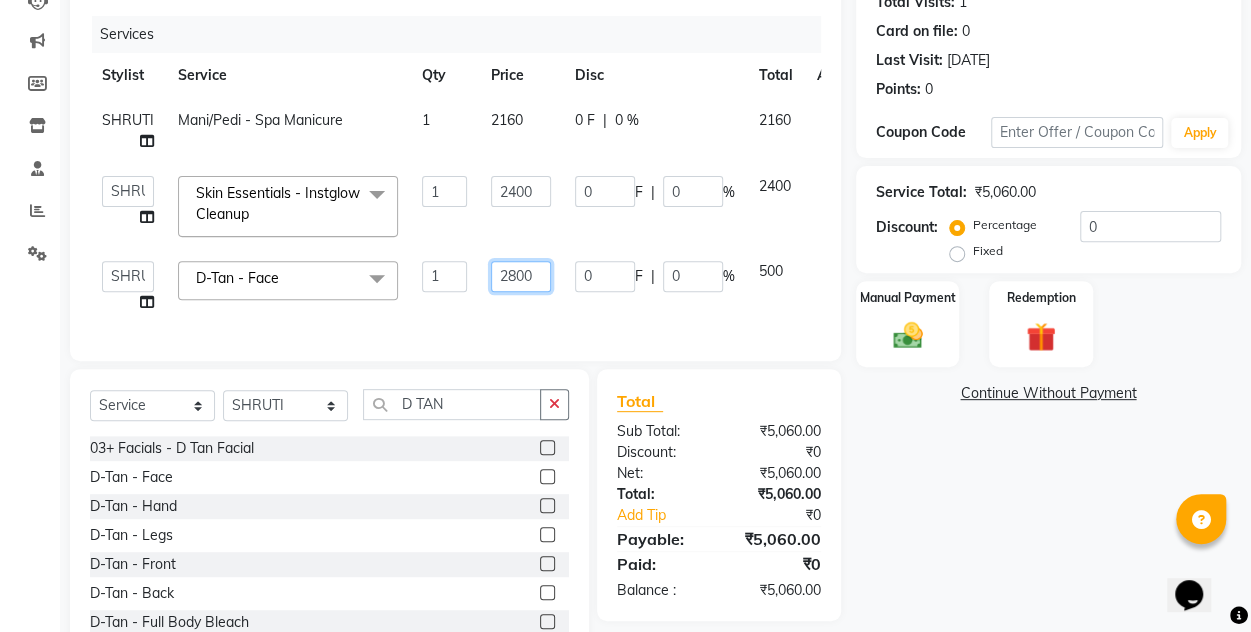 type on "280" 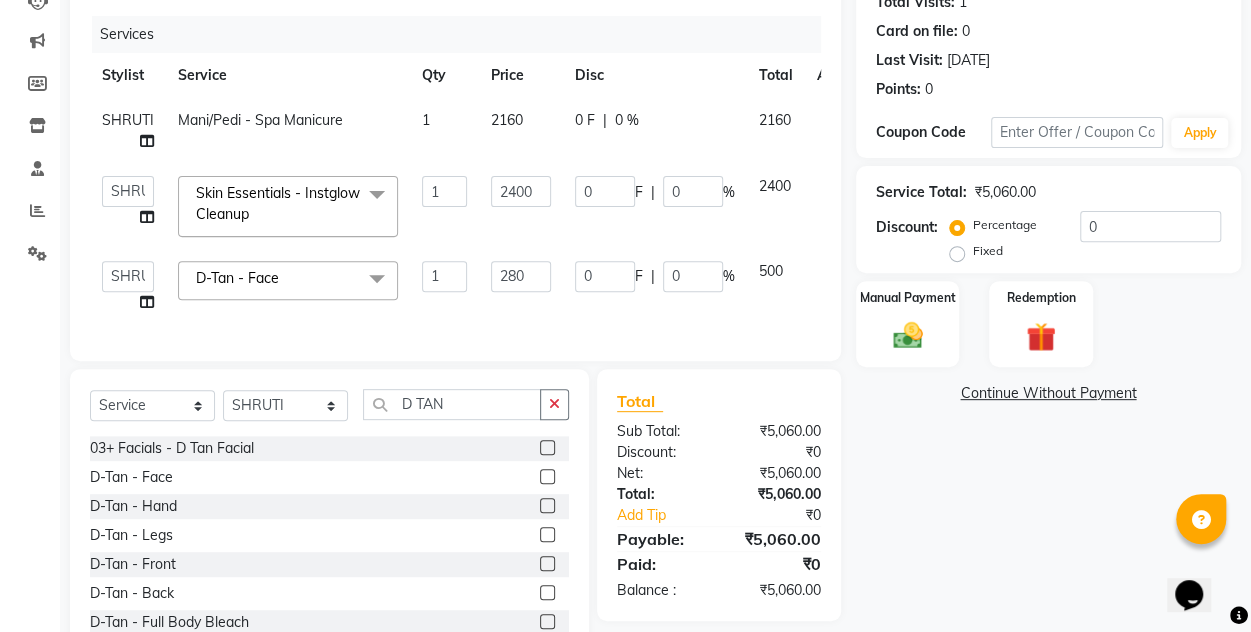 click on "Services Stylist Service Qty Price Disc Total Action SHRUTI Mani/Pedi -  Spa Manicure 1 2160 0 F | 0 % 2160  [PERSON_NAME]   [PERSON_NAME]   Manager   [PERSON_NAME]   [PERSON_NAME]   SHRUTI  Skin Essentials - Instglow Cleanup  x Threading - Eyebrows Threading - Forehead Threading - Upperlips Chin Threading - Chin Threading - Side Locks Threading - Full Face Threading Threading -  Eyebrows Threading -  Forehead Threading -  Upperlips Threading -  Chin Threading -  side locks Threading -  Full Face Threading Threading -  Cheeks Waxing - Full Arms Waxing - Full Legs Waxing - Half Arms Waxing - Half Legs Waxing - Underarms Waxing - Back Waxing Waxing - Full Body Waxing Waxing - Rica Full Arms Waxing - Rica Full Legs Waxing - Rica Half Arms Waxing - Rica Half Legs Waxing - Rica Underarms Waxing - Rica Back Waxing Waxing - Rica Full Body Waxing Smoothening/ Straightening/Rebonding - Fringe Smoothening/ Straightening/Rebonding - Crown Area Smoothening/ Straightening/Rebonding - [PERSON_NAME] Length Bleach - Face 1" 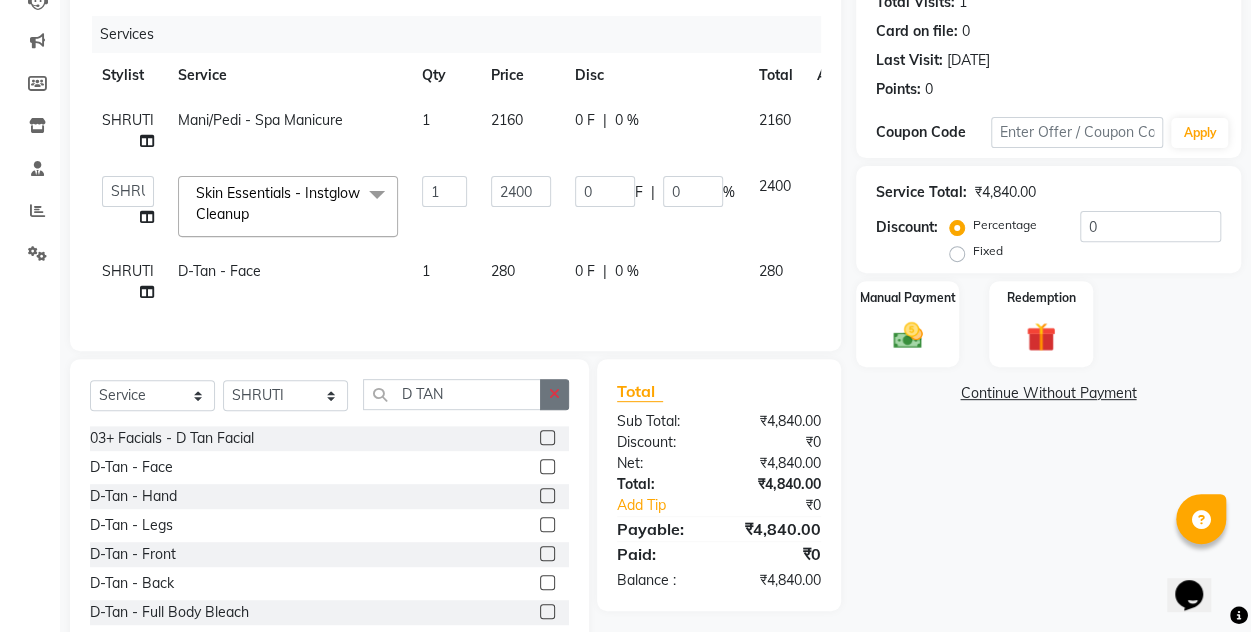 click 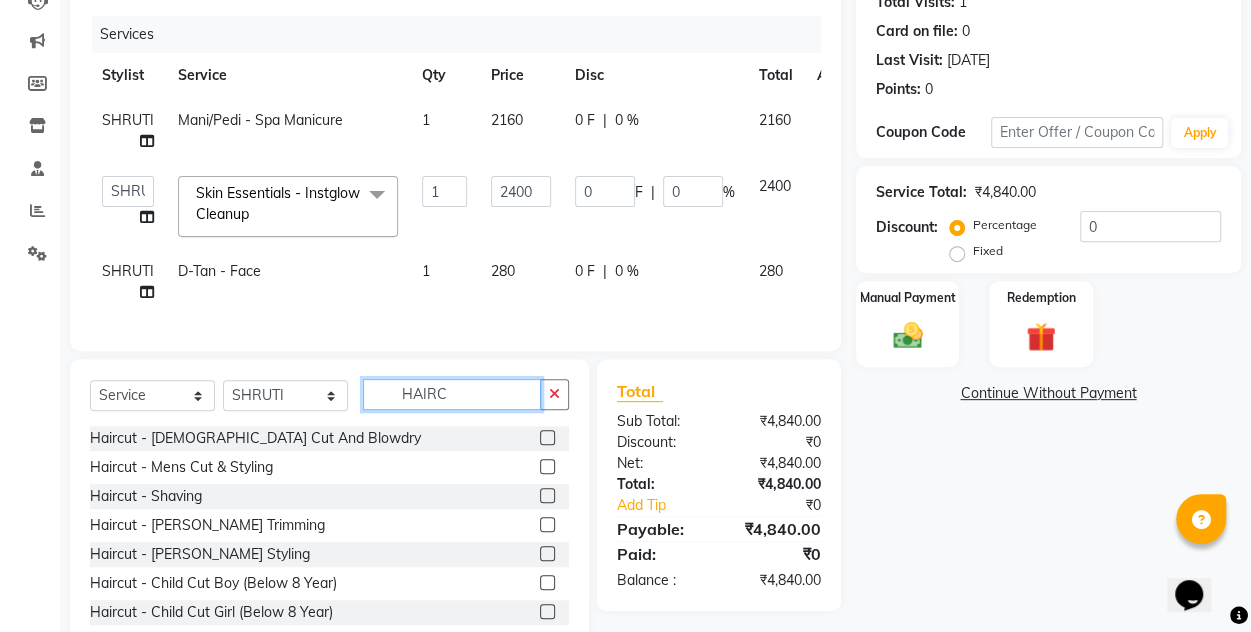 type on "HAIRC" 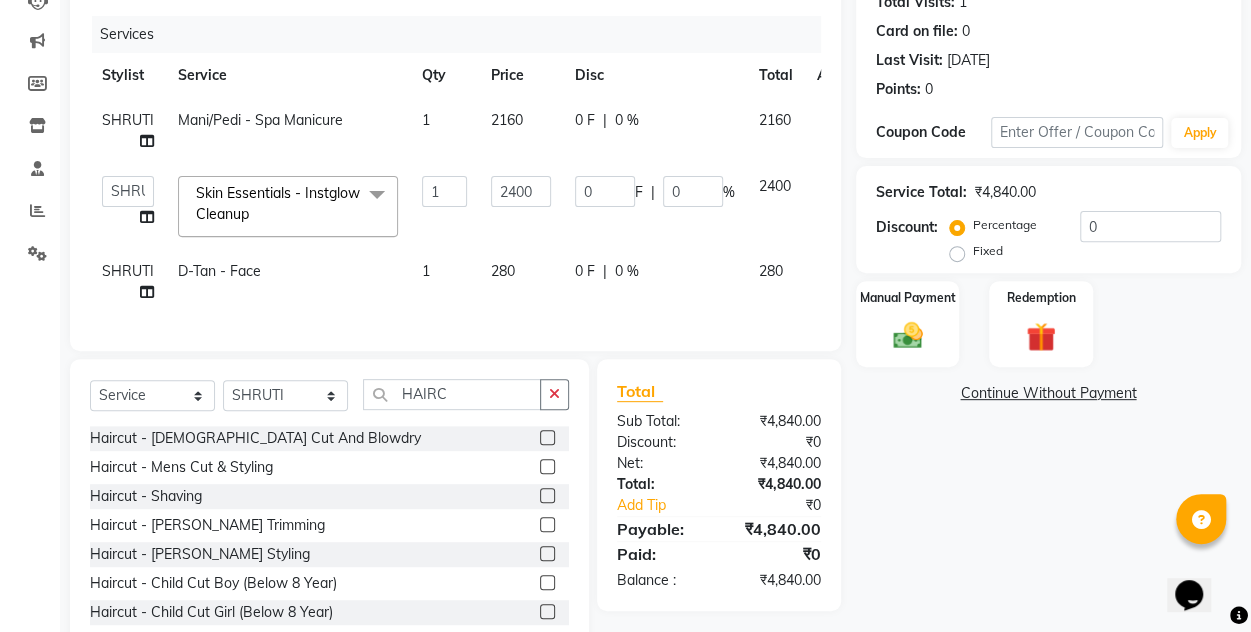click 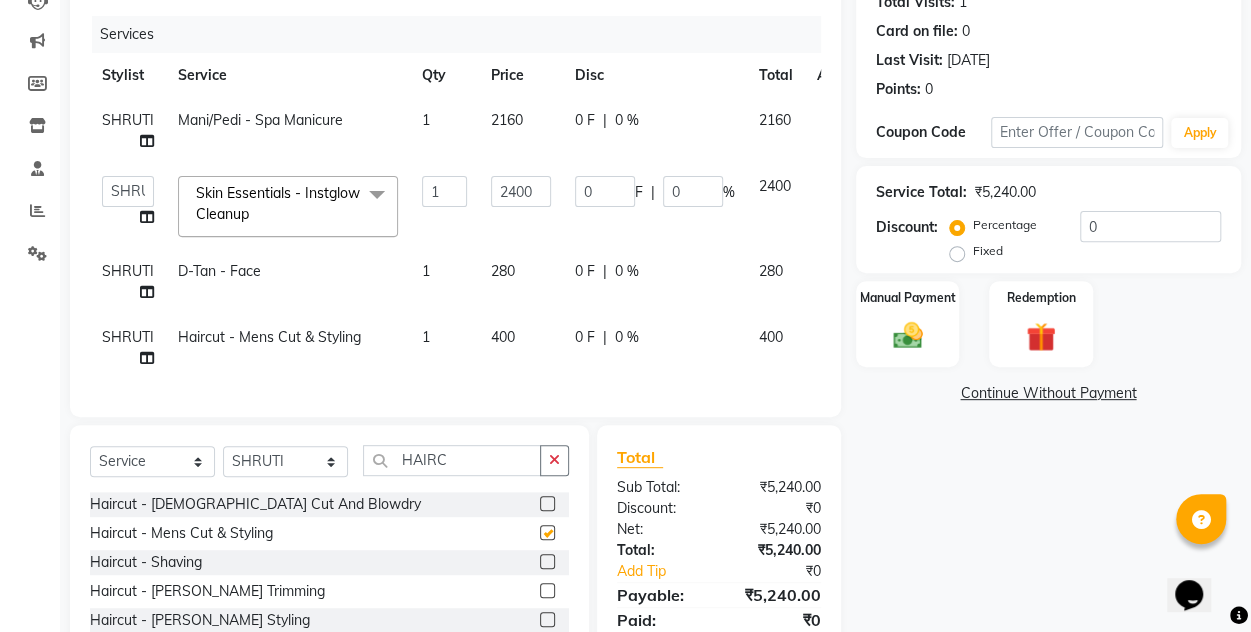 checkbox on "false" 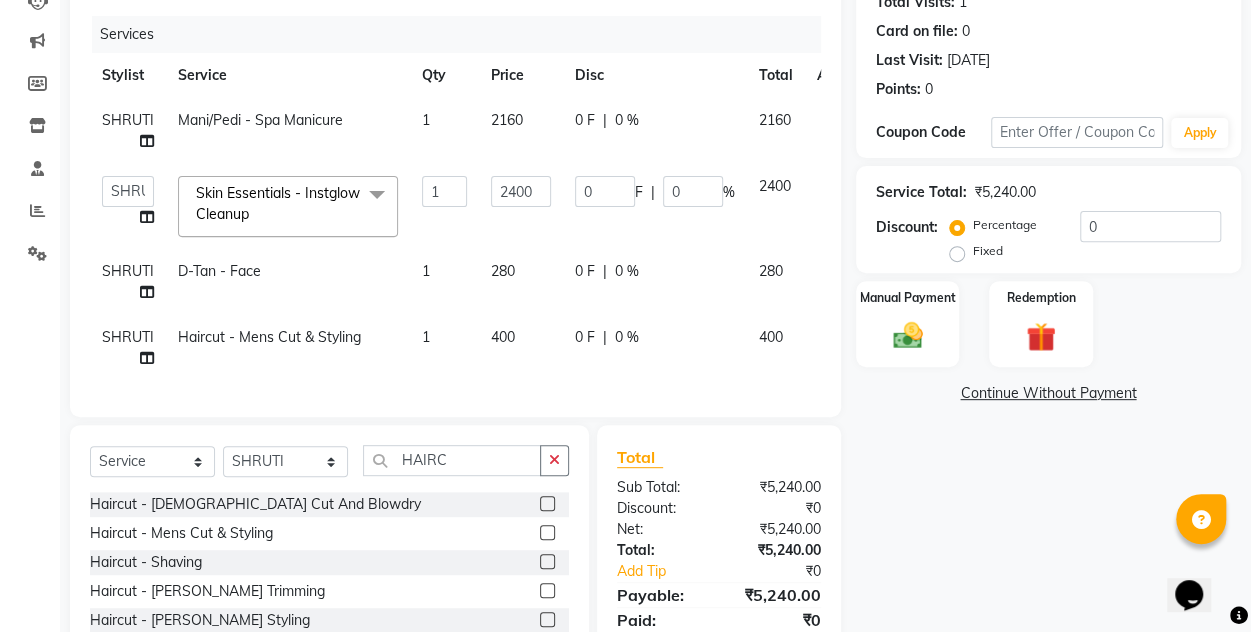 click on "400" 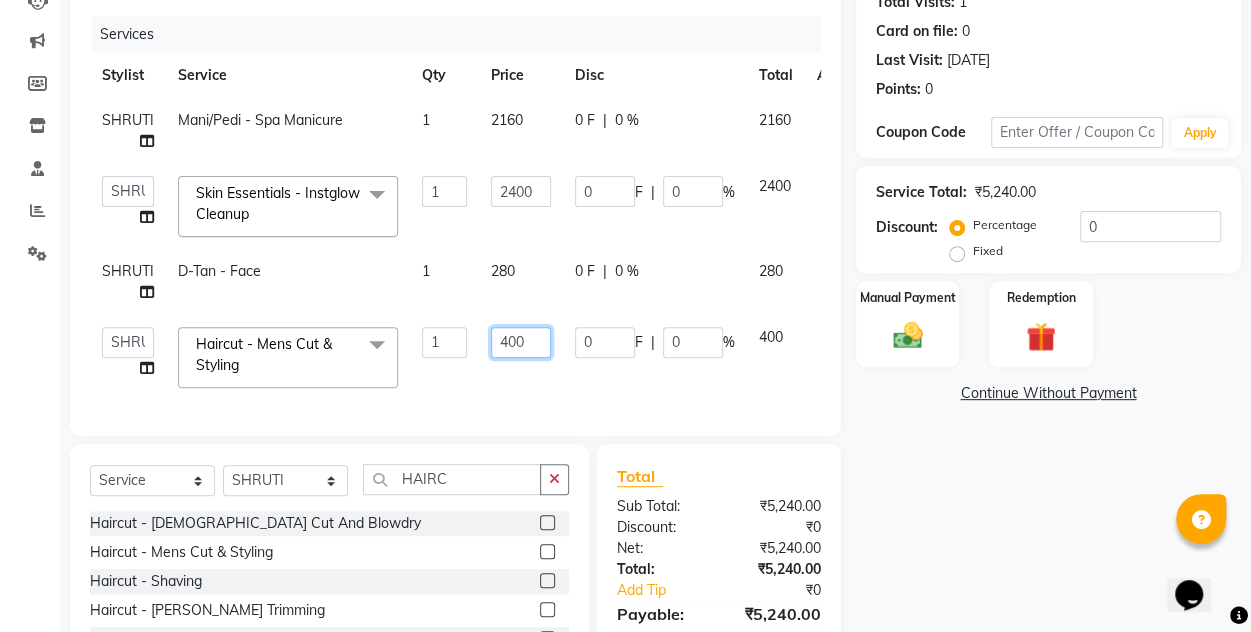click on "400" 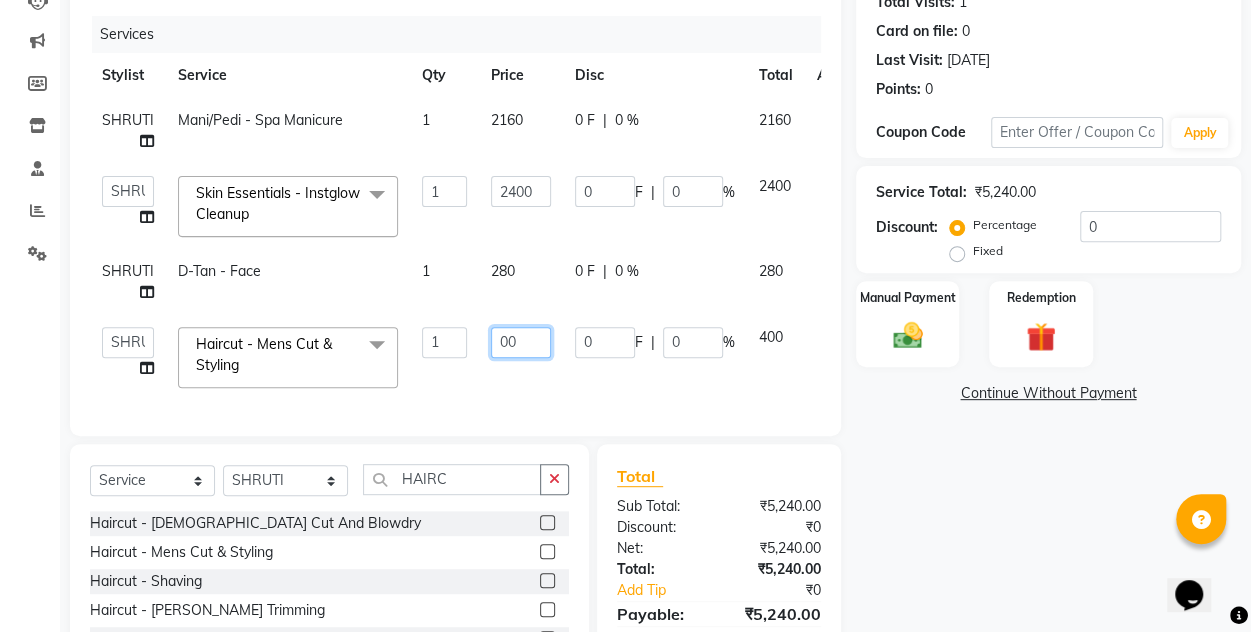 type on "200" 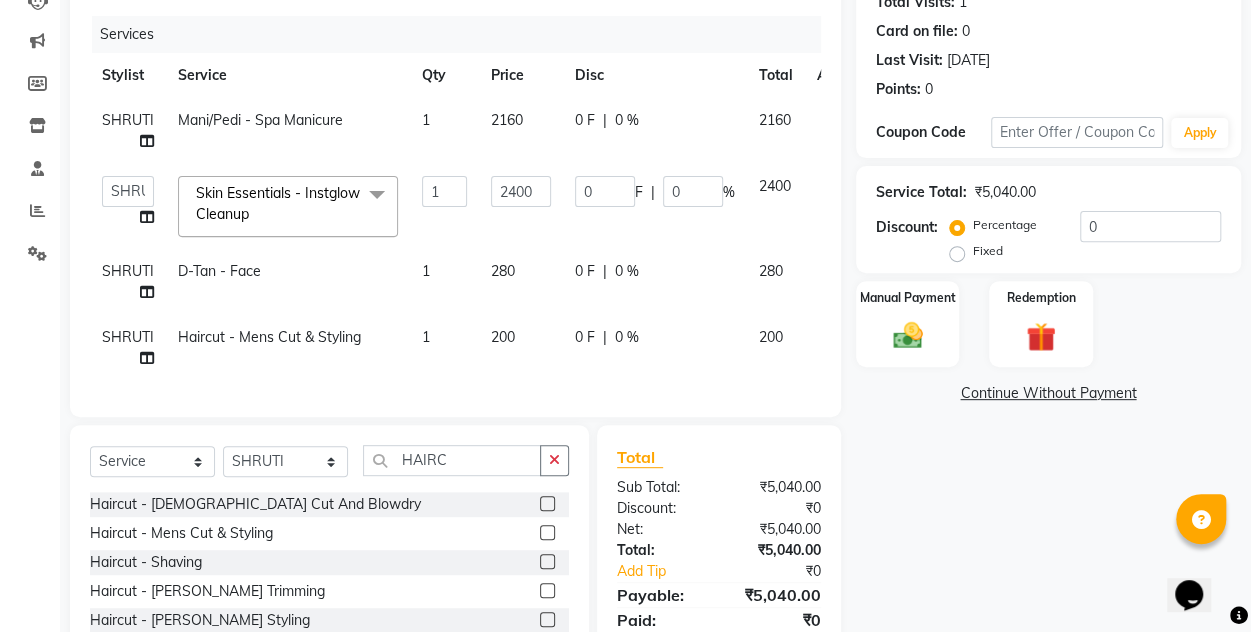 click on "Services Stylist Service Qty Price Disc Total Action SHRUTI Mani/Pedi -  Spa Manicure 1 2160 0 F | 0 % 2160  [PERSON_NAME]   [PERSON_NAME]   Manager   [PERSON_NAME]   [PERSON_NAME]   SHRUTI  Skin Essentials - Instglow Cleanup  x Threading - Eyebrows Threading - Forehead Threading - Upperlips Chin Threading - Chin Threading - Side Locks Threading - Full Face Threading Threading -  Eyebrows Threading -  Forehead Threading -  Upperlips Threading -  Chin Threading -  side locks Threading -  Full Face Threading Threading -  Cheeks Waxing - Full Arms Waxing - Full Legs Waxing - Half Arms Waxing - Half Legs Waxing - Underarms Waxing - Back Waxing Waxing - Full Body Waxing Waxing - Rica Full Arms Waxing - Rica Full Legs Waxing - Rica Half Arms Waxing - Rica Half Legs Waxing - Rica Underarms Waxing - Rica Back Waxing Waxing - Rica Full Body Waxing Smoothening/ Straightening/Rebonding - Fringe Smoothening/ Straightening/Rebonding - Crown Area Smoothening/ Straightening/Rebonding - [PERSON_NAME] Length Bleach - Face 1" 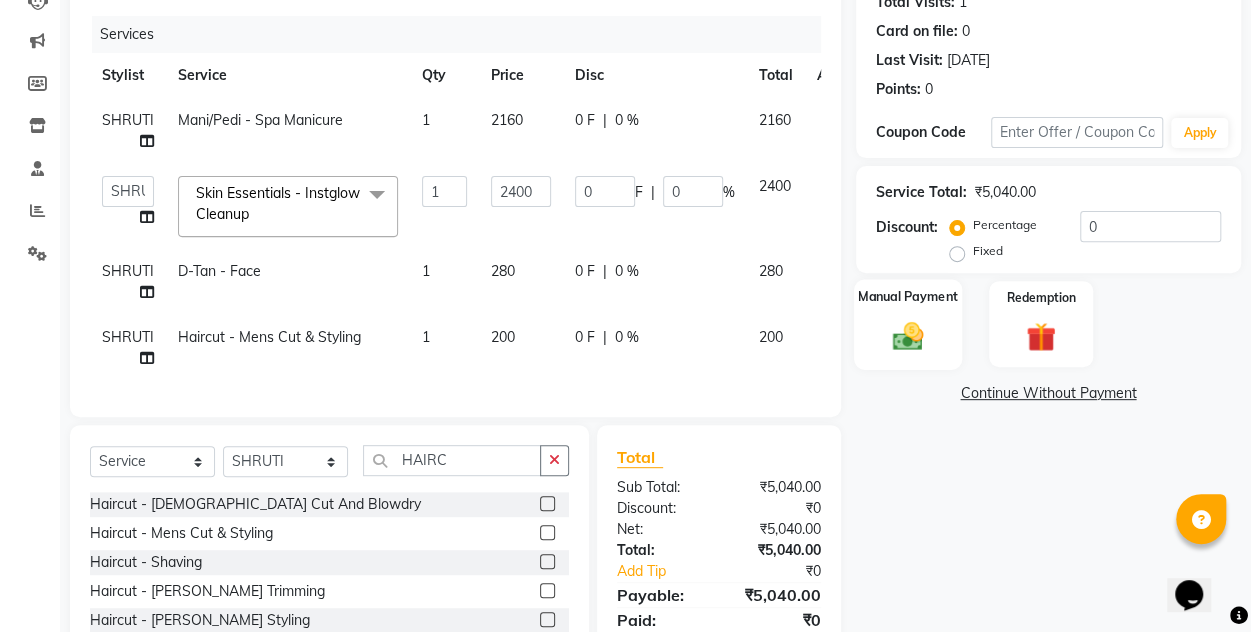 click 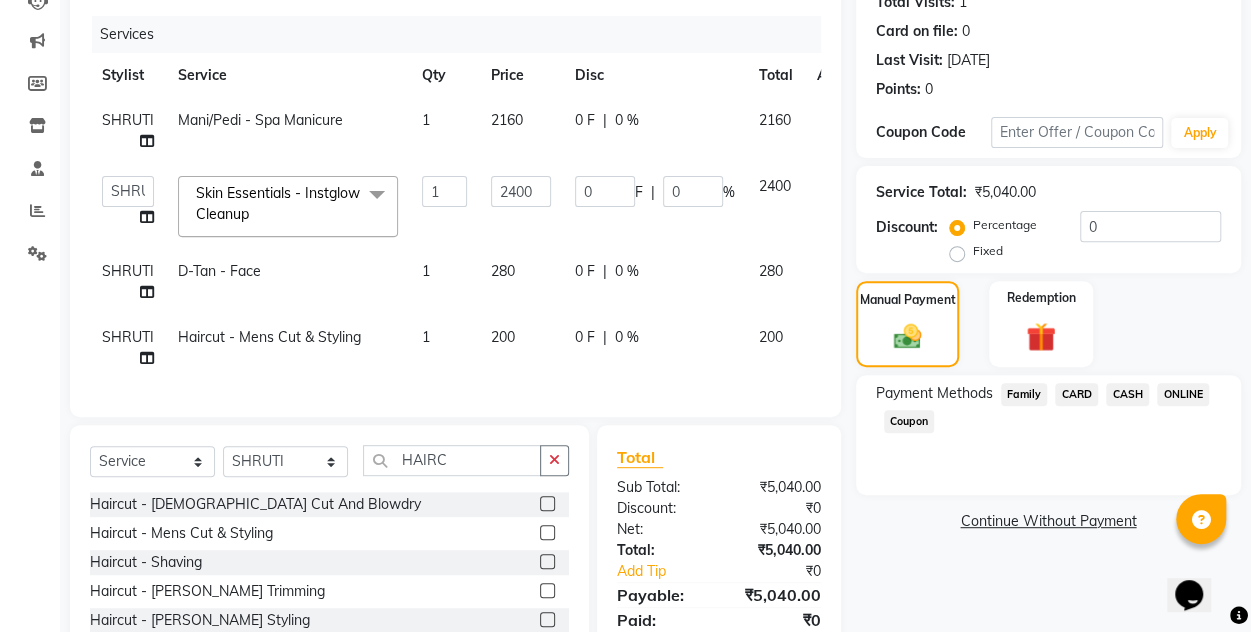 click on "SHRUTI" 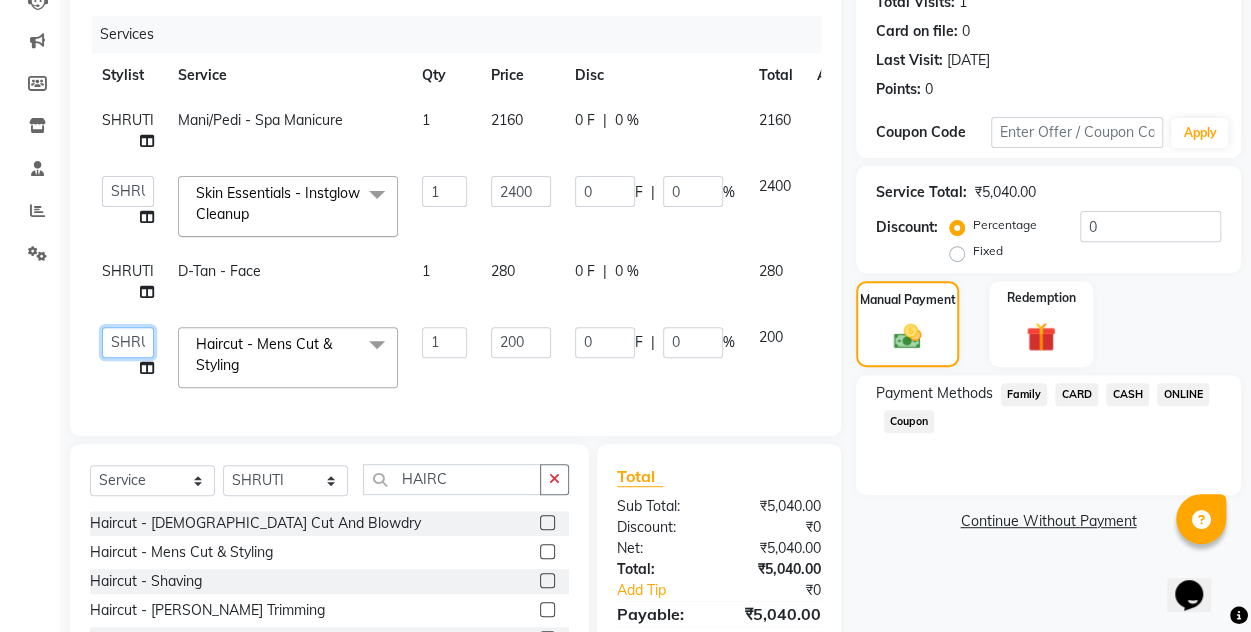 click on "[PERSON_NAME]   [PERSON_NAME]   Manager   [PERSON_NAME]   [PERSON_NAME]   SHRUTI" 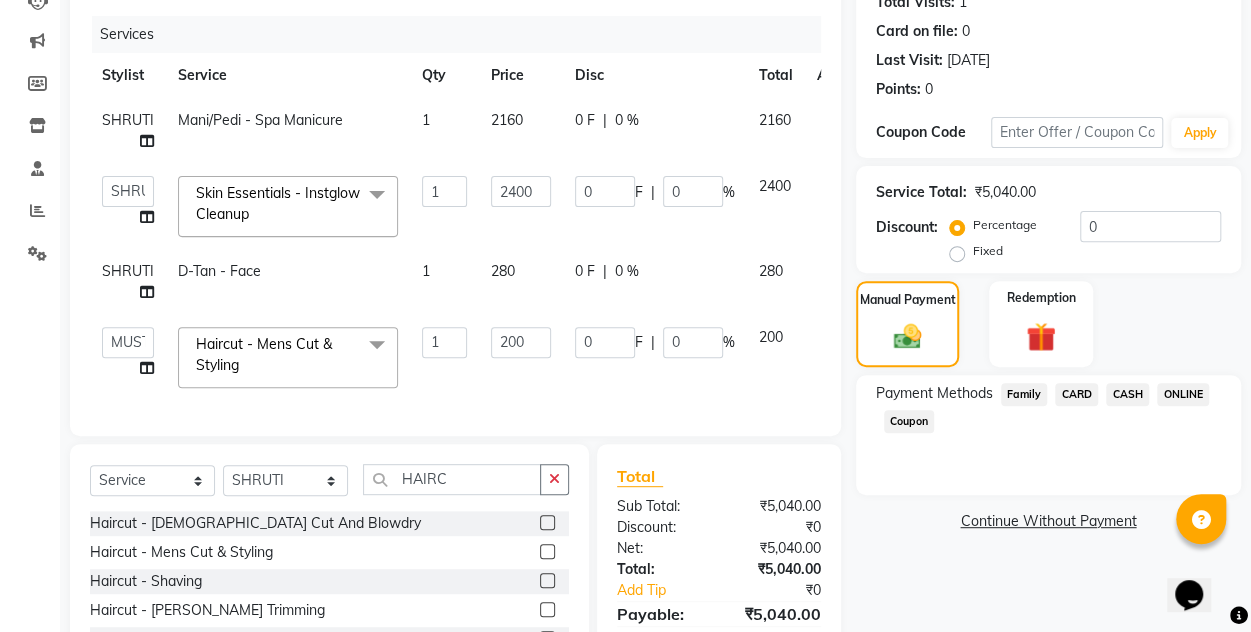select on "71567" 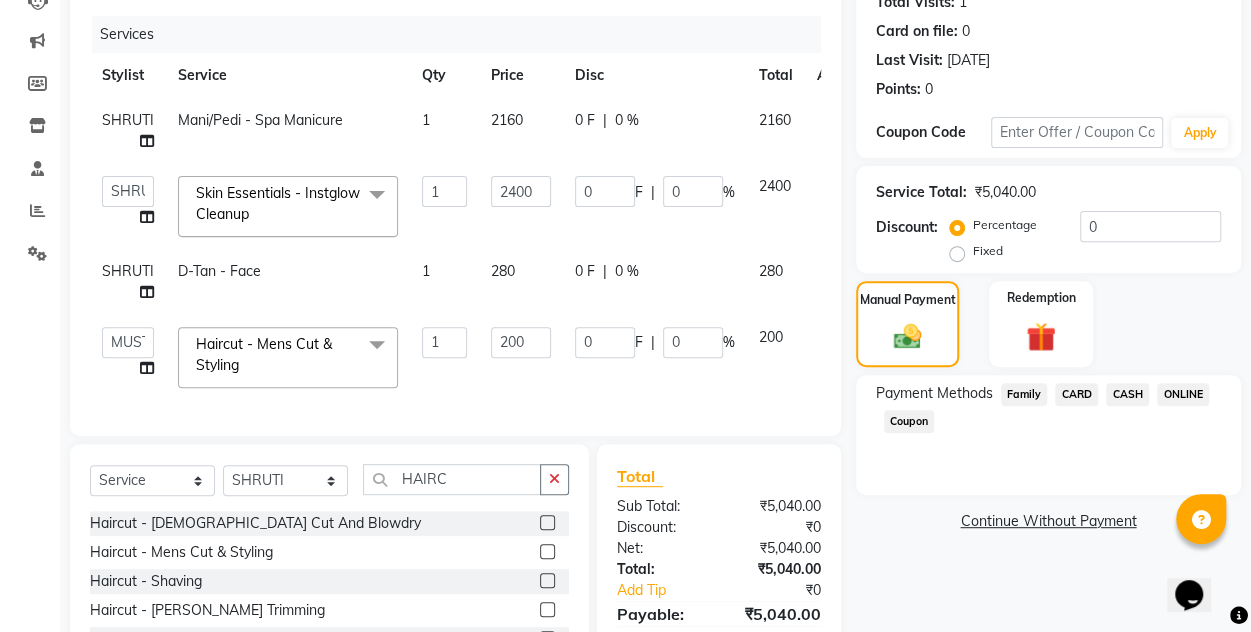click on "200" 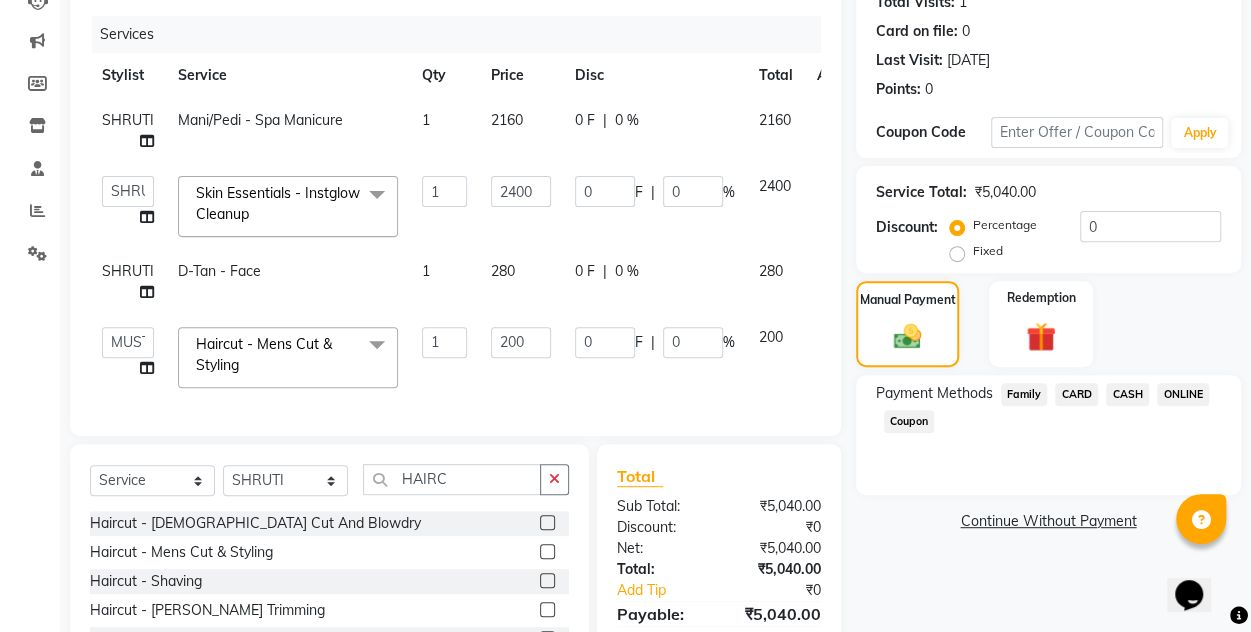click on "ONLINE" 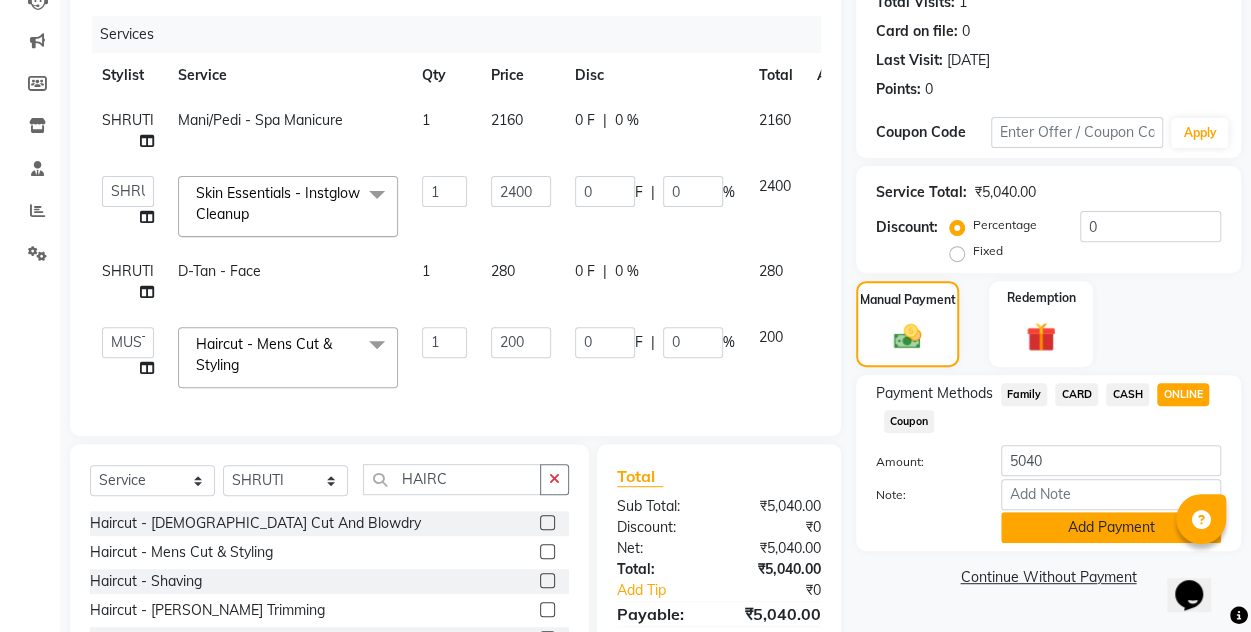 click on "Add Payment" 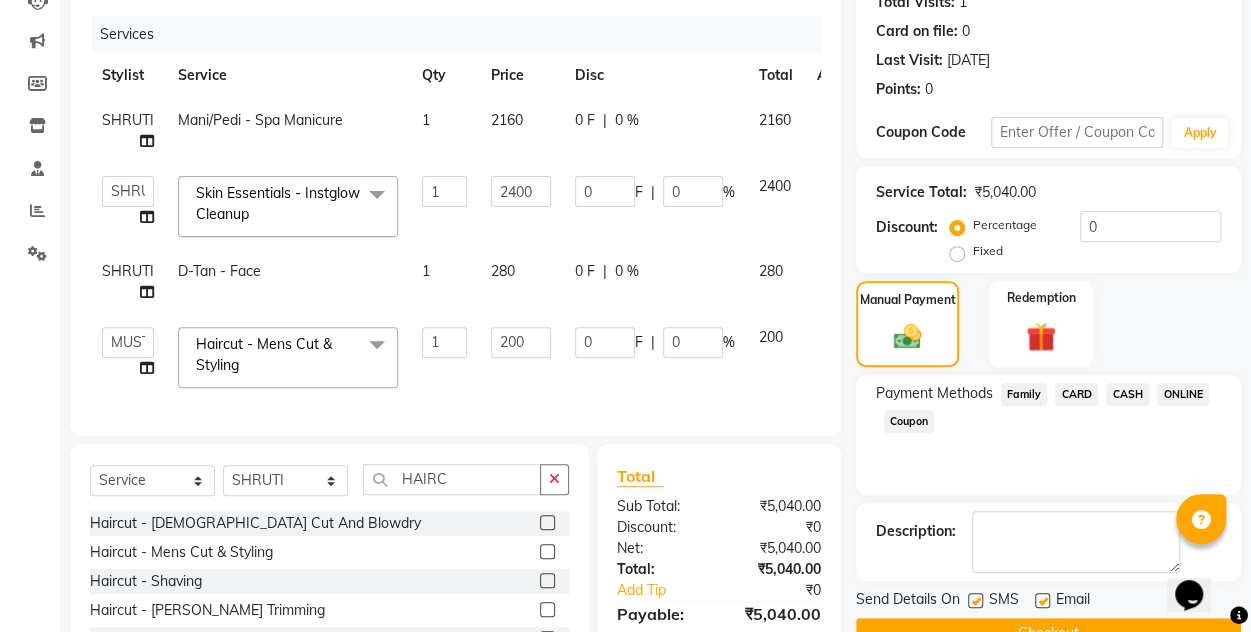 scroll, scrollTop: 382, scrollLeft: 0, axis: vertical 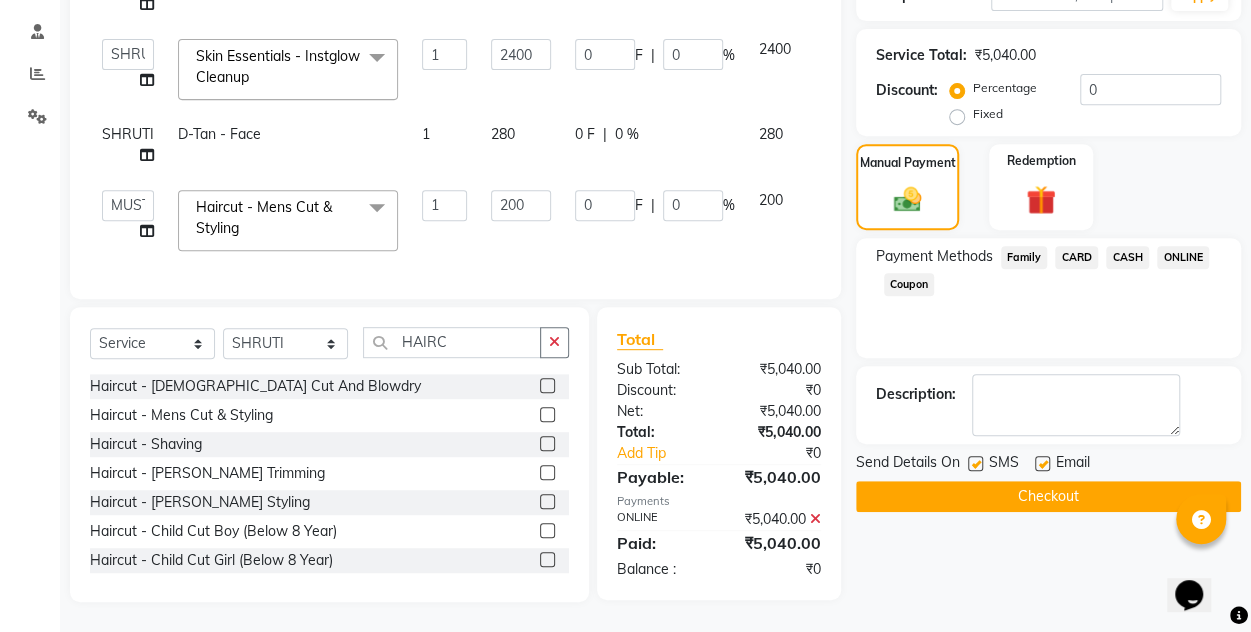 click on "Checkout" 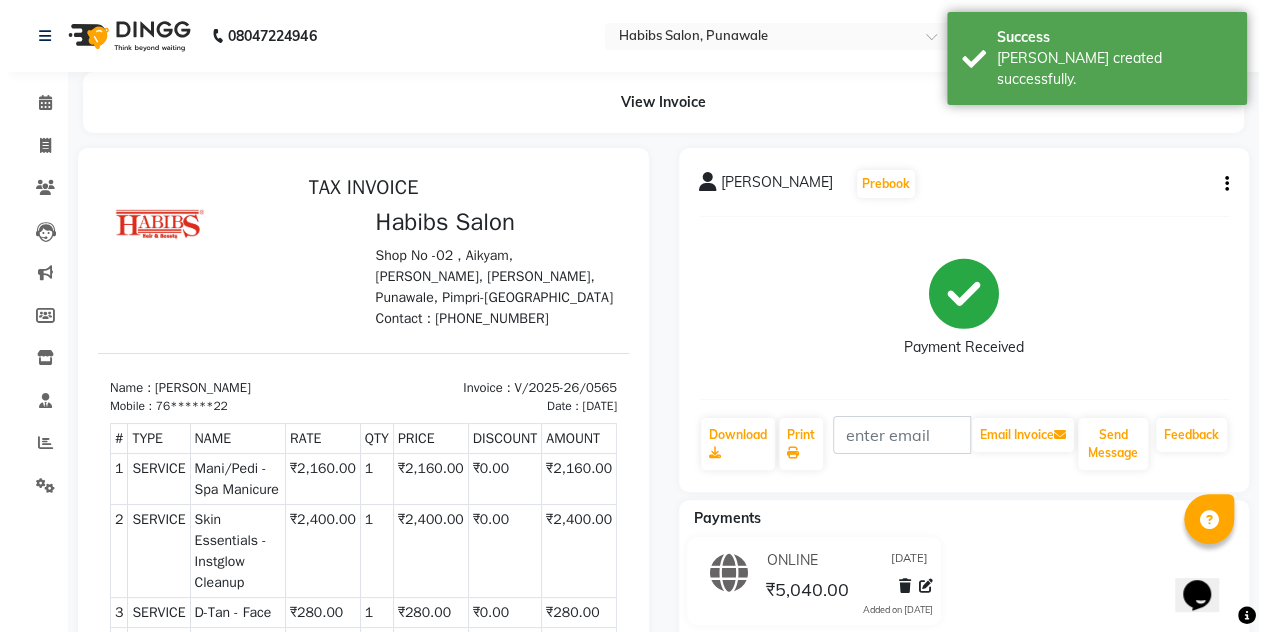 scroll, scrollTop: 0, scrollLeft: 0, axis: both 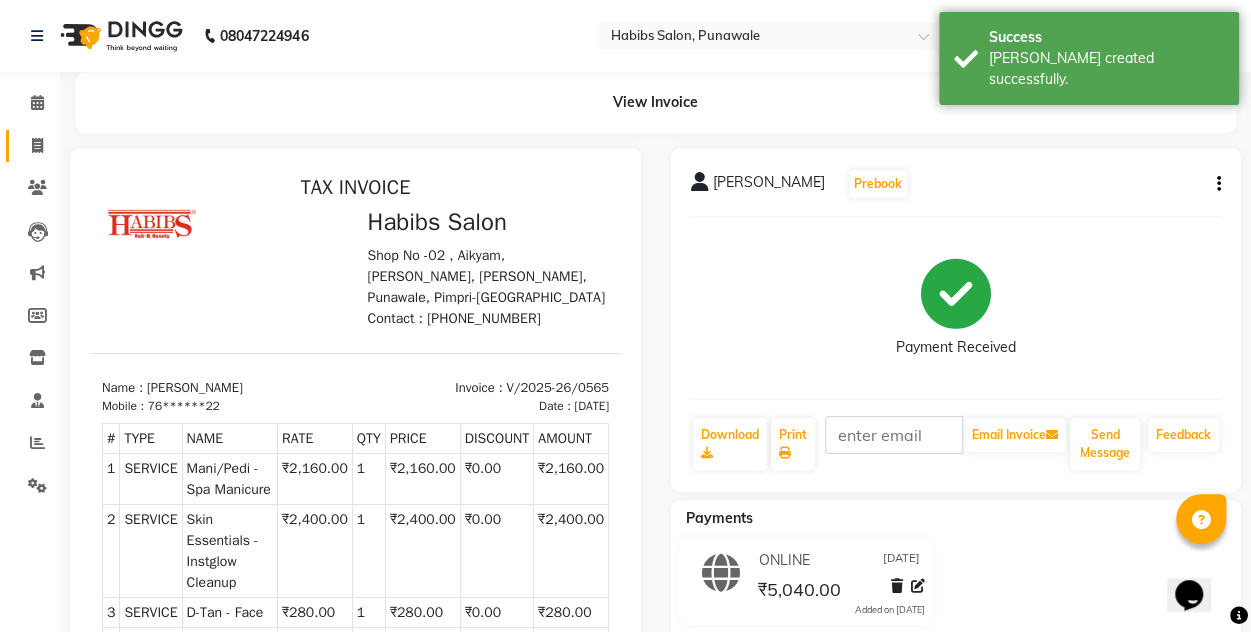 click on "Invoice" 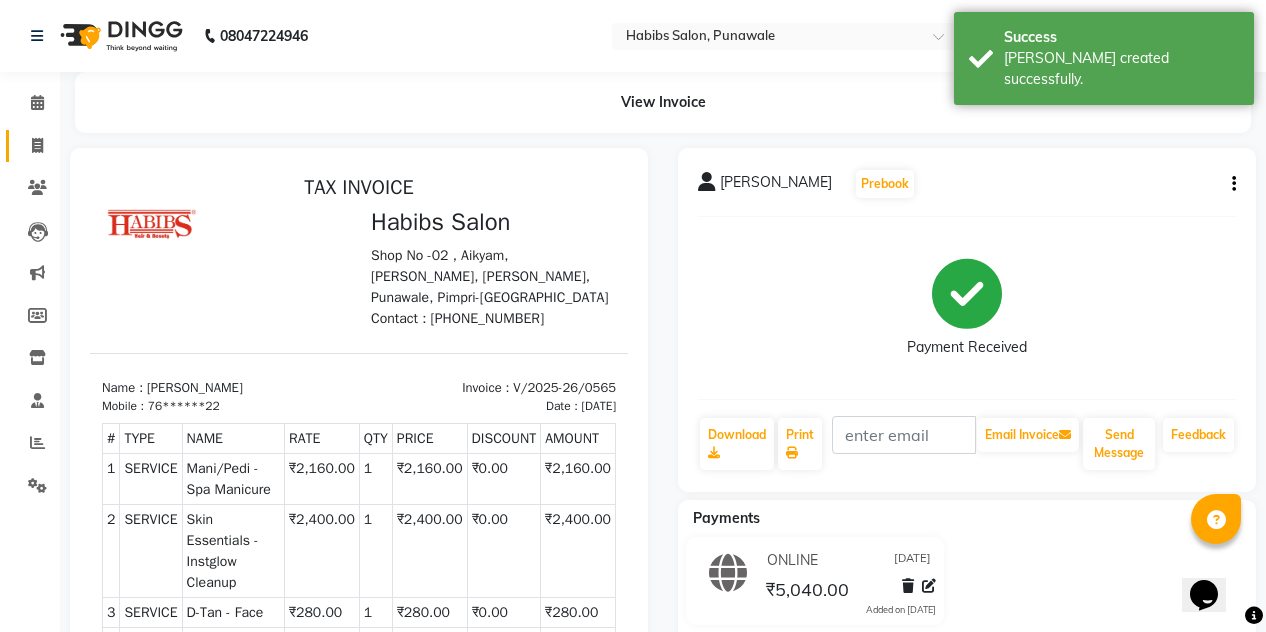 select on "7943" 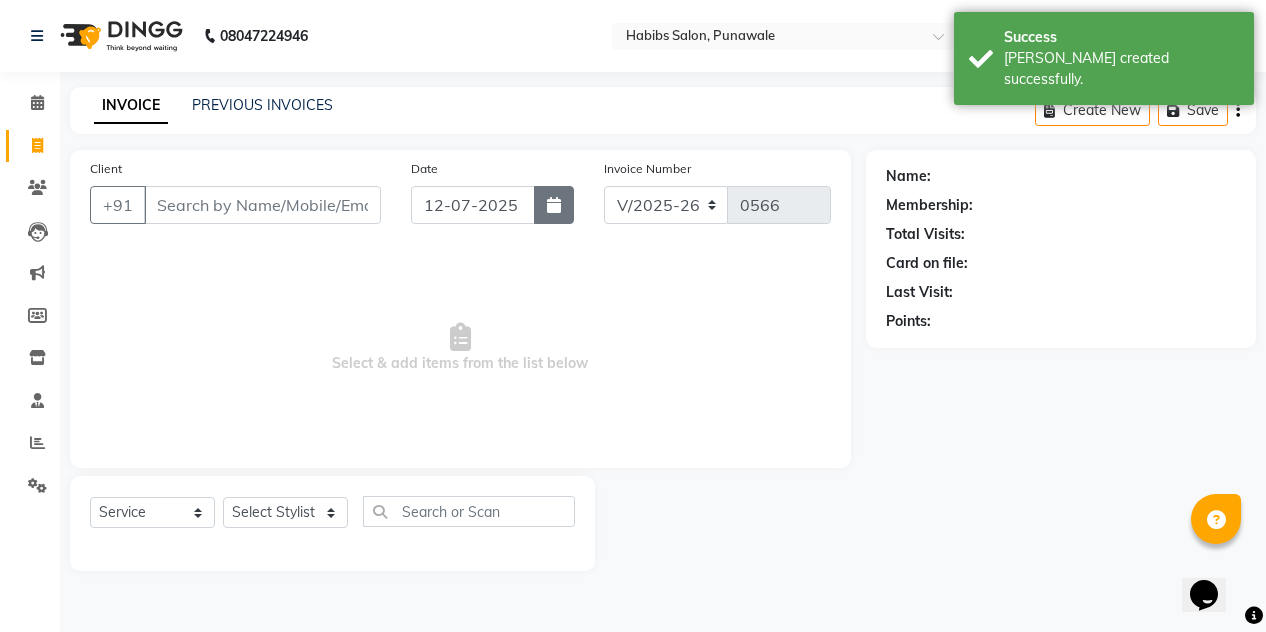click 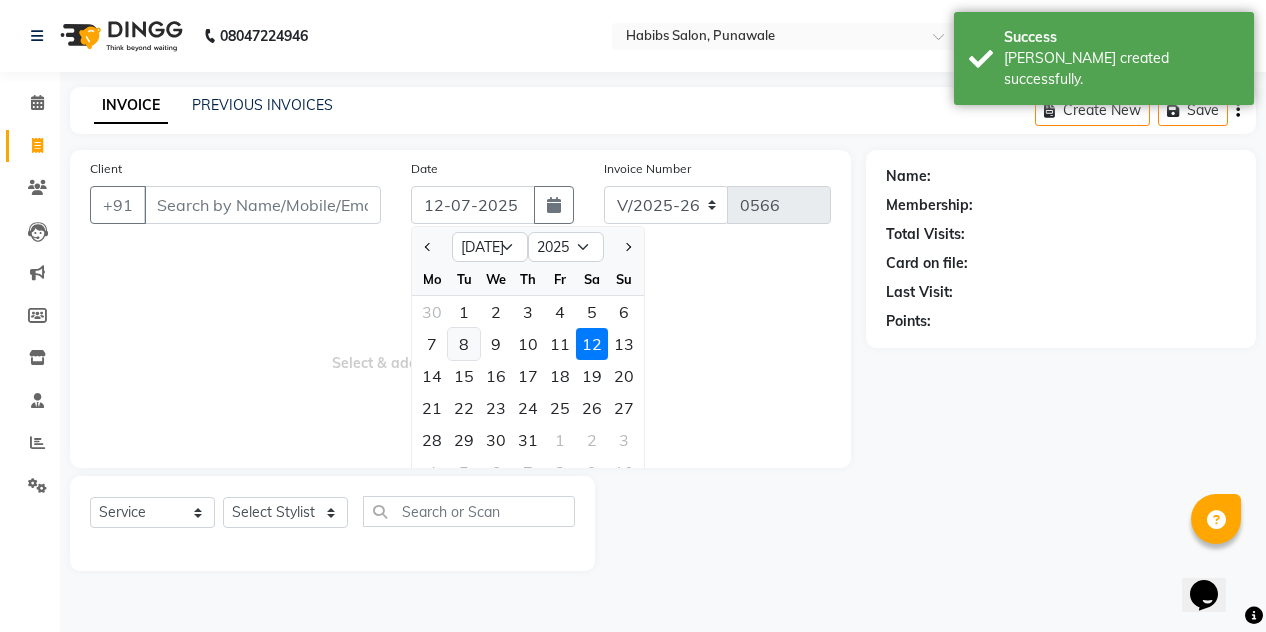 click on "8" 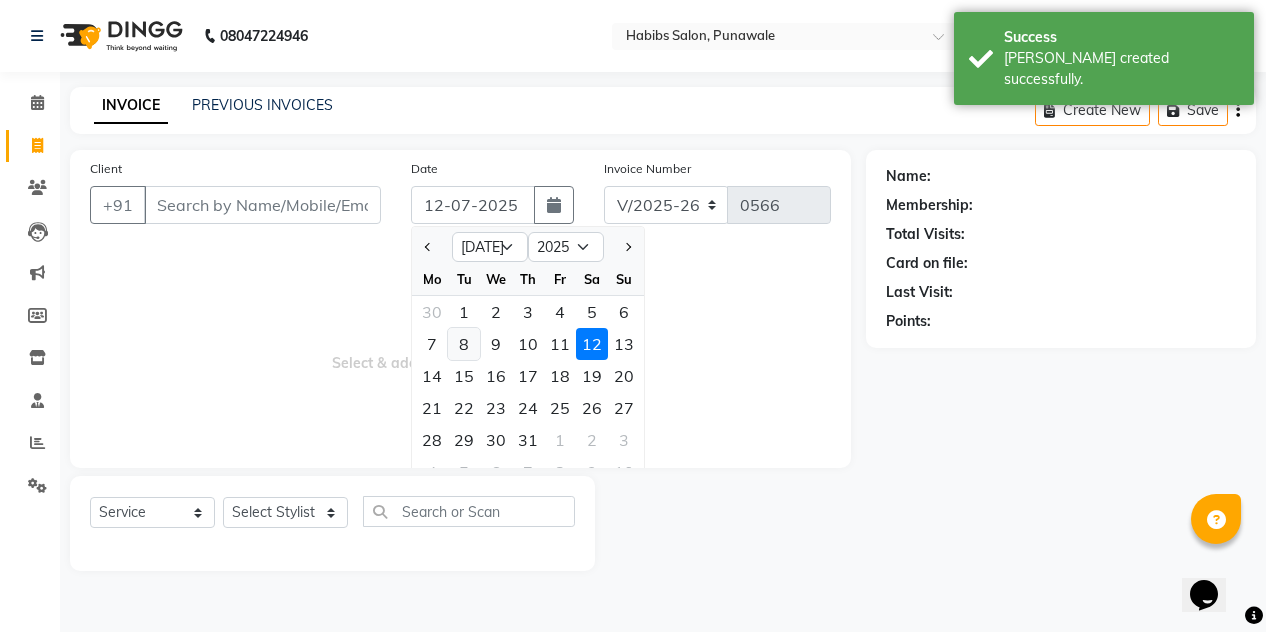 type on "[DATE]" 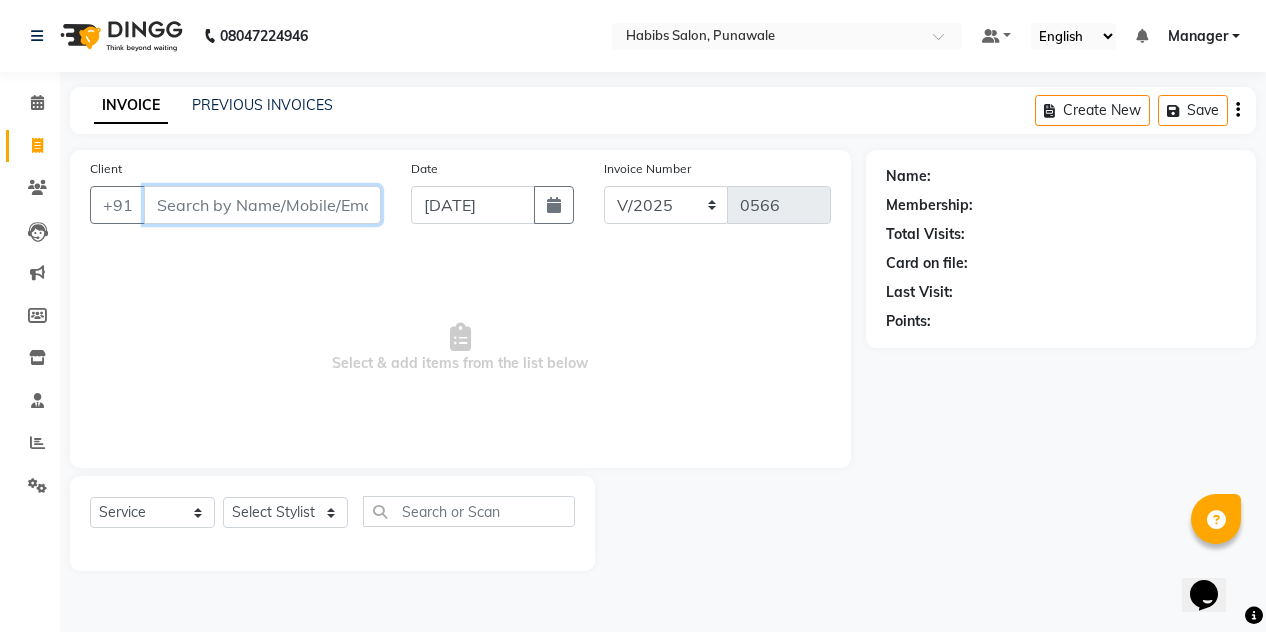 click on "Client" at bounding box center (262, 205) 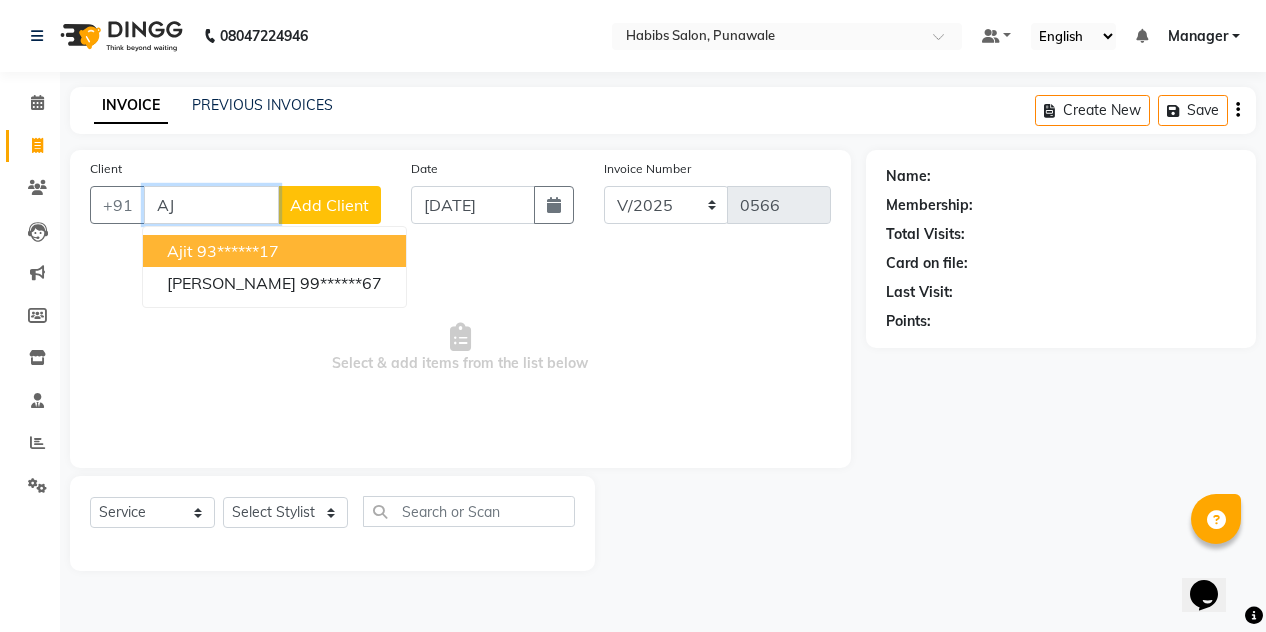 type on "A" 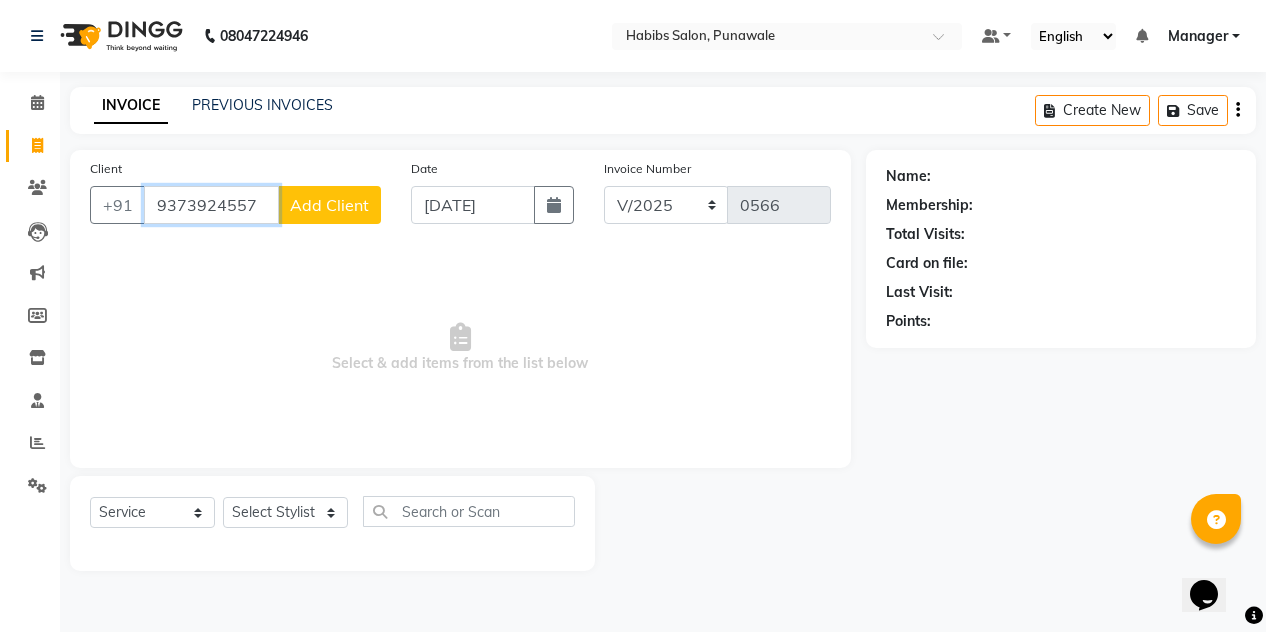 type on "9373924557" 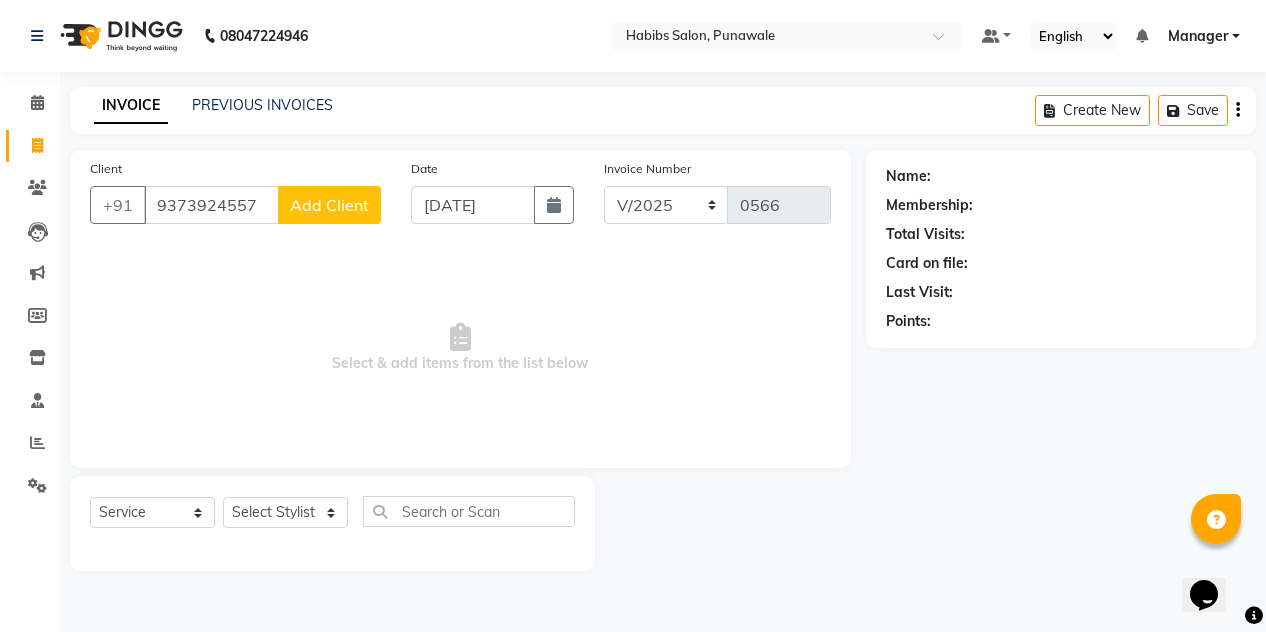 click on "Add Client" 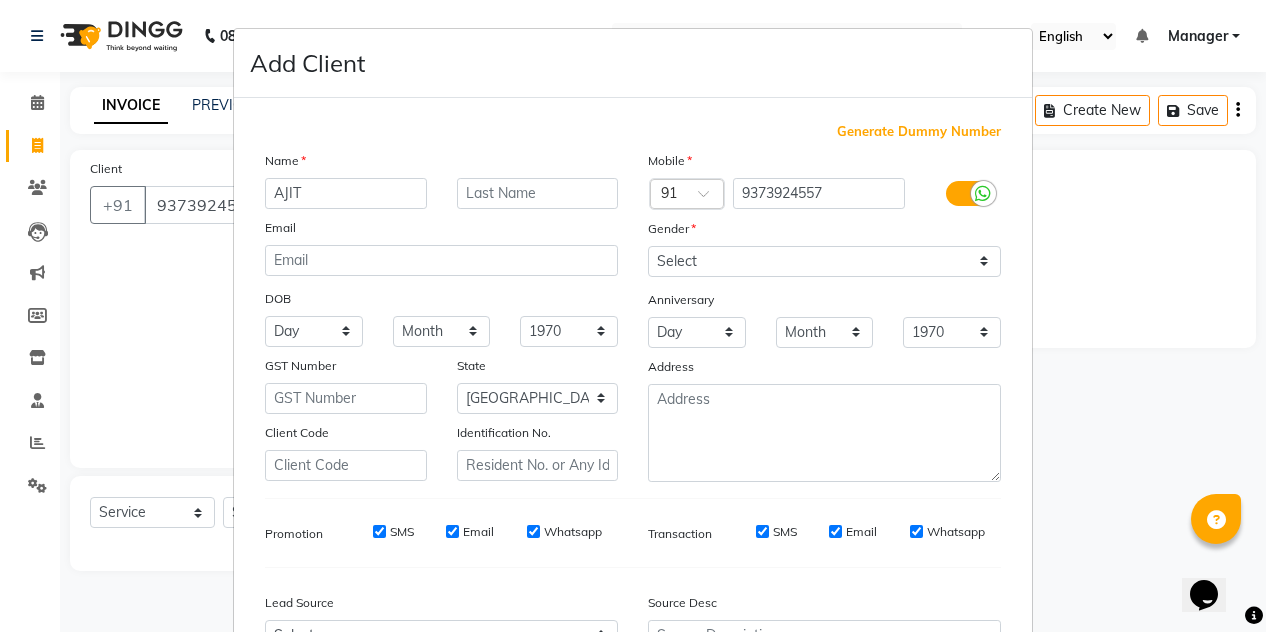 type on "AJIT" 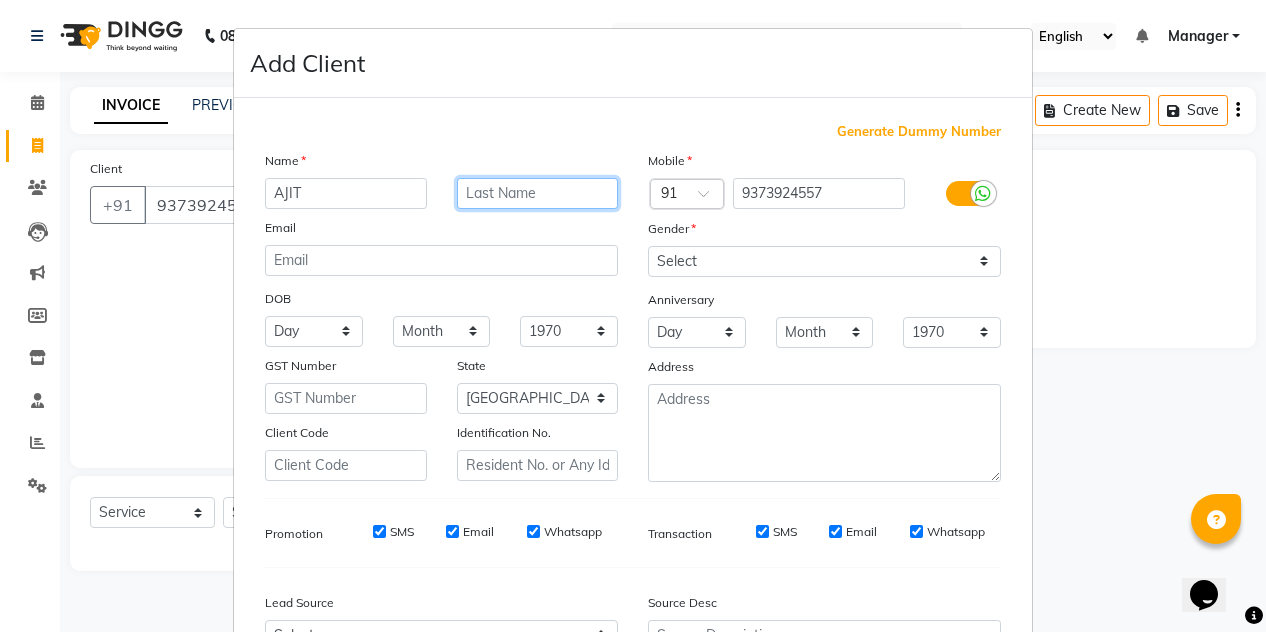 click at bounding box center [538, 193] 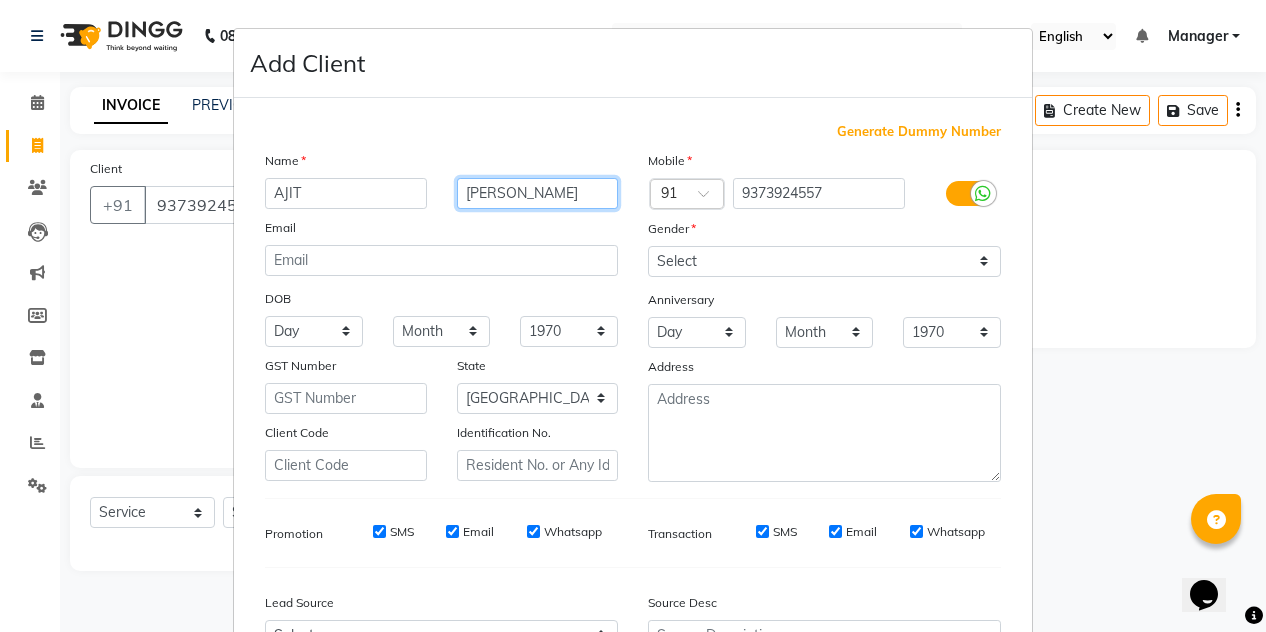 type on "[PERSON_NAME]" 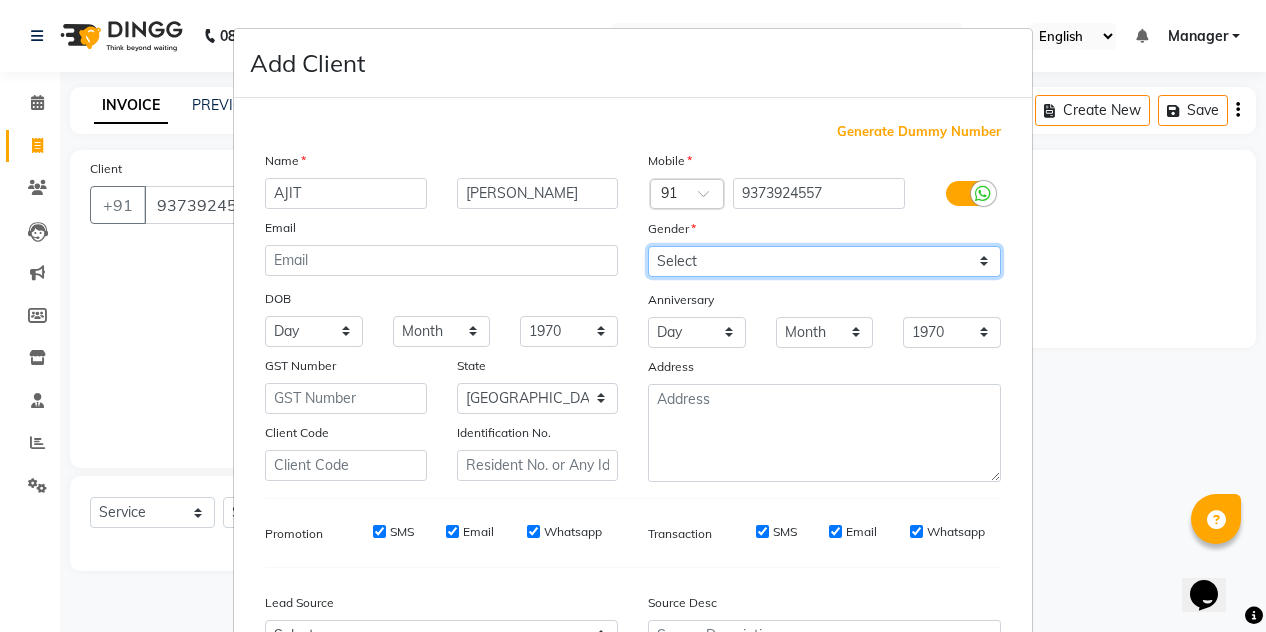 click on "Select [DEMOGRAPHIC_DATA] [DEMOGRAPHIC_DATA] Other Prefer Not To Say" at bounding box center [824, 261] 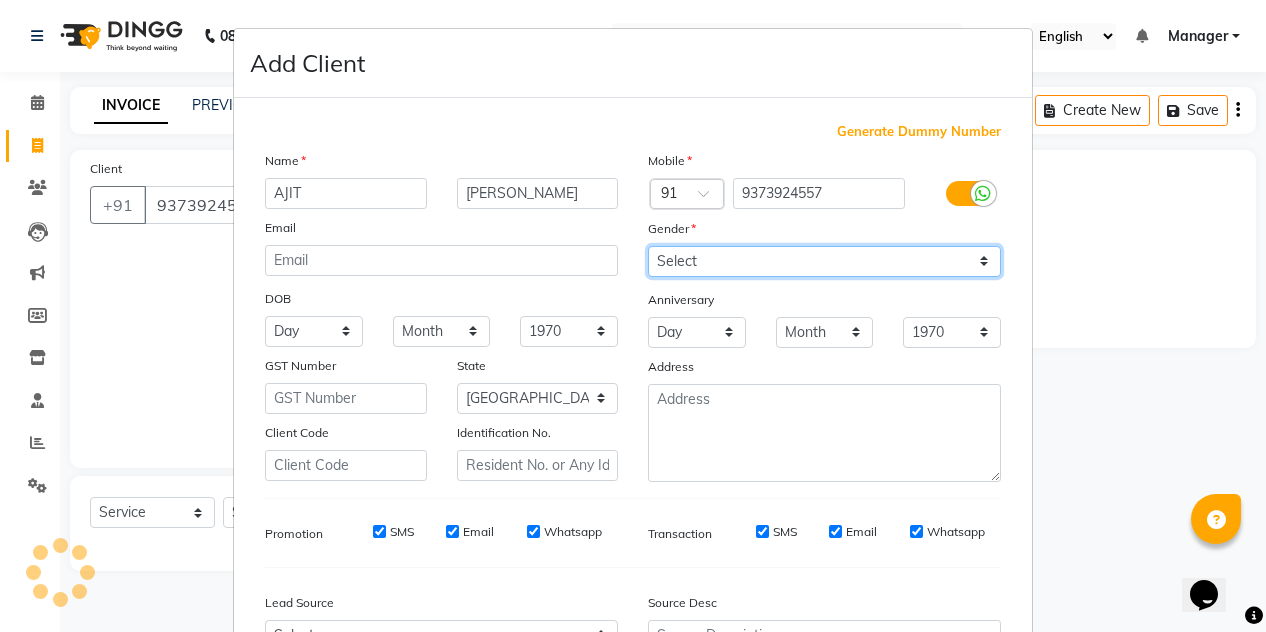 select on "[DEMOGRAPHIC_DATA]" 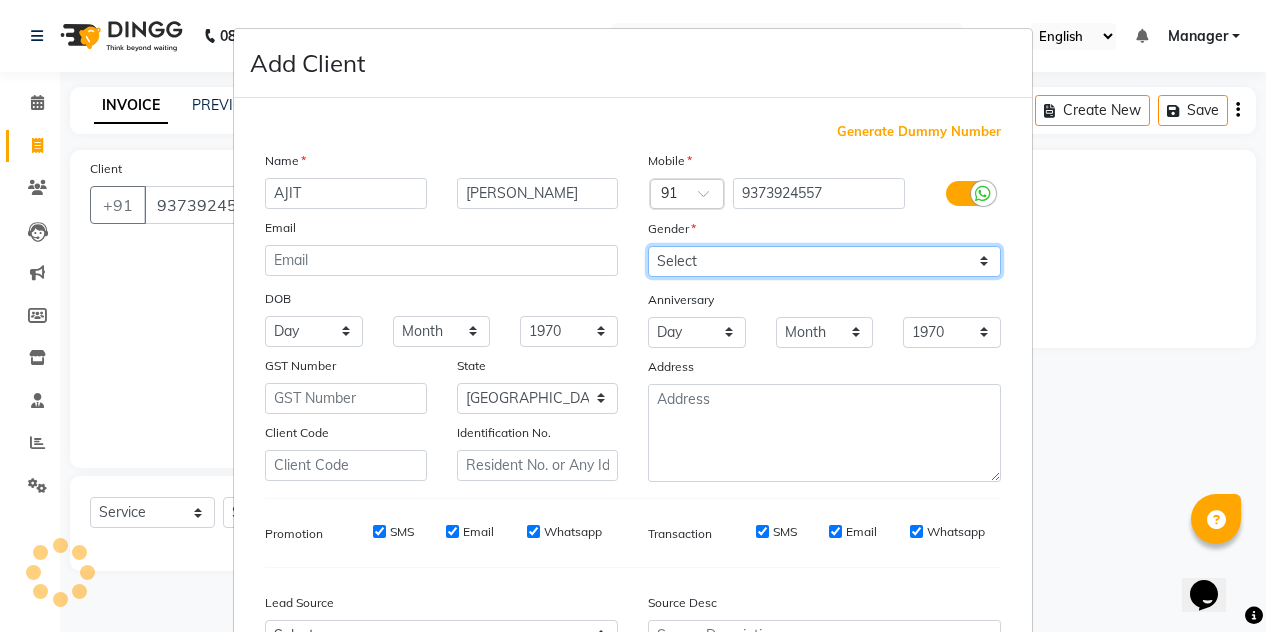 click on "Select [DEMOGRAPHIC_DATA] [DEMOGRAPHIC_DATA] Other Prefer Not To Say" at bounding box center [824, 261] 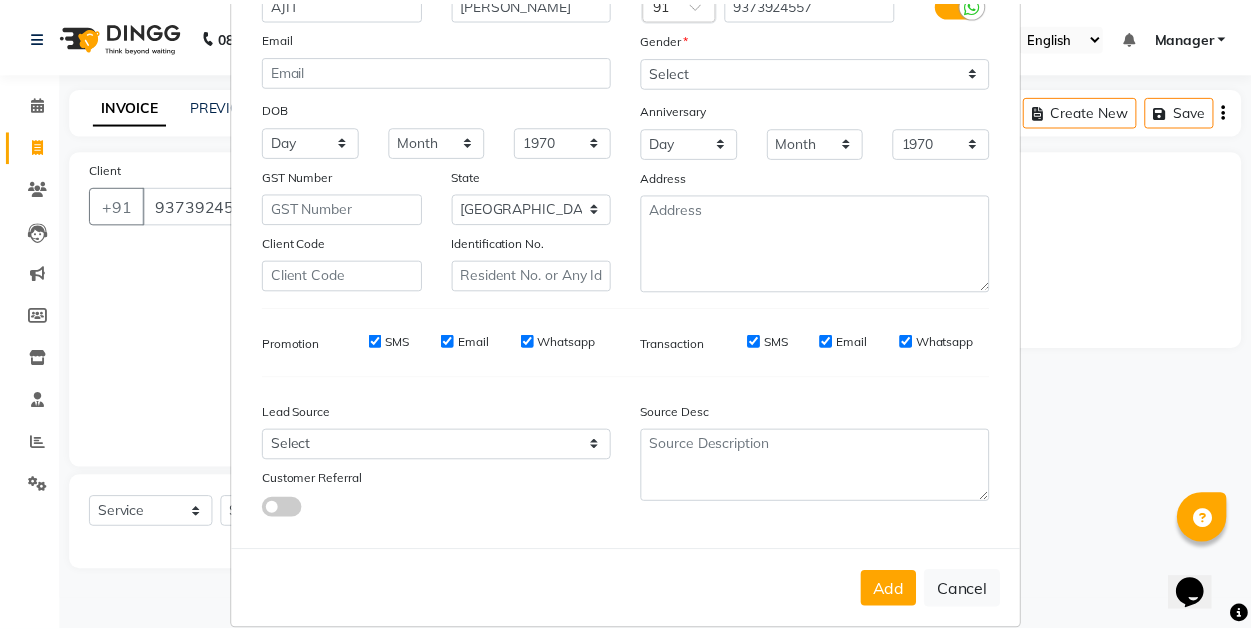 scroll, scrollTop: 213, scrollLeft: 0, axis: vertical 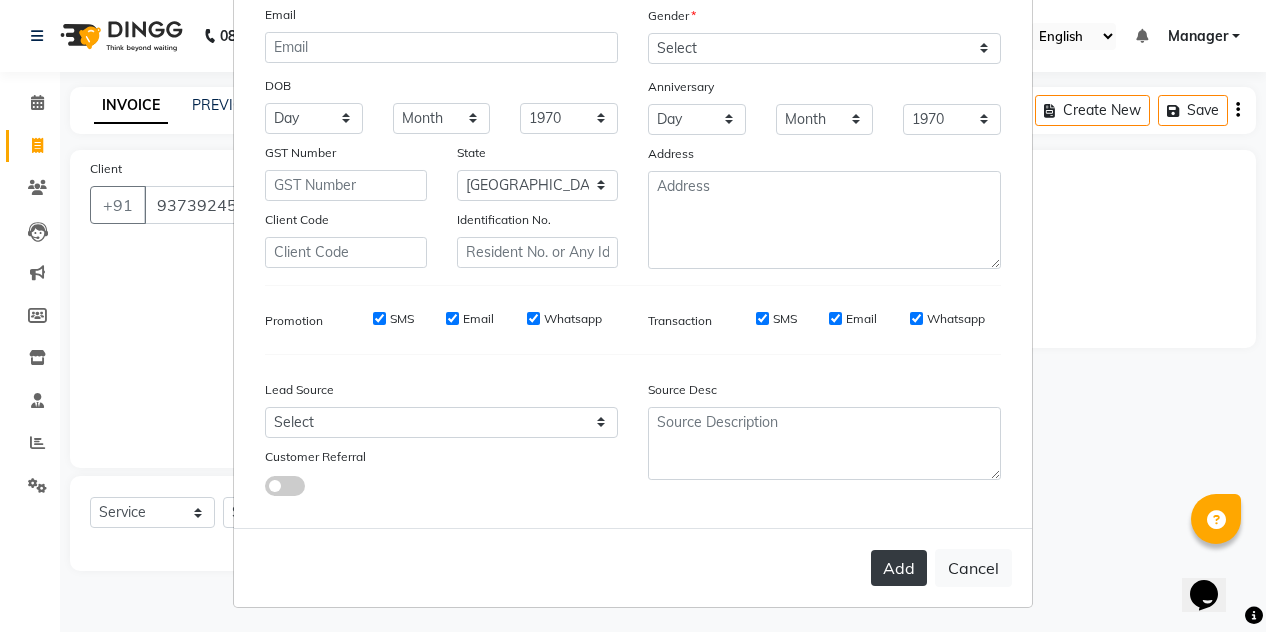 click on "Add" at bounding box center (899, 568) 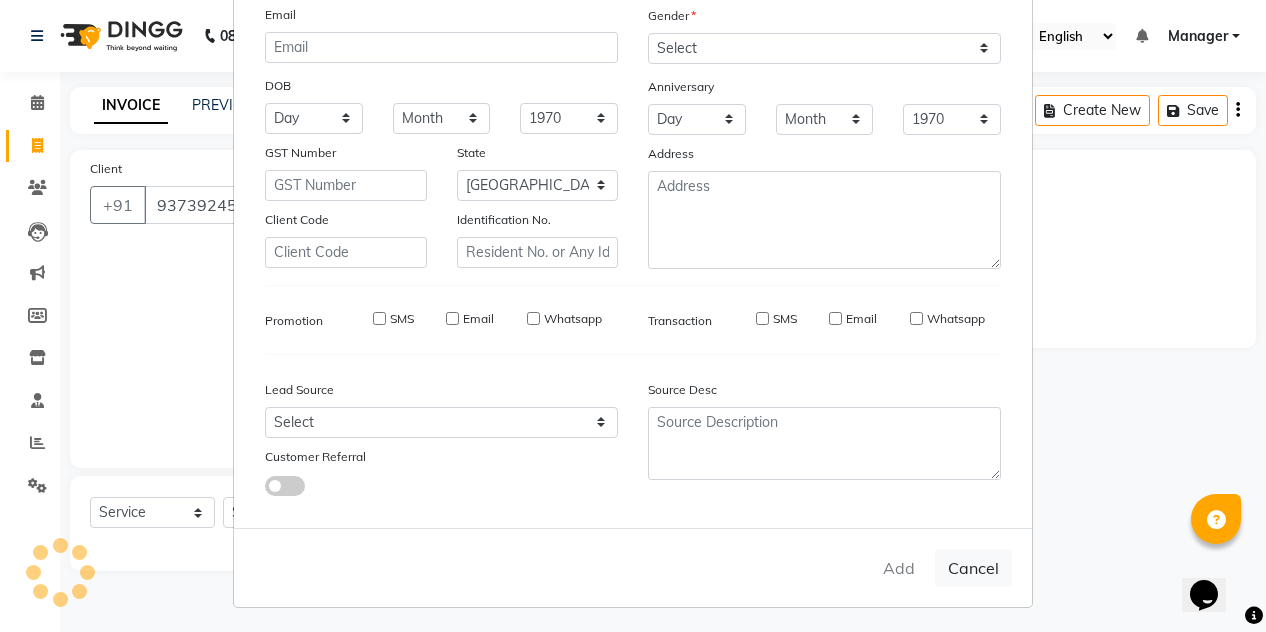 type on "93******57" 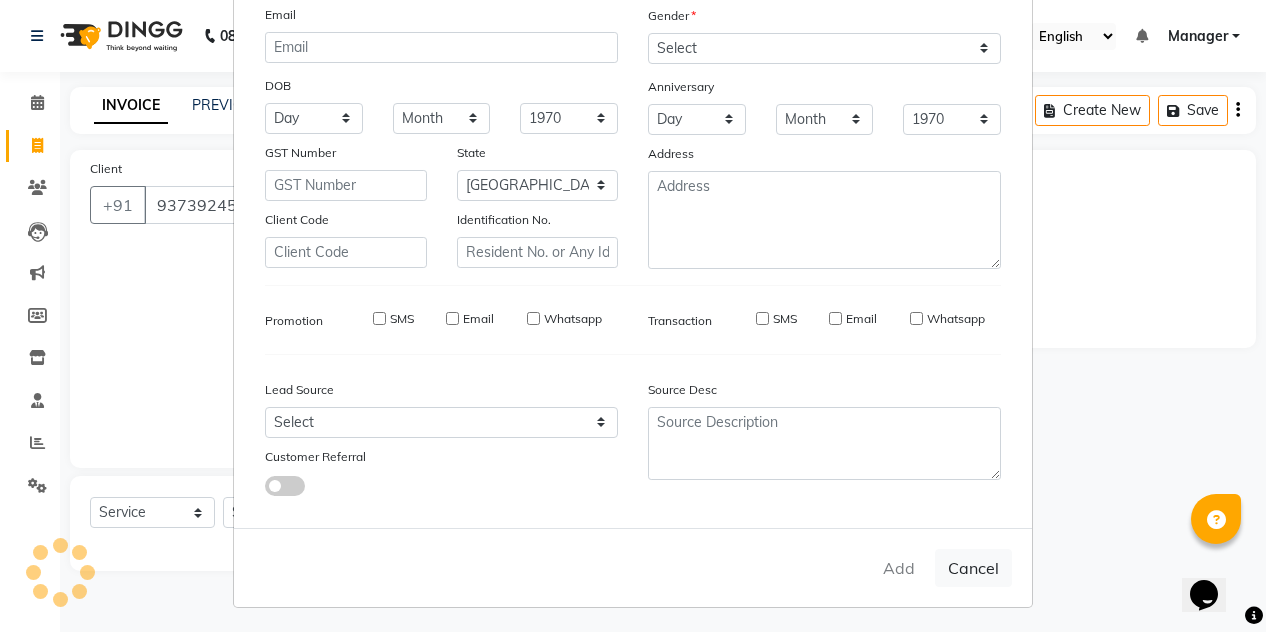 type 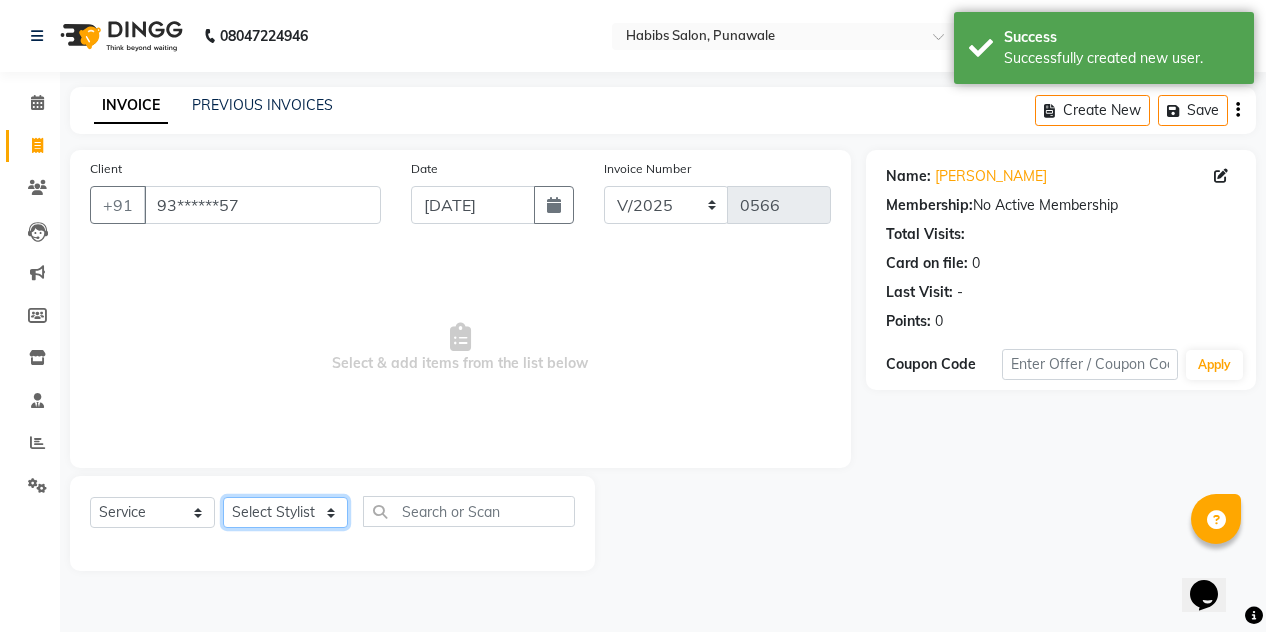 click on "Select Stylist [PERSON_NAME] [PERSON_NAME] Manager [PERSON_NAME] [PERSON_NAME] SHRUTI" 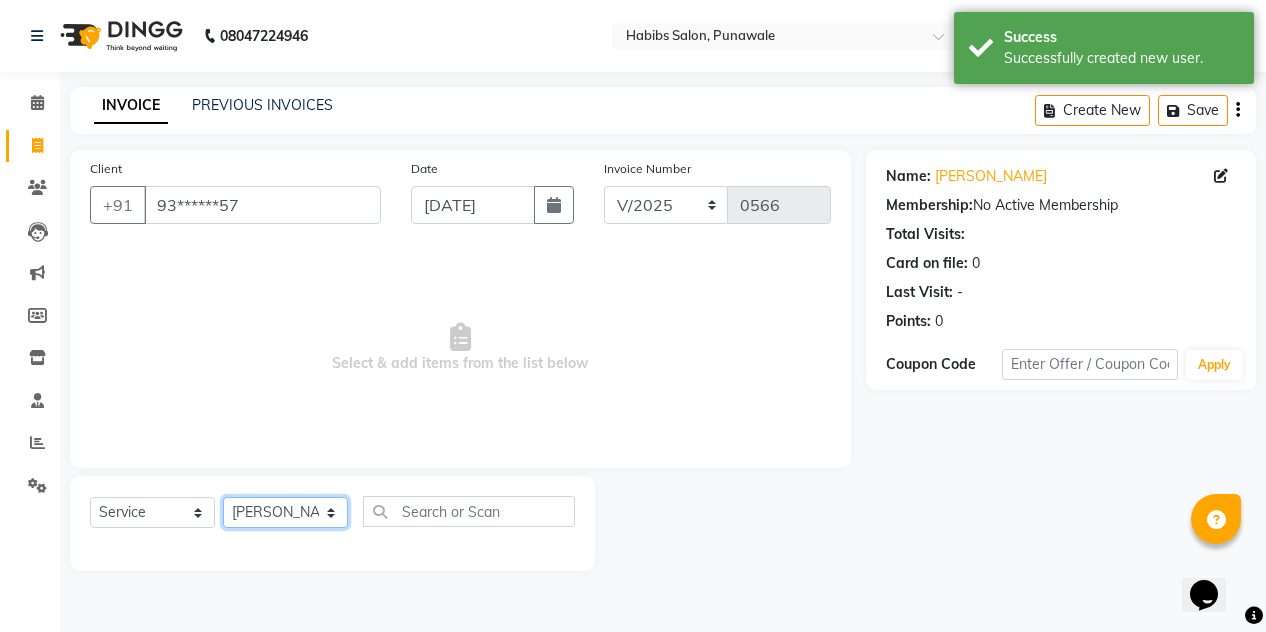 click on "Select Stylist [PERSON_NAME] [PERSON_NAME] Manager [PERSON_NAME] [PERSON_NAME] SHRUTI" 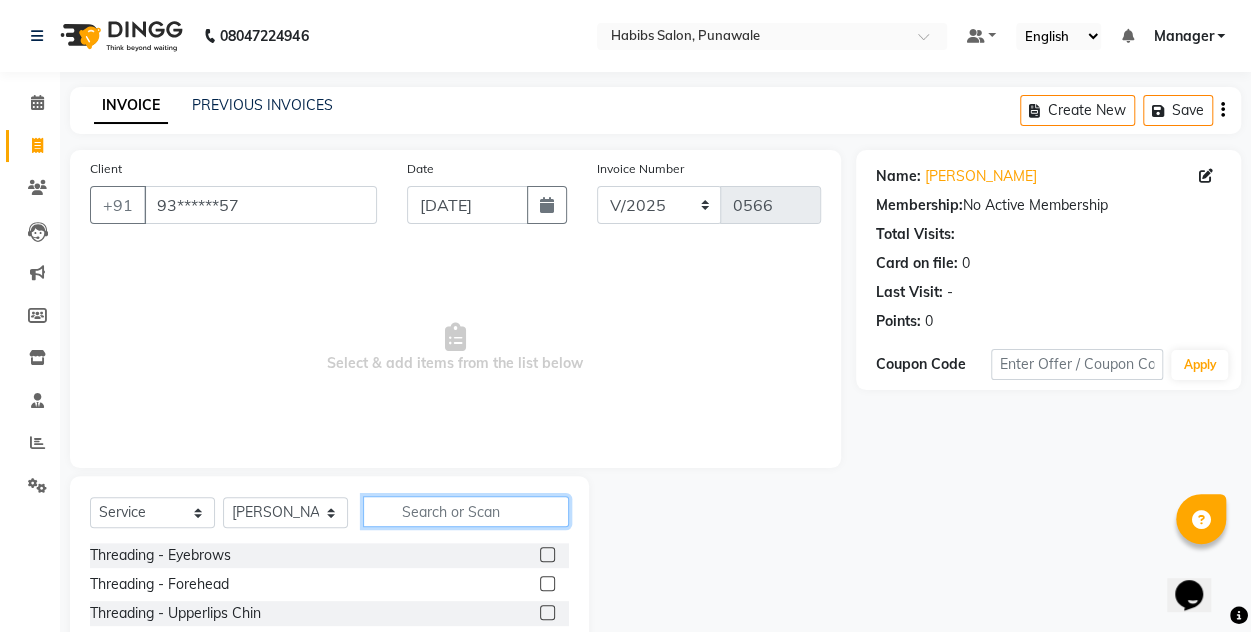 click 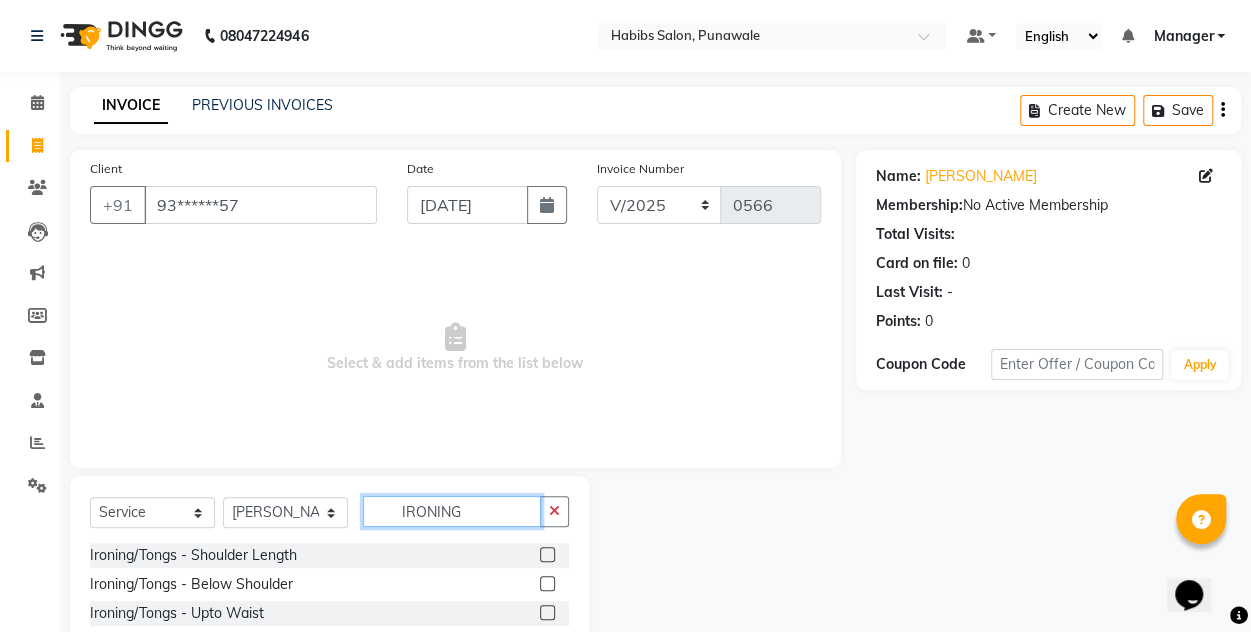 type on "IRONING" 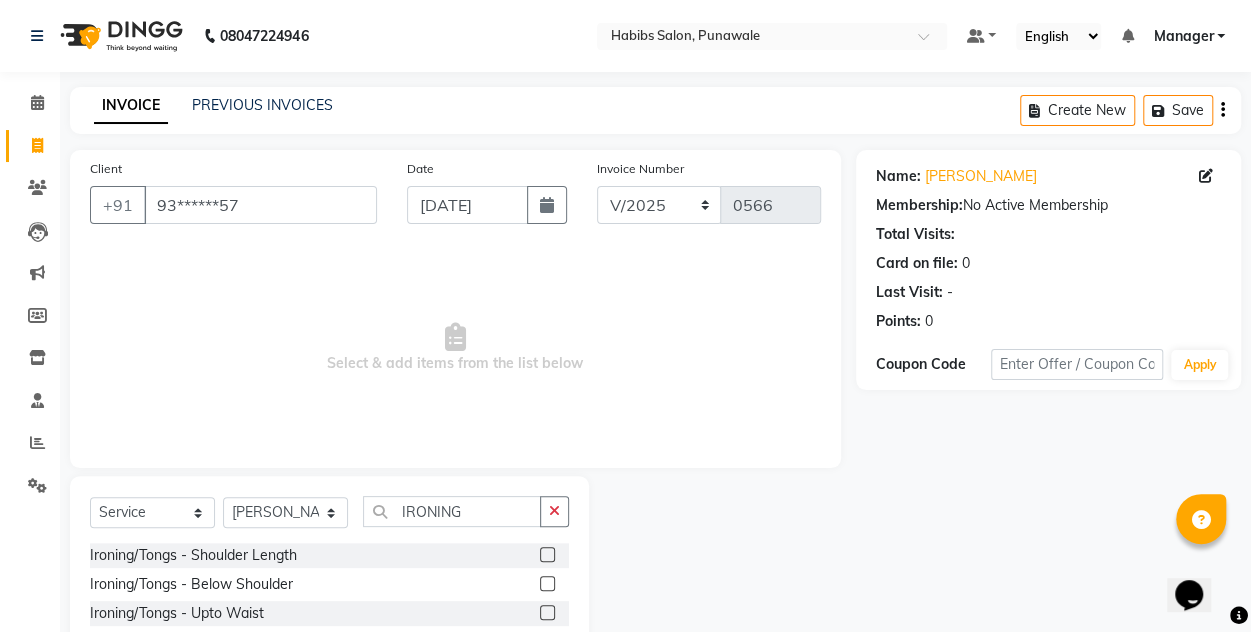 click 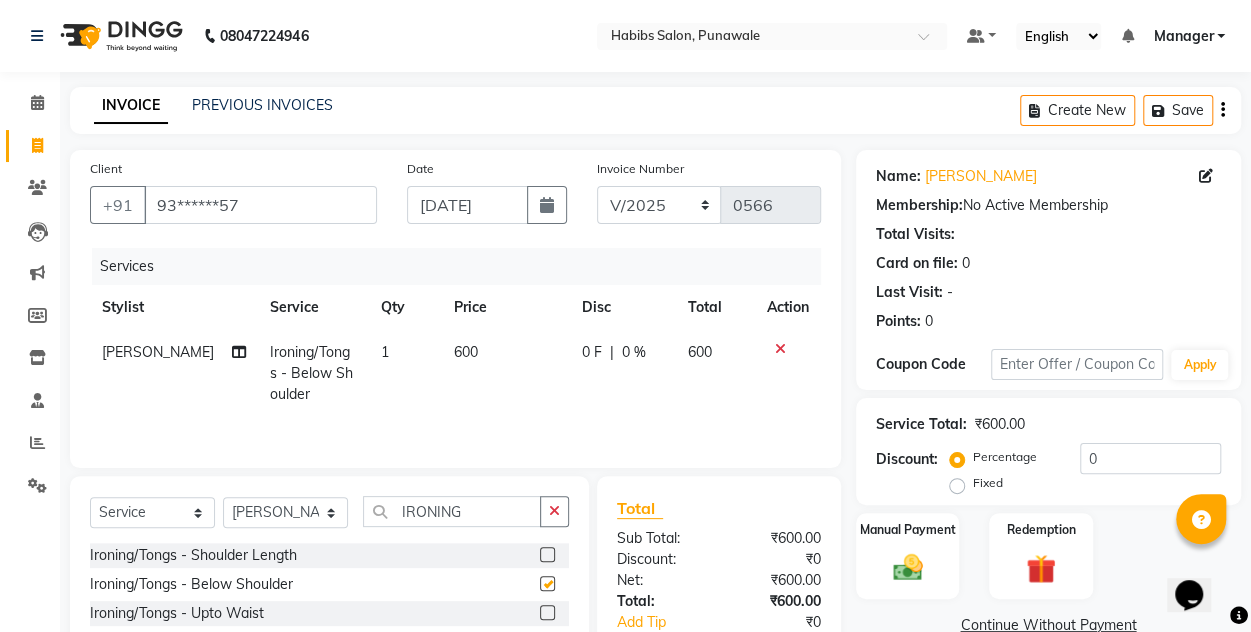 checkbox on "false" 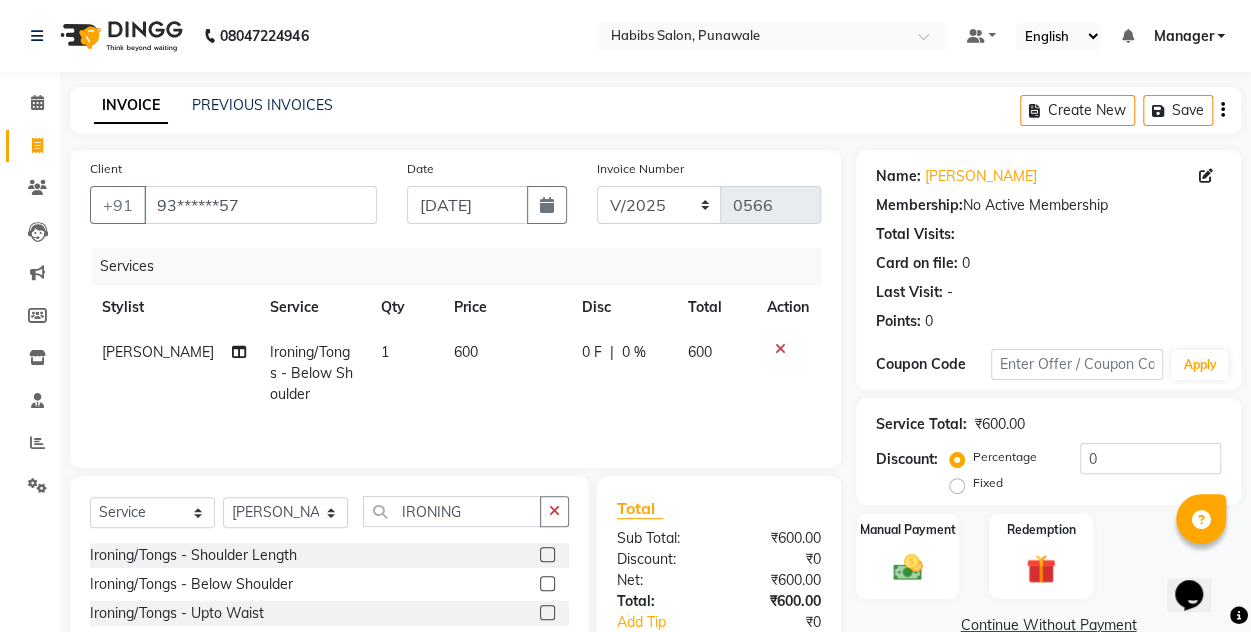 click on "600" 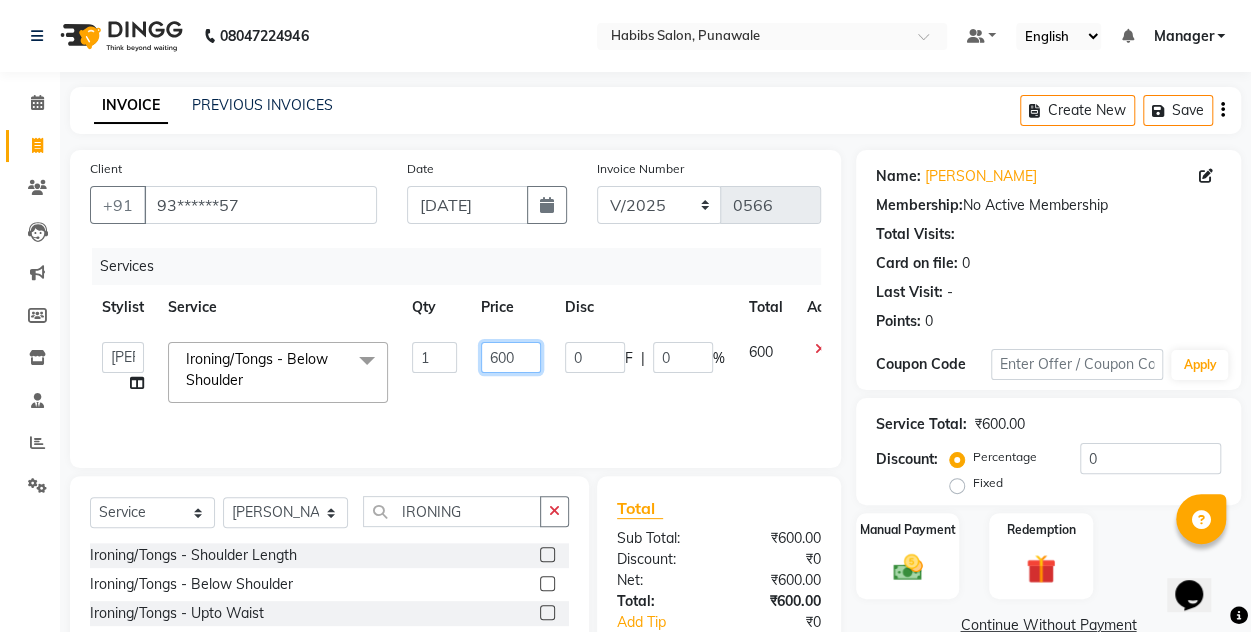 click on "600" 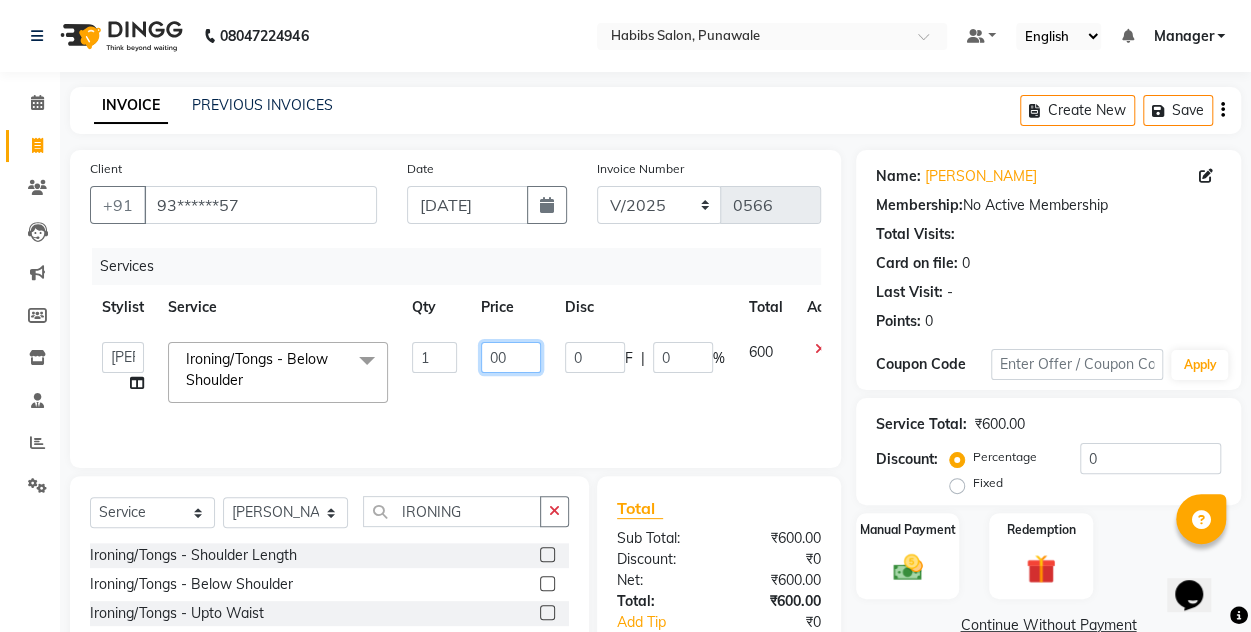 type on "800" 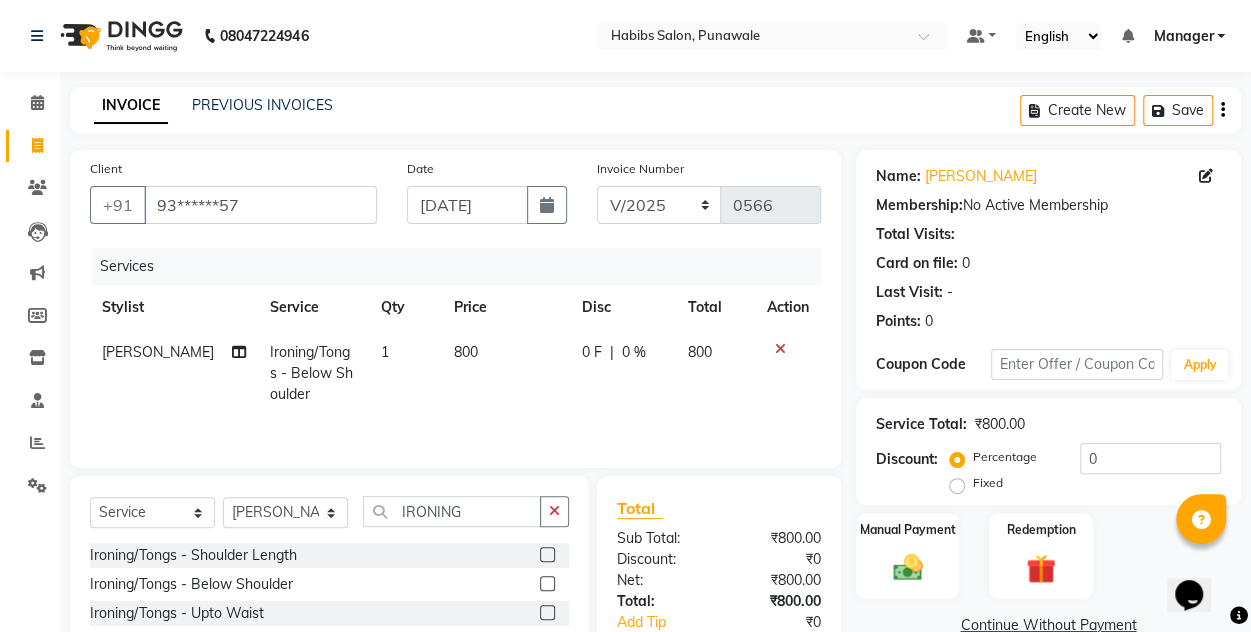 click on "0 F | 0 %" 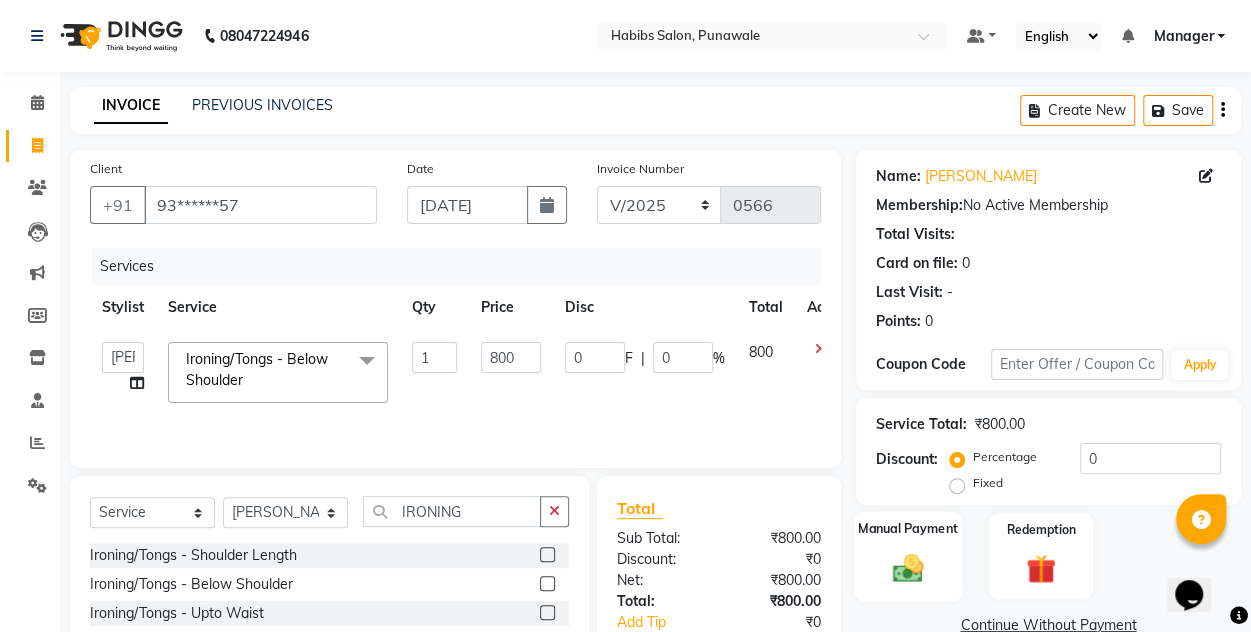 click 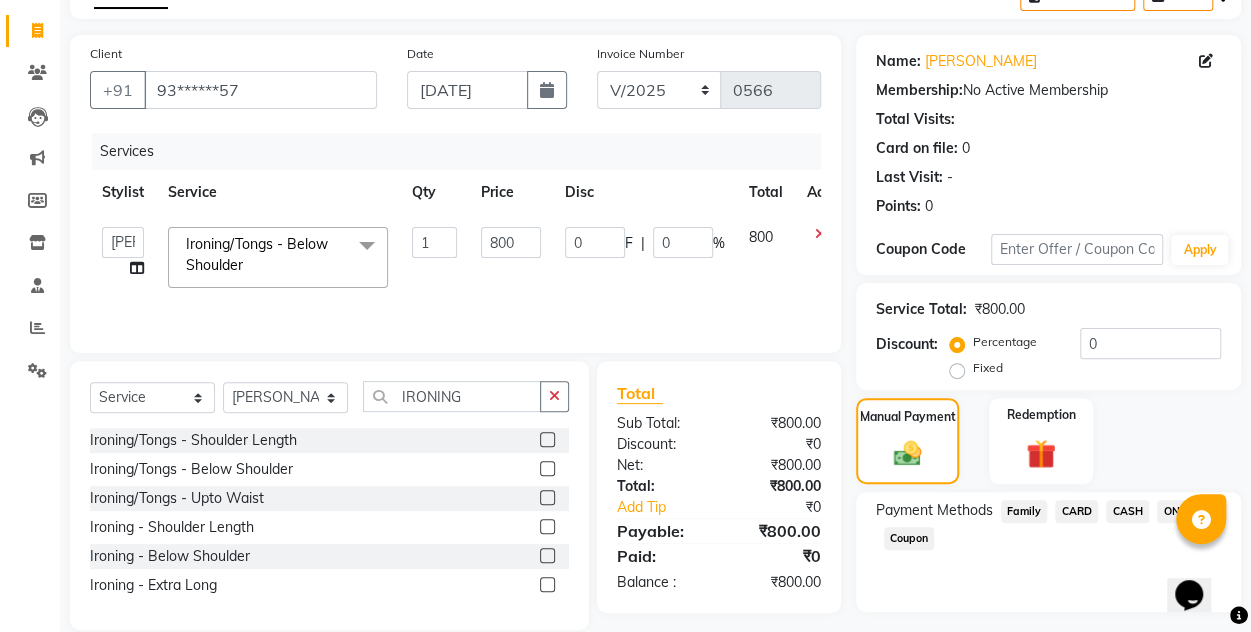 scroll, scrollTop: 166, scrollLeft: 0, axis: vertical 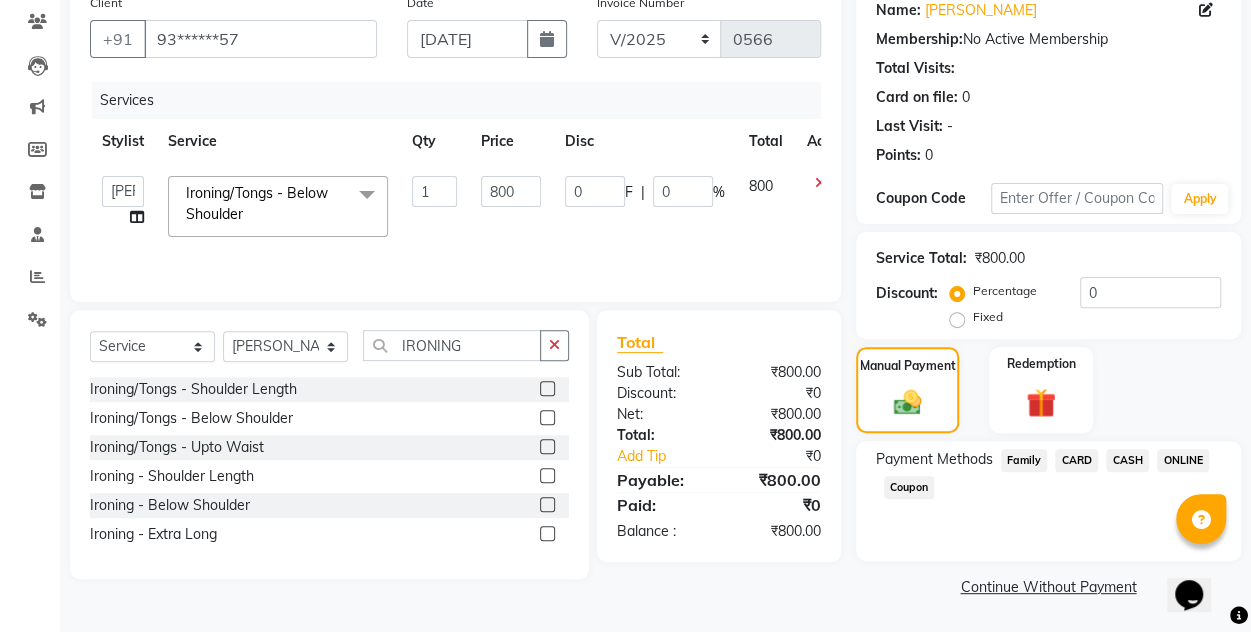 click on "ONLINE" 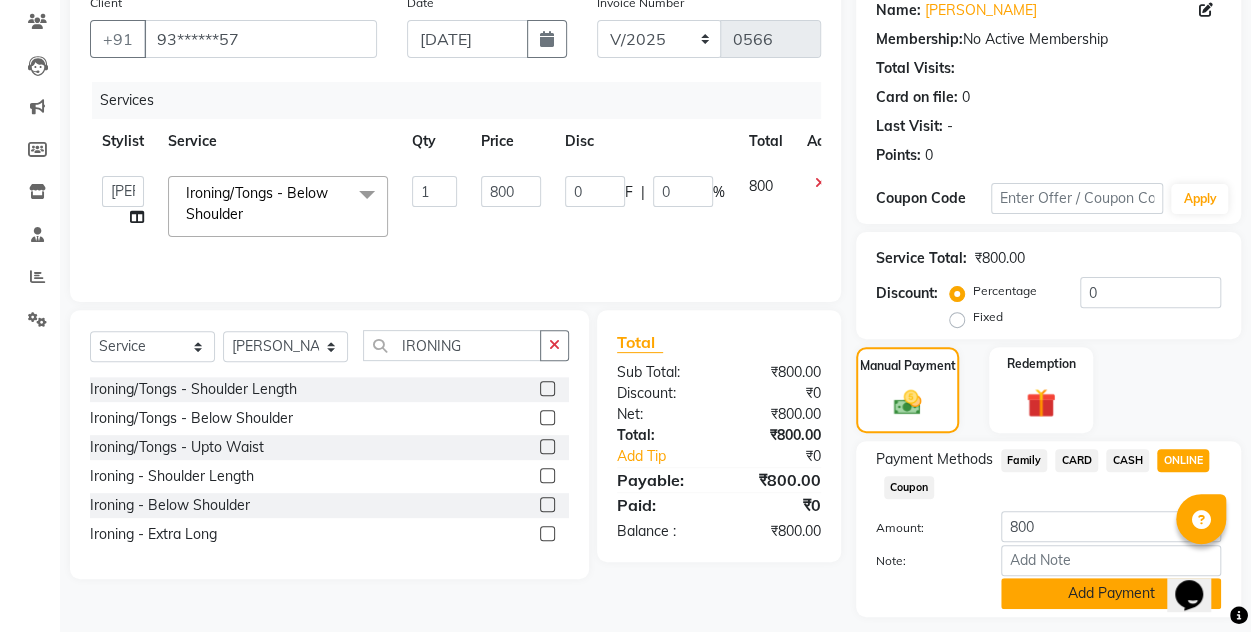 click on "Add Payment" 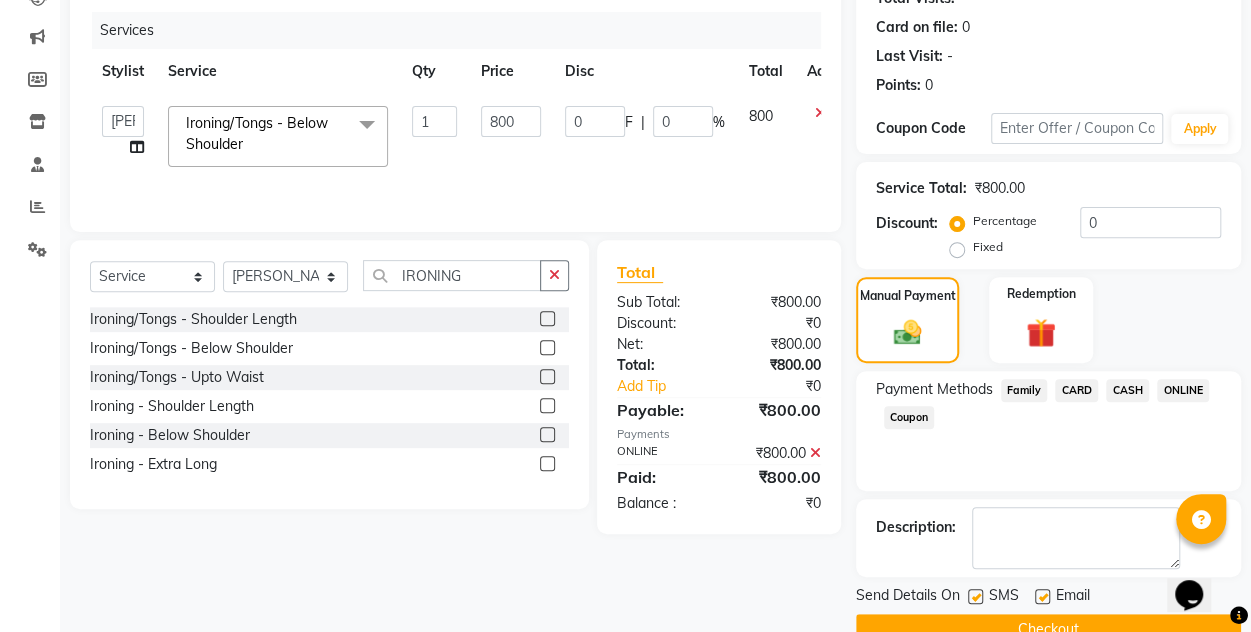 scroll, scrollTop: 277, scrollLeft: 0, axis: vertical 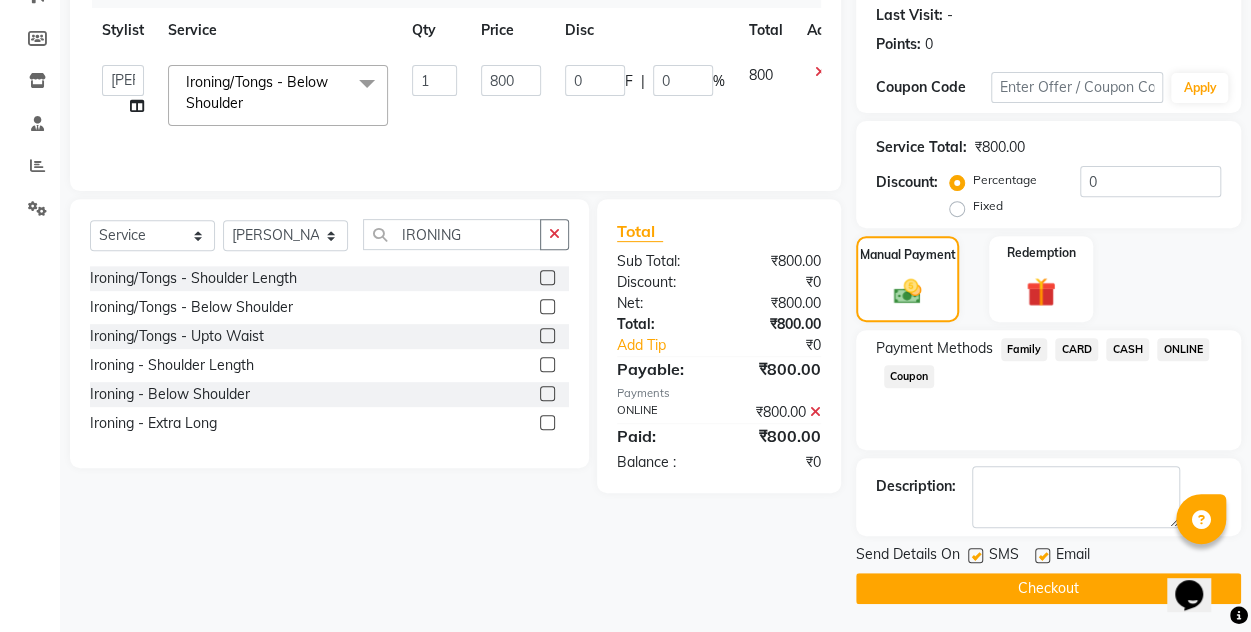 click on "Checkout" 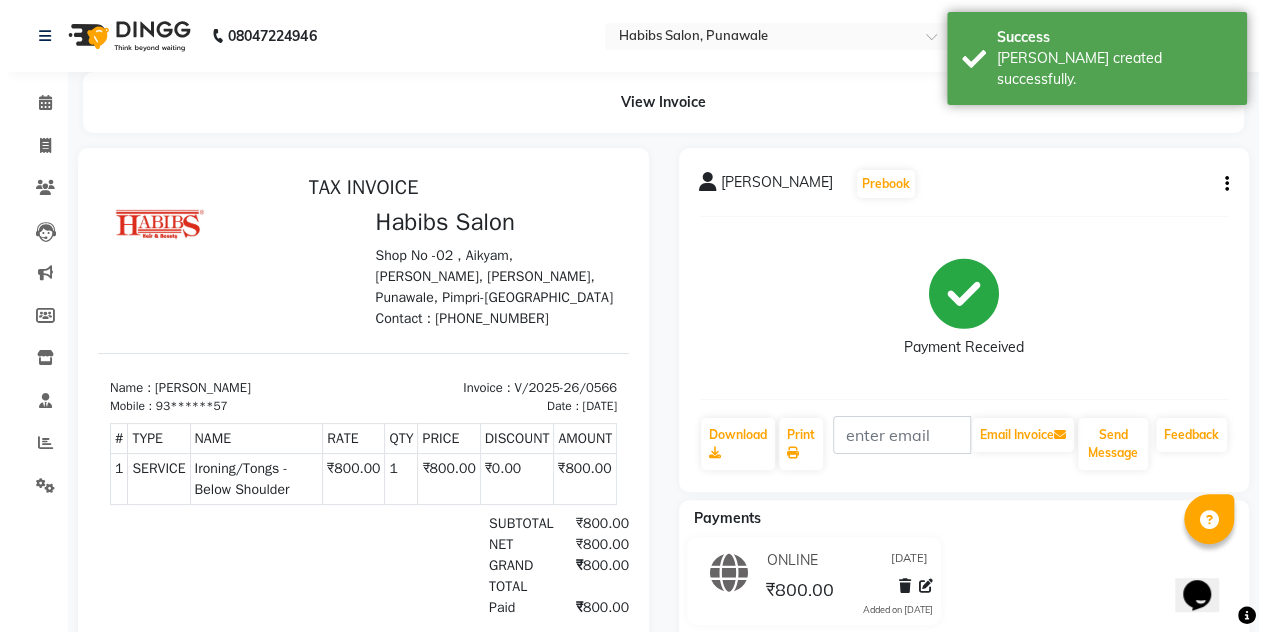 scroll, scrollTop: 0, scrollLeft: 0, axis: both 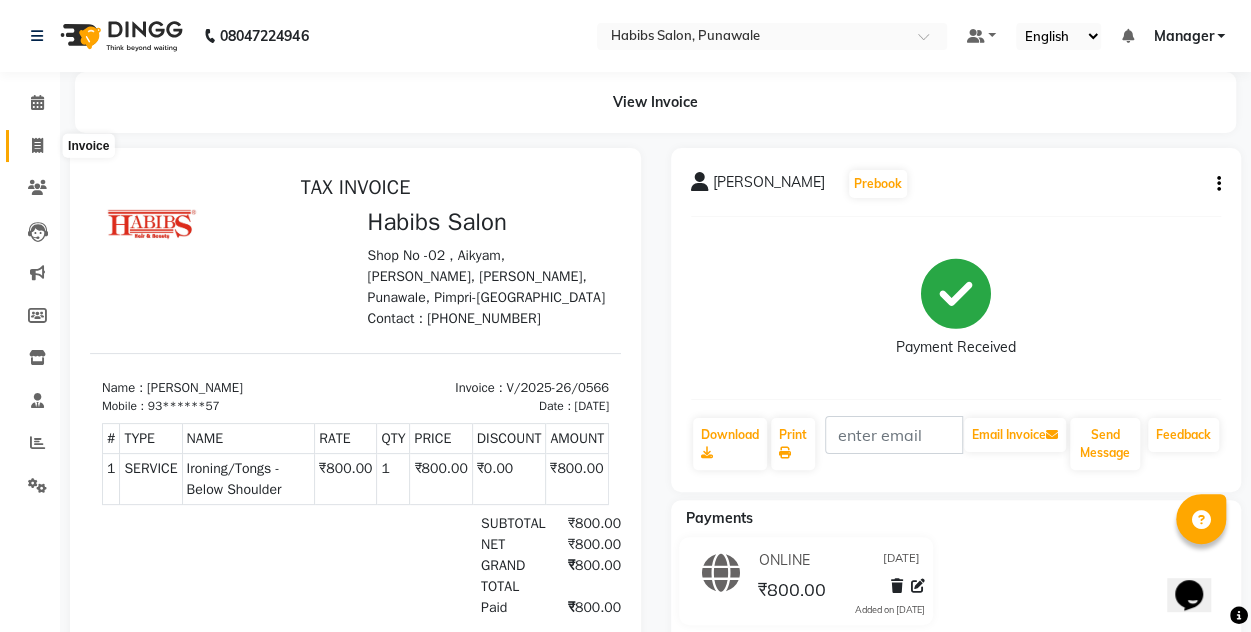 click 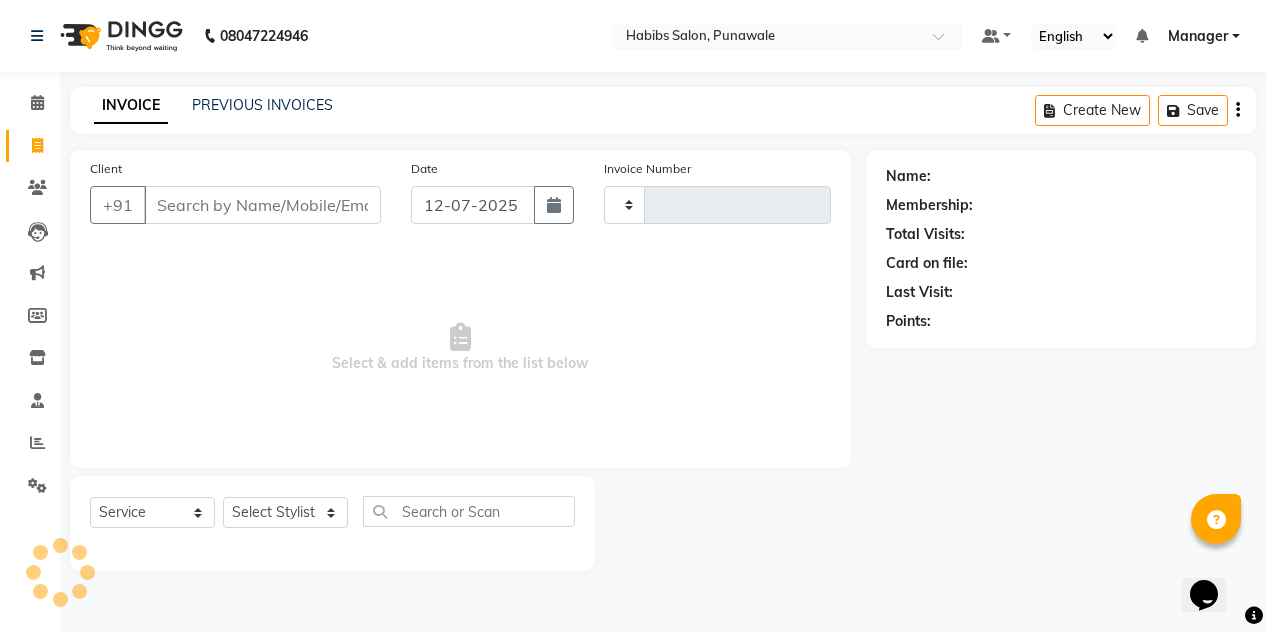 type on "0567" 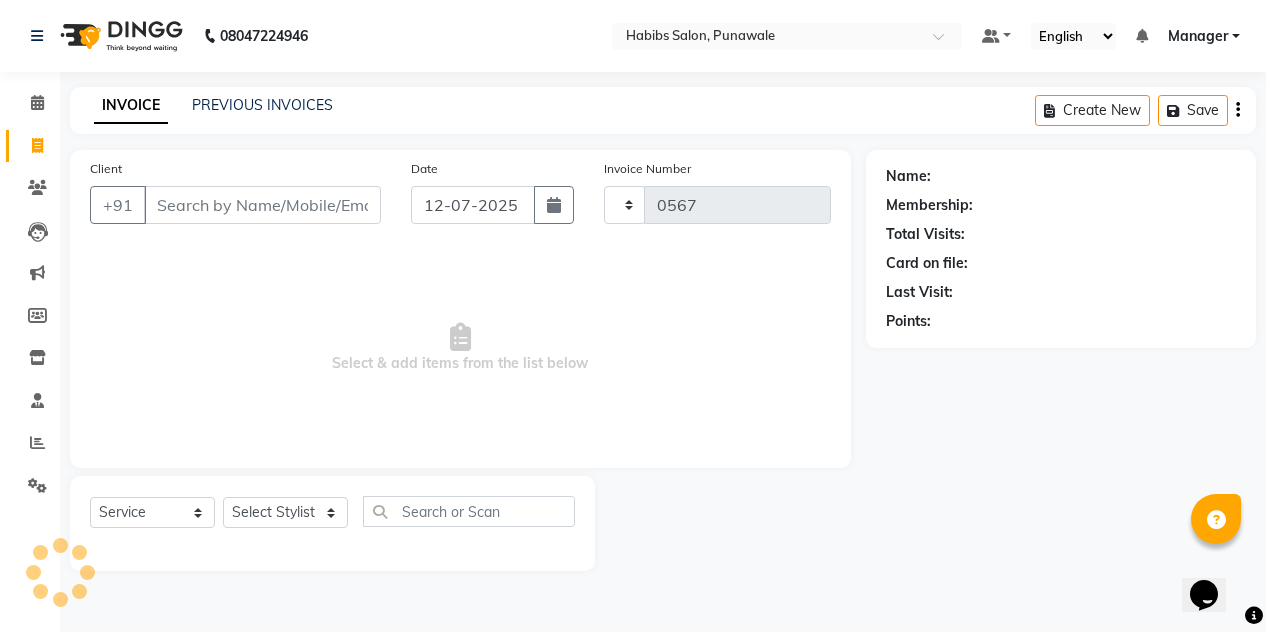 select on "7943" 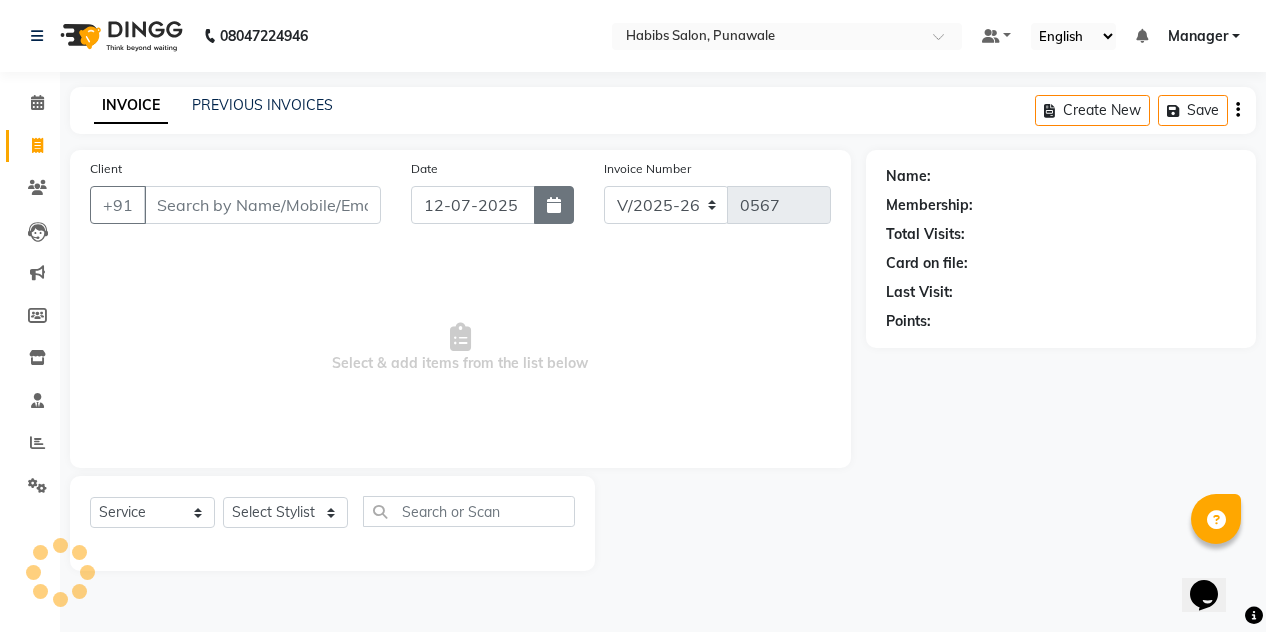 click 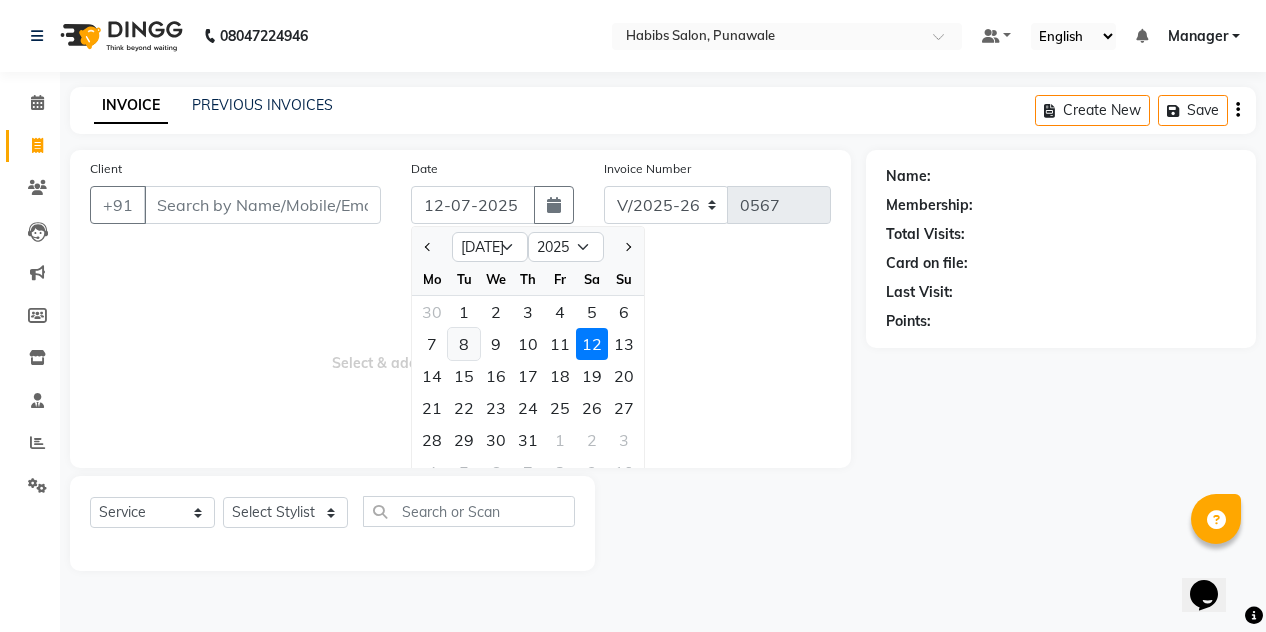 click on "8" 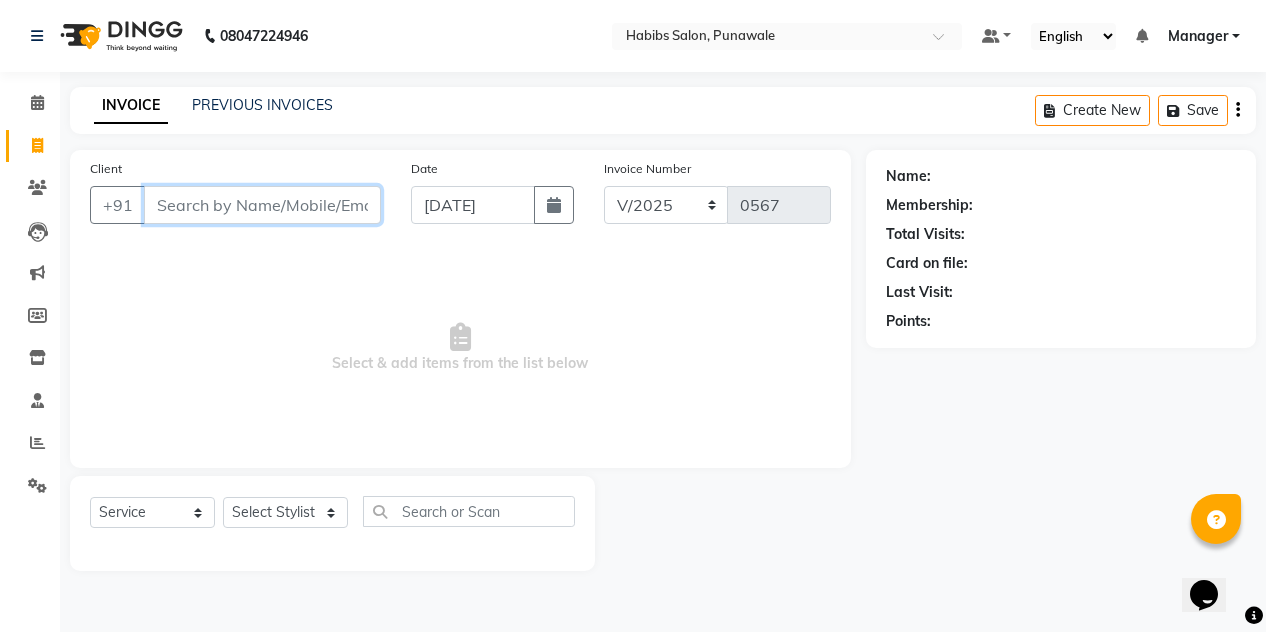 click on "Client" at bounding box center (262, 205) 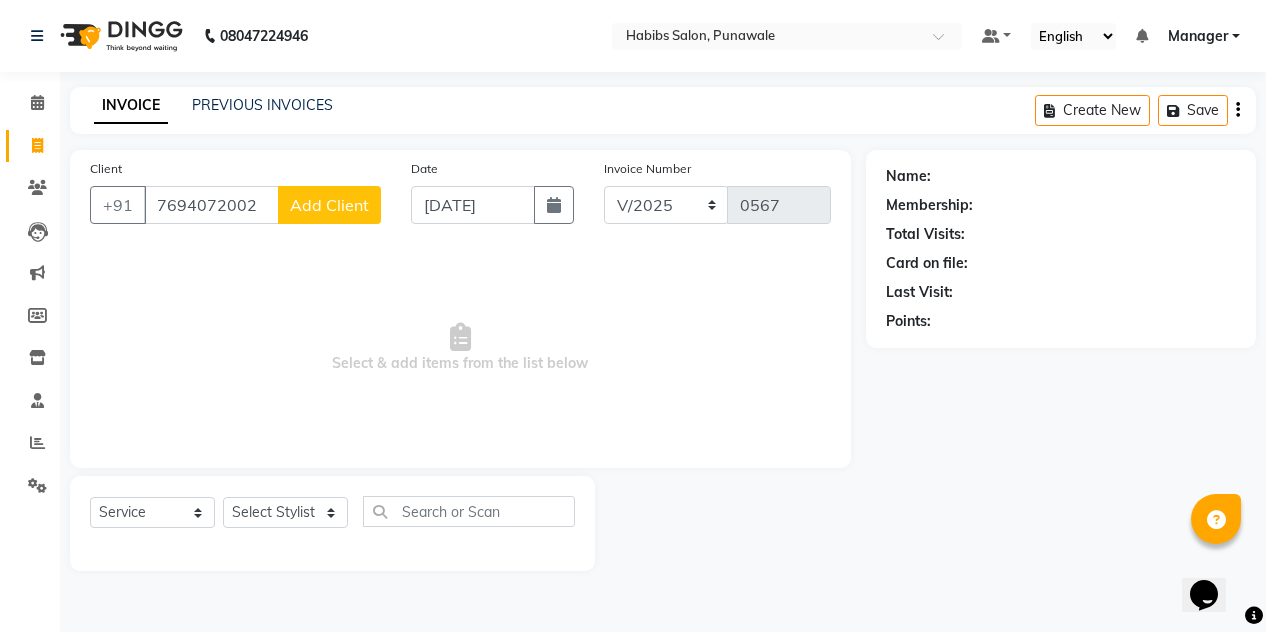 click on "Add Client" 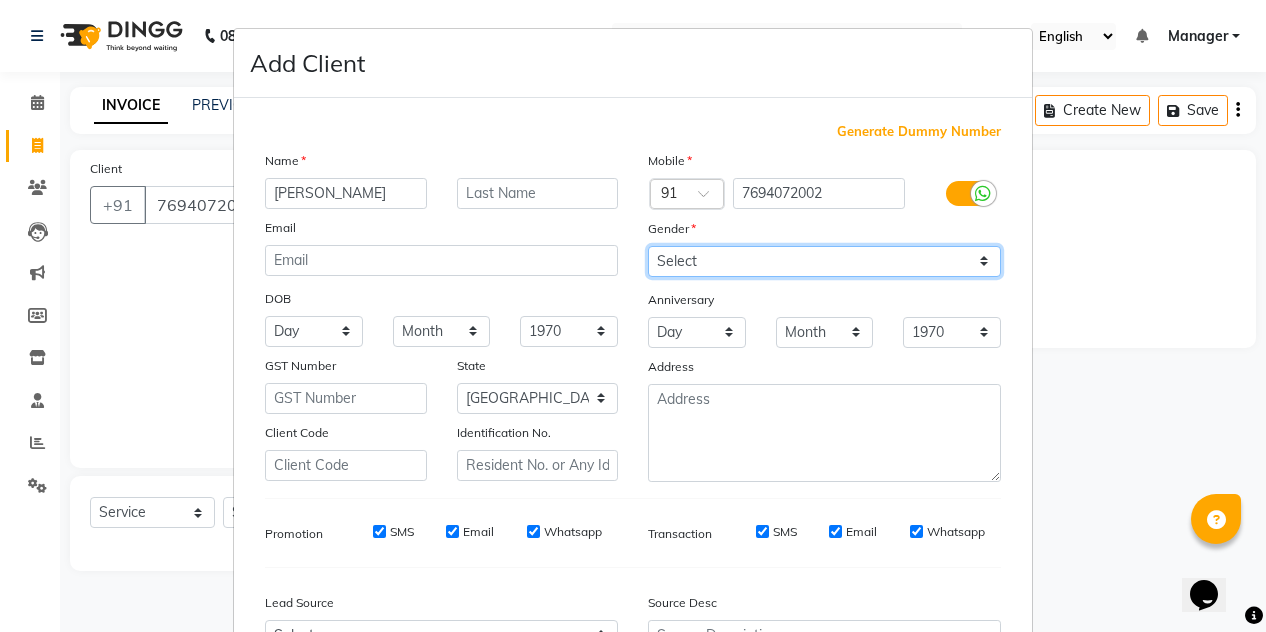 click on "Select [DEMOGRAPHIC_DATA] [DEMOGRAPHIC_DATA] Other Prefer Not To Say" at bounding box center (824, 261) 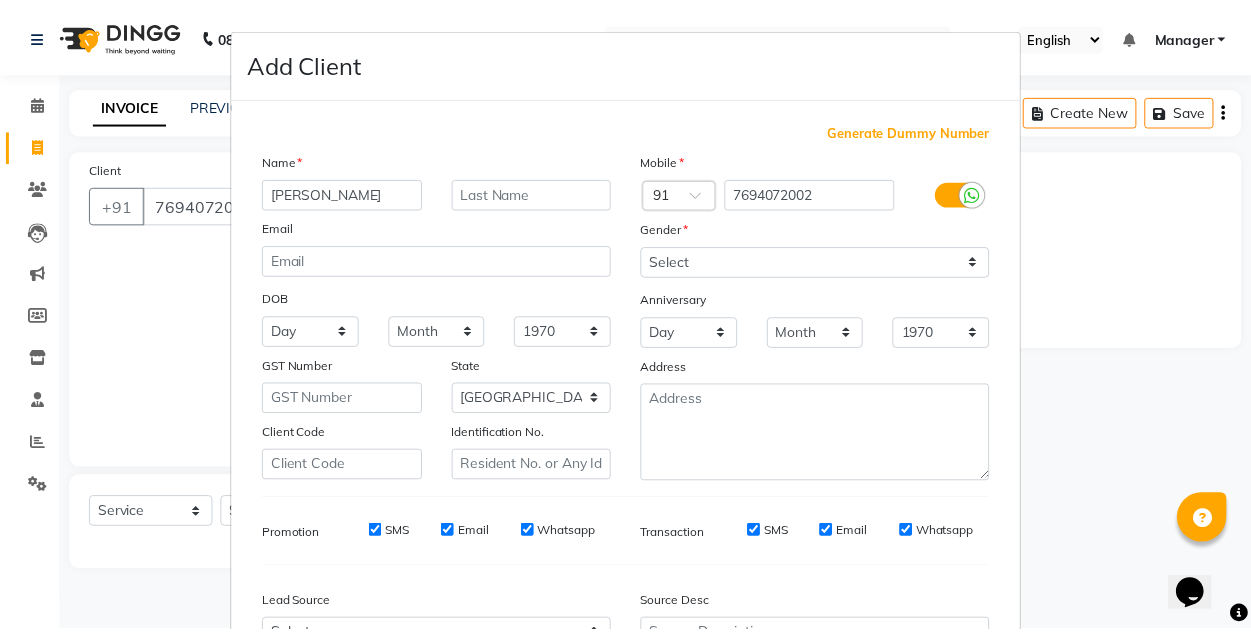 scroll, scrollTop: 213, scrollLeft: 0, axis: vertical 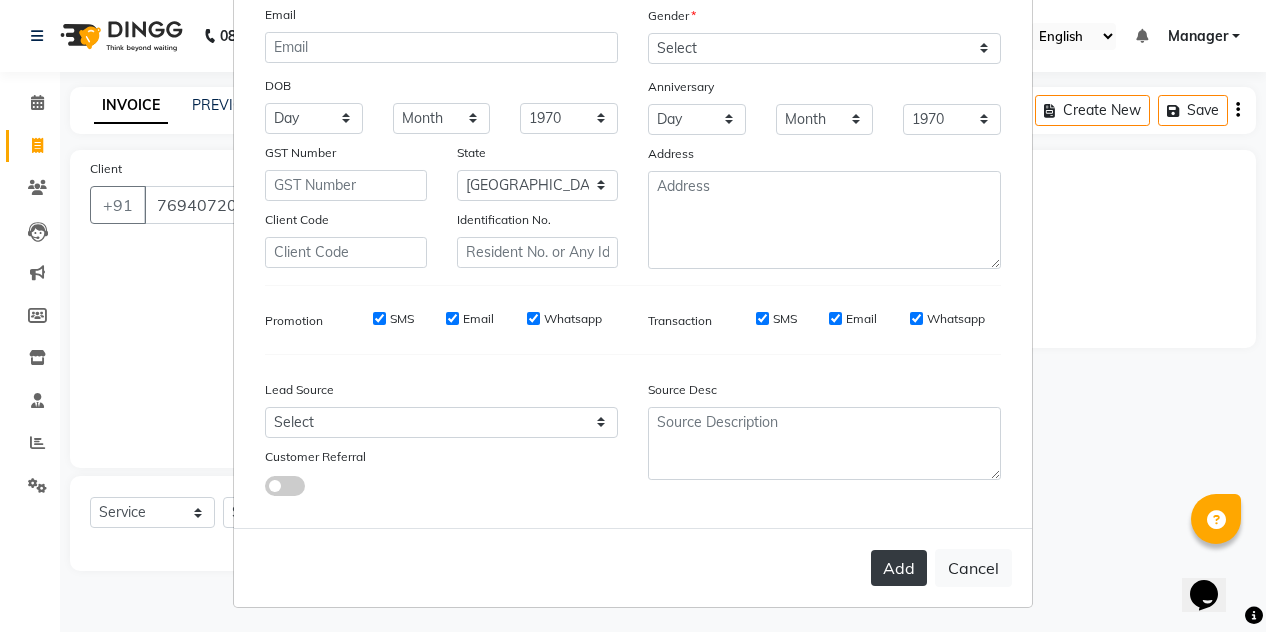 click on "Add" at bounding box center (899, 568) 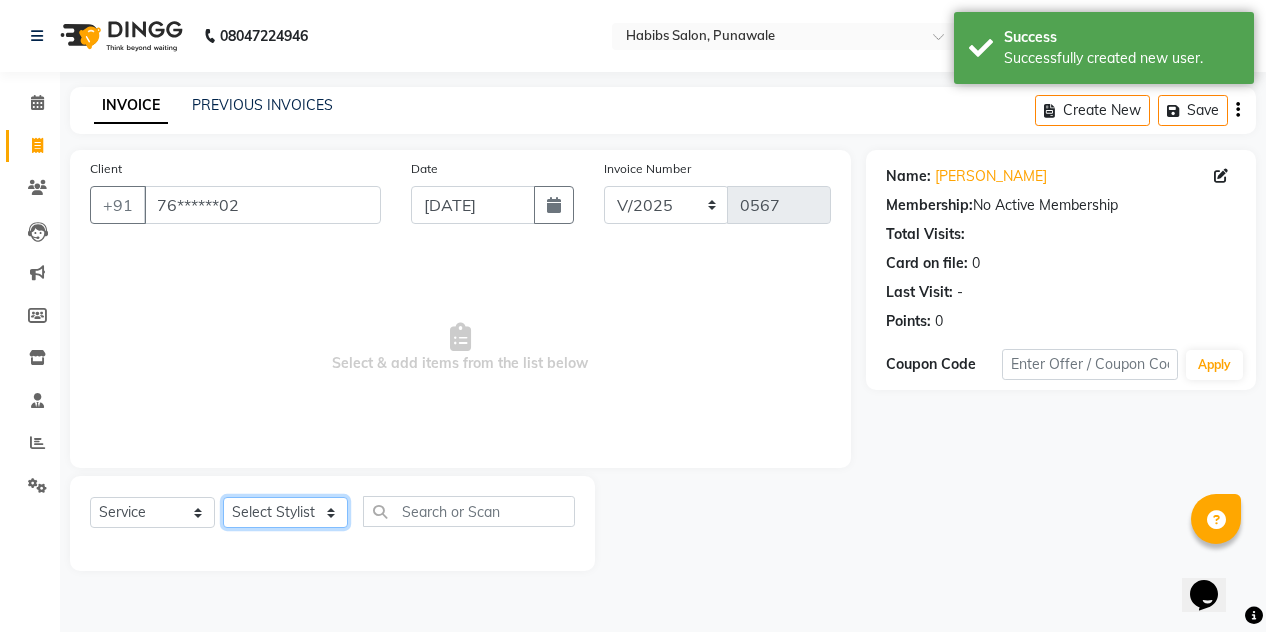 click on "Select Stylist [PERSON_NAME] [PERSON_NAME] Manager [PERSON_NAME] [PERSON_NAME] SHRUTI" 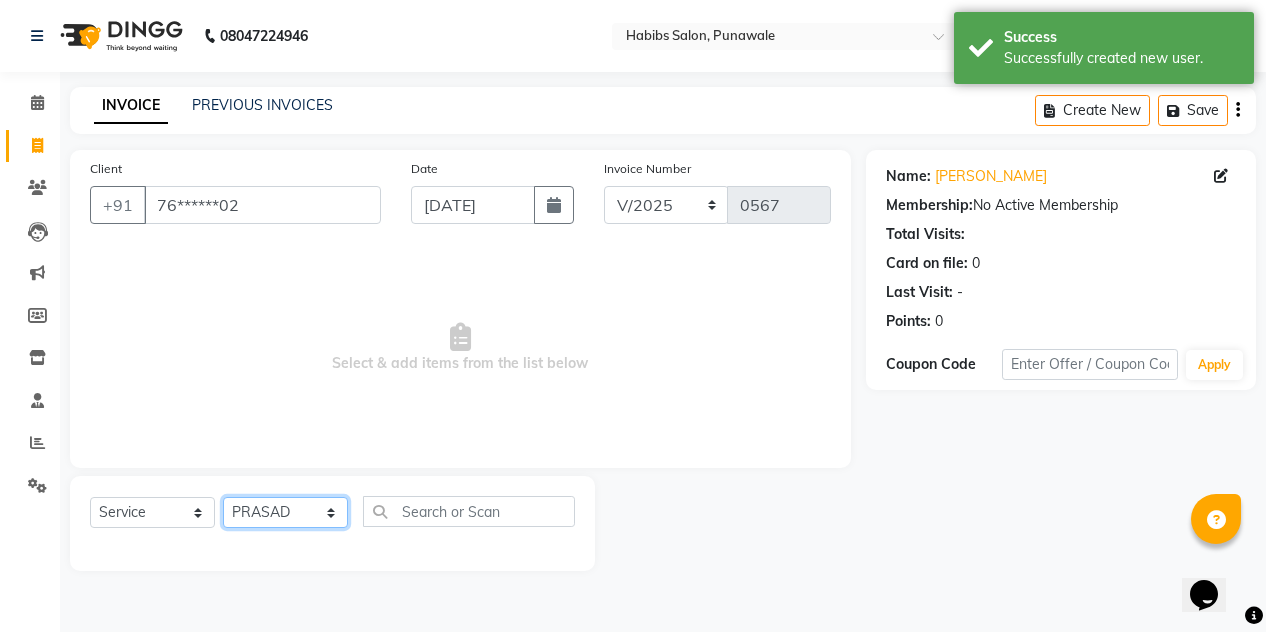click on "Select Stylist [PERSON_NAME] [PERSON_NAME] Manager [PERSON_NAME] [PERSON_NAME] SHRUTI" 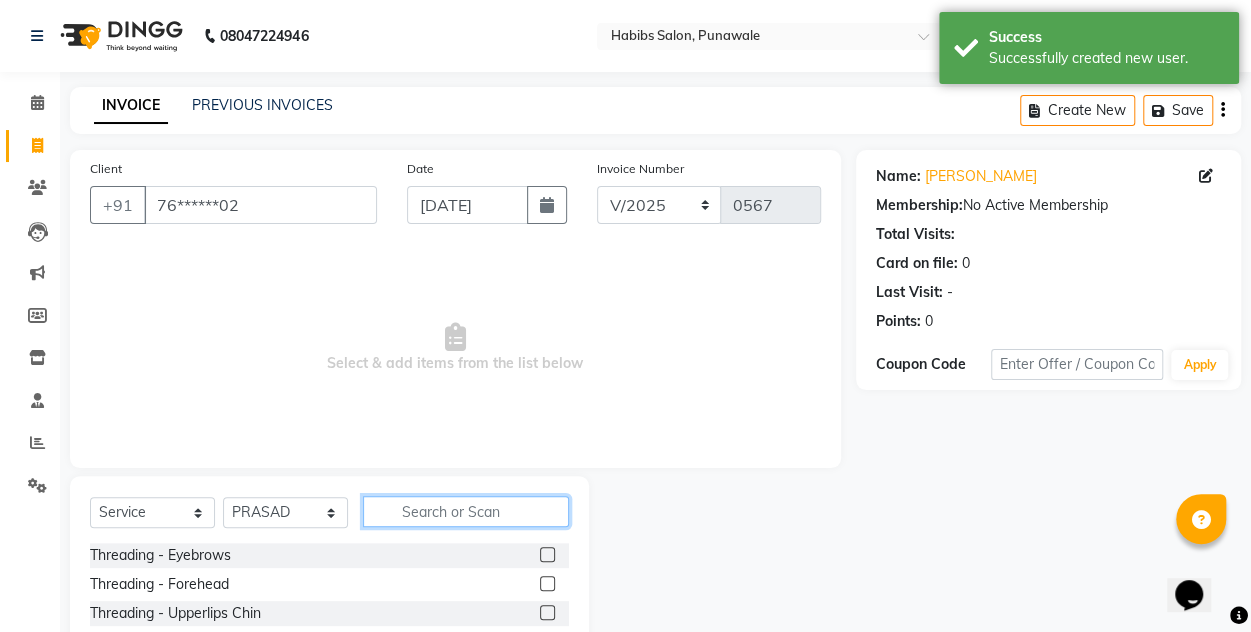 click 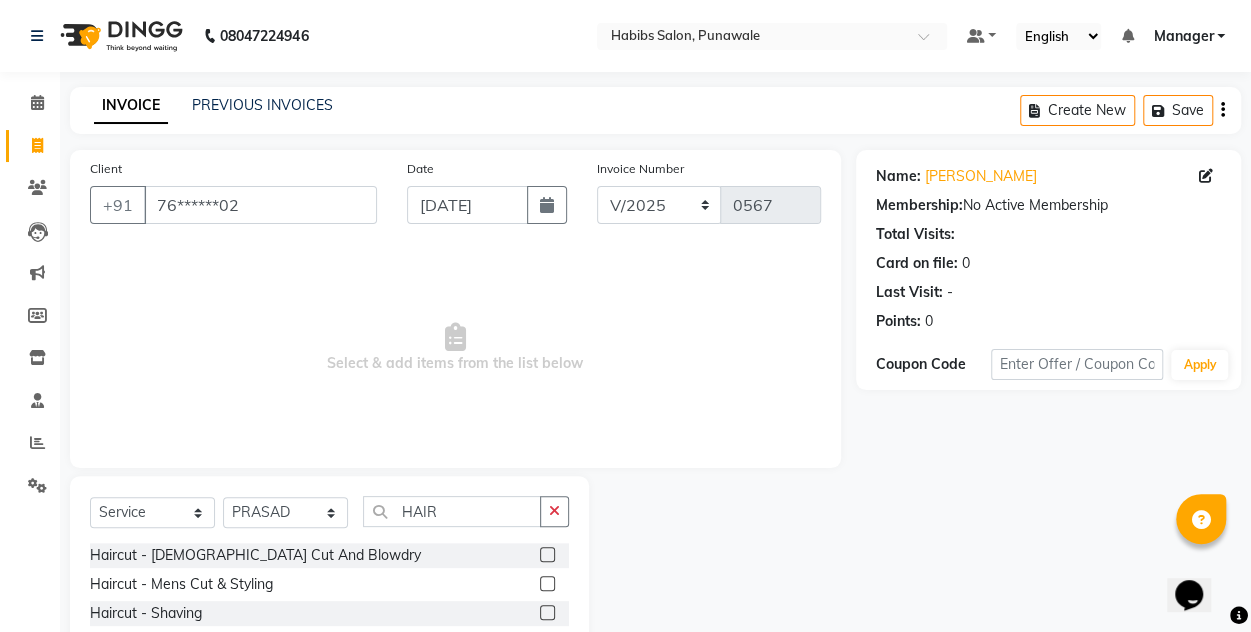 click 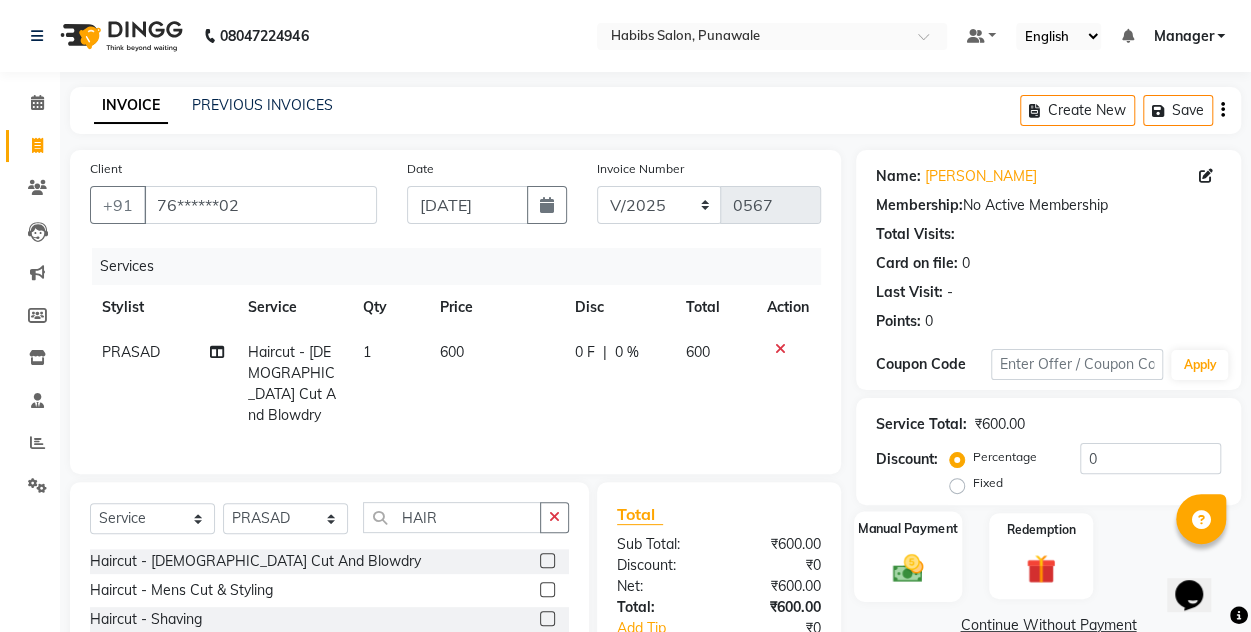 click 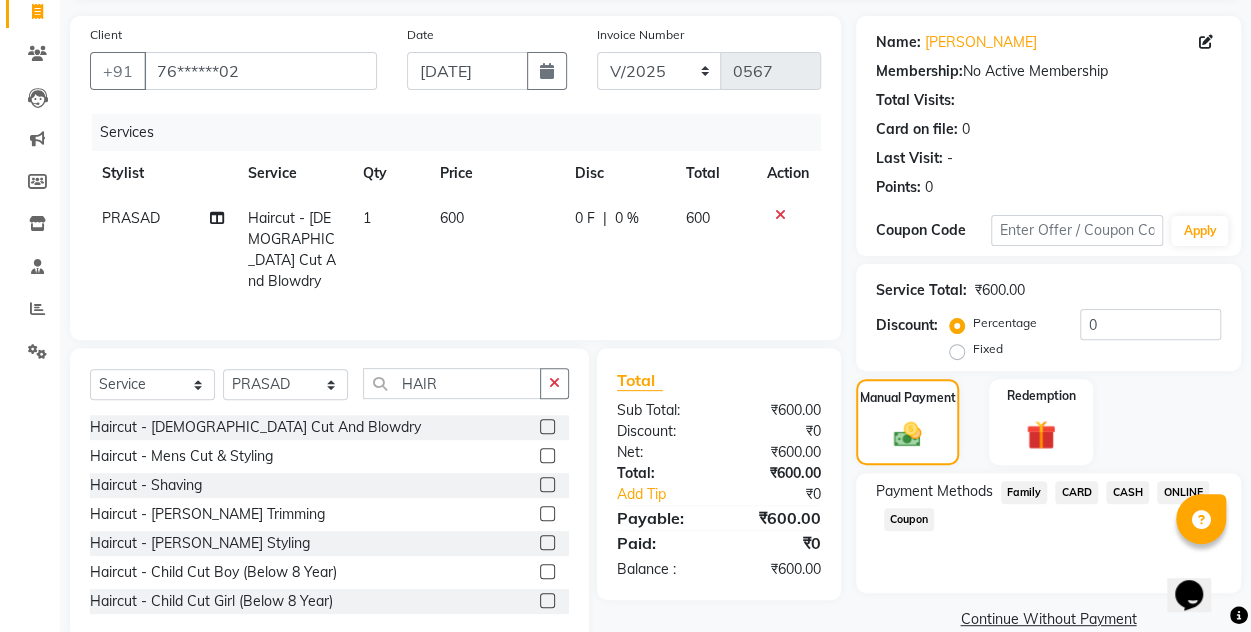 scroll, scrollTop: 168, scrollLeft: 0, axis: vertical 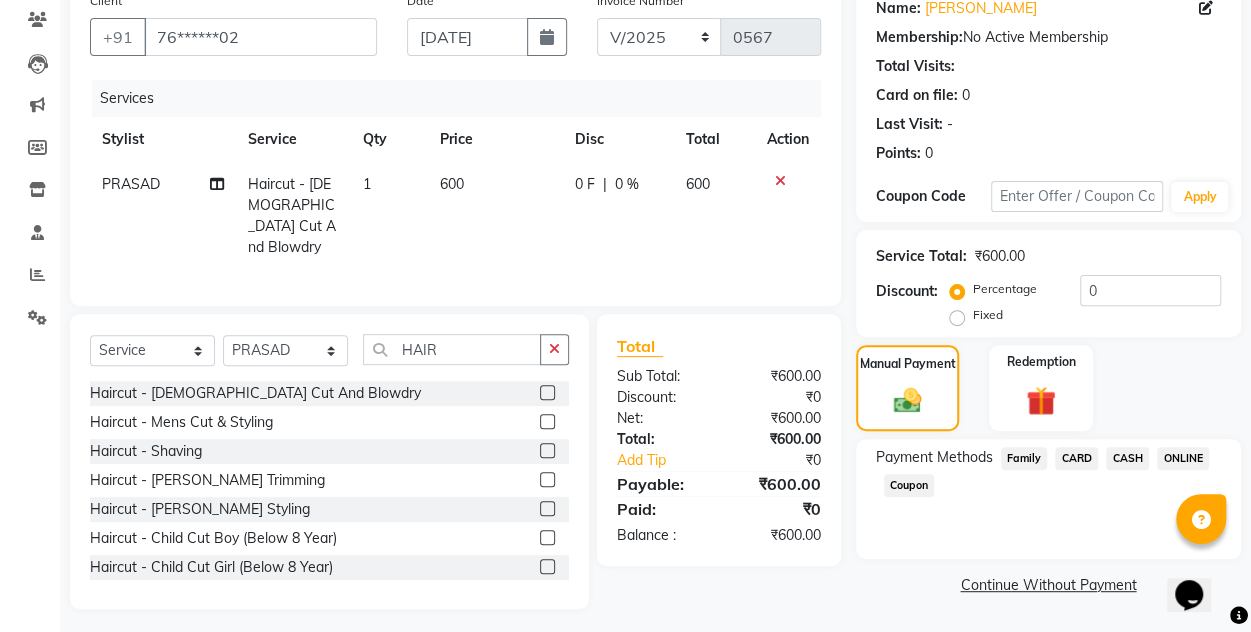 click on "ONLINE" 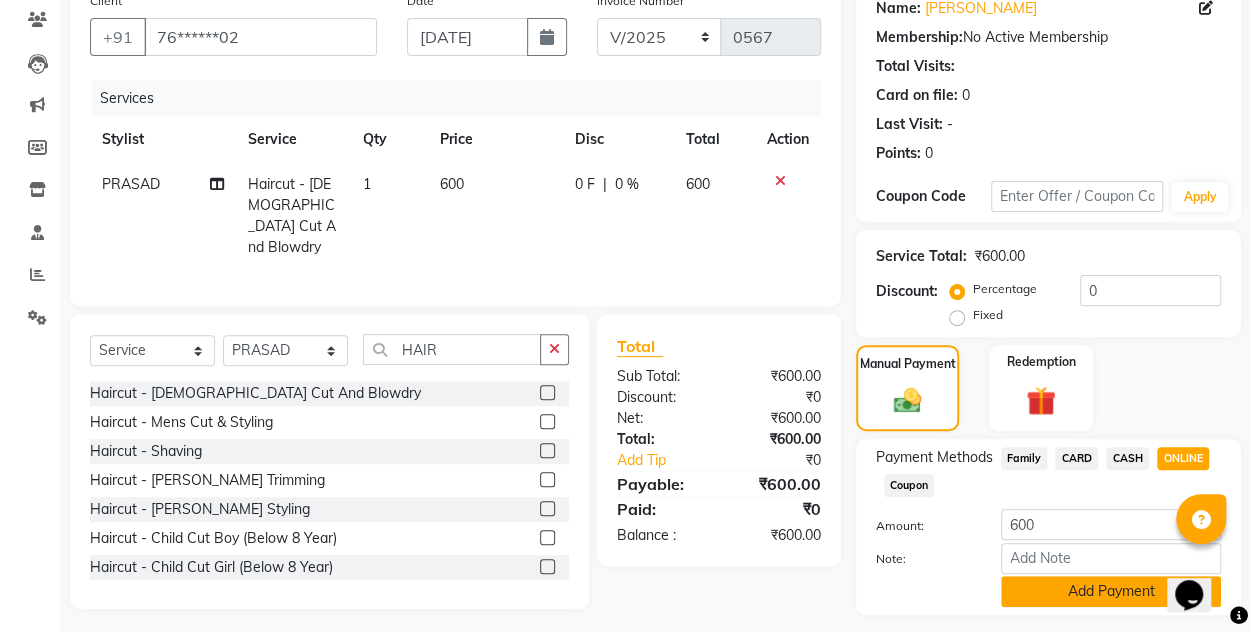 click on "Add Payment" 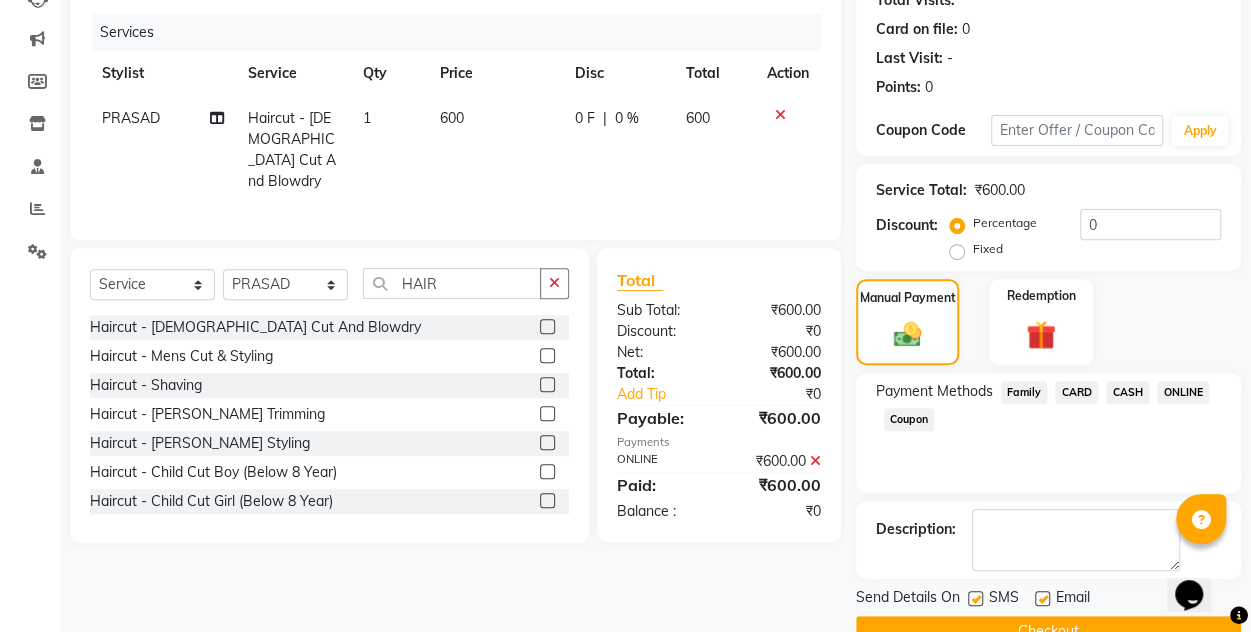 scroll, scrollTop: 277, scrollLeft: 0, axis: vertical 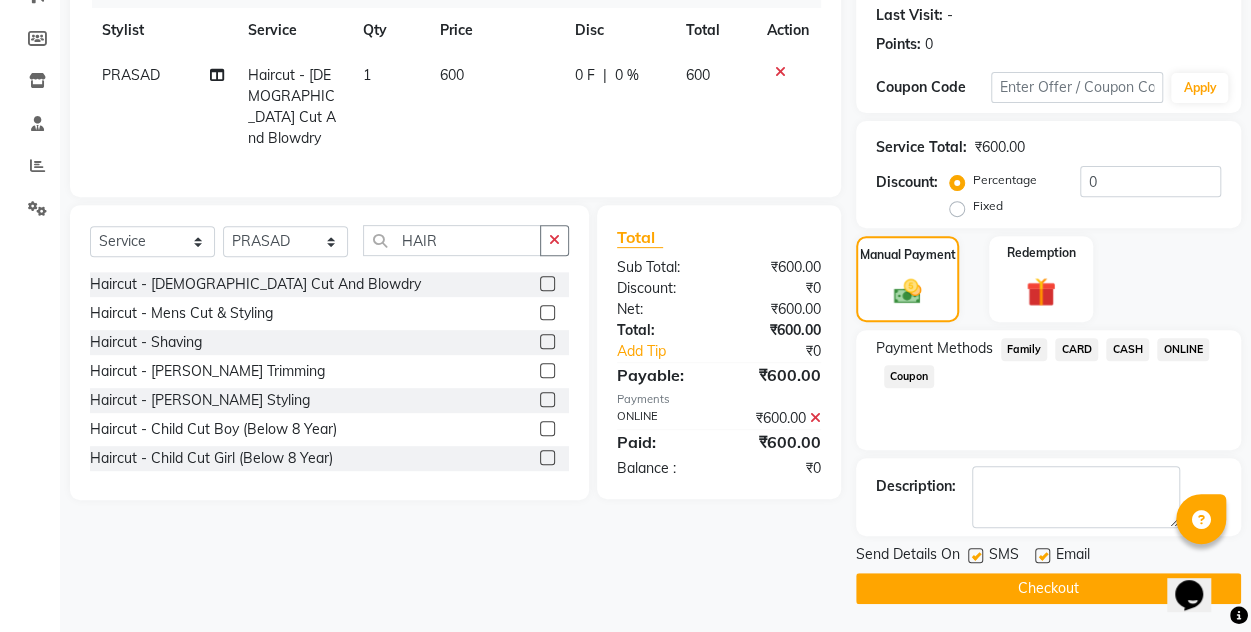 click on "Checkout" 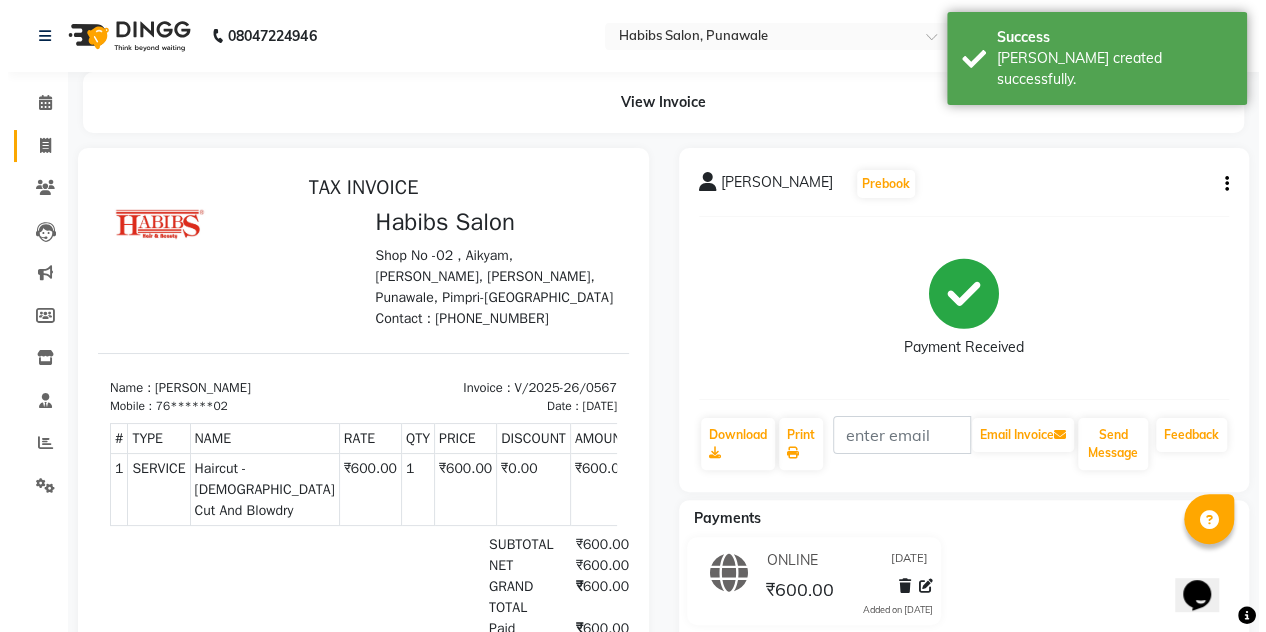 scroll, scrollTop: 0, scrollLeft: 0, axis: both 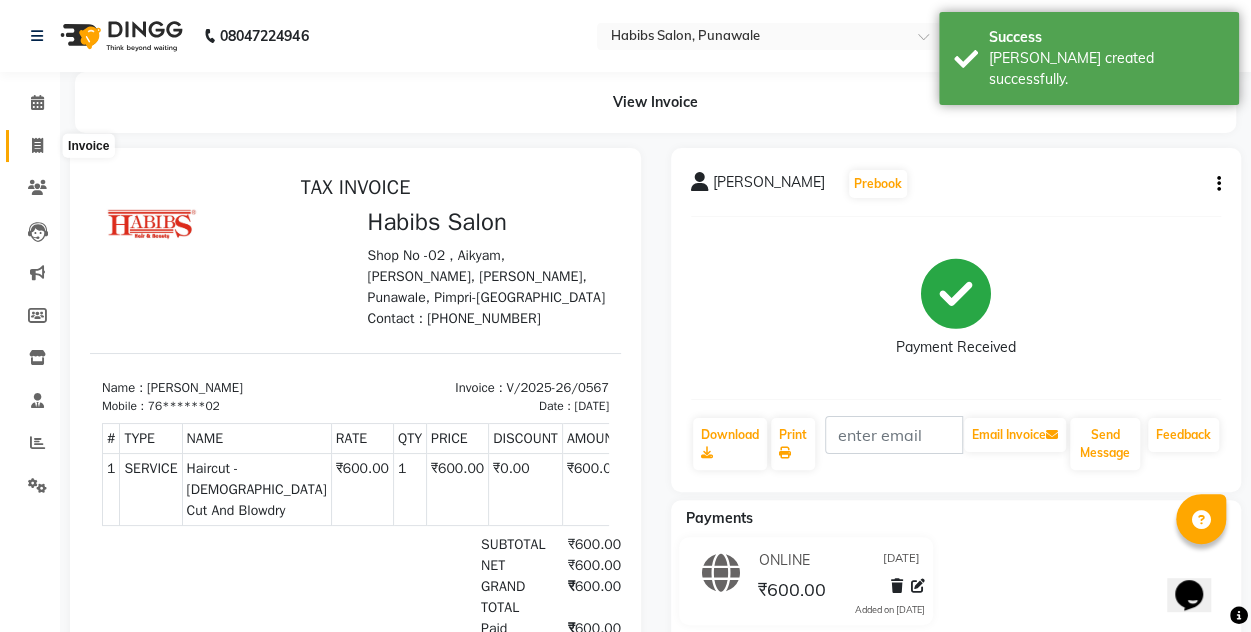 click 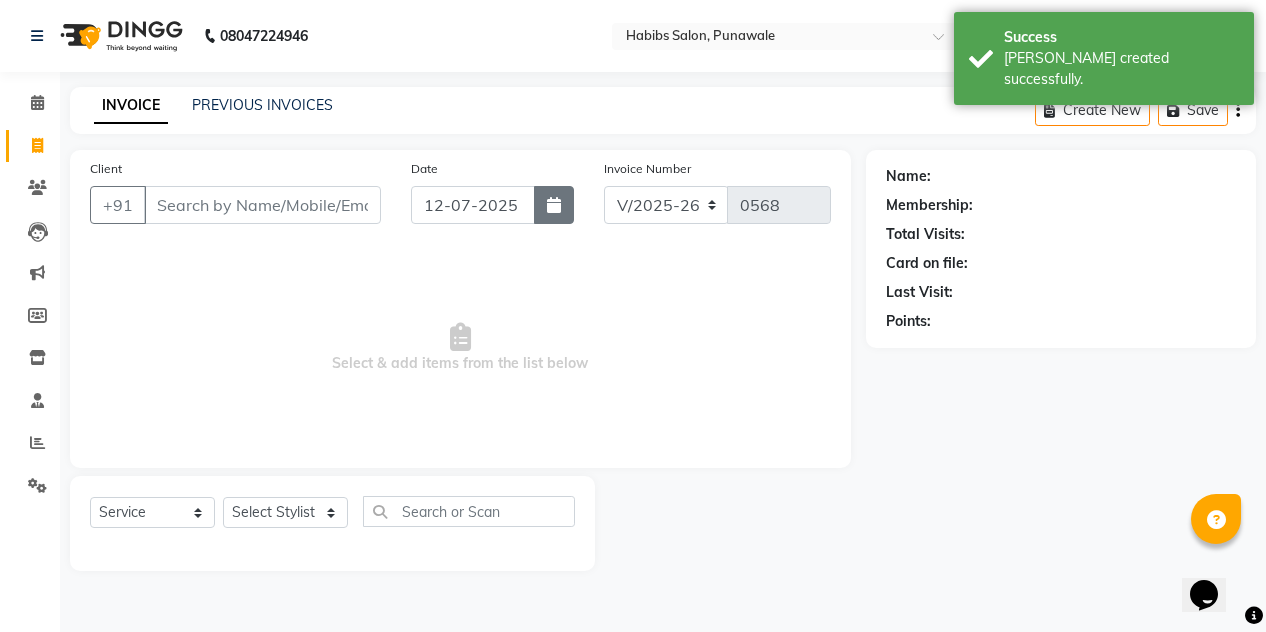 drag, startPoint x: 558, startPoint y: 202, endPoint x: 557, endPoint y: 213, distance: 11.045361 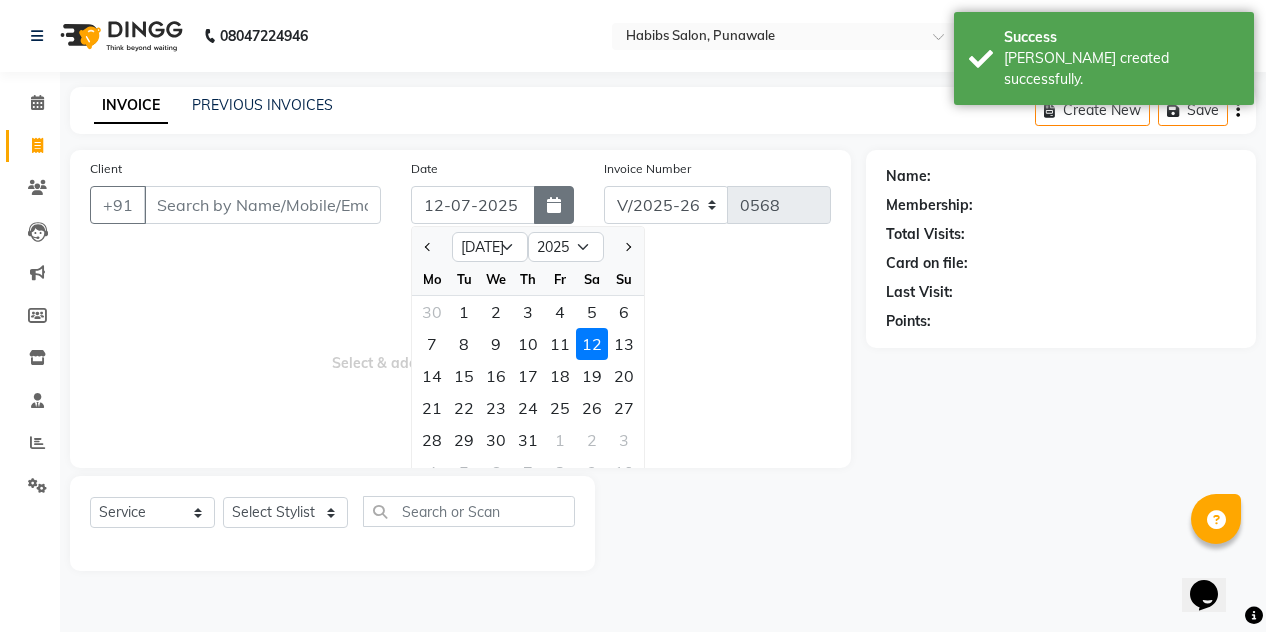 click 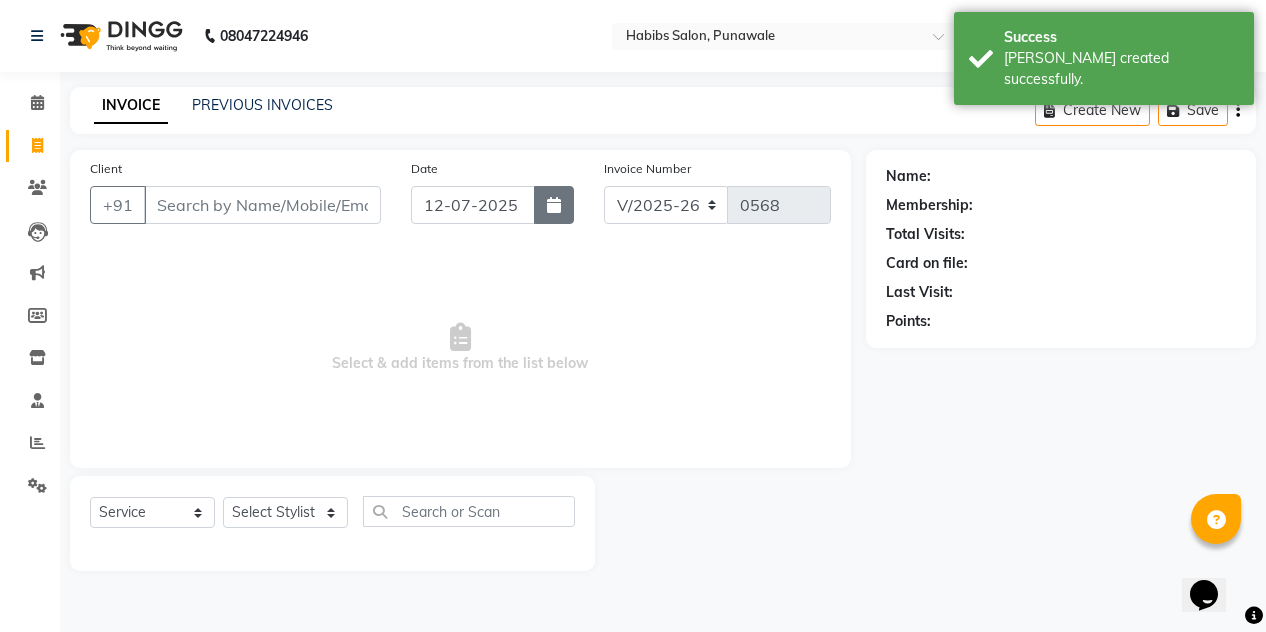 click 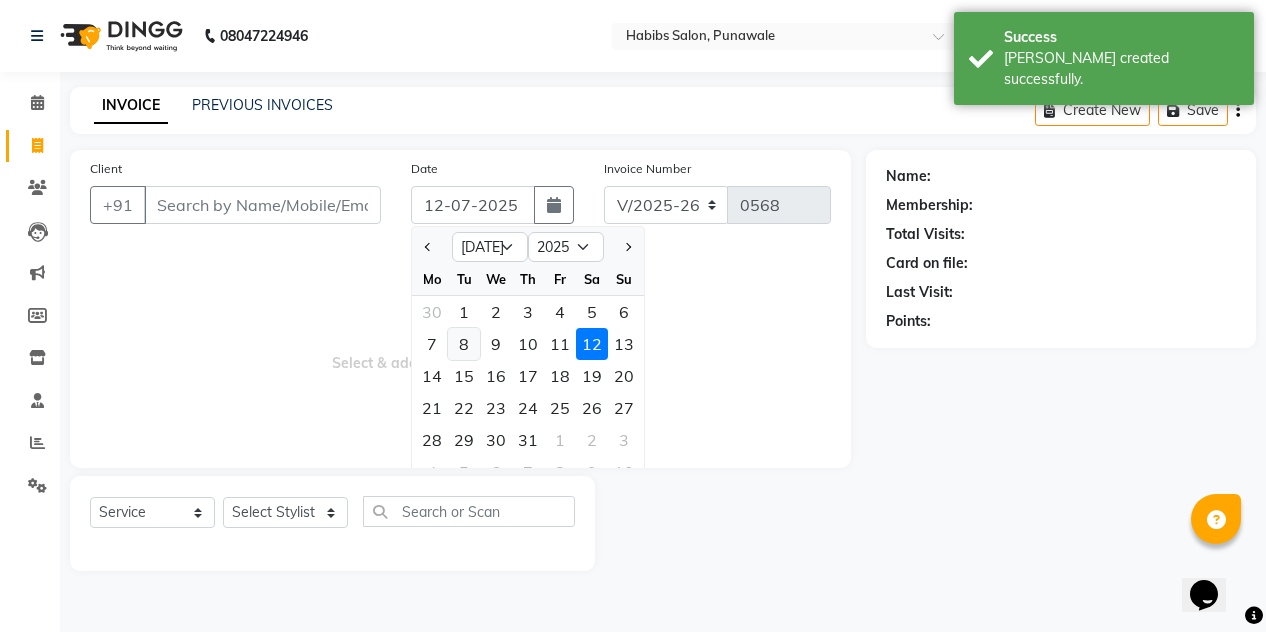 click on "8" 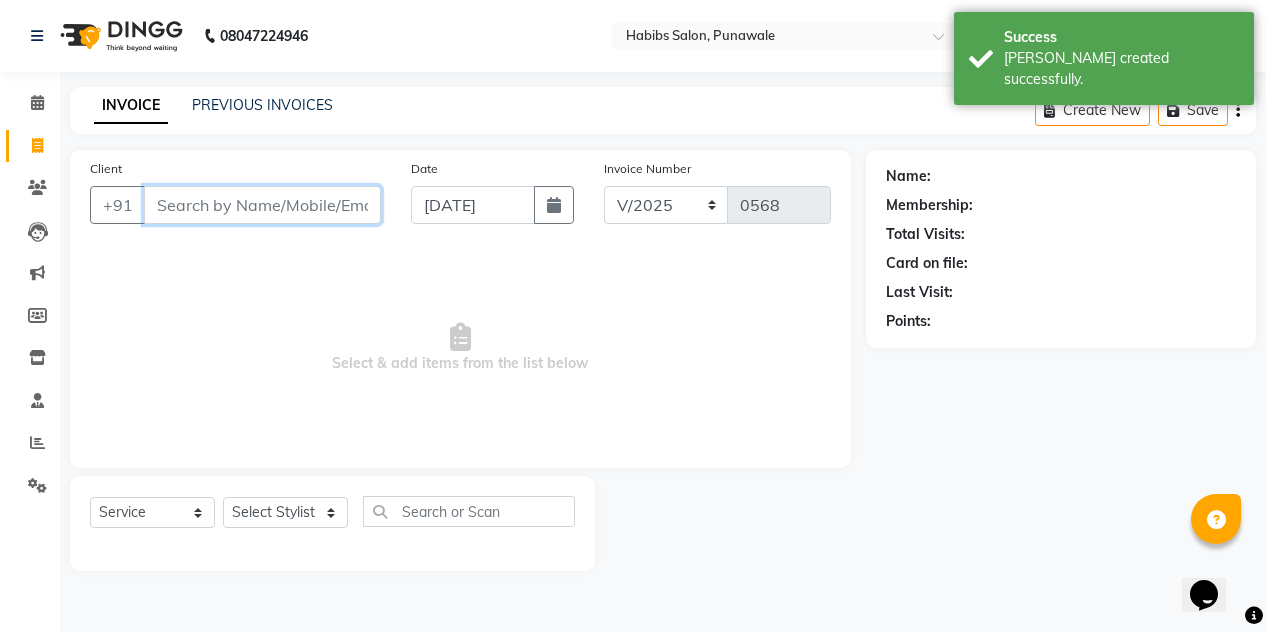 click on "Client" at bounding box center (262, 205) 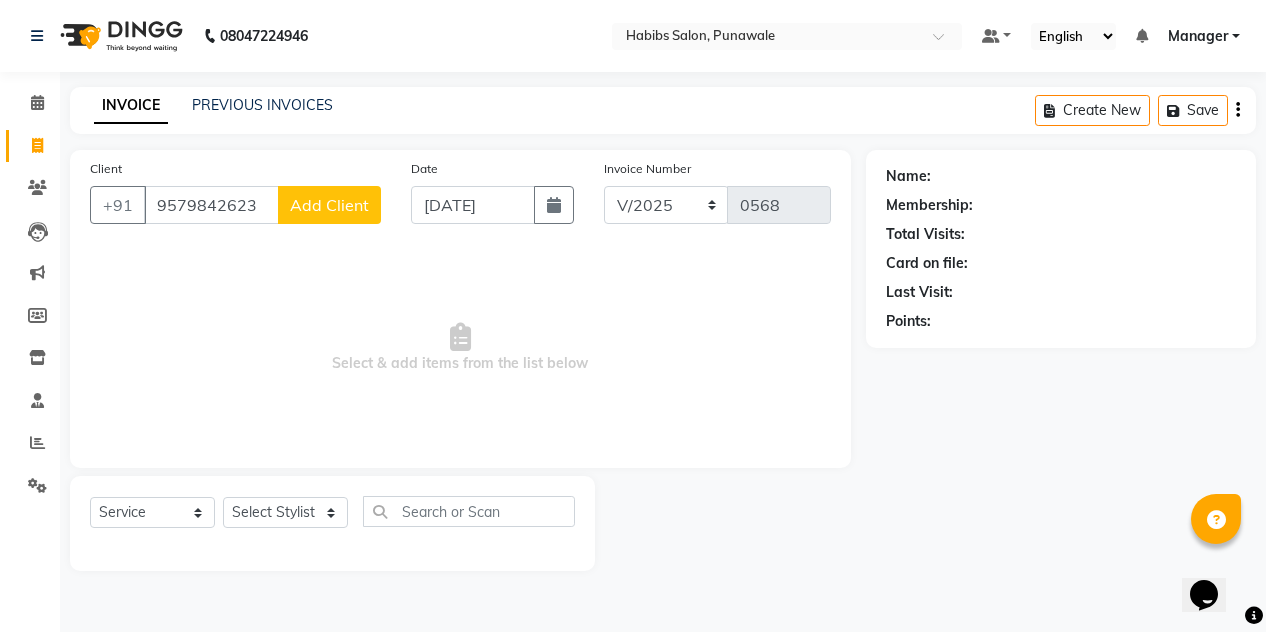 click on "Add Client" 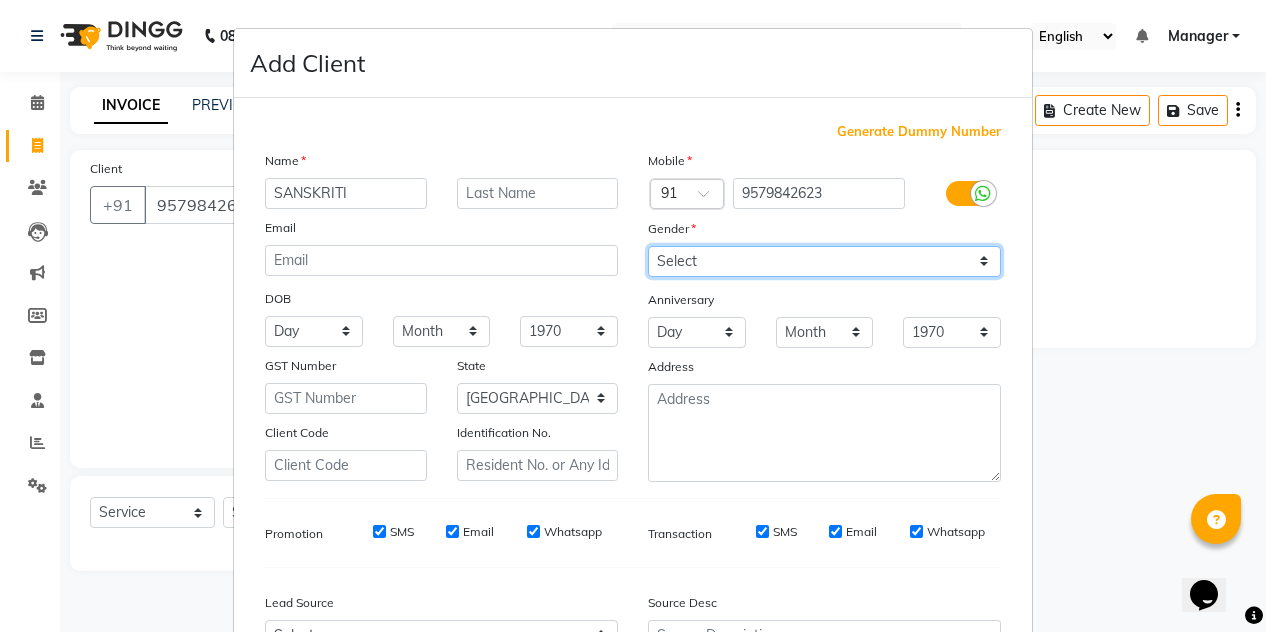 click on "Select [DEMOGRAPHIC_DATA] [DEMOGRAPHIC_DATA] Other Prefer Not To Say" at bounding box center [824, 261] 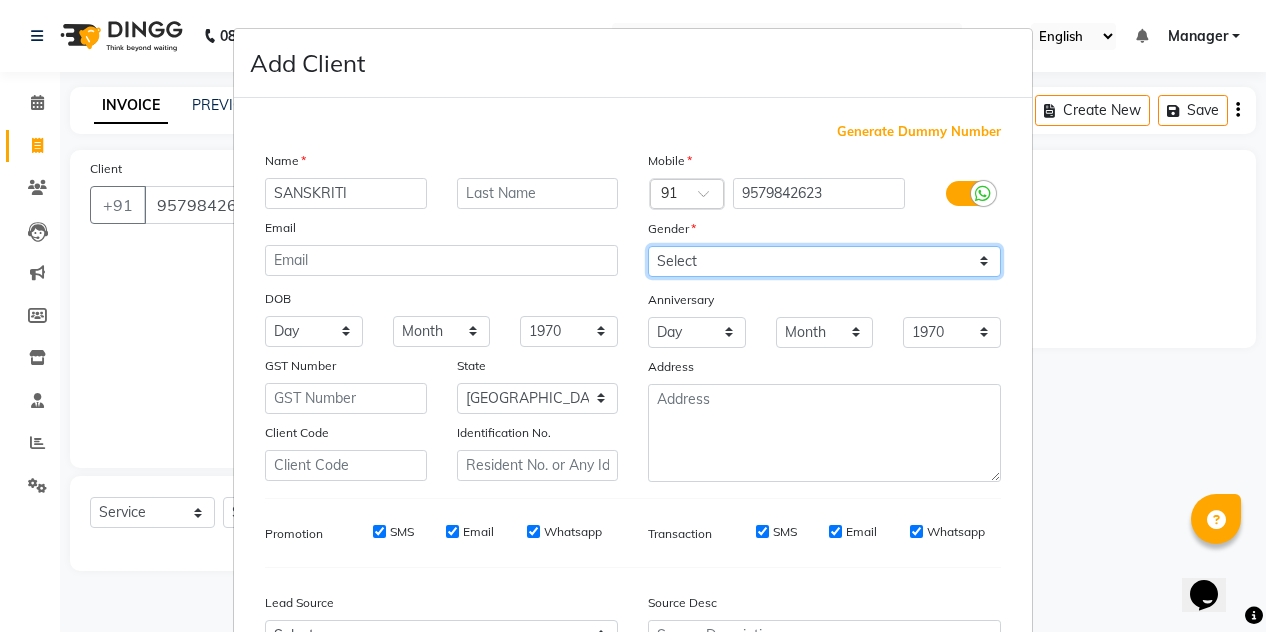 click on "Select [DEMOGRAPHIC_DATA] [DEMOGRAPHIC_DATA] Other Prefer Not To Say" at bounding box center (824, 261) 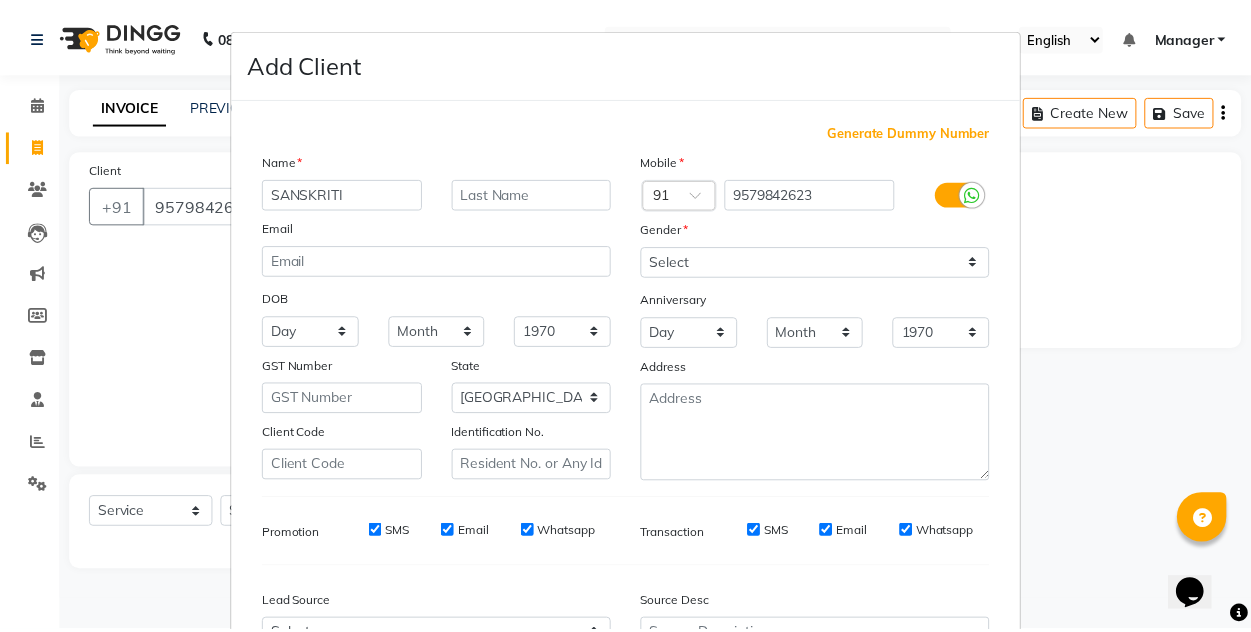 scroll, scrollTop: 213, scrollLeft: 0, axis: vertical 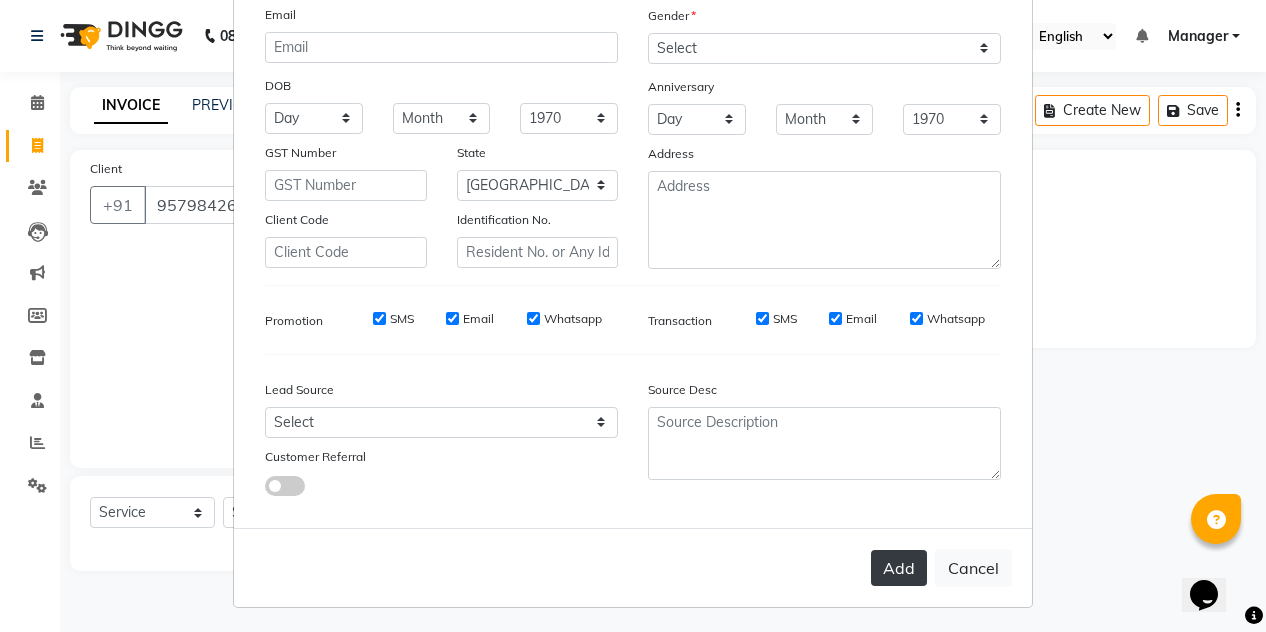 click on "Add" at bounding box center (899, 568) 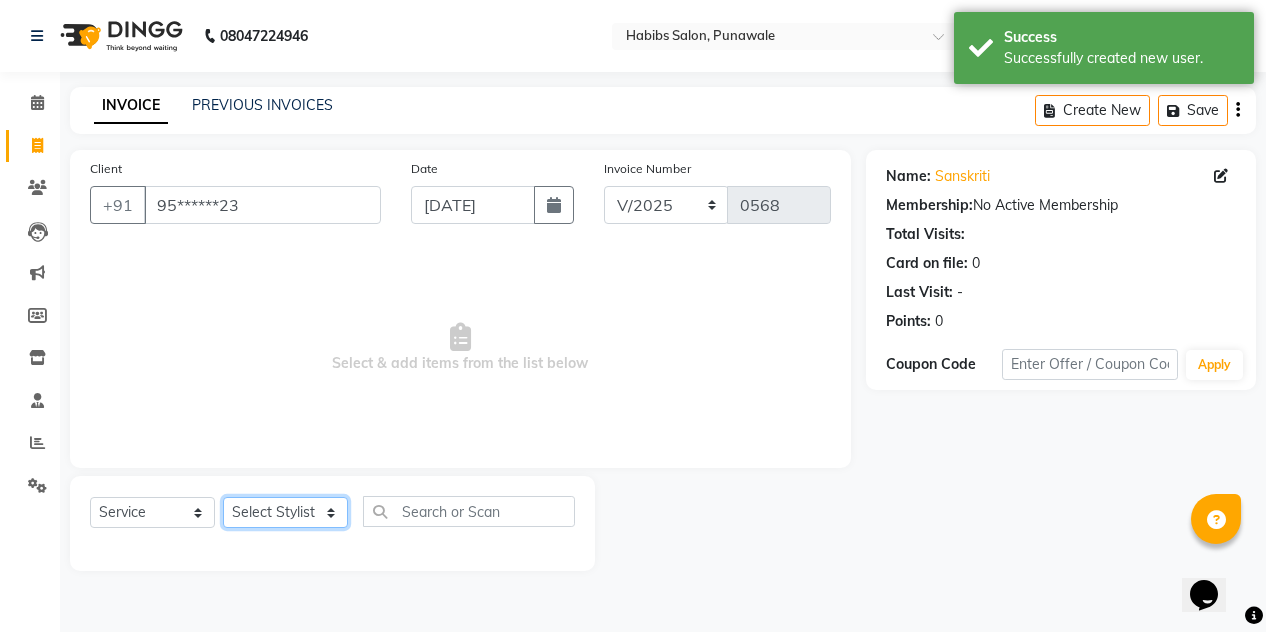 click on "Select Stylist [PERSON_NAME] [PERSON_NAME] Manager [PERSON_NAME] [PERSON_NAME] SHRUTI" 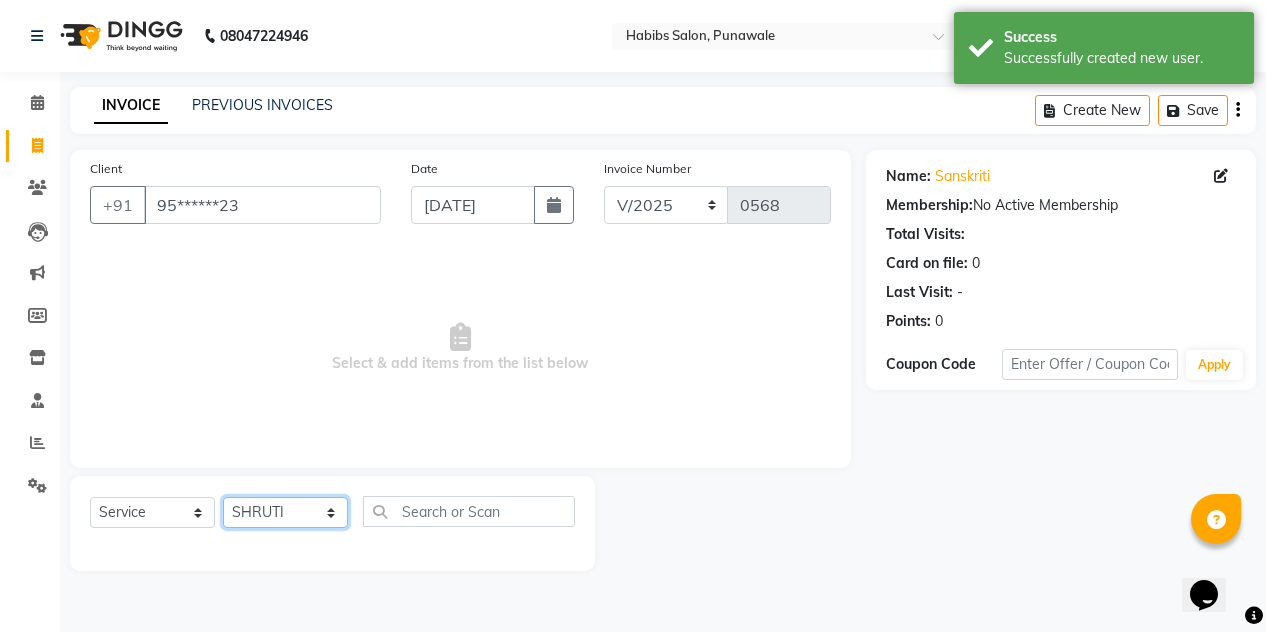 click on "Select Stylist [PERSON_NAME] [PERSON_NAME] Manager [PERSON_NAME] [PERSON_NAME] SHRUTI" 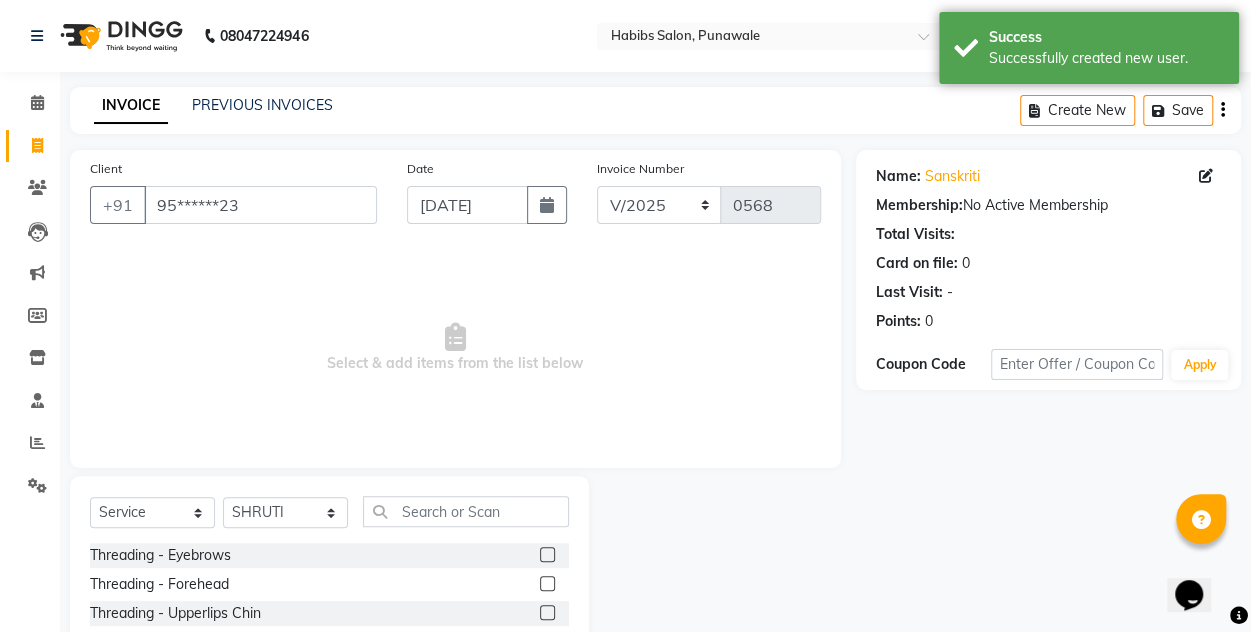 click 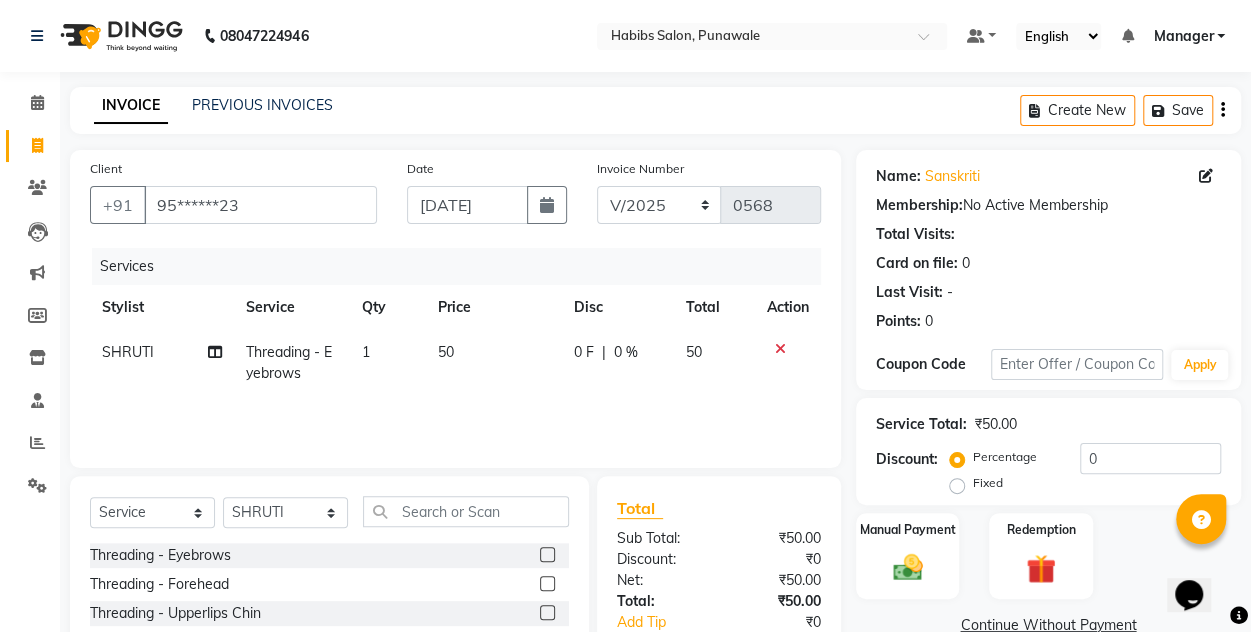 click 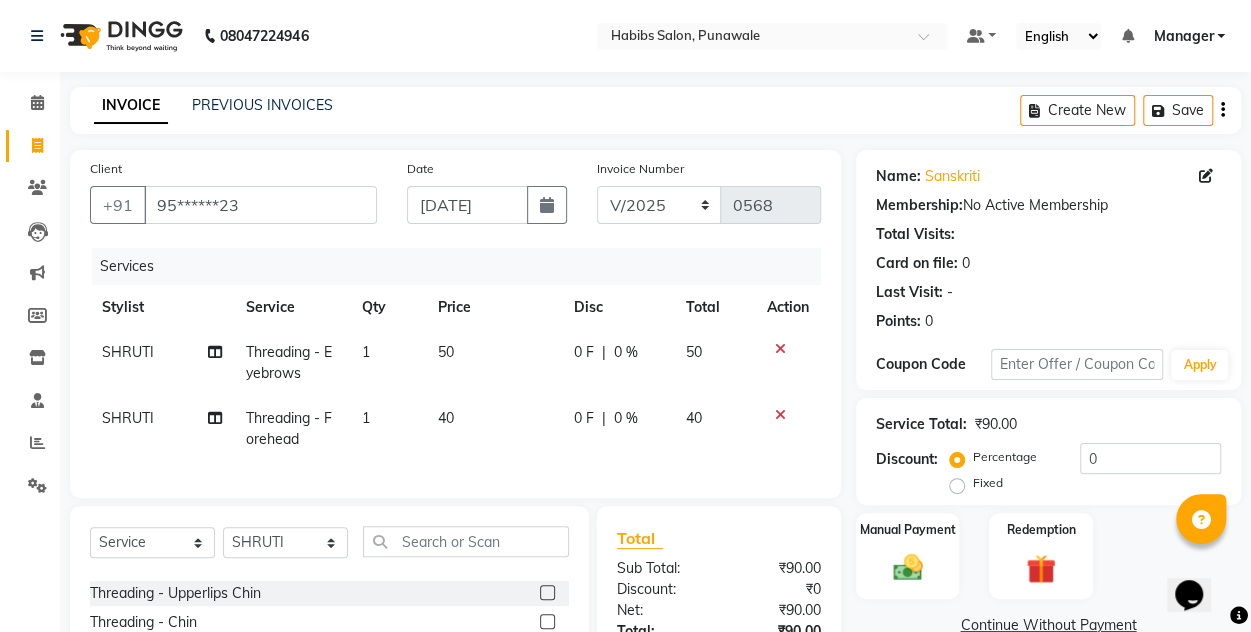 scroll, scrollTop: 0, scrollLeft: 0, axis: both 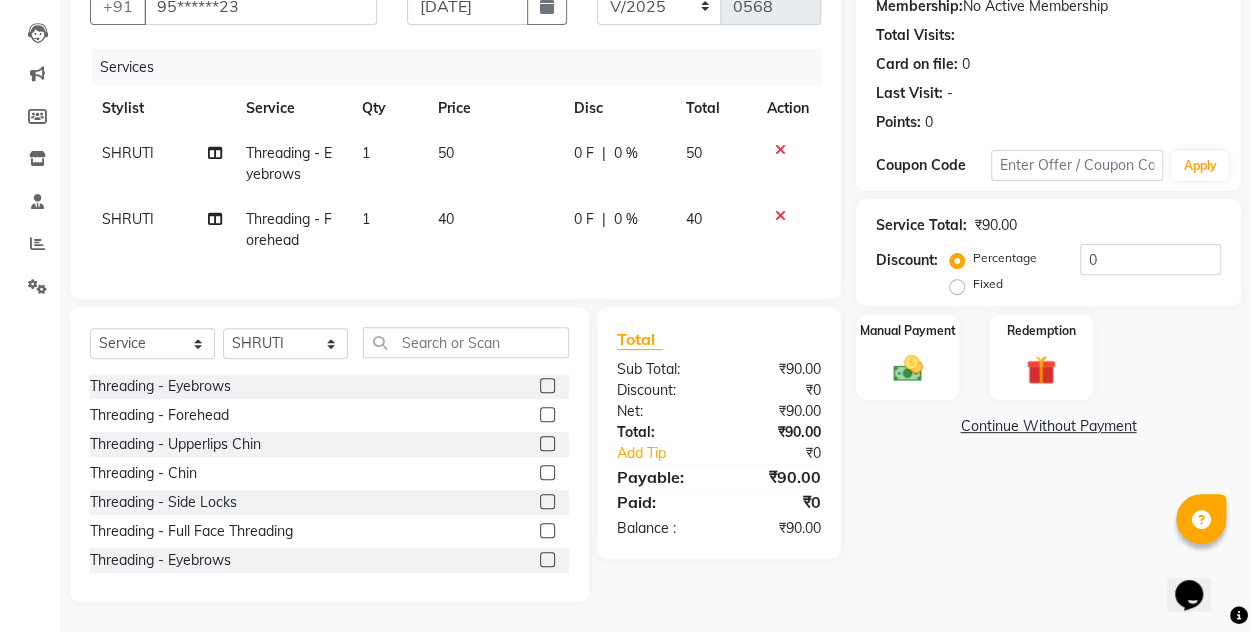 click 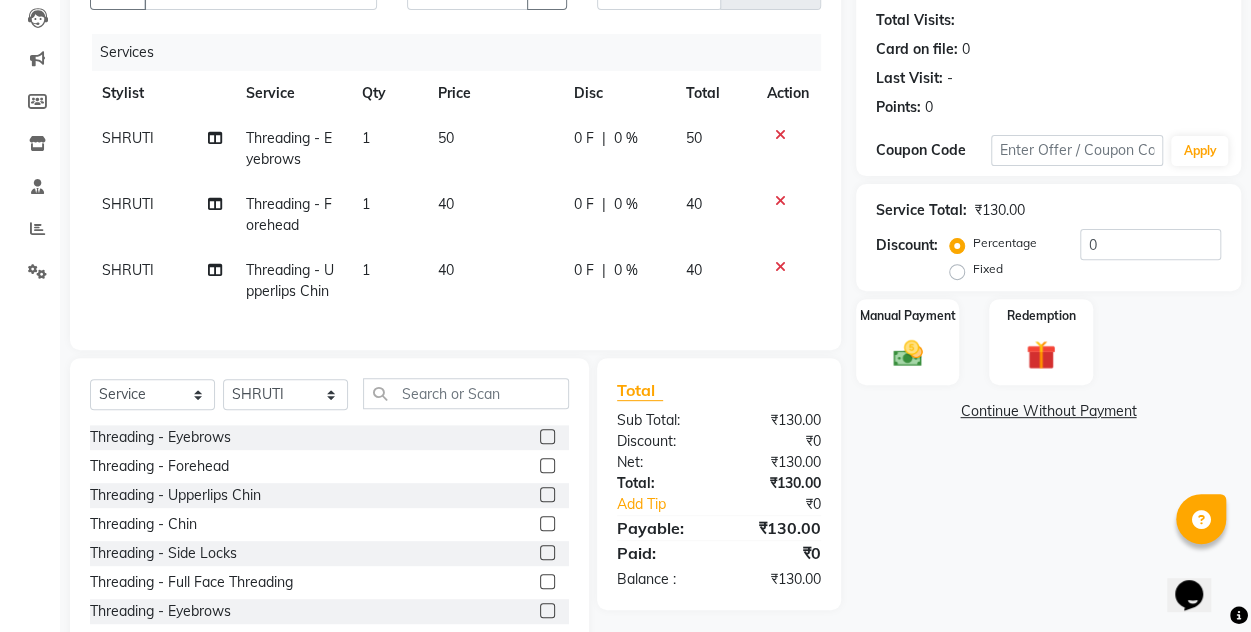 click on "40" 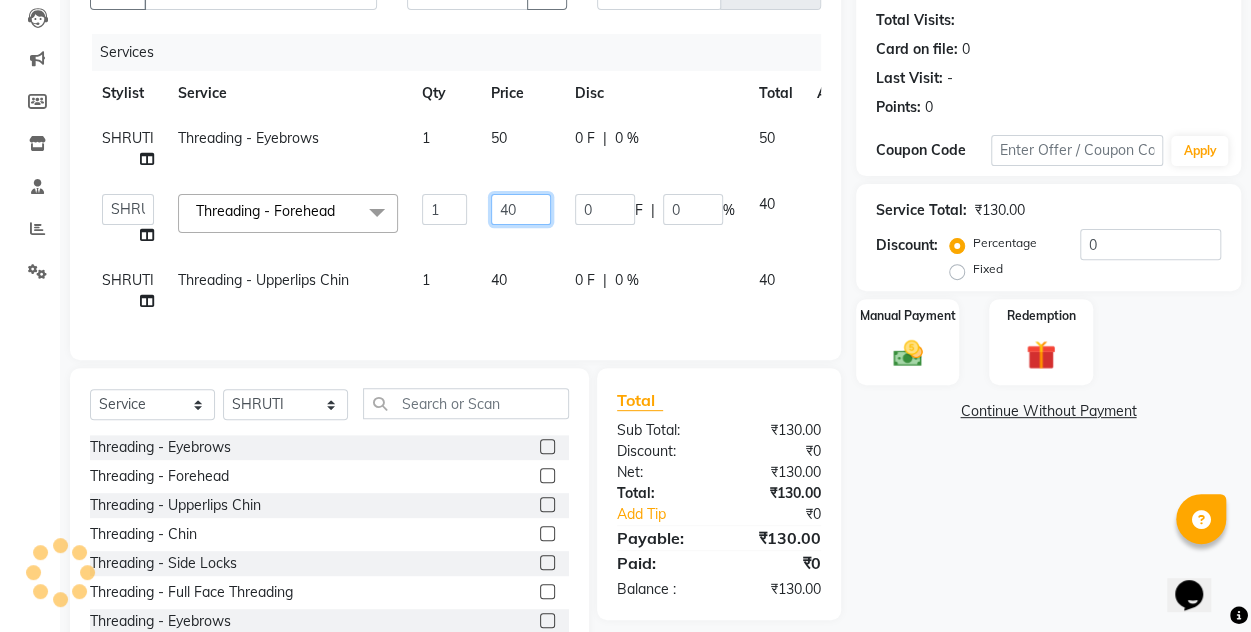 click on "40" 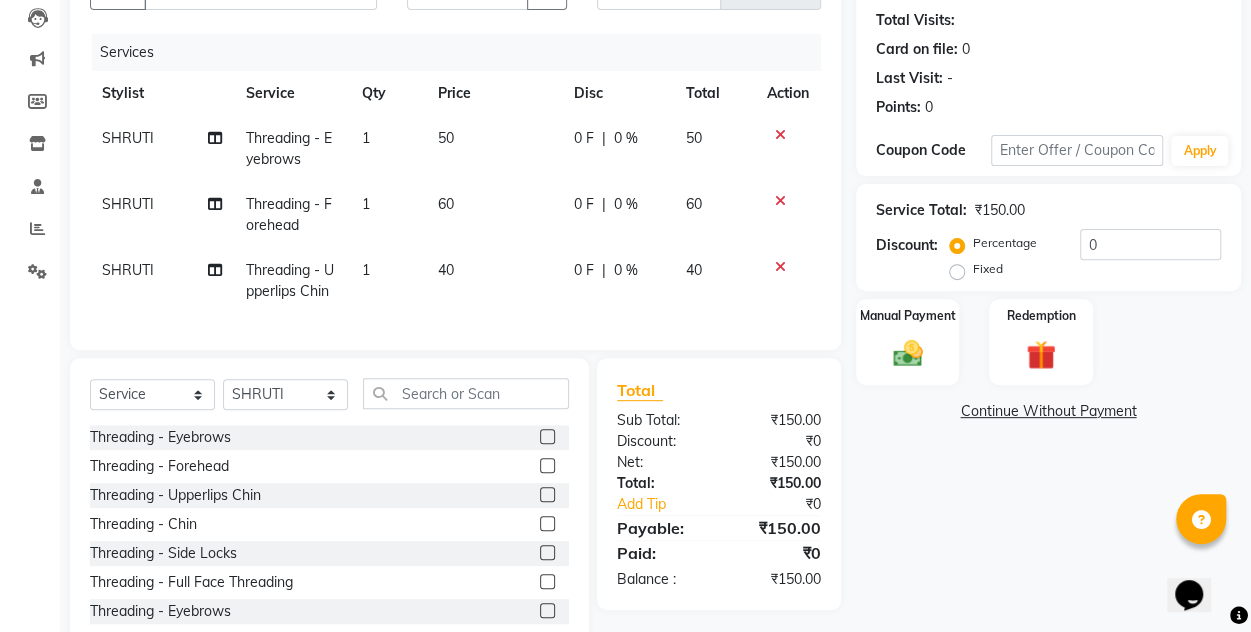 click on "50" 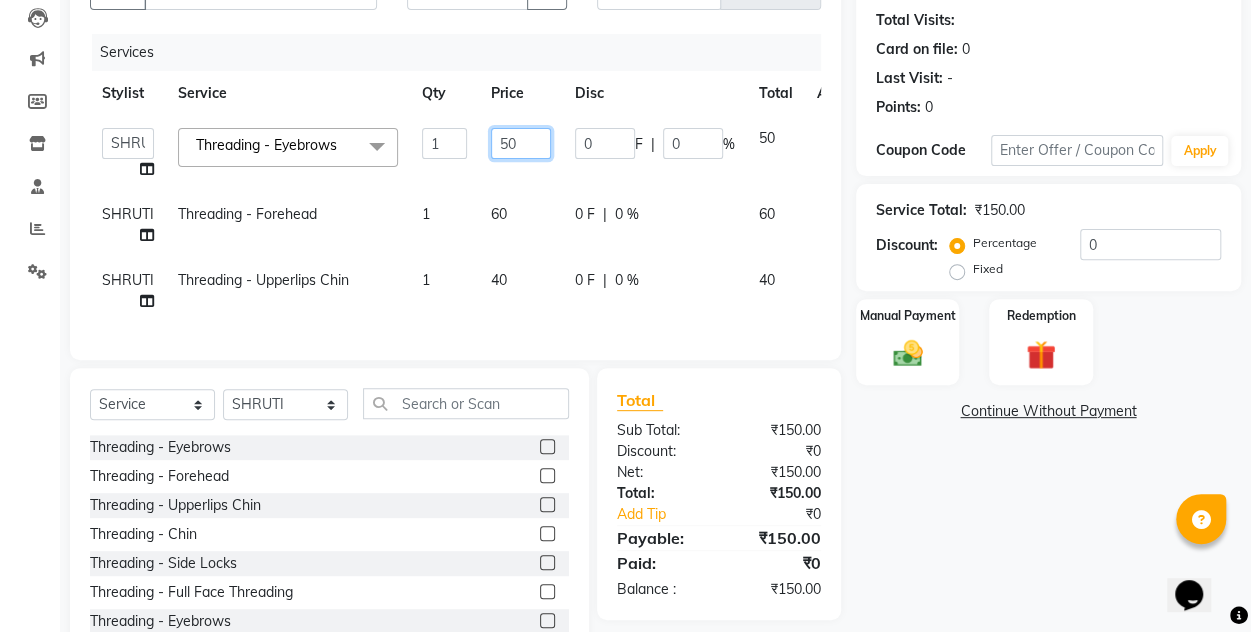 click on "50" 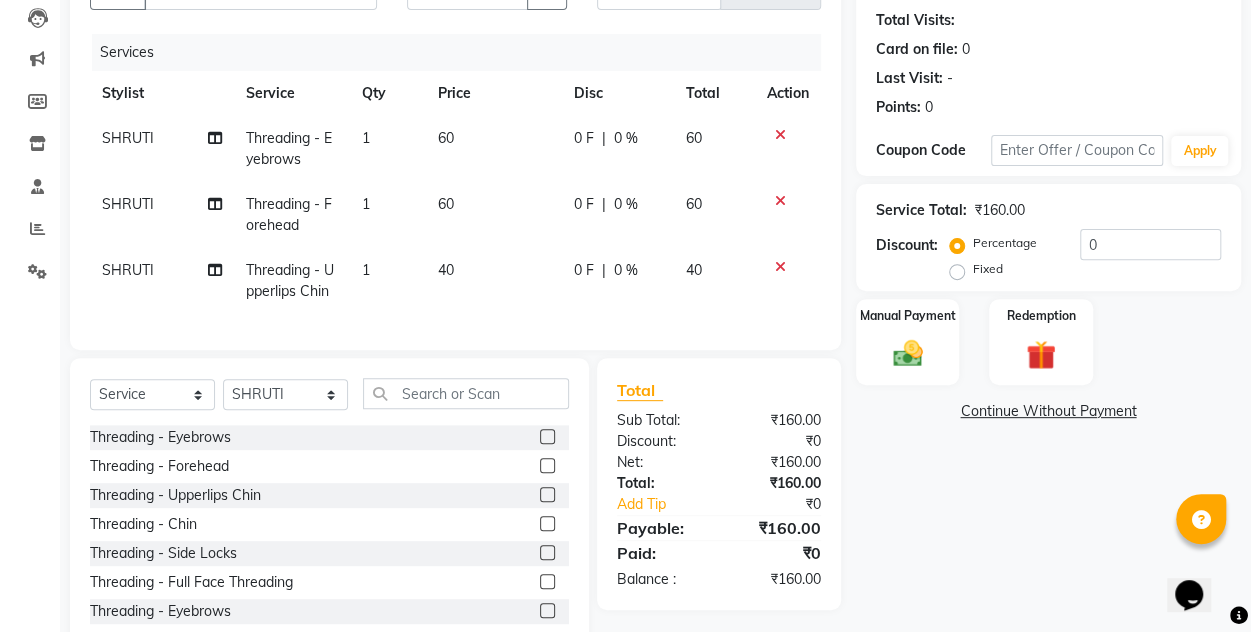 click on "40" 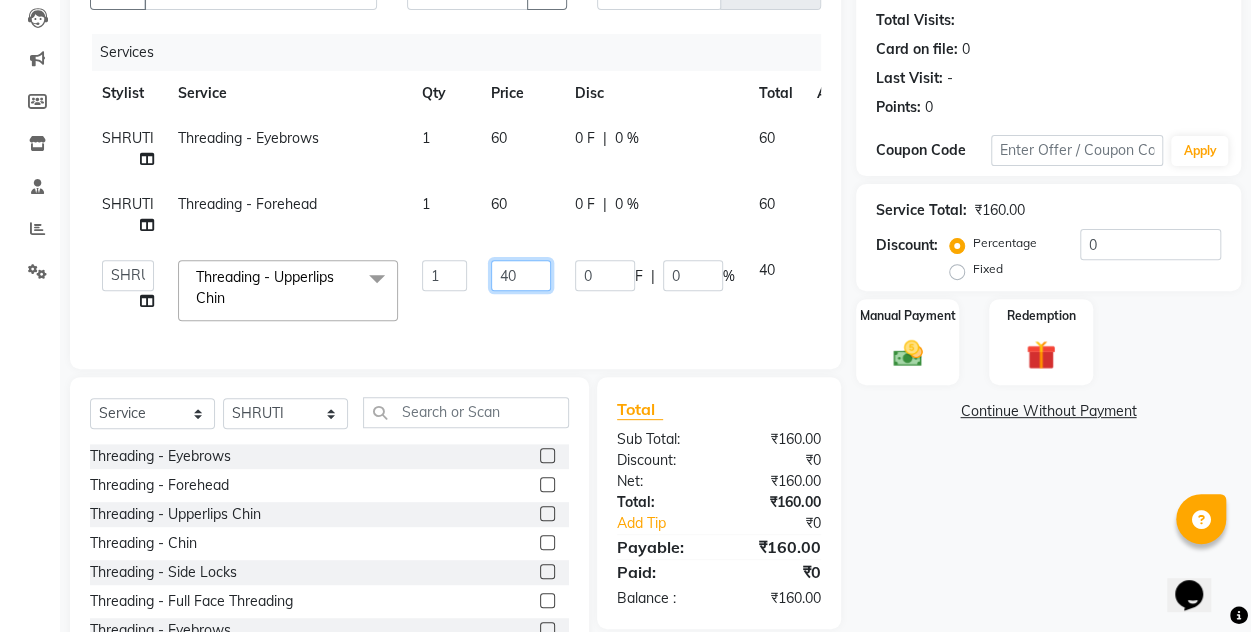 click on "40" 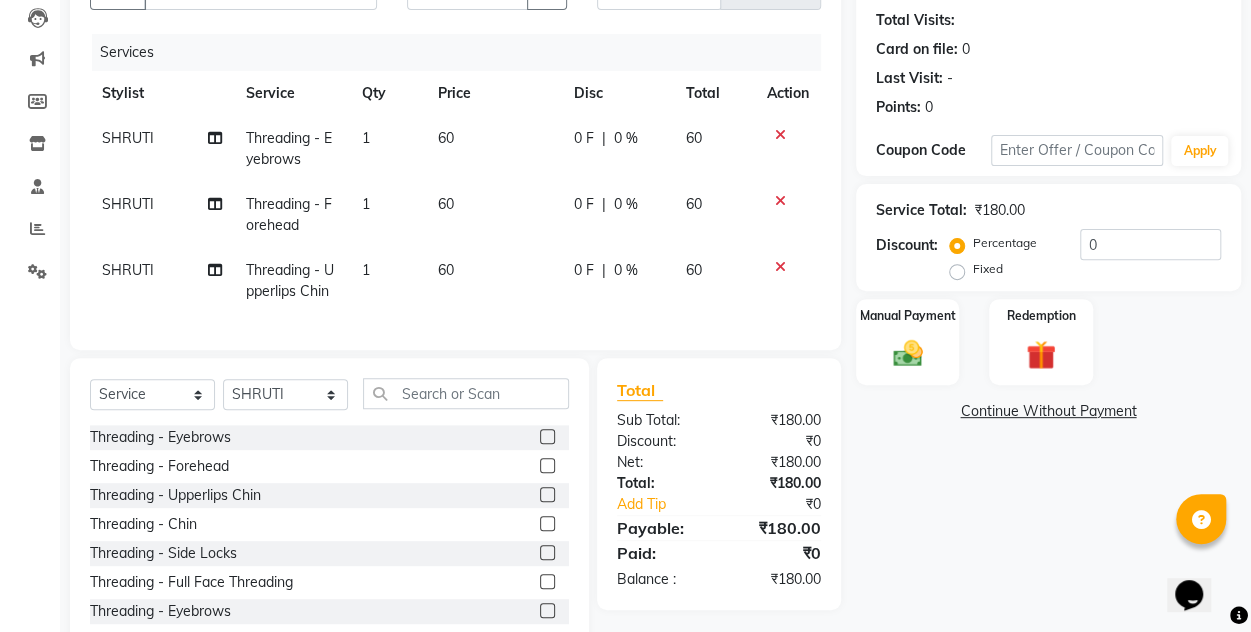 click on "60" 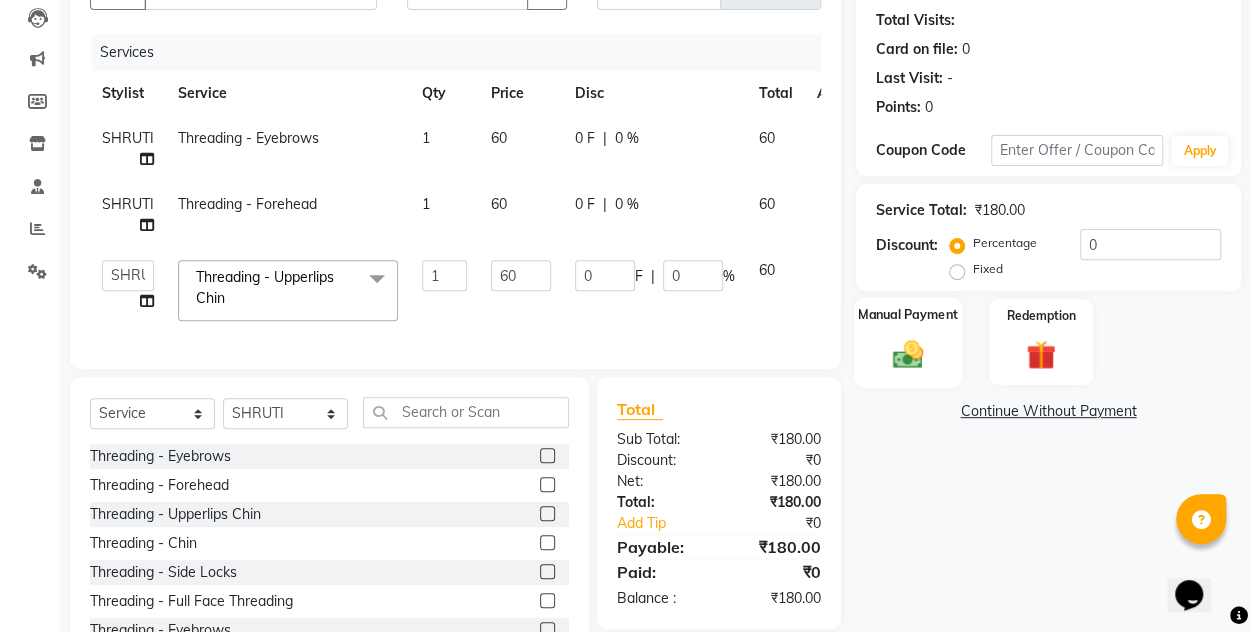 click 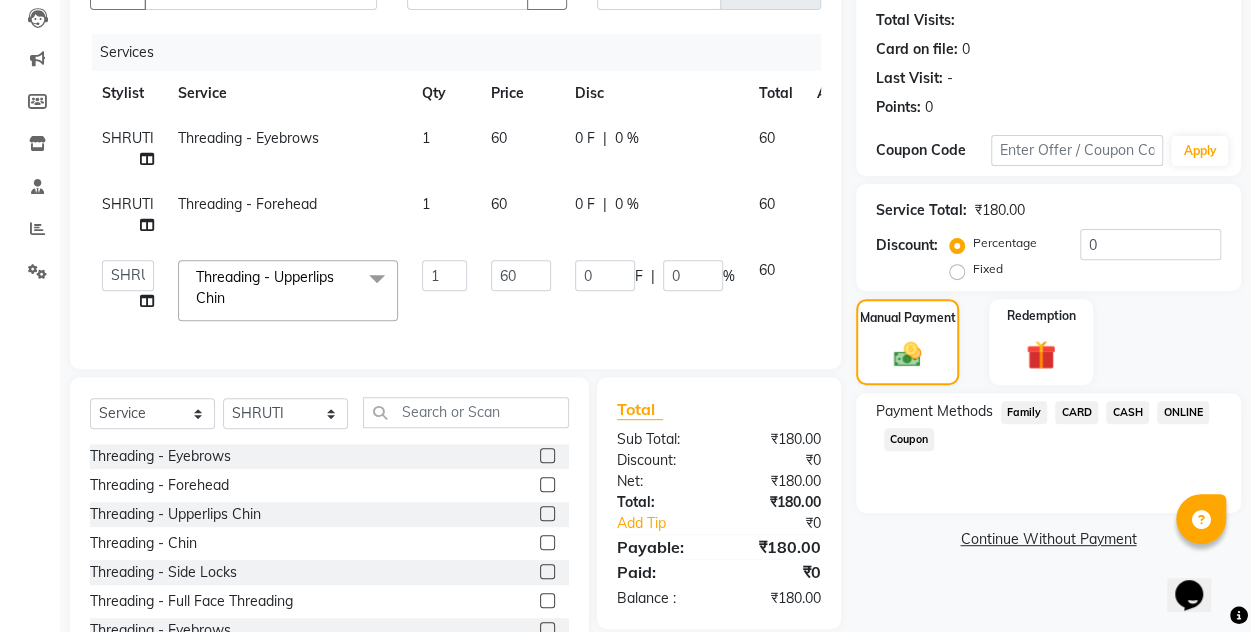 click on "ONLINE" 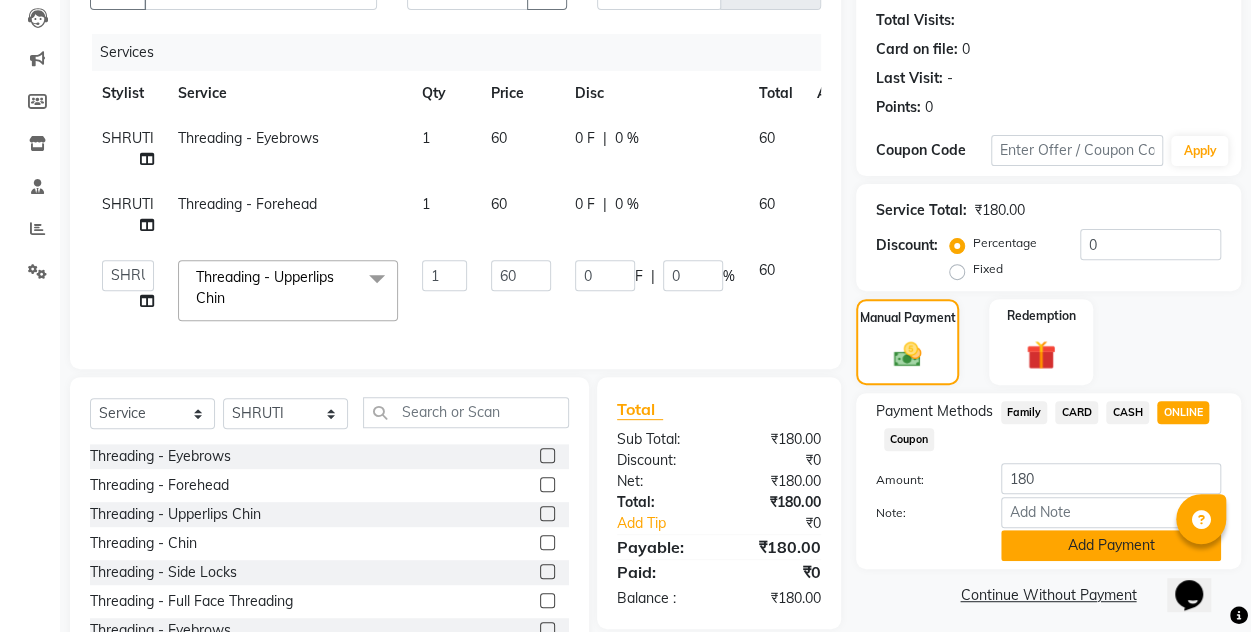 click on "Add Payment" 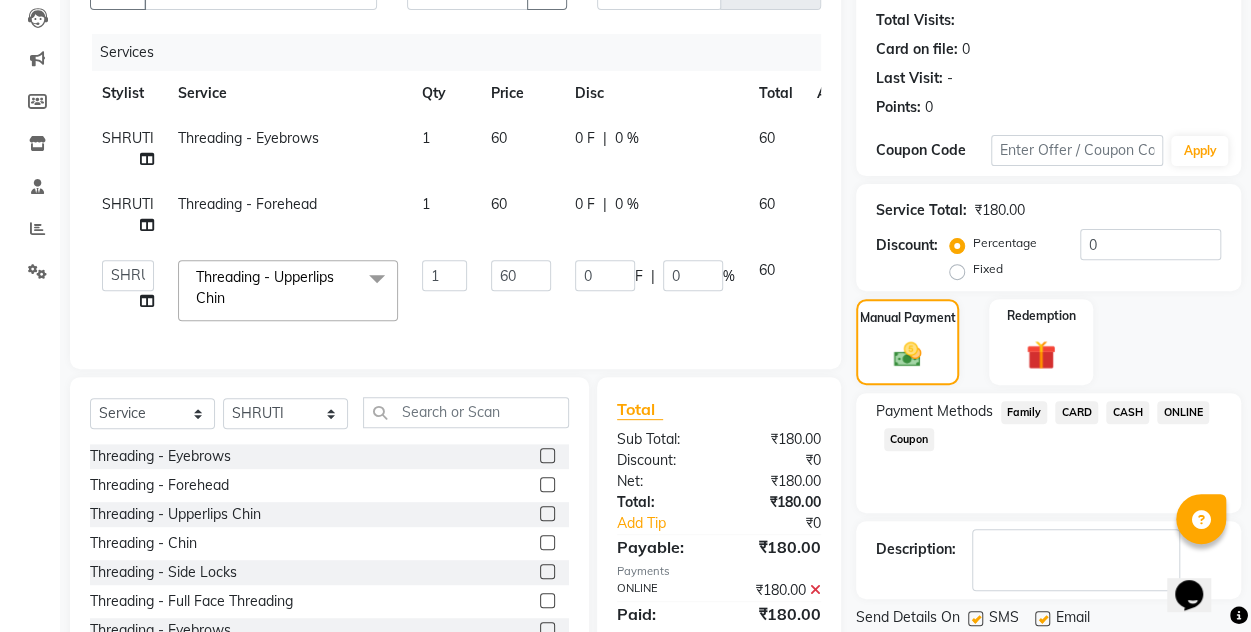 scroll, scrollTop: 298, scrollLeft: 0, axis: vertical 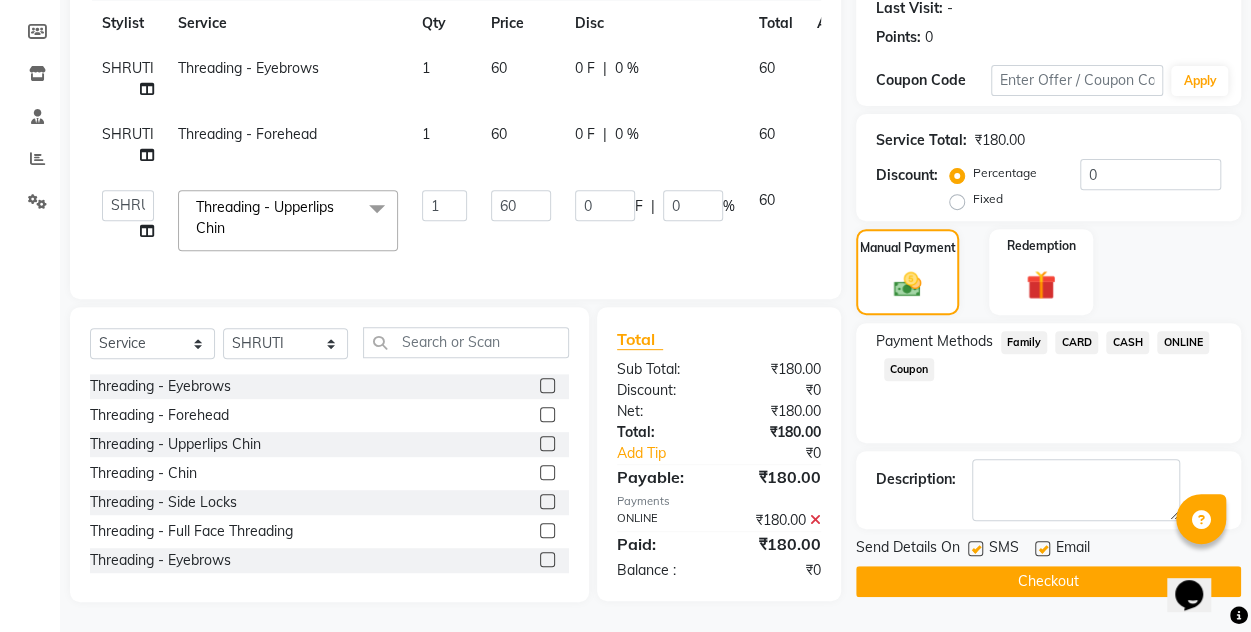 click on "Checkout" 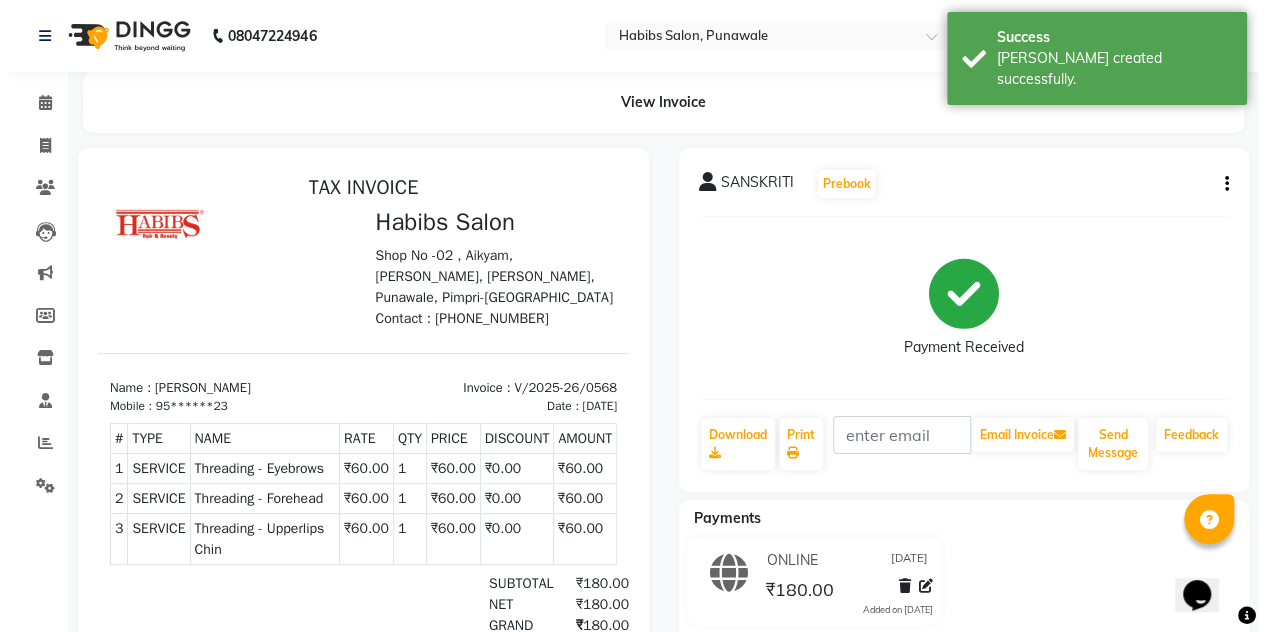 scroll, scrollTop: 0, scrollLeft: 0, axis: both 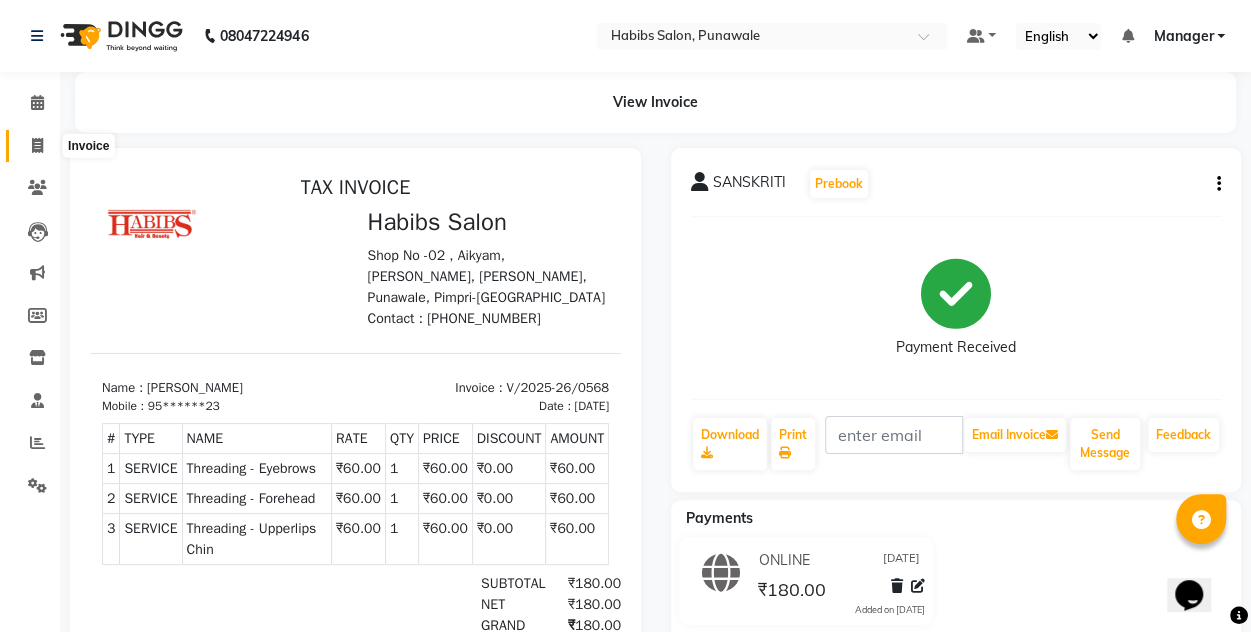 click 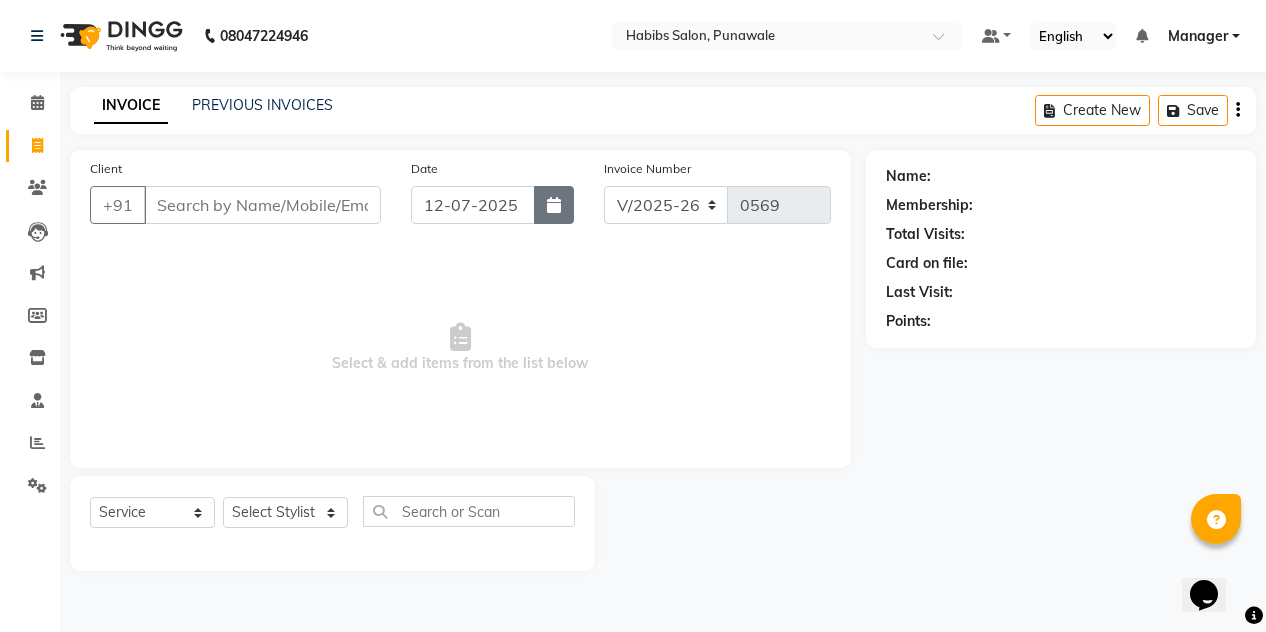 click 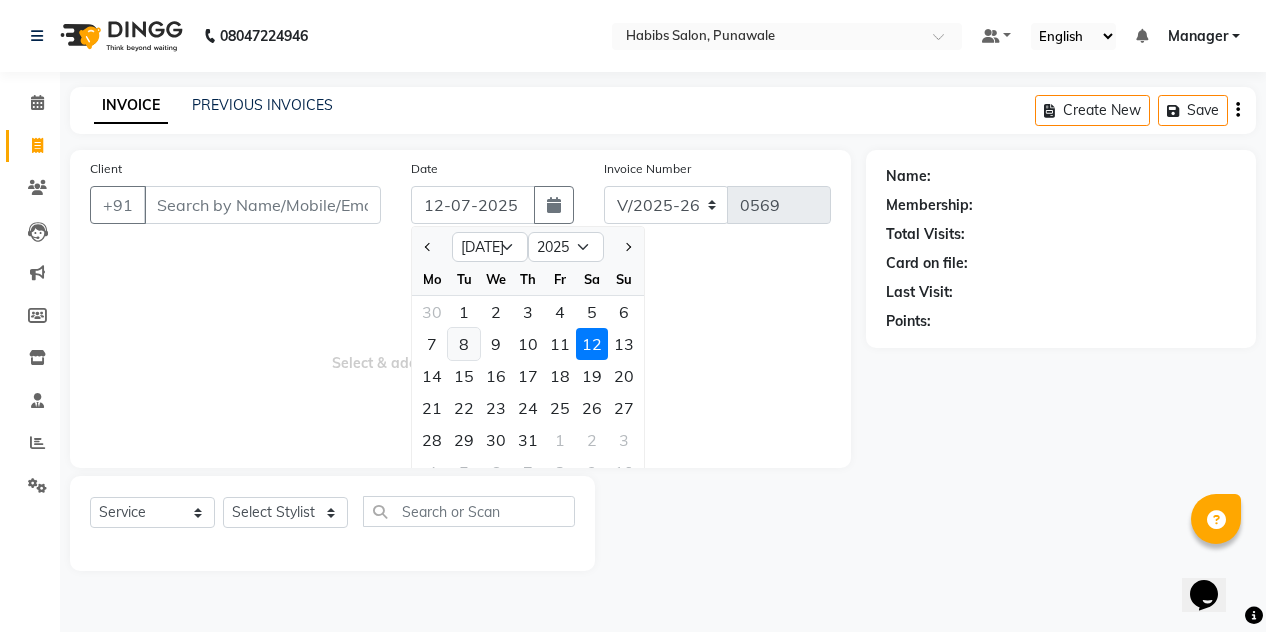 click on "8" 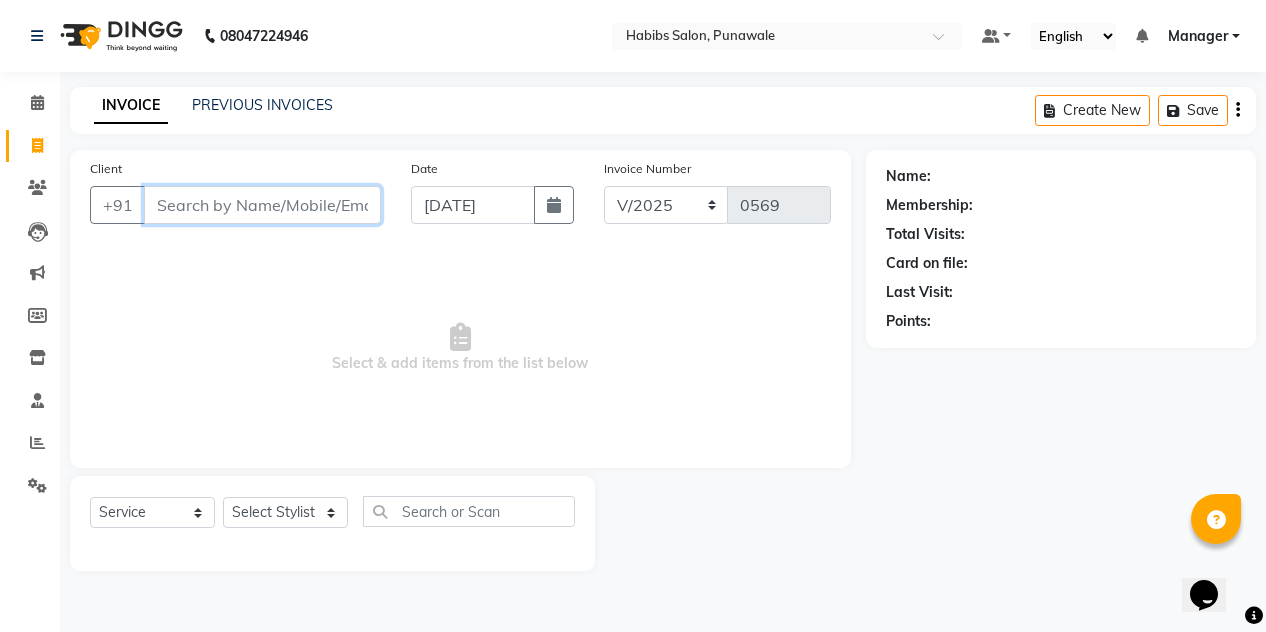 click on "Client" at bounding box center (262, 205) 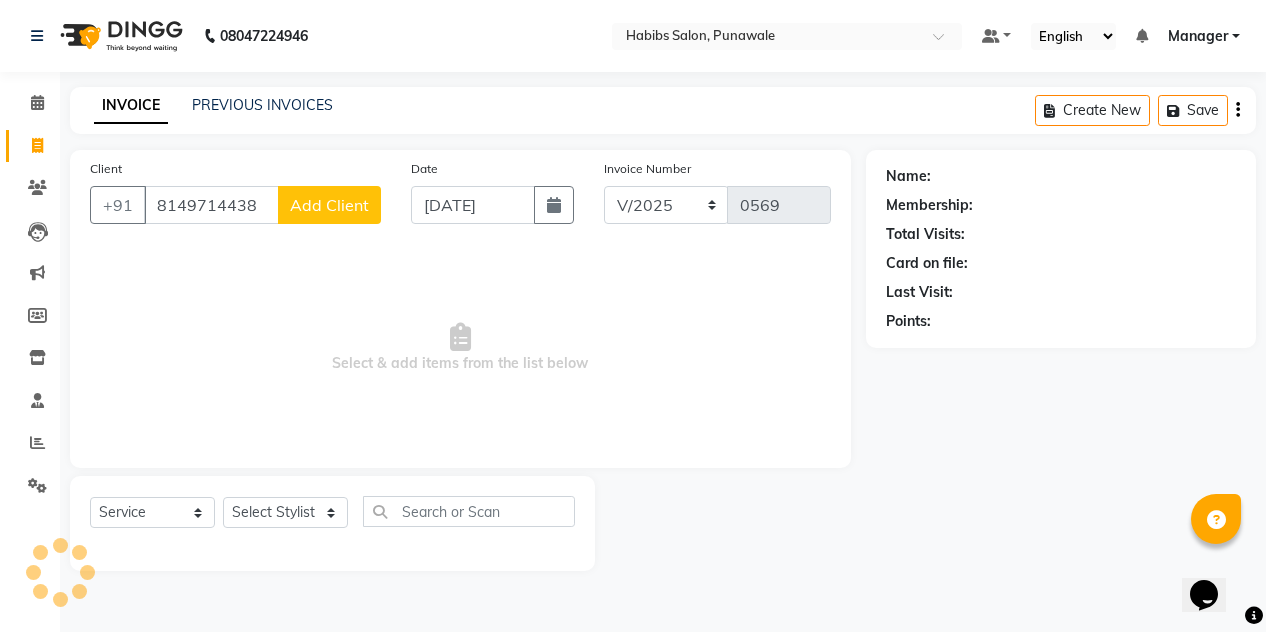 click on "Add Client" 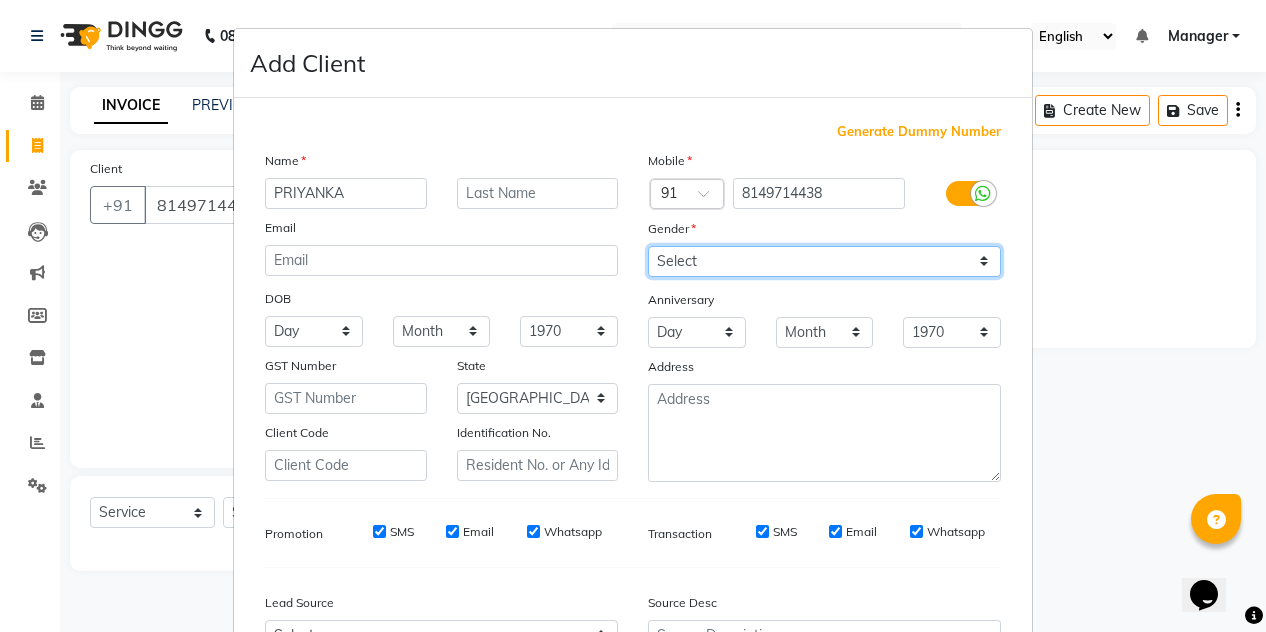 click on "Select [DEMOGRAPHIC_DATA] [DEMOGRAPHIC_DATA] Other Prefer Not To Say" at bounding box center [824, 261] 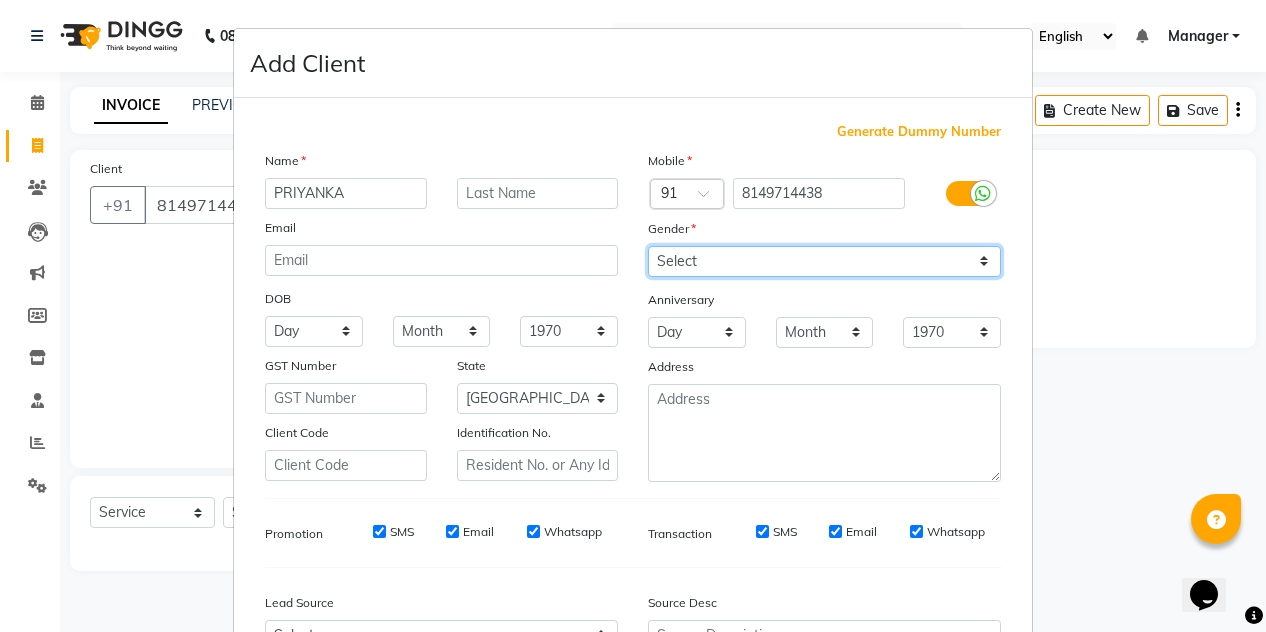click on "Select [DEMOGRAPHIC_DATA] [DEMOGRAPHIC_DATA] Other Prefer Not To Say" at bounding box center (824, 261) 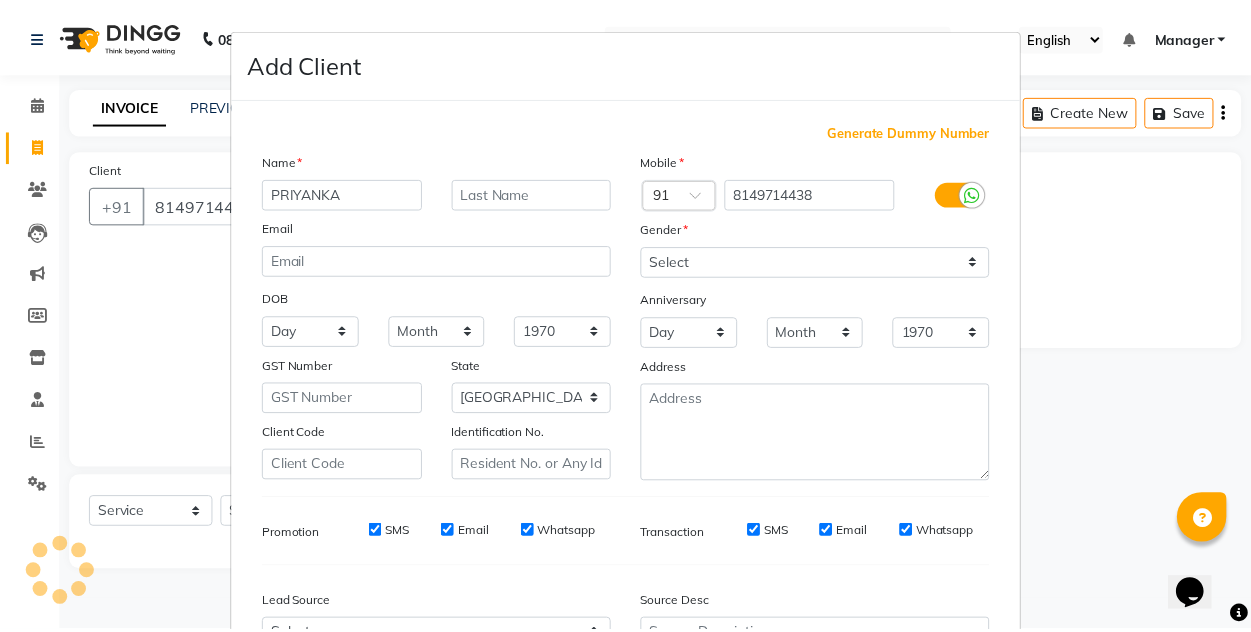 scroll, scrollTop: 213, scrollLeft: 0, axis: vertical 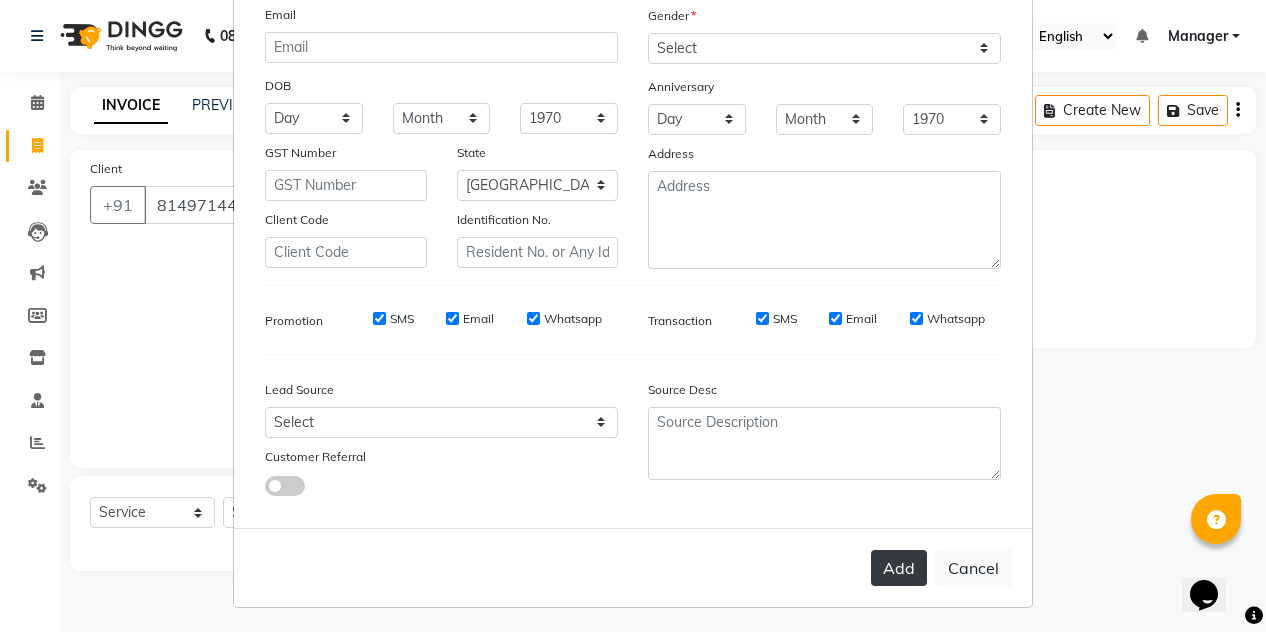click on "Add" at bounding box center (899, 568) 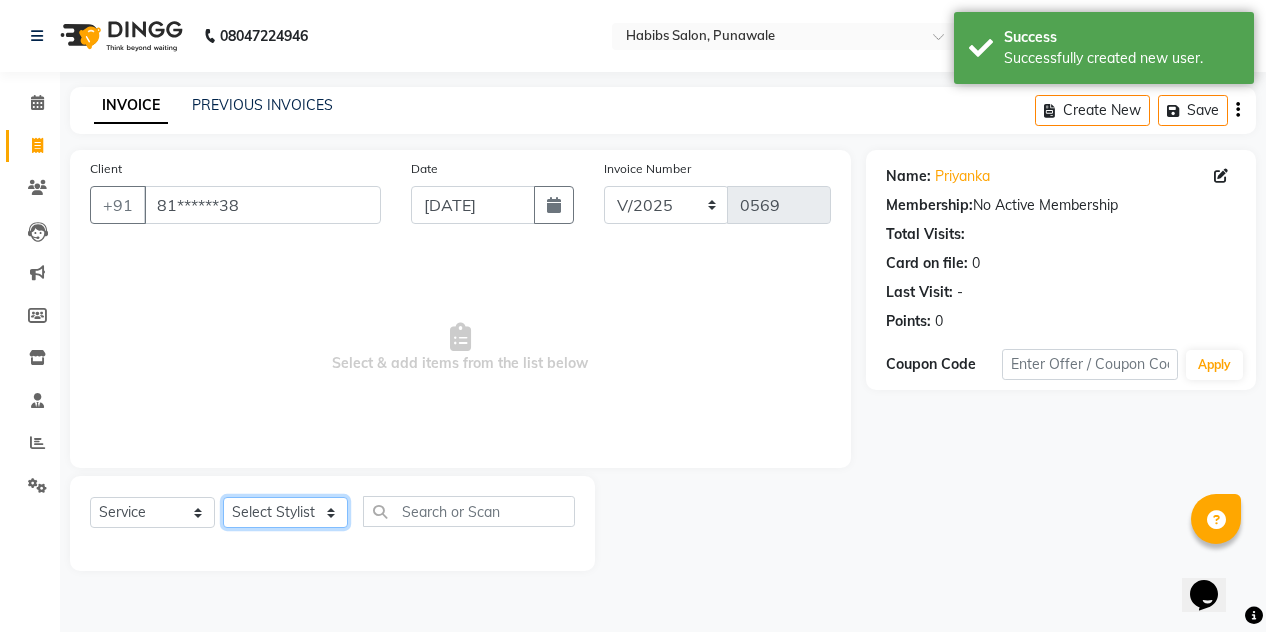 click on "Select Stylist [PERSON_NAME] [PERSON_NAME] Manager [PERSON_NAME] [PERSON_NAME] SHRUTI" 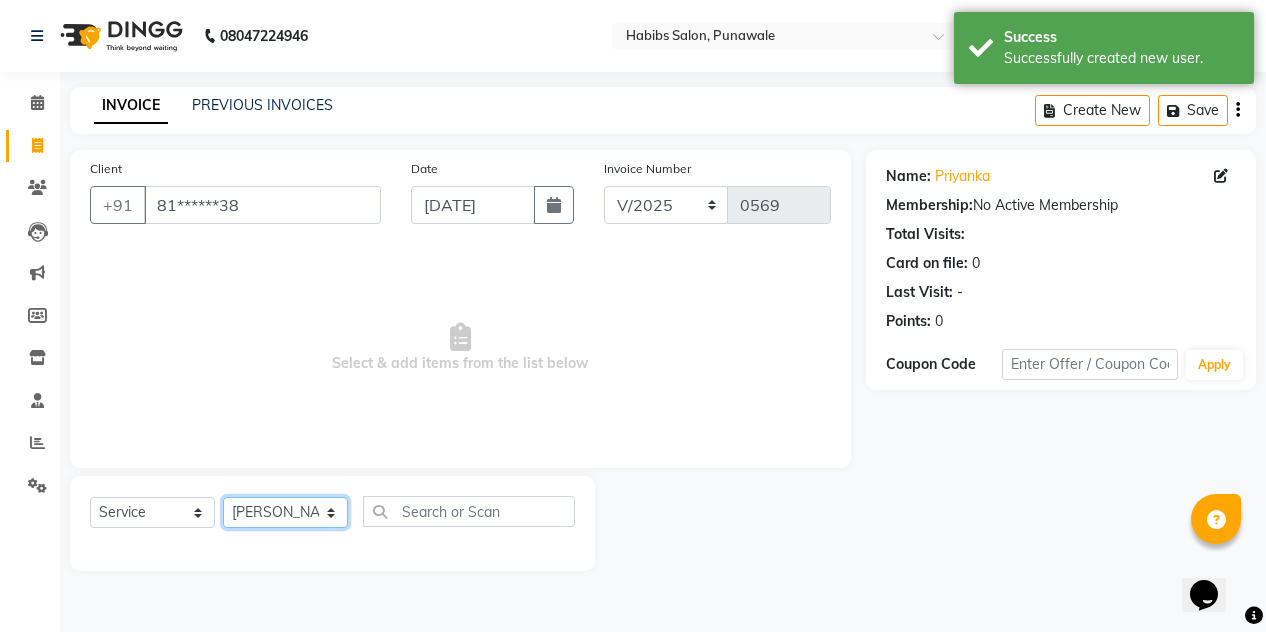 click on "Select Stylist [PERSON_NAME] [PERSON_NAME] Manager [PERSON_NAME] [PERSON_NAME] SHRUTI" 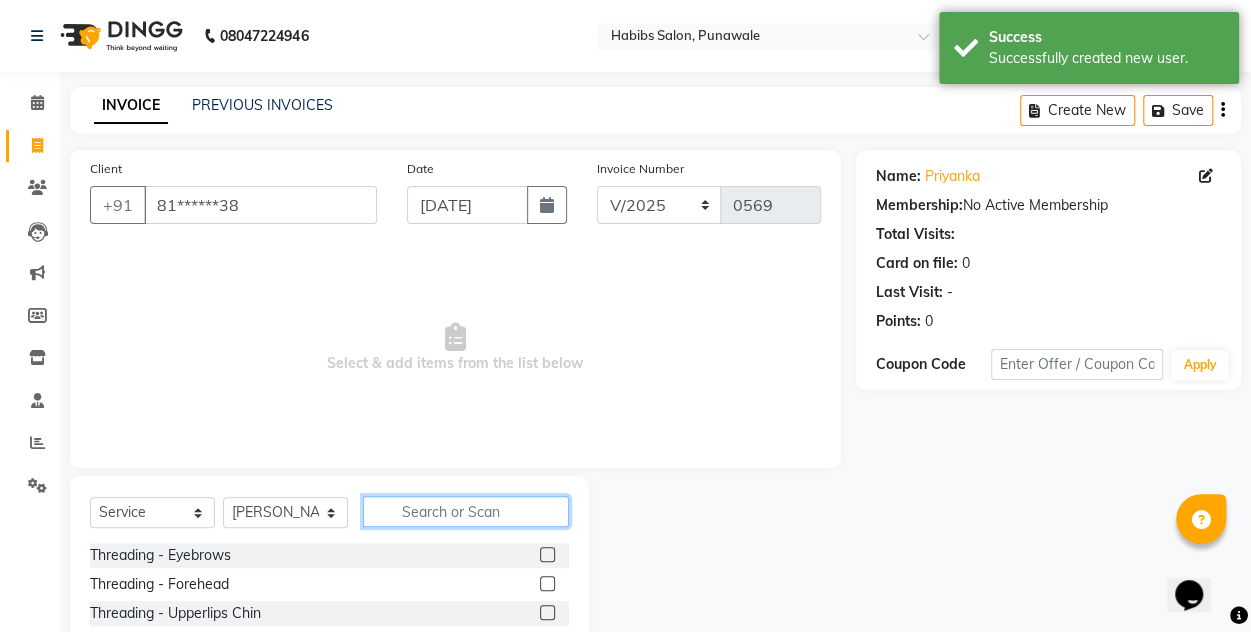 click 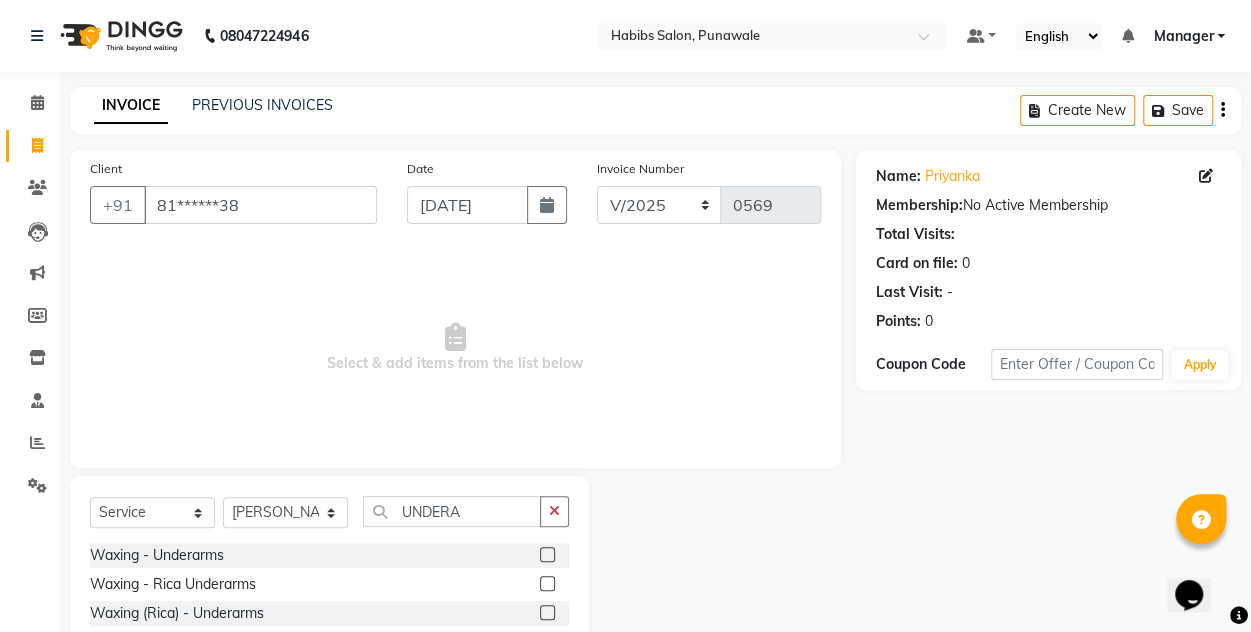 click 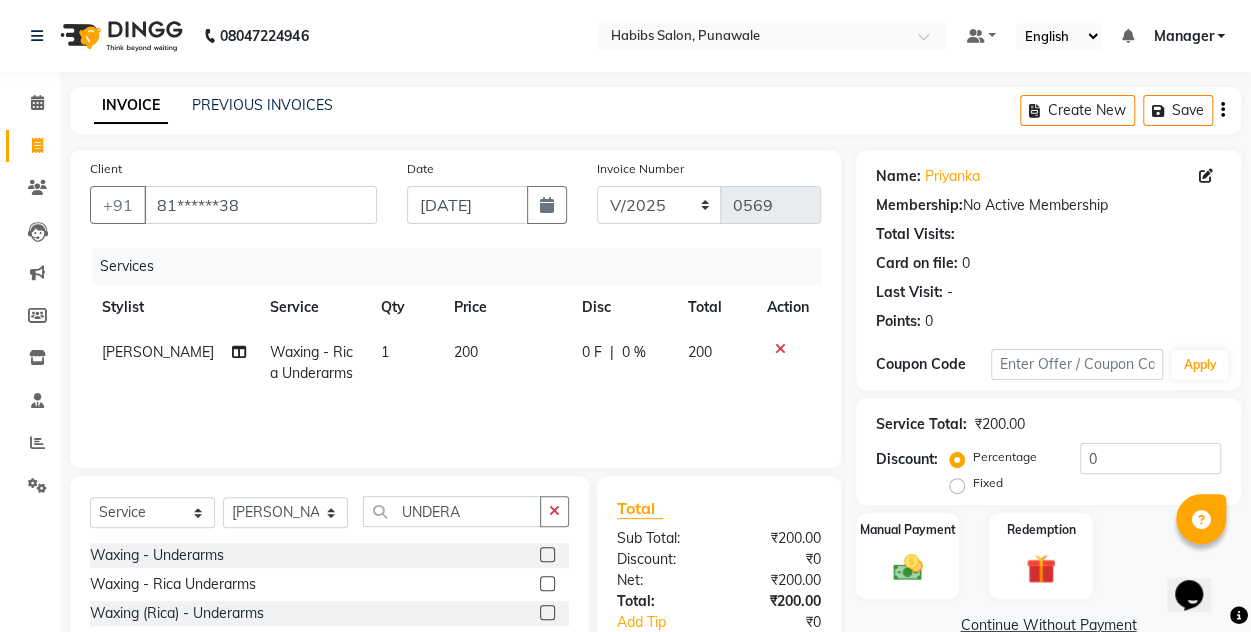 click on "200" 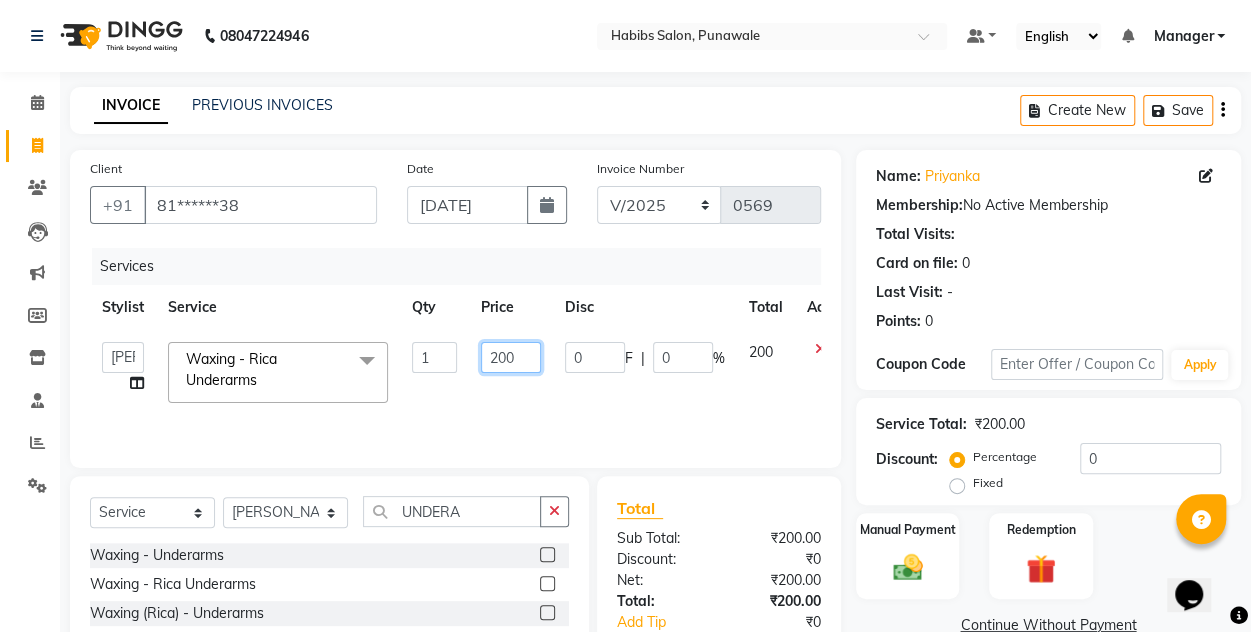 click on "200" 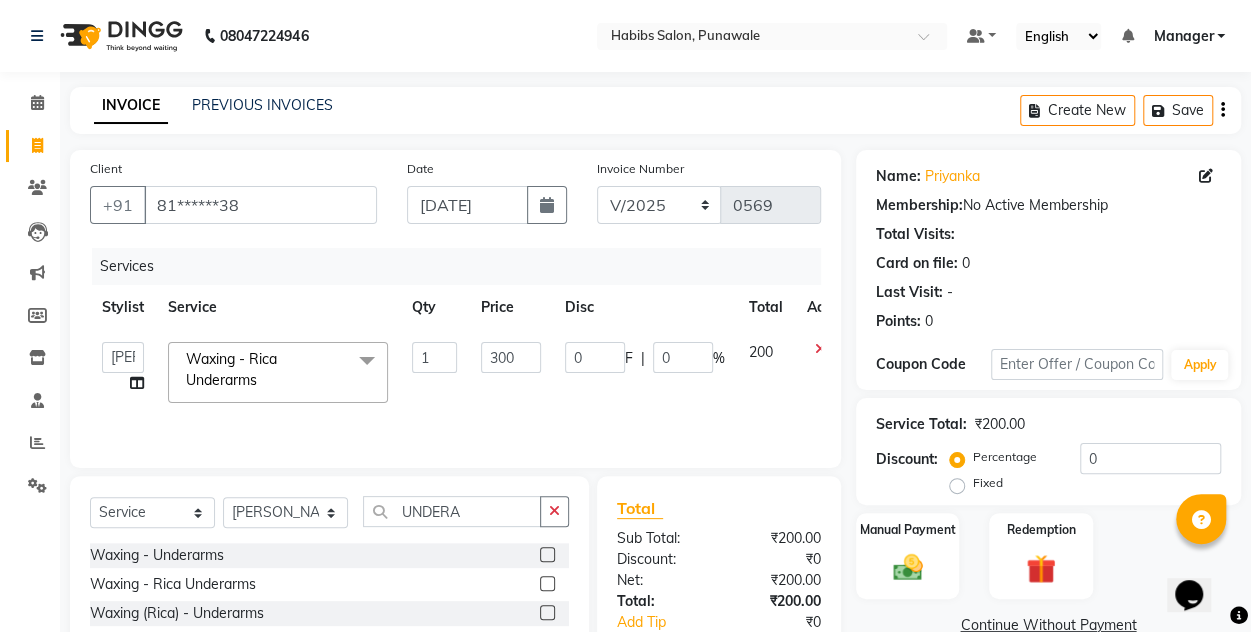 click on "300" 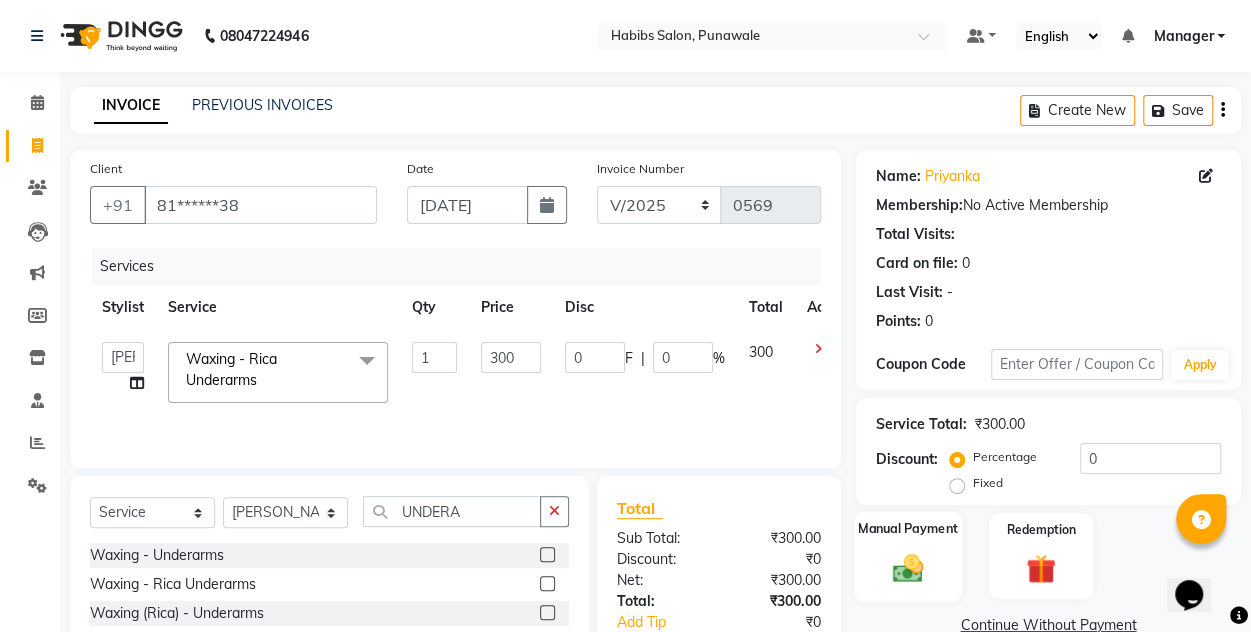 click on "Manual Payment" 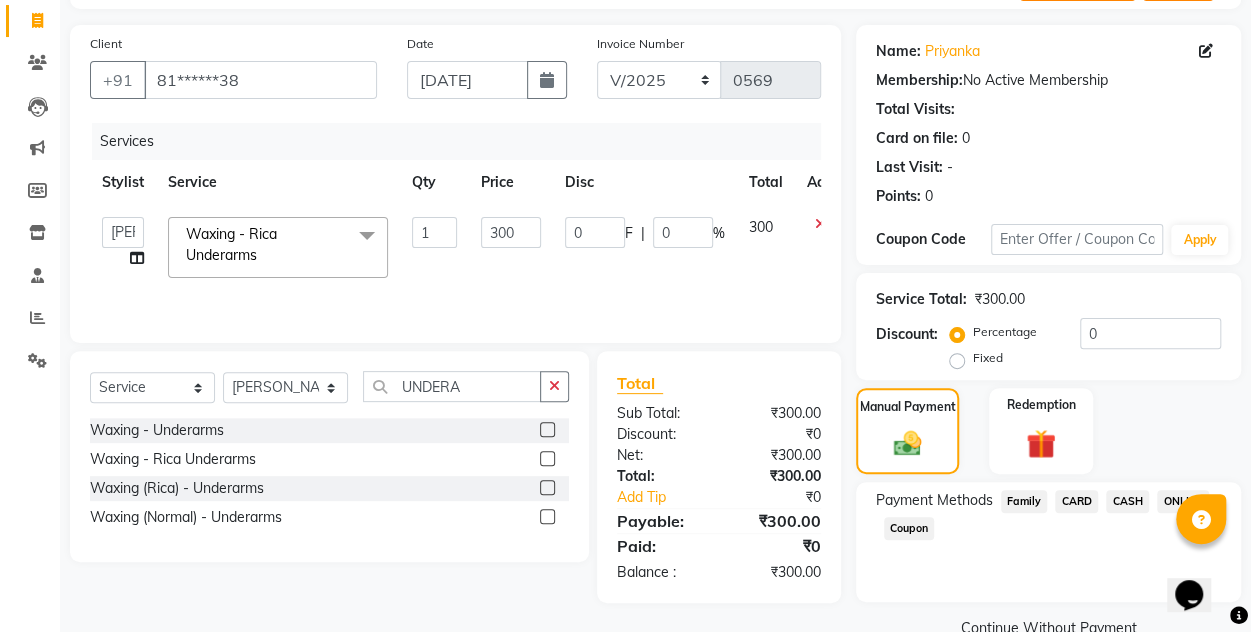 scroll, scrollTop: 166, scrollLeft: 0, axis: vertical 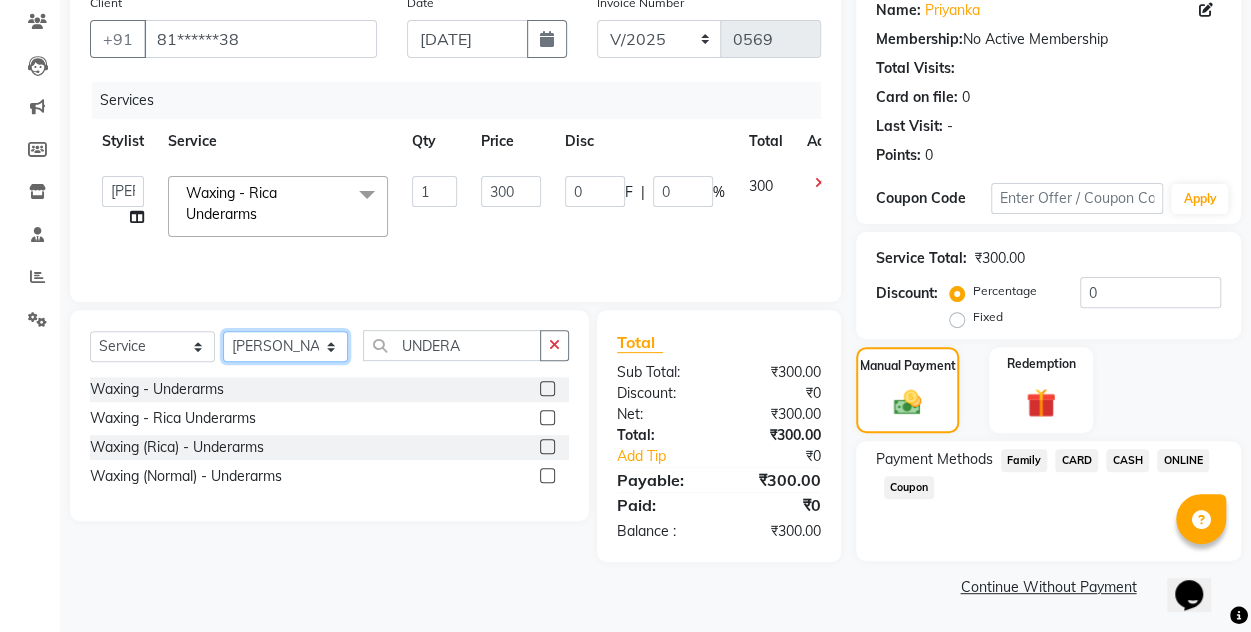 click on "Select Stylist [PERSON_NAME] [PERSON_NAME] Manager [PERSON_NAME] [PERSON_NAME] SHRUTI" 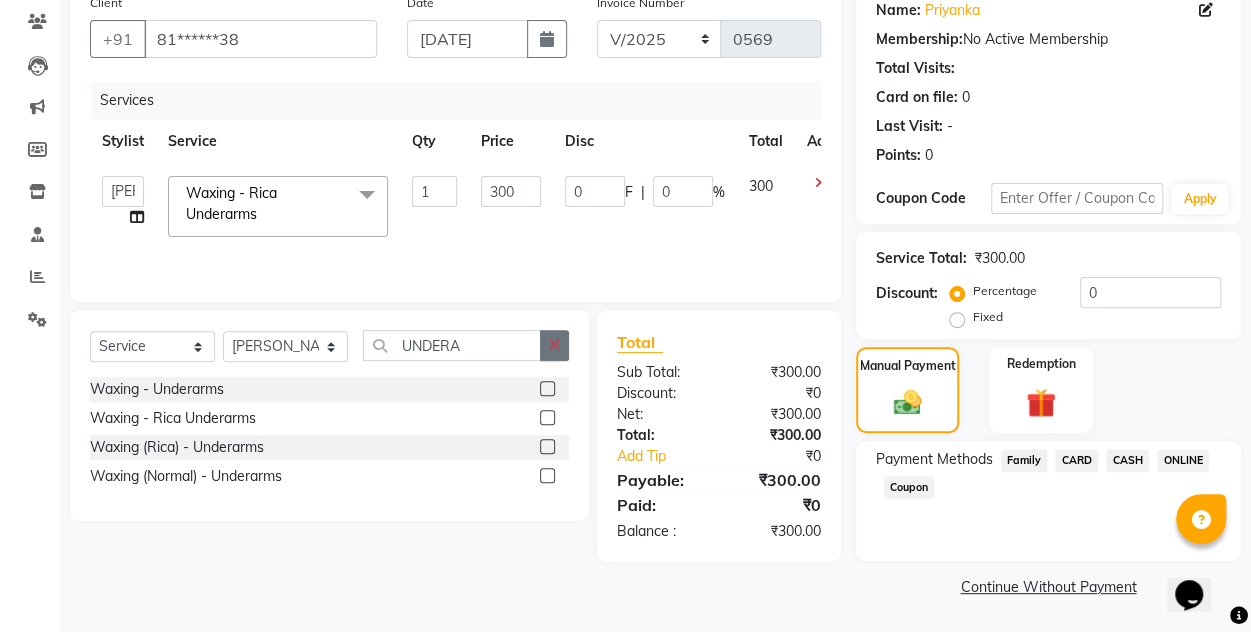 click 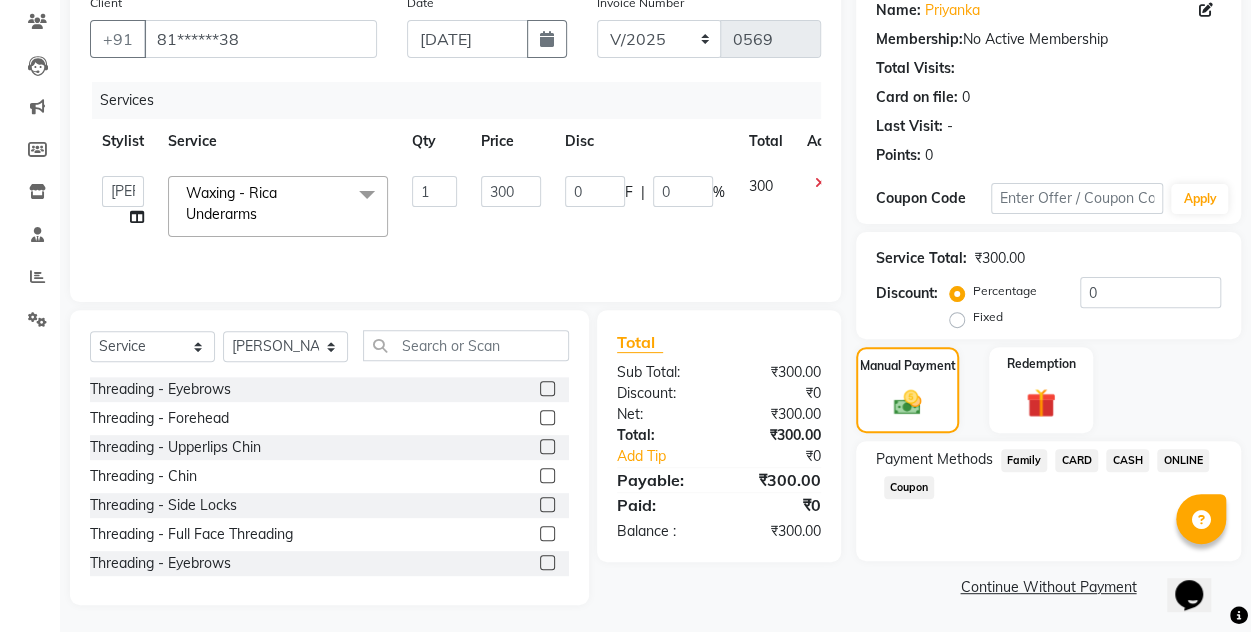 click 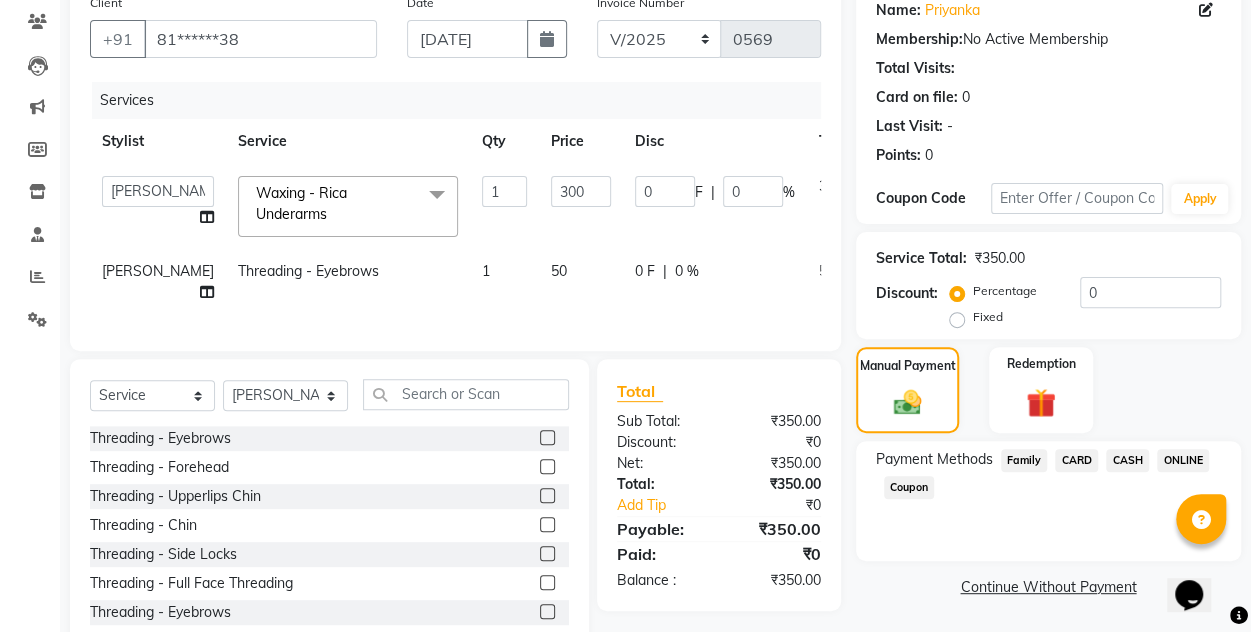 click 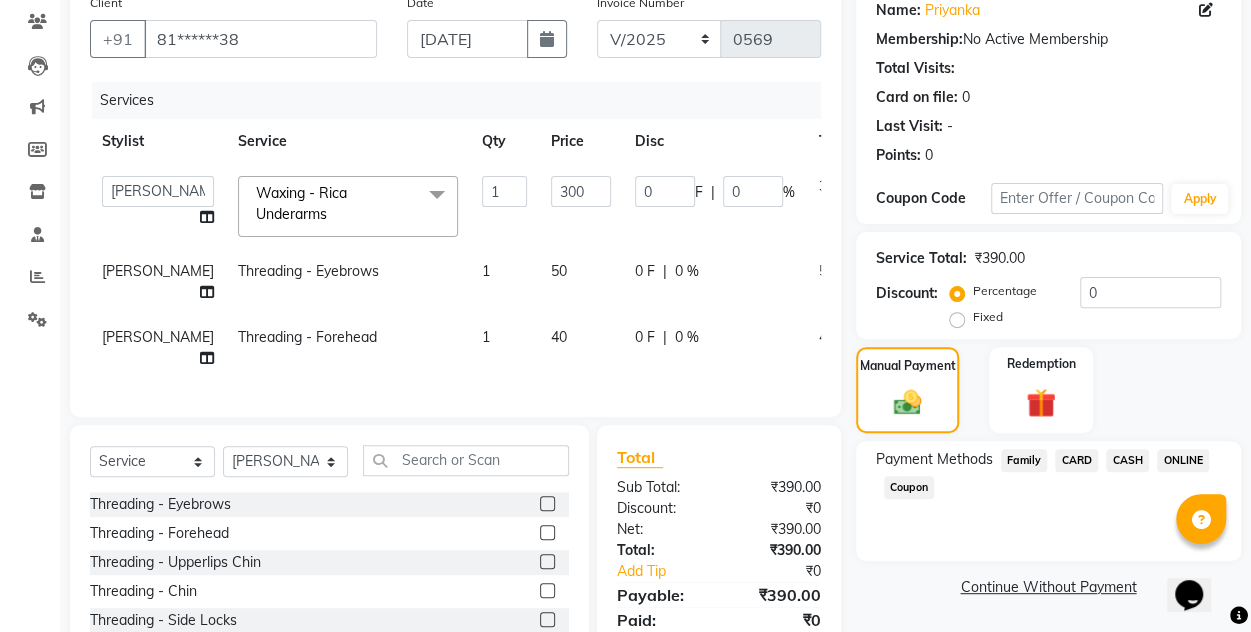 click 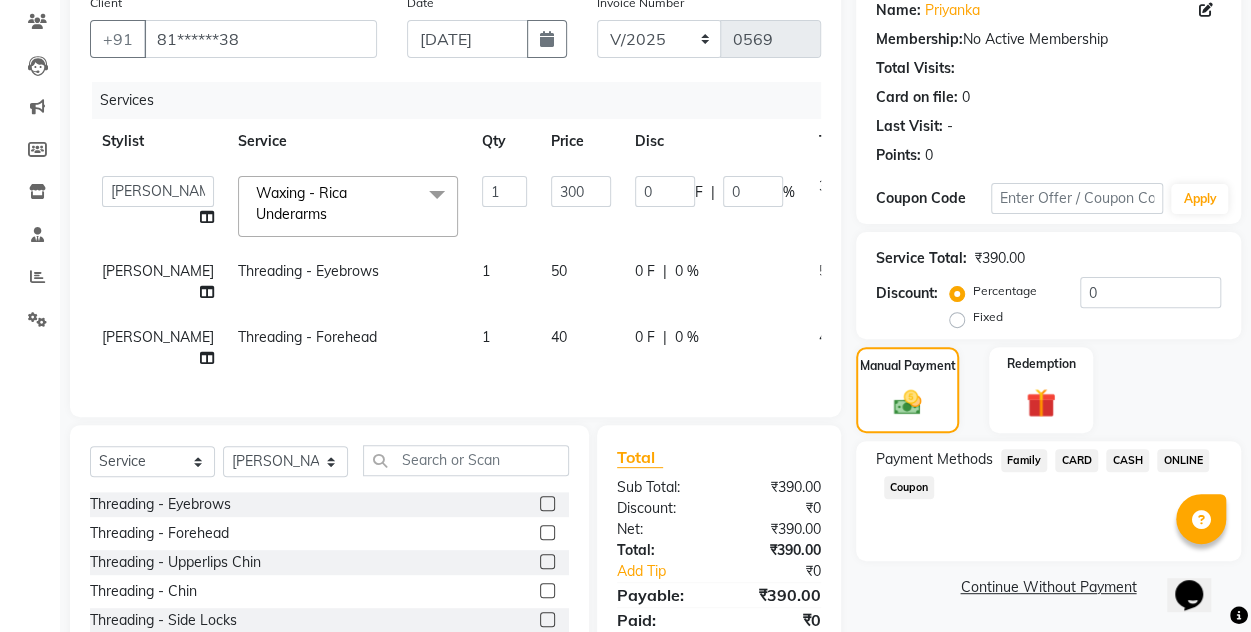 click at bounding box center [546, 562] 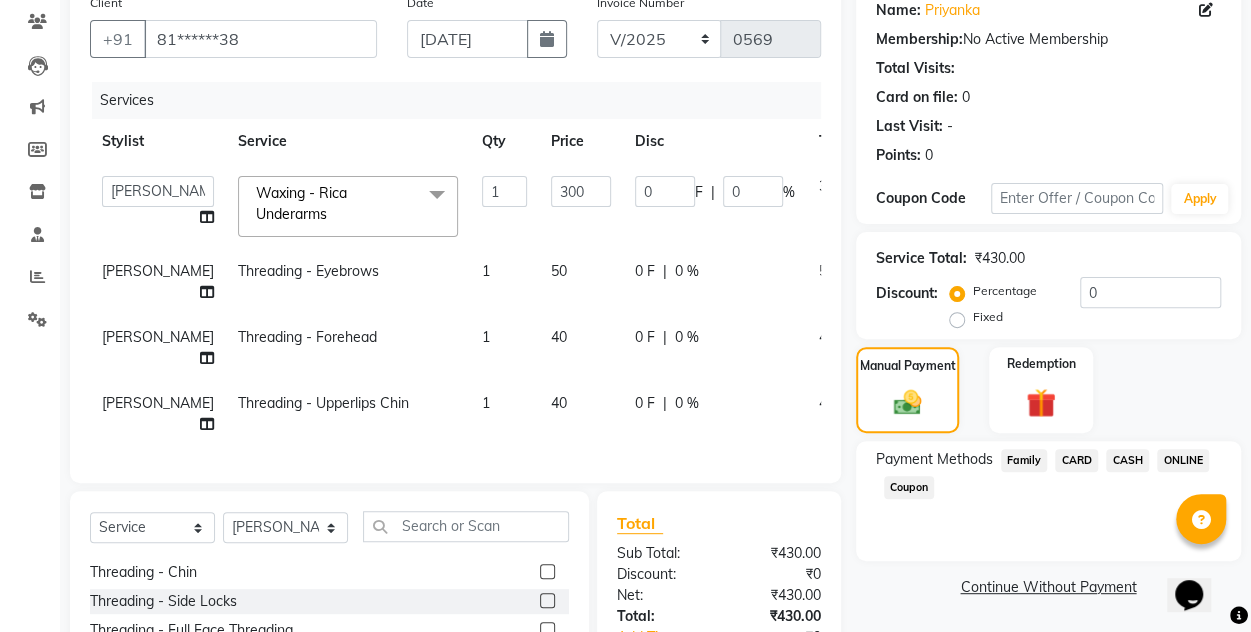 scroll, scrollTop: 109, scrollLeft: 0, axis: vertical 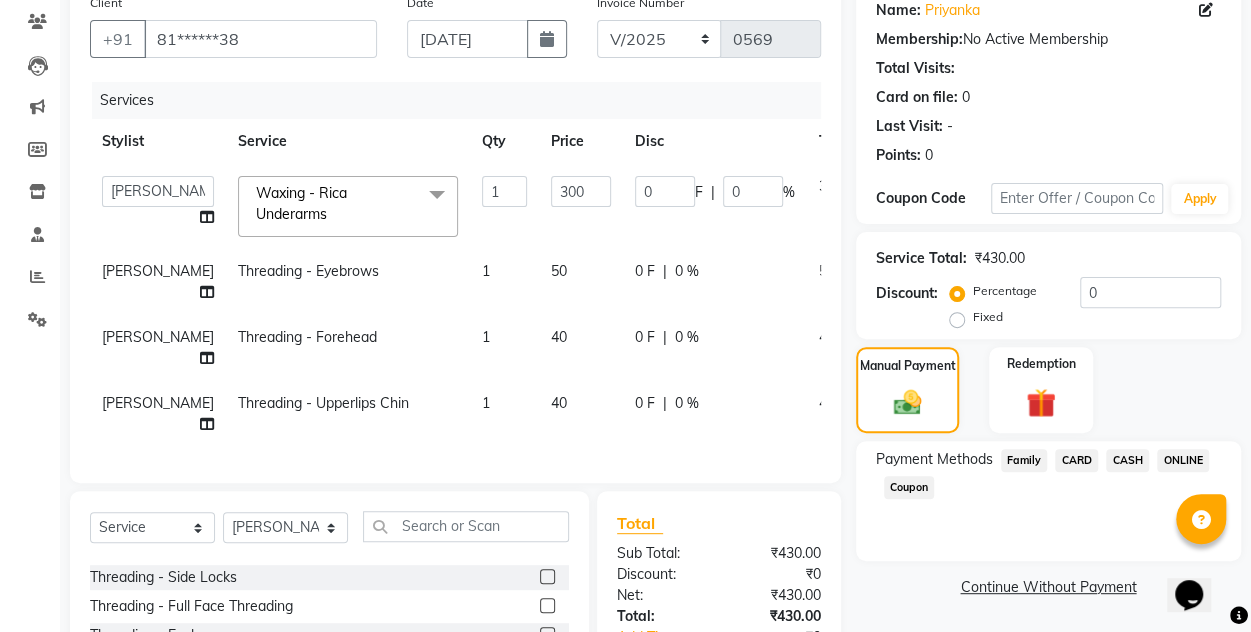 click 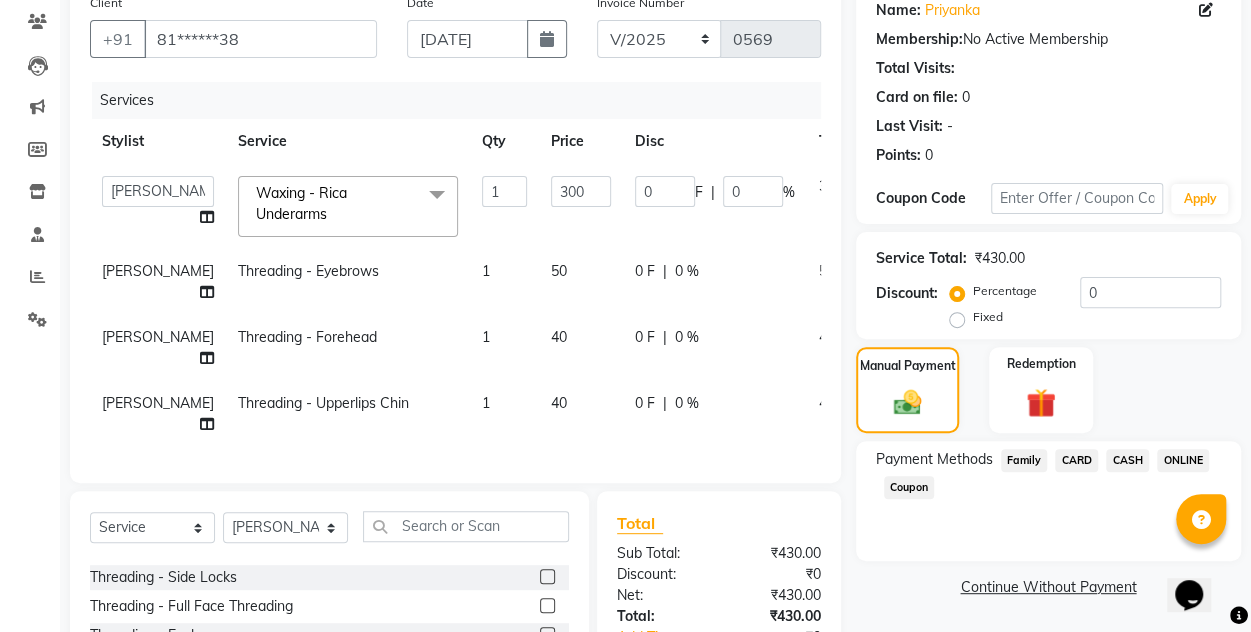 click at bounding box center [546, 577] 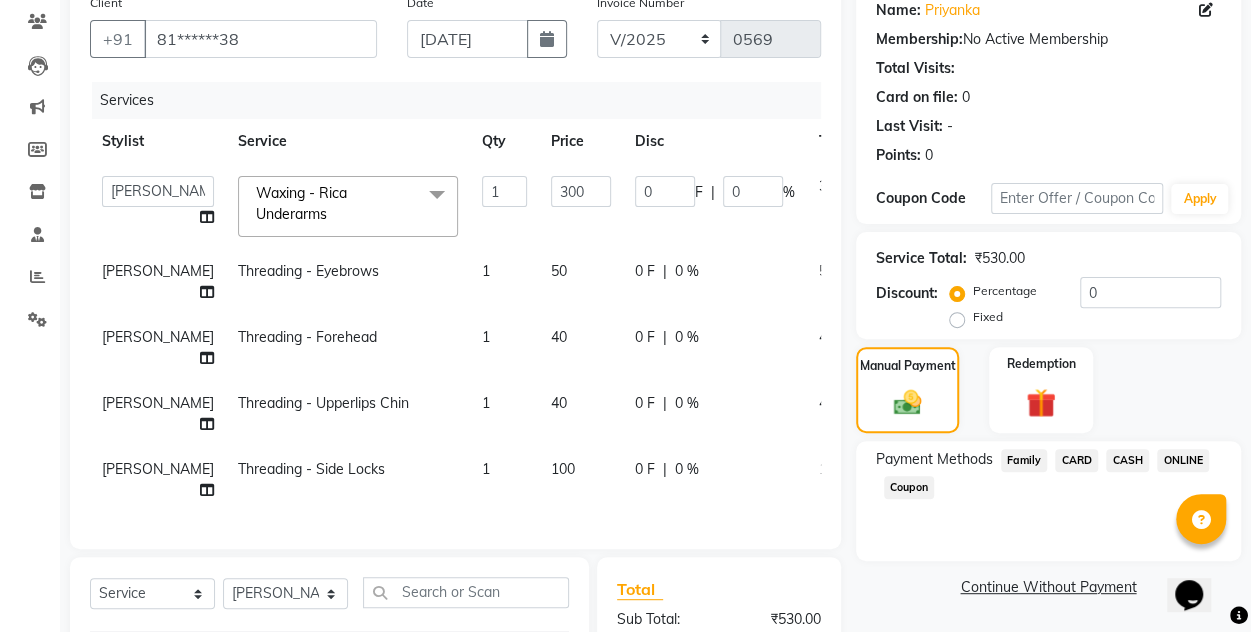 click on "50" 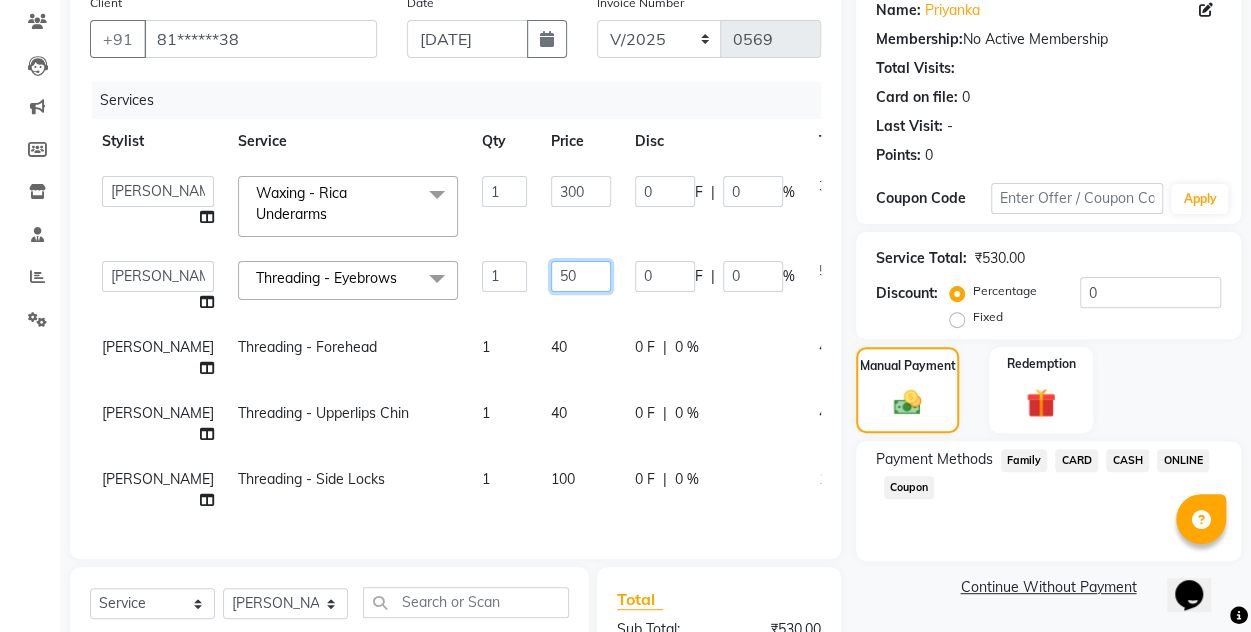 click on "50" 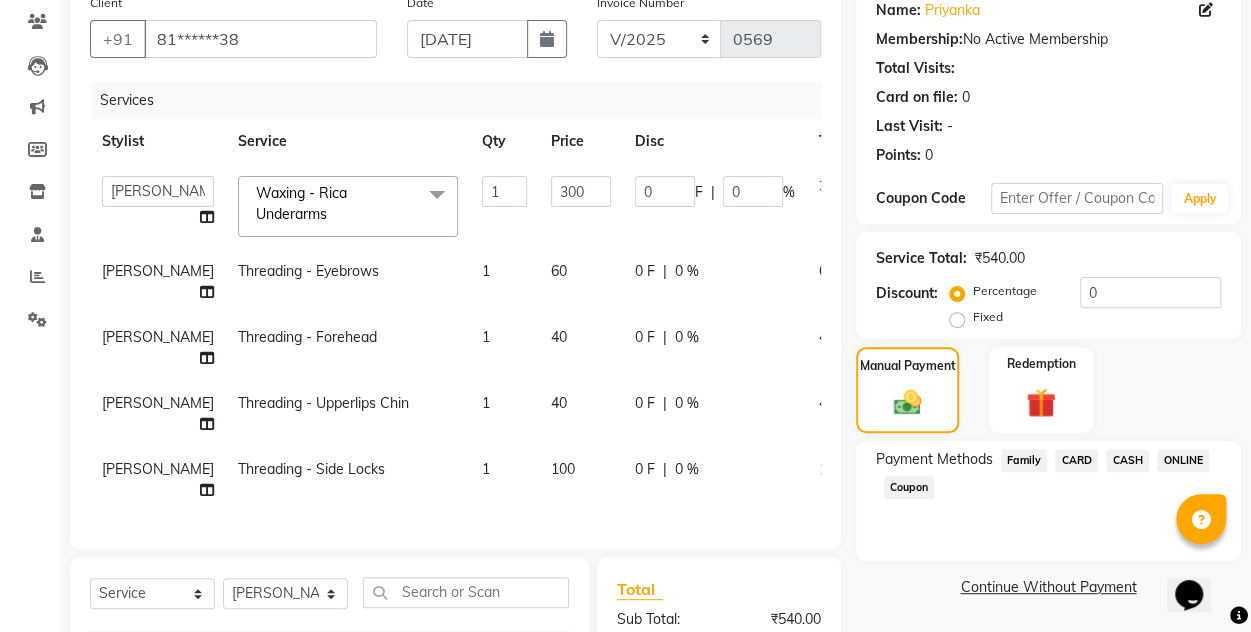 click on "40" 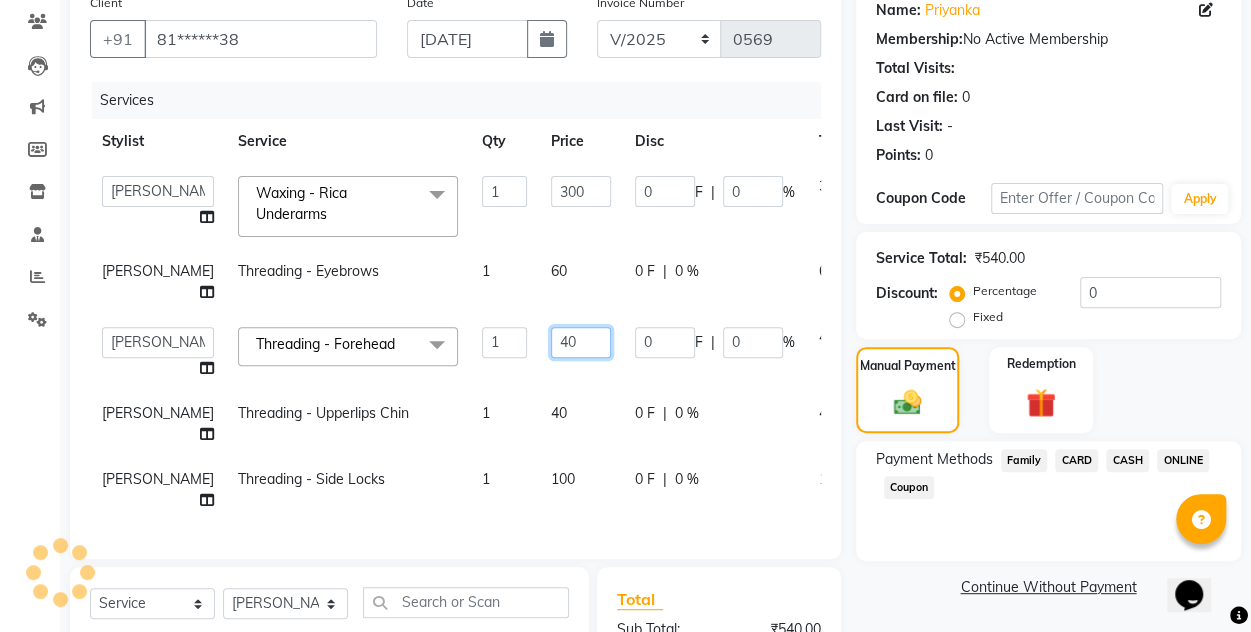 click on "40" 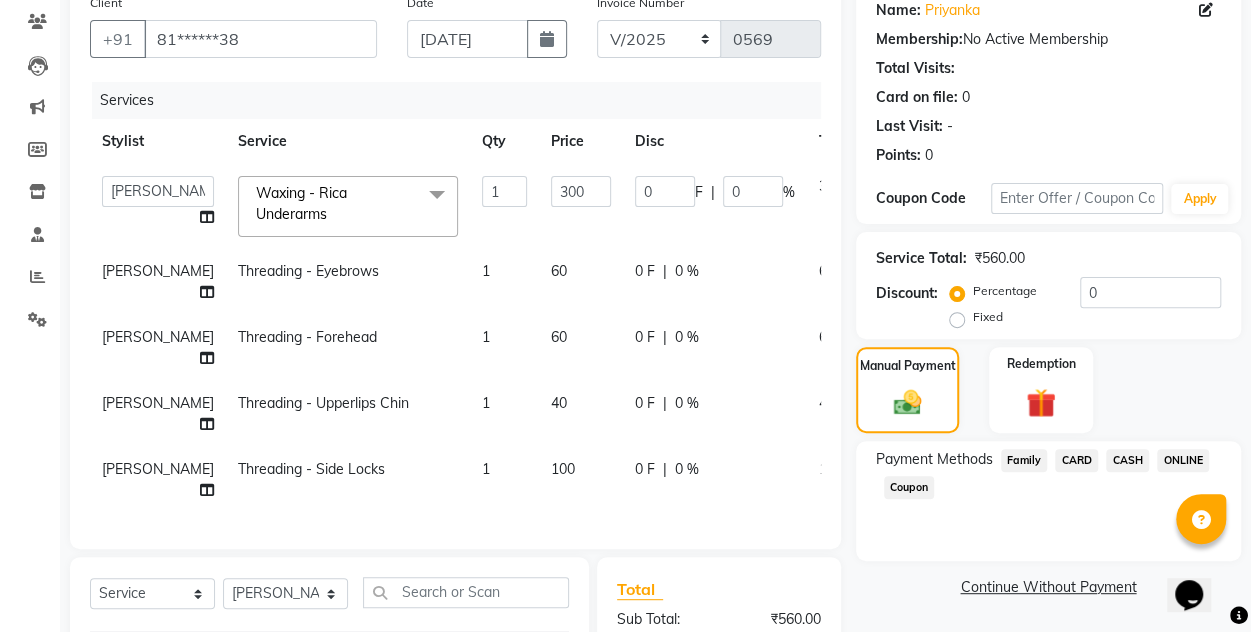 click on "40" 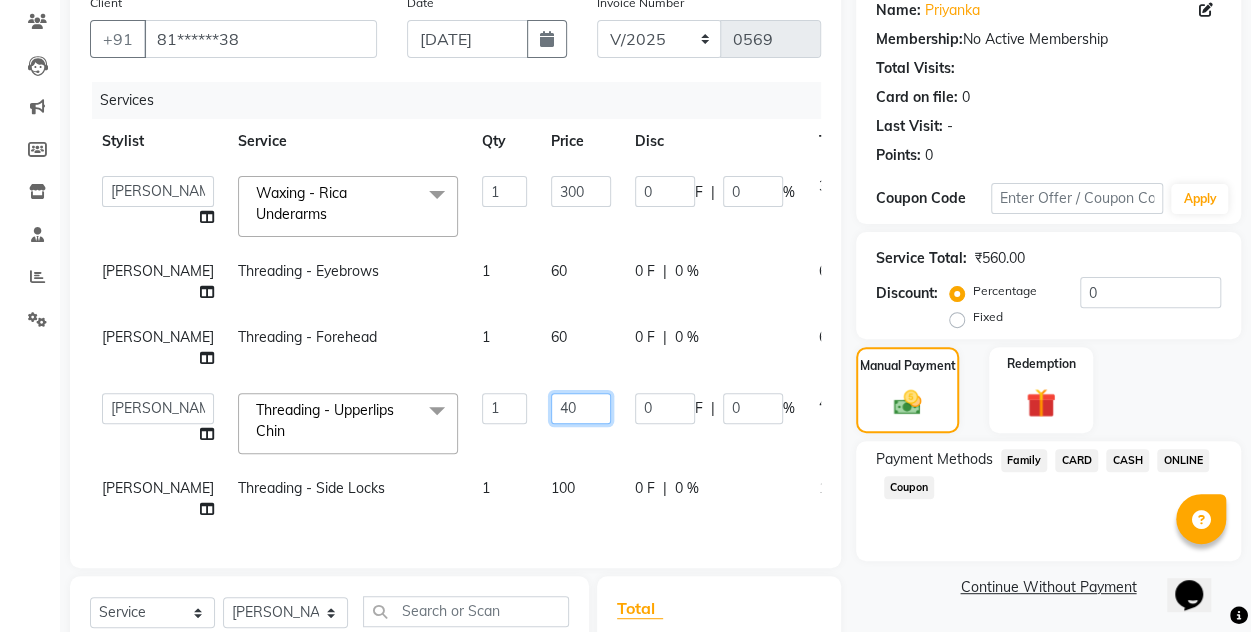 click on "40" 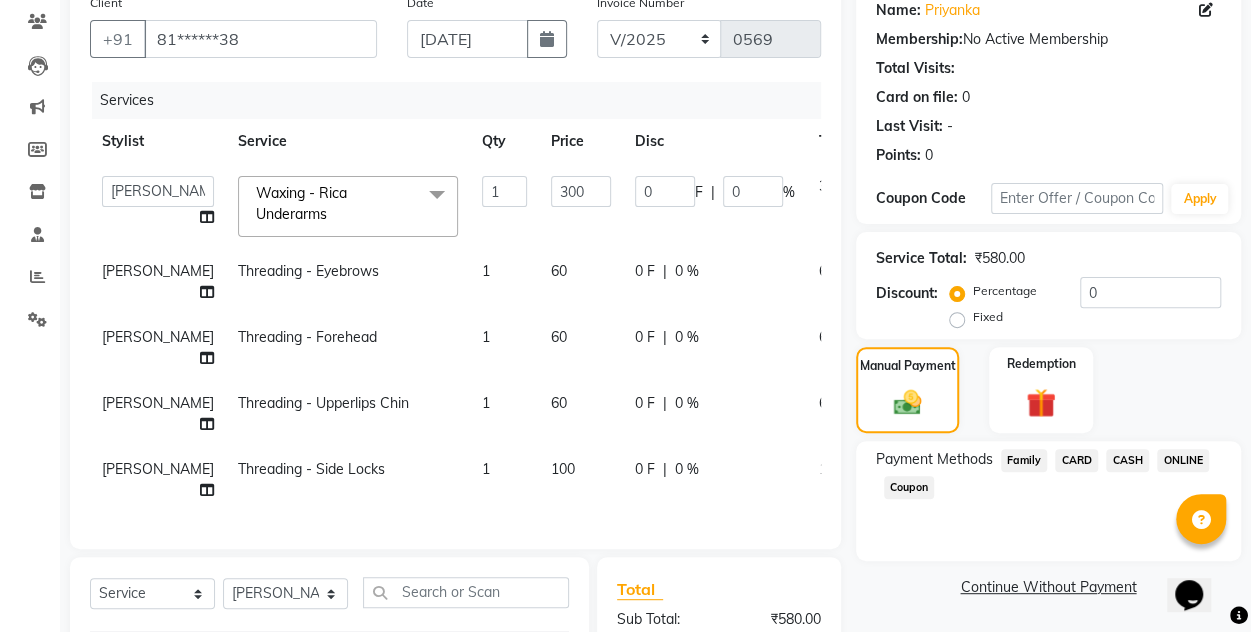 click on "100" 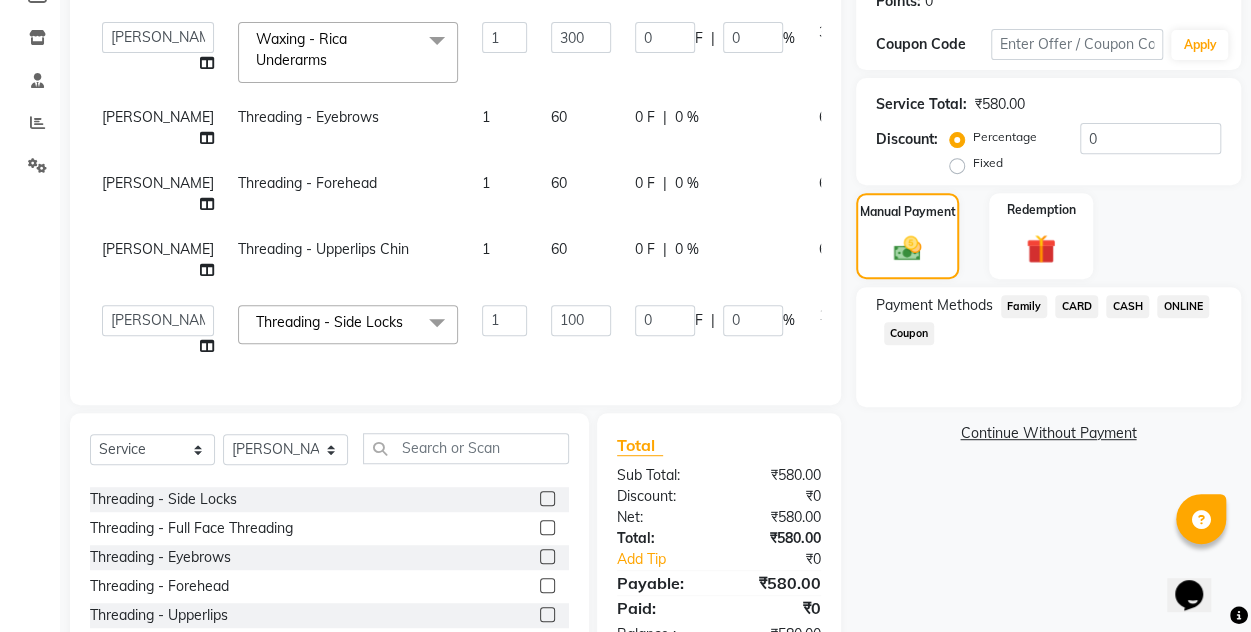 scroll, scrollTop: 326, scrollLeft: 0, axis: vertical 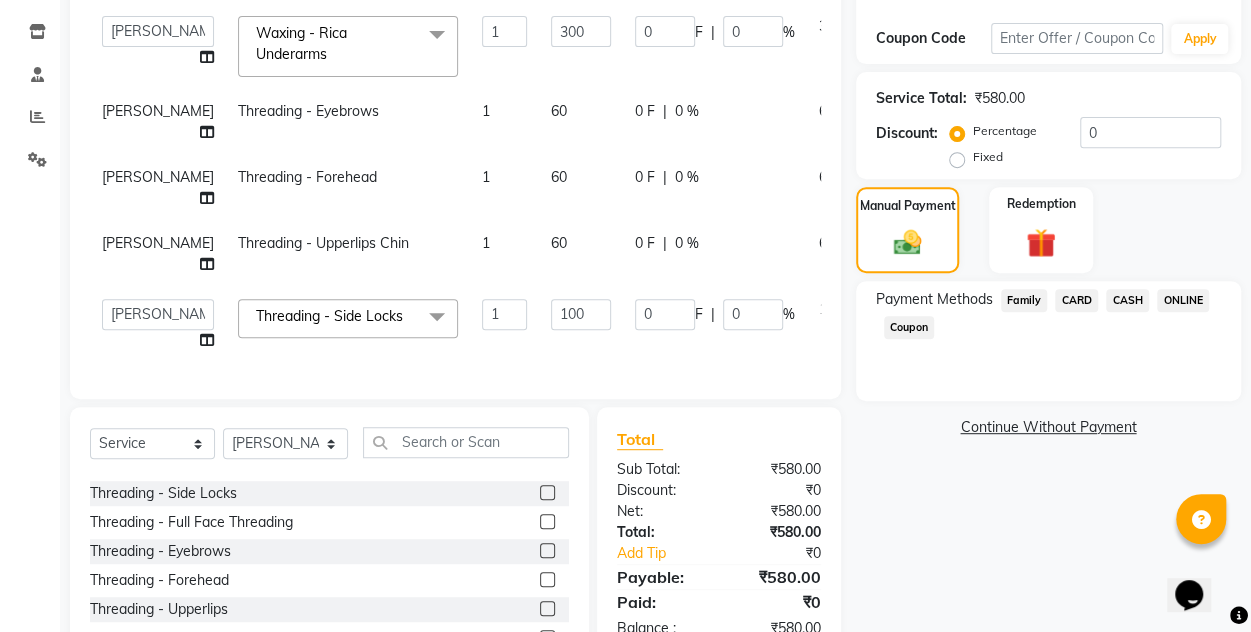 click on "60" 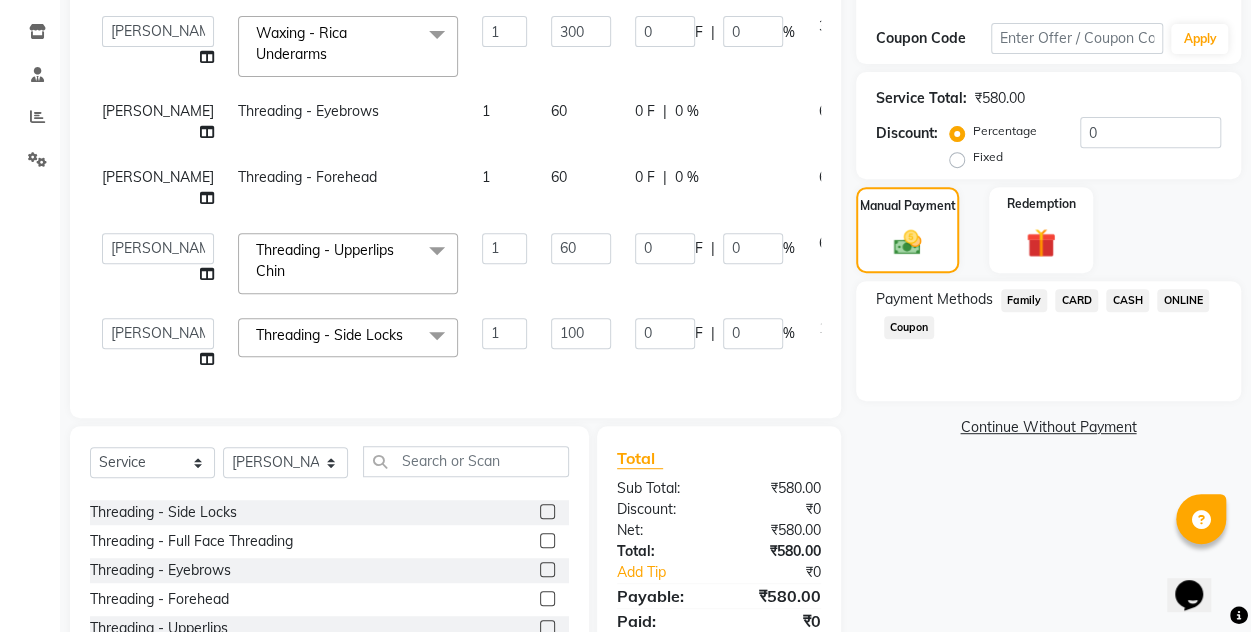 click on "60" 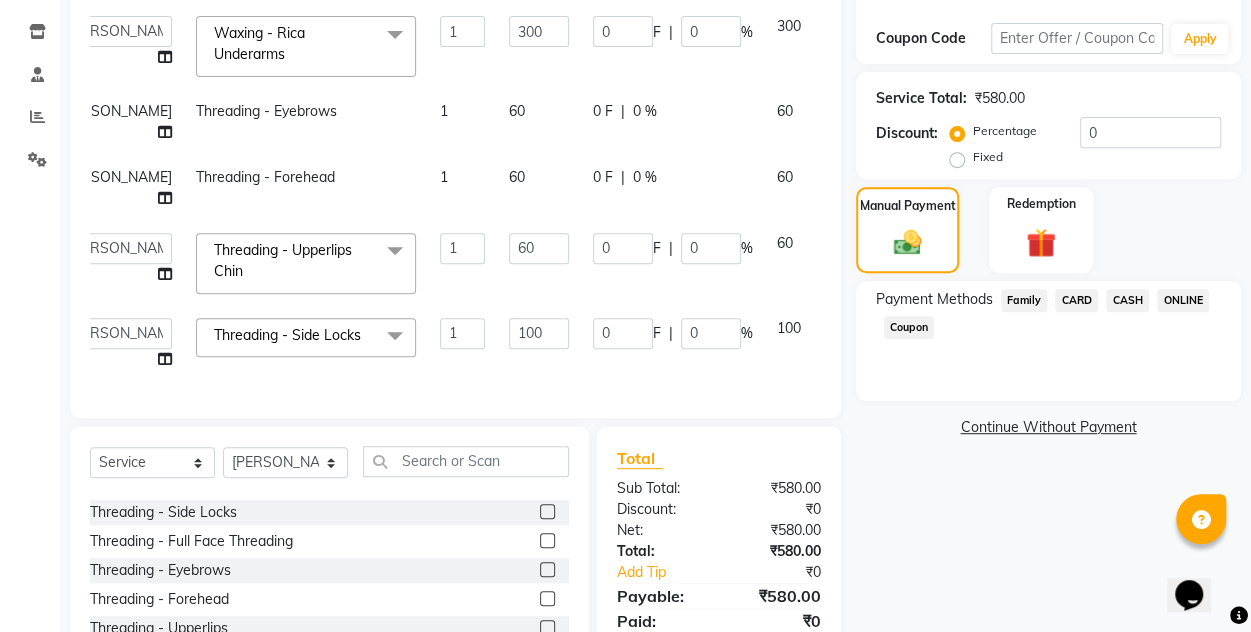 scroll, scrollTop: 0, scrollLeft: 76, axis: horizontal 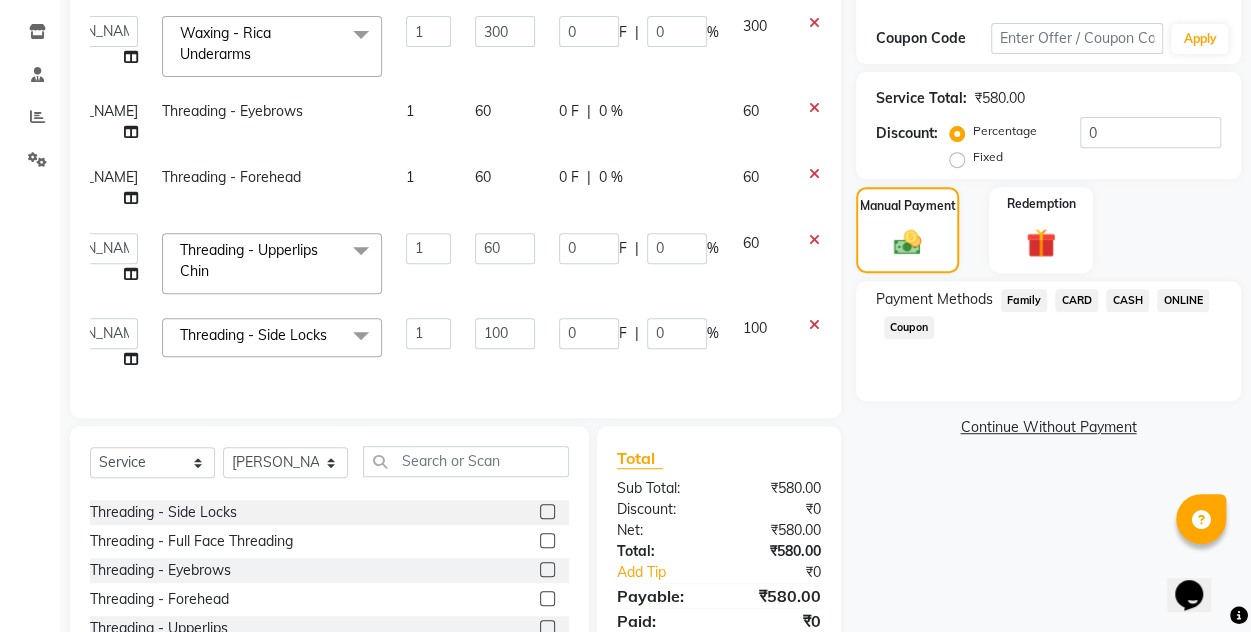 click 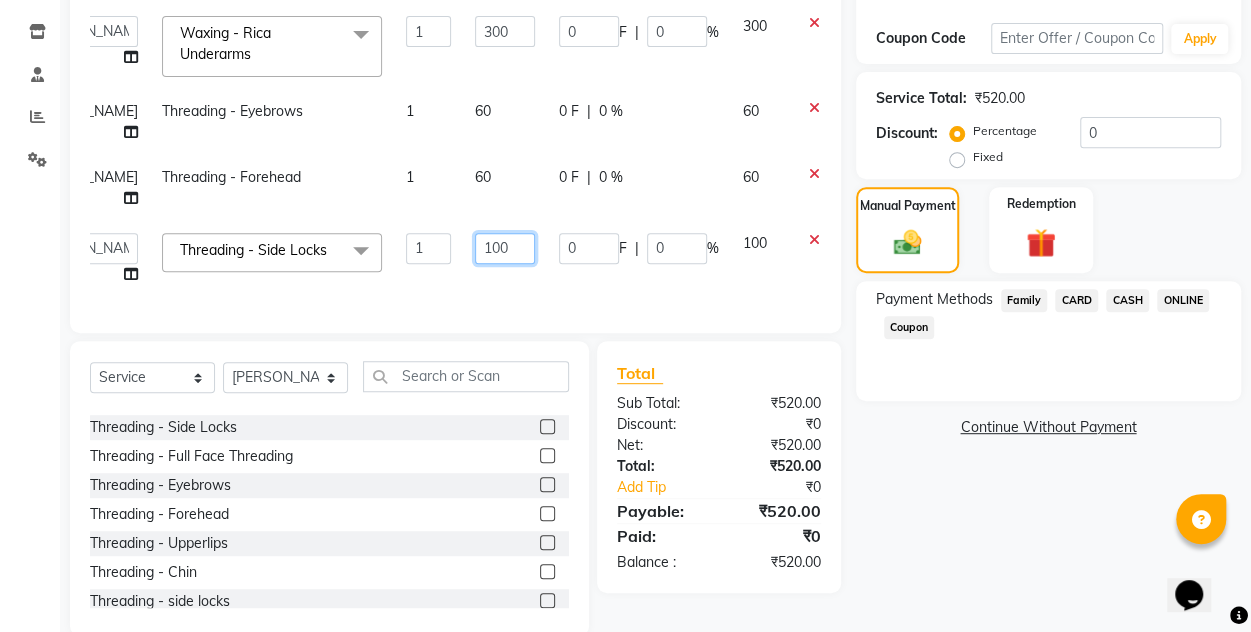 click on "100" 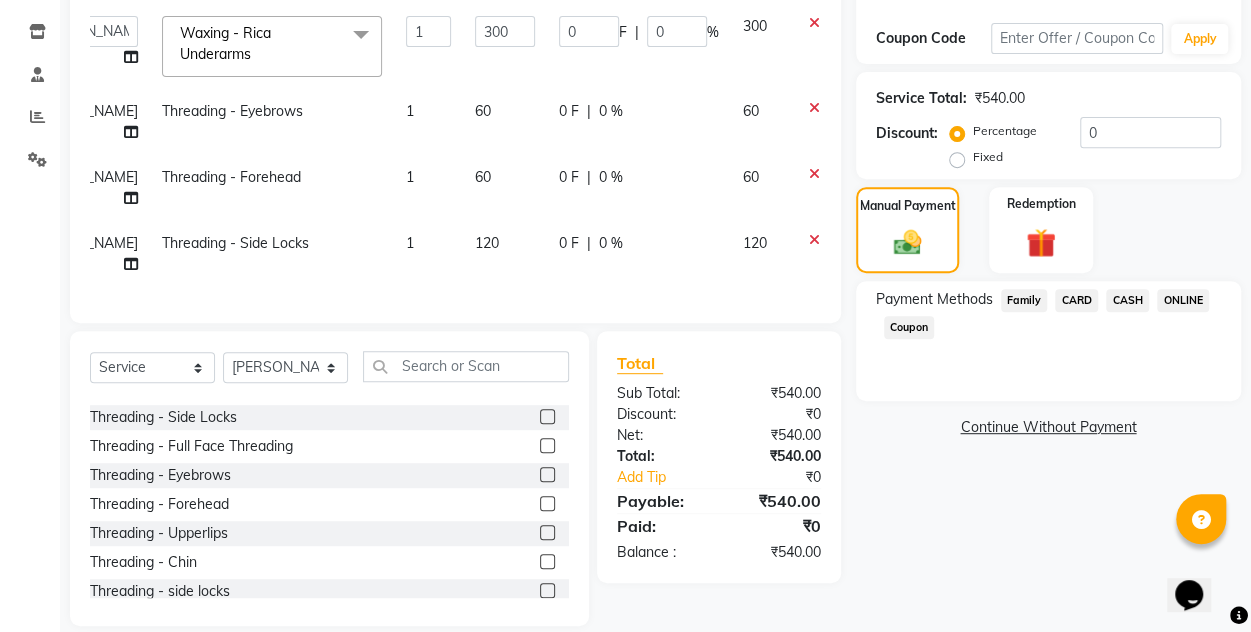 click on "0 F | 0 %" 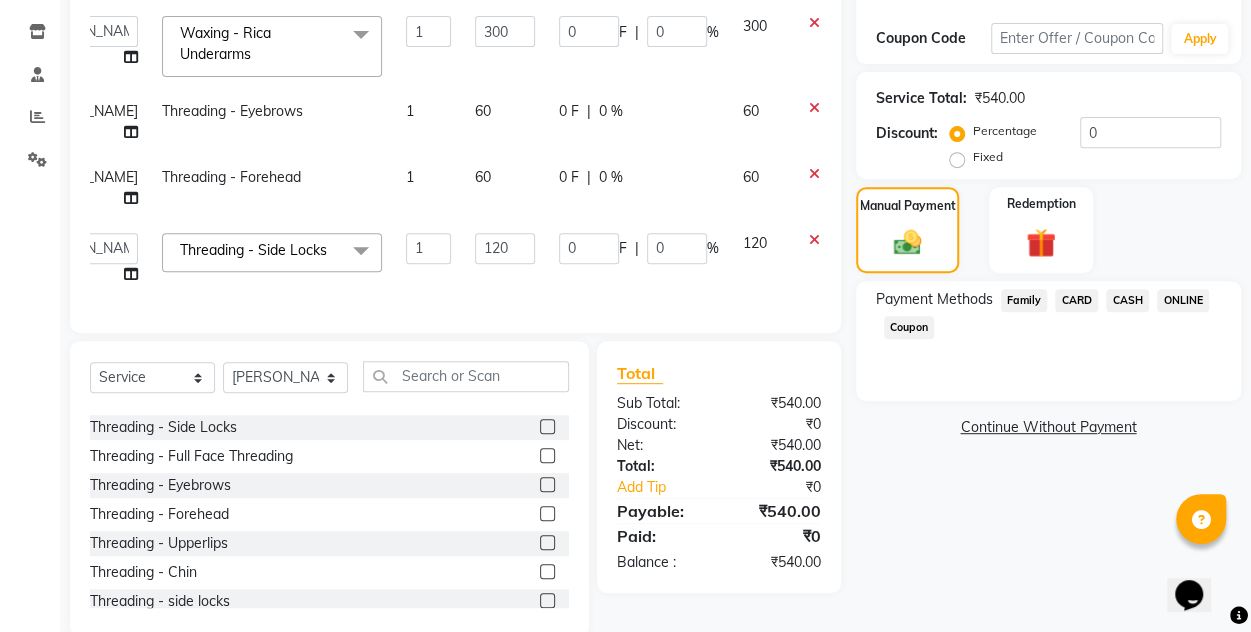 click on "ONLINE" 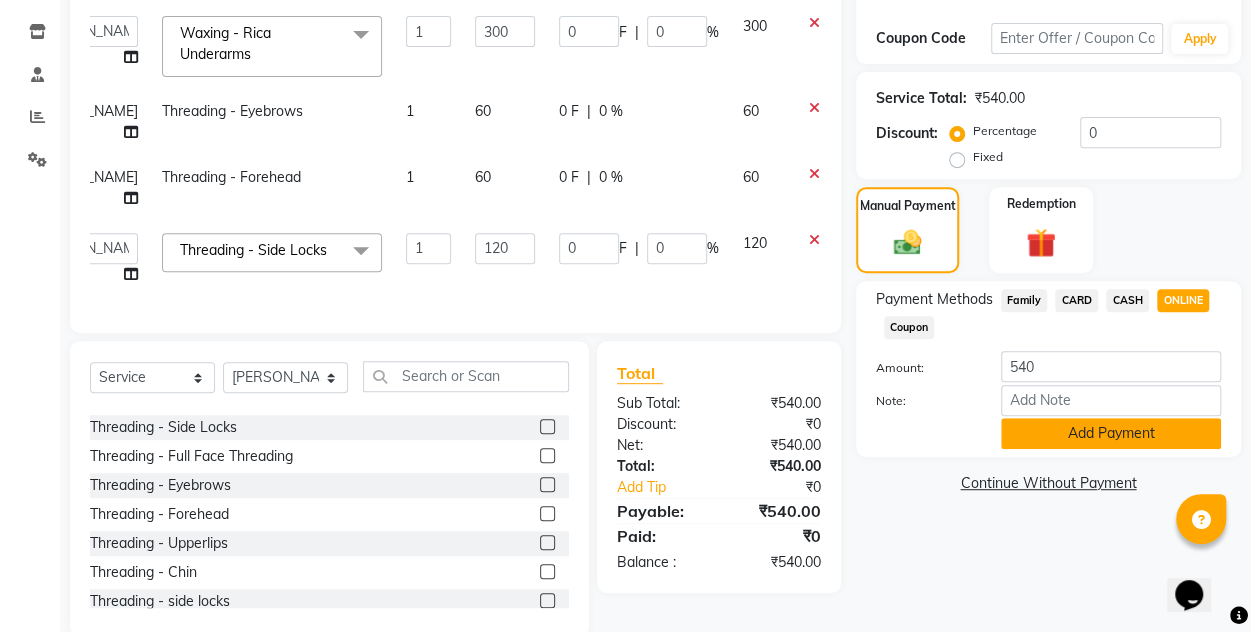 click on "Add Payment" 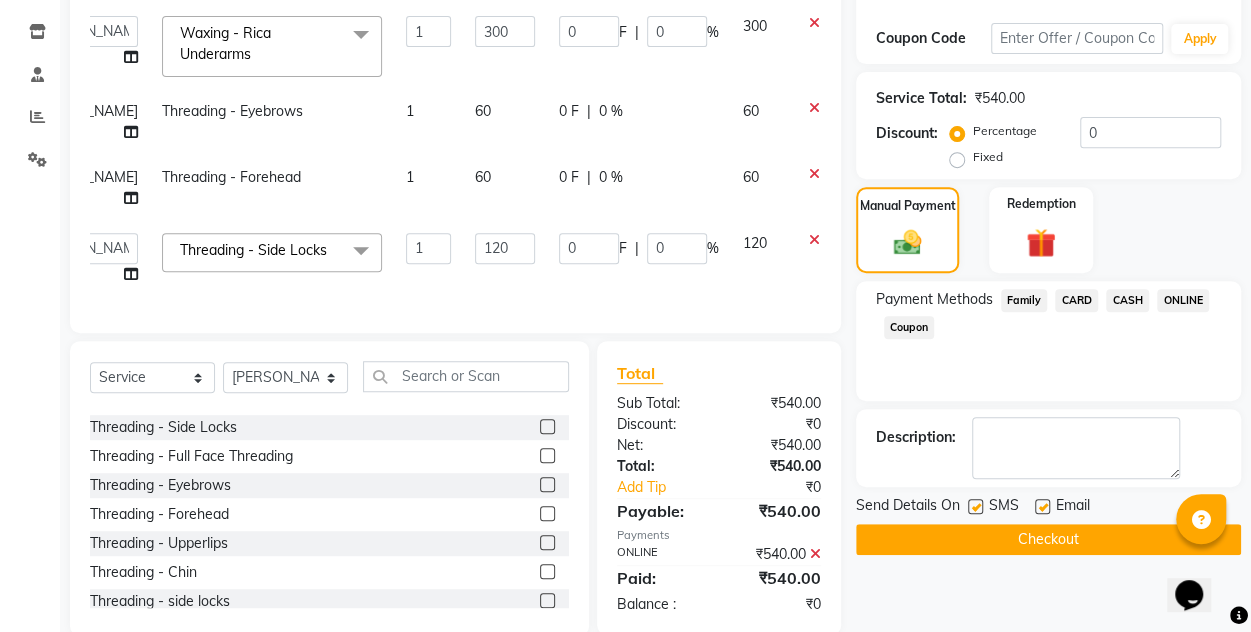 click on "Checkout" 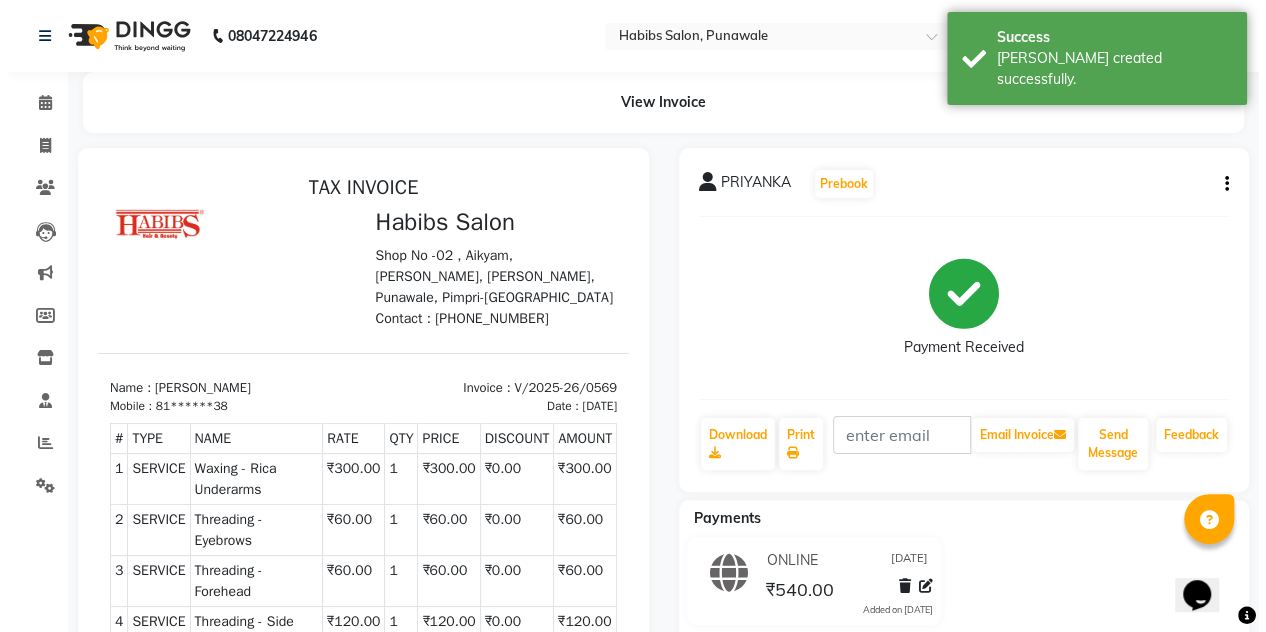 scroll, scrollTop: 0, scrollLeft: 0, axis: both 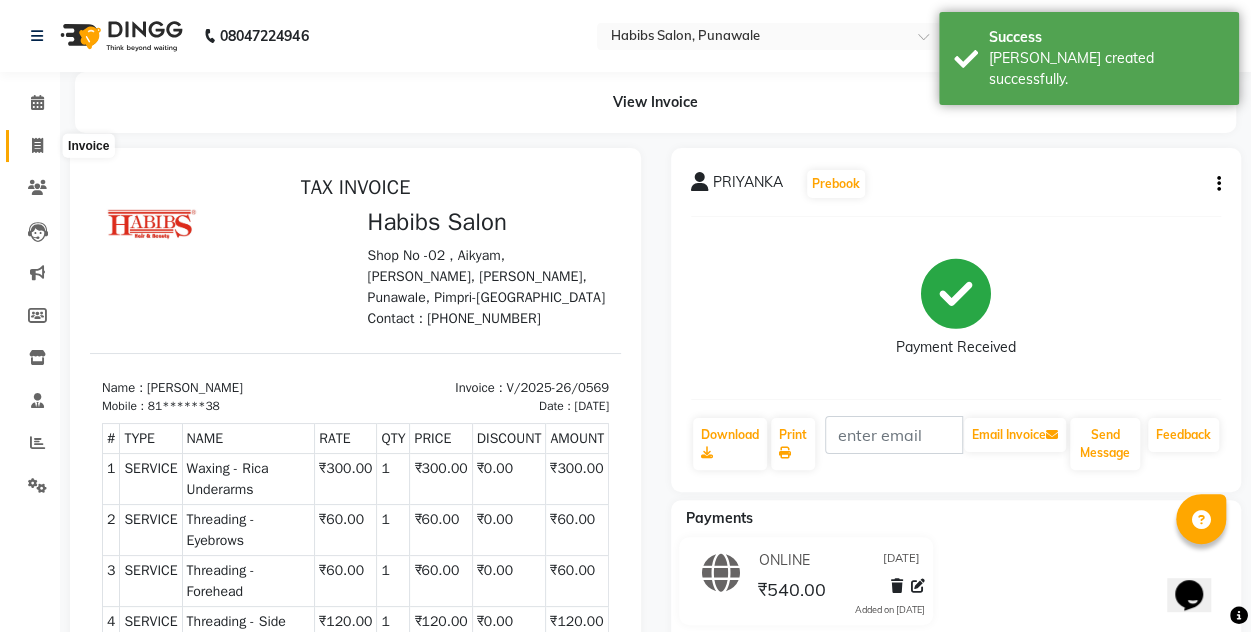 click 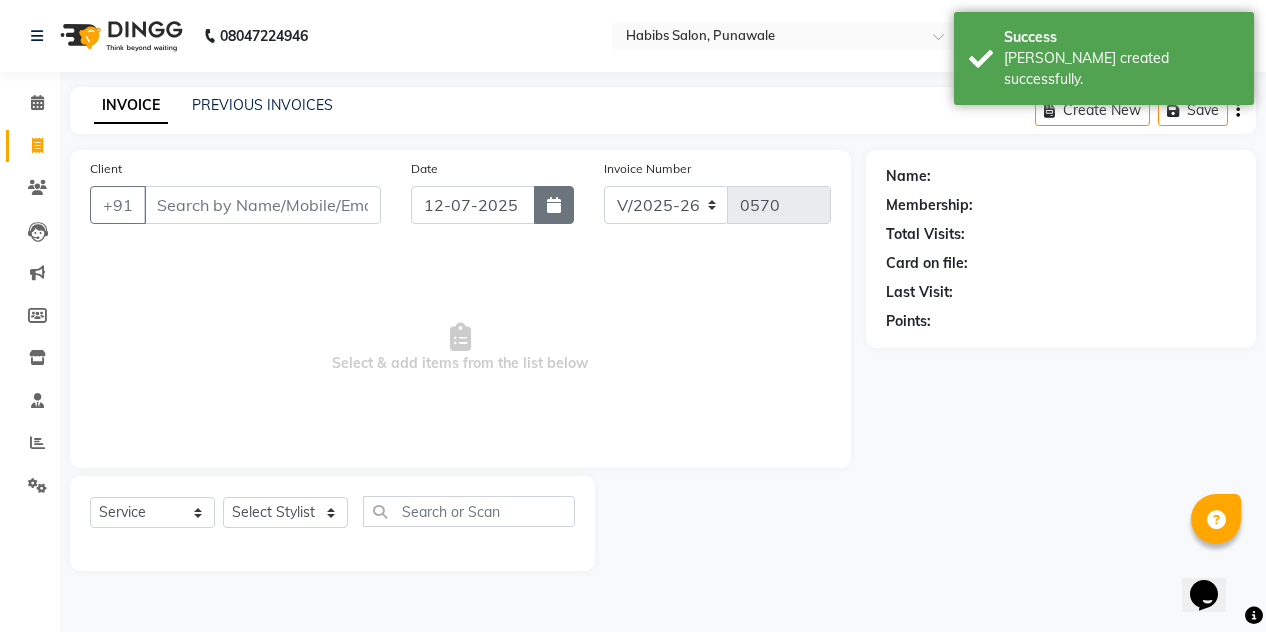 click 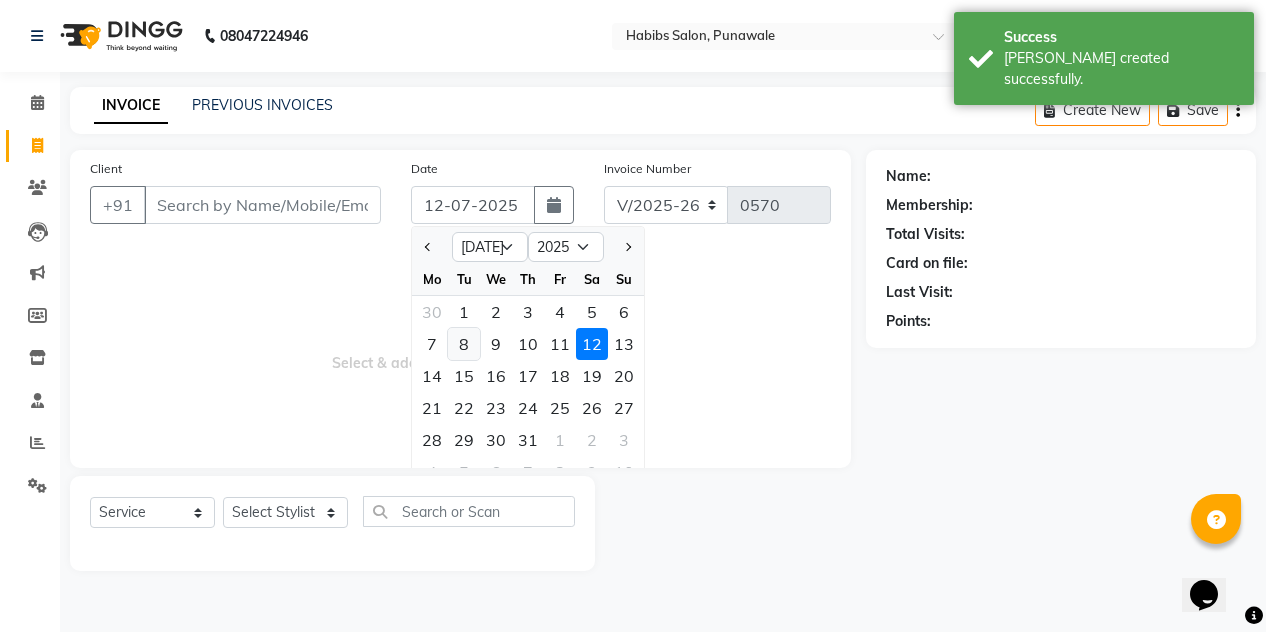 click on "8" 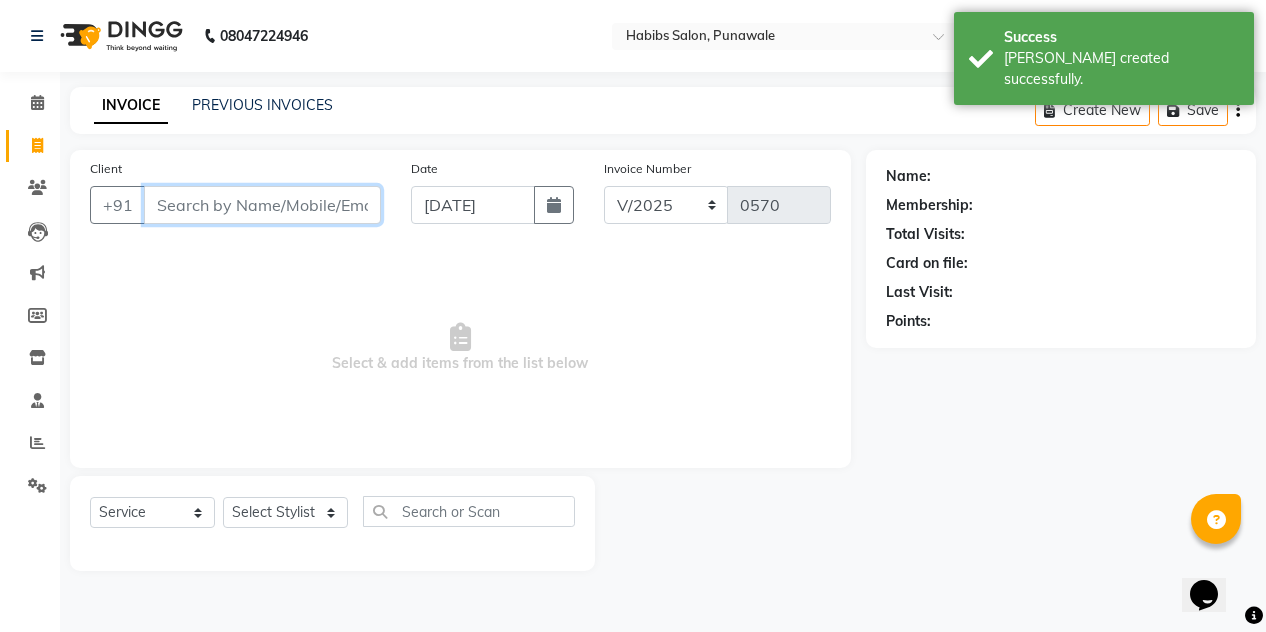 click on "Client" at bounding box center [262, 205] 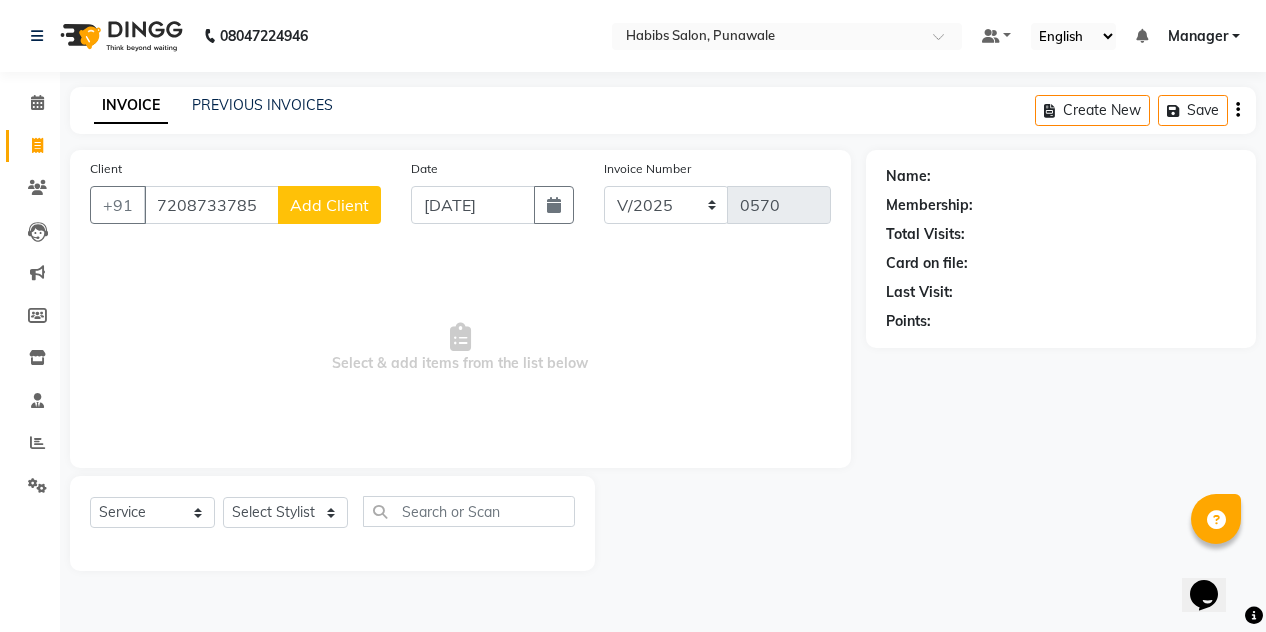 click on "Add Client" 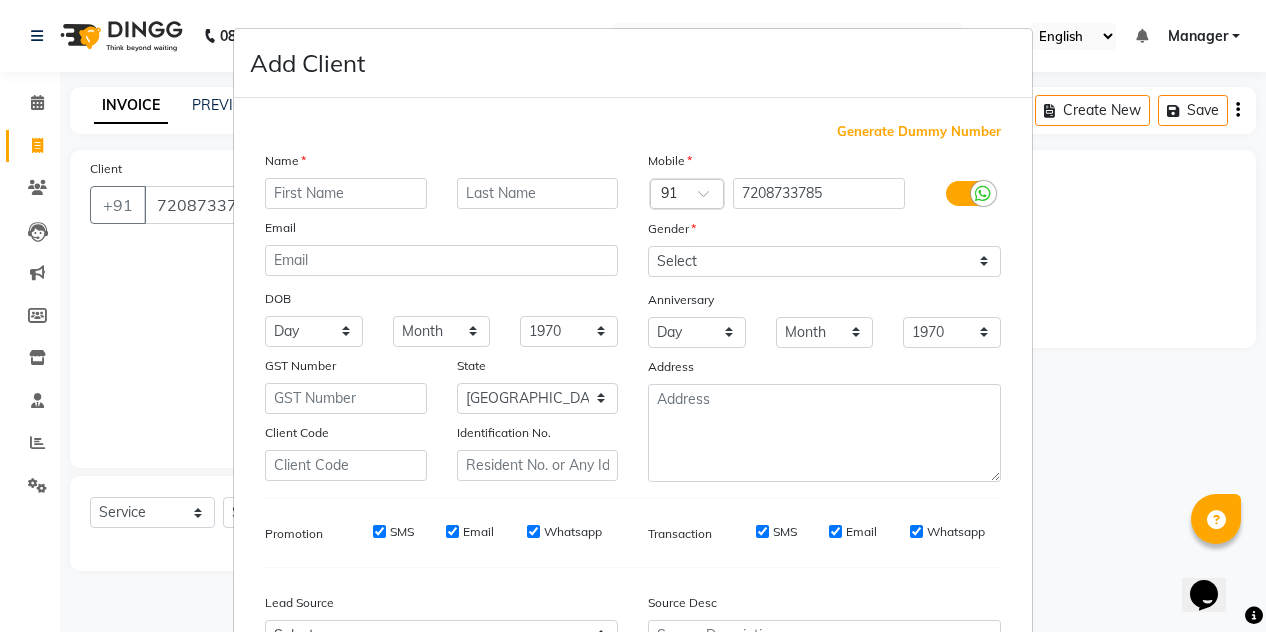 click at bounding box center (346, 193) 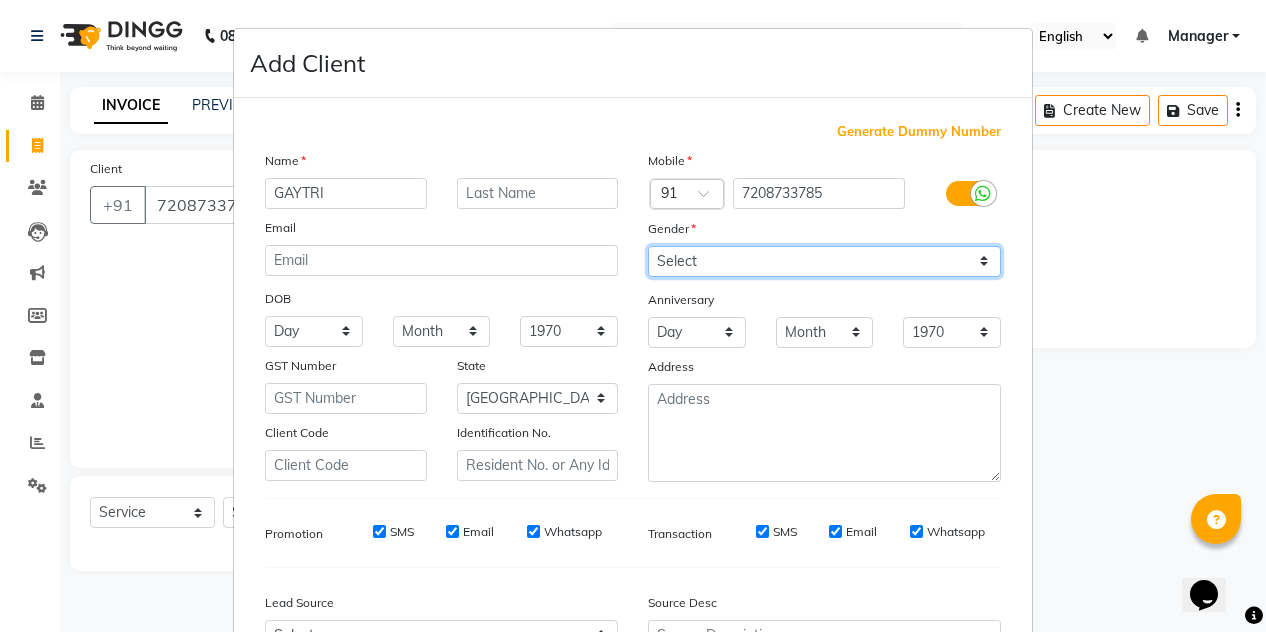 click on "Select [DEMOGRAPHIC_DATA] [DEMOGRAPHIC_DATA] Other Prefer Not To Say" at bounding box center (824, 261) 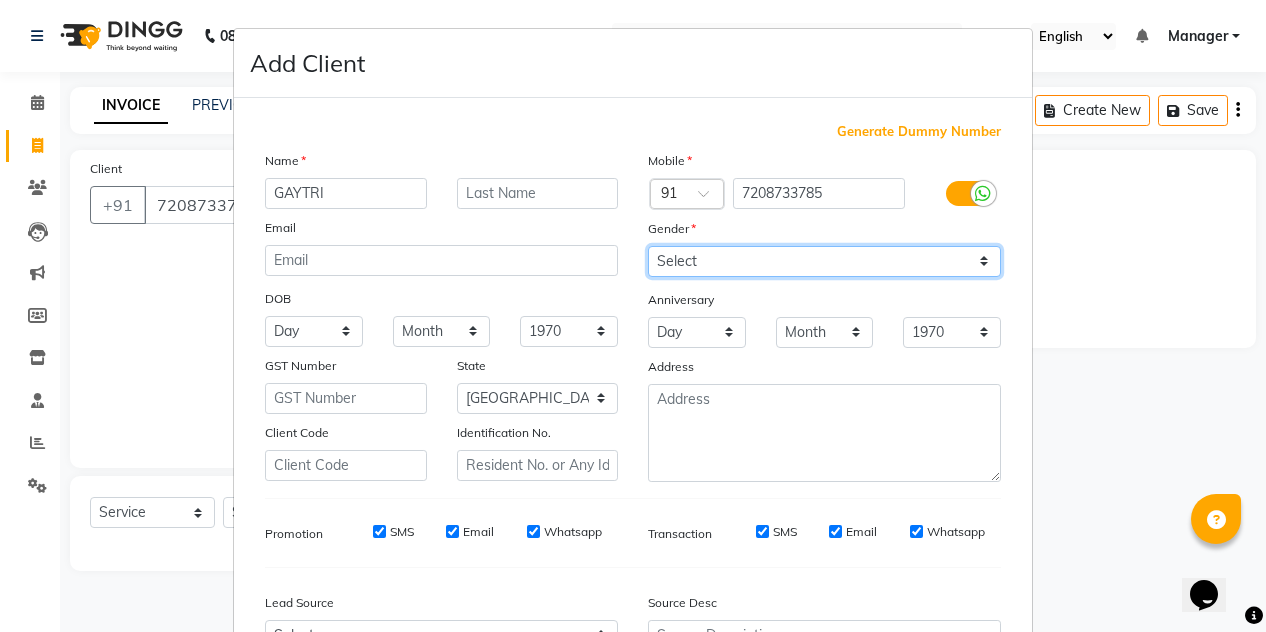 click on "Select [DEMOGRAPHIC_DATA] [DEMOGRAPHIC_DATA] Other Prefer Not To Say" at bounding box center [824, 261] 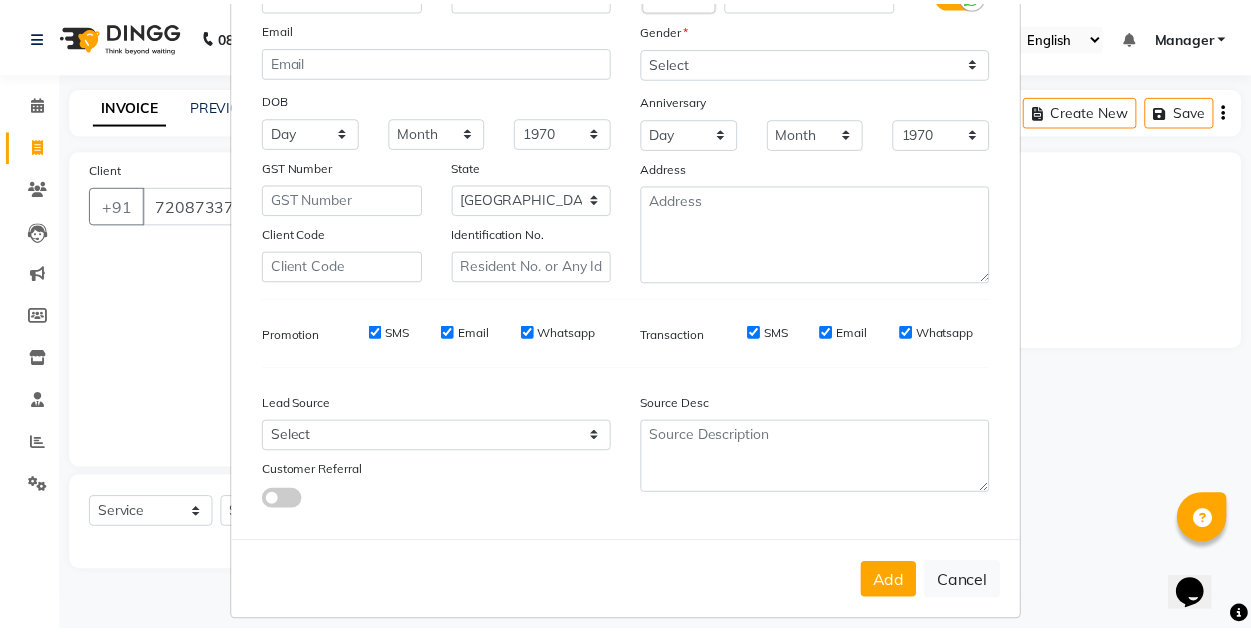 scroll, scrollTop: 213, scrollLeft: 0, axis: vertical 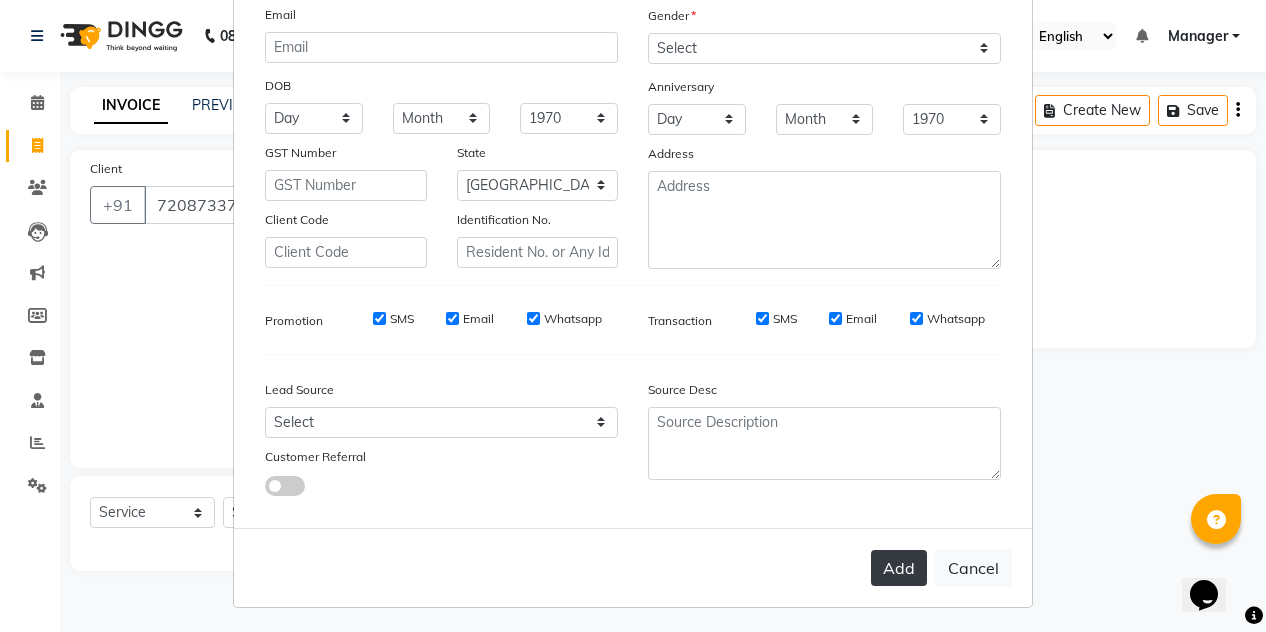 click on "Add" at bounding box center [899, 568] 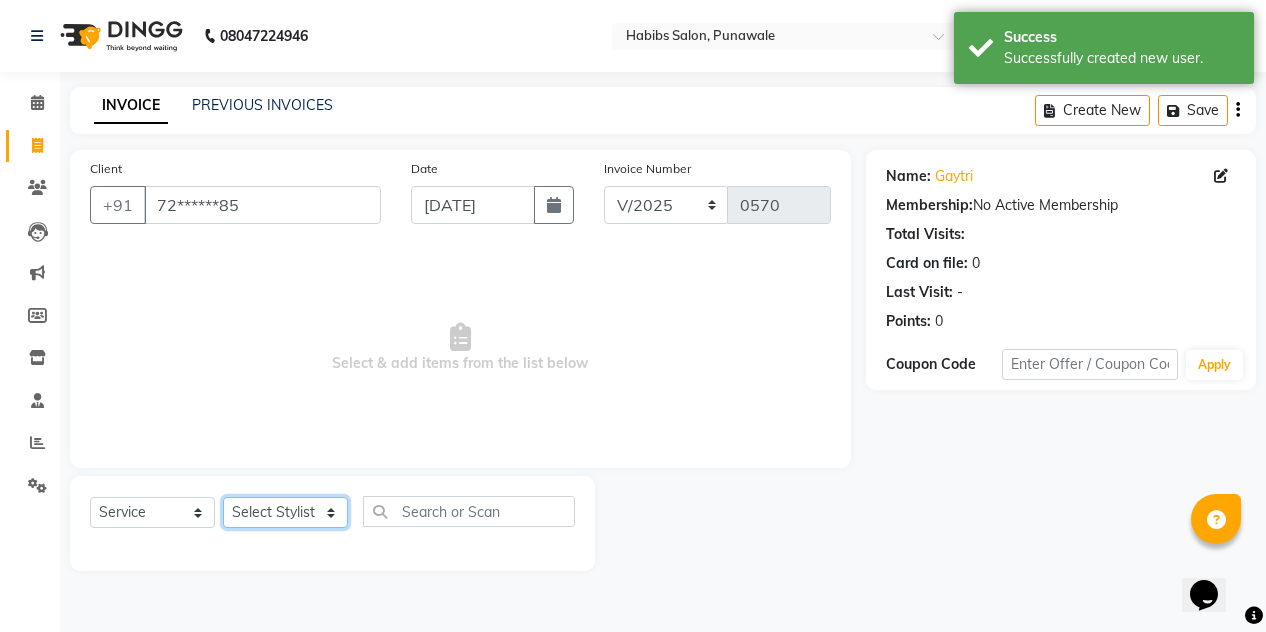 click on "Select Stylist [PERSON_NAME] [PERSON_NAME] Manager [PERSON_NAME] [PERSON_NAME] SHRUTI" 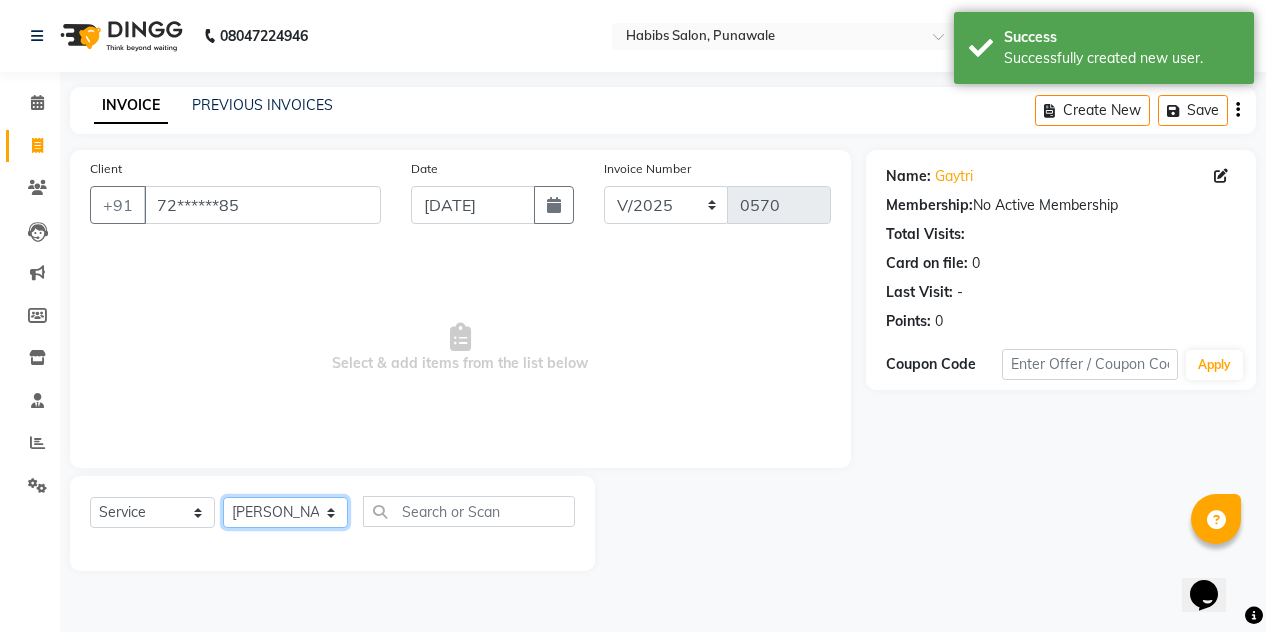 click on "Select Stylist [PERSON_NAME] [PERSON_NAME] Manager [PERSON_NAME] [PERSON_NAME] SHRUTI" 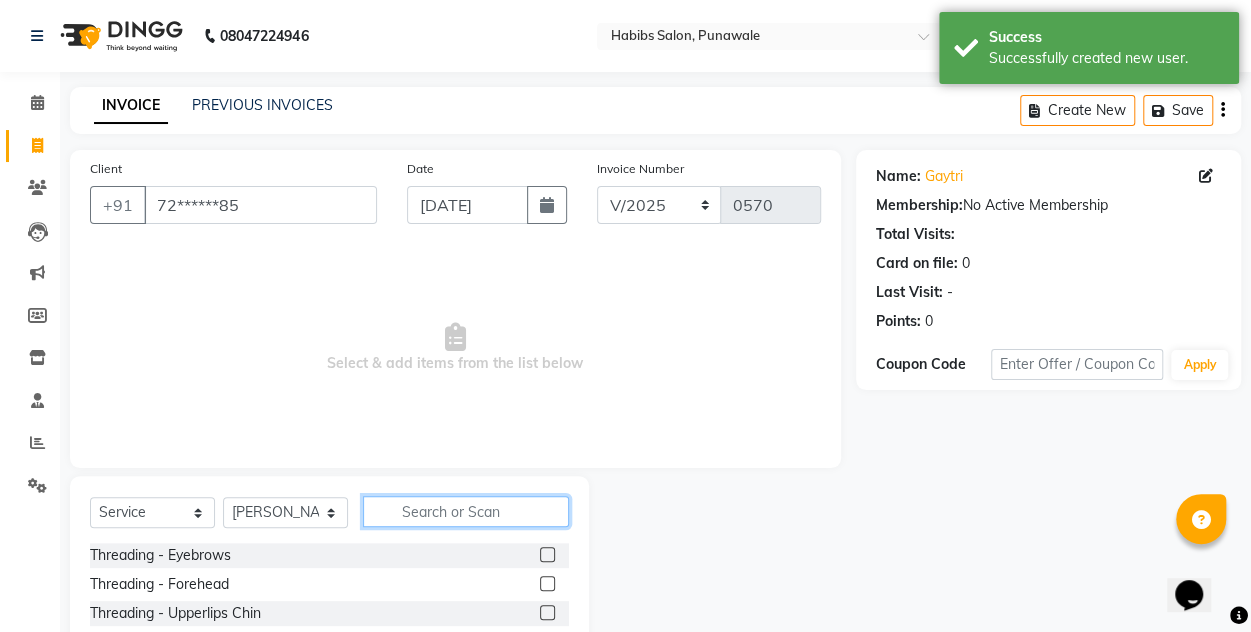 click 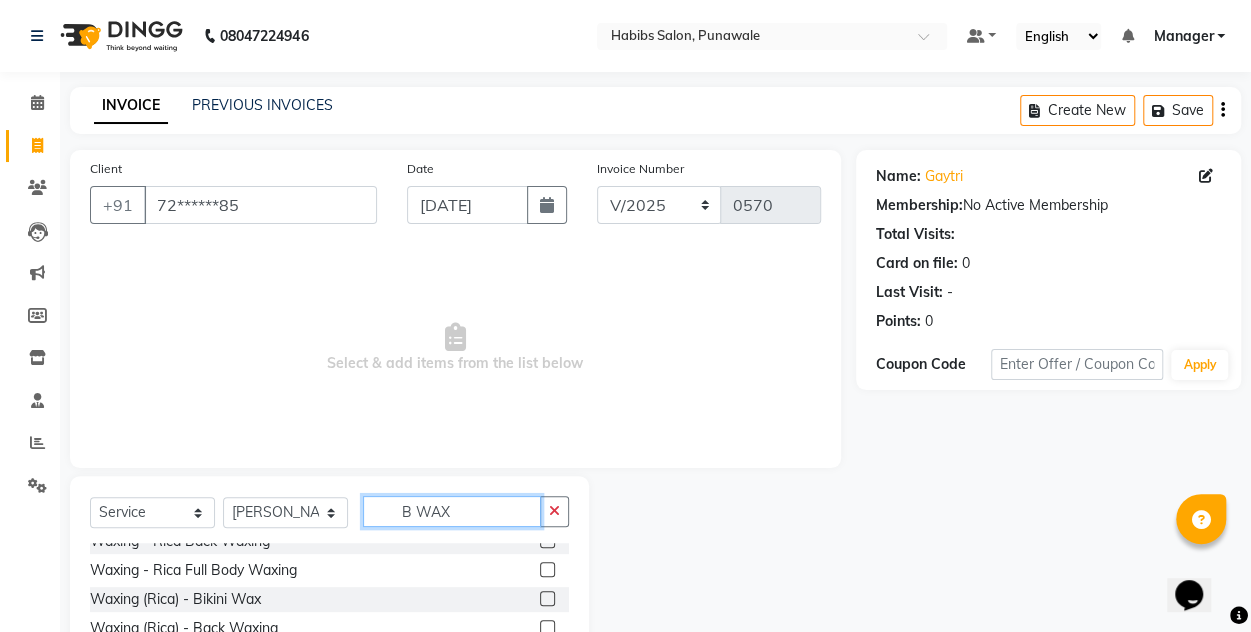 scroll, scrollTop: 74, scrollLeft: 0, axis: vertical 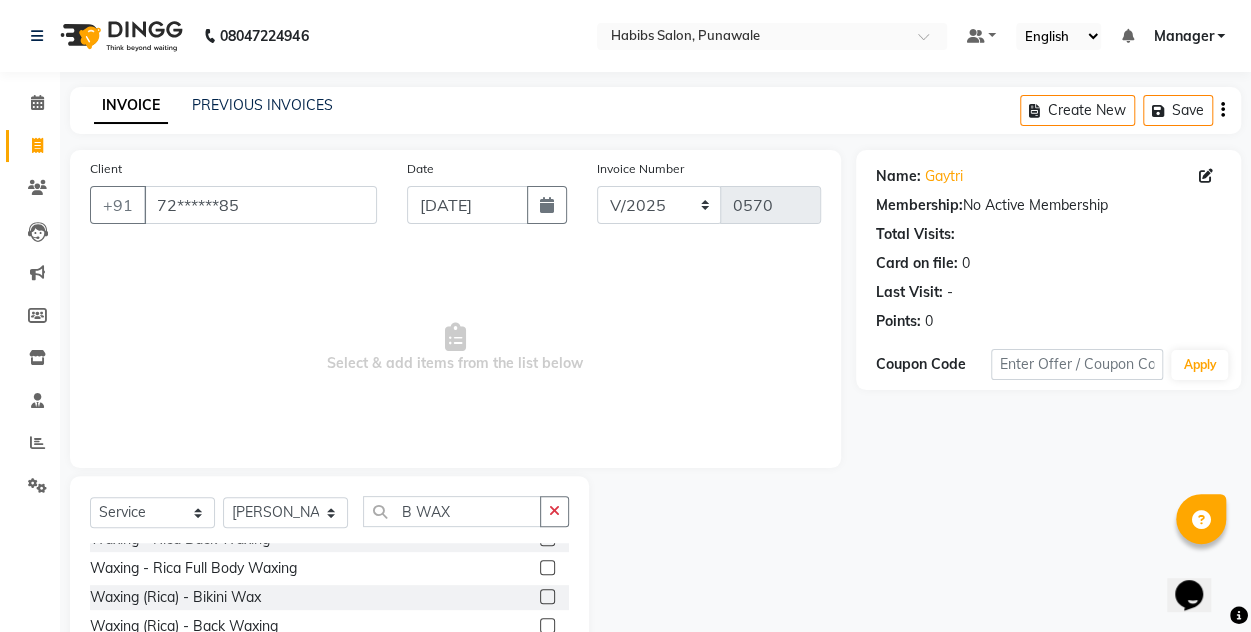 click 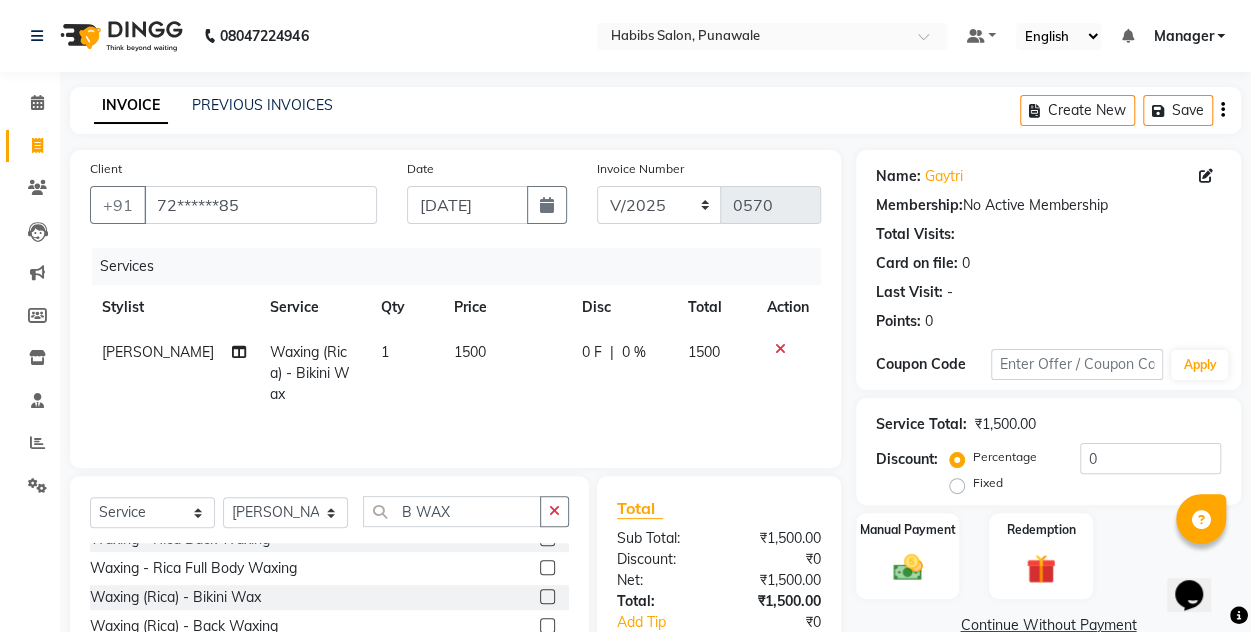 click on "1500" 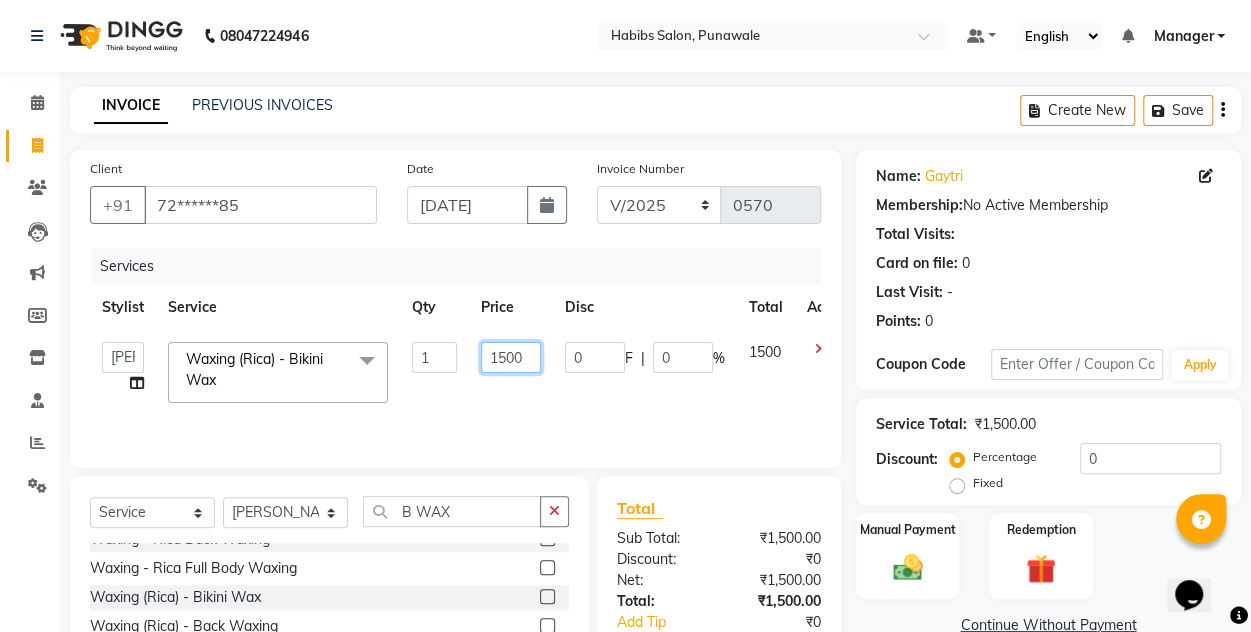 click on "1500" 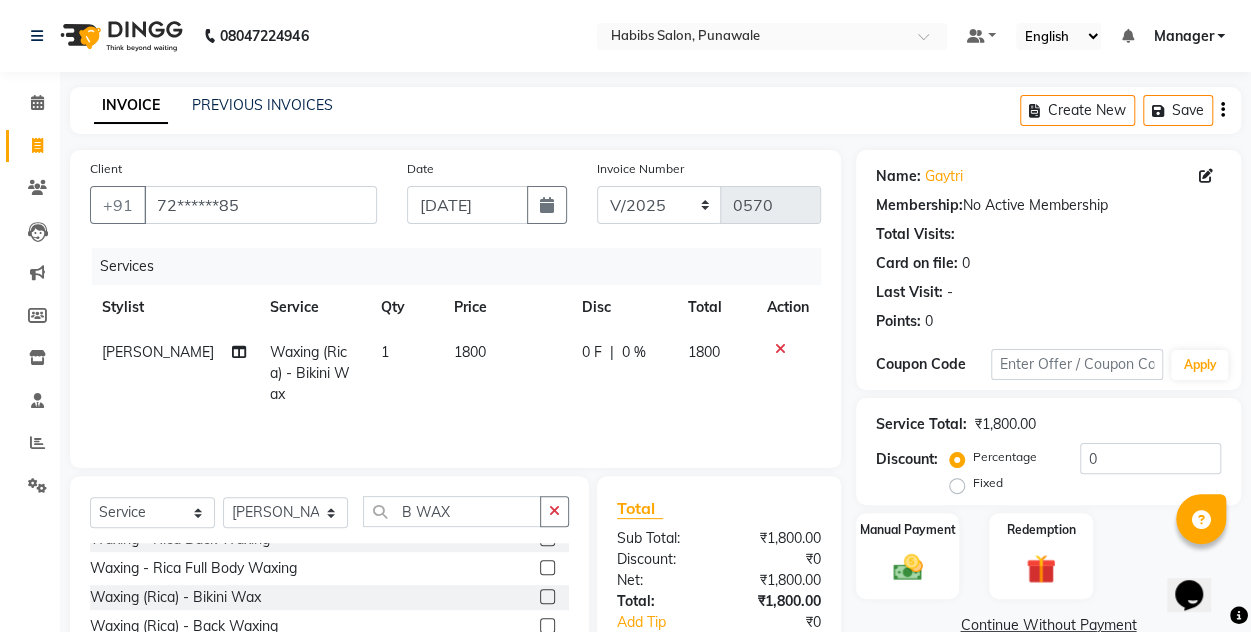 click on "1800" 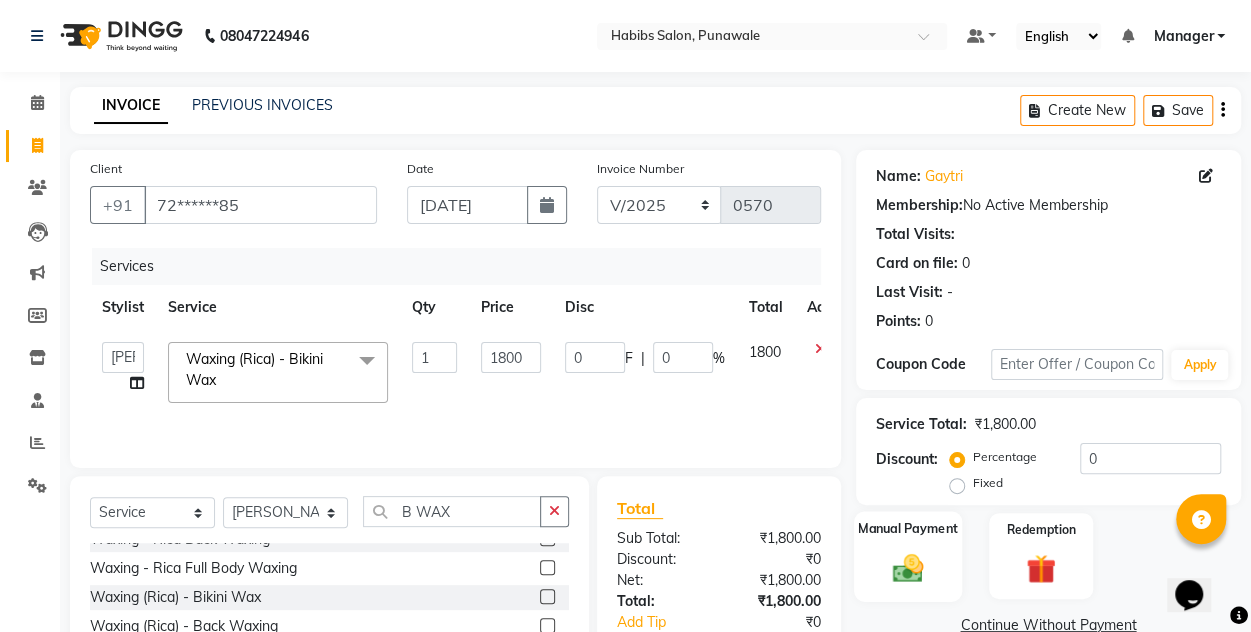 click 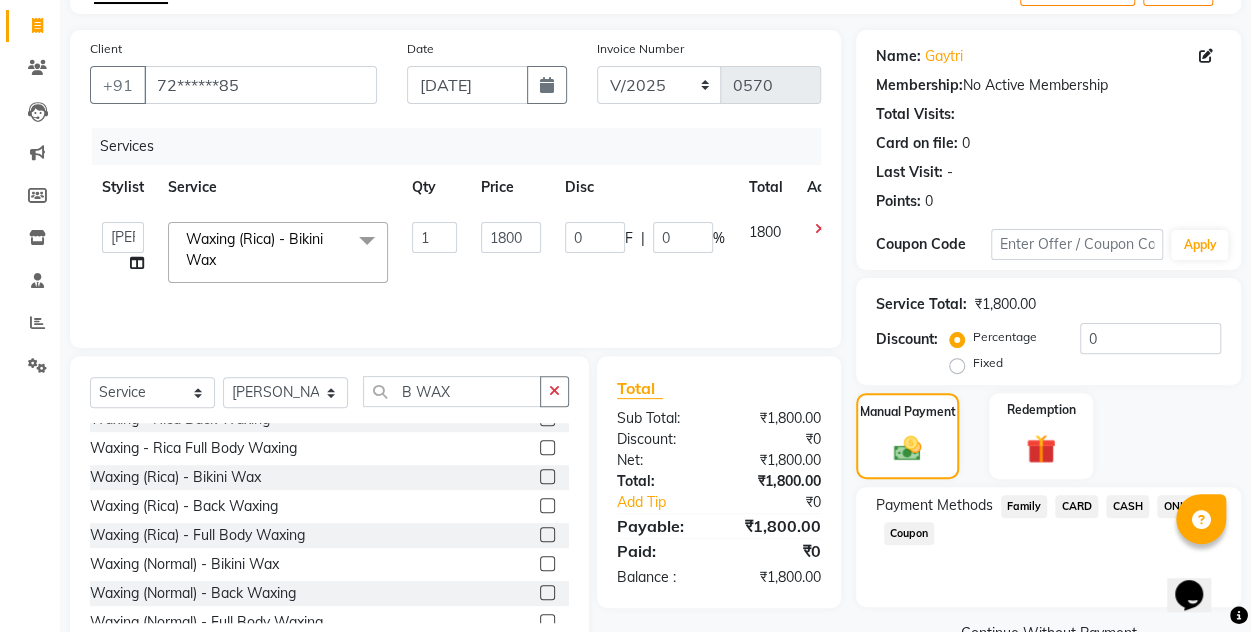 scroll, scrollTop: 168, scrollLeft: 0, axis: vertical 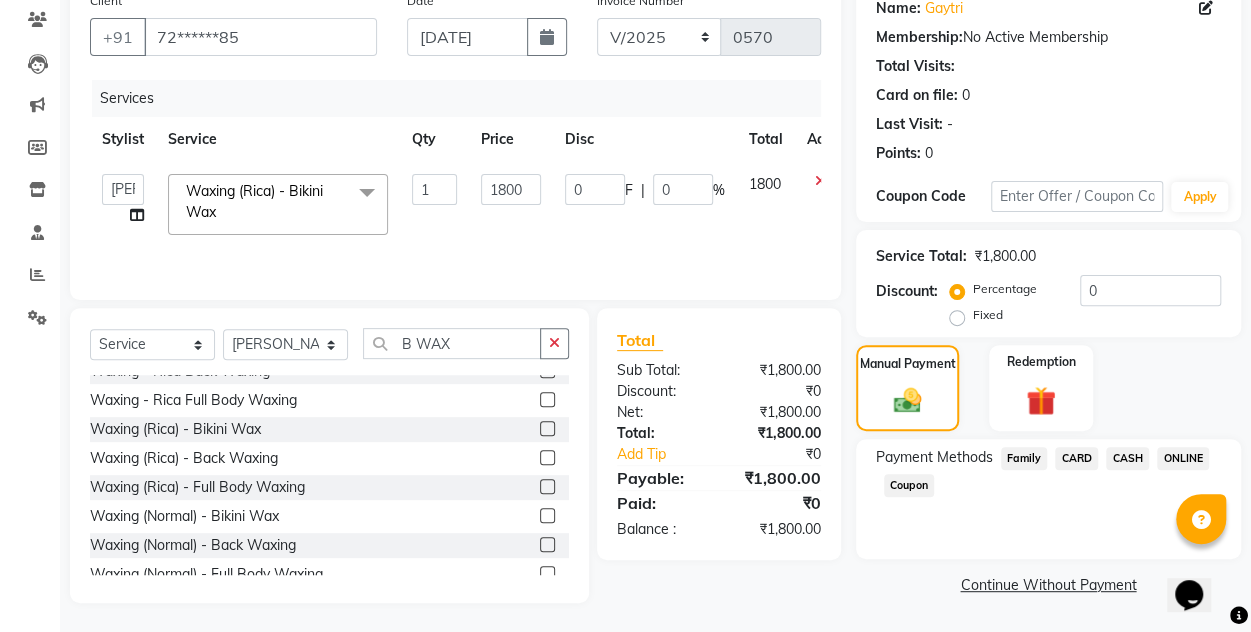click on "ONLINE" 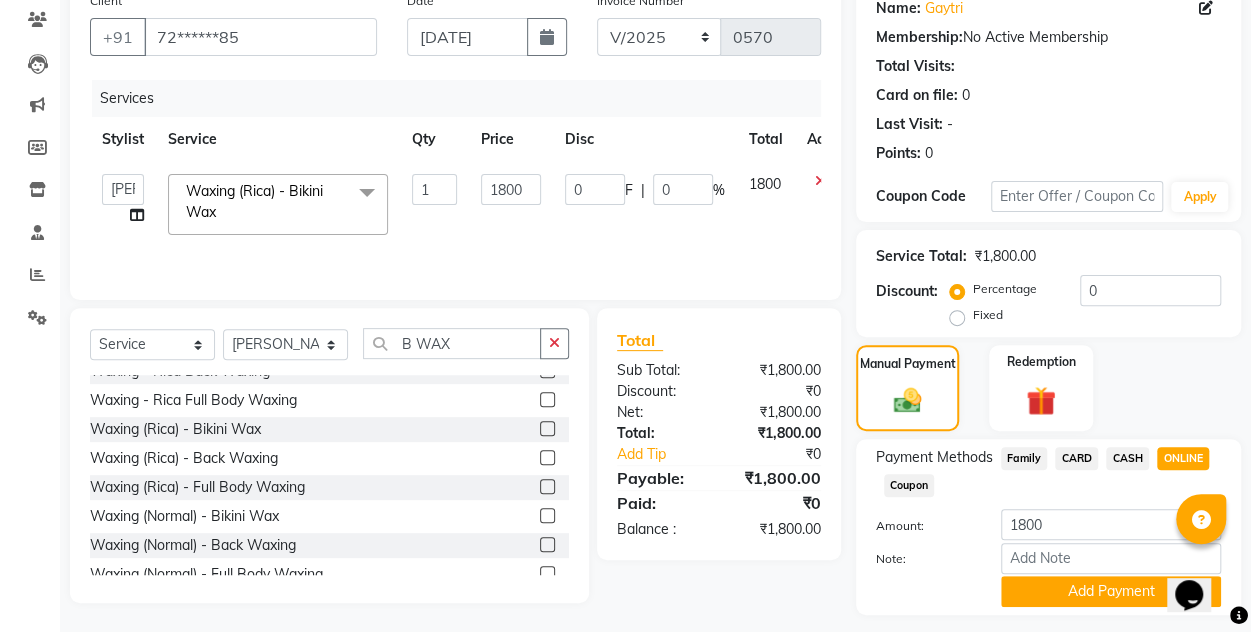 drag, startPoint x: 1120, startPoint y: 593, endPoint x: 1258, endPoint y: 592, distance: 138.00362 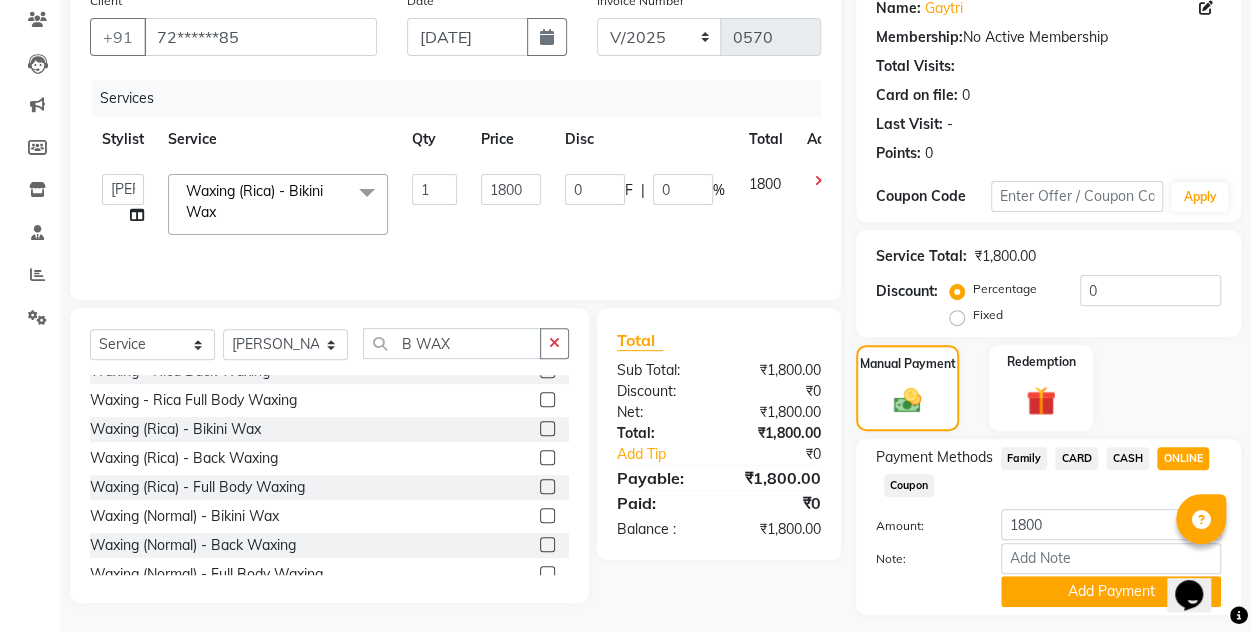 click on "08047224946 Select Location × Habibs Salon, Punawale Default Panel My Panel English ENGLISH Español العربية मराठी हिंदी ગુજરાતી தமிழ் 中文 Notifications nothing to show Manager Manage Profile Change Password Sign out  Version:3.15.4  ☀ Habibs Salon, Punawale  Calendar  Invoice  Clients  Leads   Marketing  Members  Inventory  Staff  Reports  Settings Completed InProgress Upcoming Dropped Tentative Check-In Confirm Bookings Generate Report Segments Page Builder INVOICE PREVIOUS INVOICES Create New   Save  Client +91 72******85 Date [DATE] Invoice Number V/2025 V/[PHONE_NUMBER] Services Stylist Service Qty Price Disc Total Action  [PERSON_NAME]   [PERSON_NAME]   Manager   [PERSON_NAME]   [PERSON_NAME]   SHRUTI  Waxing (Rica) -  Bikini Wax  x Threading - Eyebrows Threading - Forehead Threading - Upperlips Chin Threading - Chin Threading - Side Locks Threading - Full Face Threading Threading -  Eyebrows Threading -  Forehead Hair Cut" at bounding box center (625, 148) 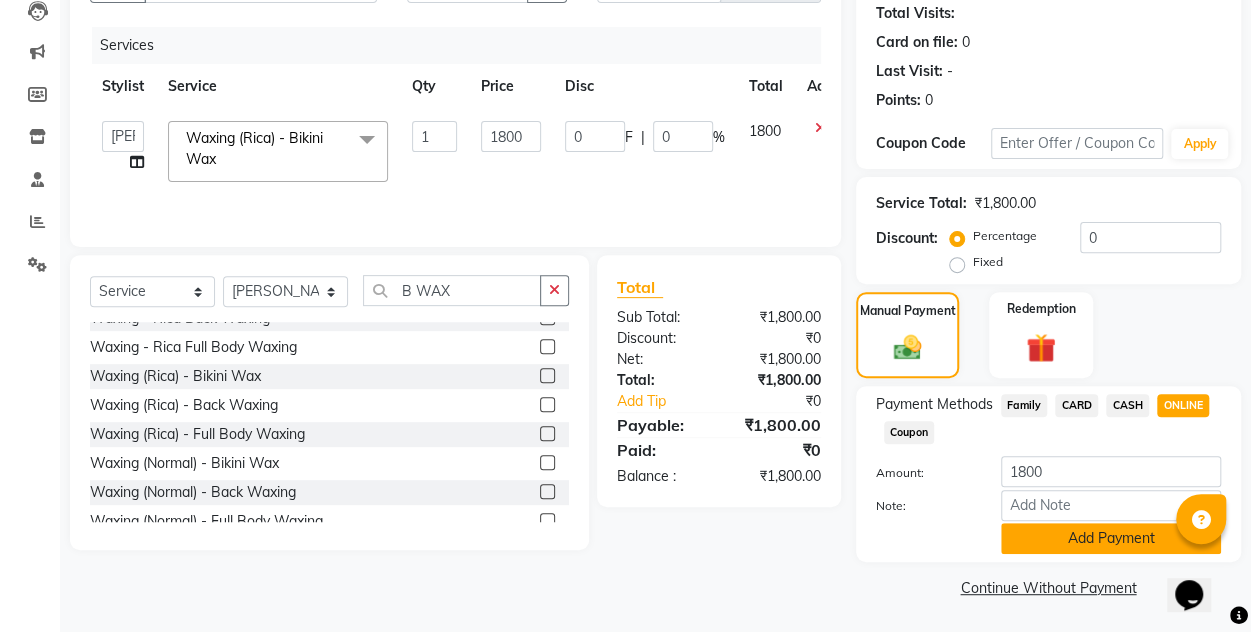 click on "Add Payment" 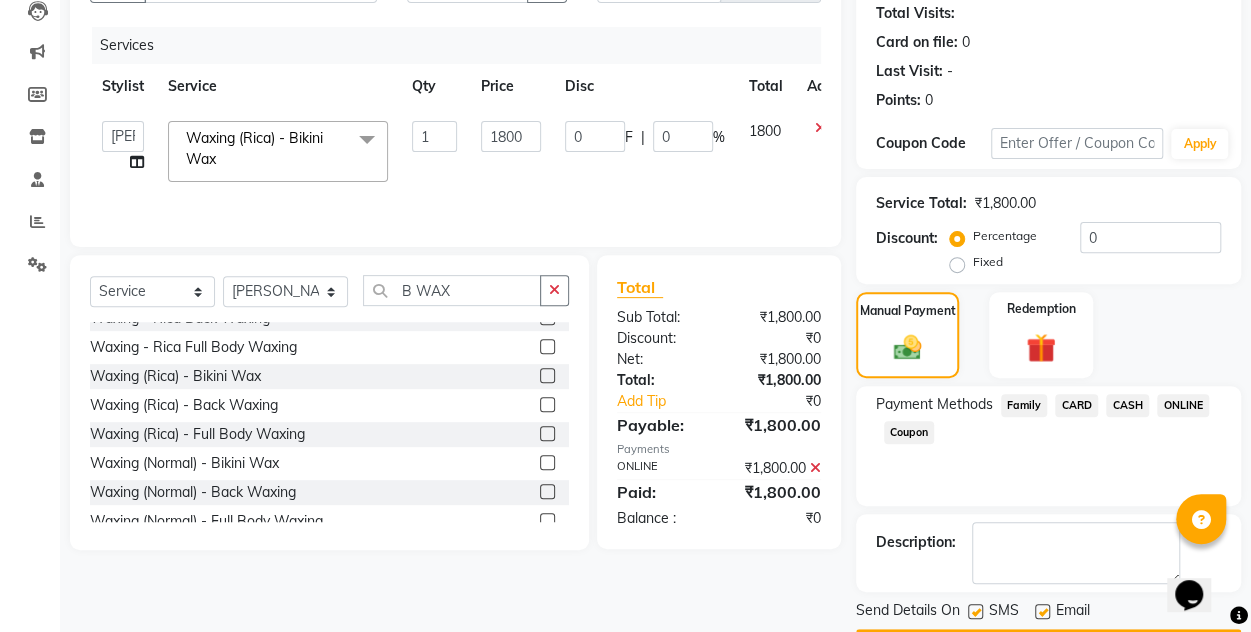 scroll, scrollTop: 277, scrollLeft: 0, axis: vertical 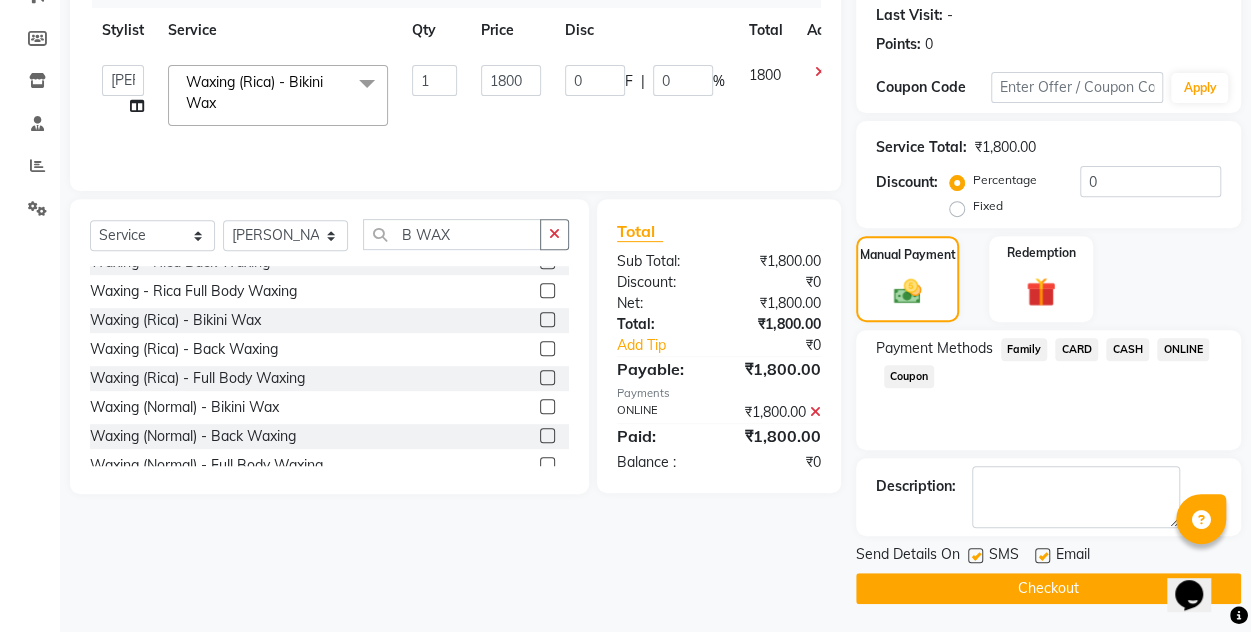 click on "Checkout" 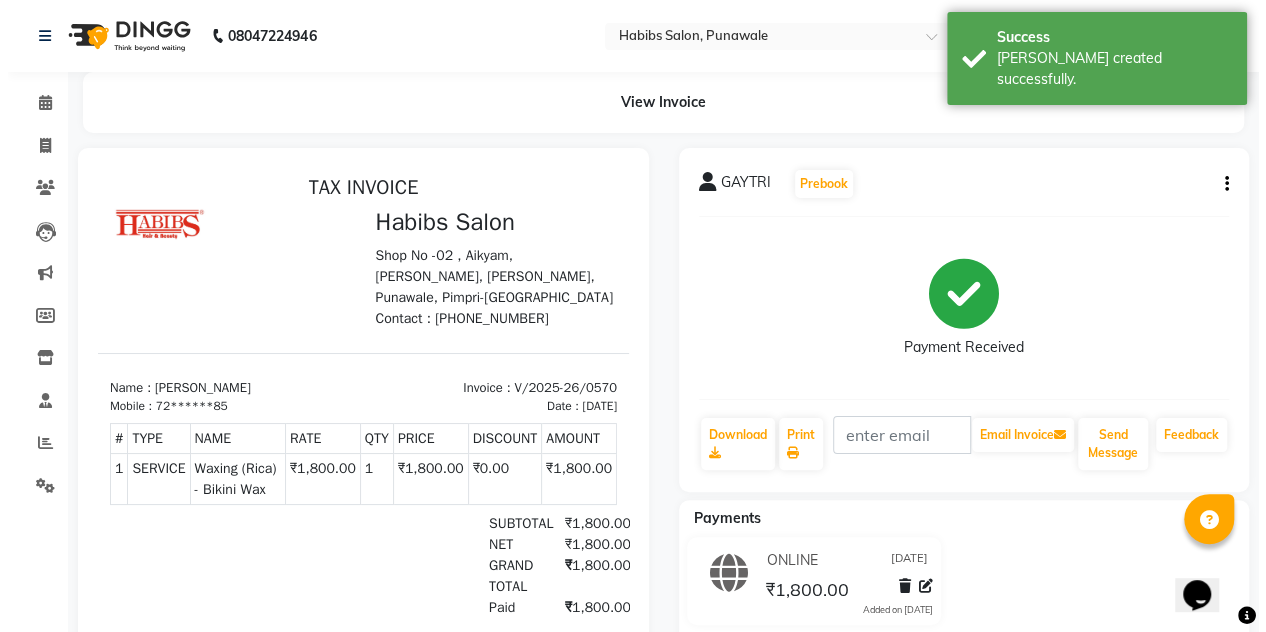 scroll, scrollTop: 0, scrollLeft: 0, axis: both 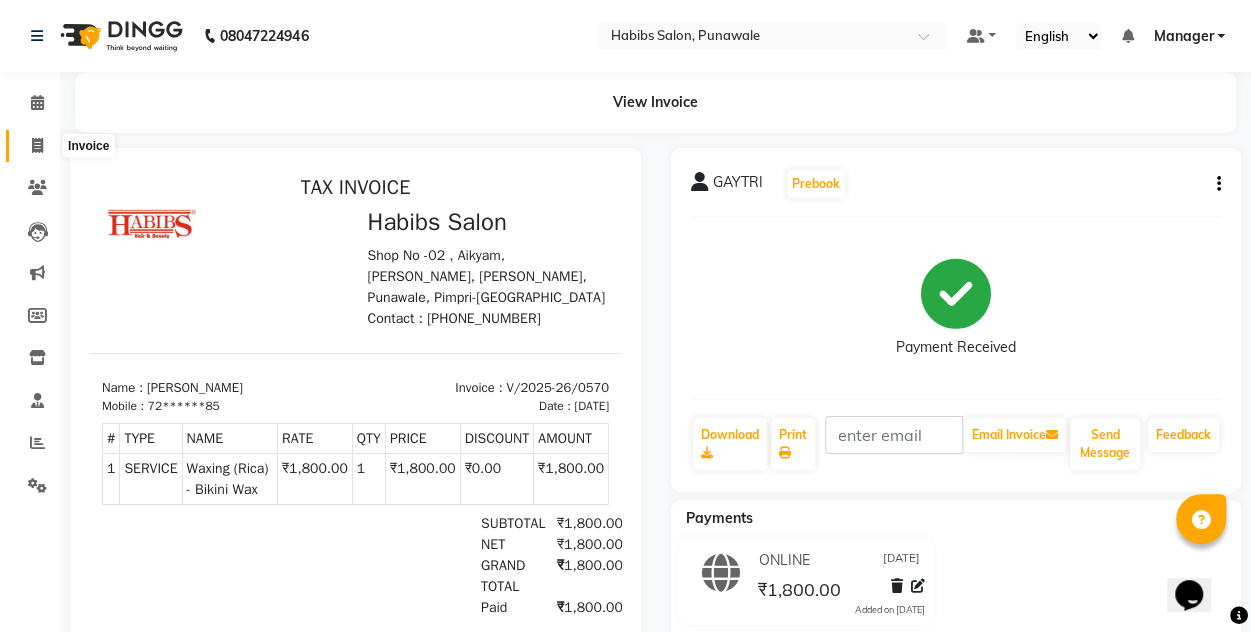 click 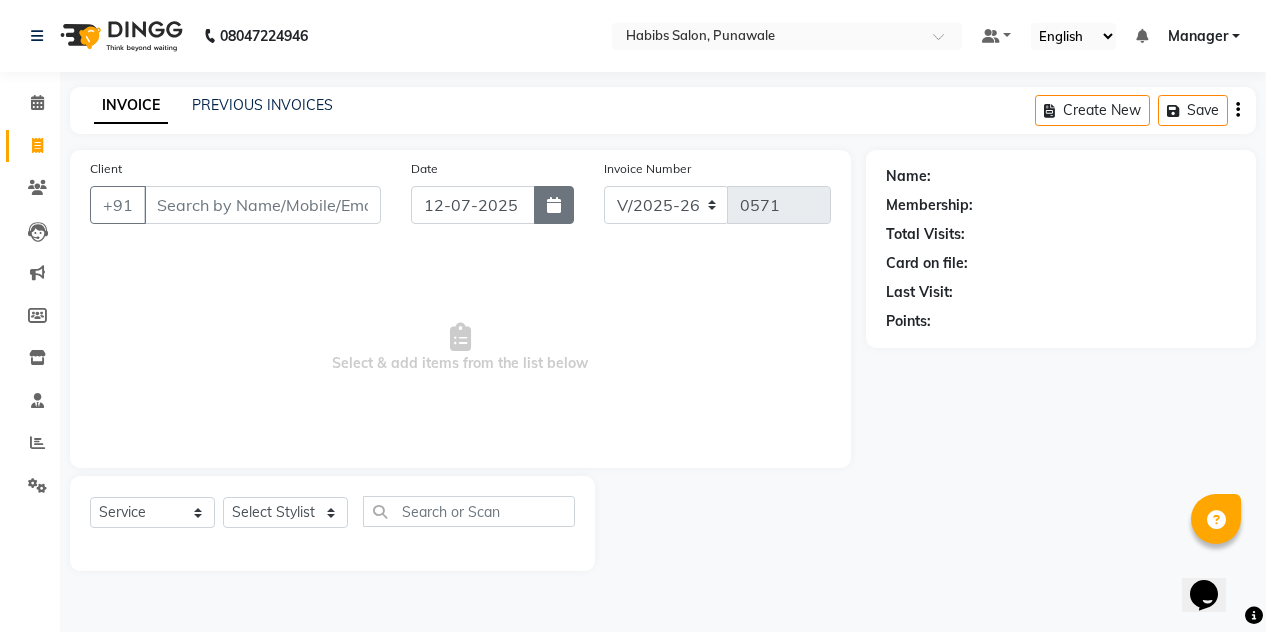 click 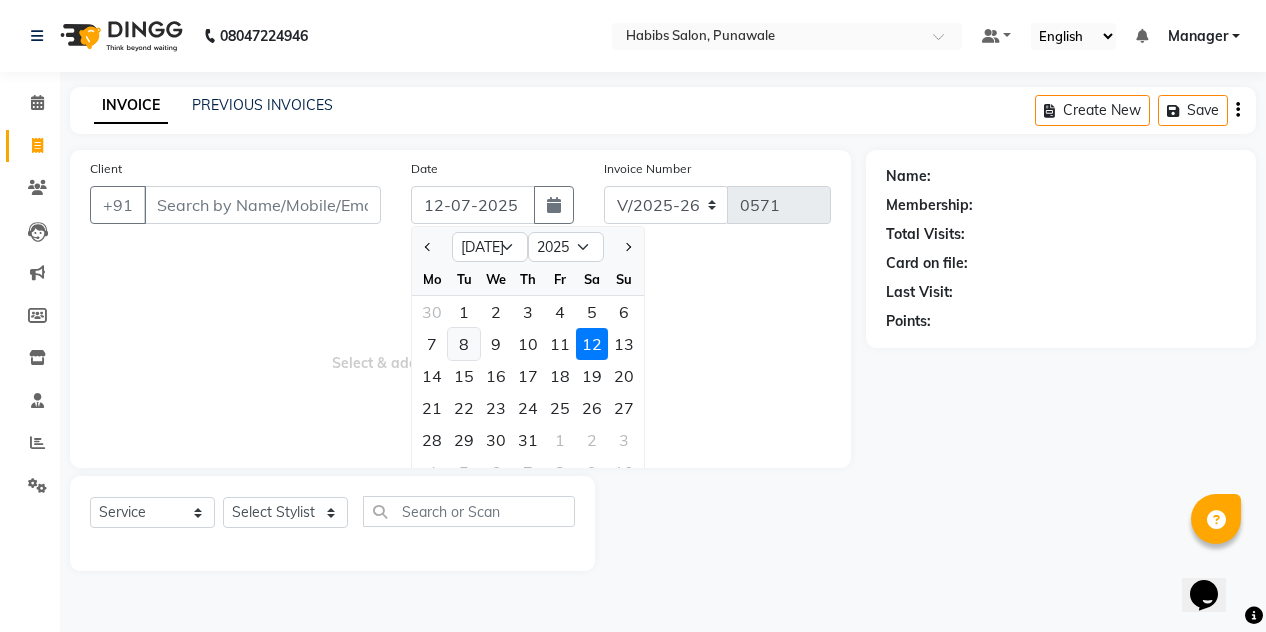 click on "8" 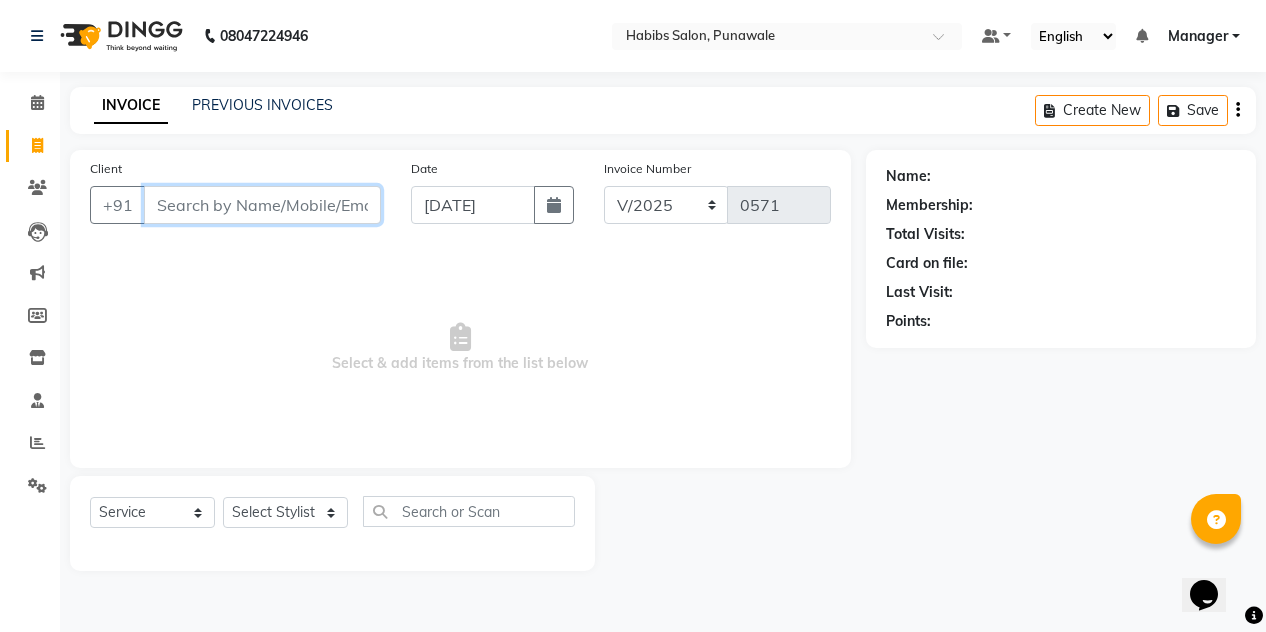 click on "Client" at bounding box center (262, 205) 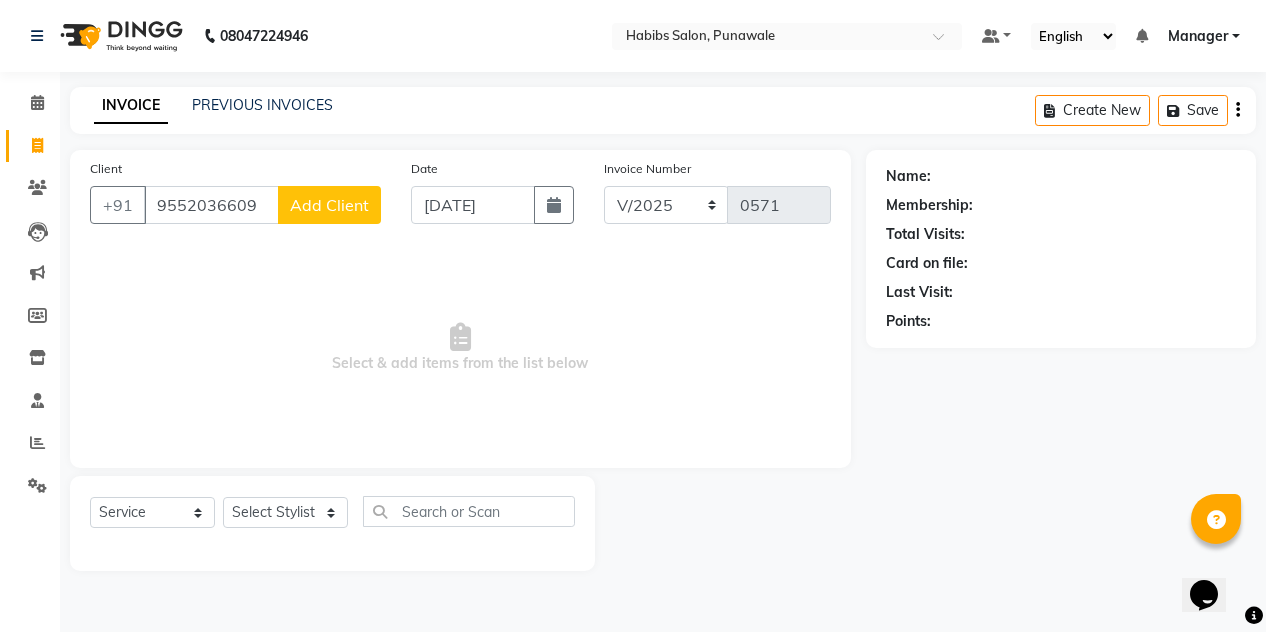 click on "Add Client" 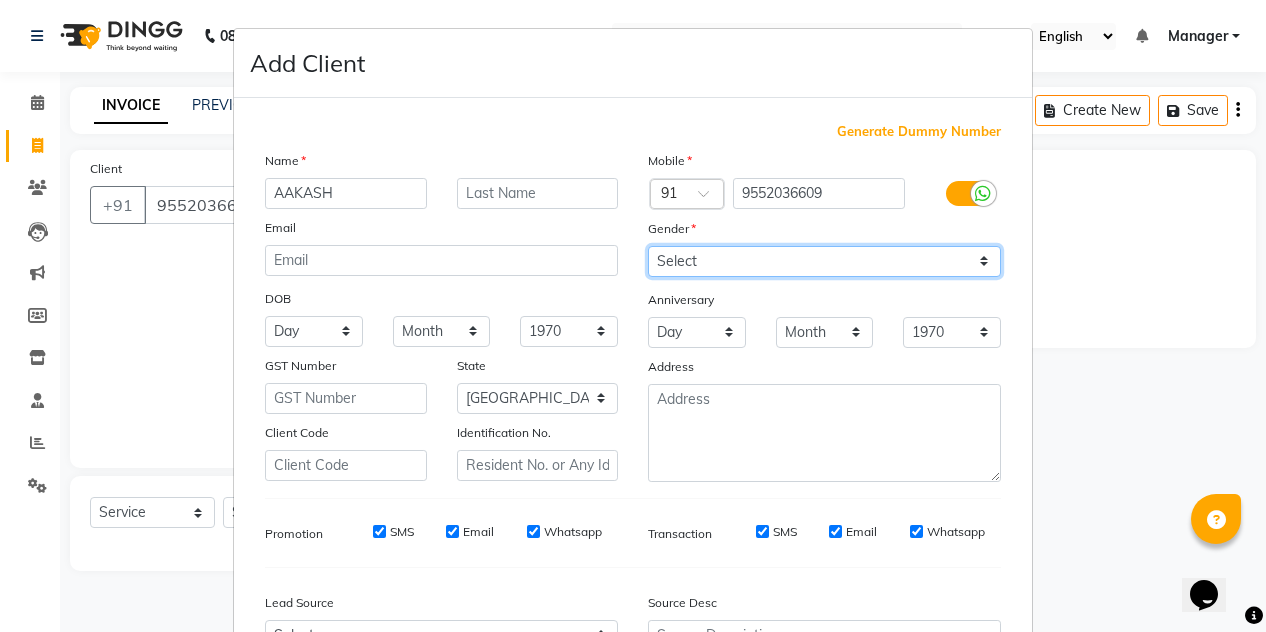 click on "Select [DEMOGRAPHIC_DATA] [DEMOGRAPHIC_DATA] Other Prefer Not To Say" at bounding box center [824, 261] 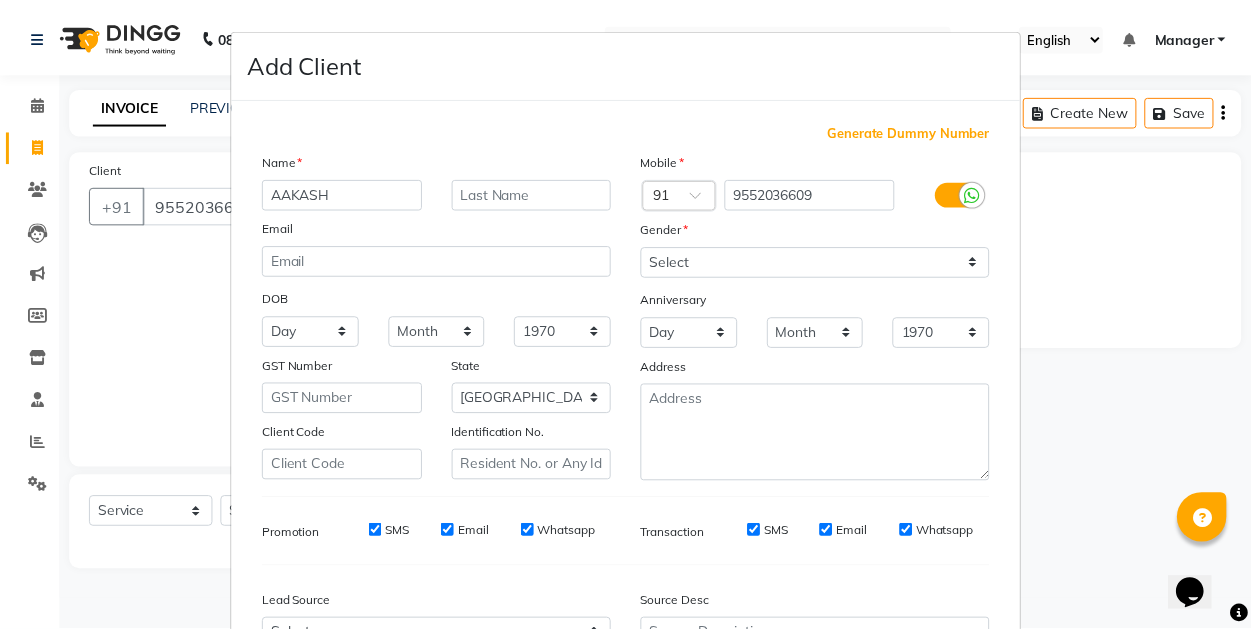 scroll, scrollTop: 213, scrollLeft: 0, axis: vertical 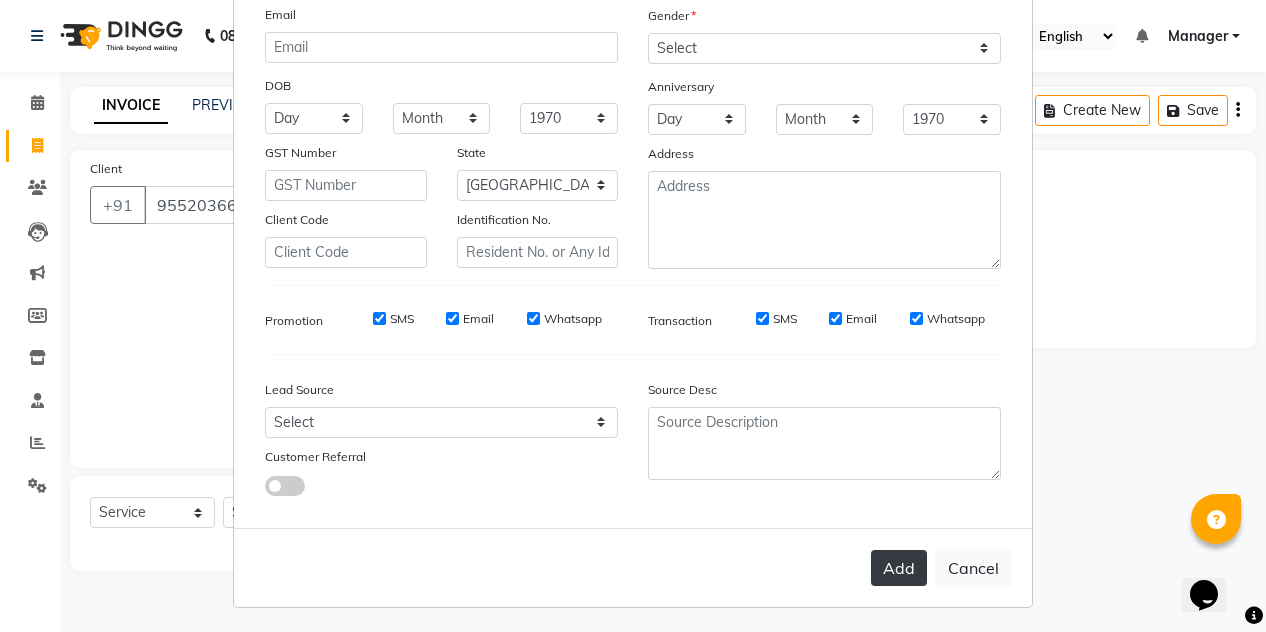 click on "Add" at bounding box center [899, 568] 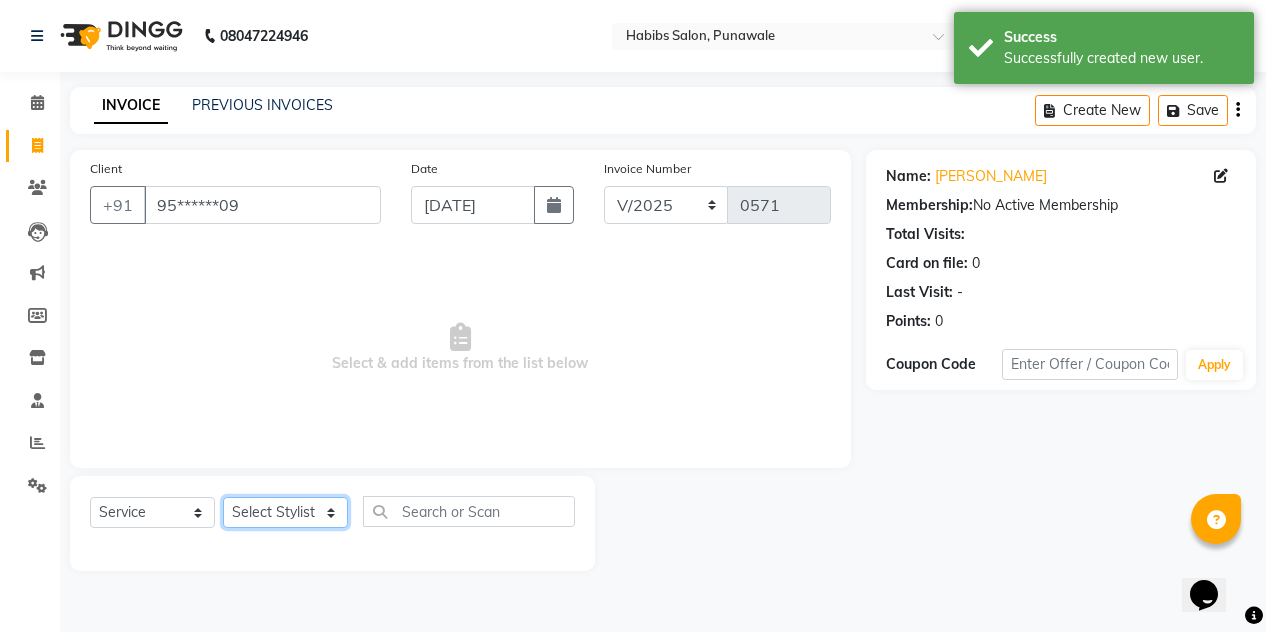 click on "Select Stylist [PERSON_NAME] [PERSON_NAME] Manager [PERSON_NAME] [PERSON_NAME] SHRUTI" 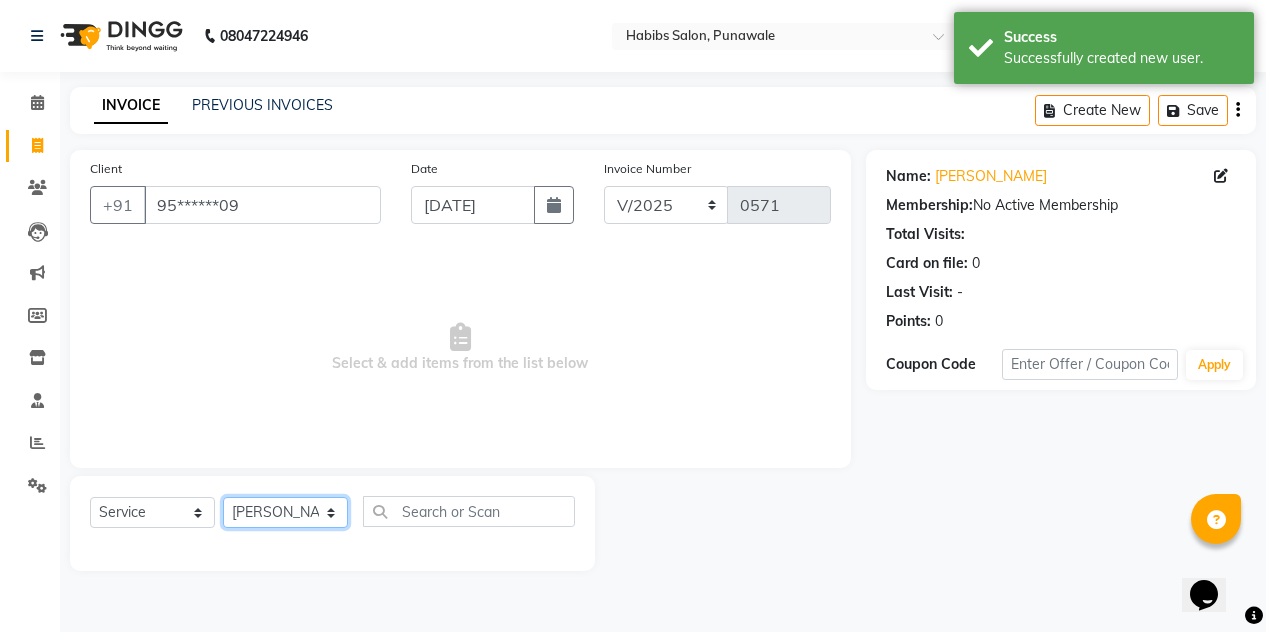 click on "Select Stylist [PERSON_NAME] [PERSON_NAME] Manager [PERSON_NAME] [PERSON_NAME] SHRUTI" 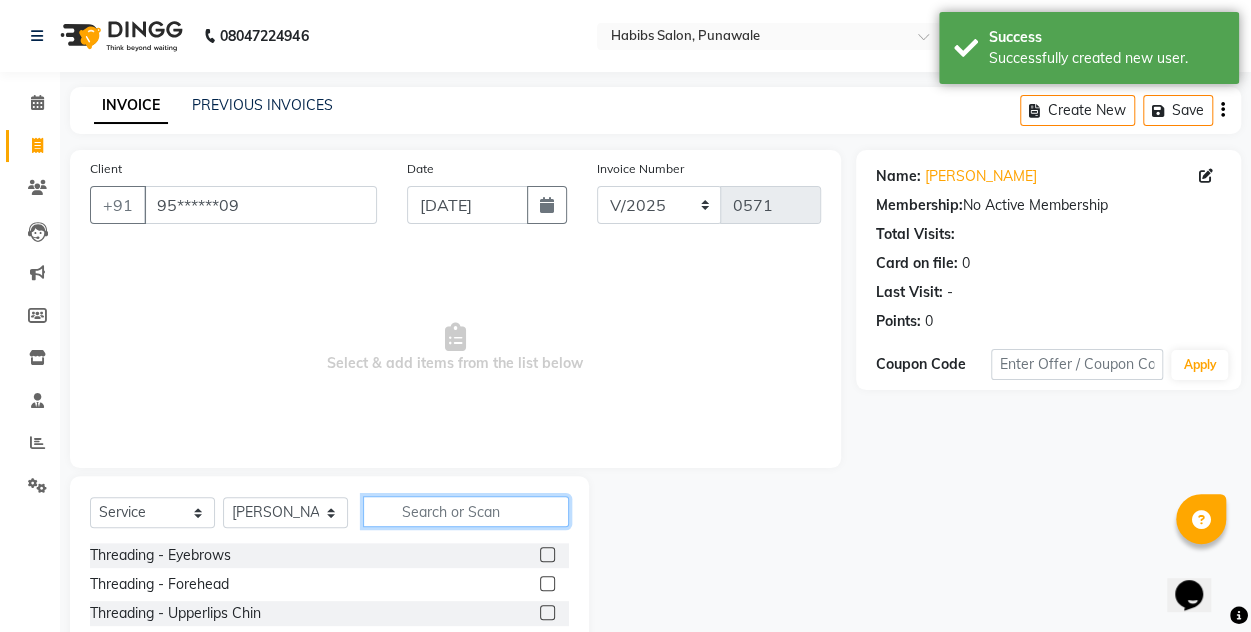 click 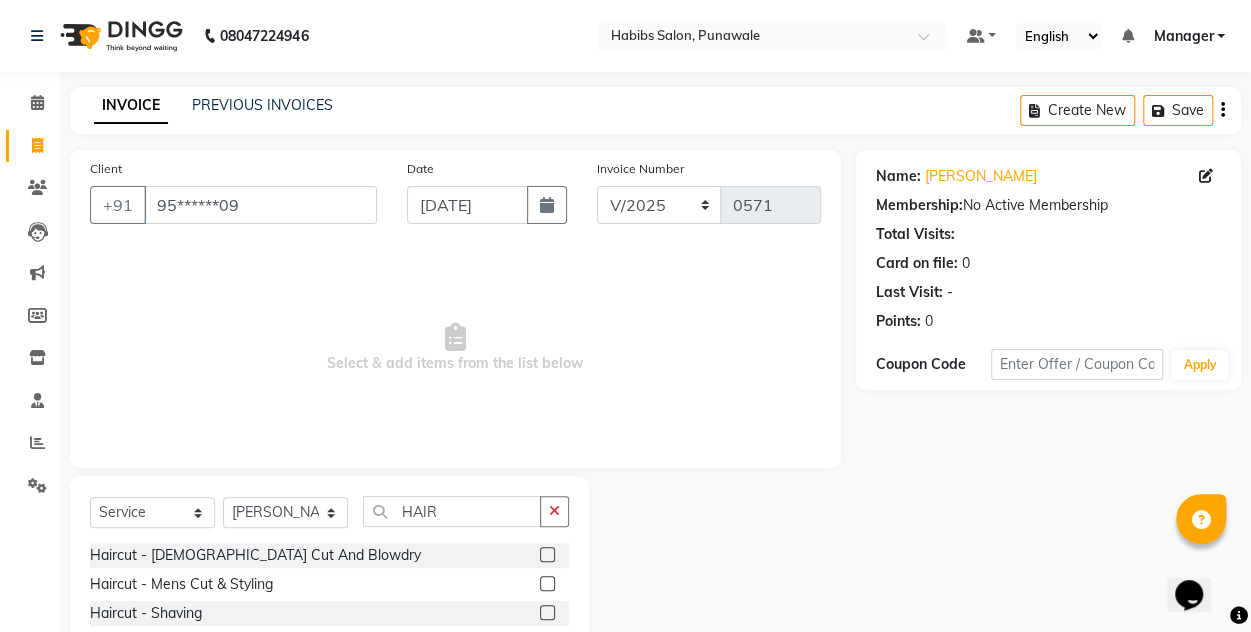 click 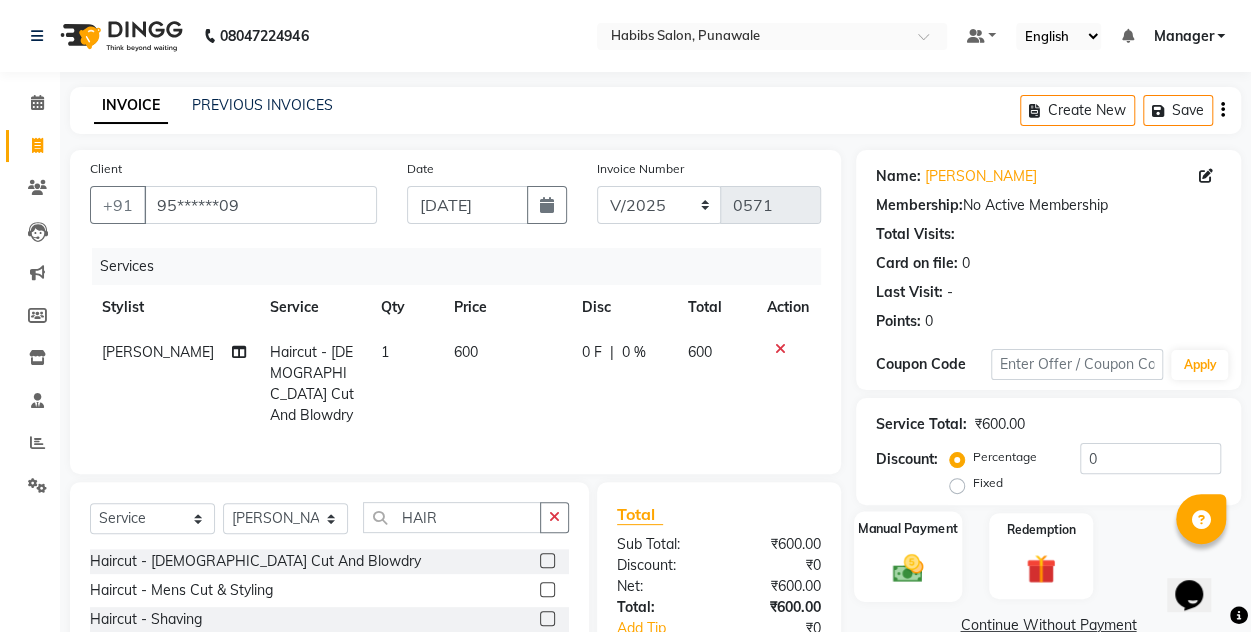 click 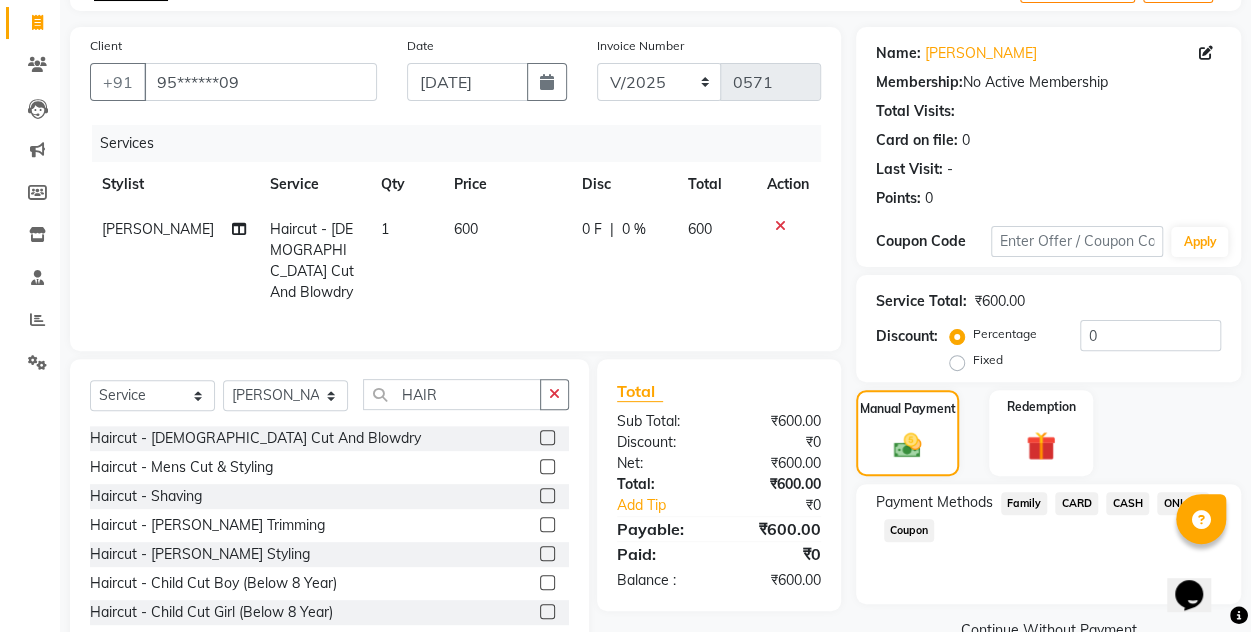 scroll, scrollTop: 168, scrollLeft: 0, axis: vertical 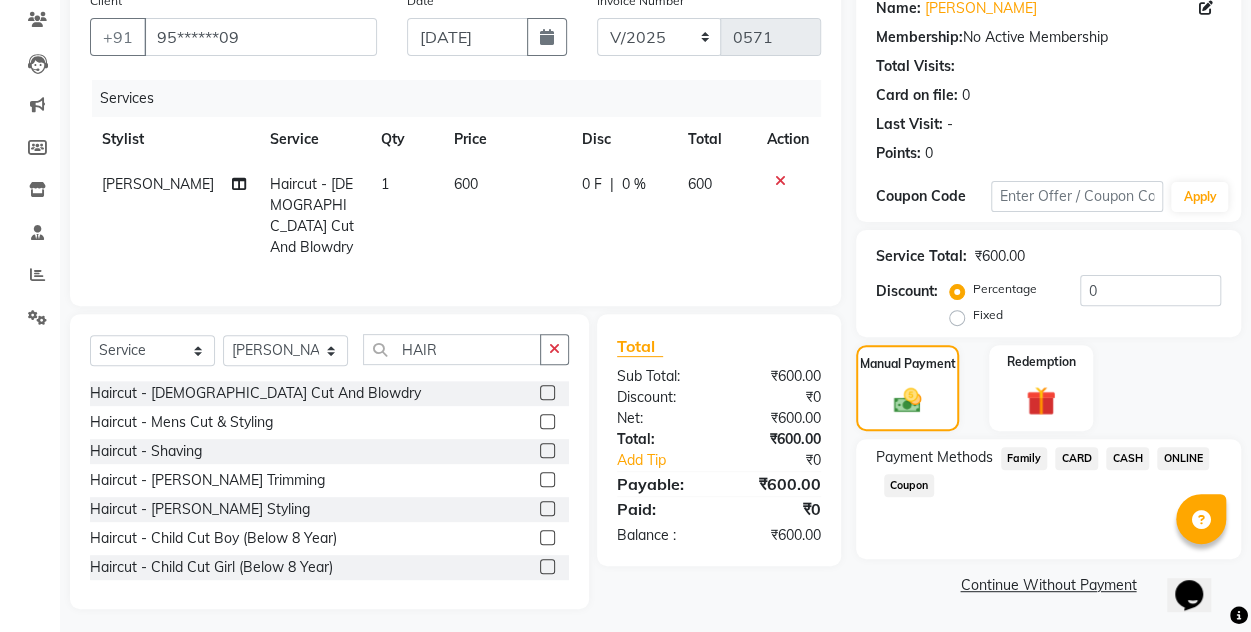 click on "ONLINE" 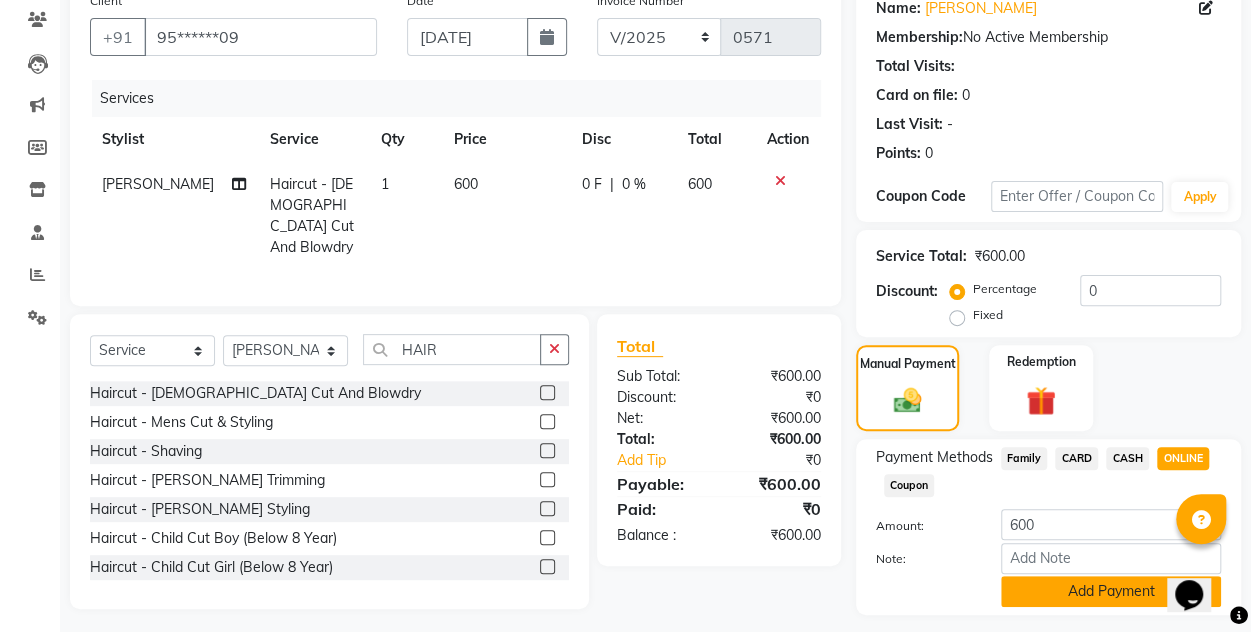 click on "Add Payment" 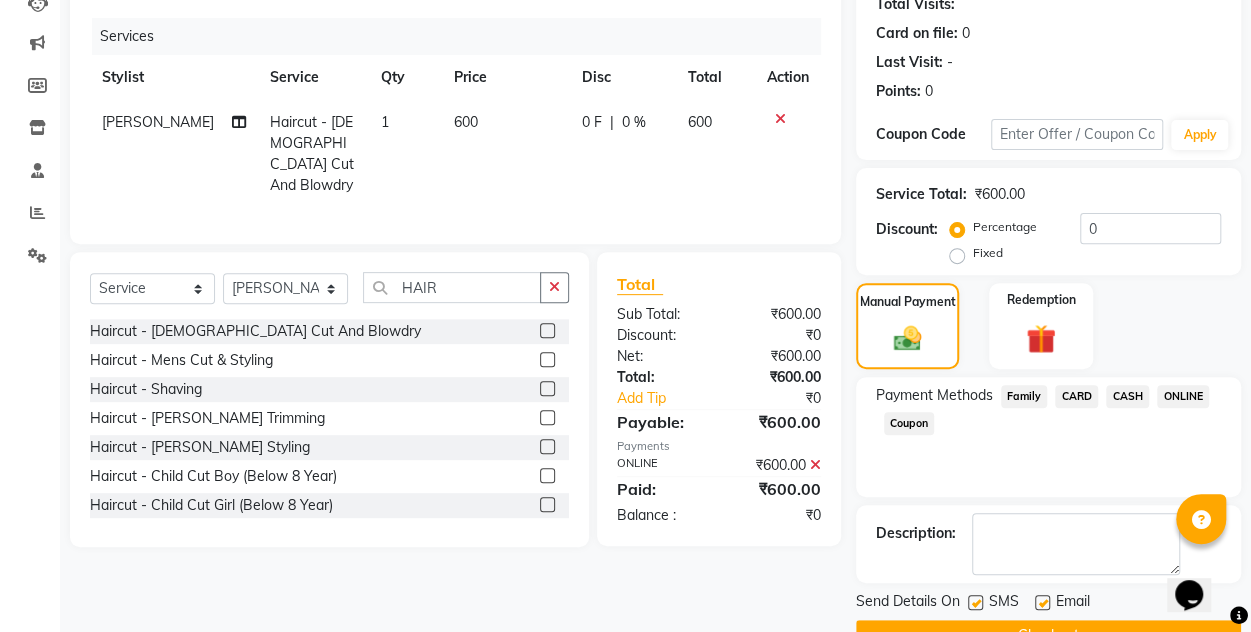 scroll, scrollTop: 277, scrollLeft: 0, axis: vertical 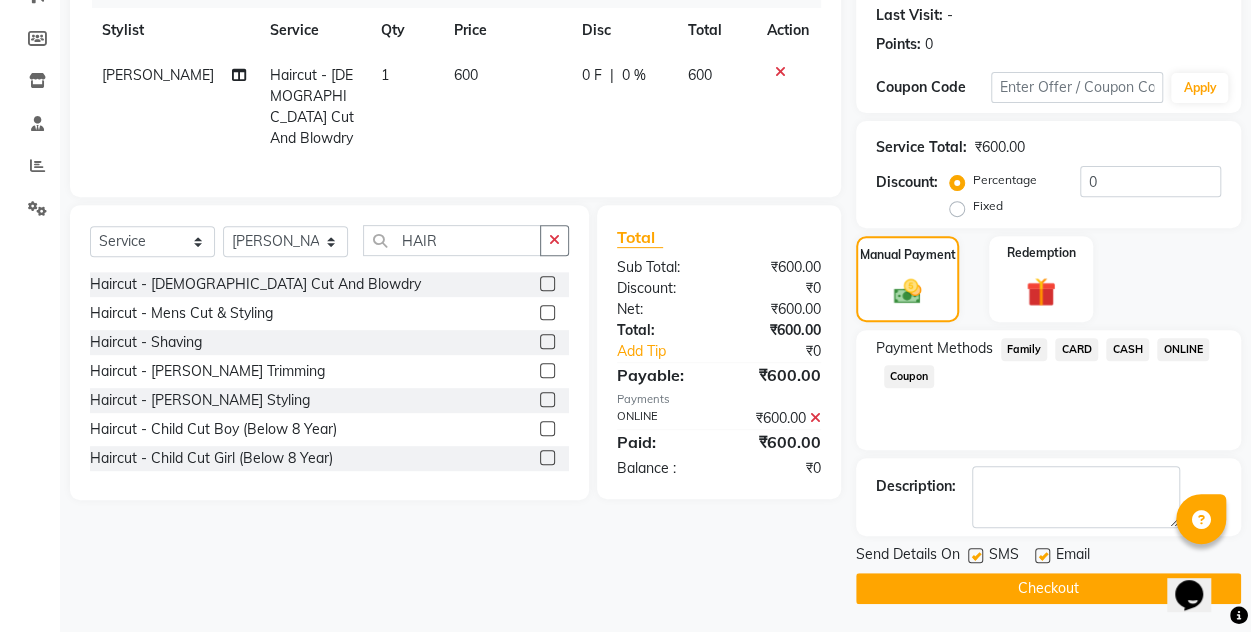 click on "Checkout" 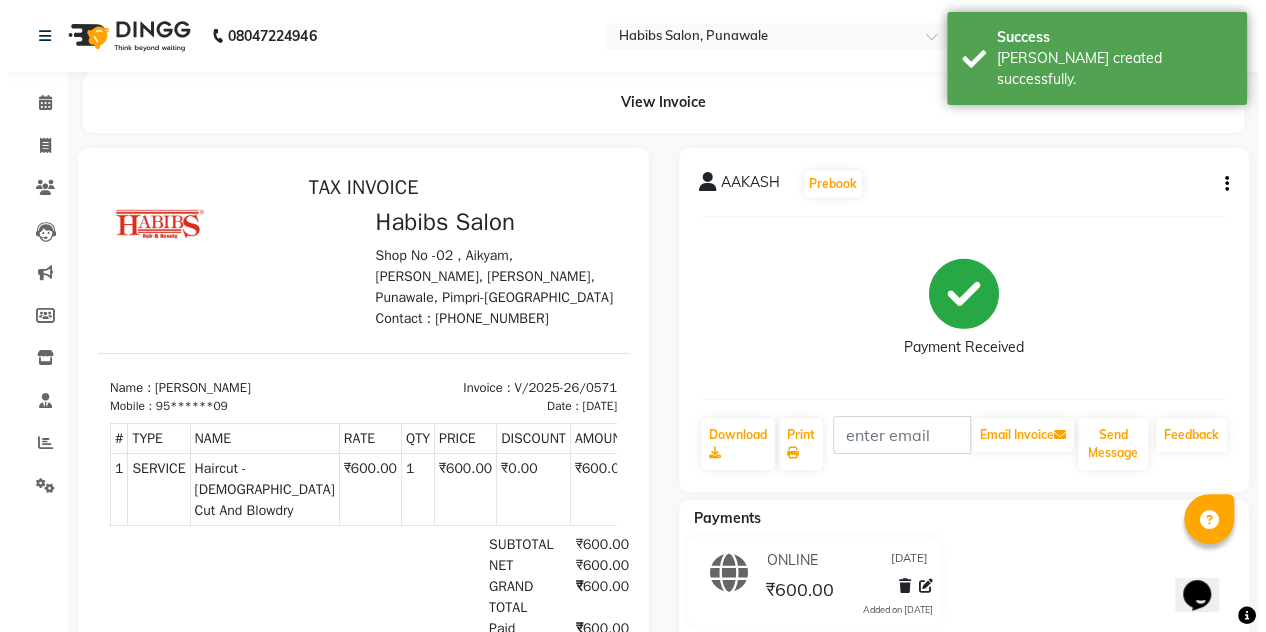 scroll, scrollTop: 0, scrollLeft: 0, axis: both 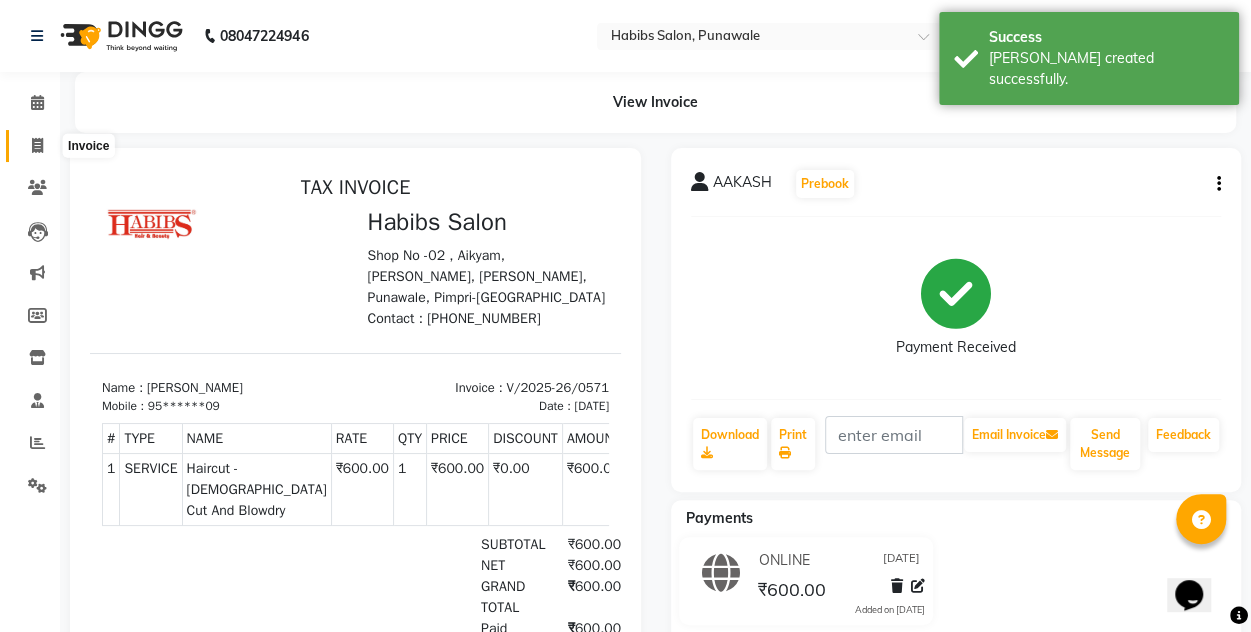 click 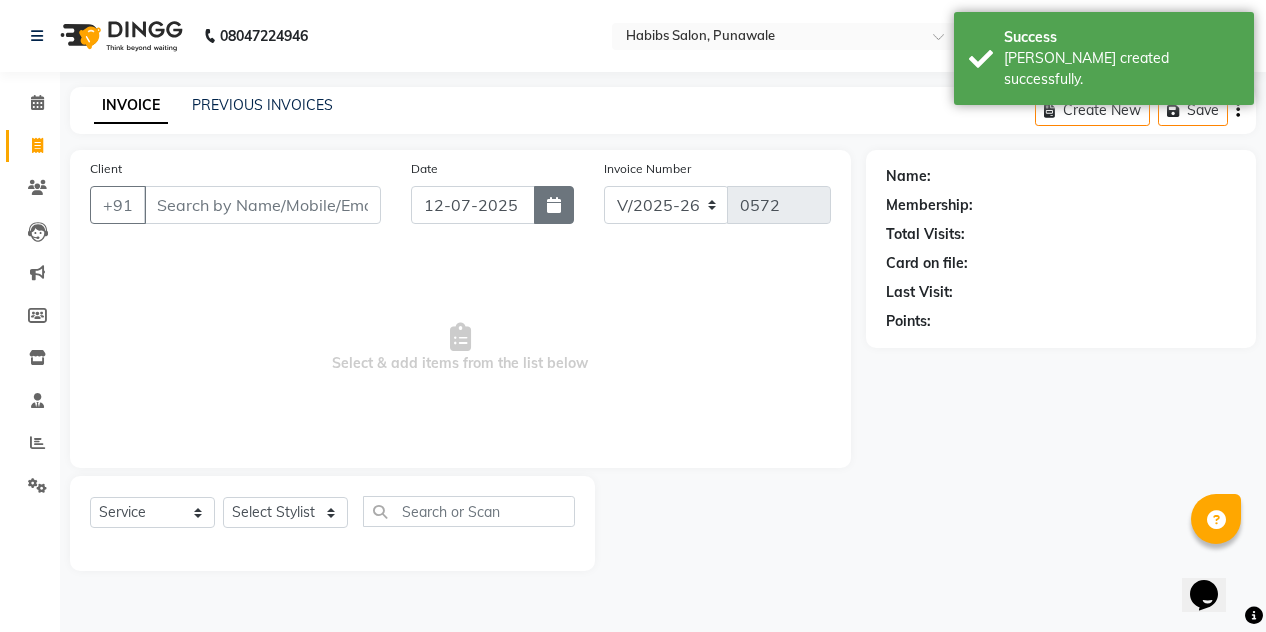 click 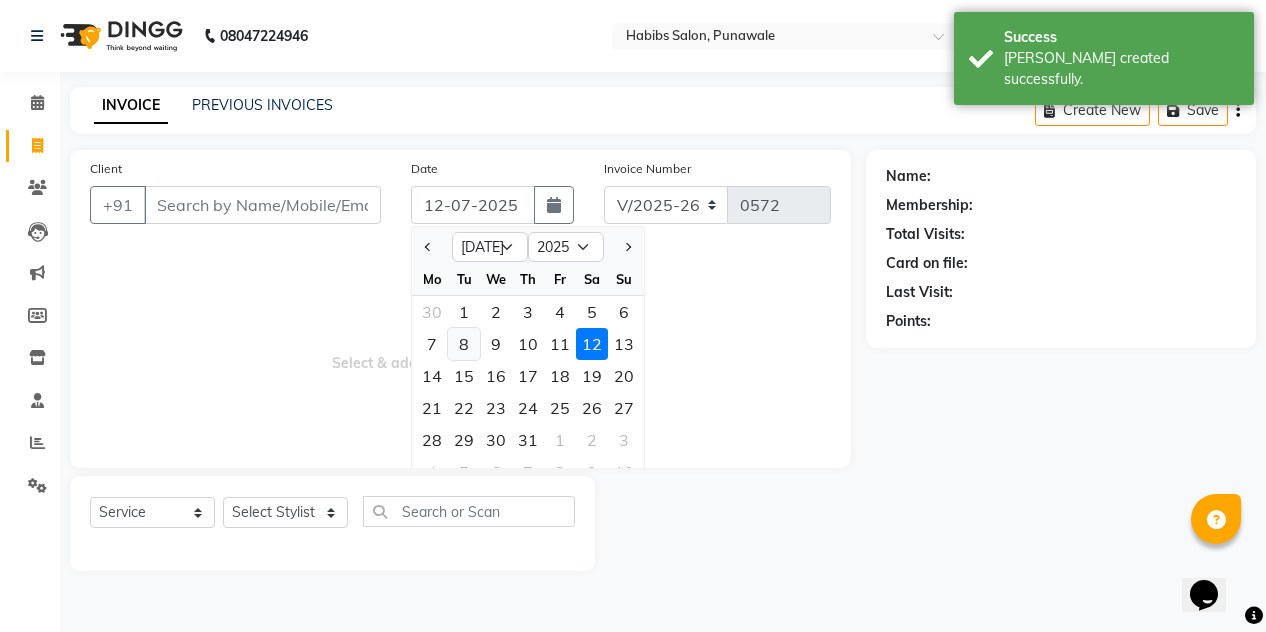 click on "8" 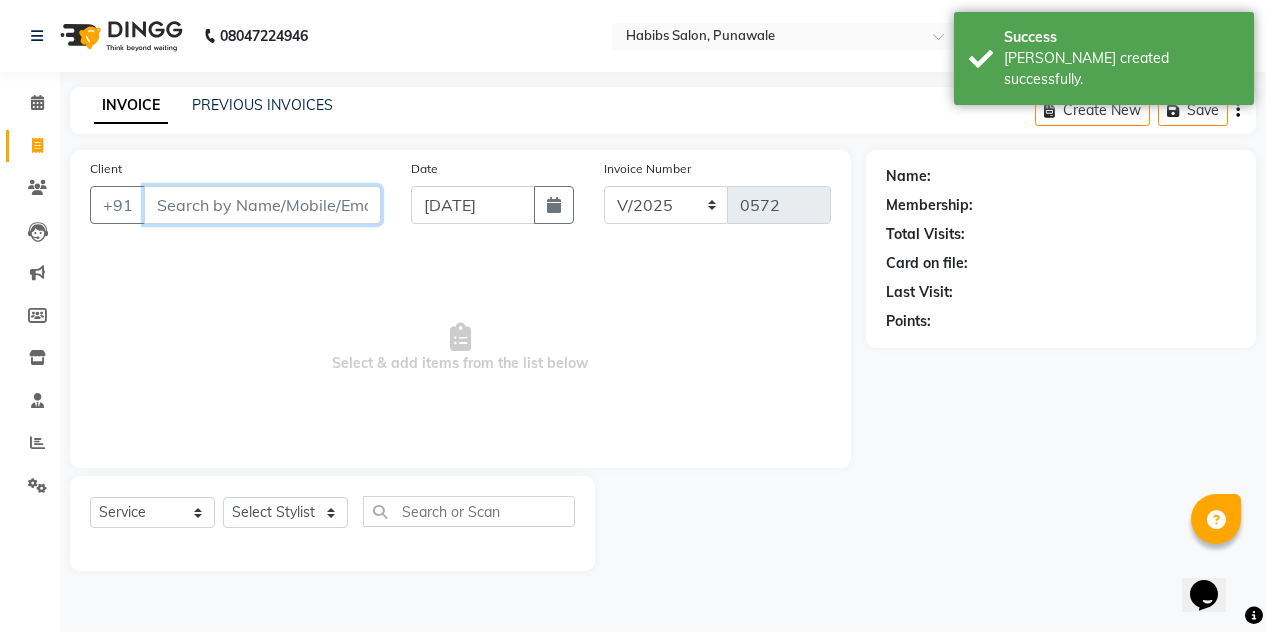 click on "Client" at bounding box center (262, 205) 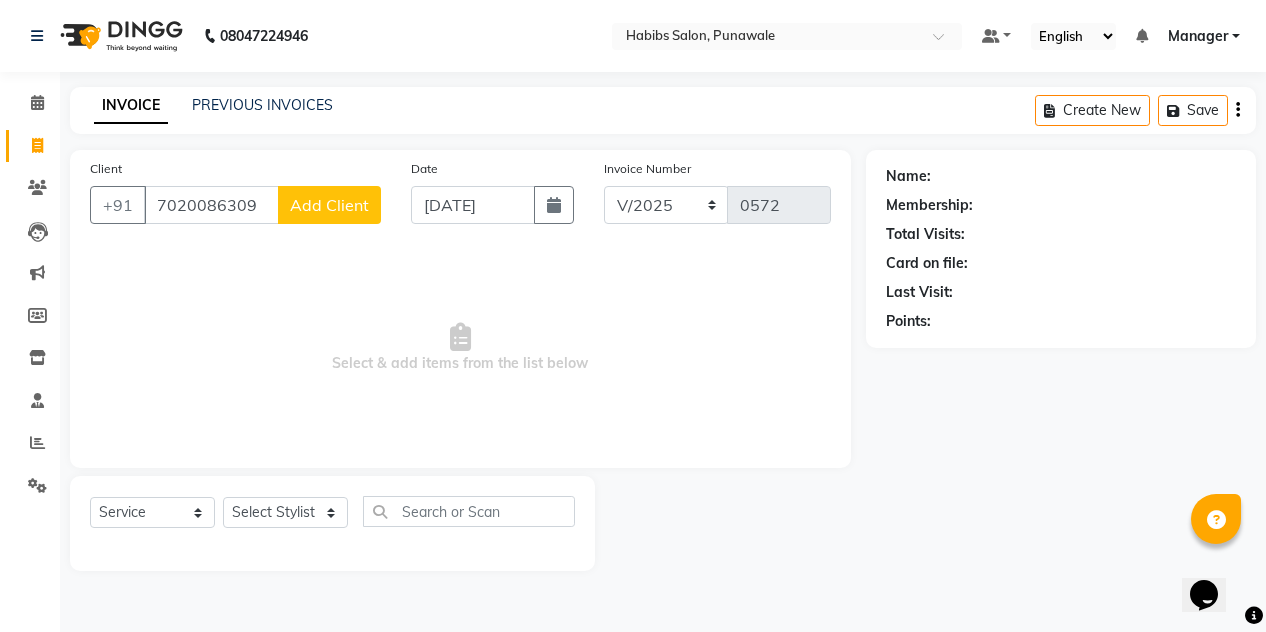 click on "Add Client" 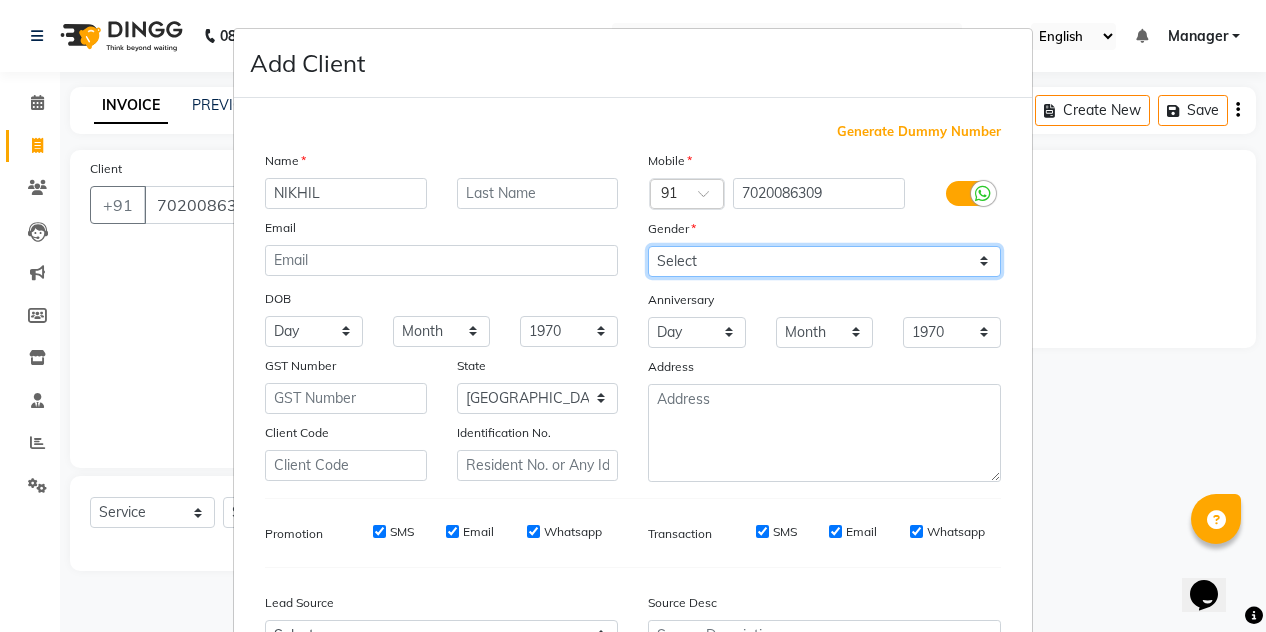 click on "Select [DEMOGRAPHIC_DATA] [DEMOGRAPHIC_DATA] Other Prefer Not To Say" at bounding box center (824, 261) 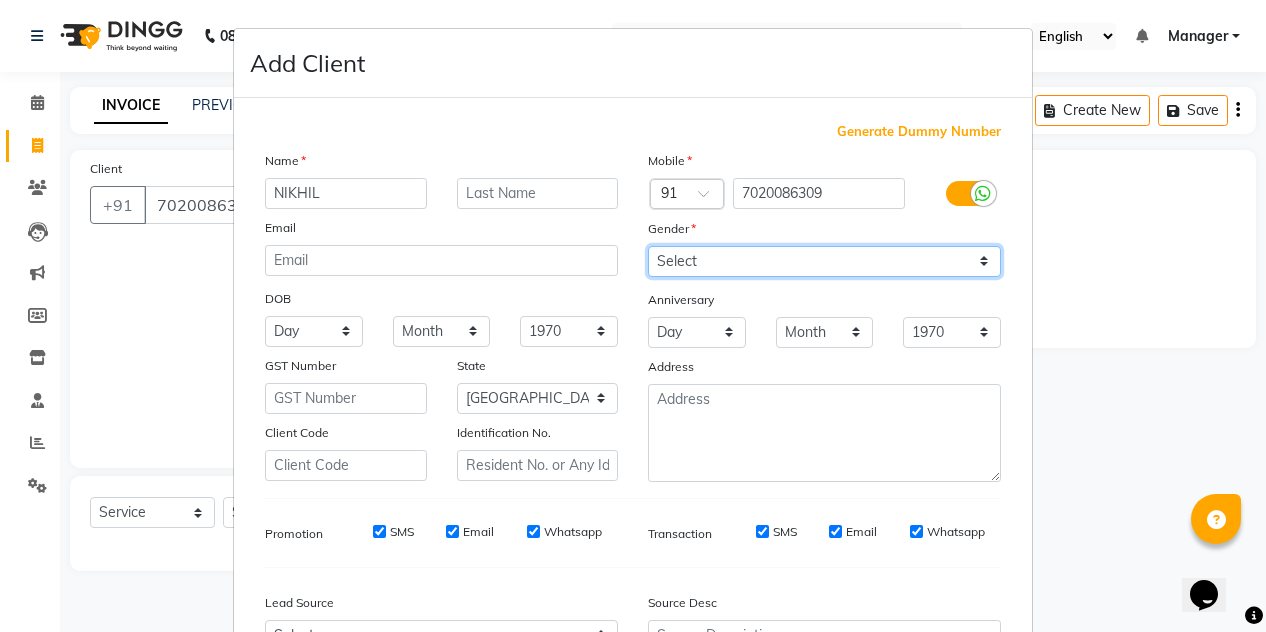 click on "Select [DEMOGRAPHIC_DATA] [DEMOGRAPHIC_DATA] Other Prefer Not To Say" at bounding box center (824, 261) 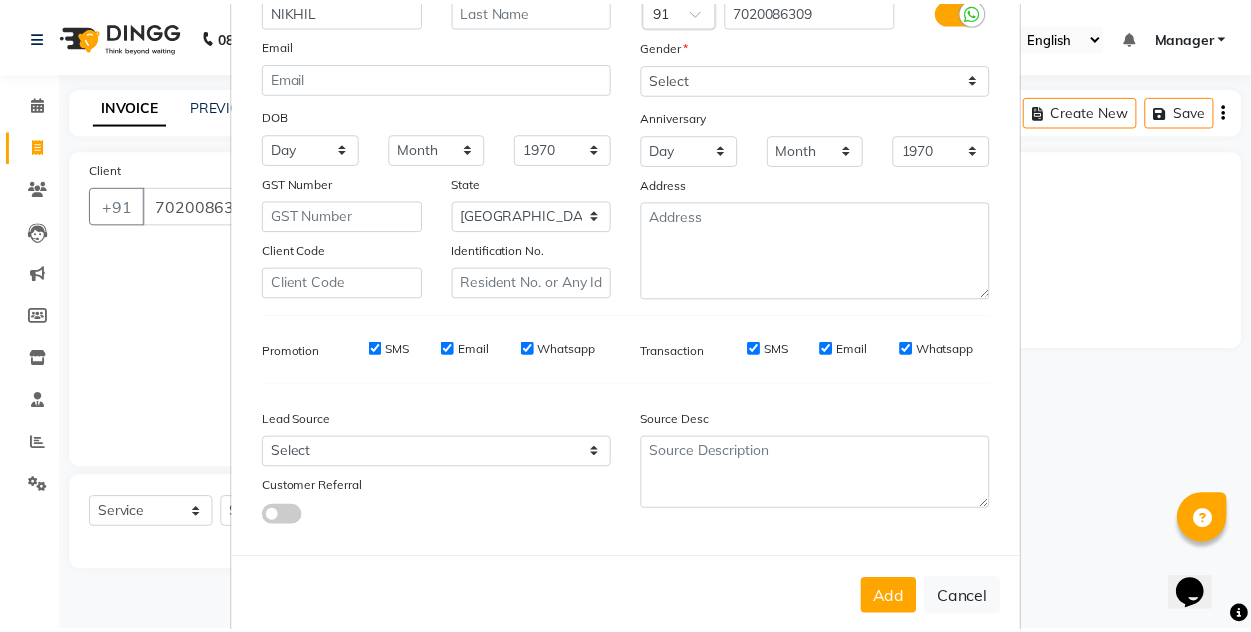 scroll, scrollTop: 213, scrollLeft: 0, axis: vertical 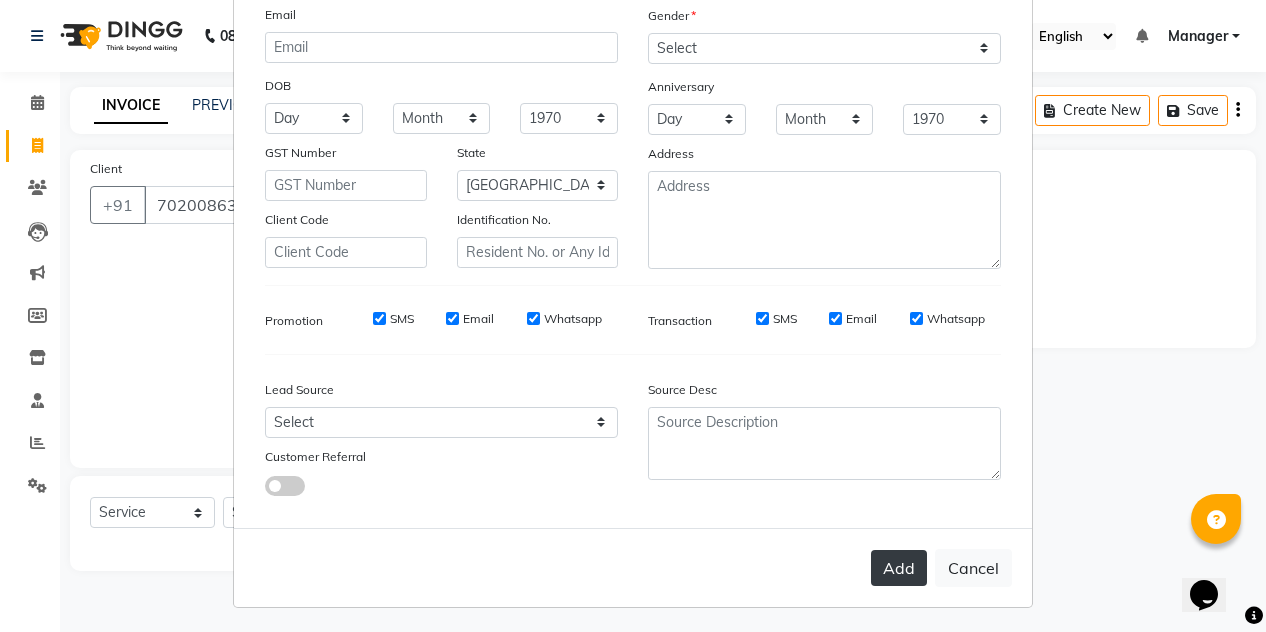 click on "Add" at bounding box center [899, 568] 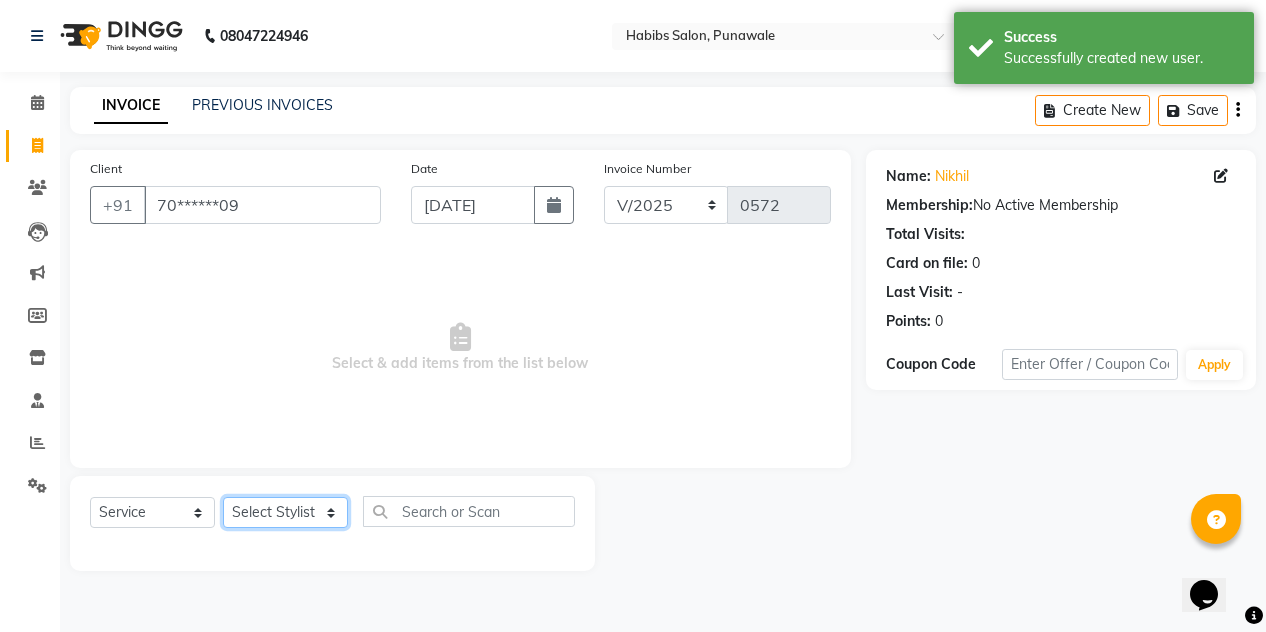 click on "Select Stylist [PERSON_NAME] [PERSON_NAME] Manager [PERSON_NAME] [PERSON_NAME] SHRUTI" 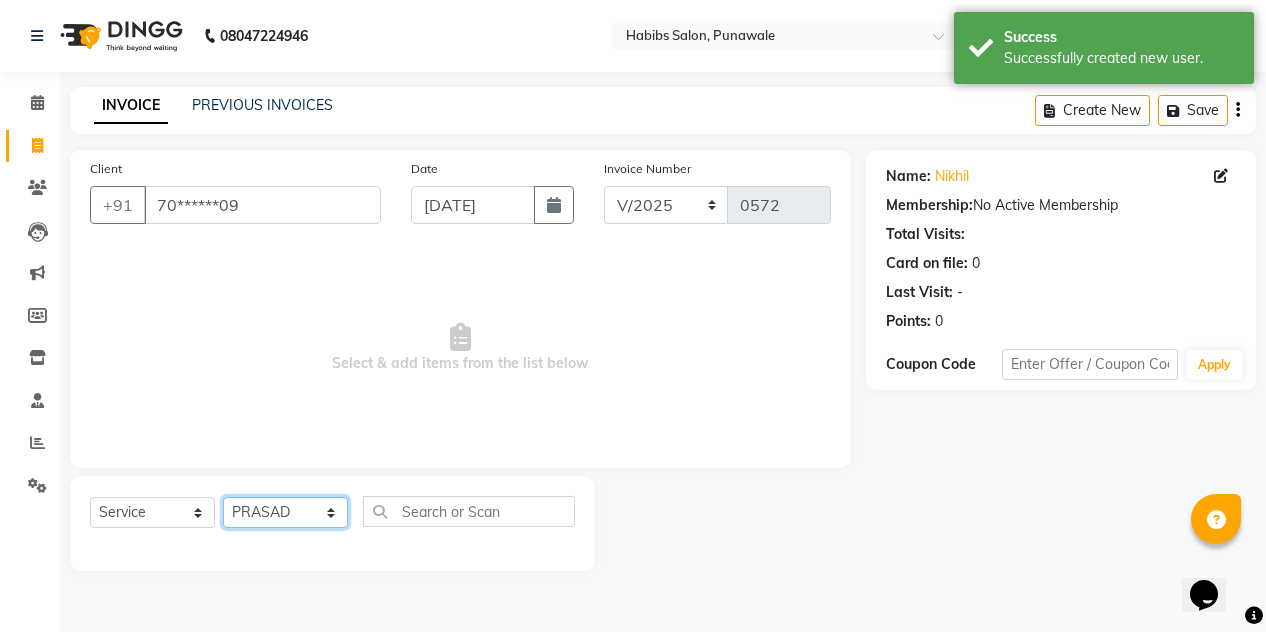 click on "Select Stylist [PERSON_NAME] [PERSON_NAME] Manager [PERSON_NAME] [PERSON_NAME] SHRUTI" 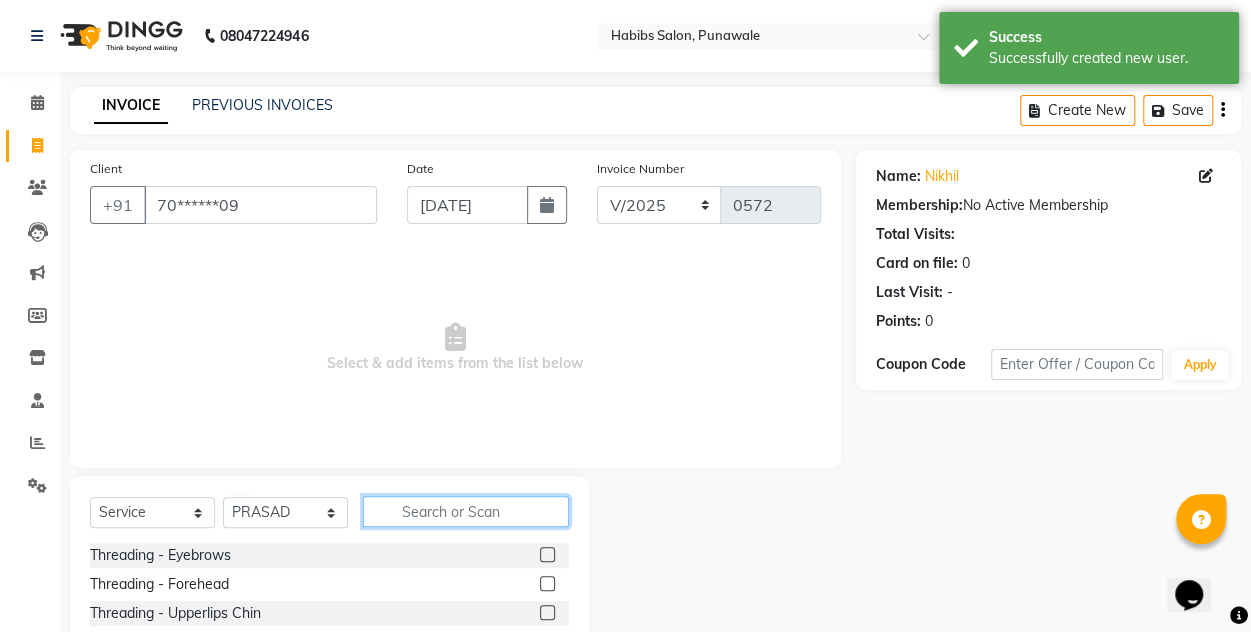 click 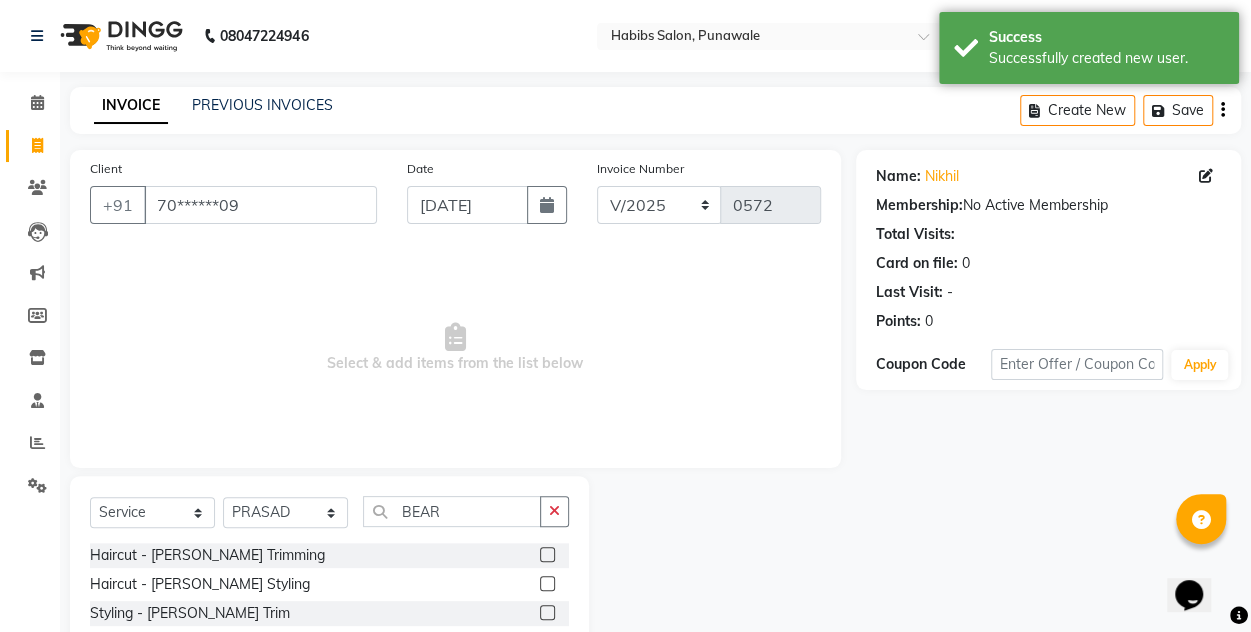 click 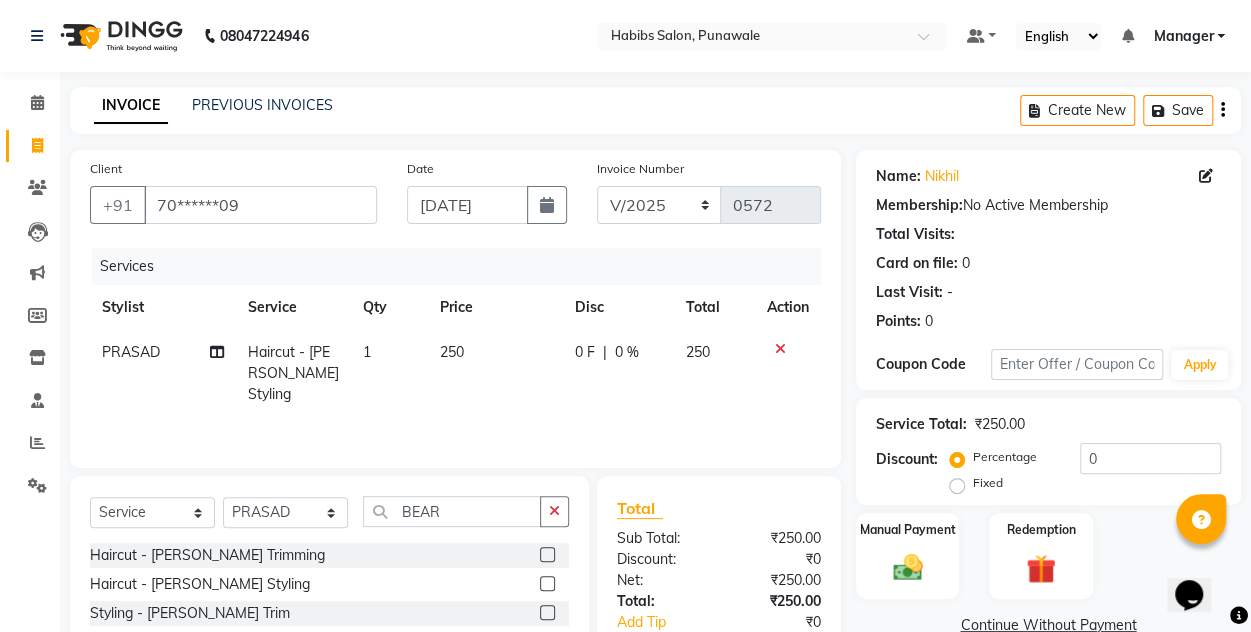 click on "250" 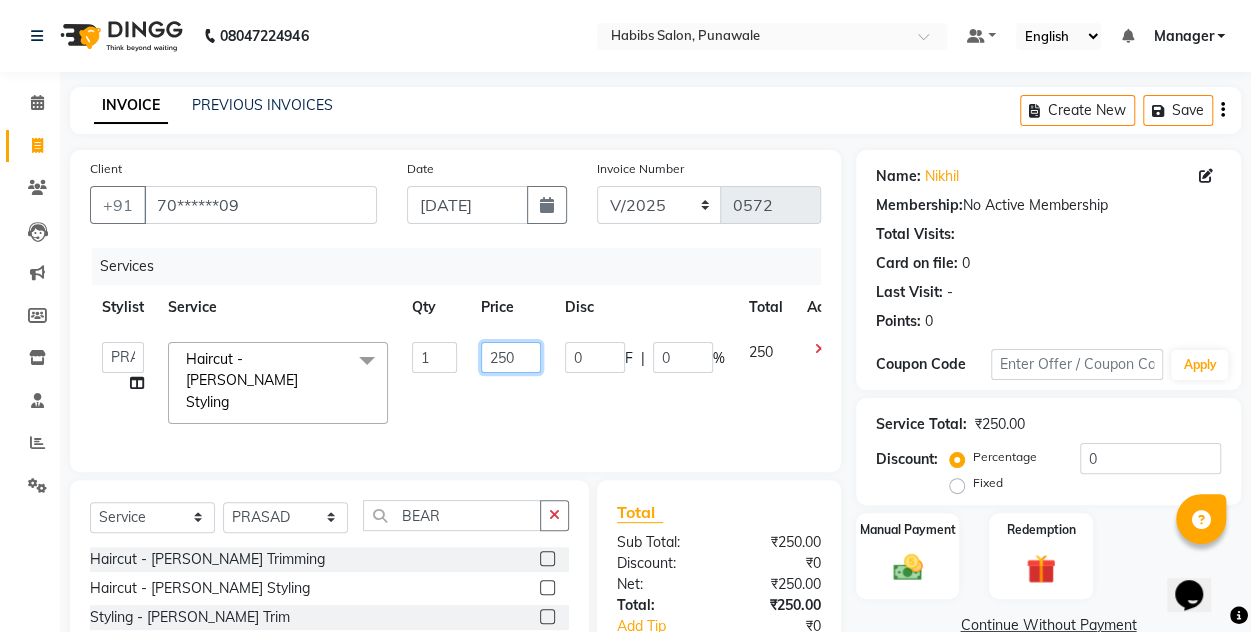 click on "250" 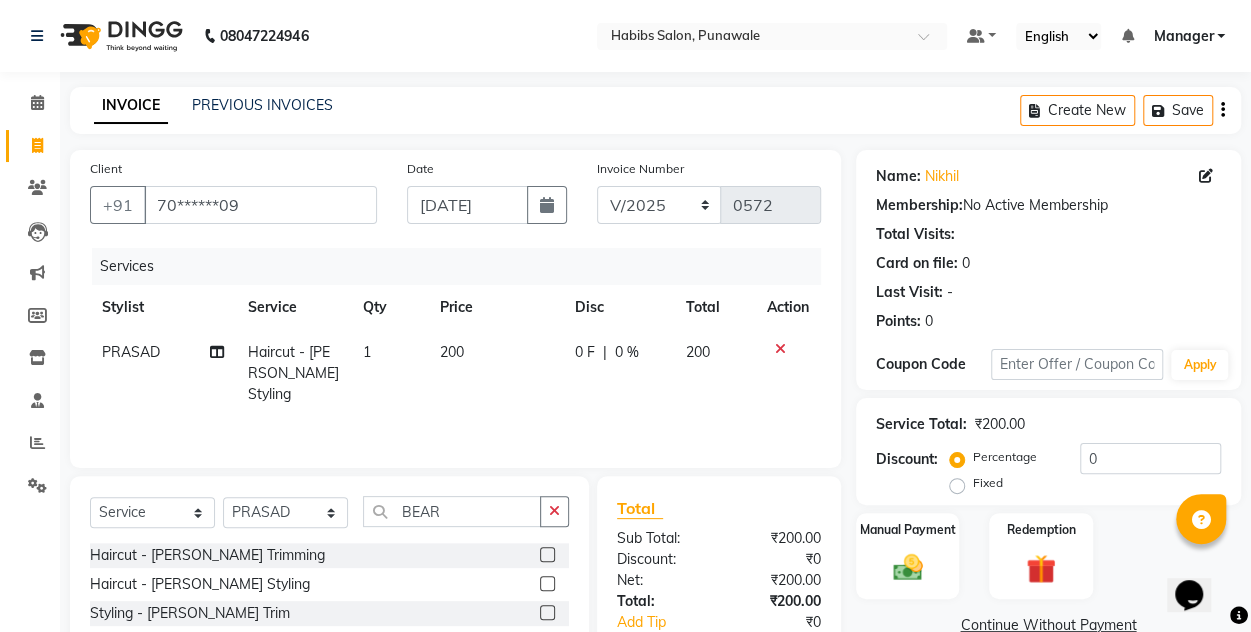 click on "0 F | 0 %" 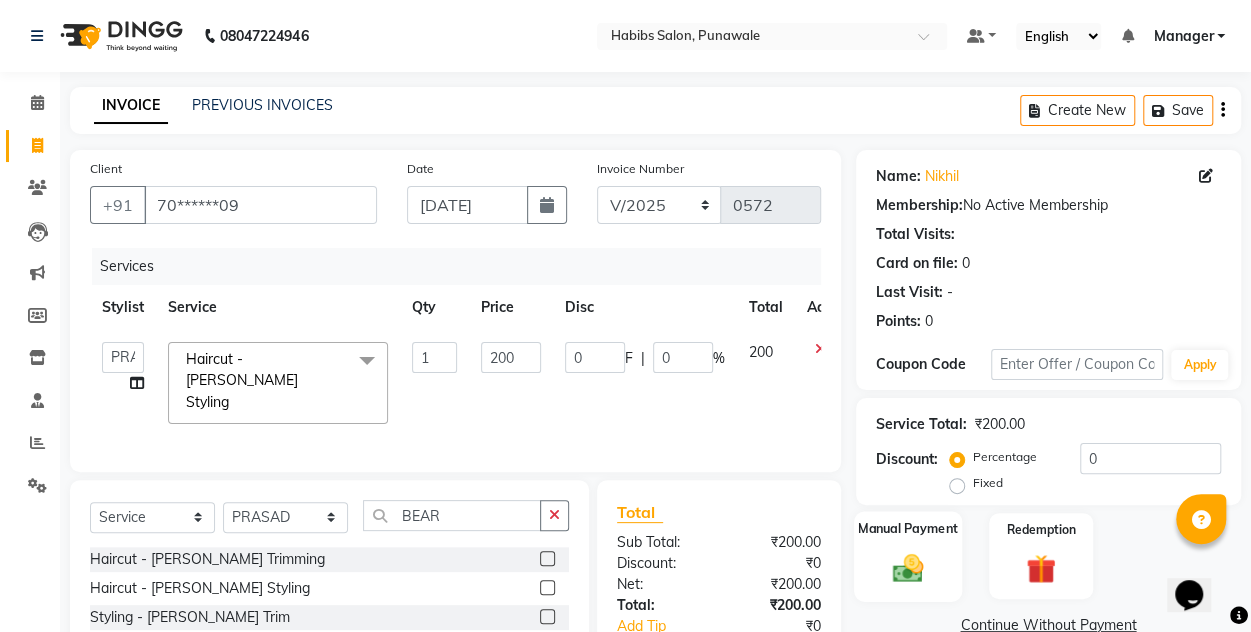 click 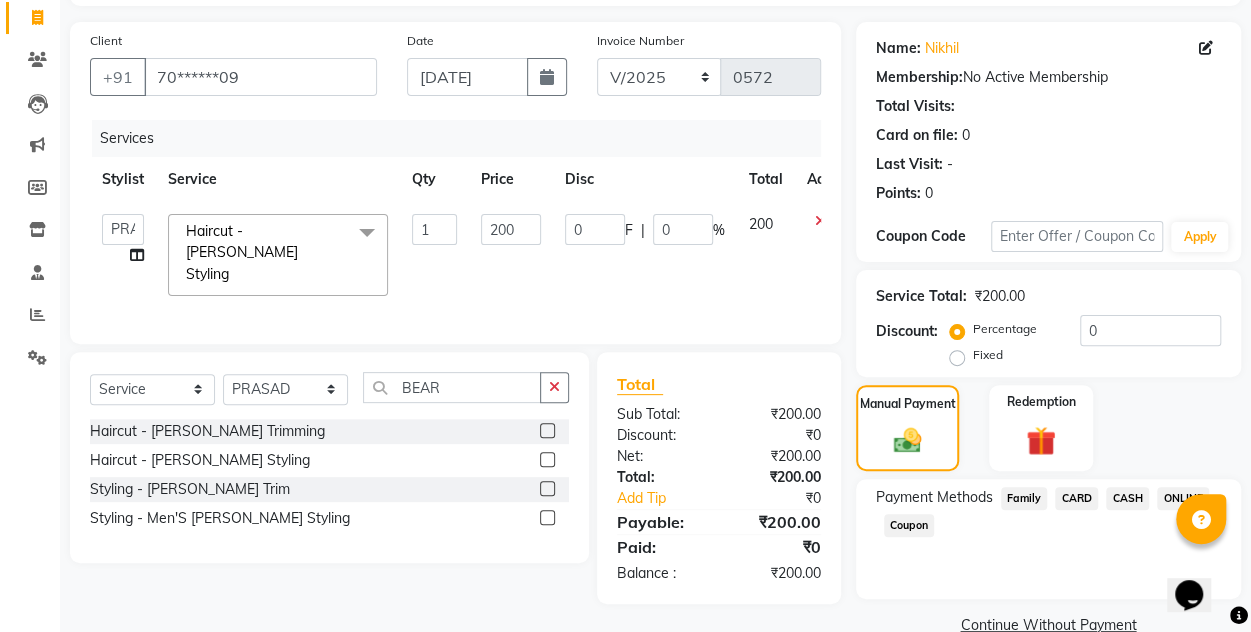 scroll, scrollTop: 166, scrollLeft: 0, axis: vertical 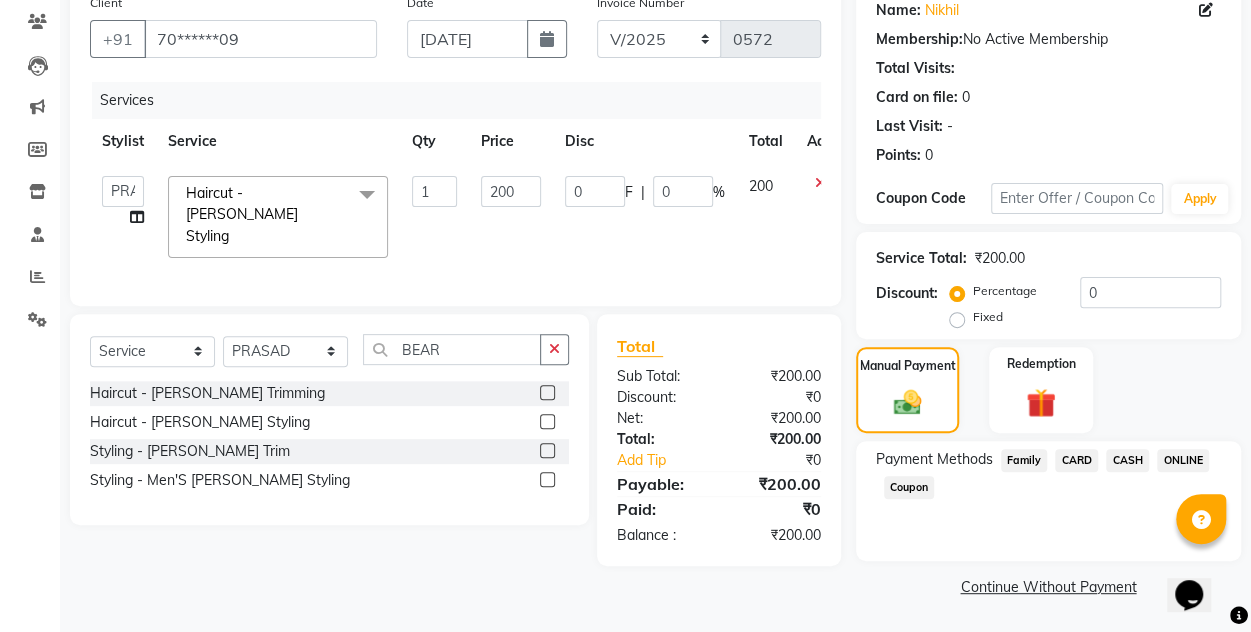 click on "ONLINE" 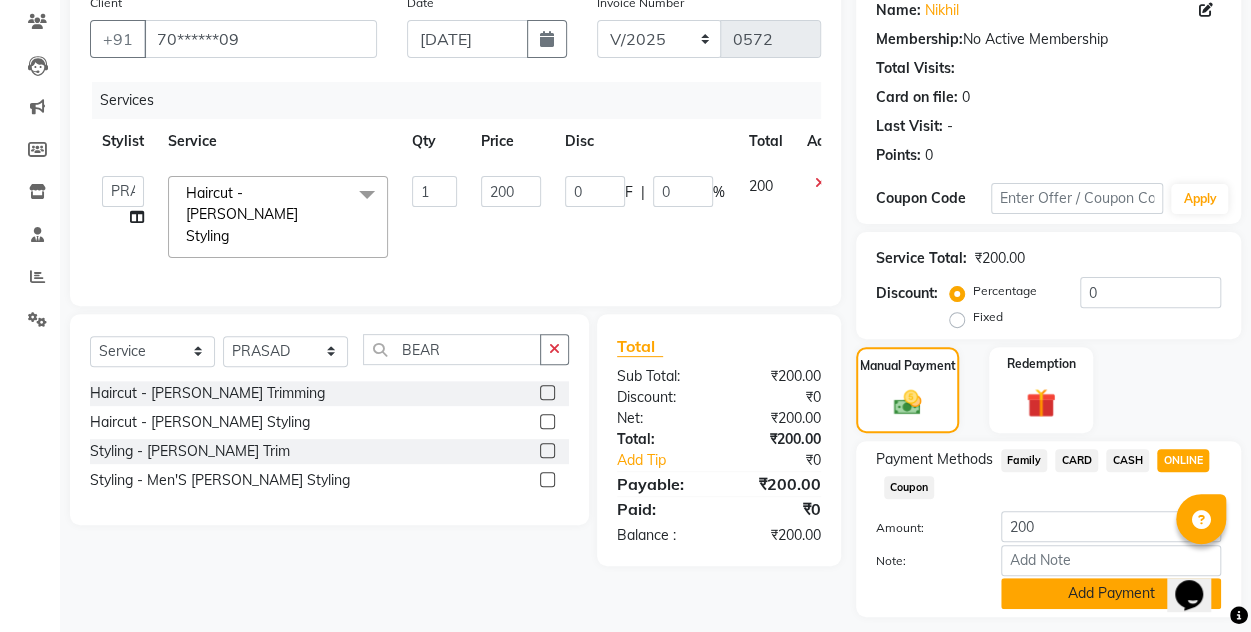 click on "Add Payment" 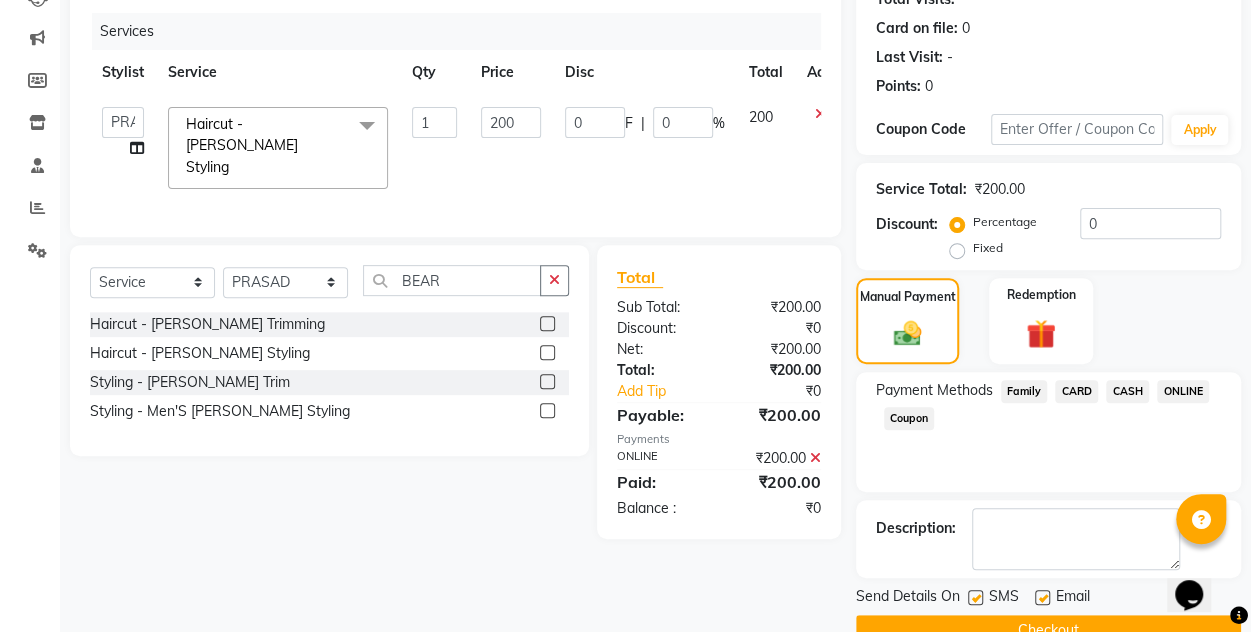 scroll, scrollTop: 277, scrollLeft: 0, axis: vertical 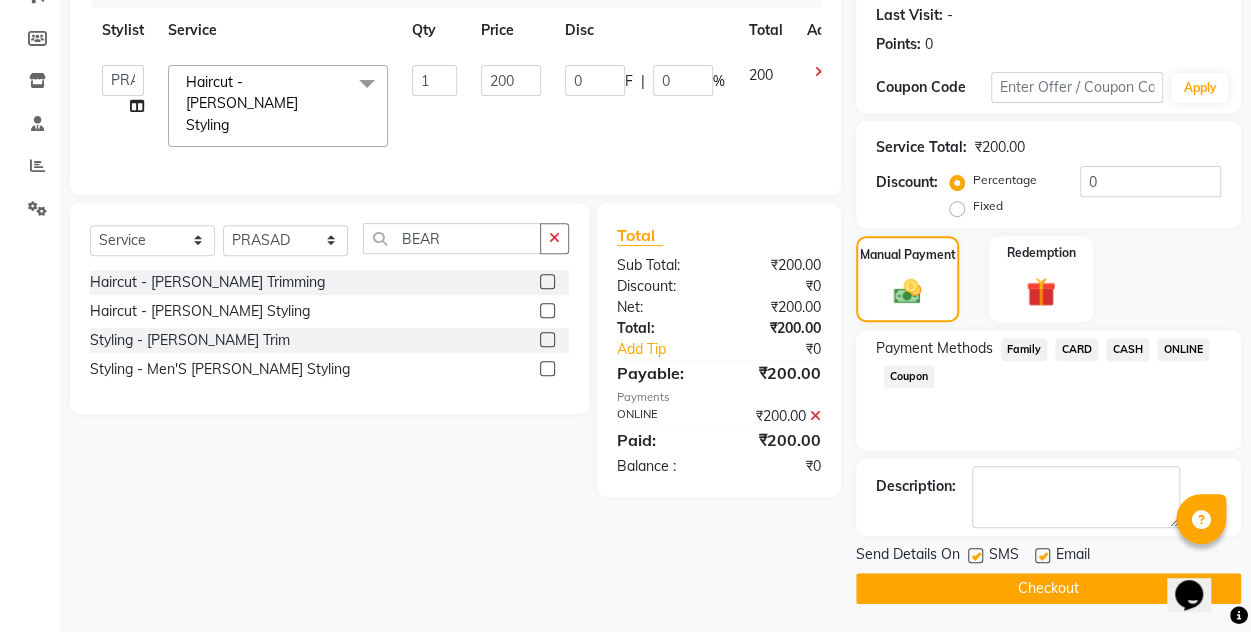 click on "Checkout" 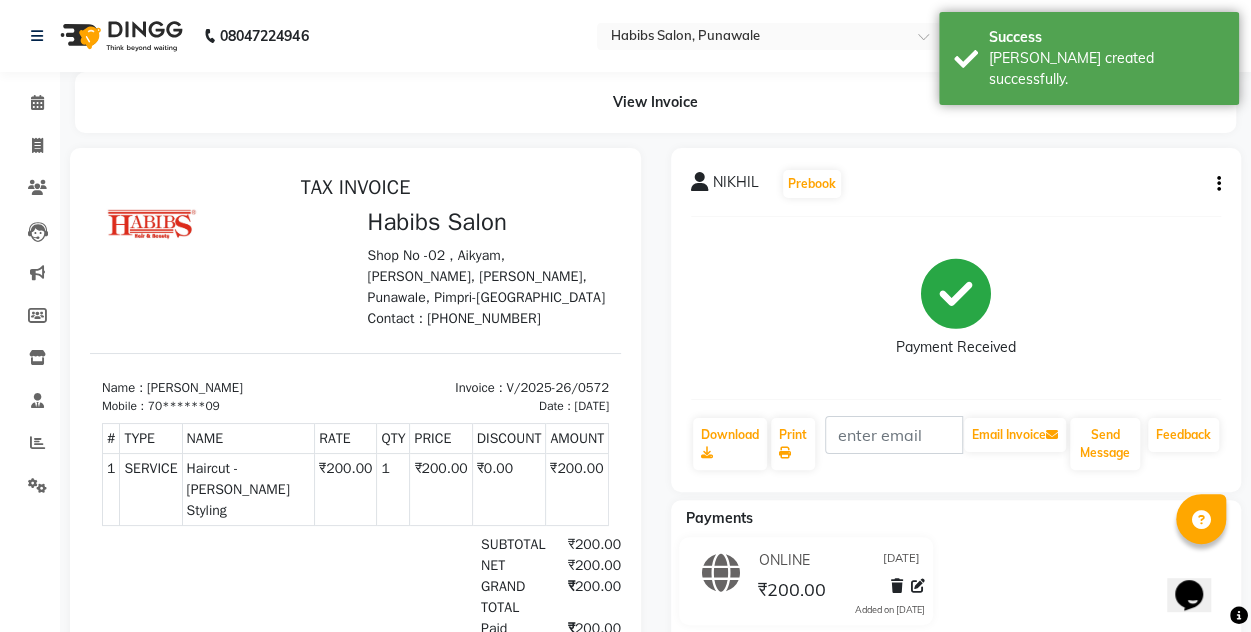 scroll, scrollTop: 0, scrollLeft: 0, axis: both 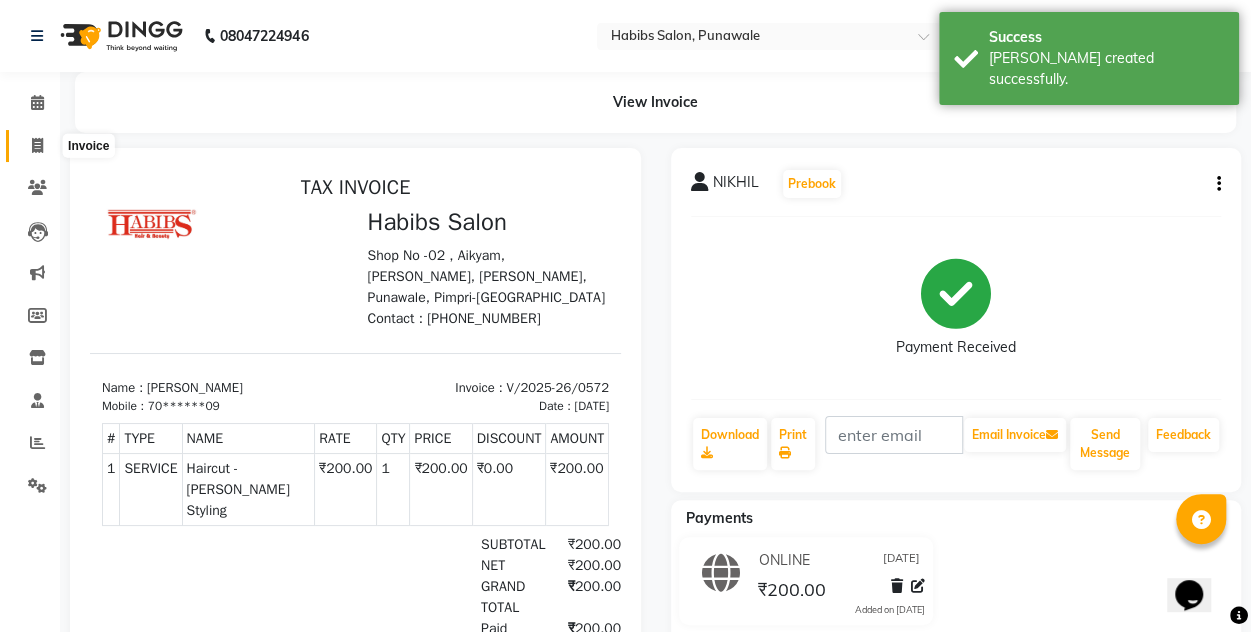 click 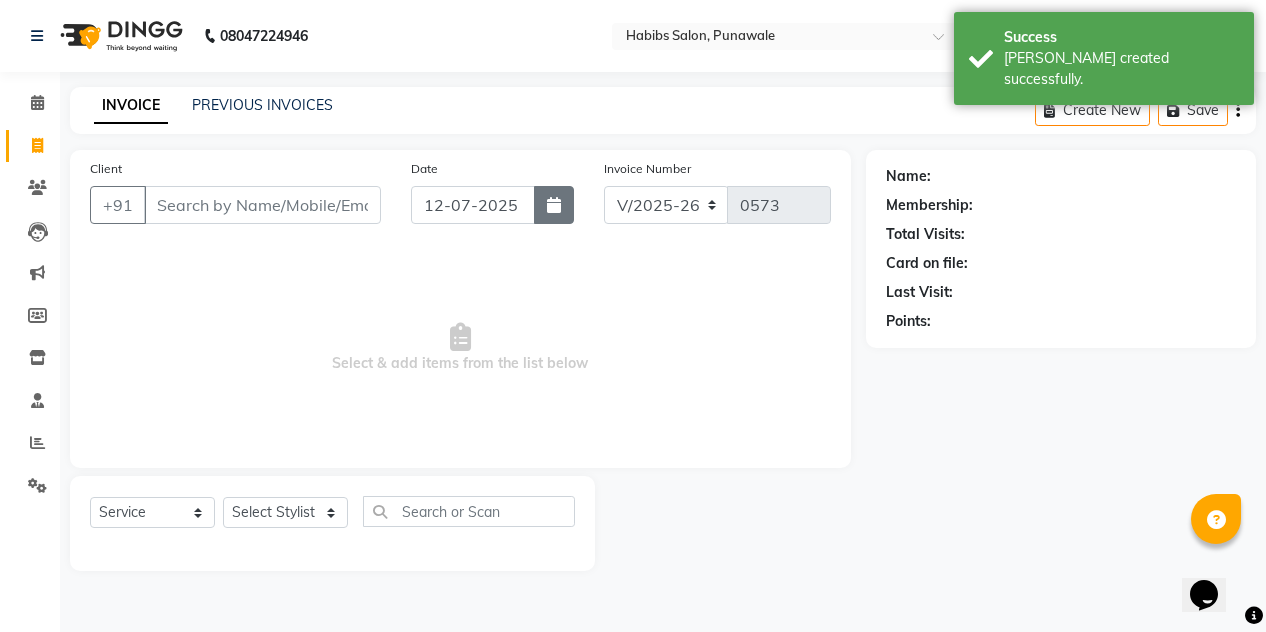 click 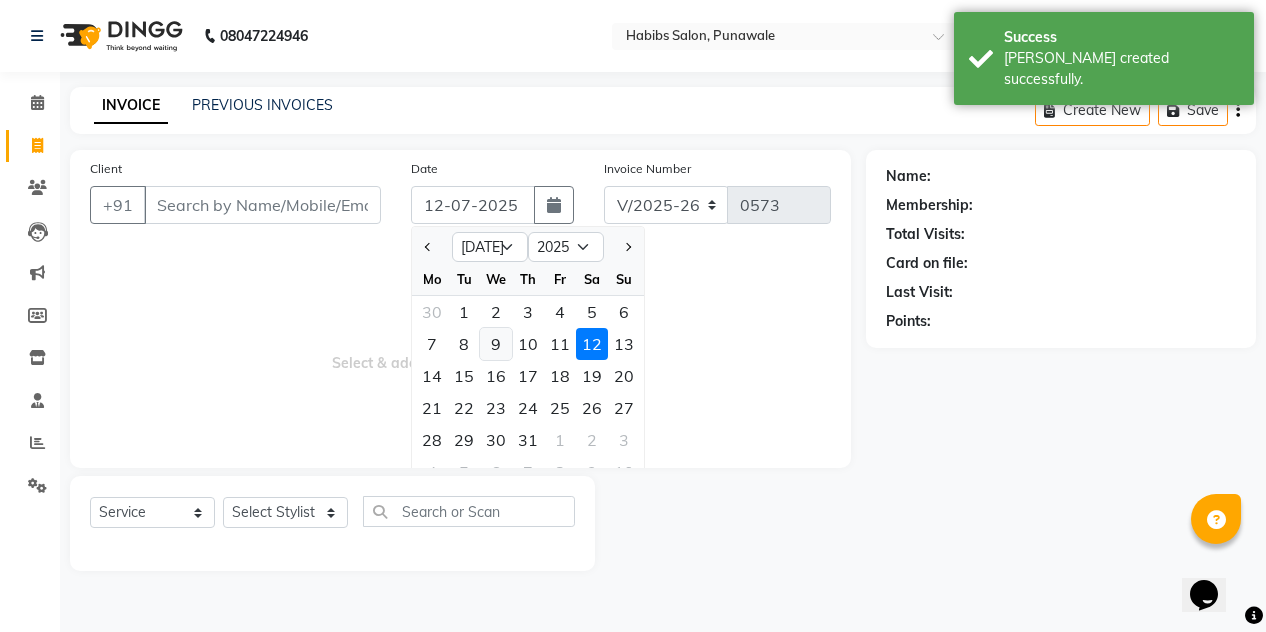 click on "9" 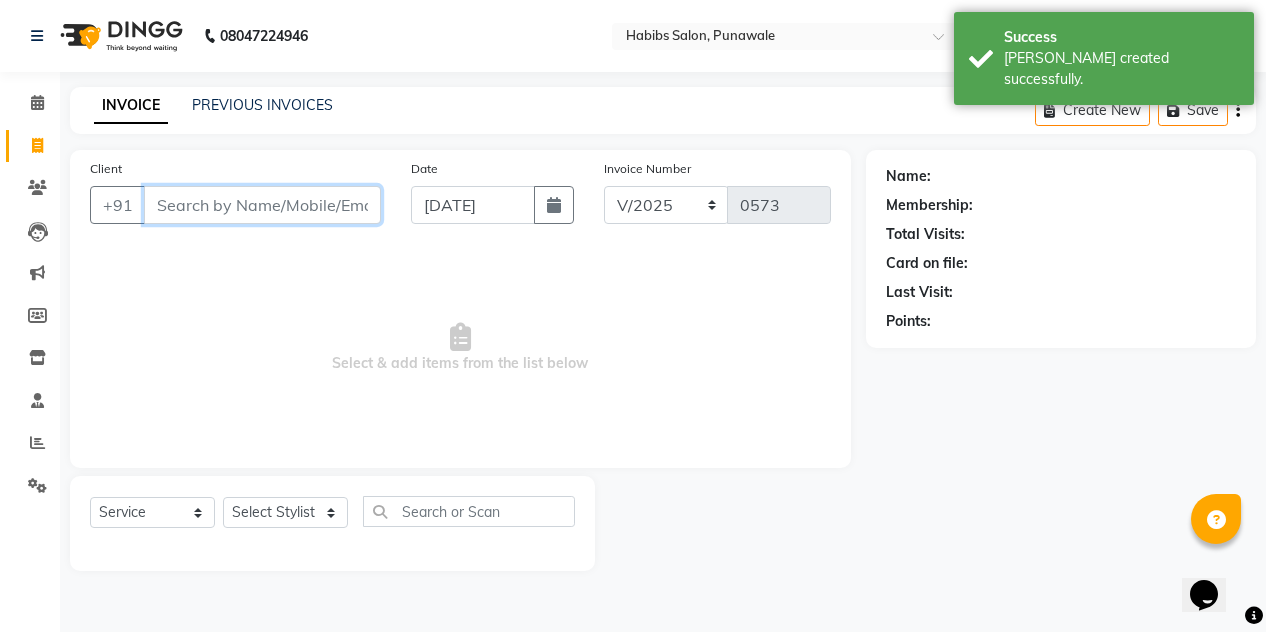 click on "Client" at bounding box center [262, 205] 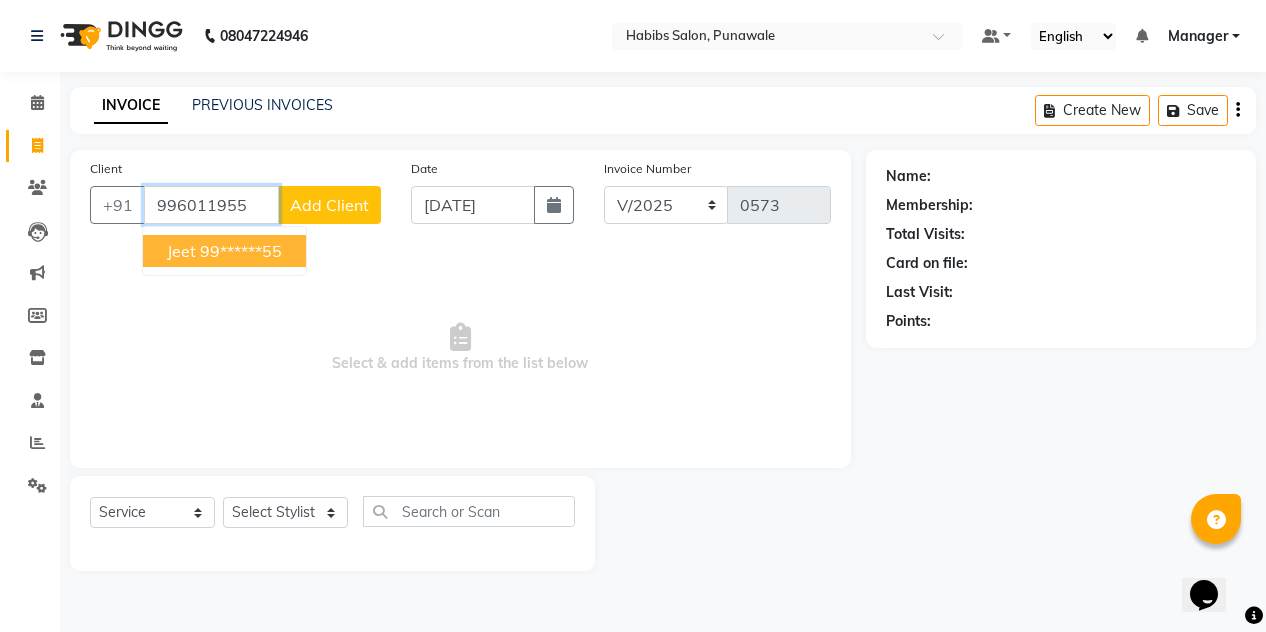 click on "99******55" at bounding box center [241, 251] 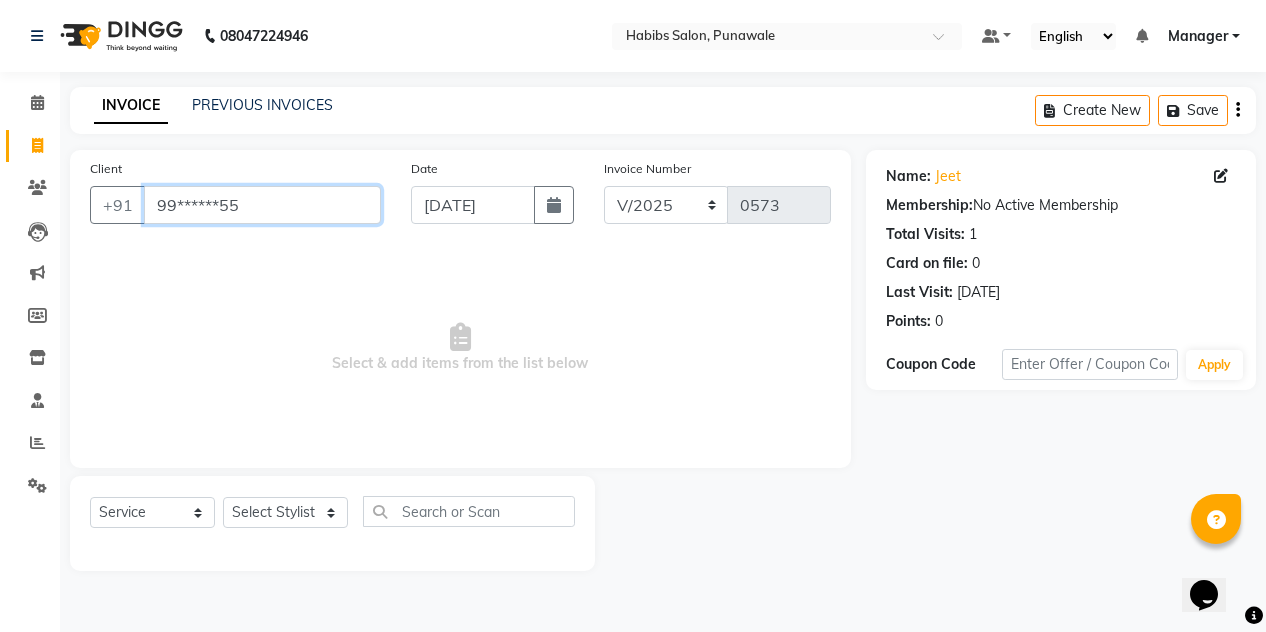 click on "99******55" at bounding box center [262, 205] 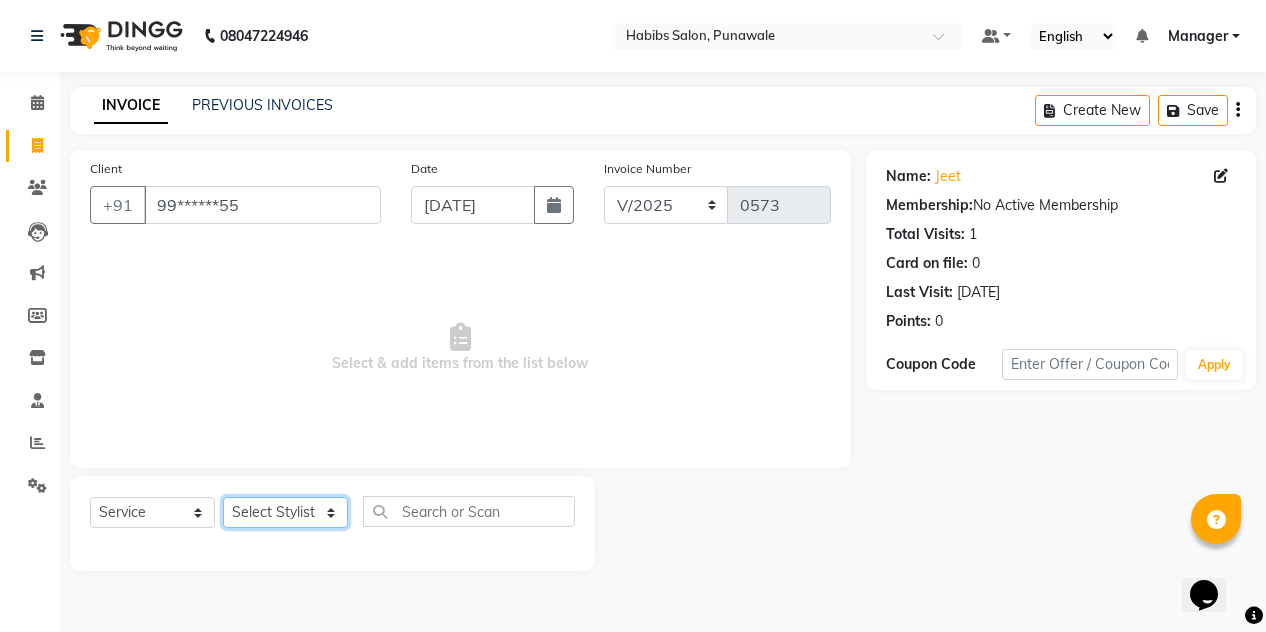 click on "Select Stylist [PERSON_NAME] [PERSON_NAME] Manager [PERSON_NAME] [PERSON_NAME] SHRUTI" 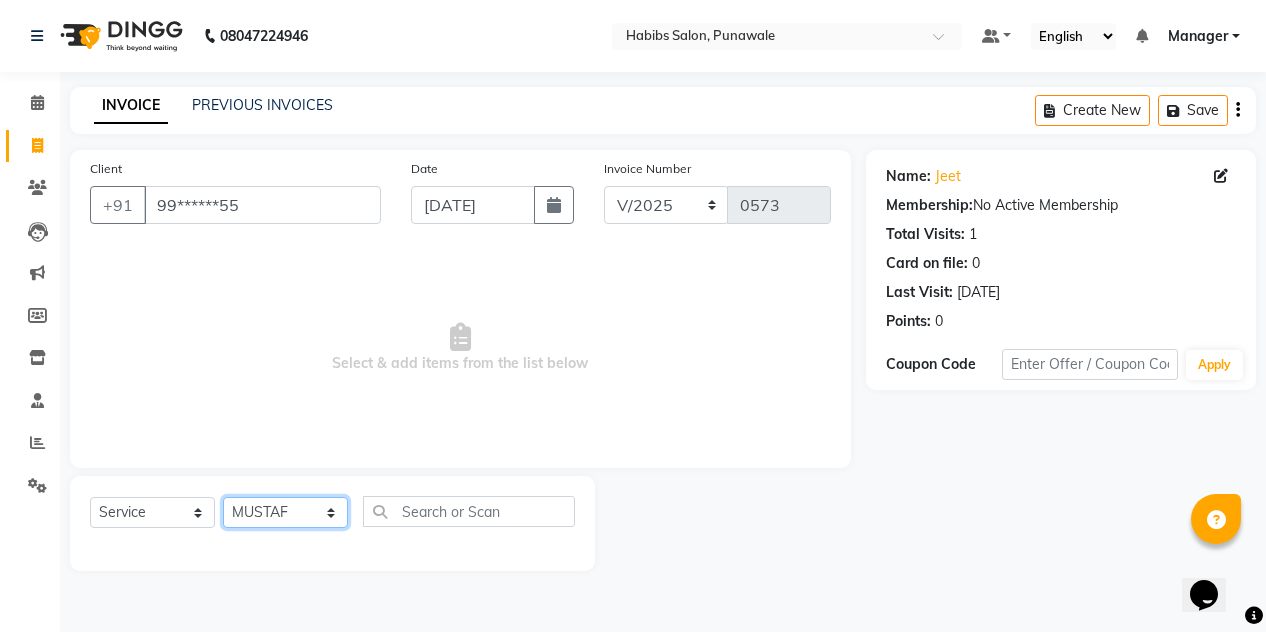 click on "Select Stylist [PERSON_NAME] [PERSON_NAME] Manager [PERSON_NAME] [PERSON_NAME] SHRUTI" 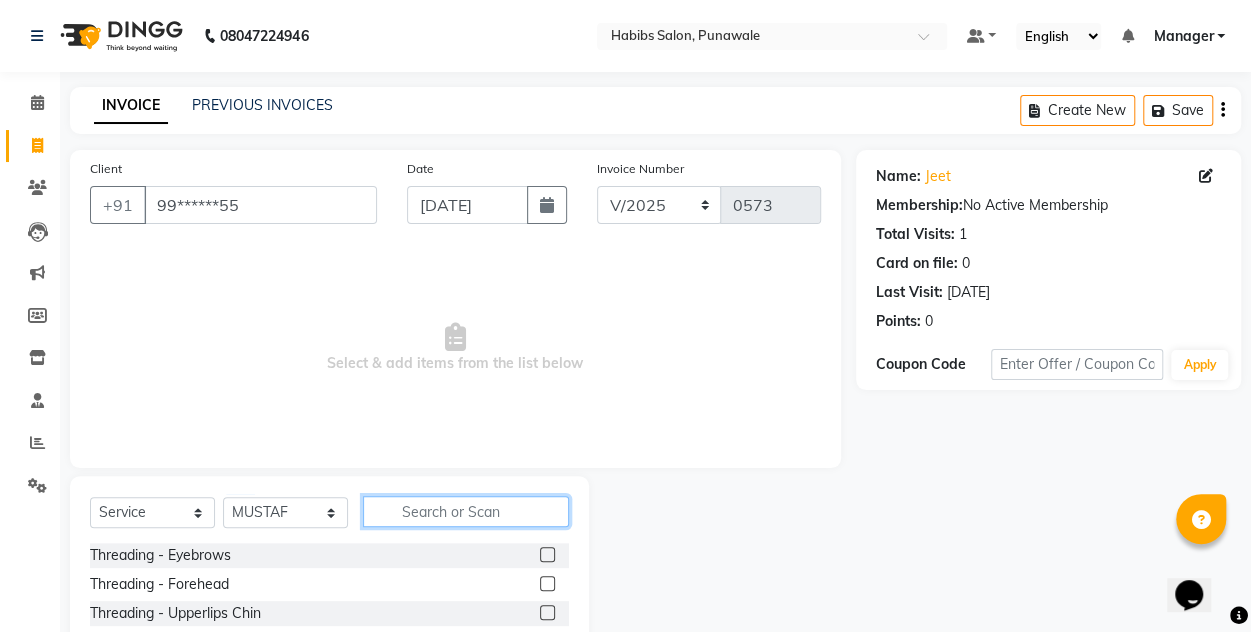 click 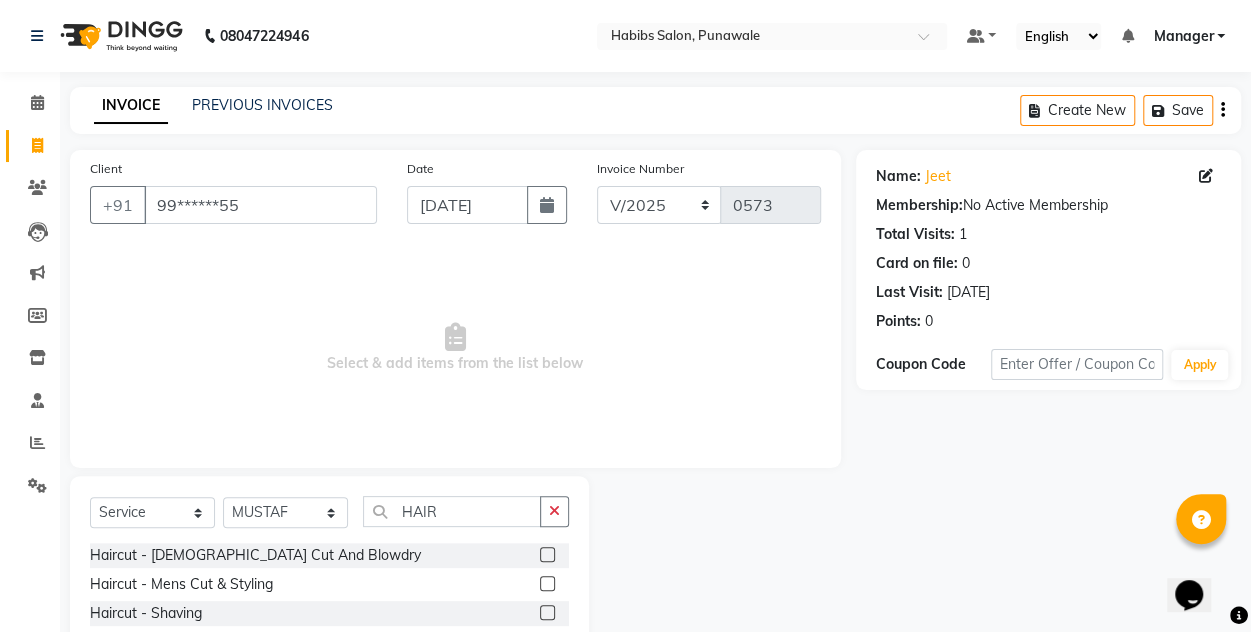 click 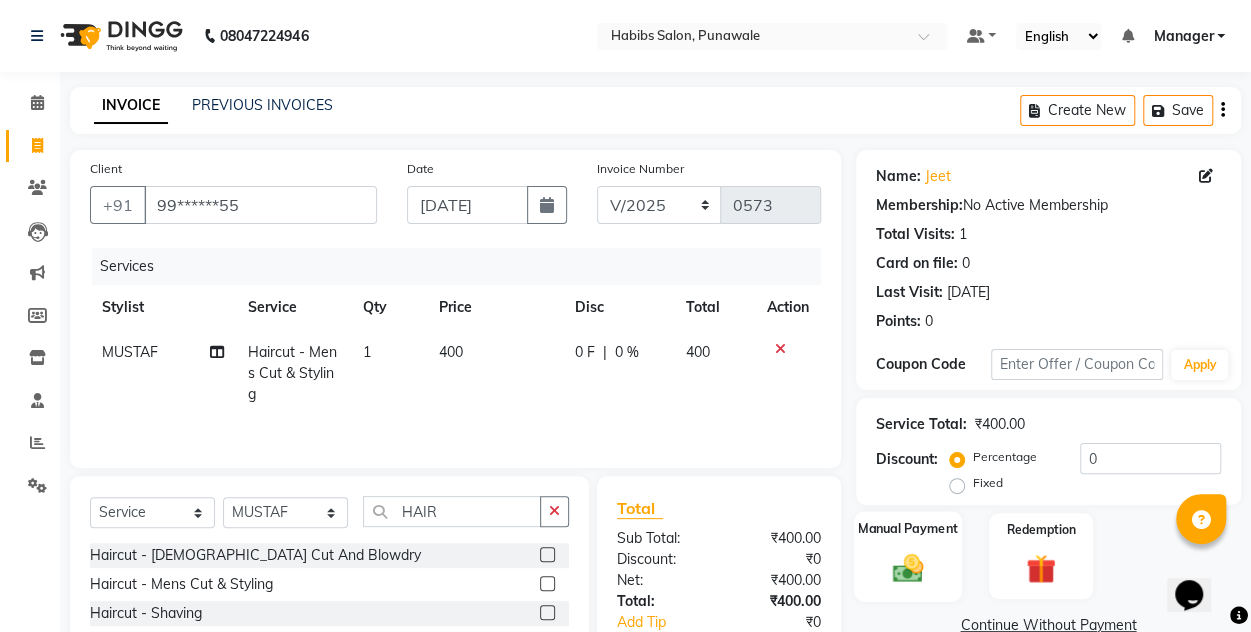 click on "Manual Payment" 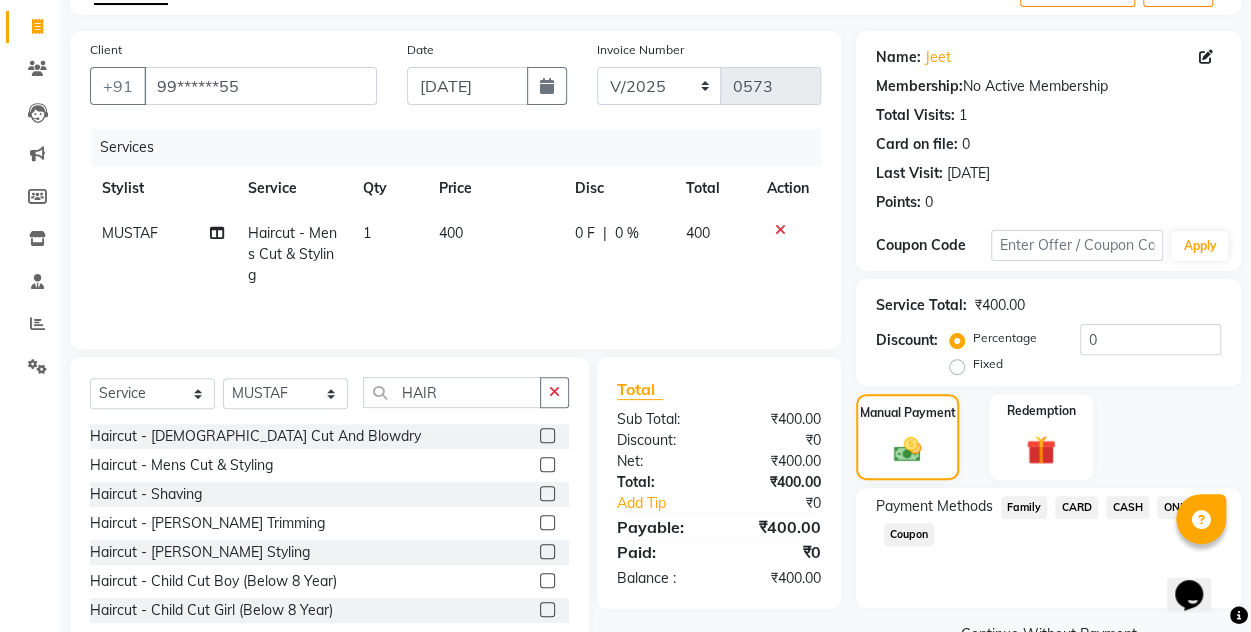 scroll, scrollTop: 168, scrollLeft: 0, axis: vertical 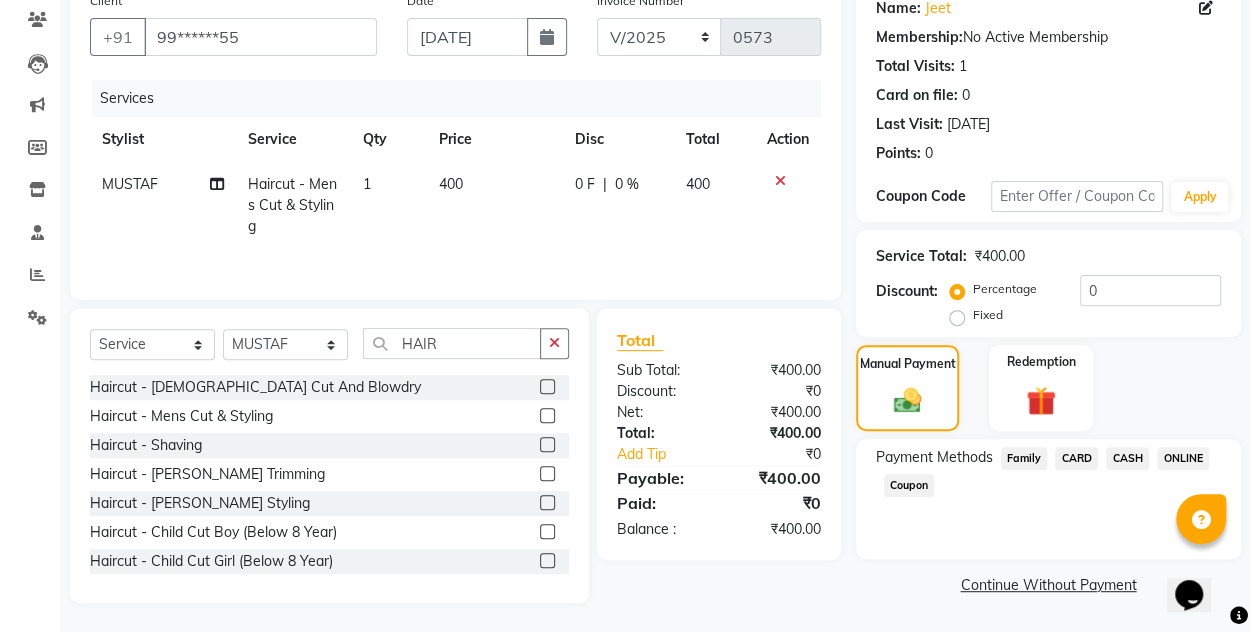 click on "ONLINE" 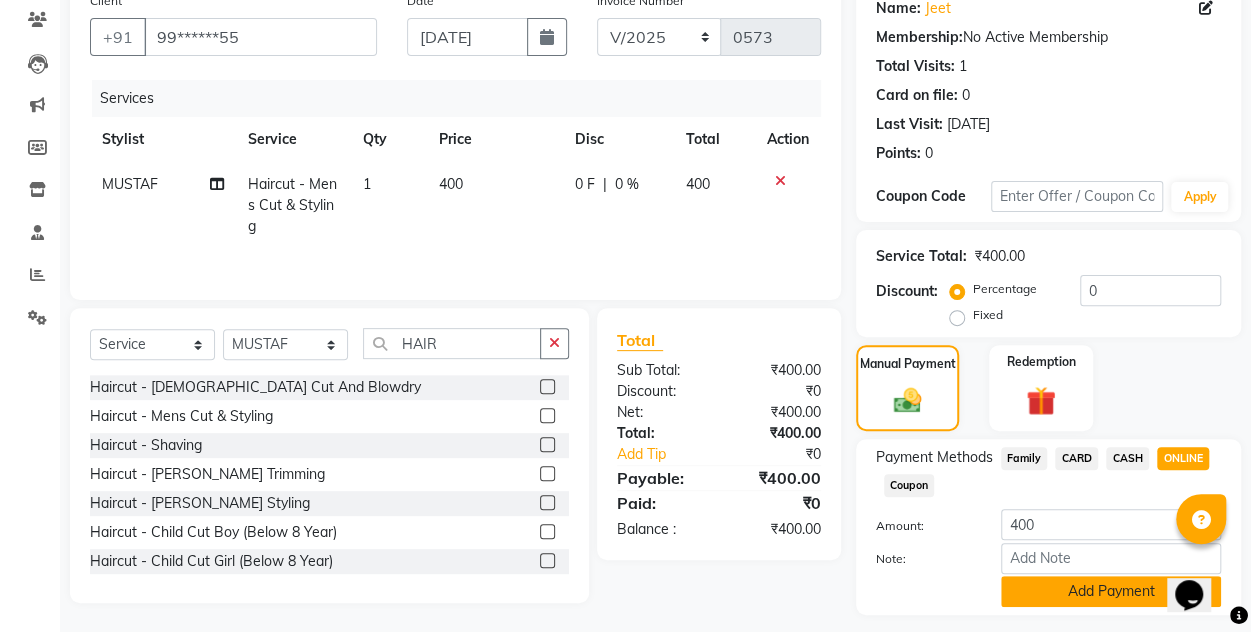 click on "Add Payment" 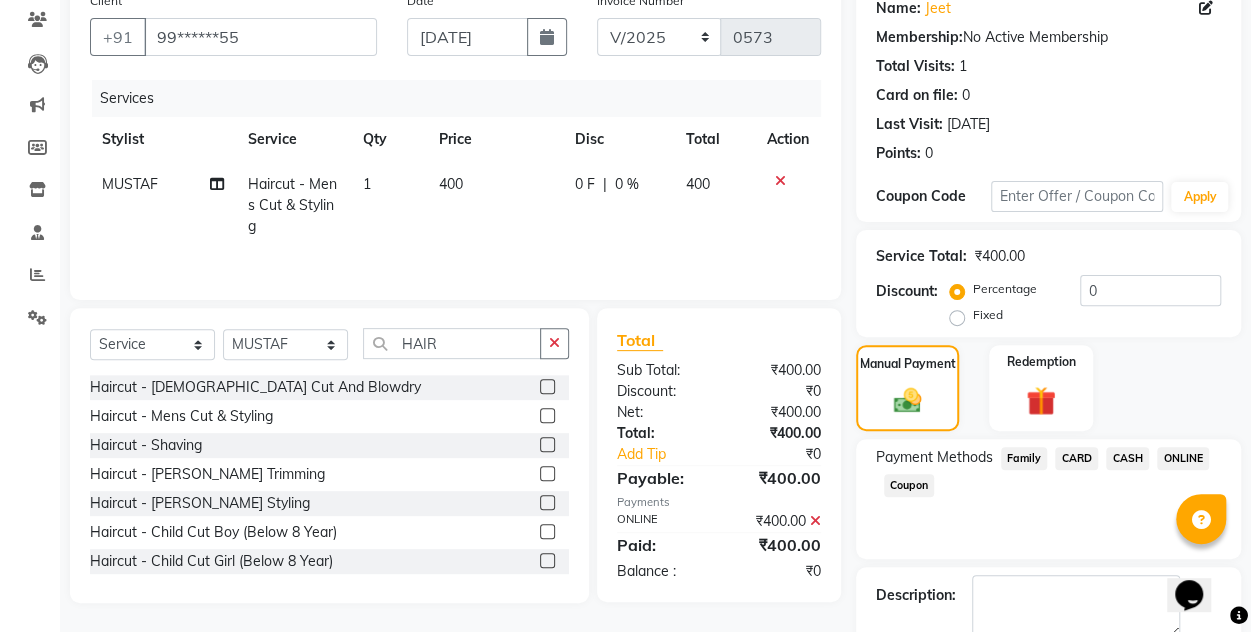 scroll, scrollTop: 277, scrollLeft: 0, axis: vertical 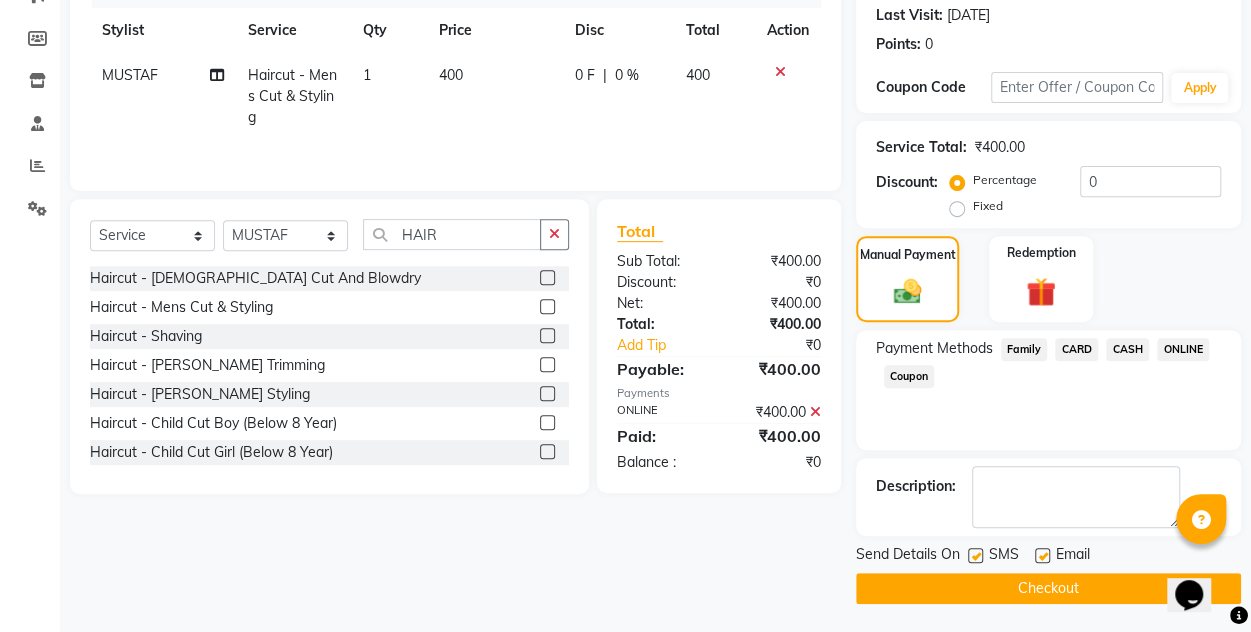 click on "Checkout" 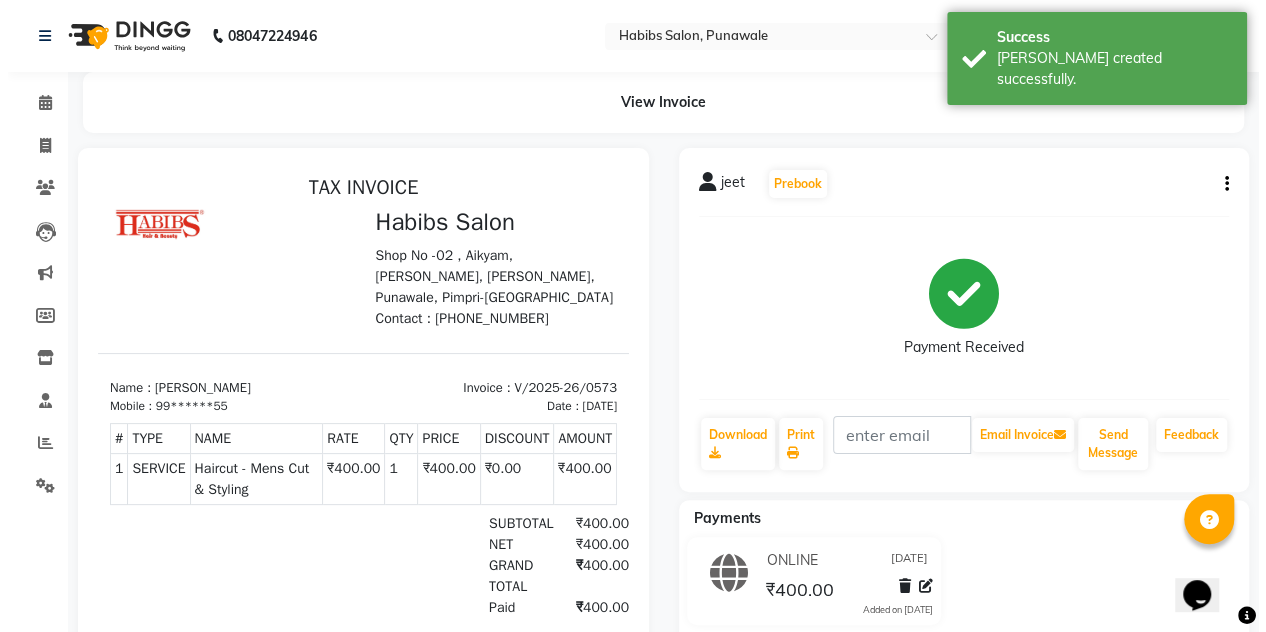 scroll, scrollTop: 0, scrollLeft: 0, axis: both 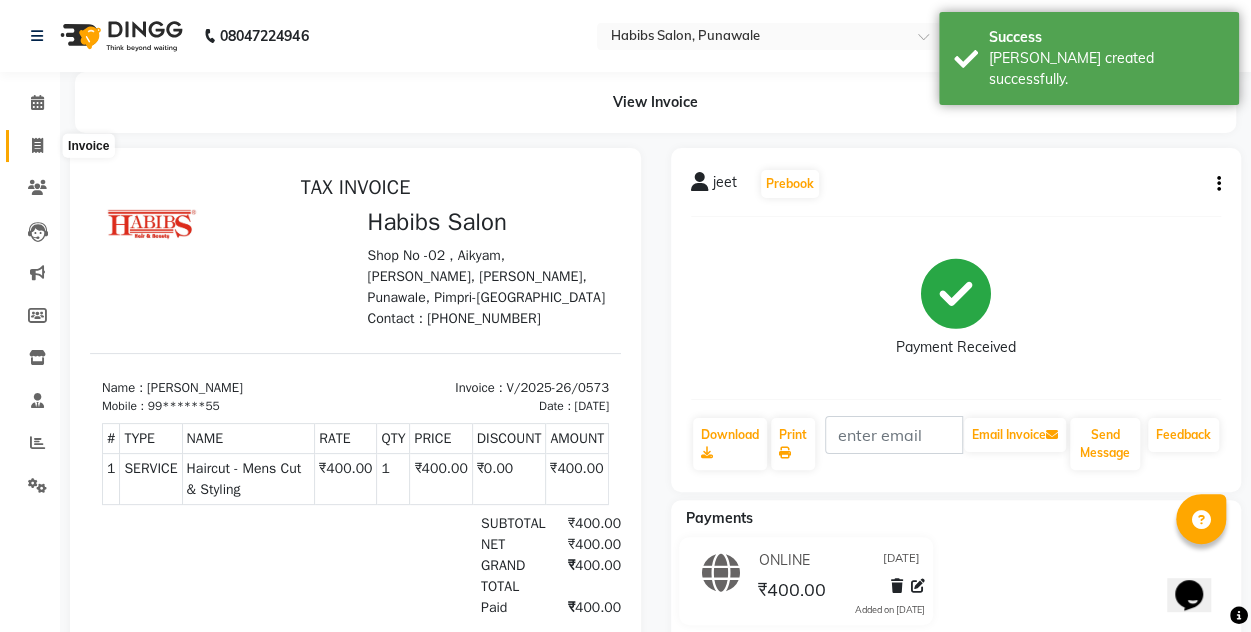 click 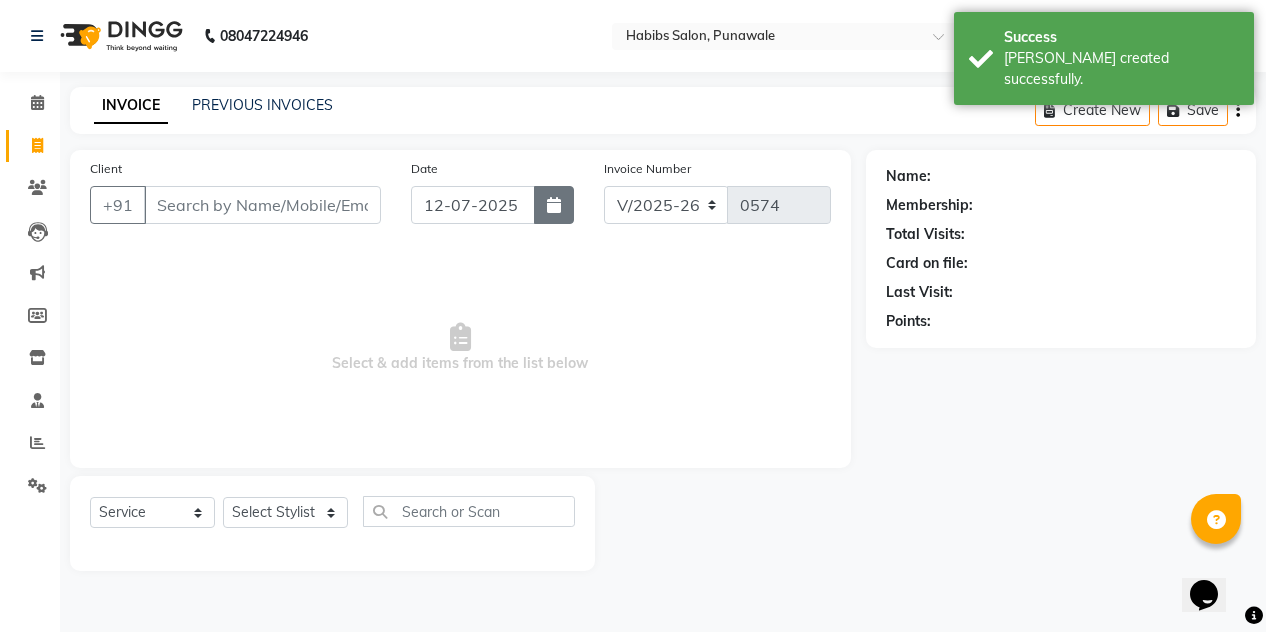 click 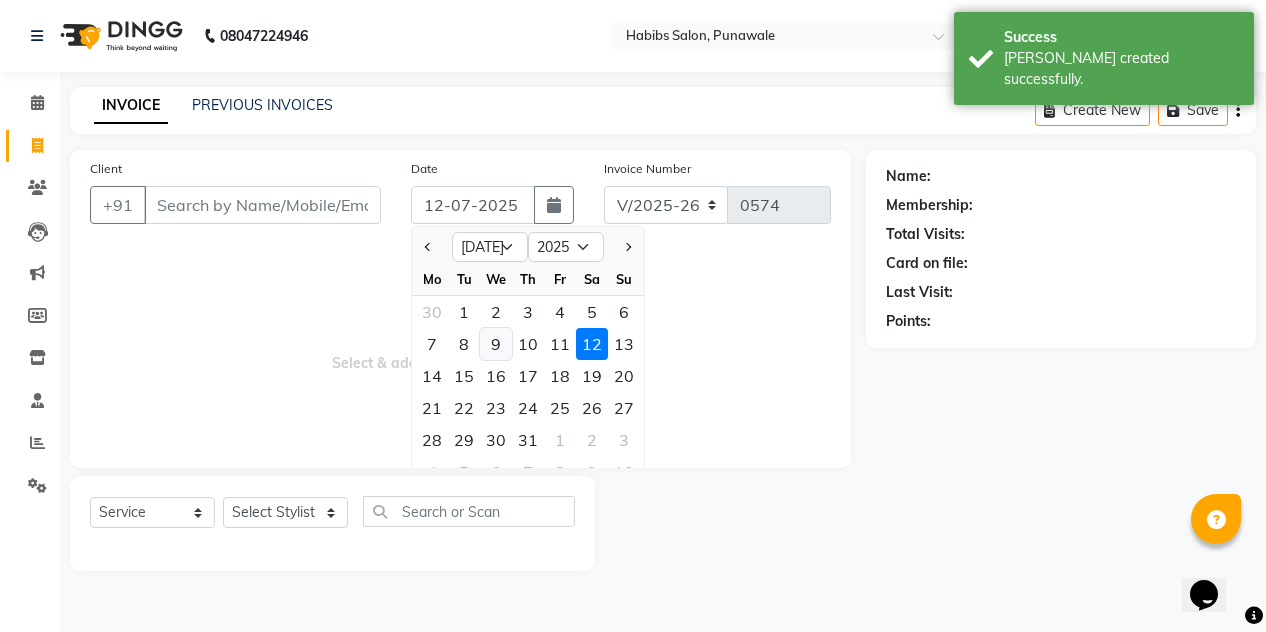 click on "9" 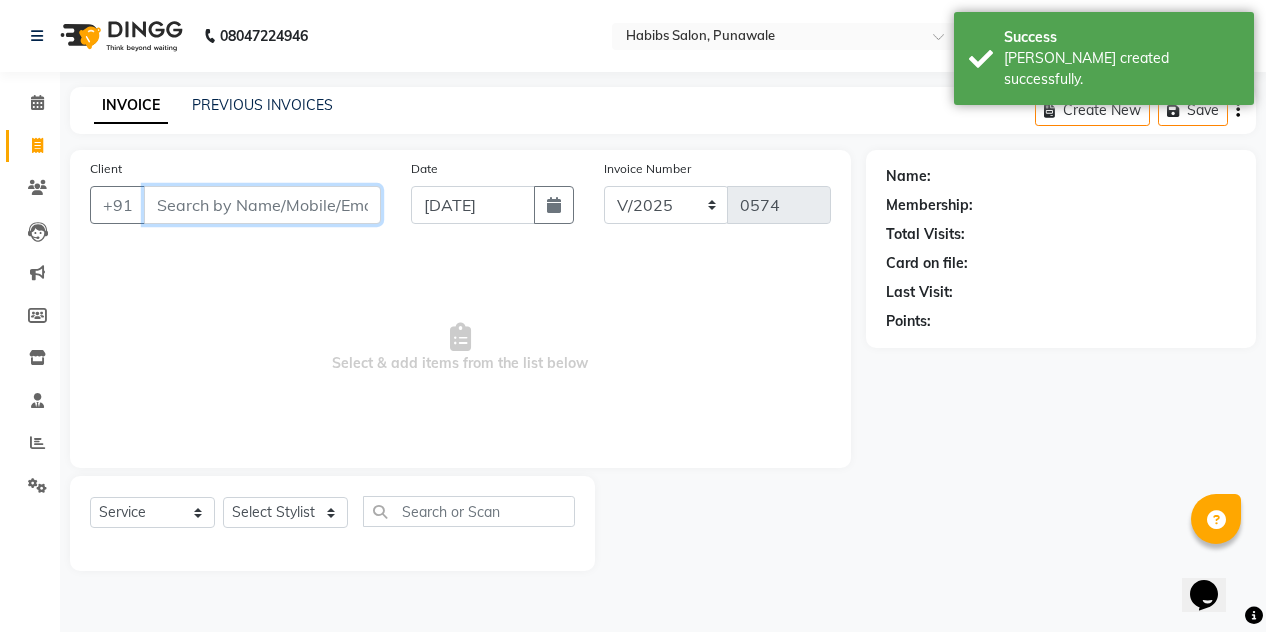 click on "Client" at bounding box center [262, 205] 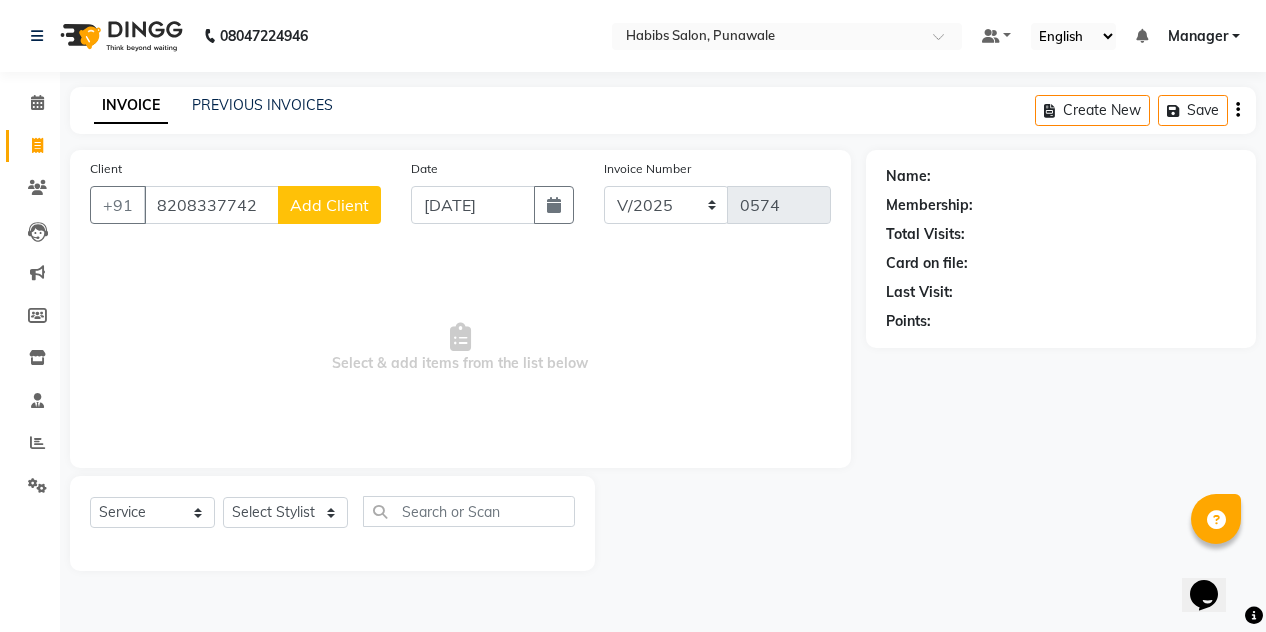 click on "Add Client" 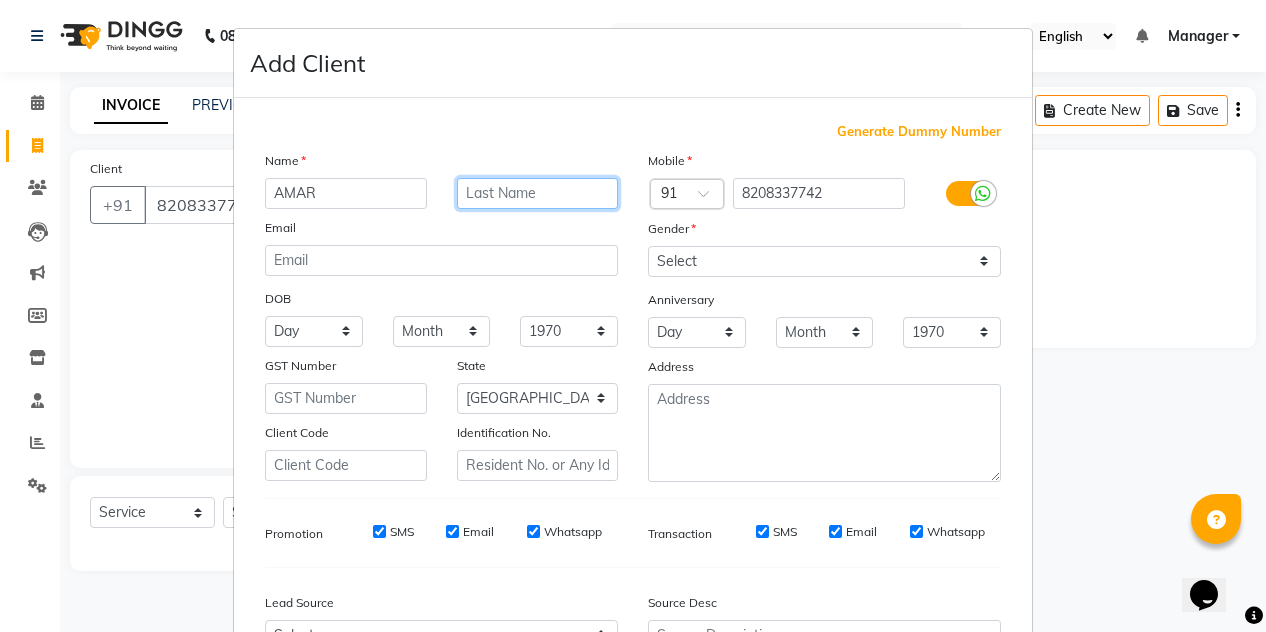click at bounding box center [538, 193] 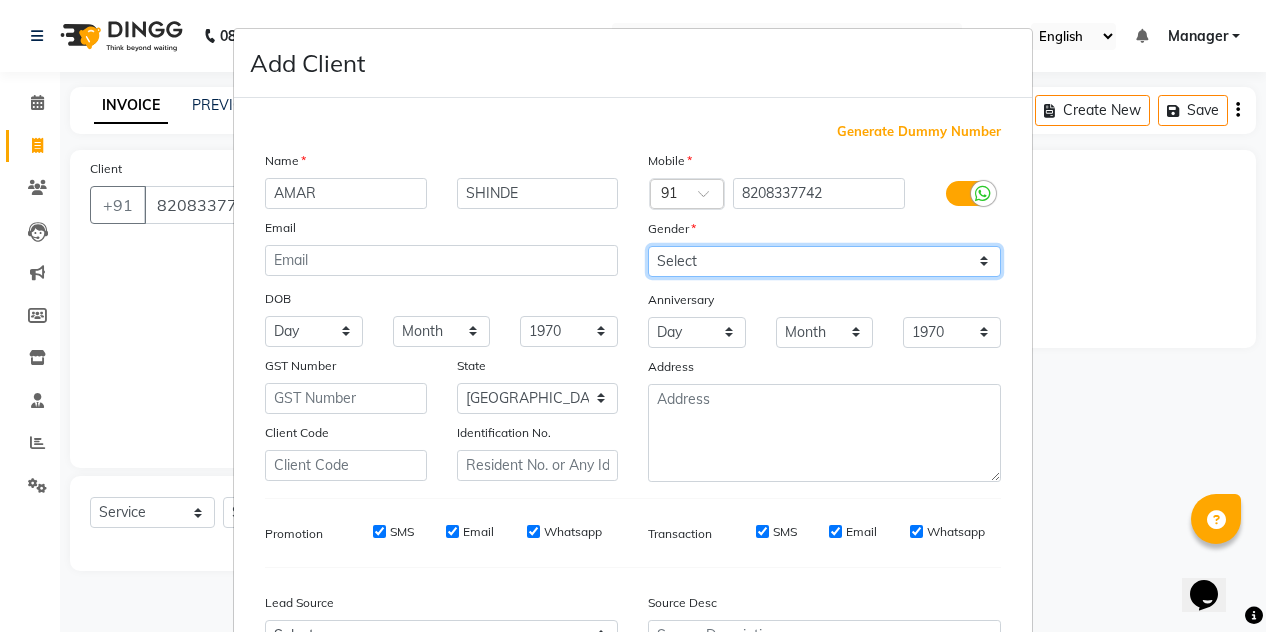 click on "Select [DEMOGRAPHIC_DATA] [DEMOGRAPHIC_DATA] Other Prefer Not To Say" at bounding box center [824, 261] 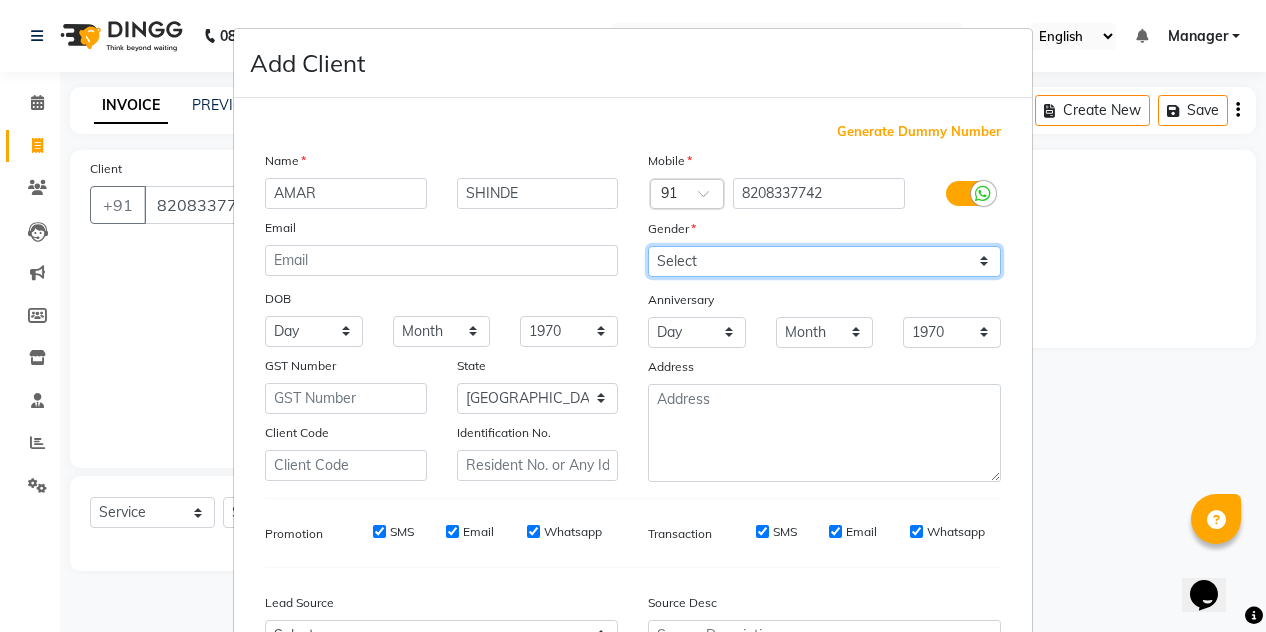 click on "Select [DEMOGRAPHIC_DATA] [DEMOGRAPHIC_DATA] Other Prefer Not To Say" at bounding box center (824, 261) 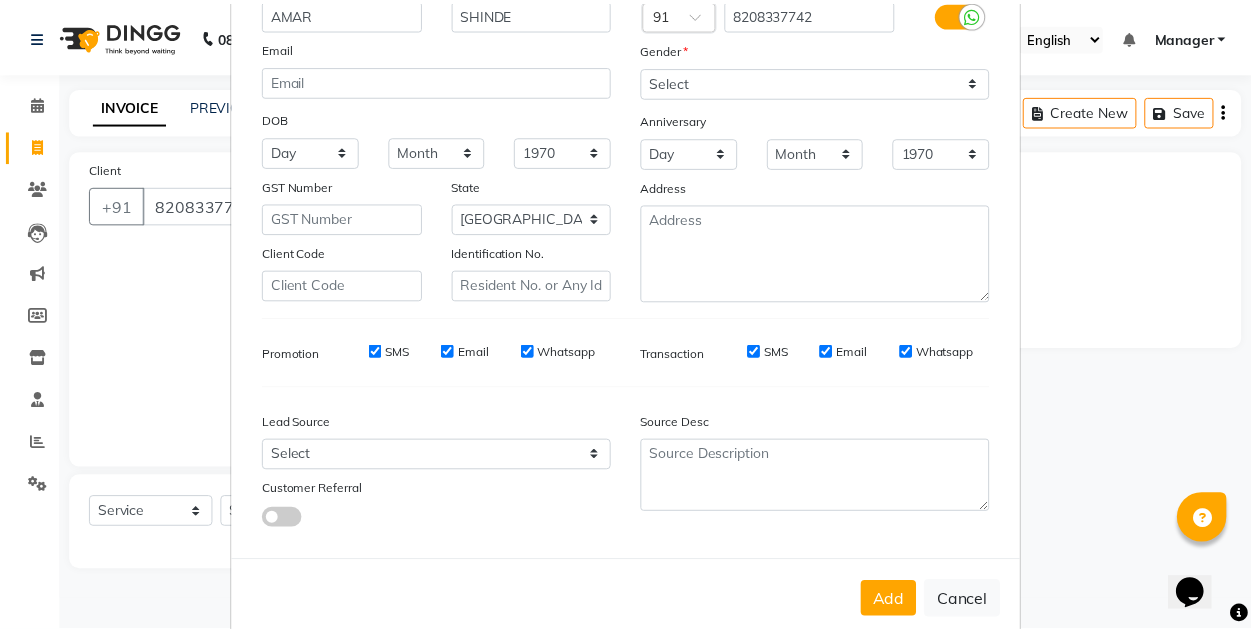 scroll, scrollTop: 213, scrollLeft: 0, axis: vertical 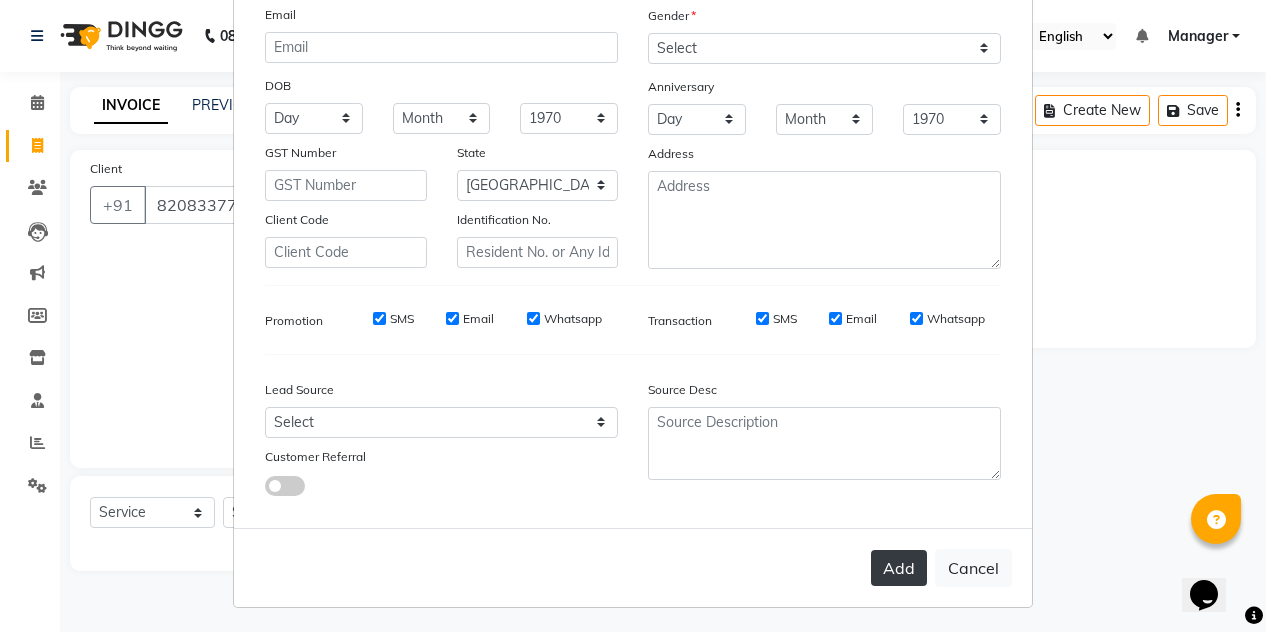 click on "Add" at bounding box center (899, 568) 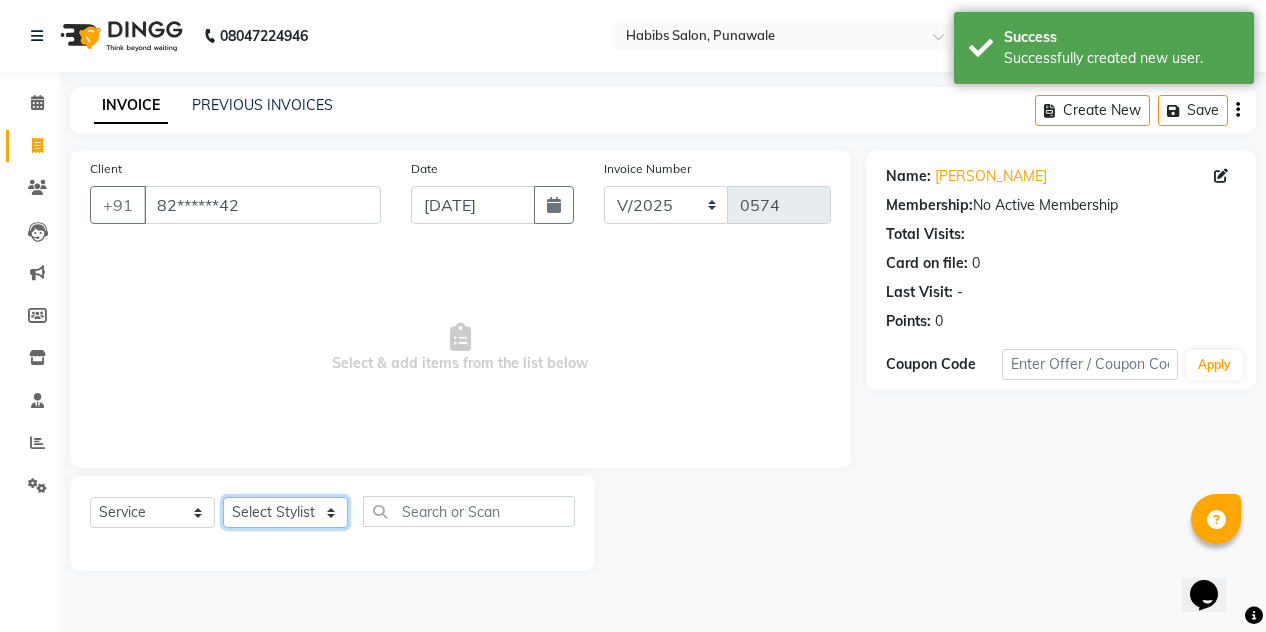 click on "Select Stylist [PERSON_NAME] [PERSON_NAME] Manager [PERSON_NAME] [PERSON_NAME] SHRUTI" 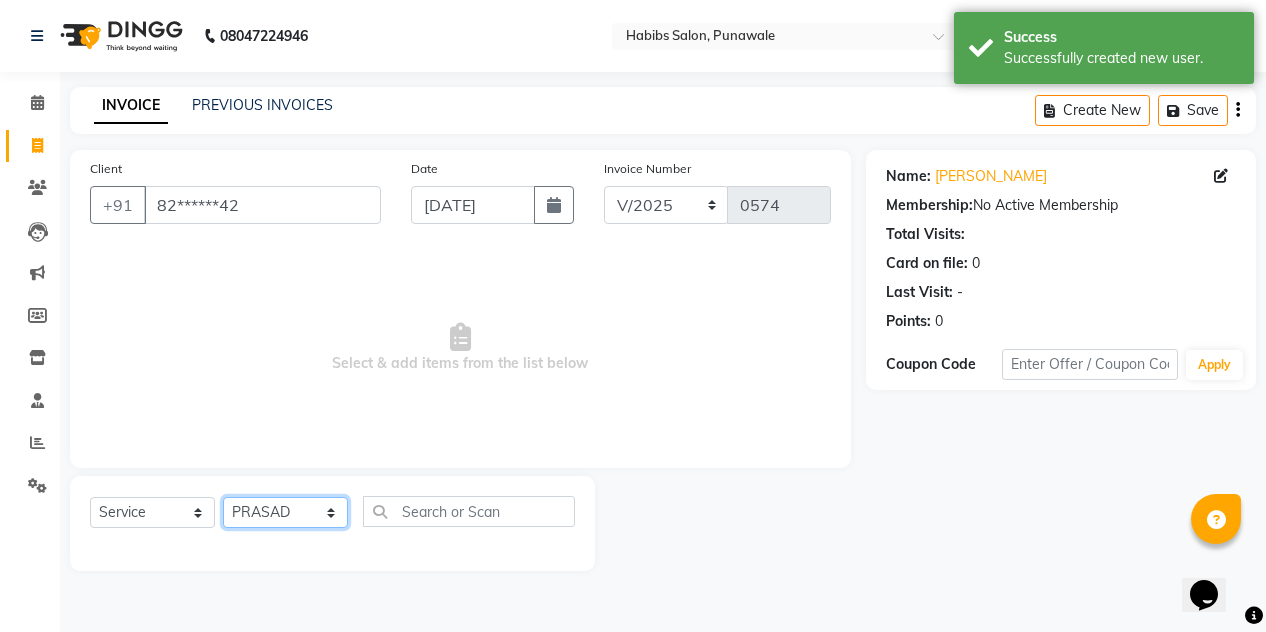 click on "Select Stylist [PERSON_NAME] [PERSON_NAME] Manager [PERSON_NAME] [PERSON_NAME] SHRUTI" 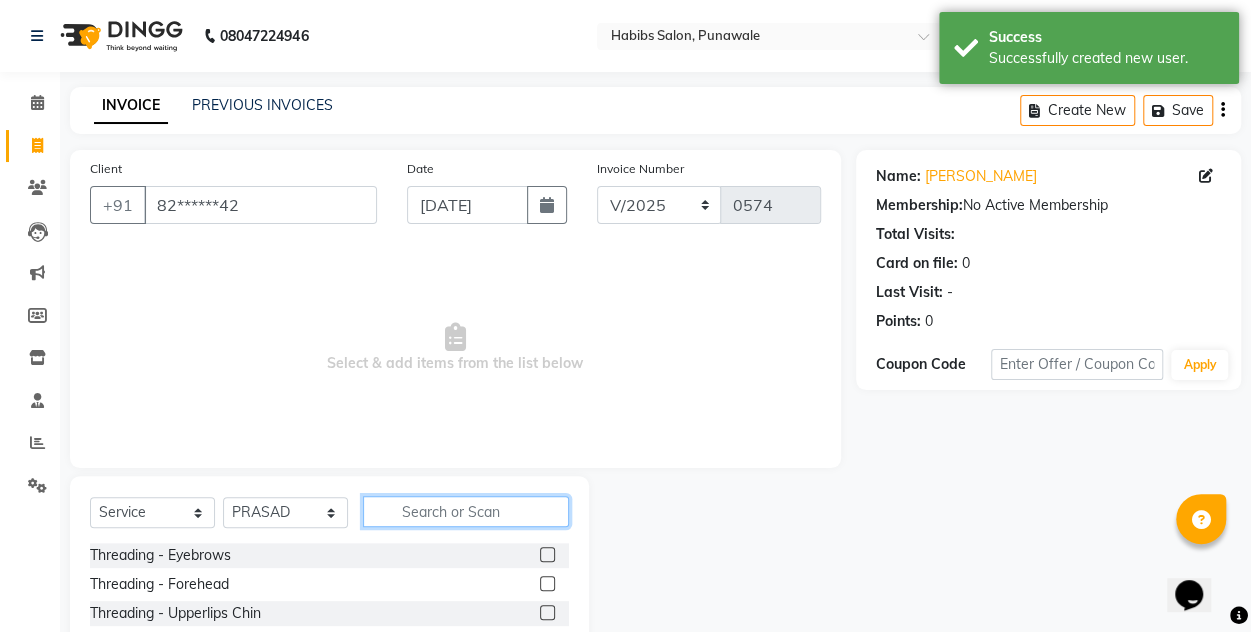 click 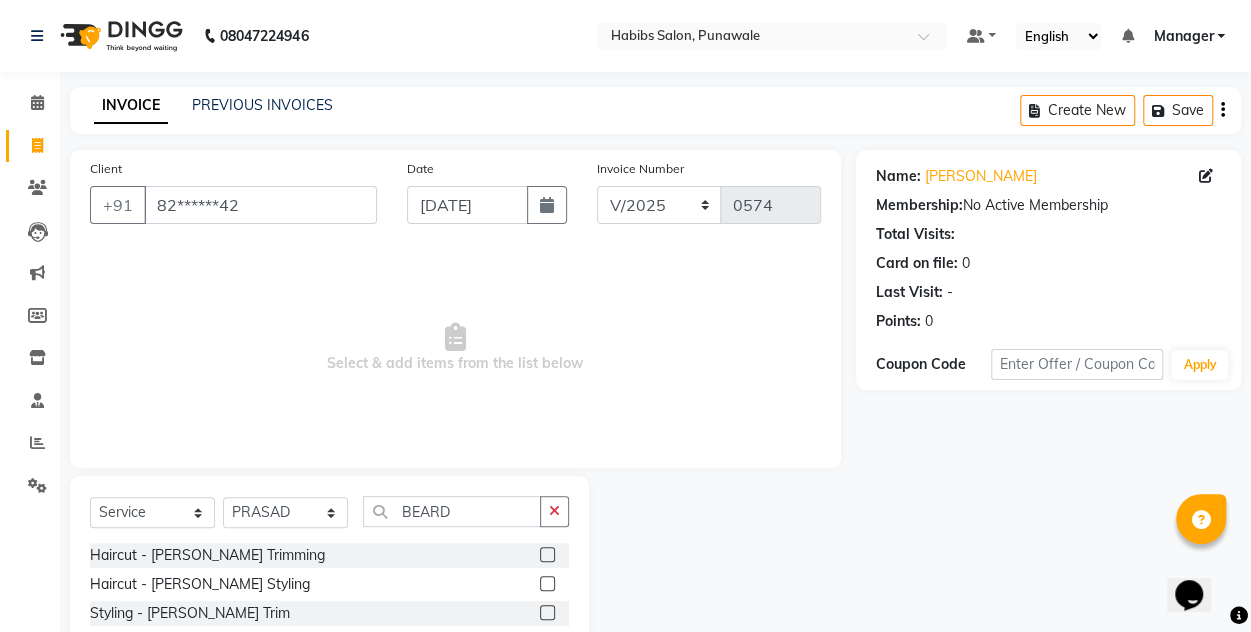 click 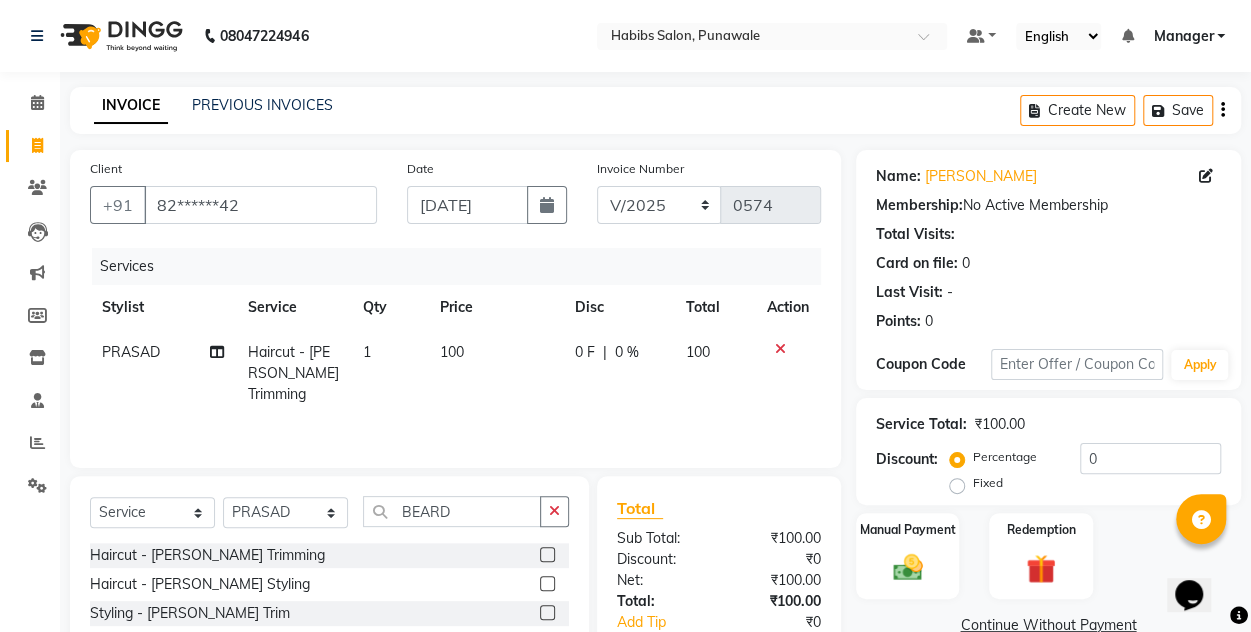 click on "100" 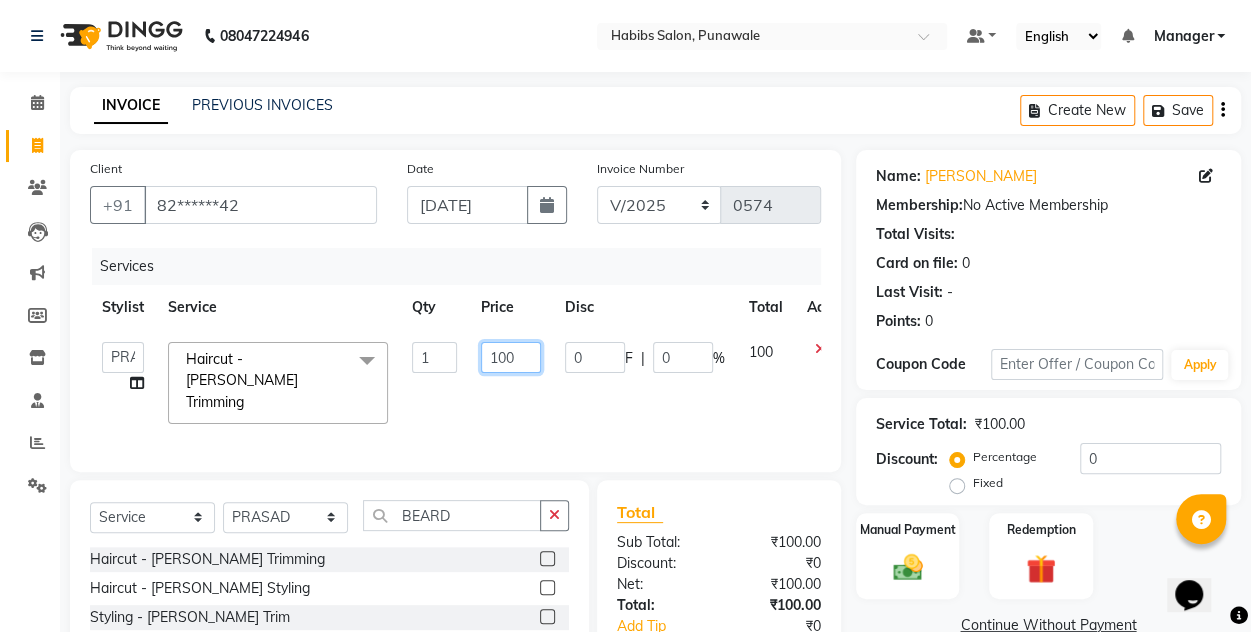 click on "100" 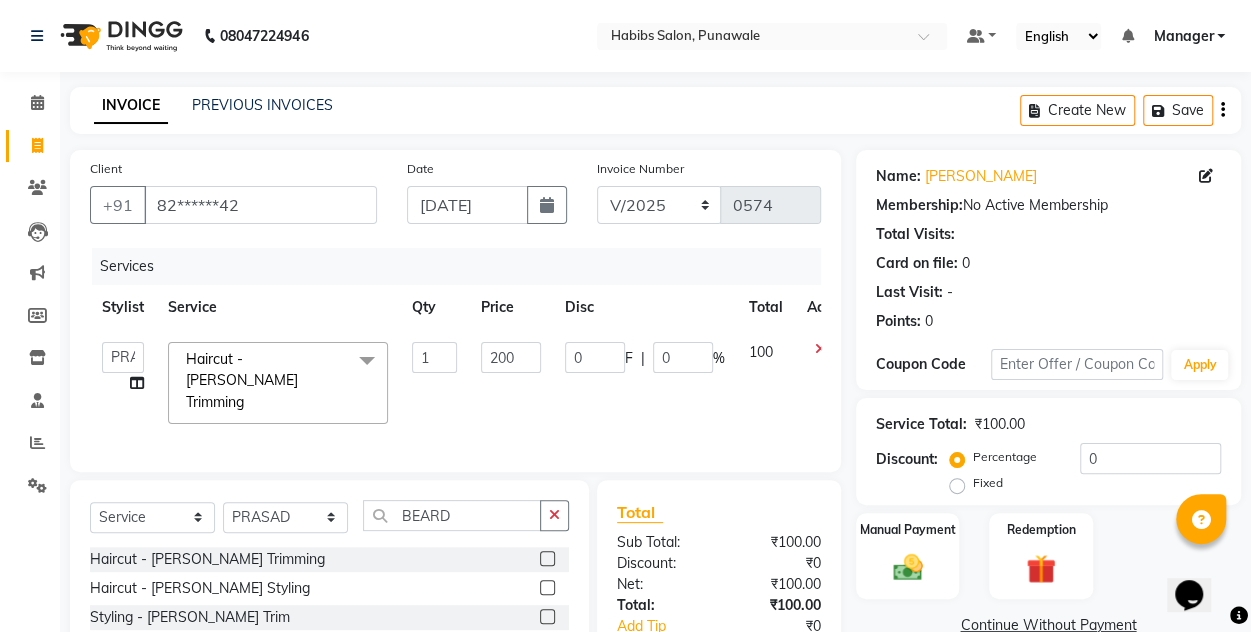 click on "200" 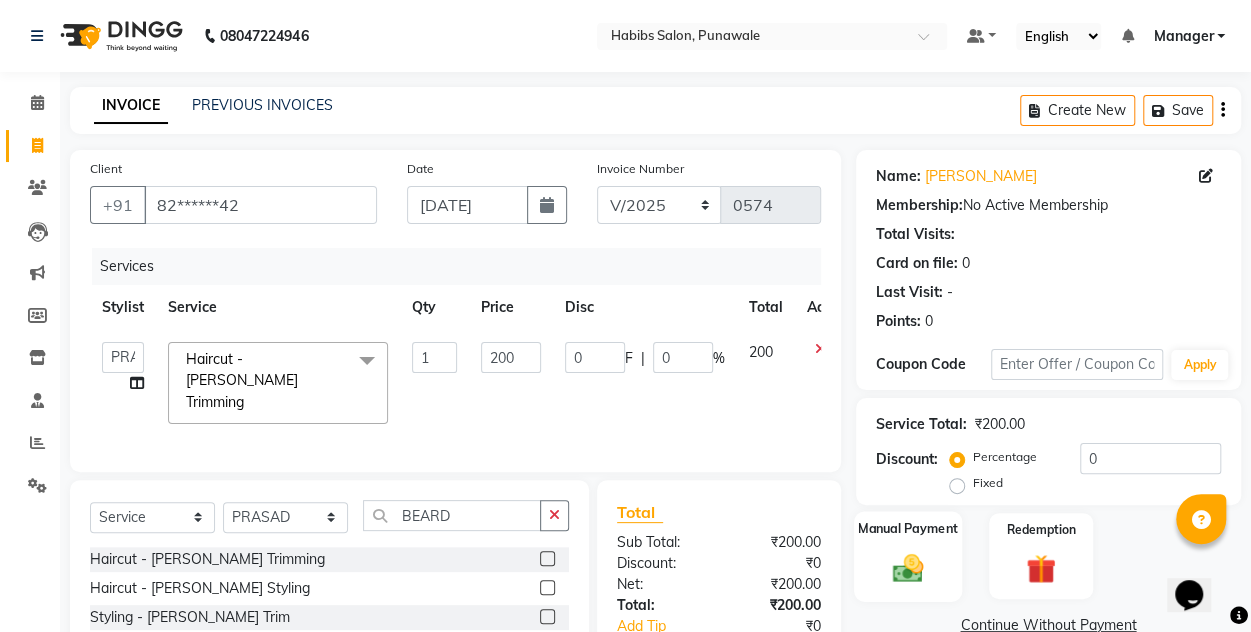 click on "Manual Payment" 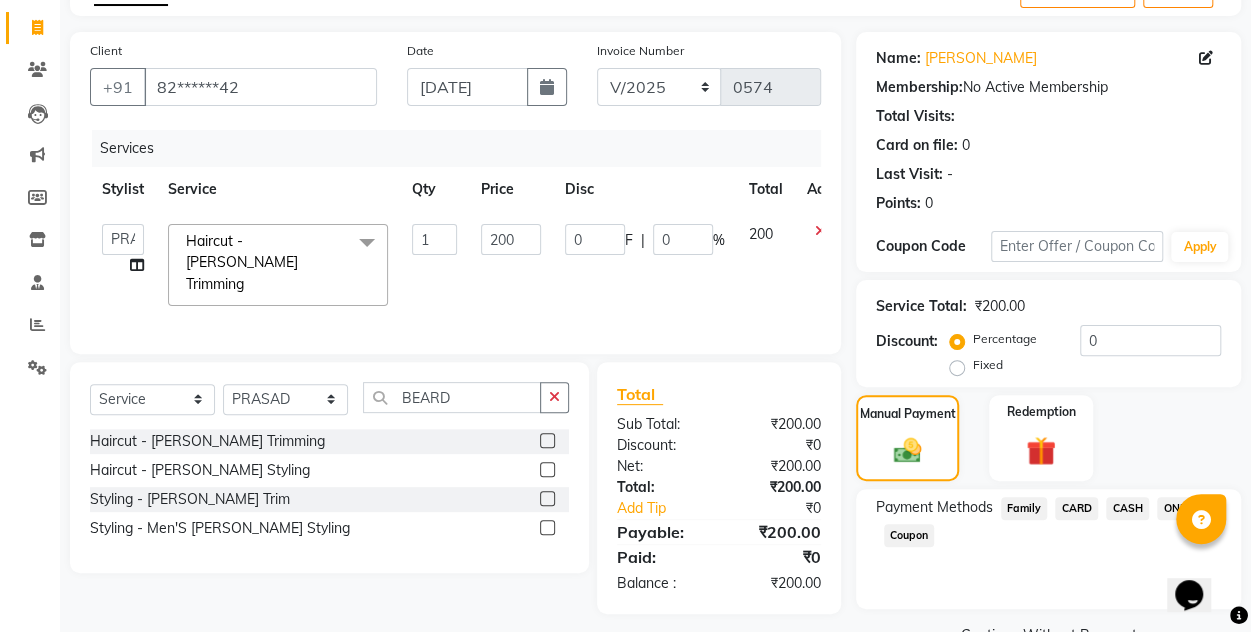 scroll, scrollTop: 166, scrollLeft: 0, axis: vertical 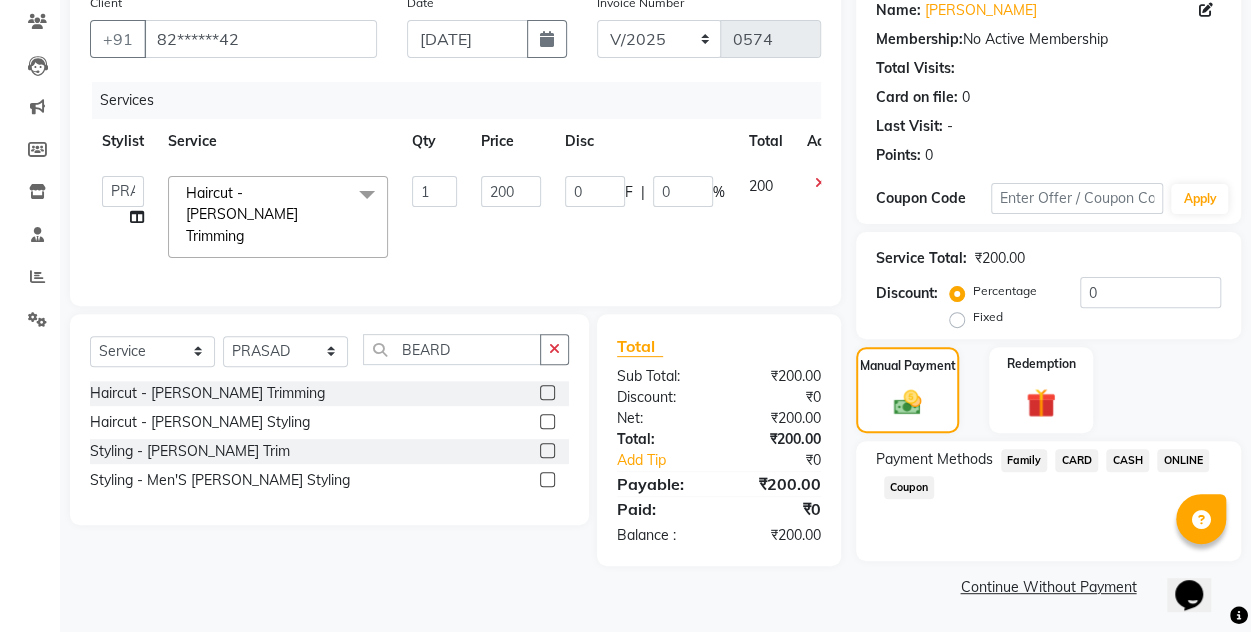 click on "CASH" 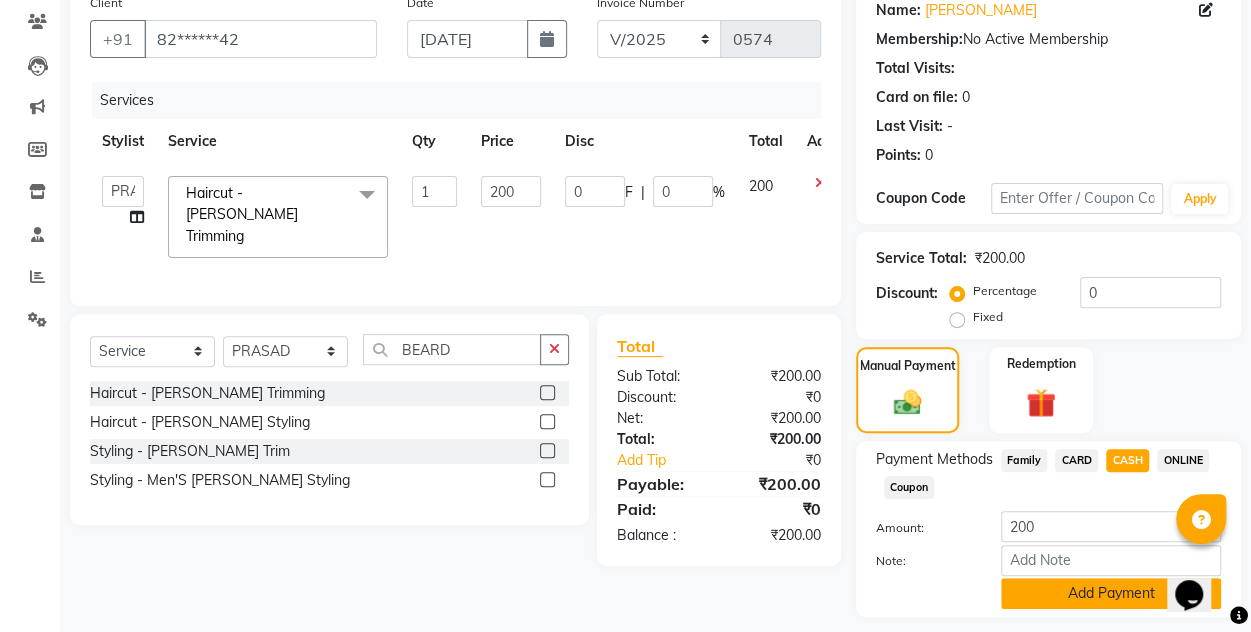 click on "Add Payment" 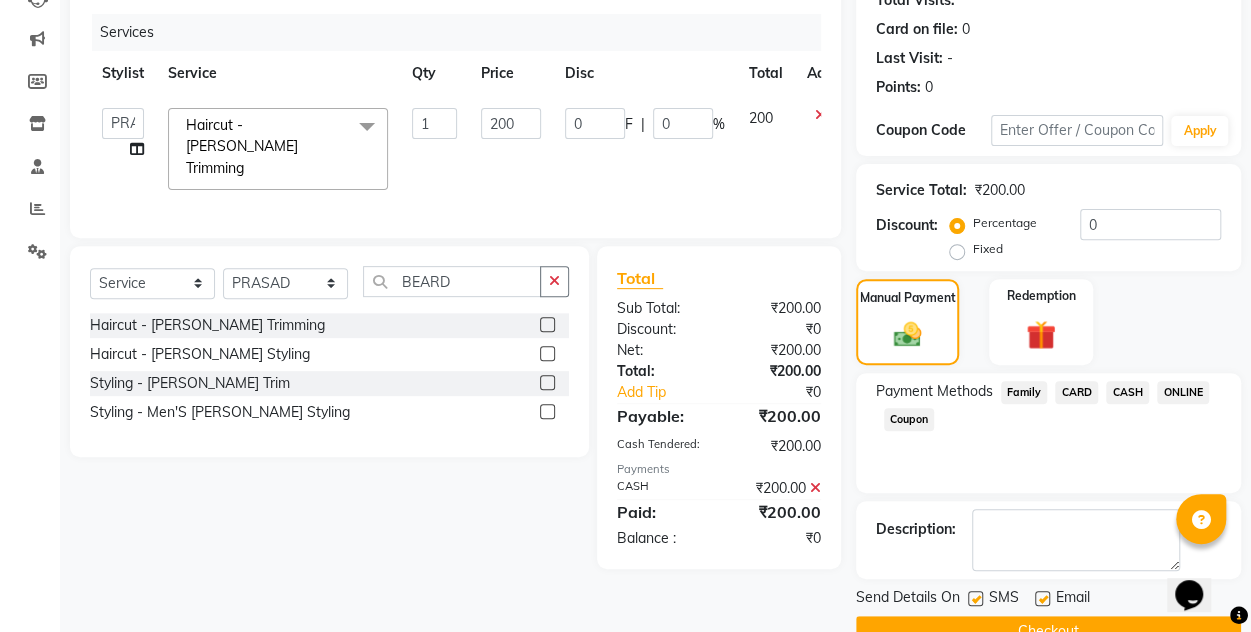 scroll, scrollTop: 277, scrollLeft: 0, axis: vertical 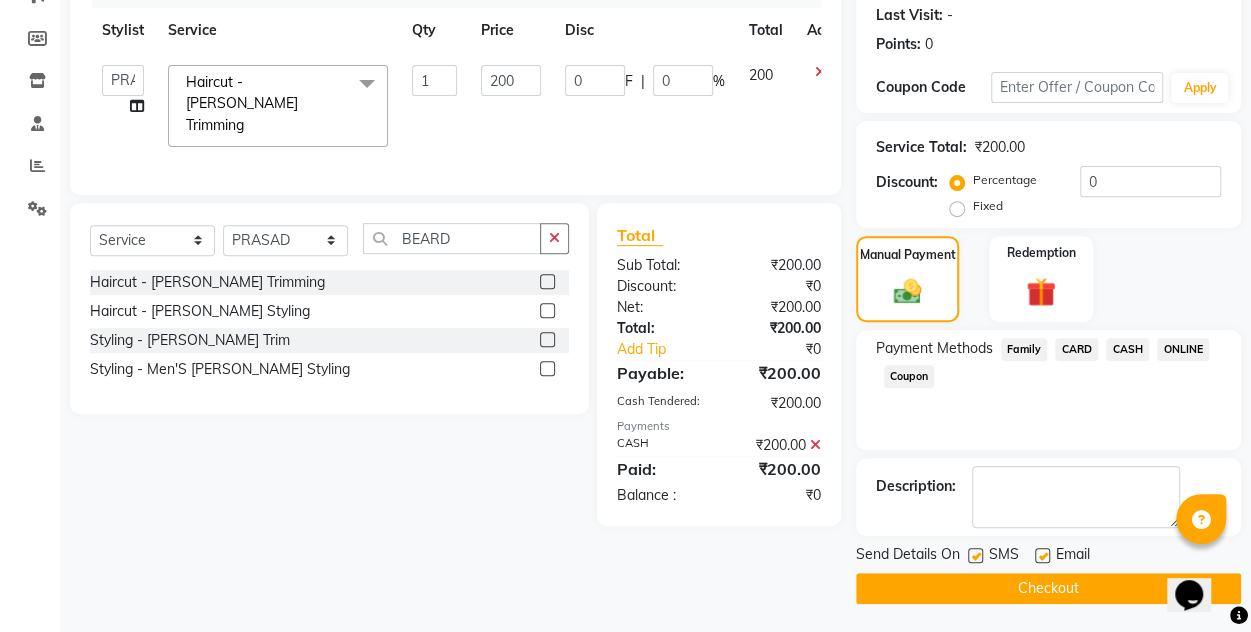 click on "Checkout" 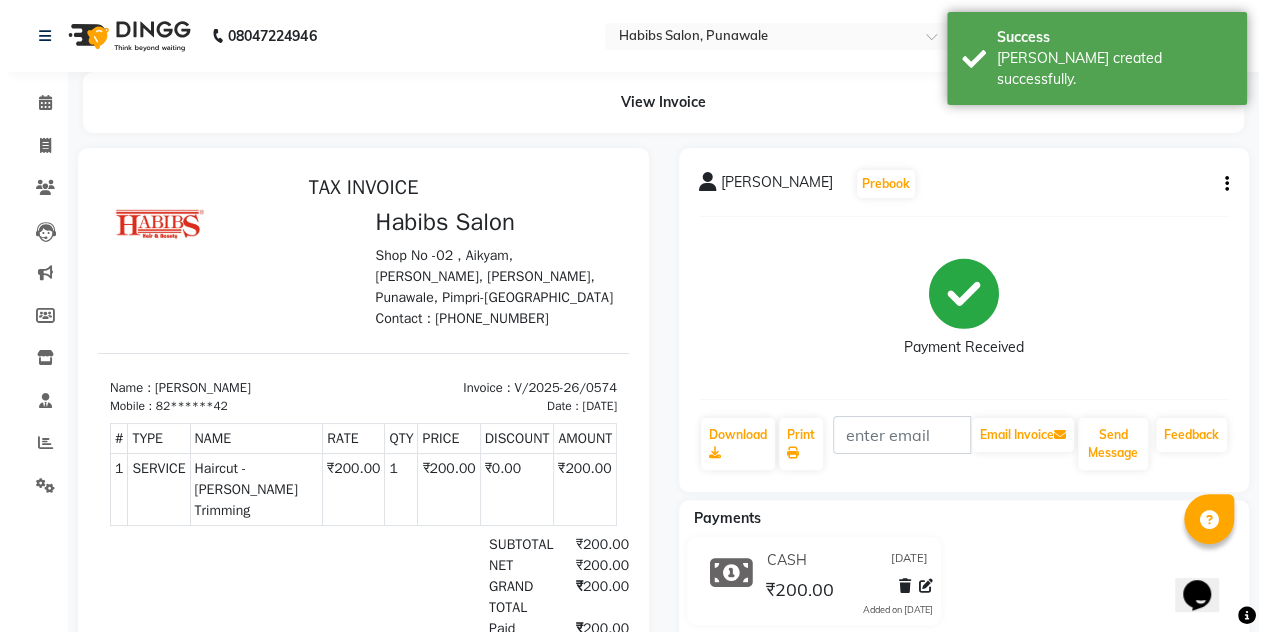 scroll, scrollTop: 0, scrollLeft: 0, axis: both 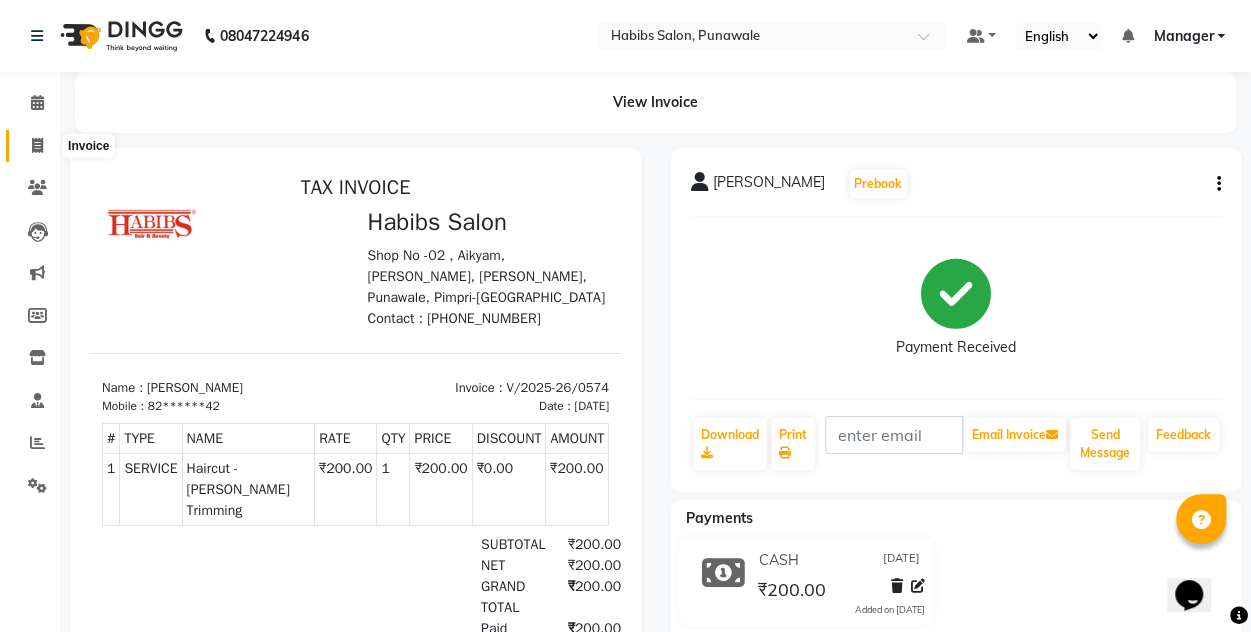 click 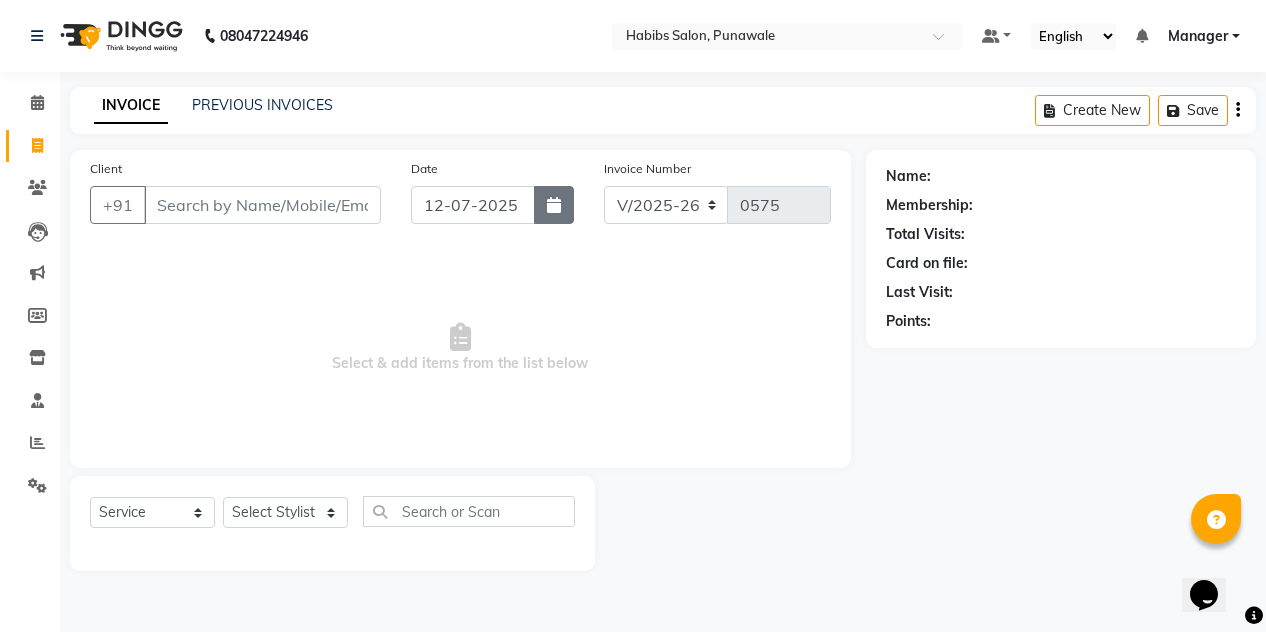 click 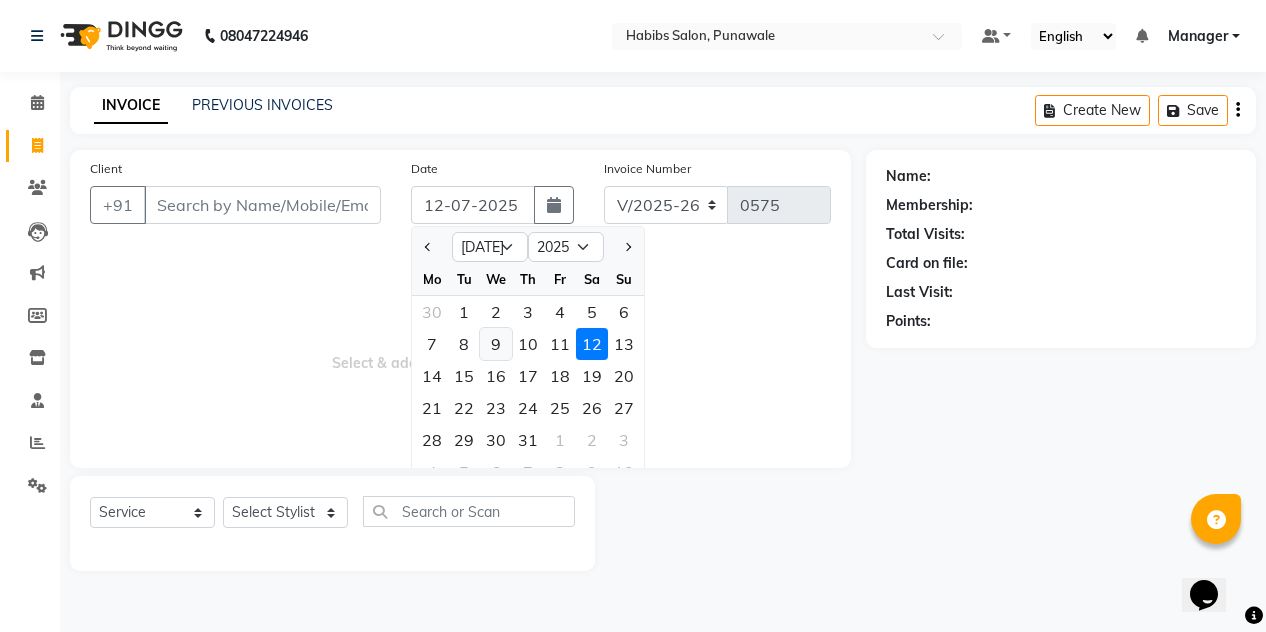 click on "9" 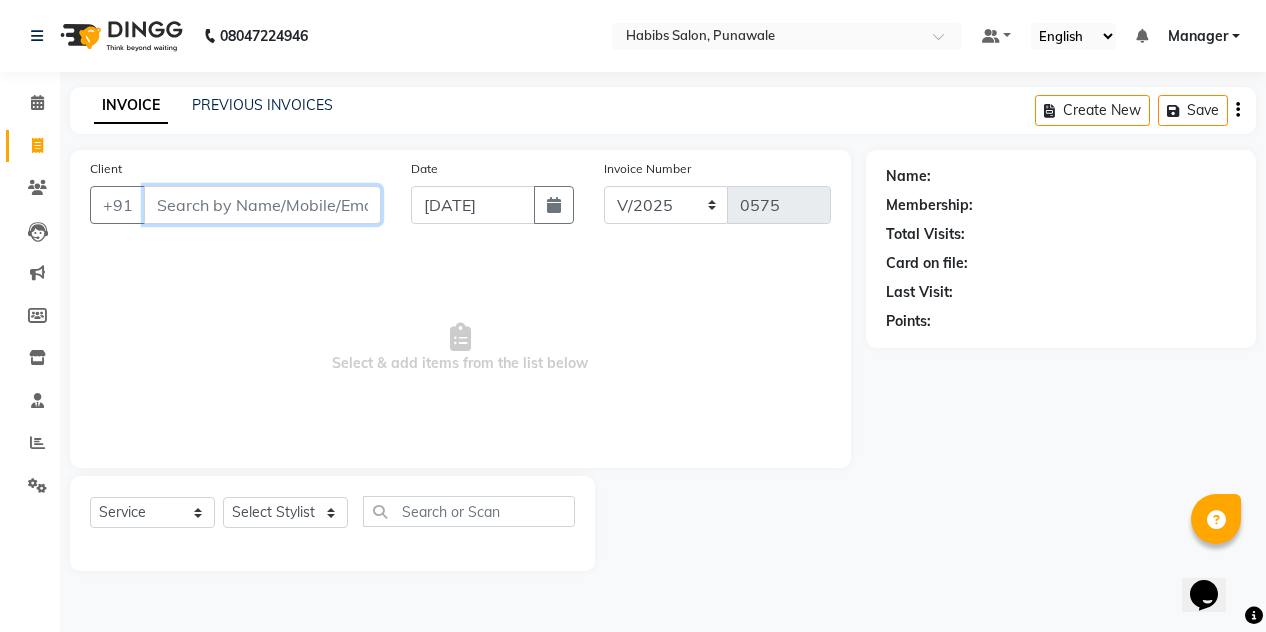 click on "Client" at bounding box center [262, 205] 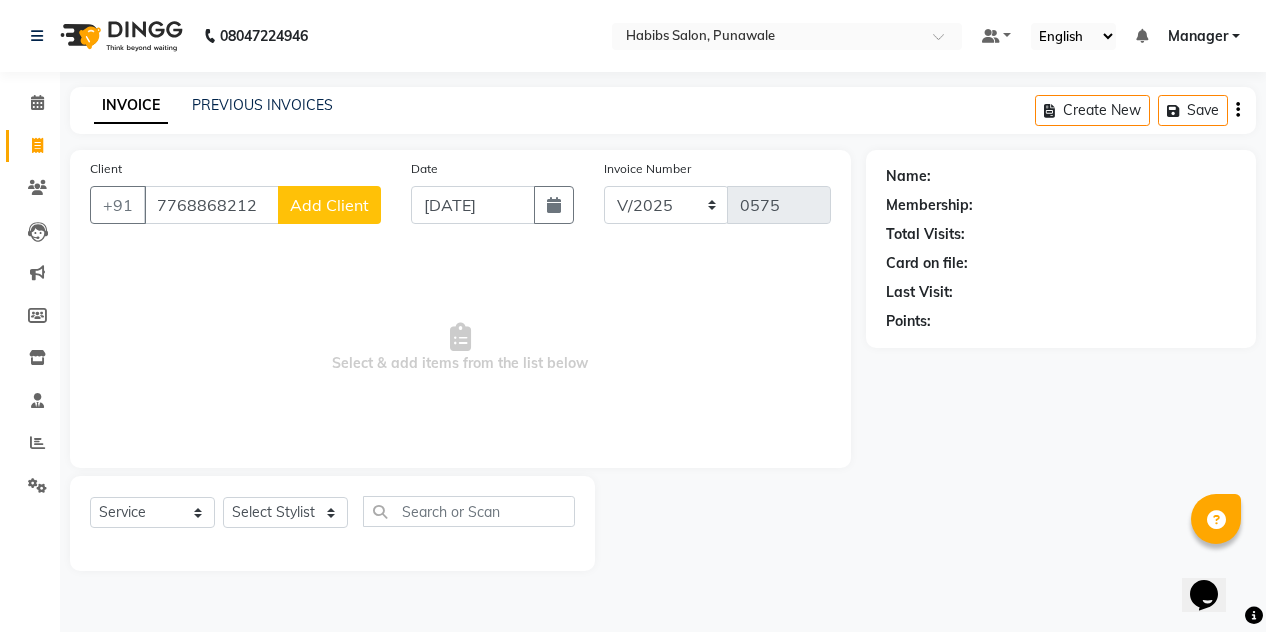 click on "Add Client" 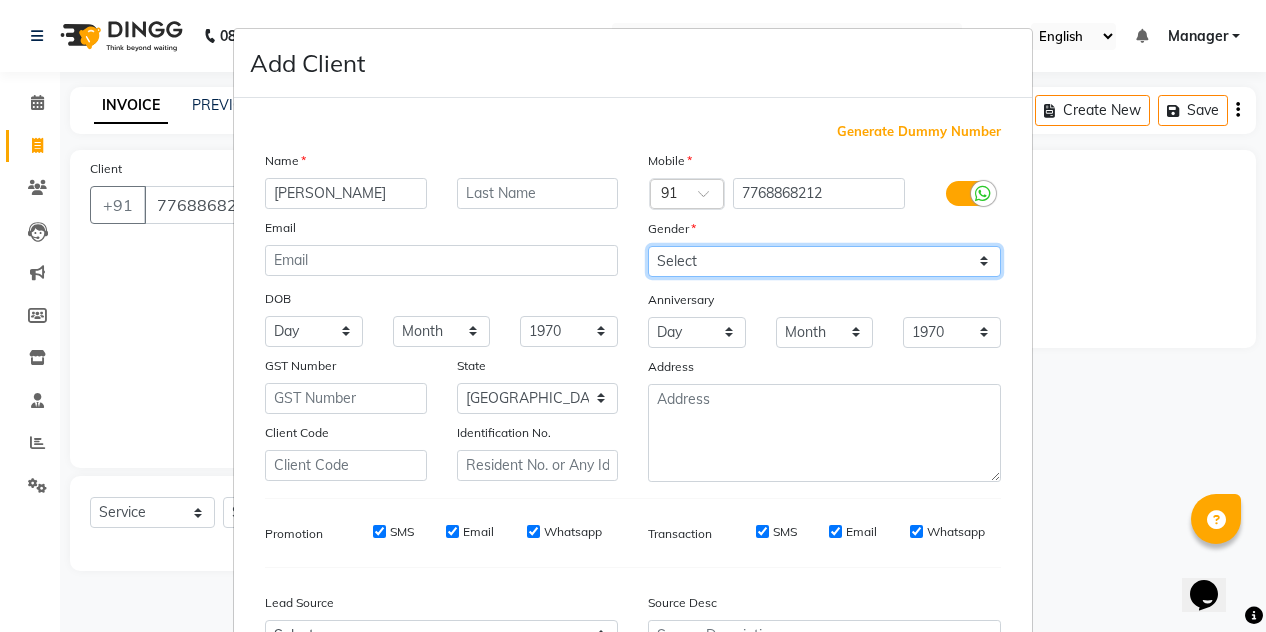 click on "Select [DEMOGRAPHIC_DATA] [DEMOGRAPHIC_DATA] Other Prefer Not To Say" at bounding box center [824, 261] 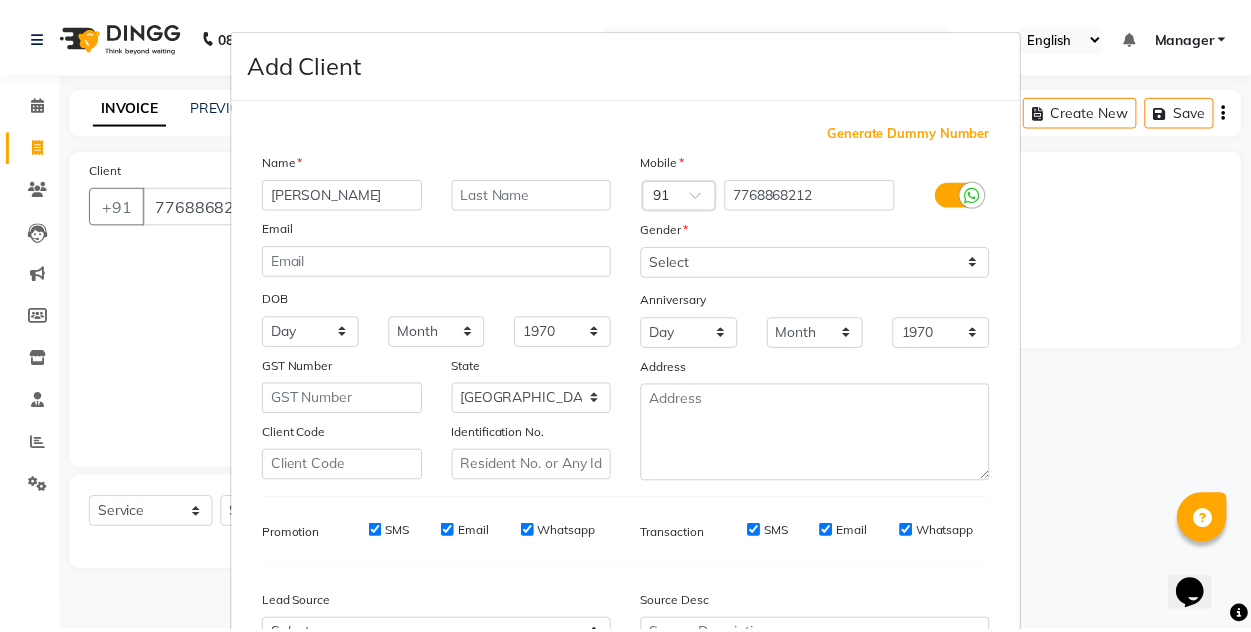 scroll, scrollTop: 213, scrollLeft: 0, axis: vertical 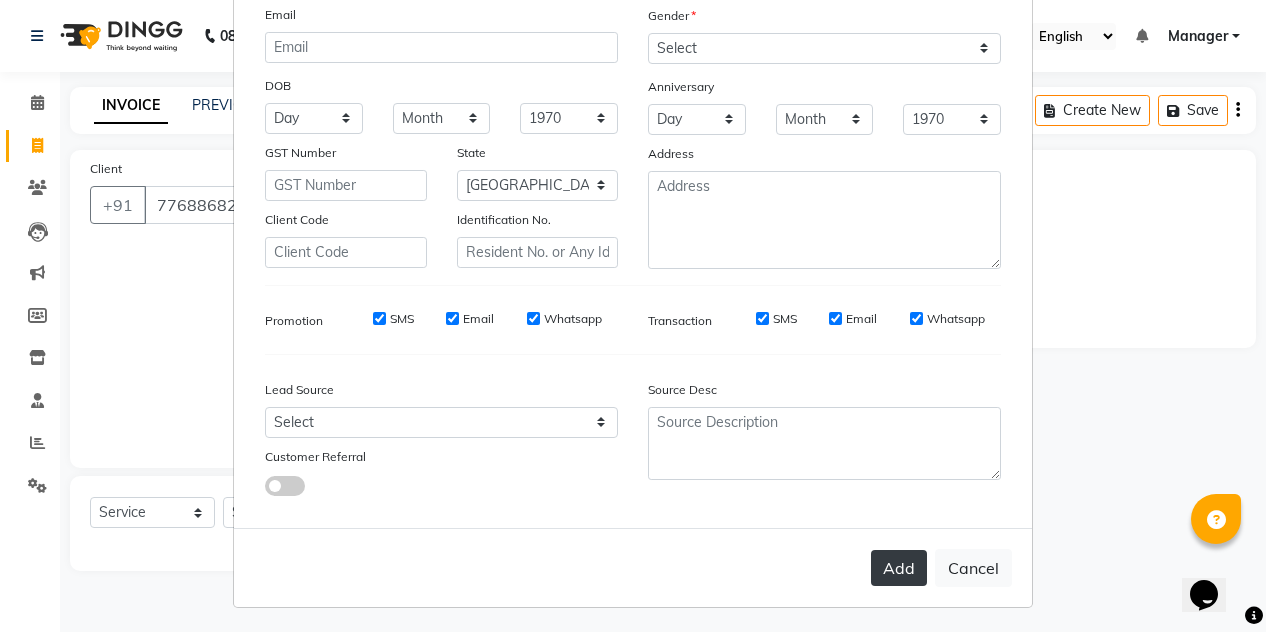 click on "Add" at bounding box center [899, 568] 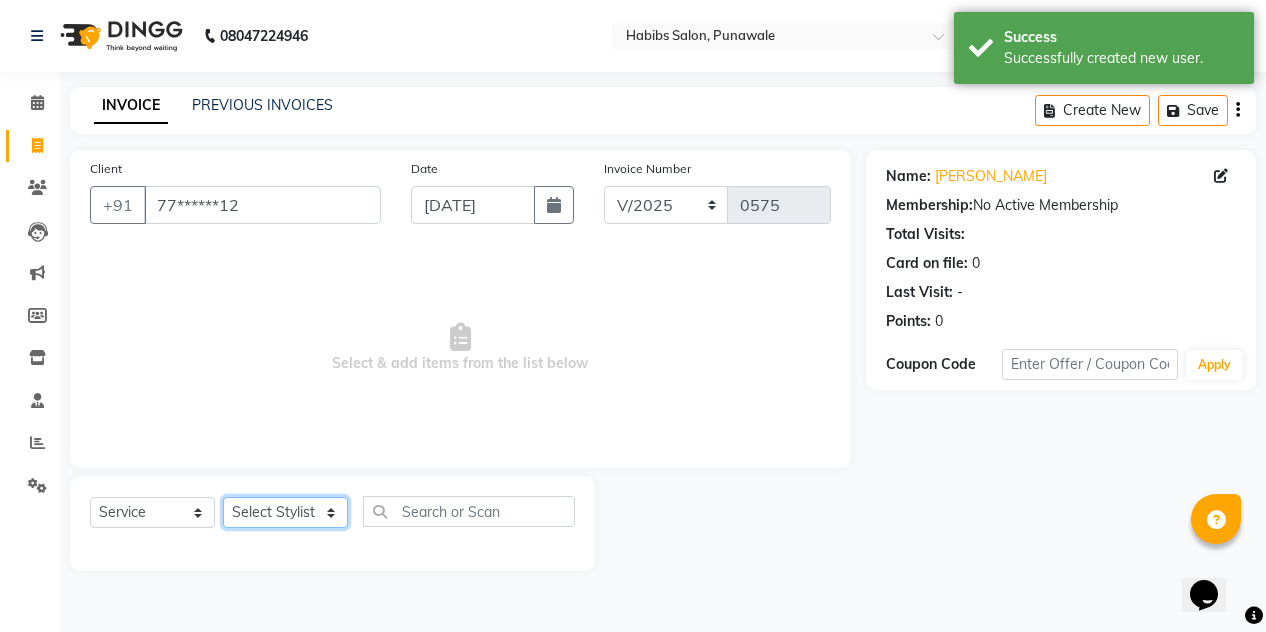 click on "Select Stylist [PERSON_NAME] [PERSON_NAME] Manager [PERSON_NAME] [PERSON_NAME] SHRUTI" 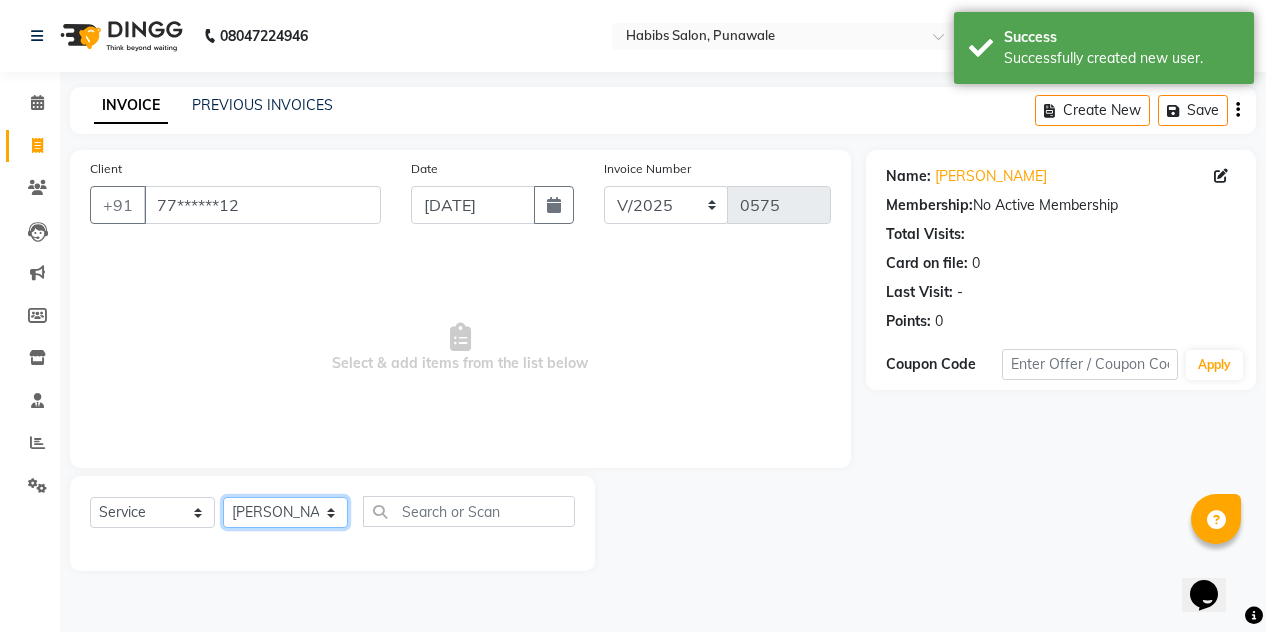 click on "Select Stylist [PERSON_NAME] [PERSON_NAME] Manager [PERSON_NAME] [PERSON_NAME] SHRUTI" 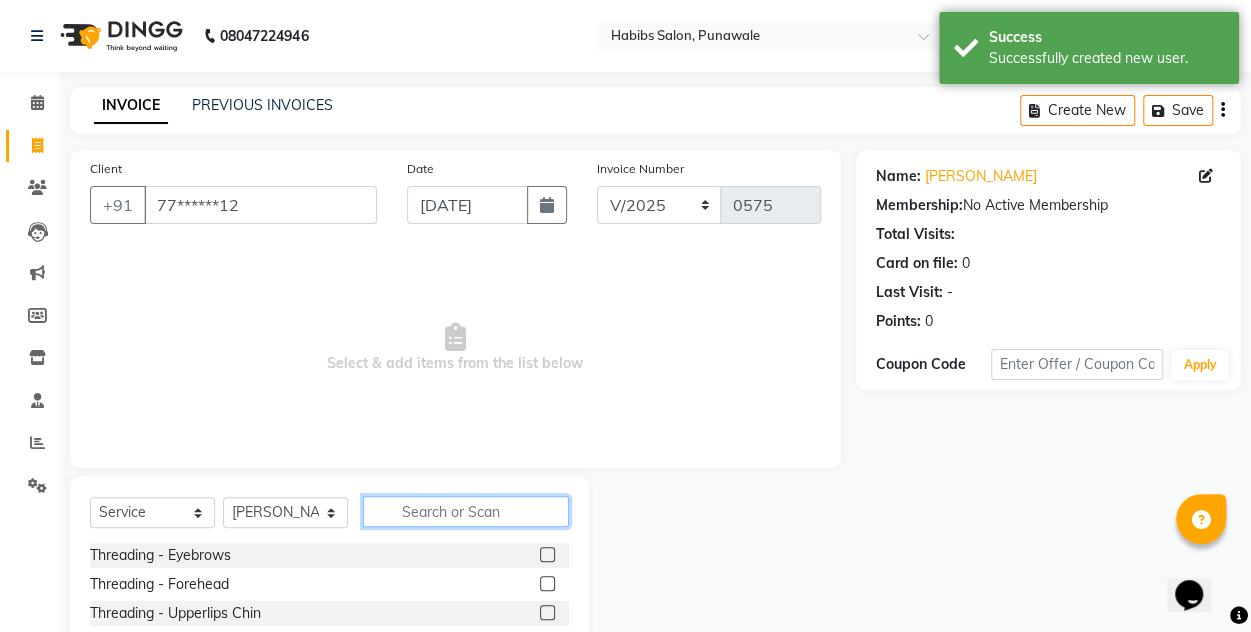 click 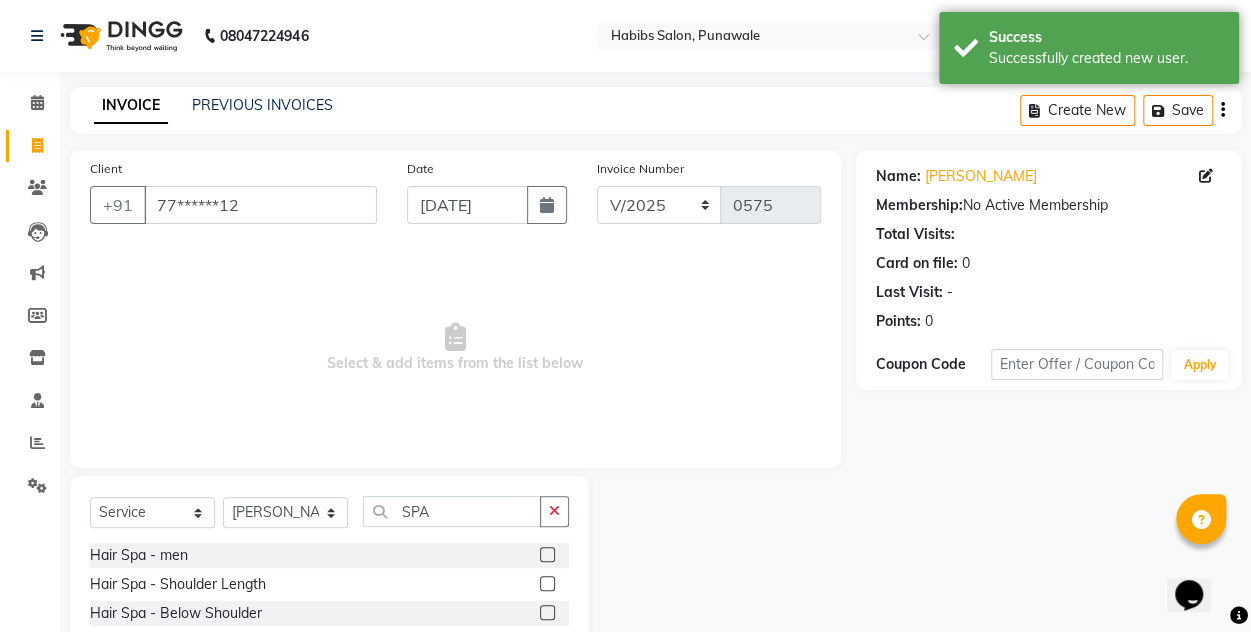 click 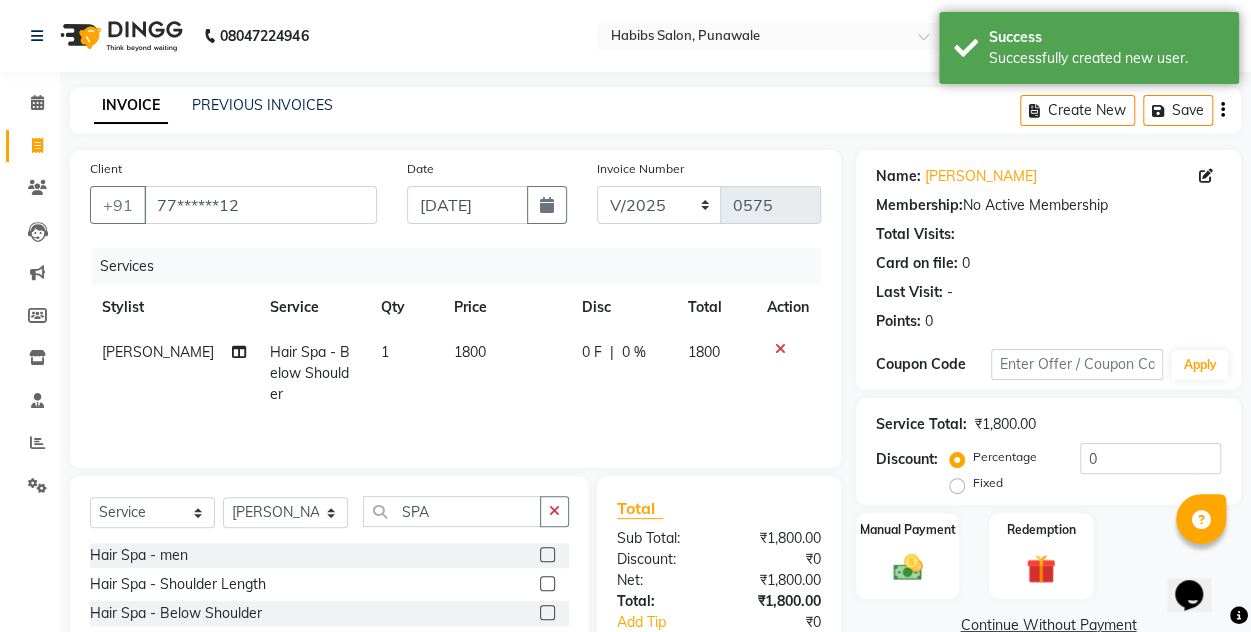 click on "1800" 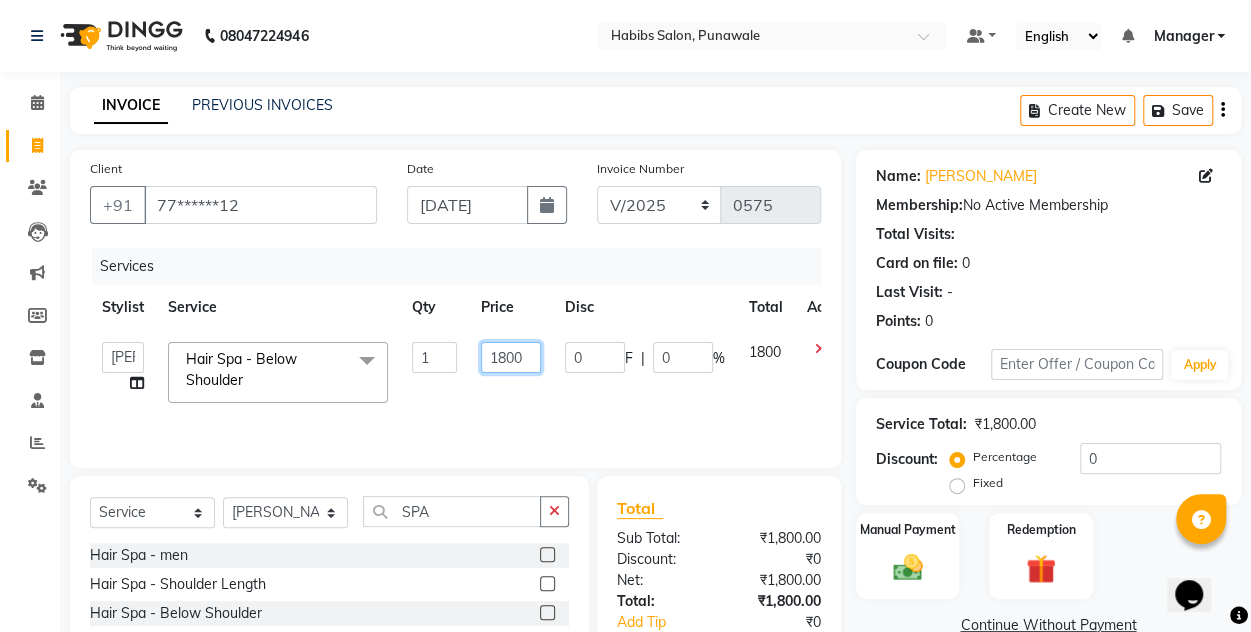 click on "1800" 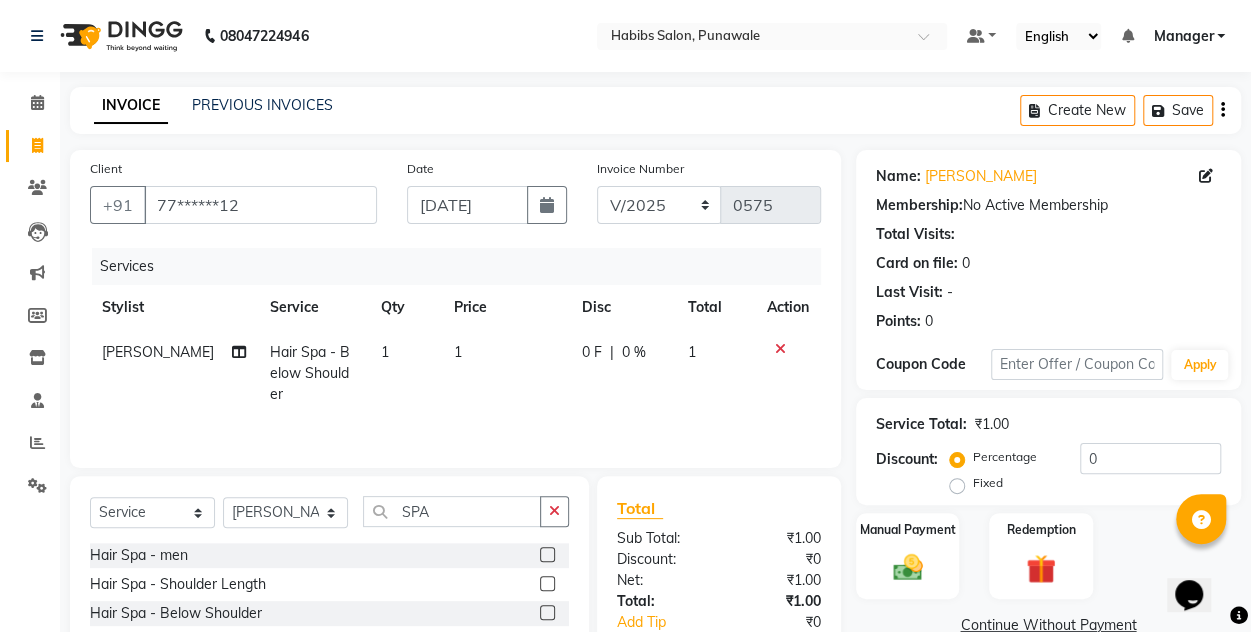 click on "1" 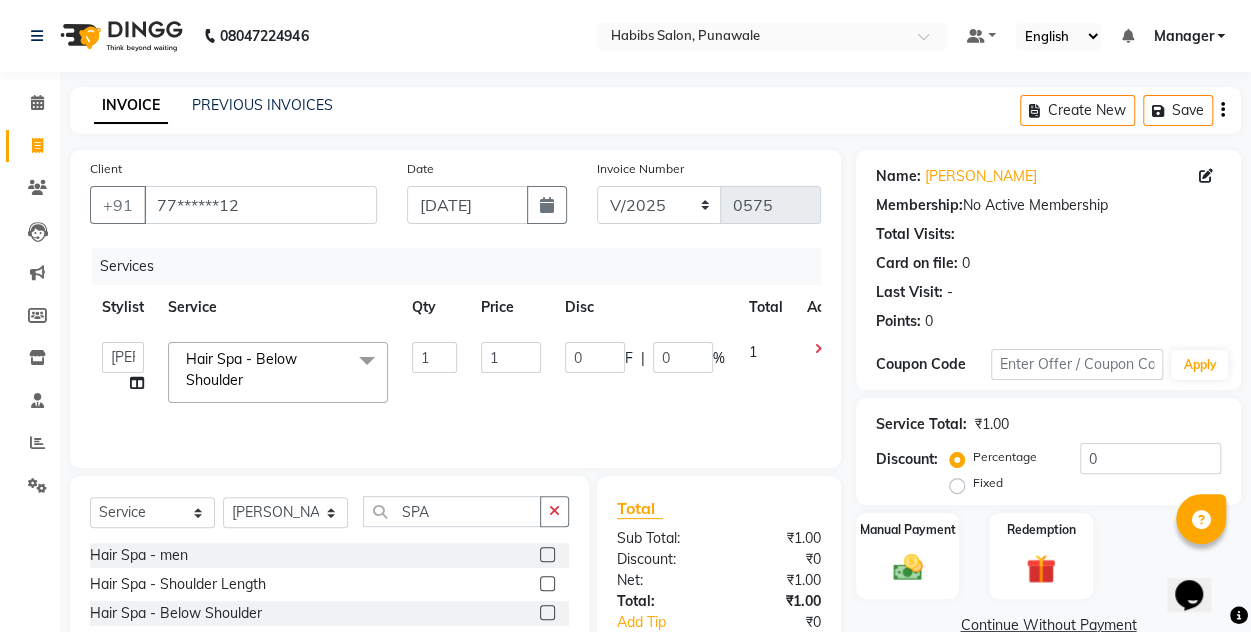click on "1" 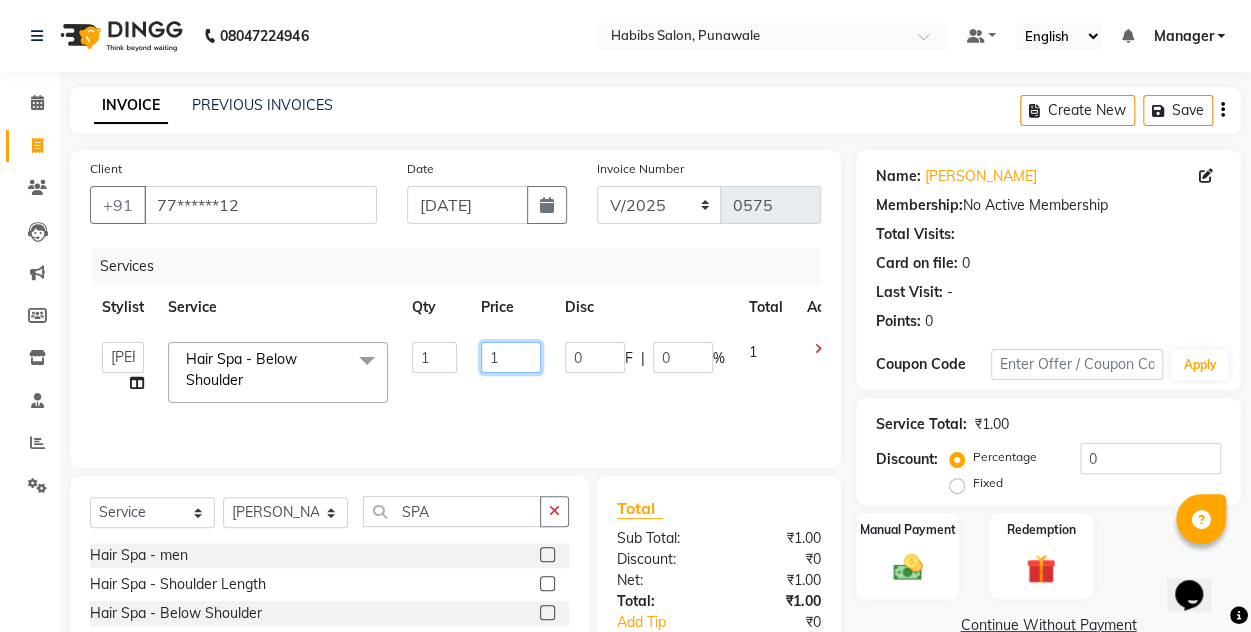 click on "1" 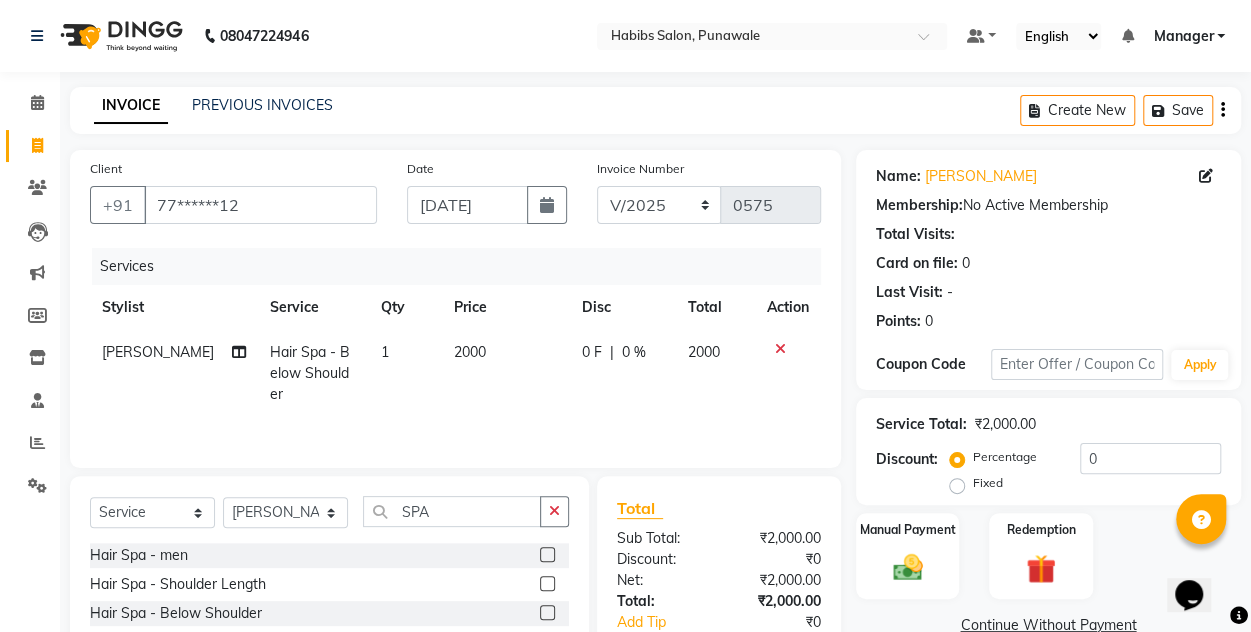 click on "Services Stylist Service Qty Price Disc Total Action [PERSON_NAME] Hair Spa -  Below Shoulder 1 2000 0 F | 0 % 2000" 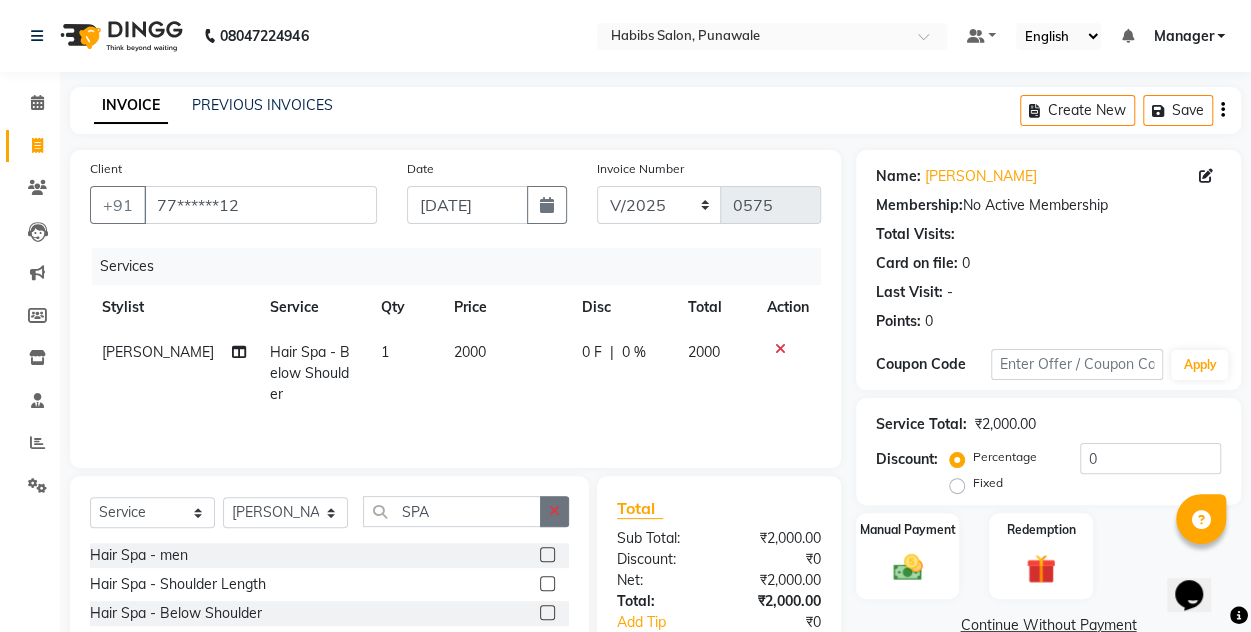 click 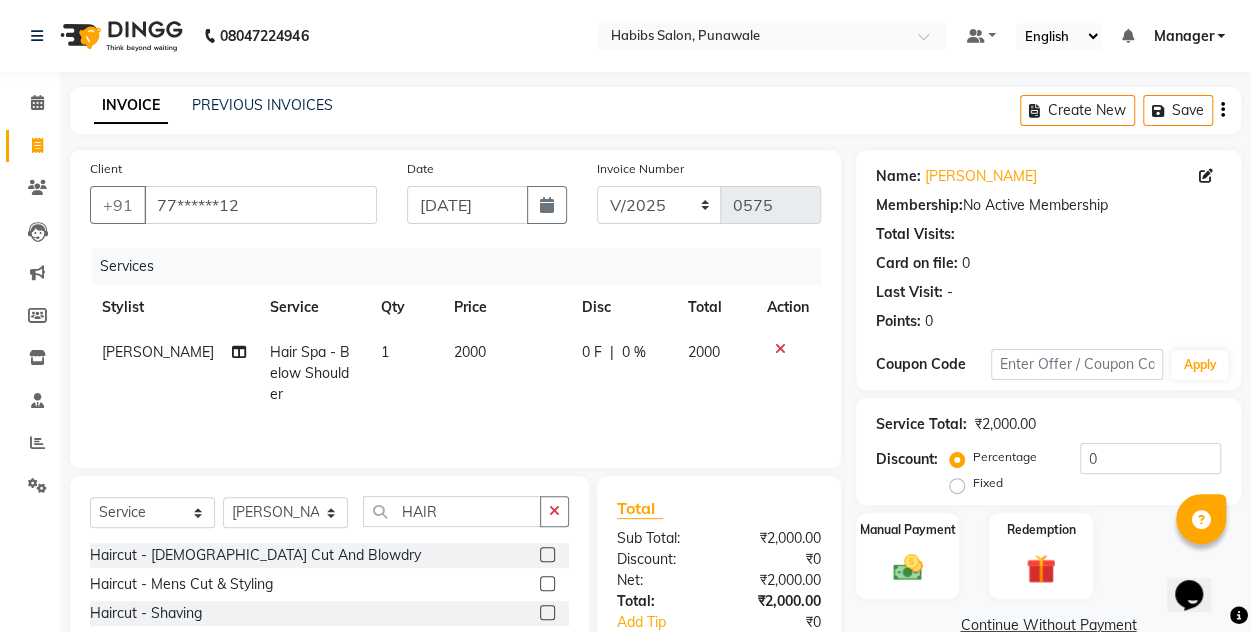 click 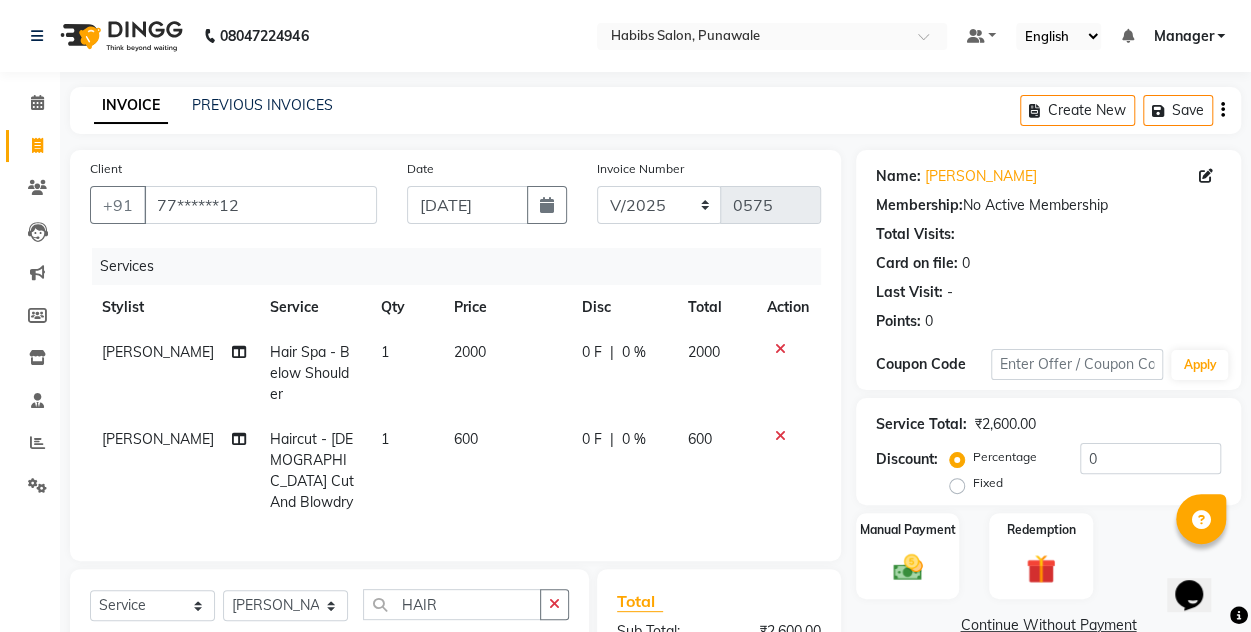 click on "600" 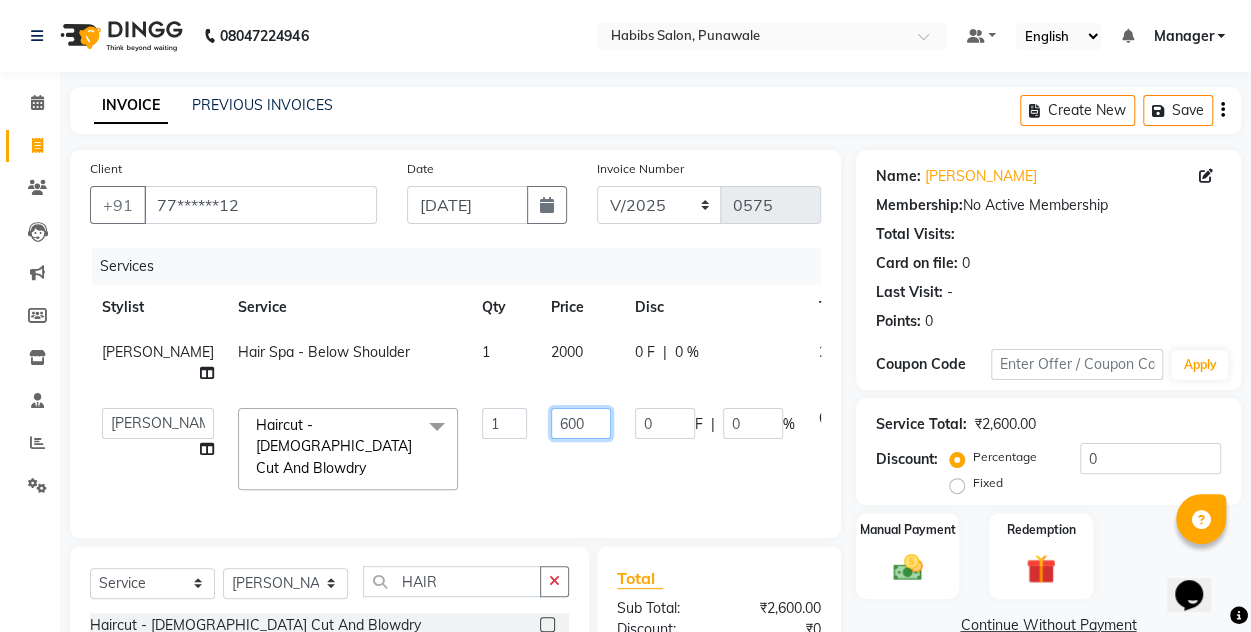 click on "600" 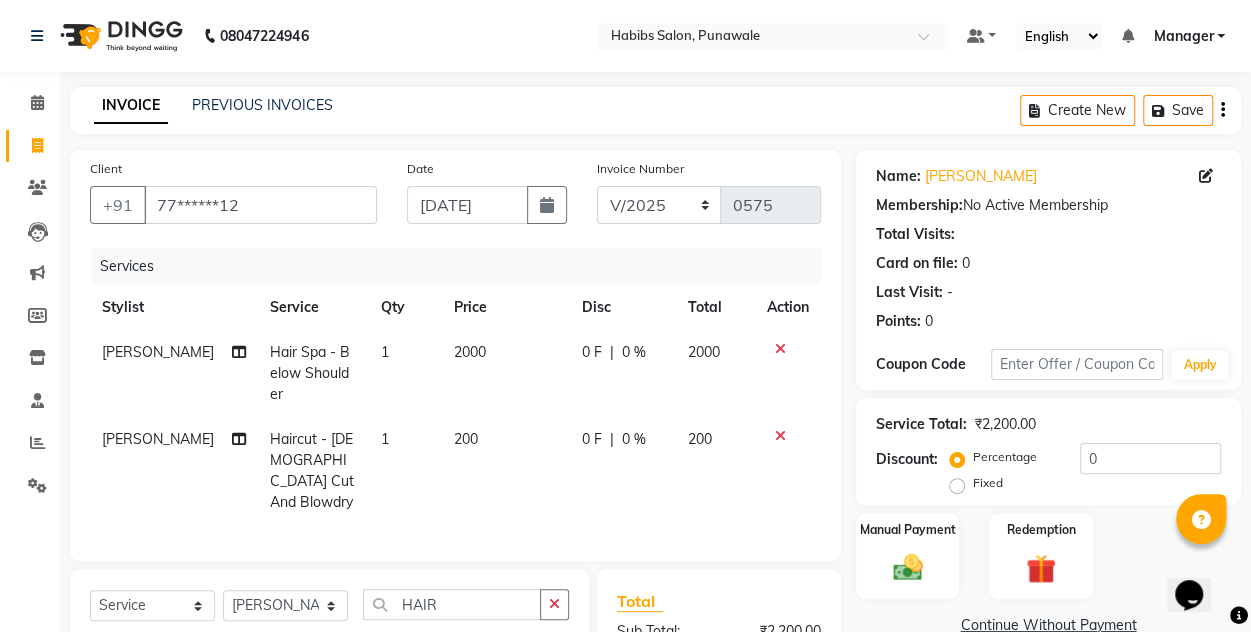 click on "200" 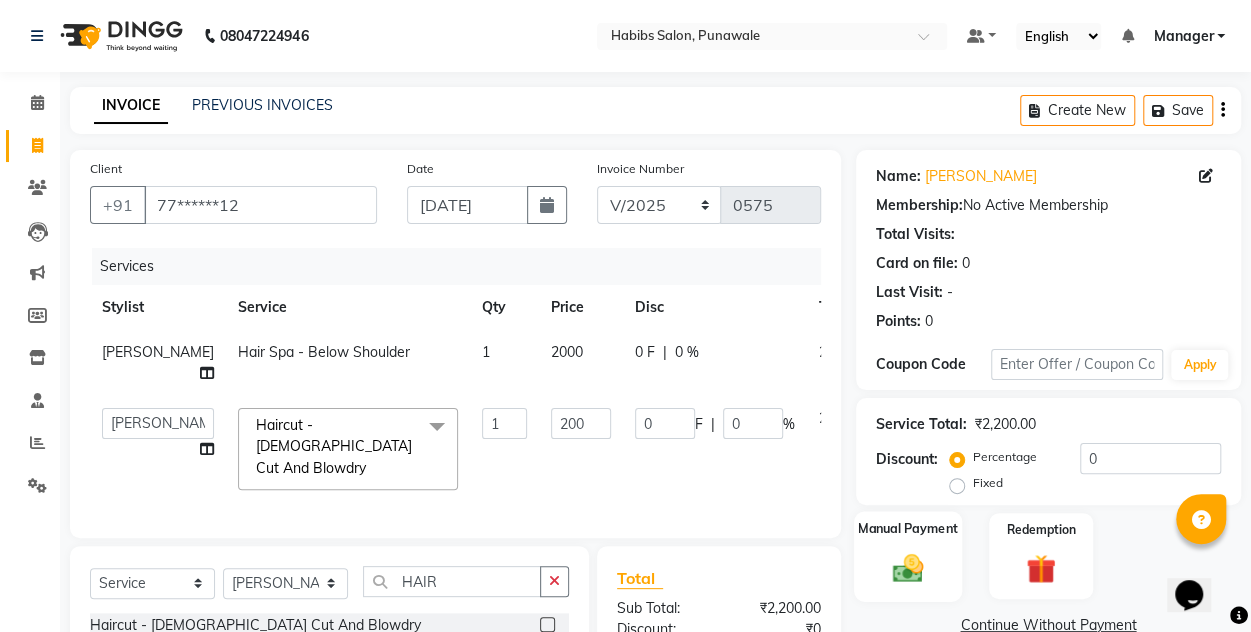 click 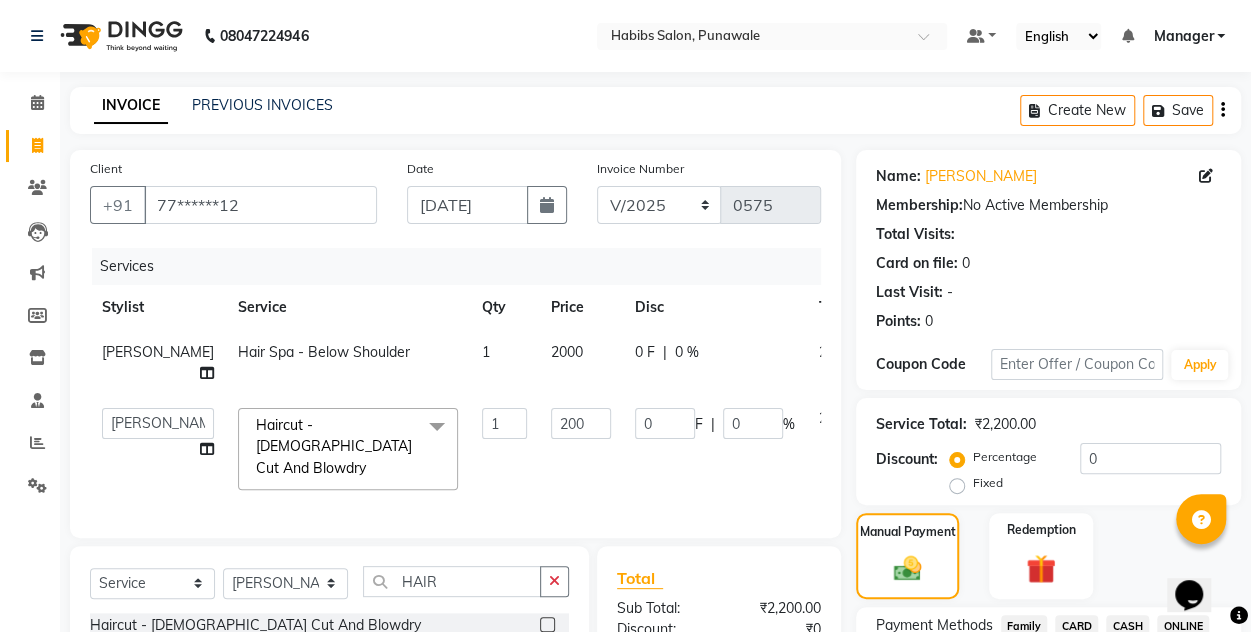 scroll, scrollTop: 252, scrollLeft: 0, axis: vertical 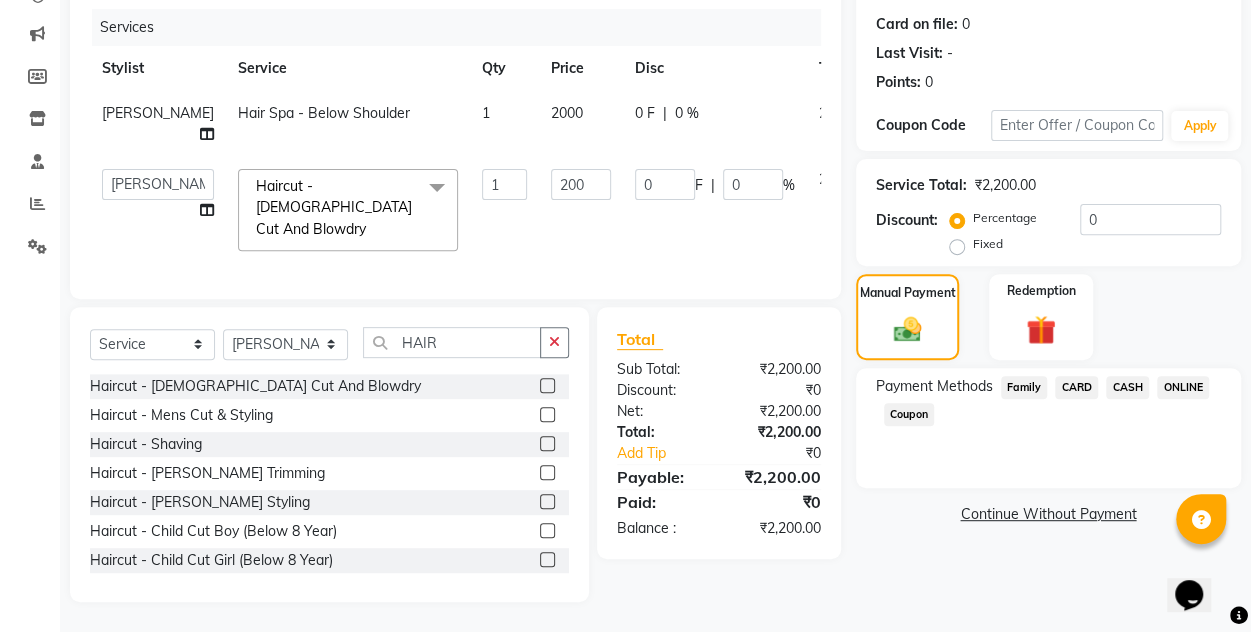 click on "ONLINE" 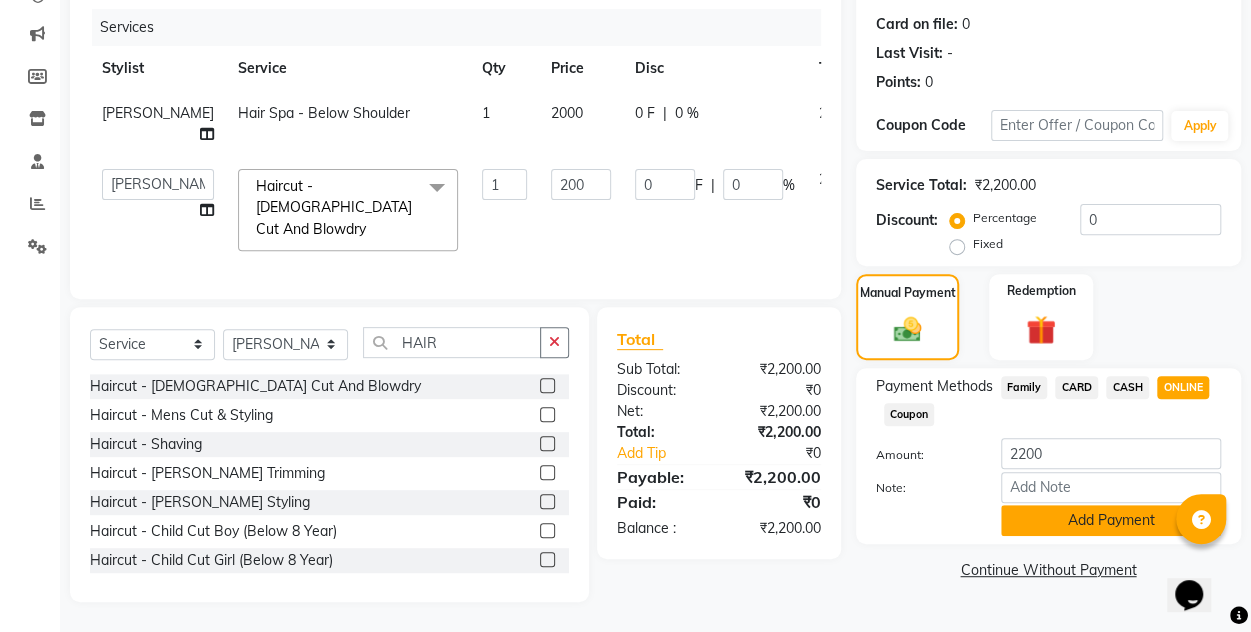 click on "Add Payment" 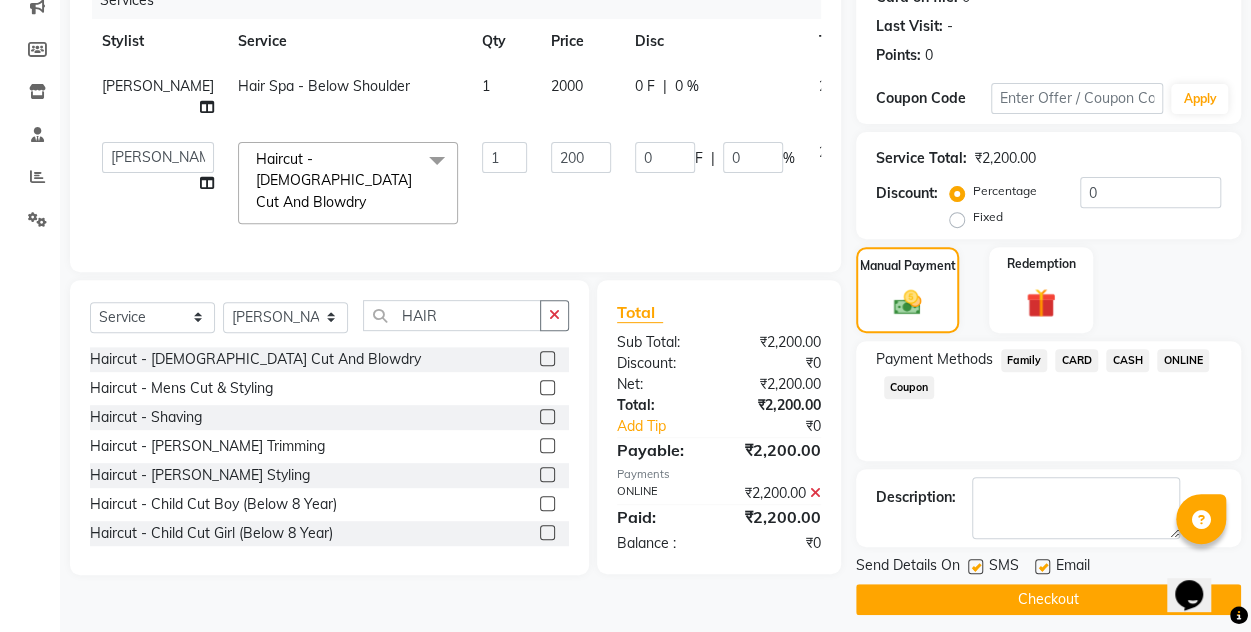 scroll, scrollTop: 277, scrollLeft: 0, axis: vertical 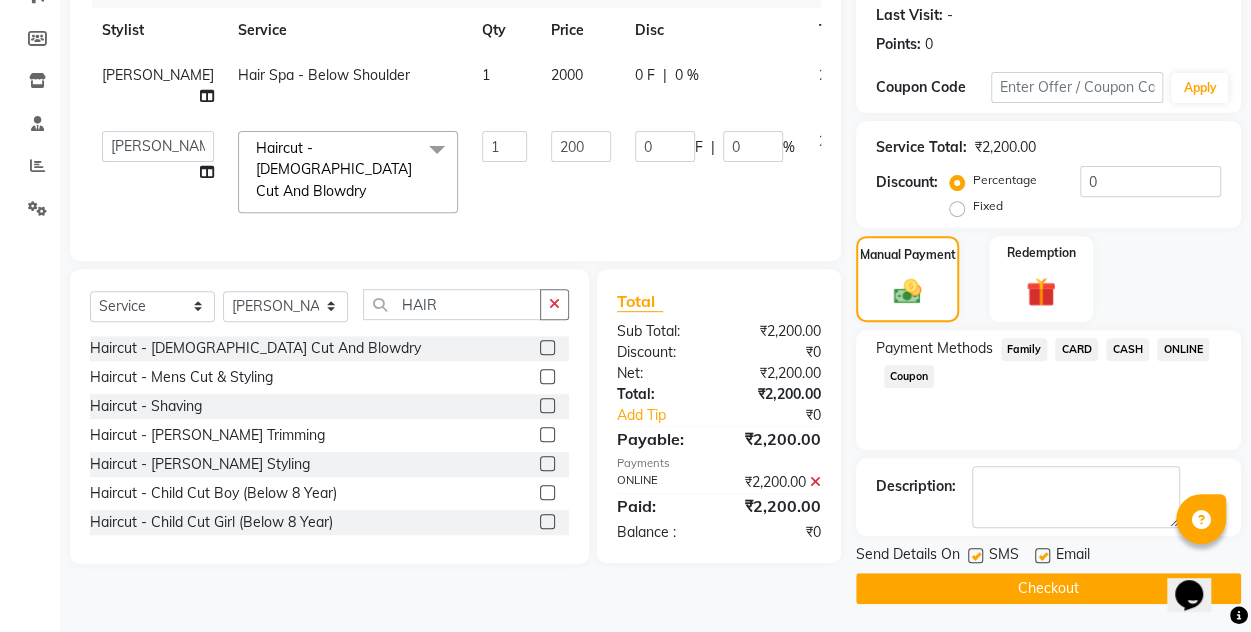 click on "Checkout" 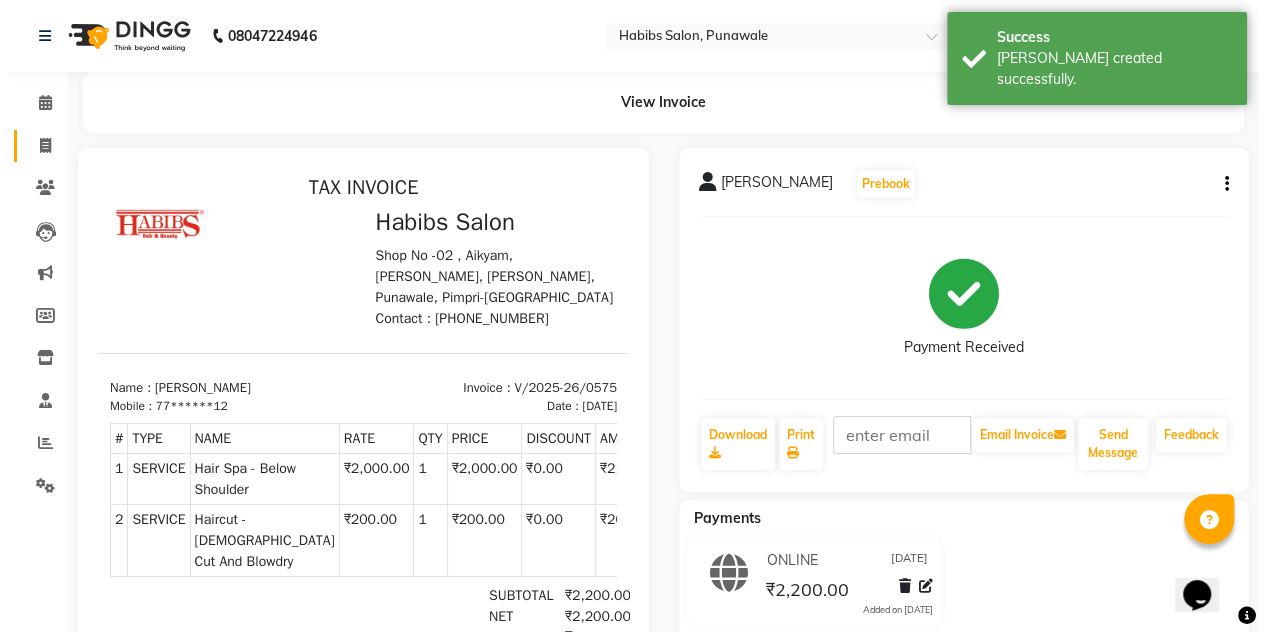 scroll, scrollTop: 0, scrollLeft: 0, axis: both 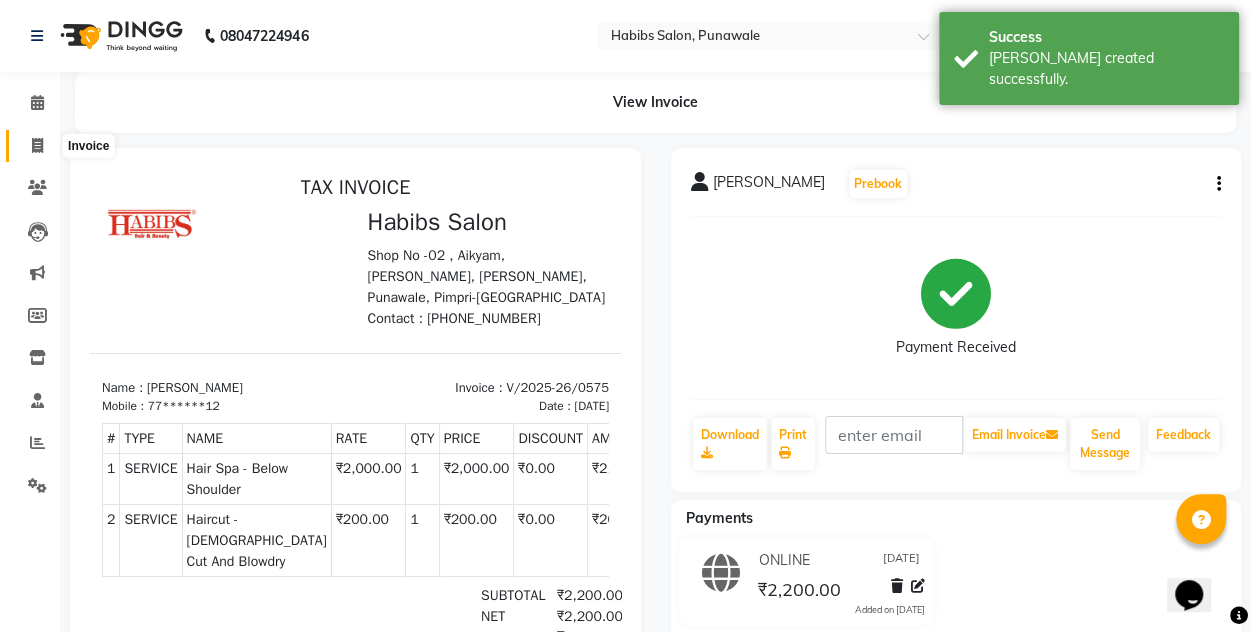 click 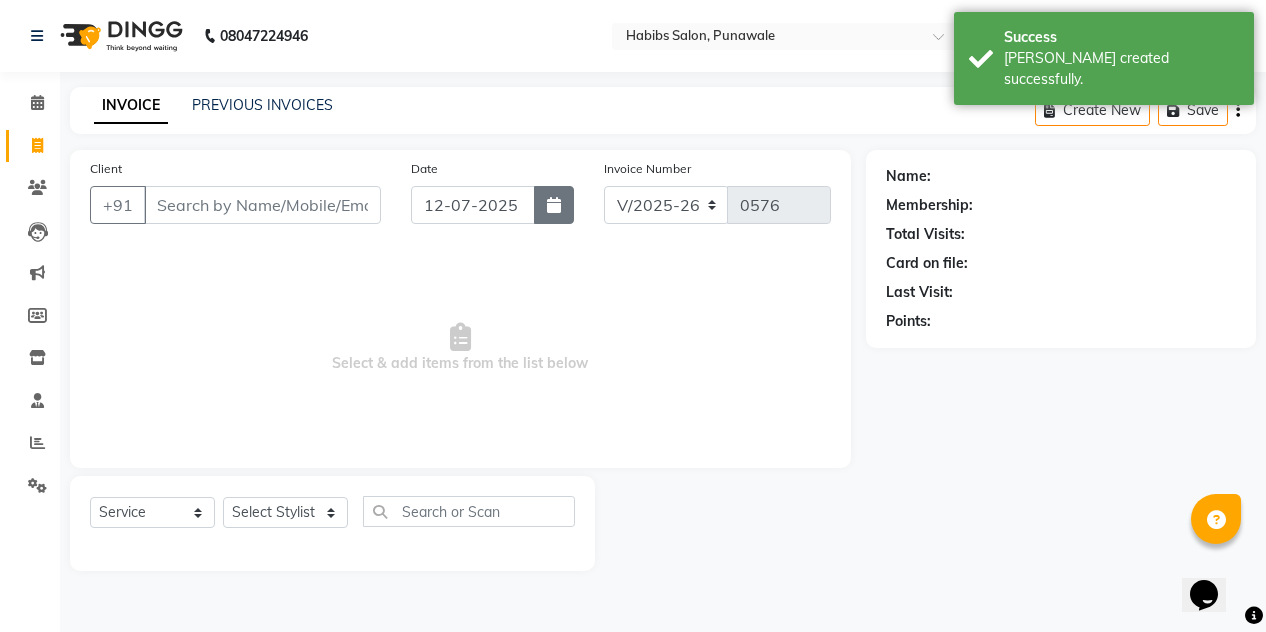 click 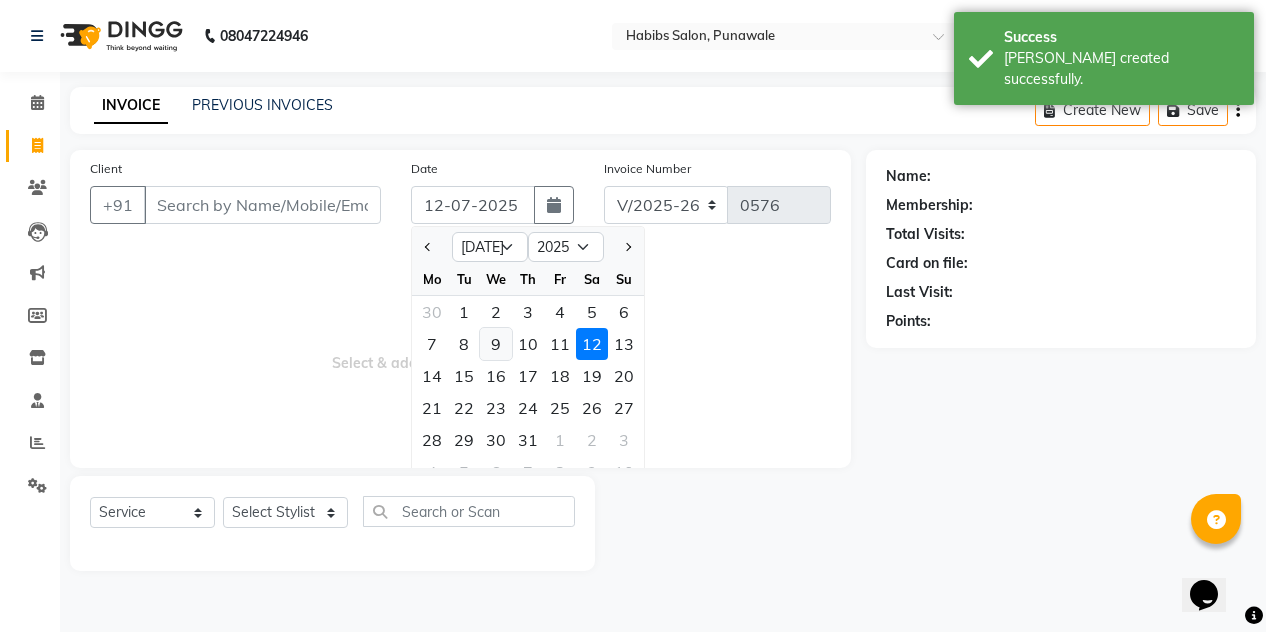 click on "9" 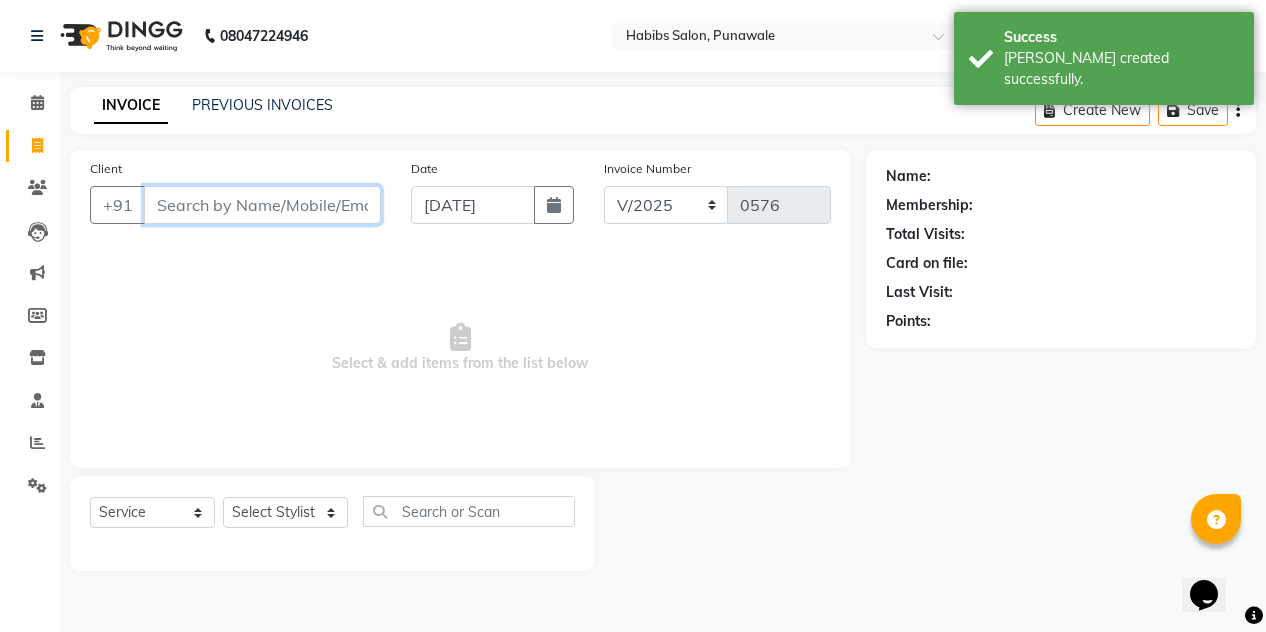 click on "Client" at bounding box center [262, 205] 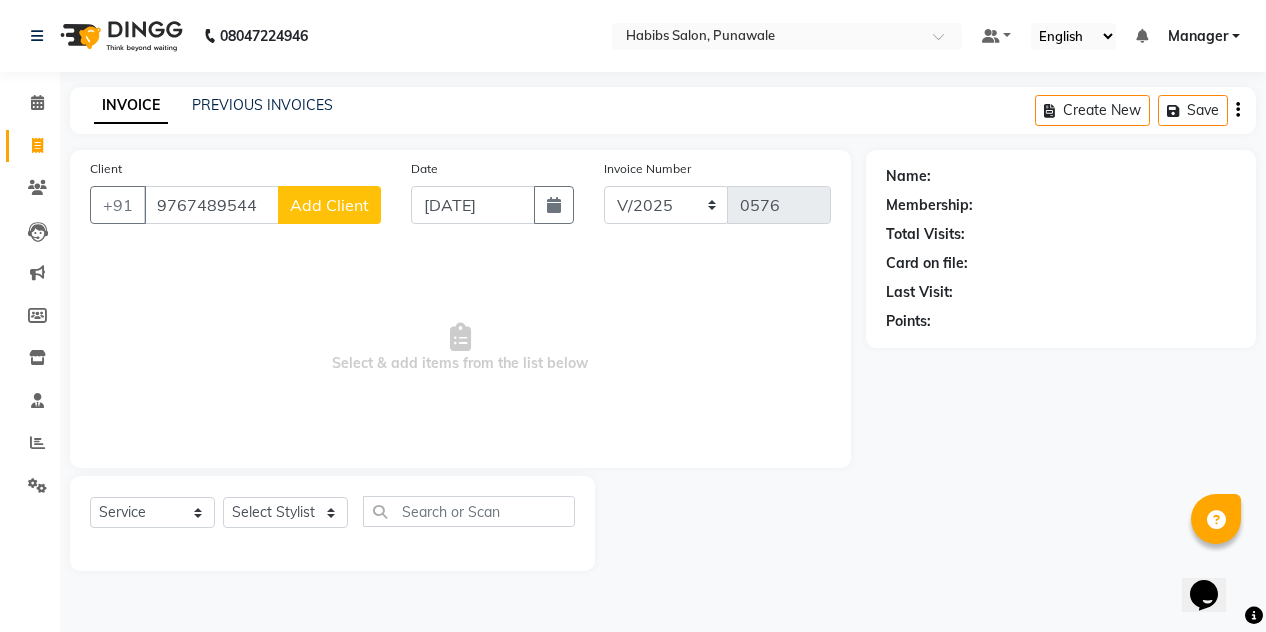 click on "Add Client" 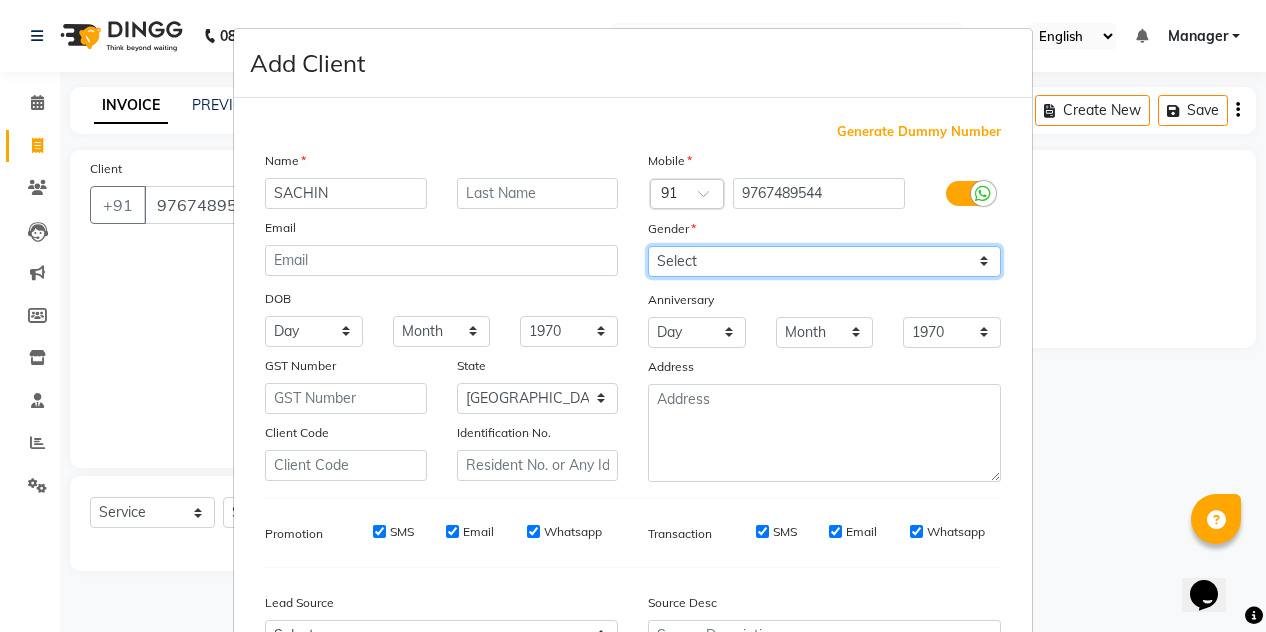 click on "Select [DEMOGRAPHIC_DATA] [DEMOGRAPHIC_DATA] Other Prefer Not To Say" at bounding box center [824, 261] 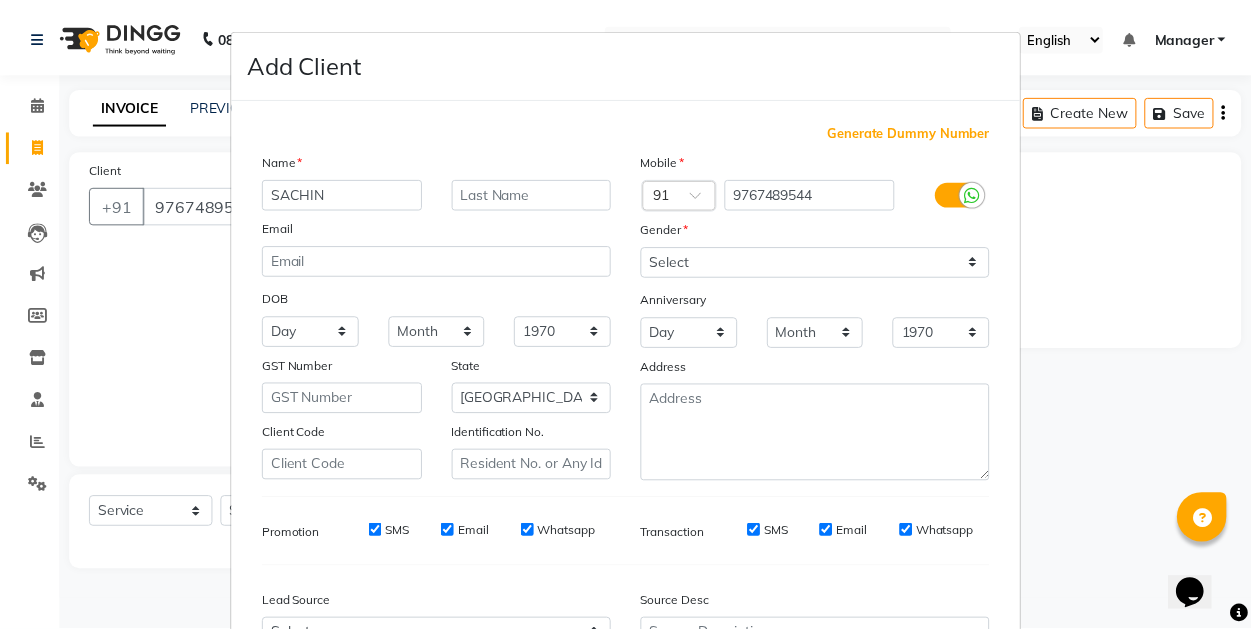 scroll, scrollTop: 213, scrollLeft: 0, axis: vertical 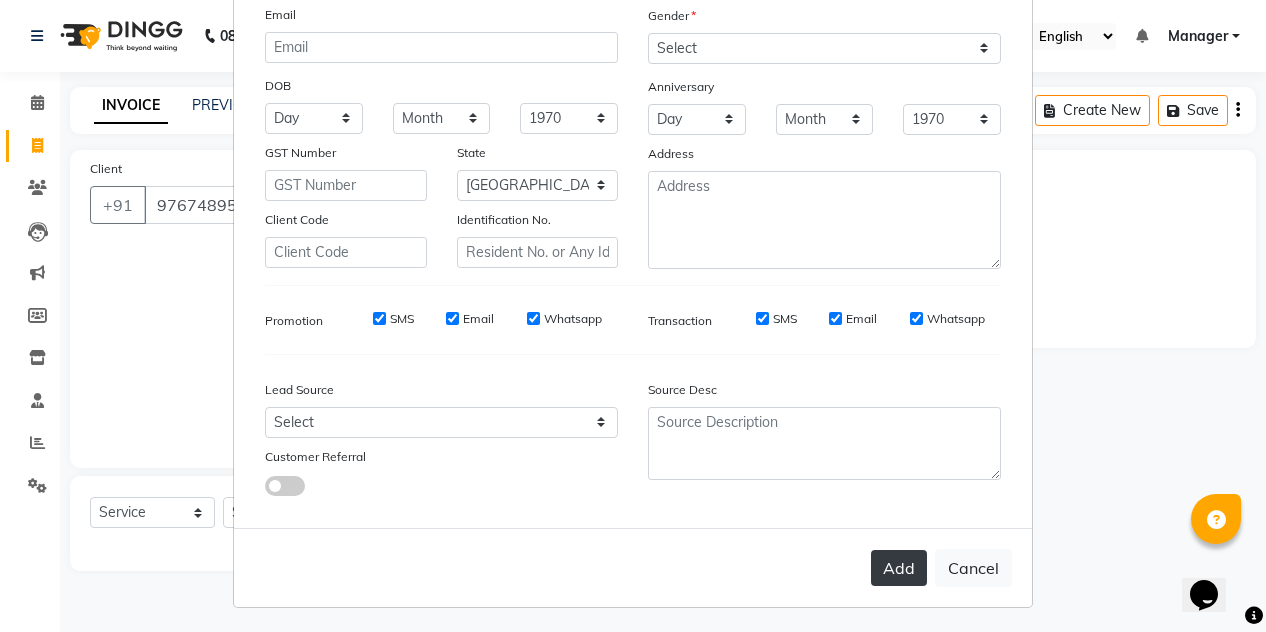click on "Add" at bounding box center (899, 568) 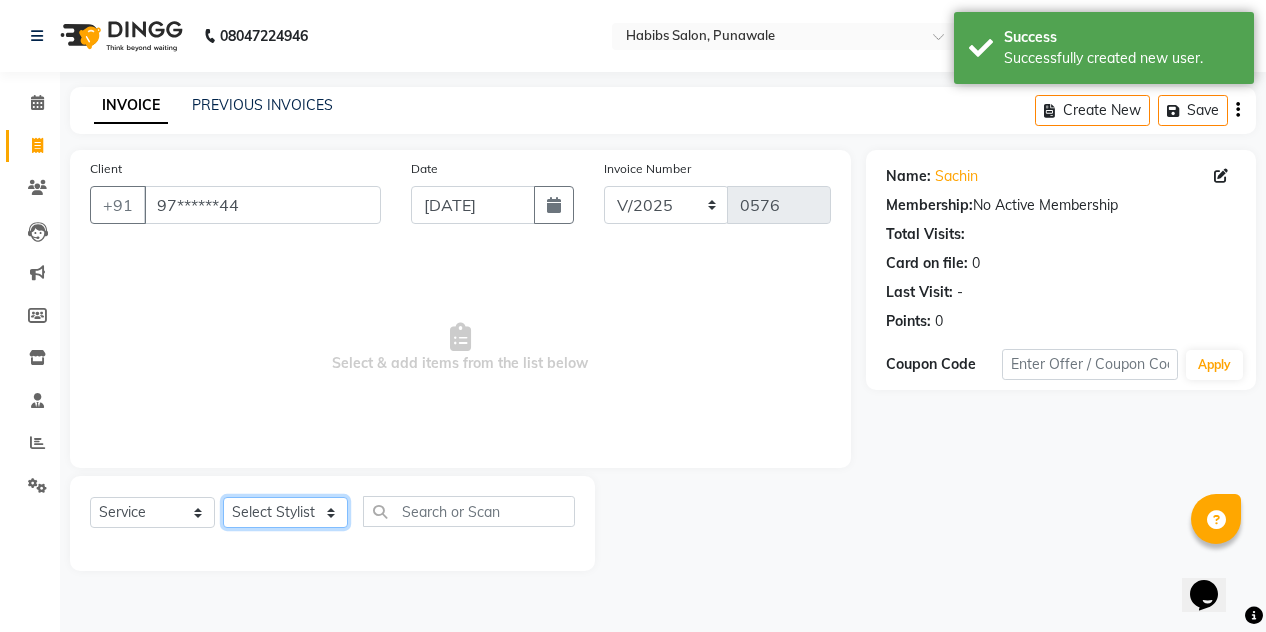 click on "Select Stylist [PERSON_NAME] [PERSON_NAME] Manager [PERSON_NAME] [PERSON_NAME] SHRUTI" 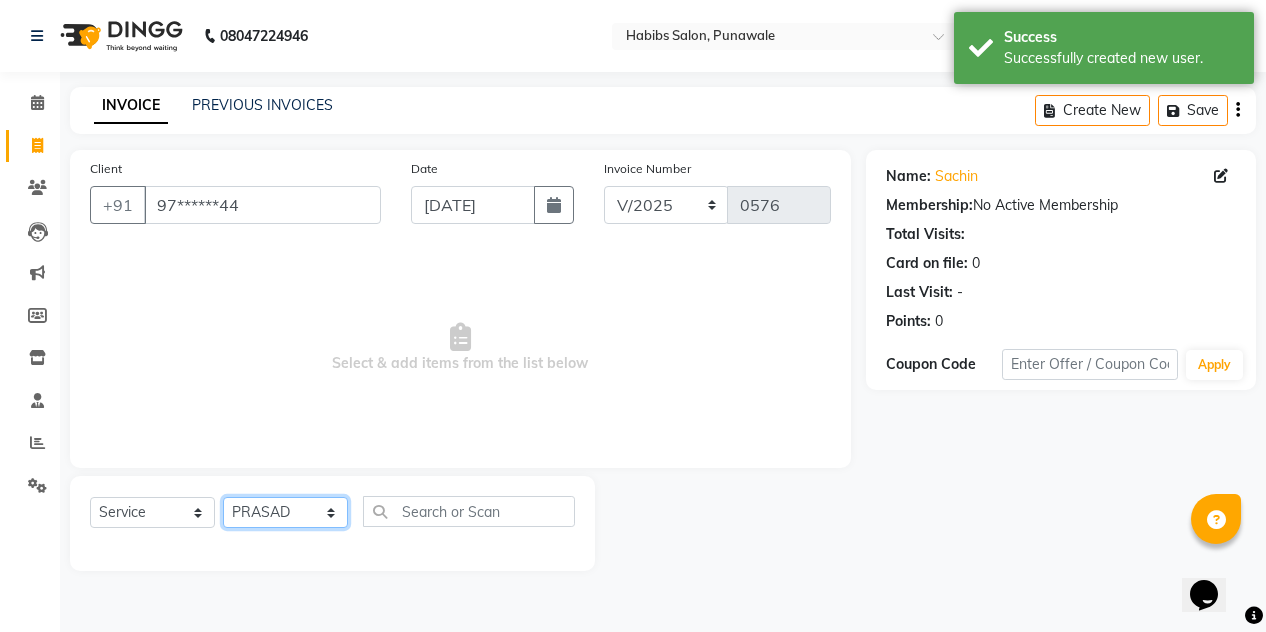 click on "Select Stylist [PERSON_NAME] [PERSON_NAME] Manager [PERSON_NAME] [PERSON_NAME] SHRUTI" 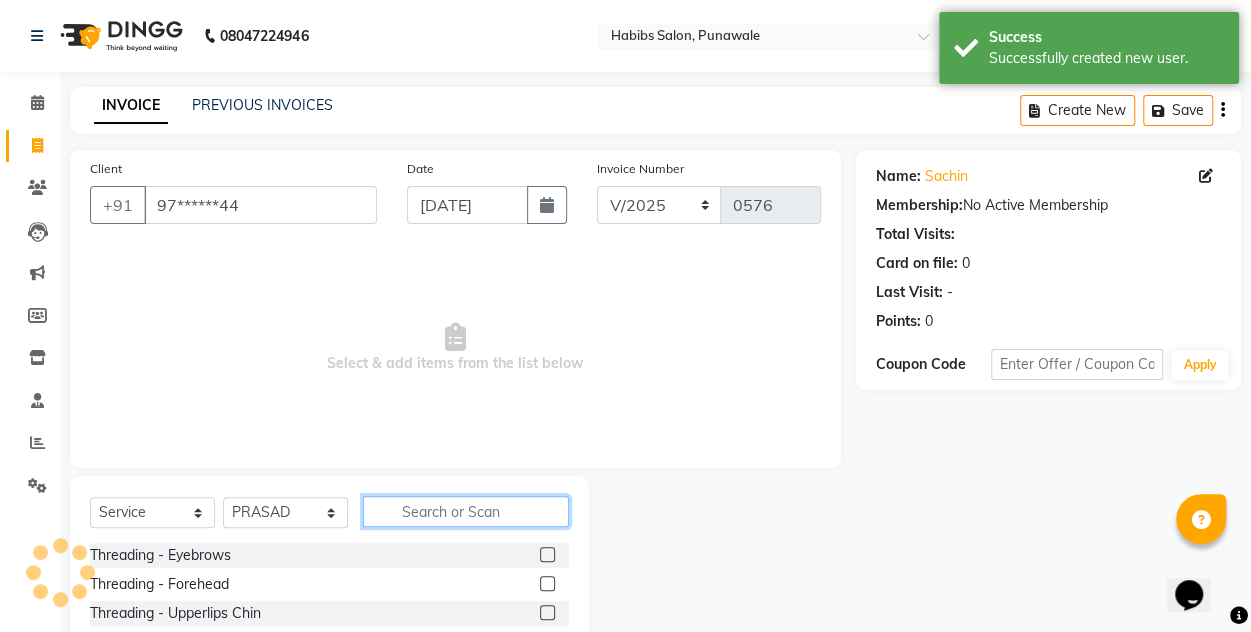 click 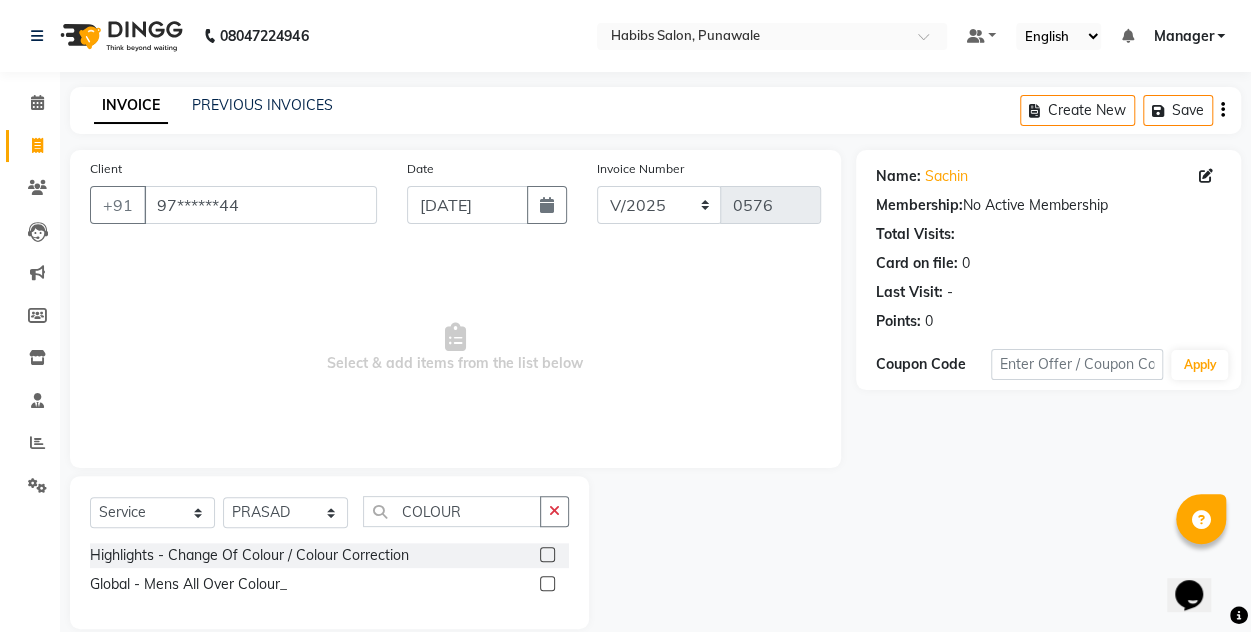 click 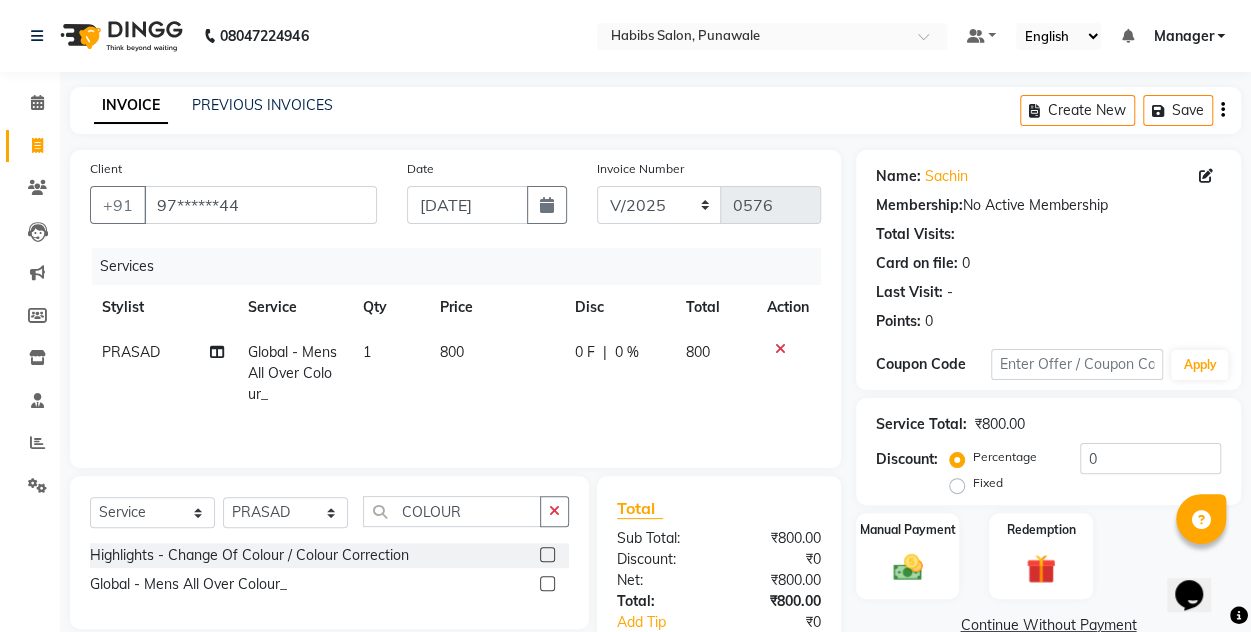 click on "800" 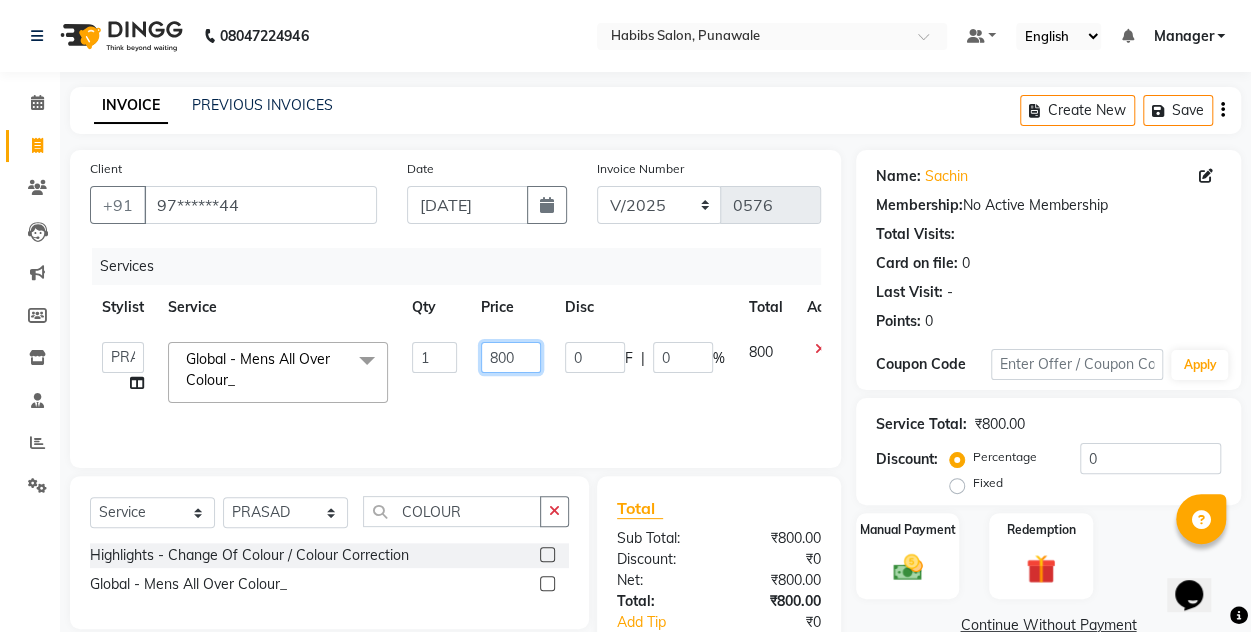 click on "800" 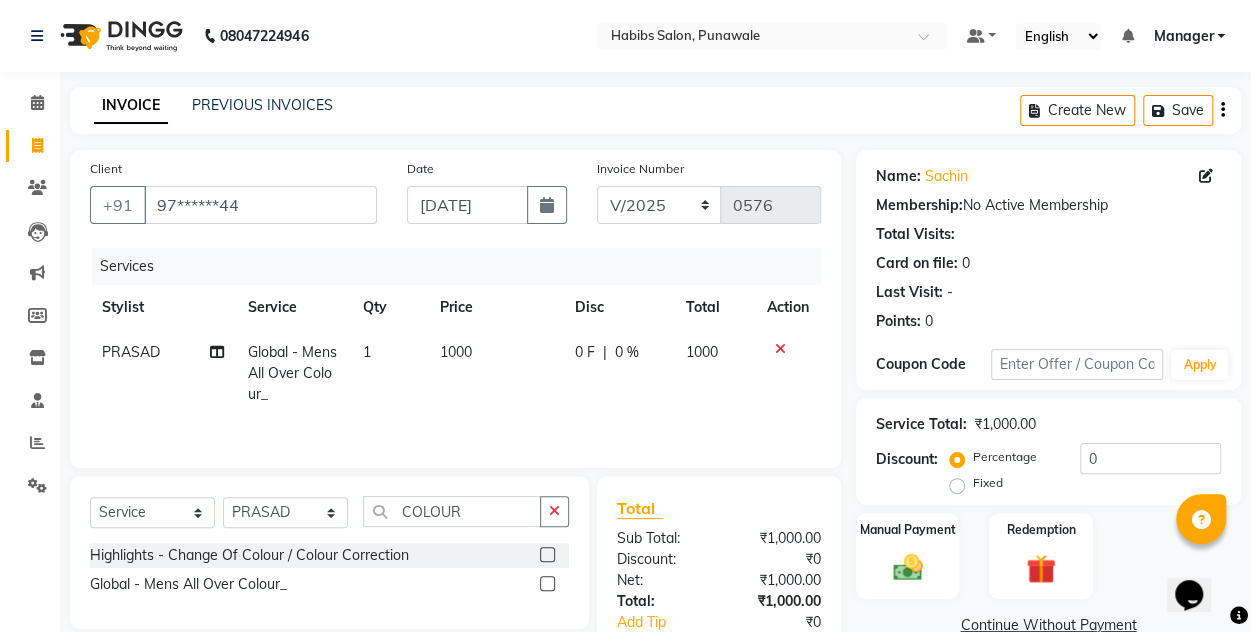 click on "0 F | 0 %" 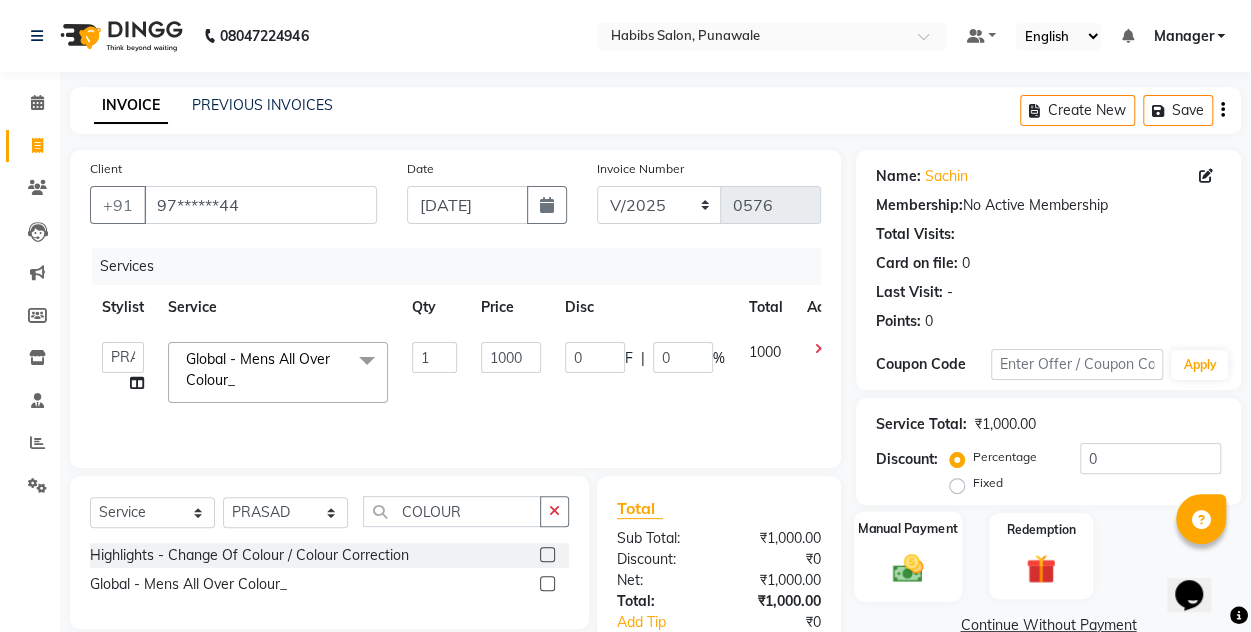 click 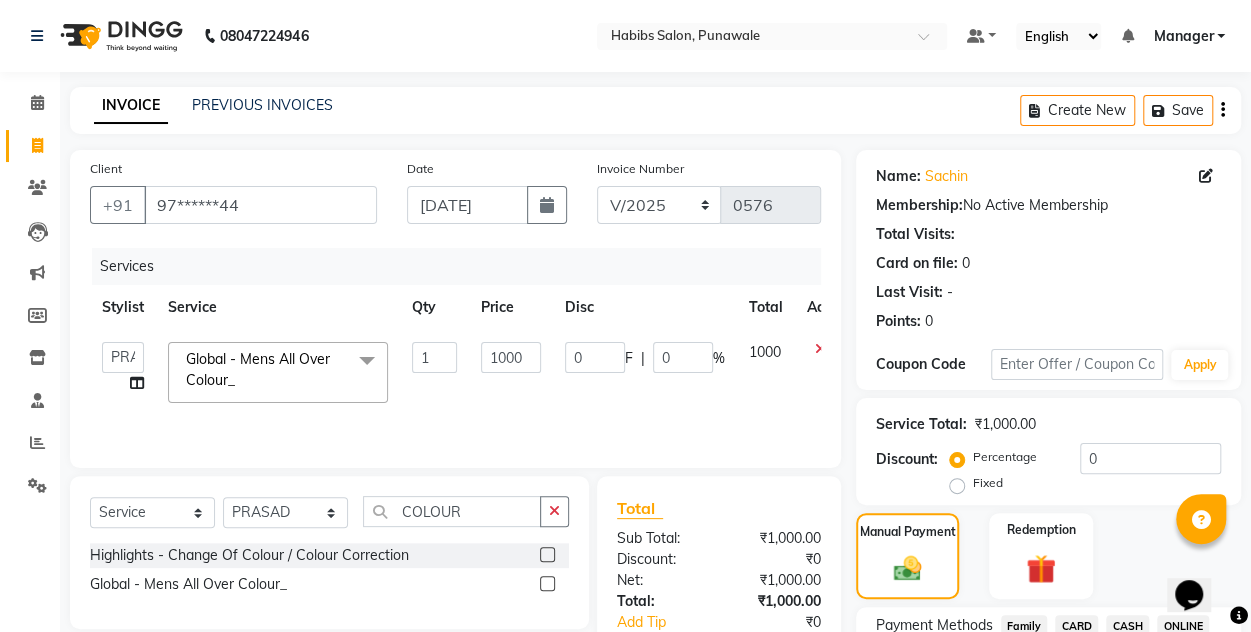 scroll, scrollTop: 166, scrollLeft: 0, axis: vertical 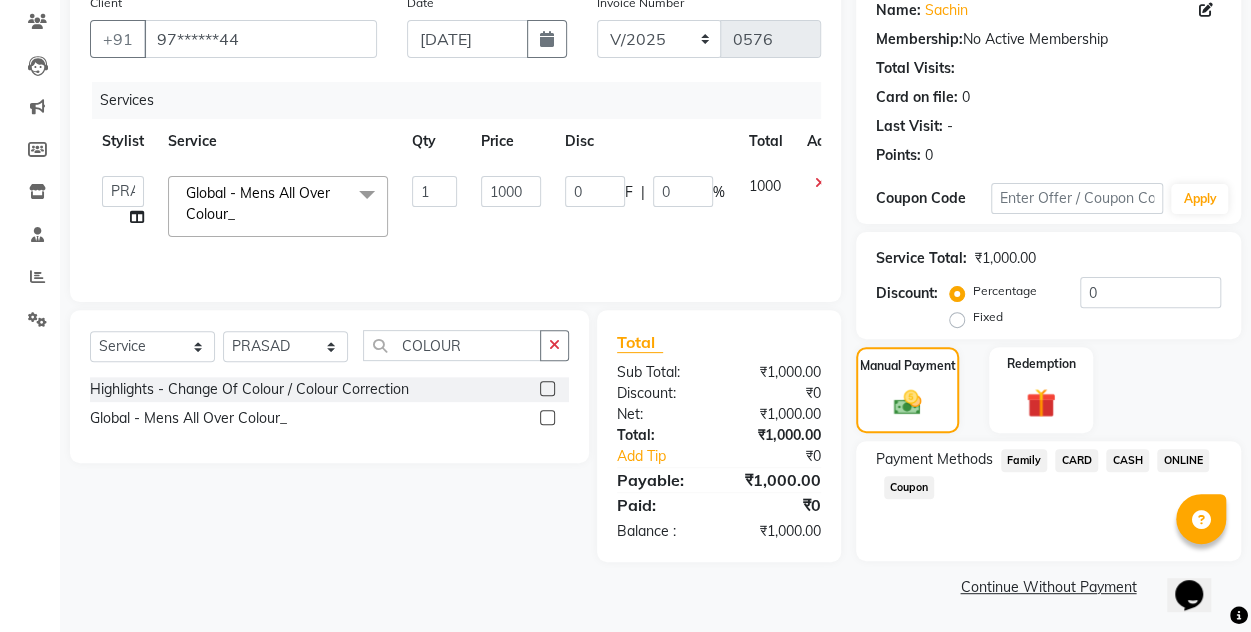 click on "ONLINE" 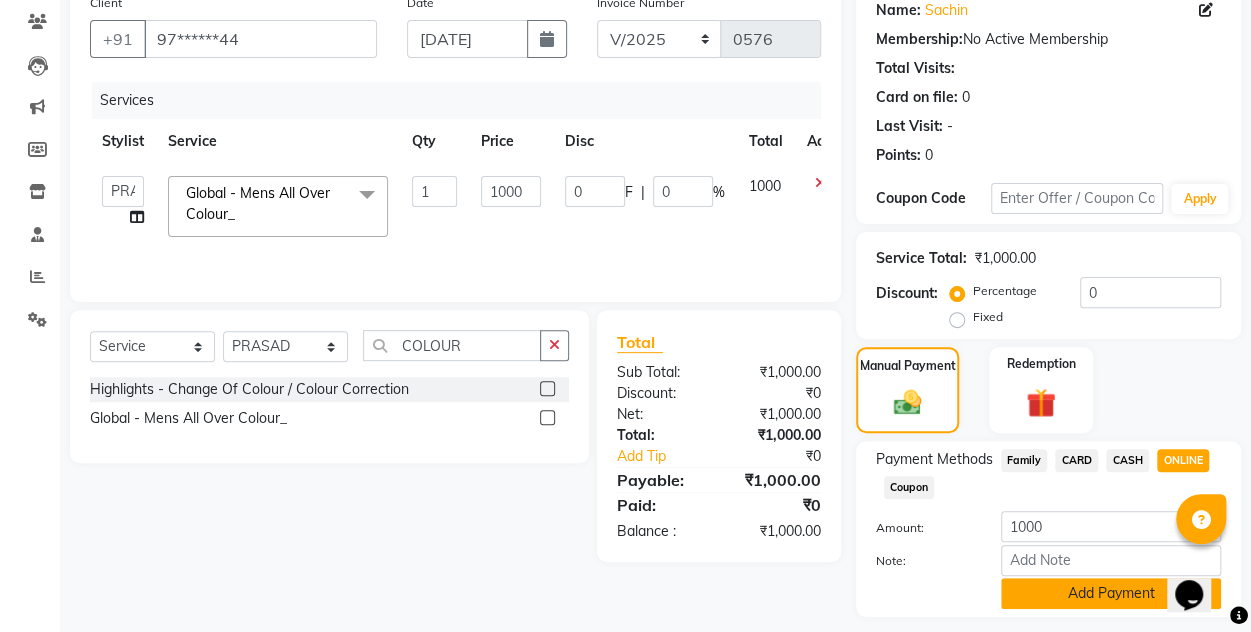 click on "Add Payment" 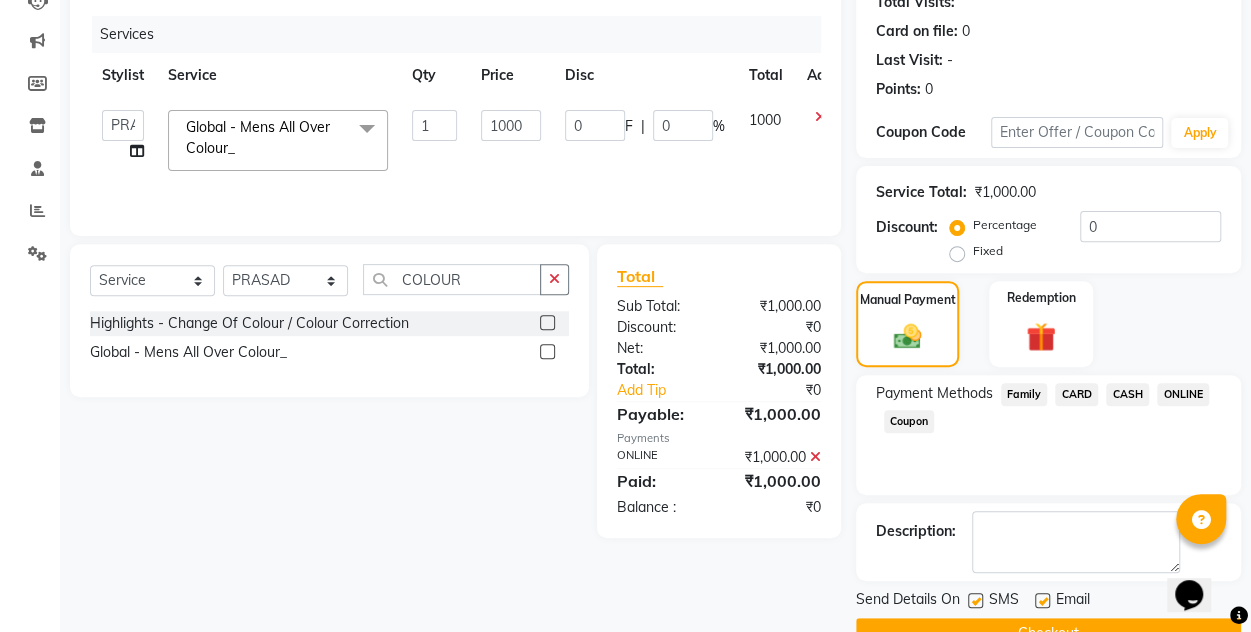 scroll, scrollTop: 277, scrollLeft: 0, axis: vertical 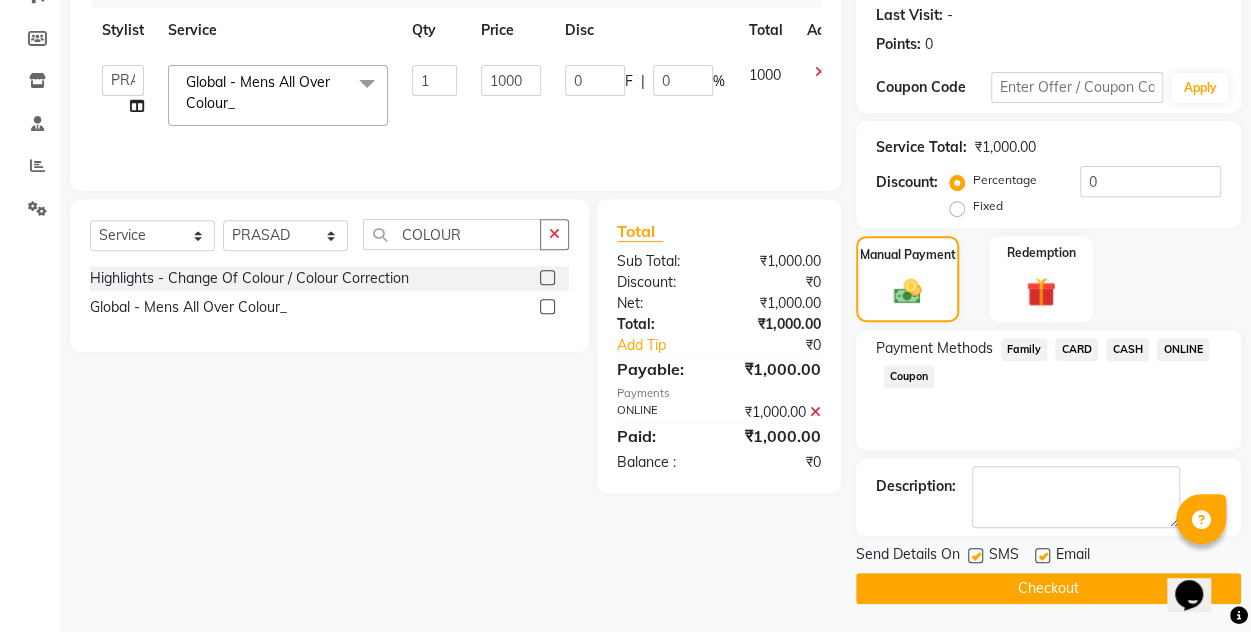 click on "Checkout" 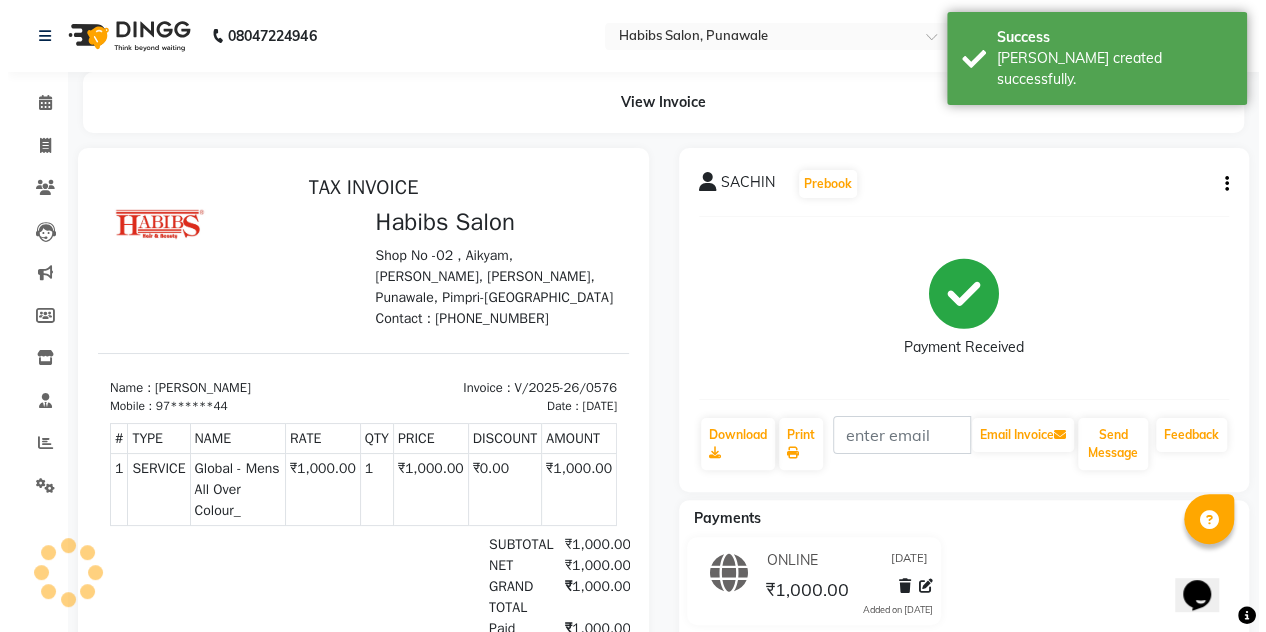 scroll, scrollTop: 0, scrollLeft: 0, axis: both 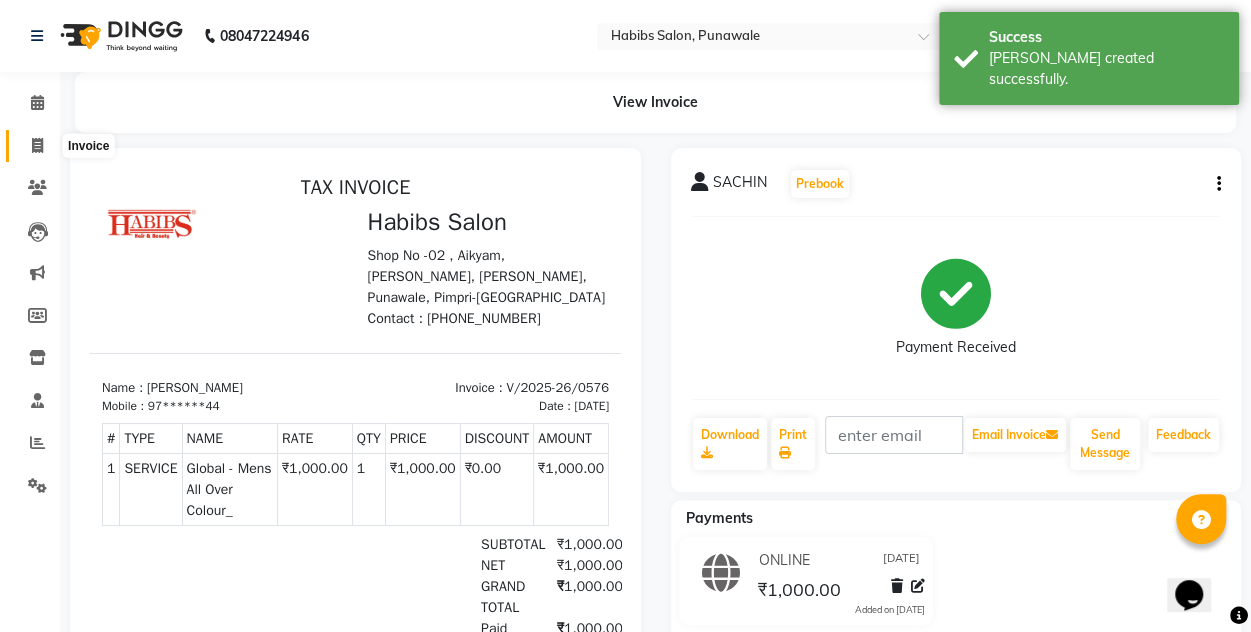 click 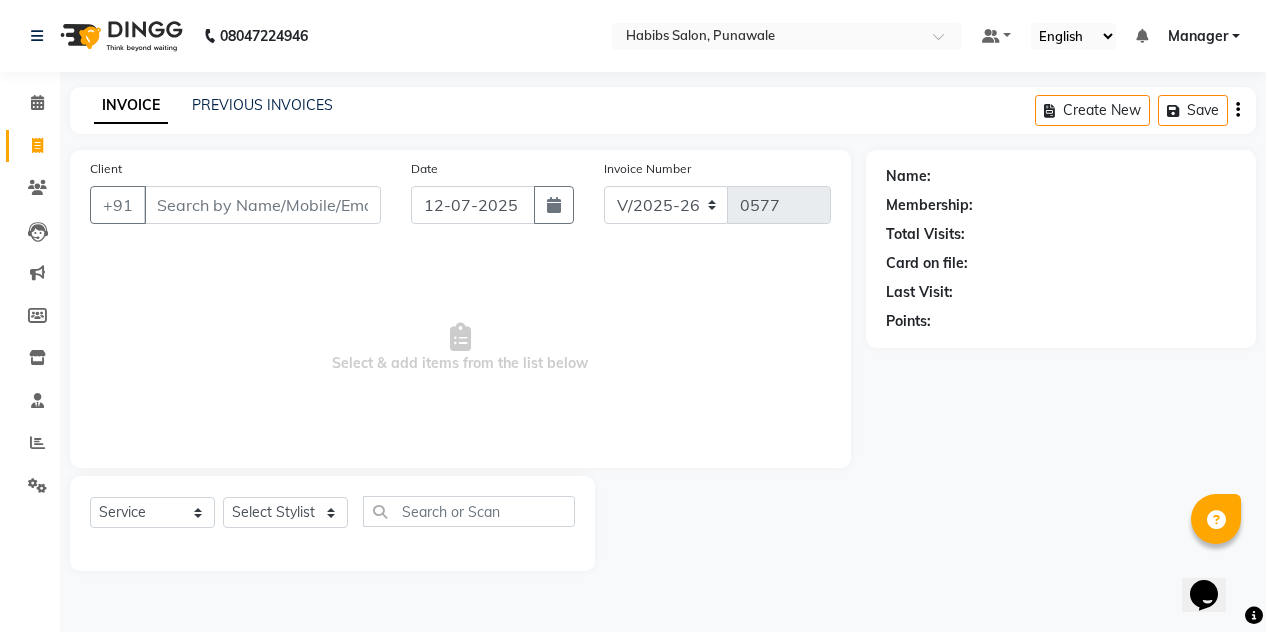 click on "Client" at bounding box center [262, 205] 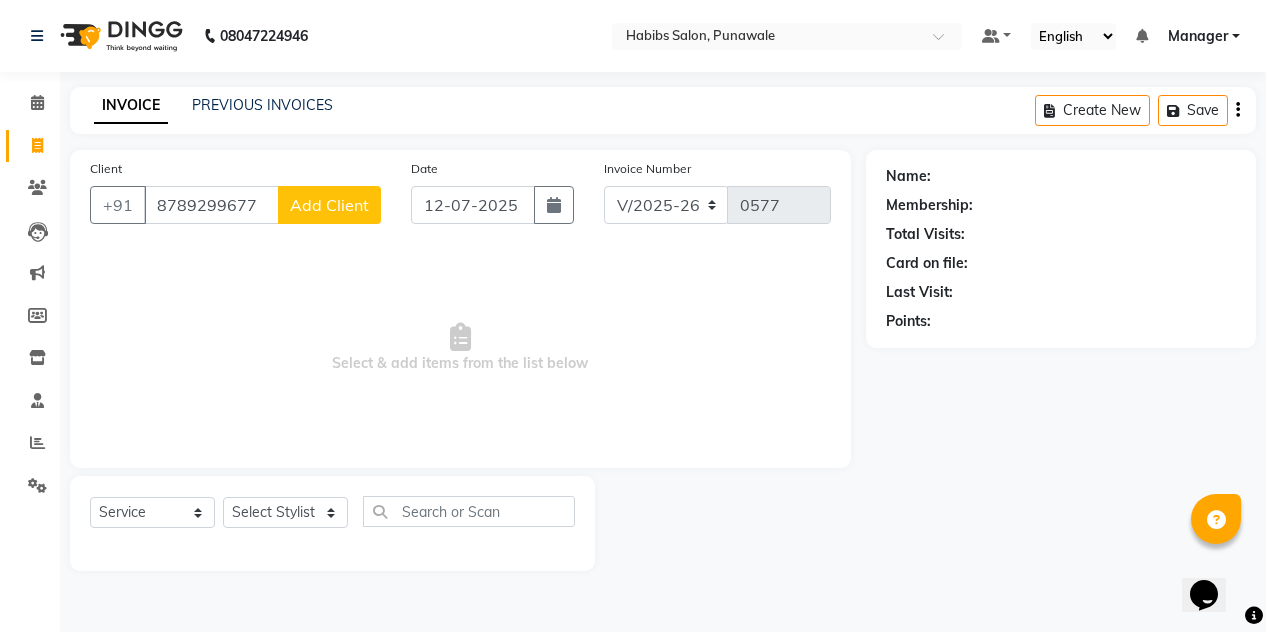 click on "Add Client" 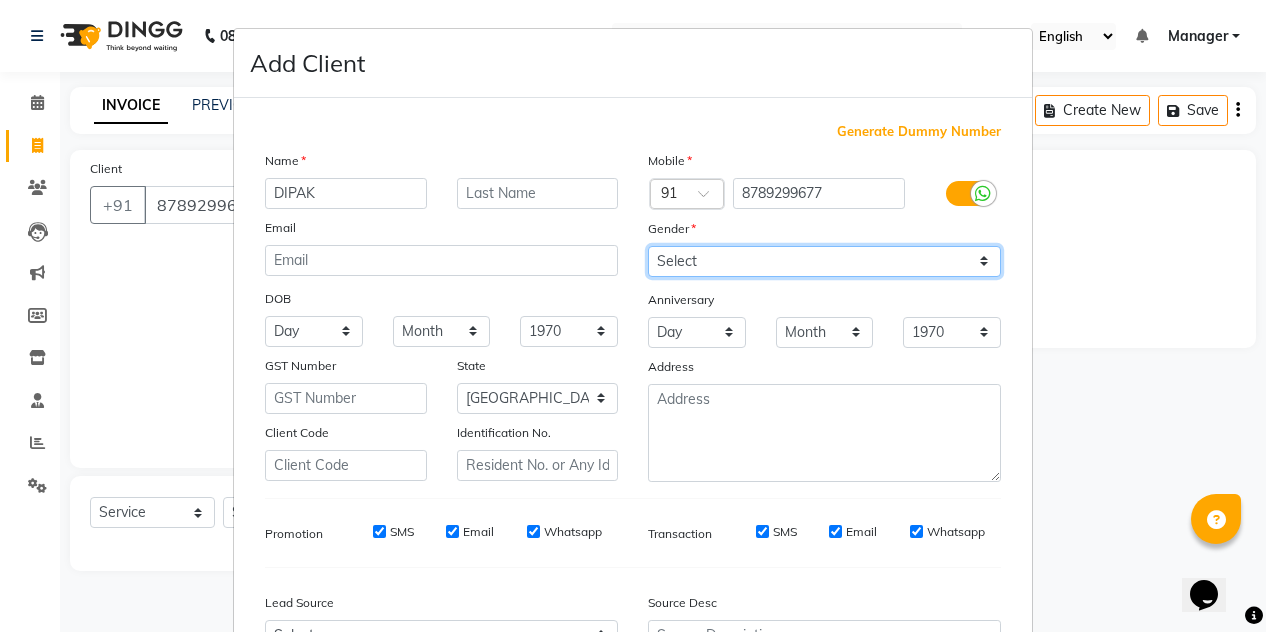 click on "Select [DEMOGRAPHIC_DATA] [DEMOGRAPHIC_DATA] Other Prefer Not To Say" at bounding box center [824, 261] 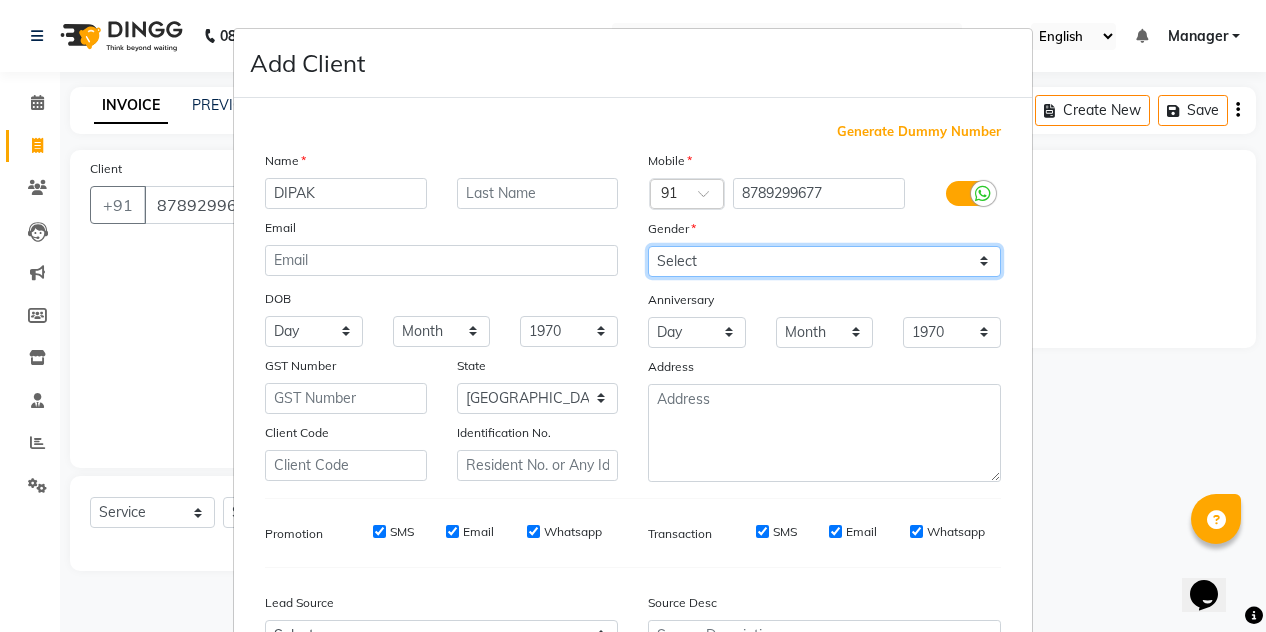 click on "Select [DEMOGRAPHIC_DATA] [DEMOGRAPHIC_DATA] Other Prefer Not To Say" at bounding box center [824, 261] 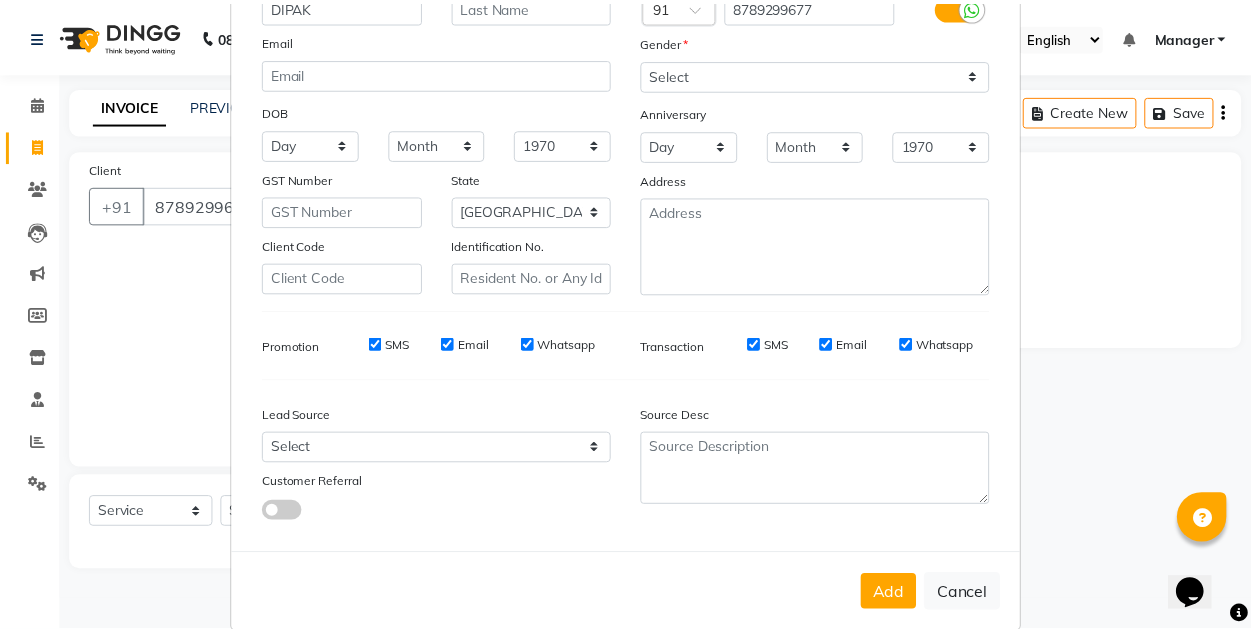 scroll, scrollTop: 213, scrollLeft: 0, axis: vertical 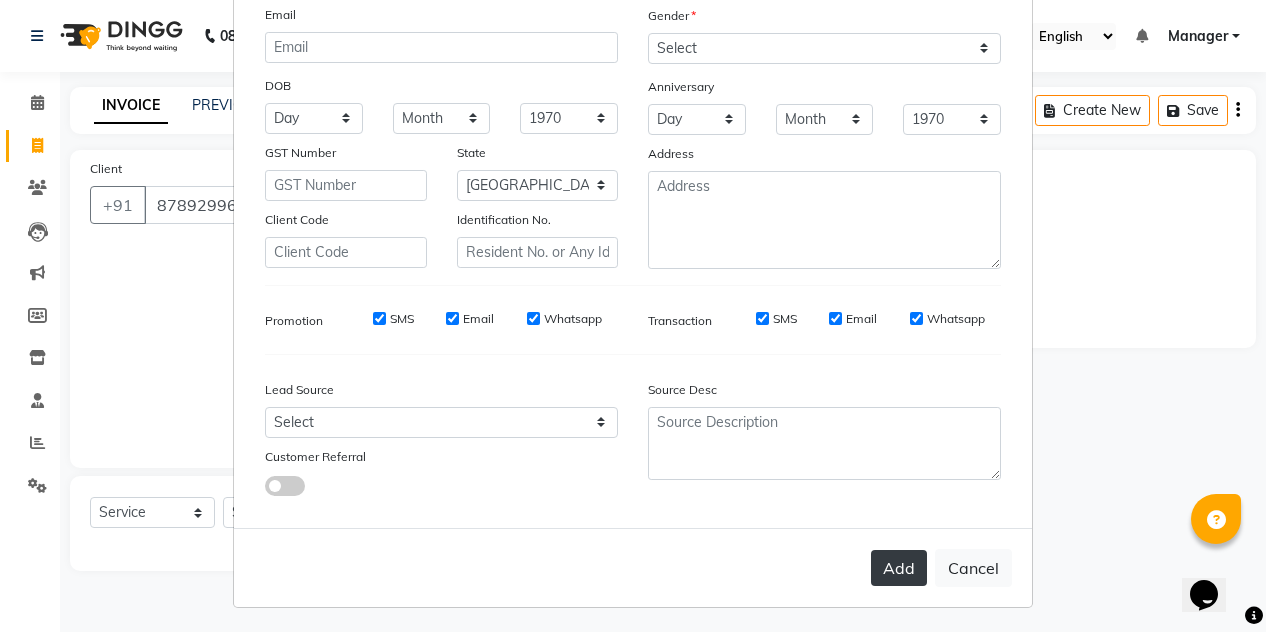 click on "Add" at bounding box center [899, 568] 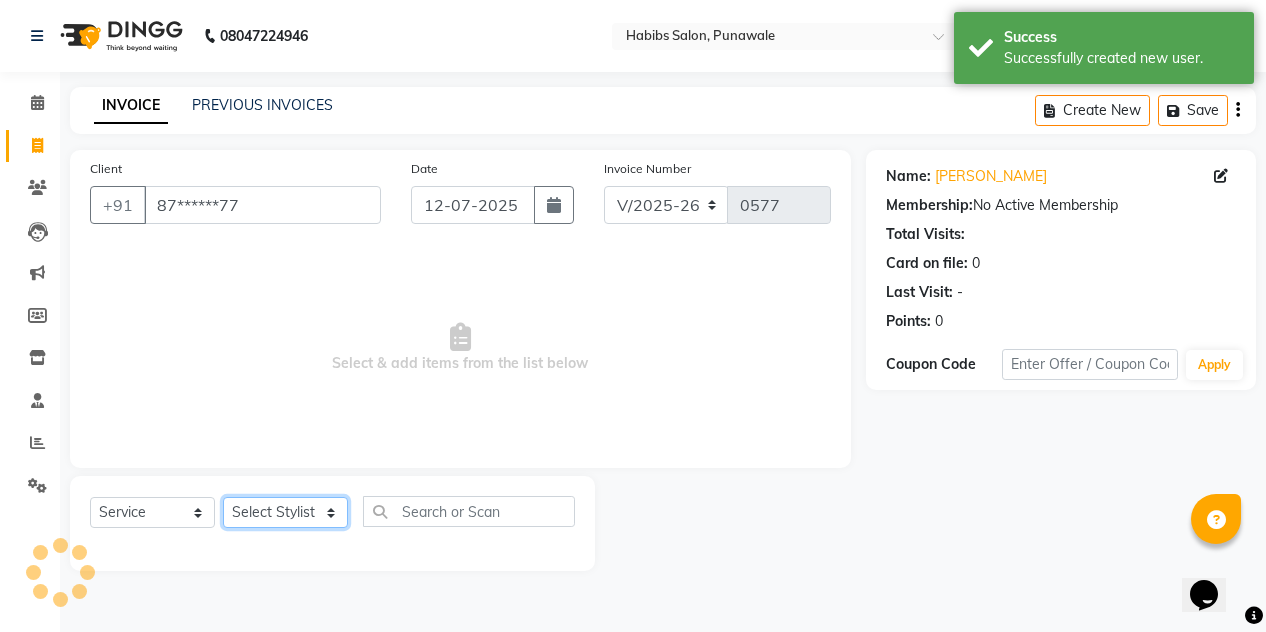 click on "Select Stylist [PERSON_NAME] [PERSON_NAME] Manager [PERSON_NAME] [PERSON_NAME] SHRUTI" 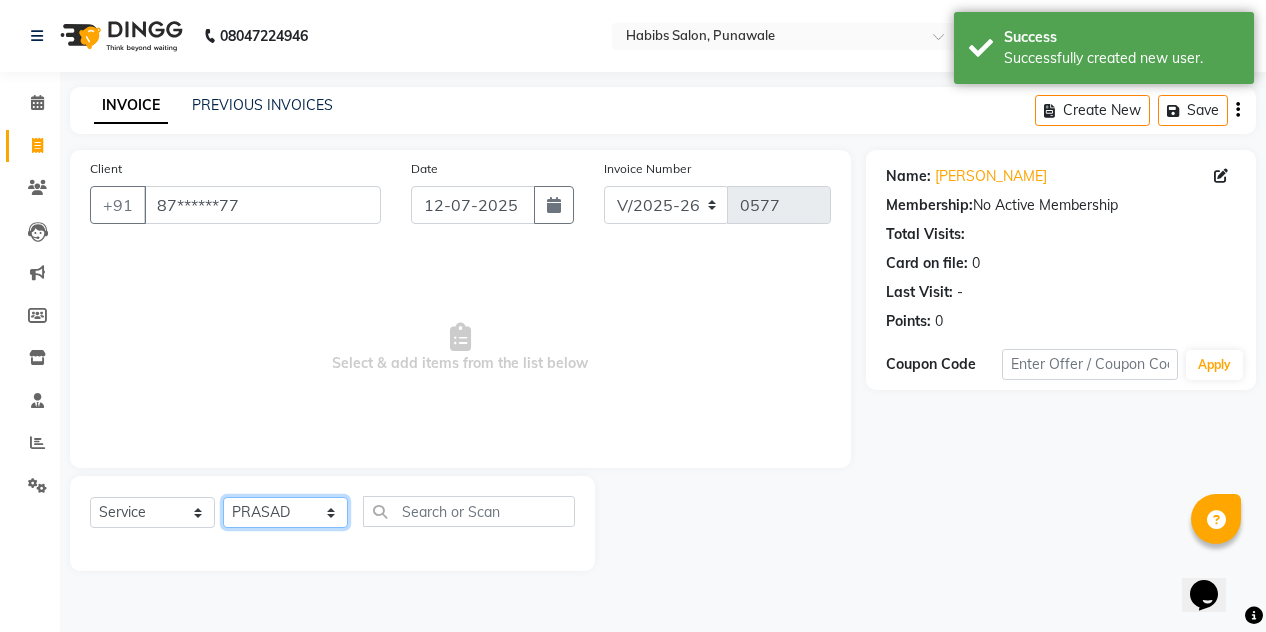 click on "Select Stylist [PERSON_NAME] [PERSON_NAME] Manager [PERSON_NAME] [PERSON_NAME] SHRUTI" 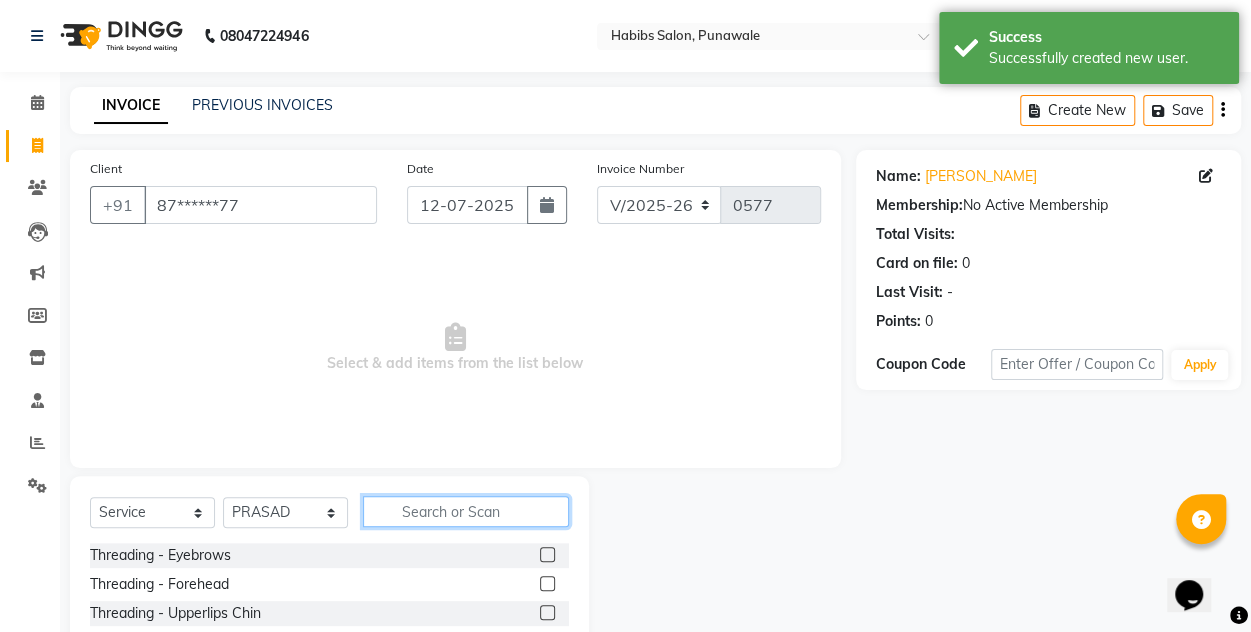 click 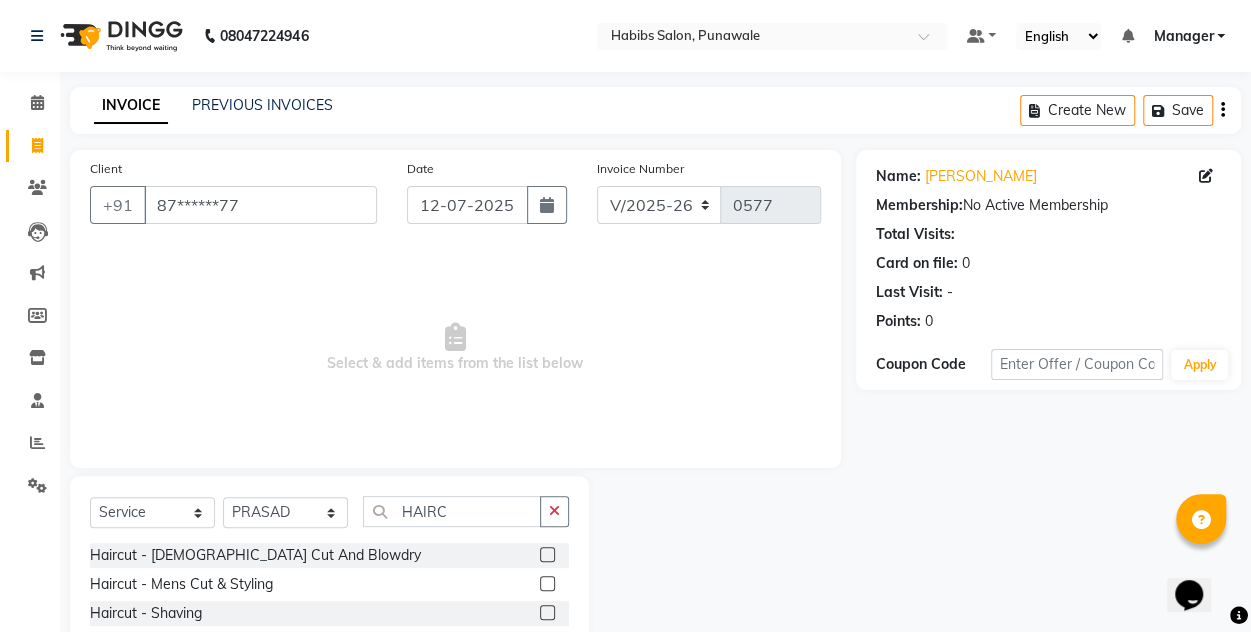 click 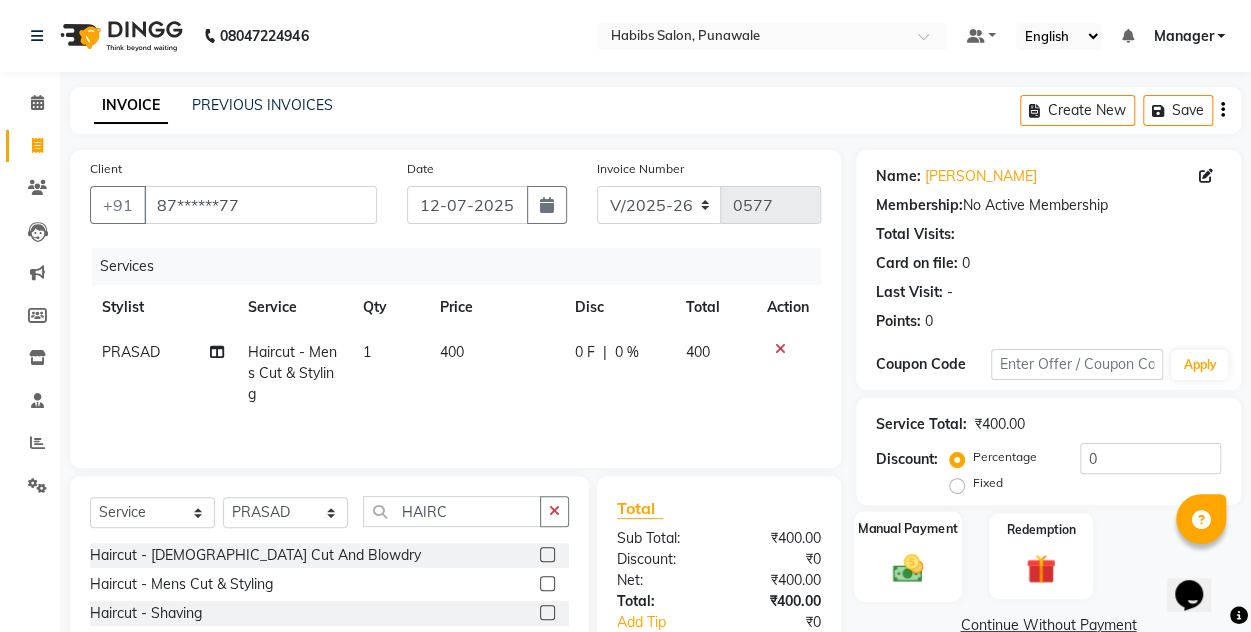 click 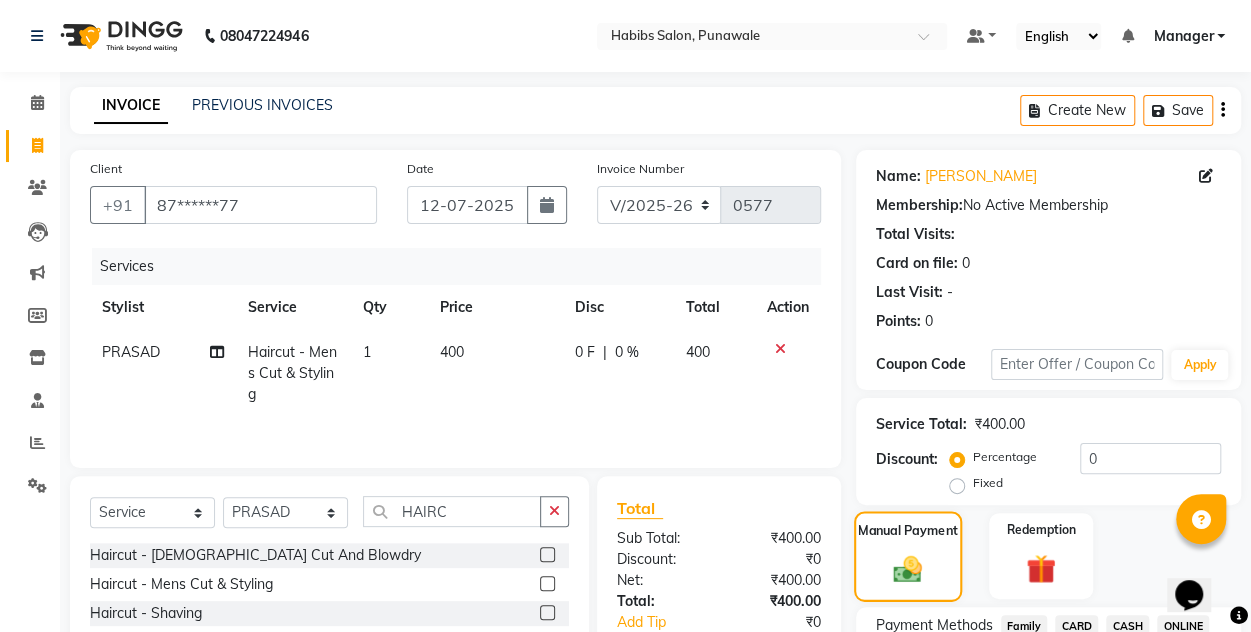 click 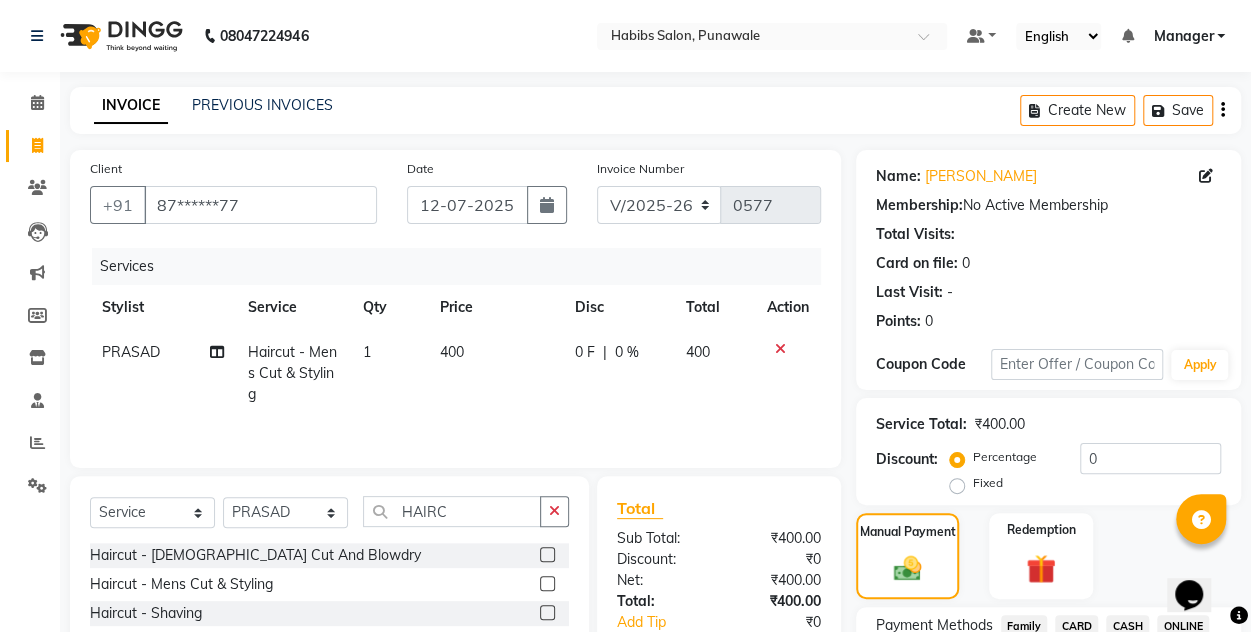 click on "ONLINE" 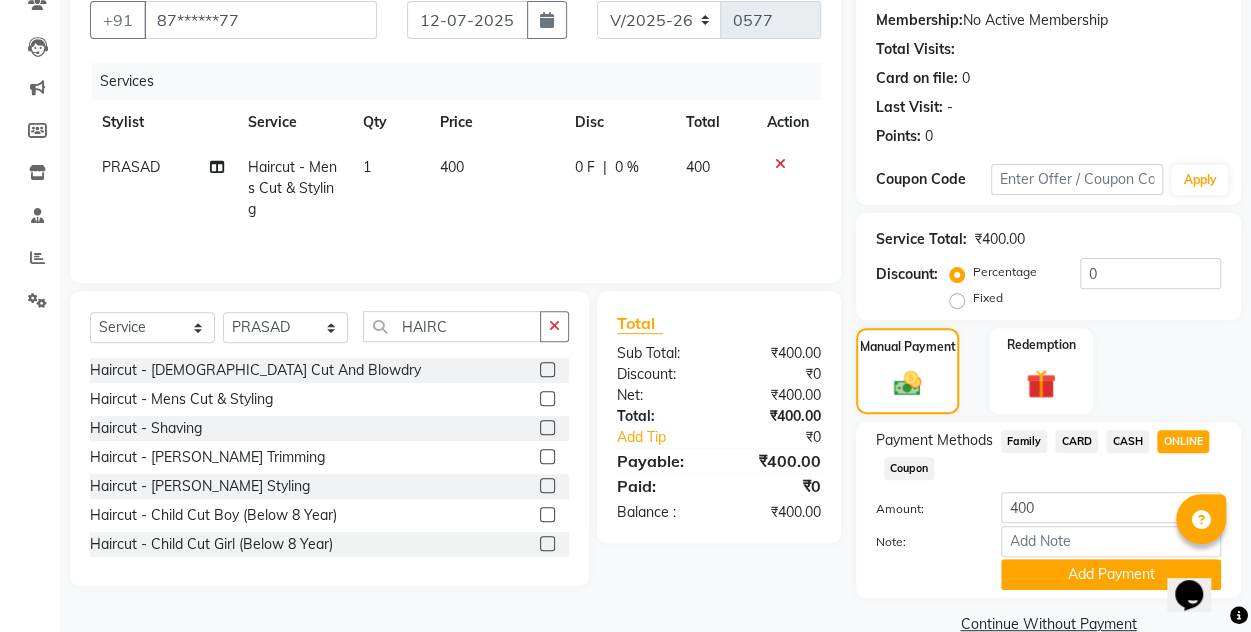 scroll, scrollTop: 221, scrollLeft: 0, axis: vertical 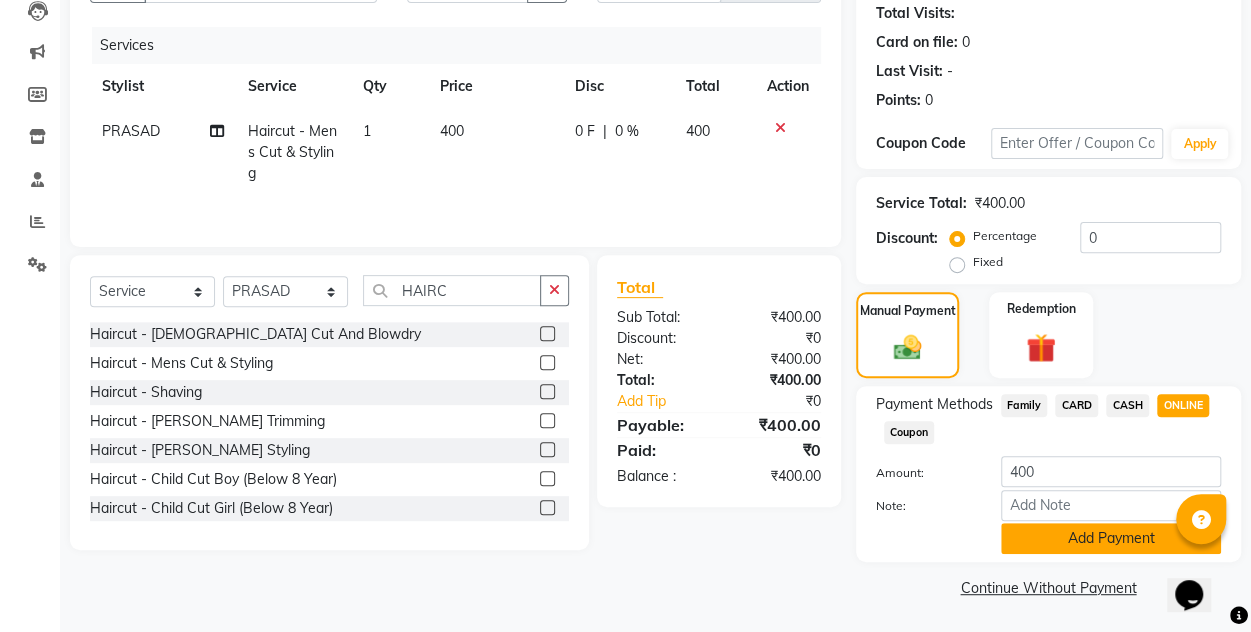 click on "Add Payment" 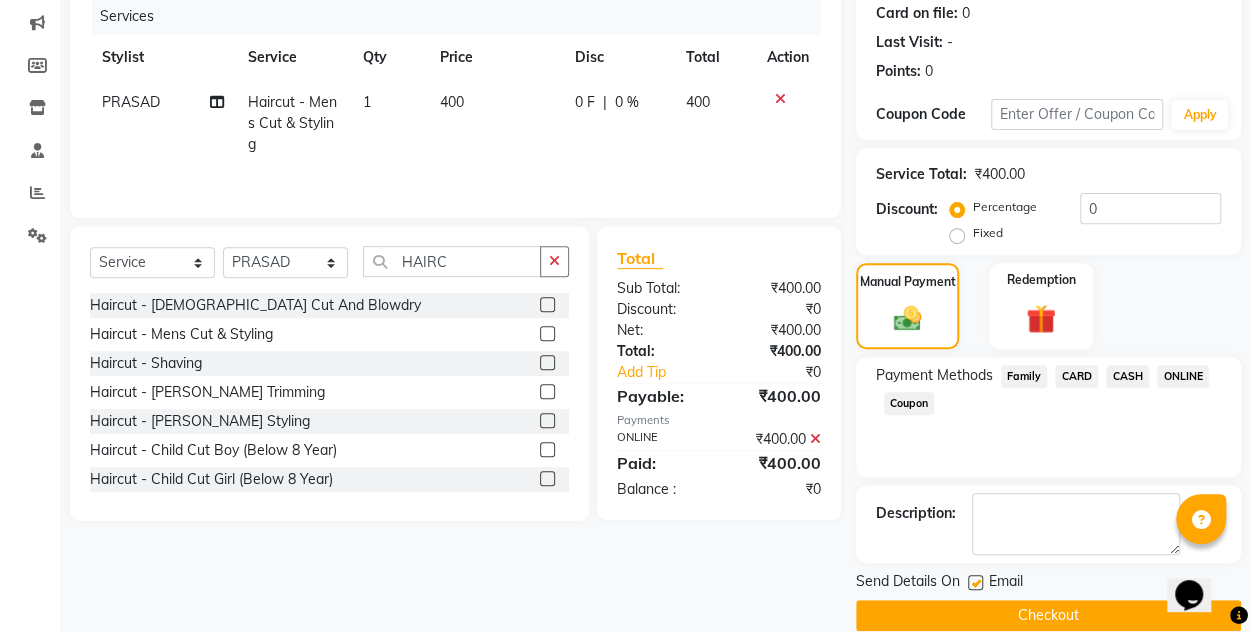 scroll, scrollTop: 277, scrollLeft: 0, axis: vertical 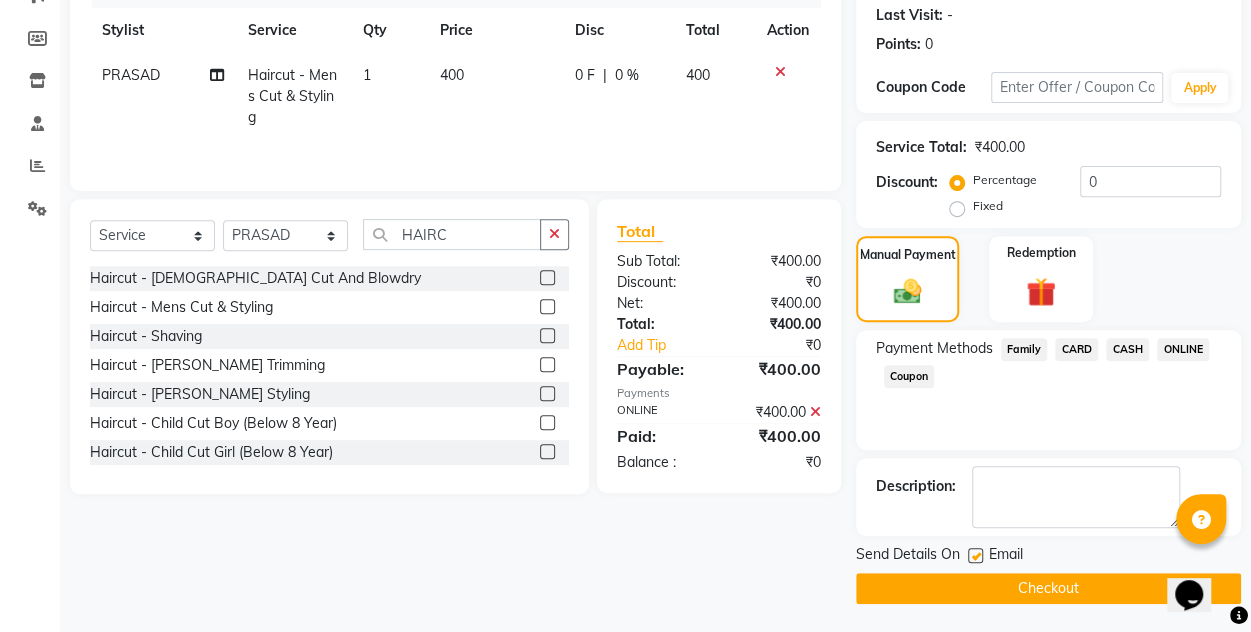 click on "Checkout" 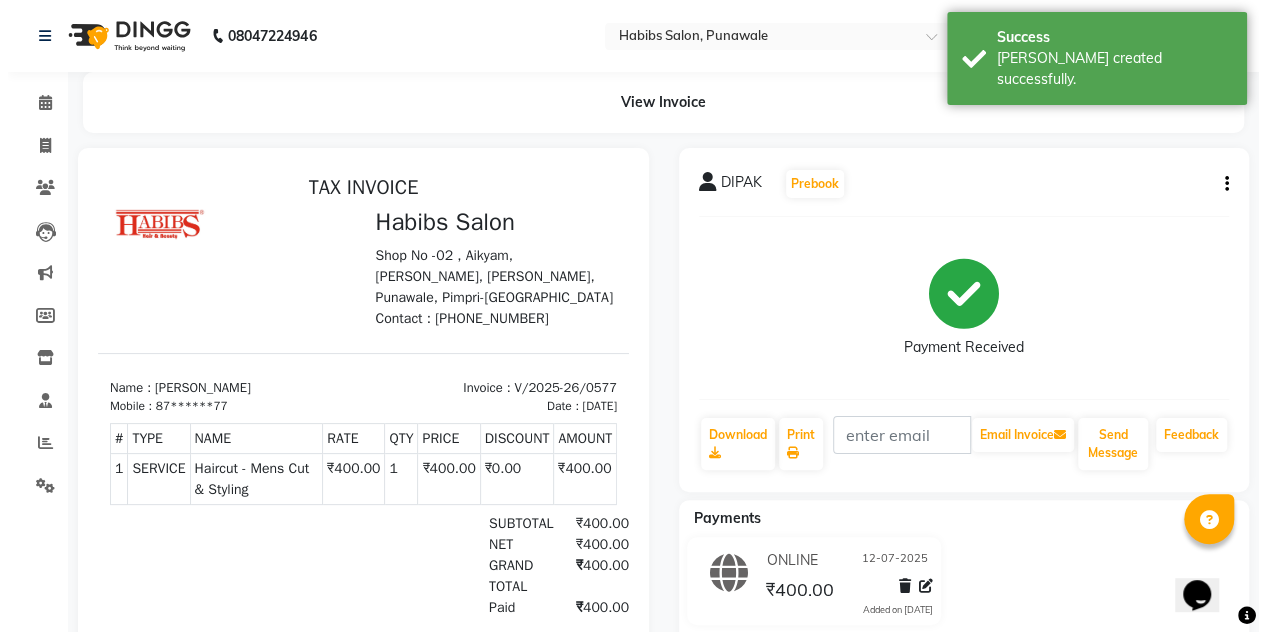 scroll, scrollTop: 0, scrollLeft: 0, axis: both 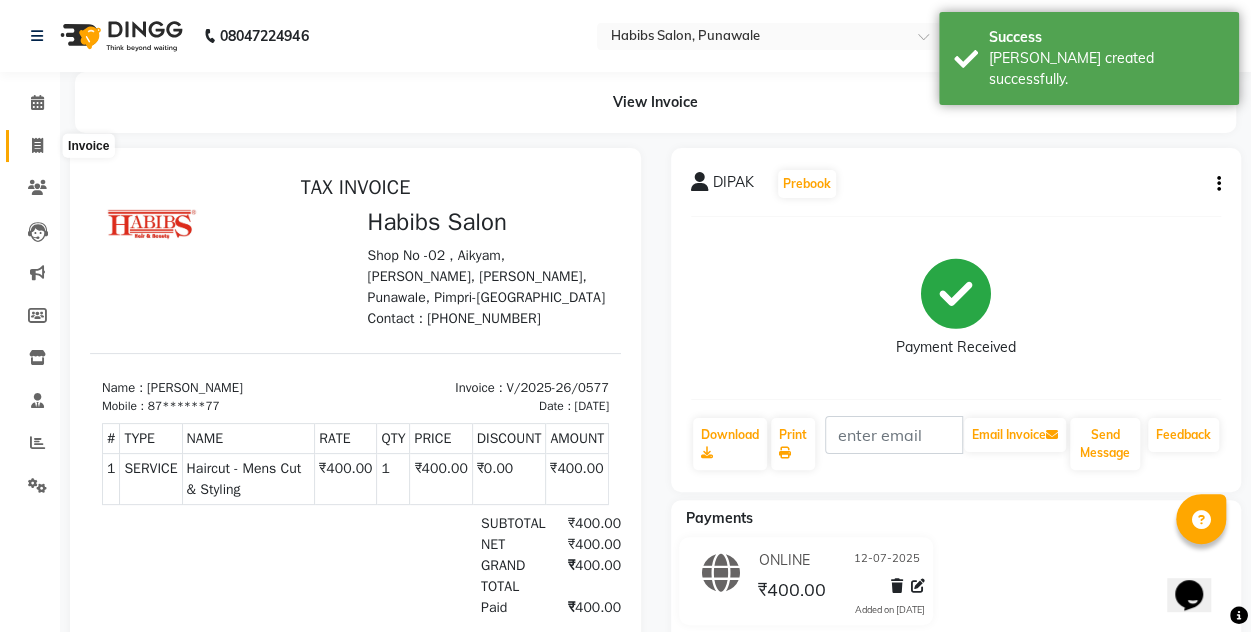 click 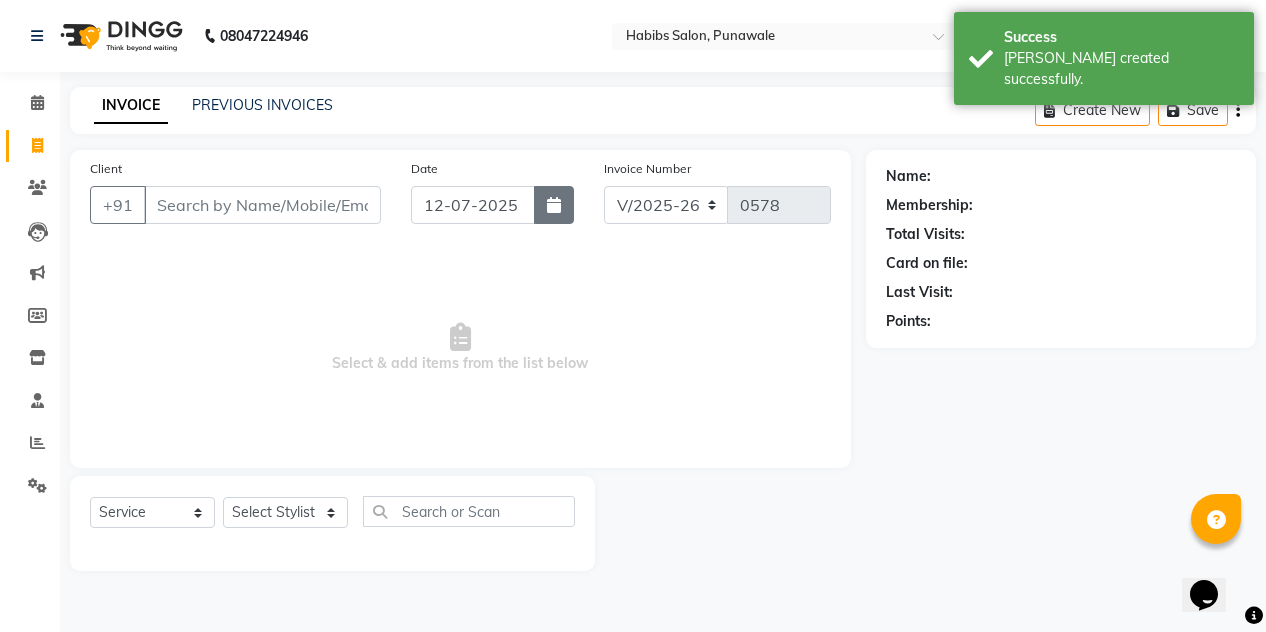 click 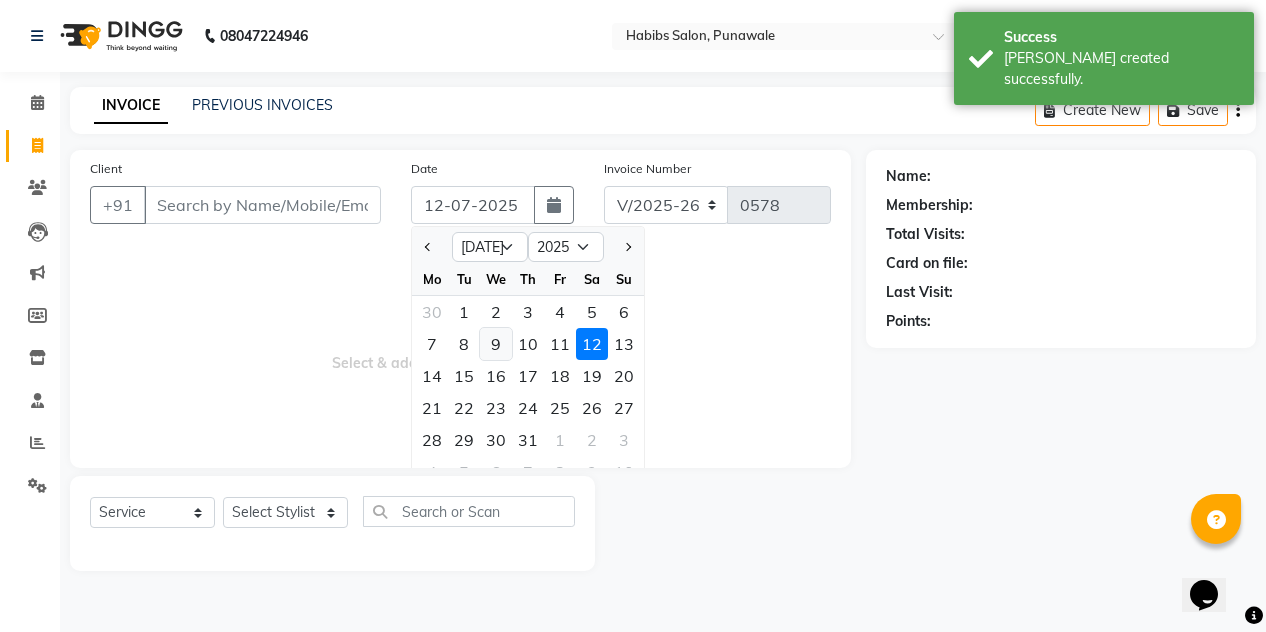 click on "9" 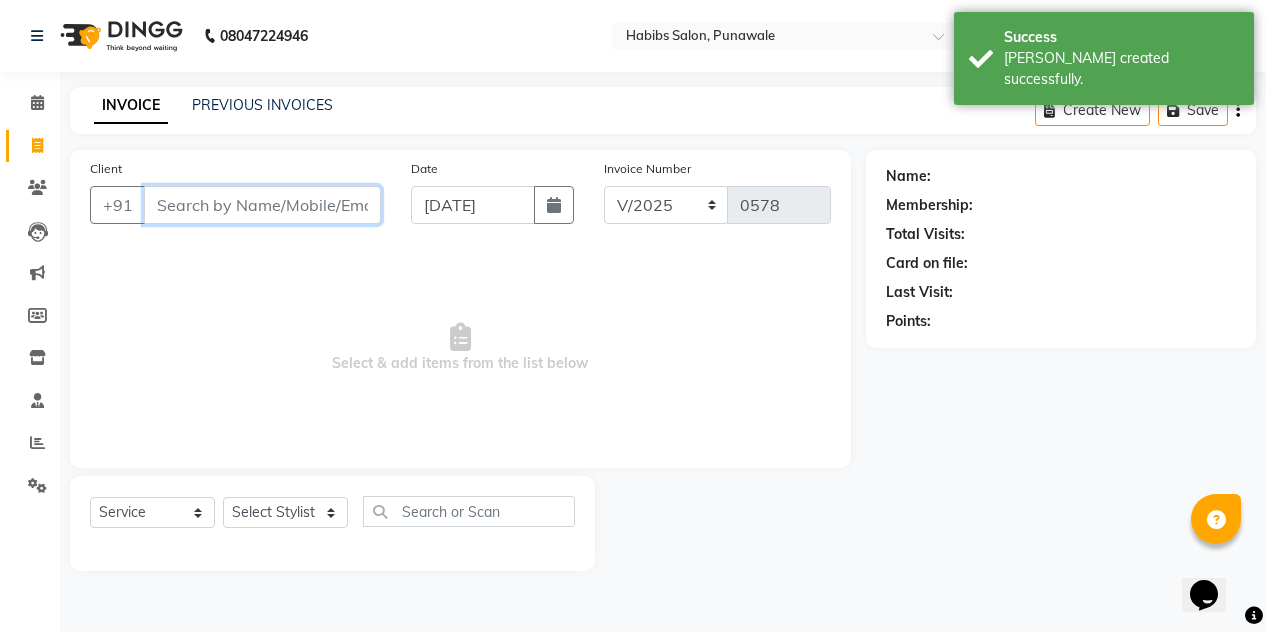 click on "Client" at bounding box center (262, 205) 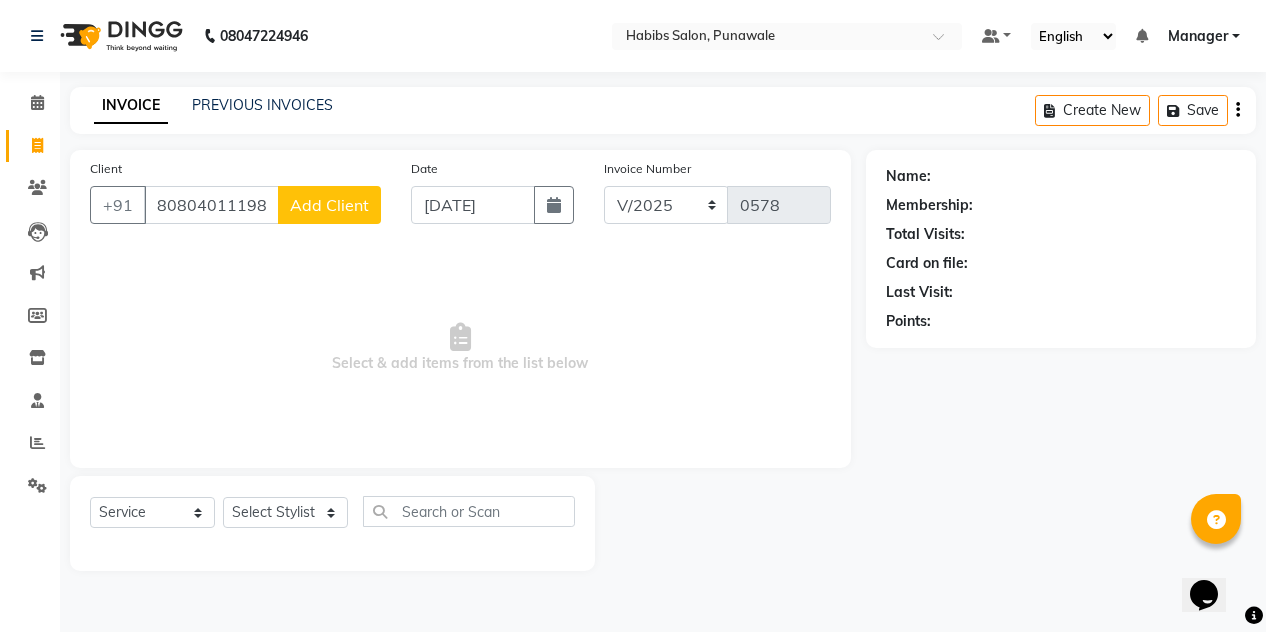 click on "Add Client" 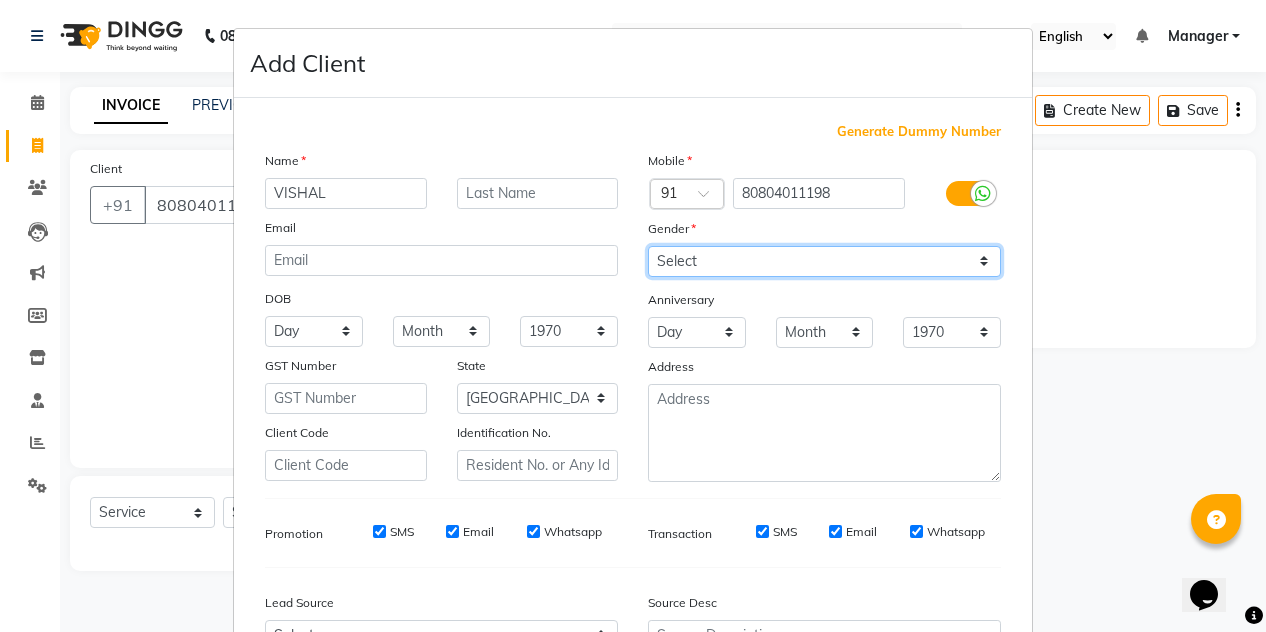 click on "Select [DEMOGRAPHIC_DATA] [DEMOGRAPHIC_DATA] Other Prefer Not To Say" at bounding box center (824, 261) 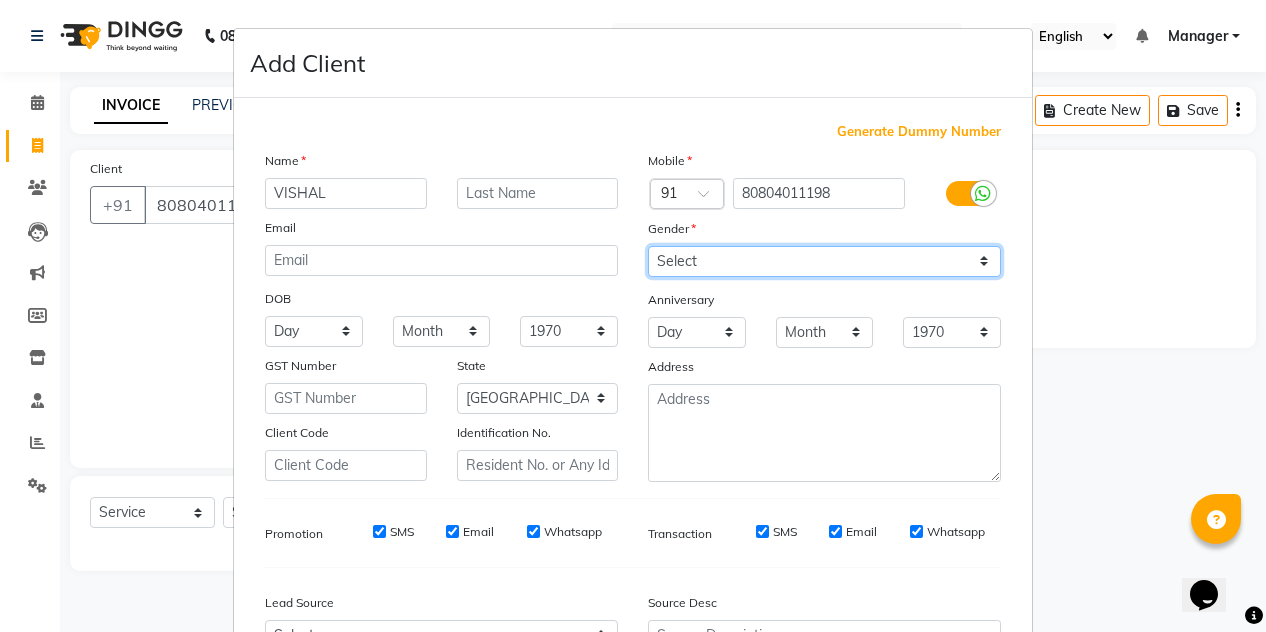 click on "Select [DEMOGRAPHIC_DATA] [DEMOGRAPHIC_DATA] Other Prefer Not To Say" at bounding box center [824, 261] 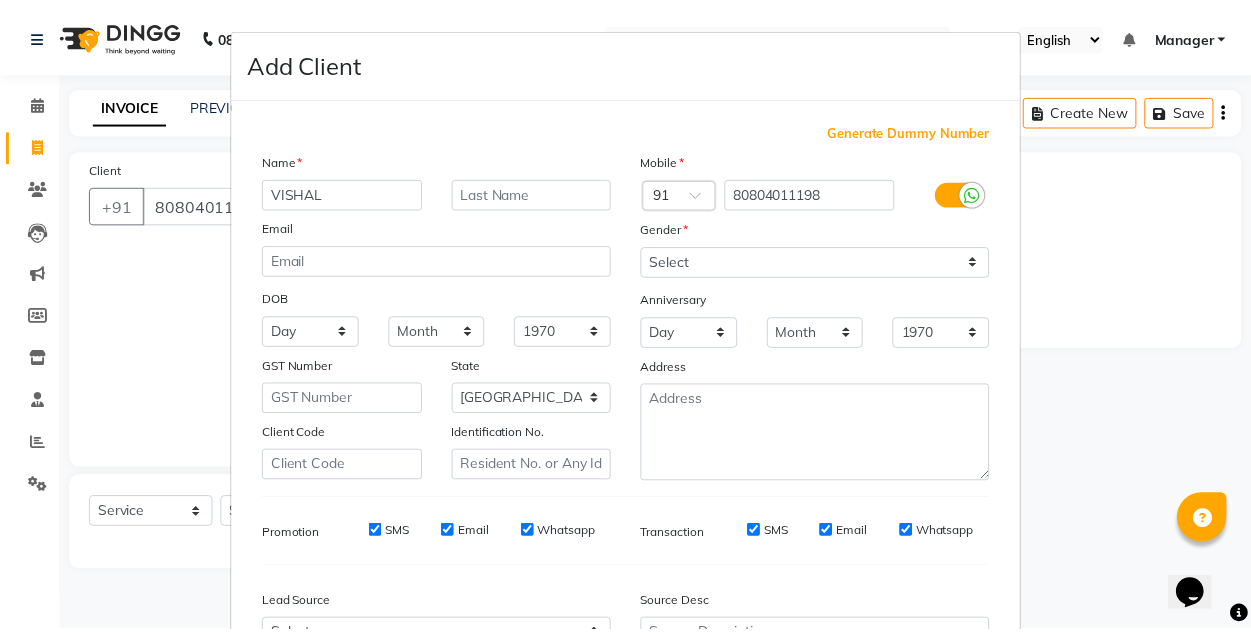 scroll, scrollTop: 213, scrollLeft: 0, axis: vertical 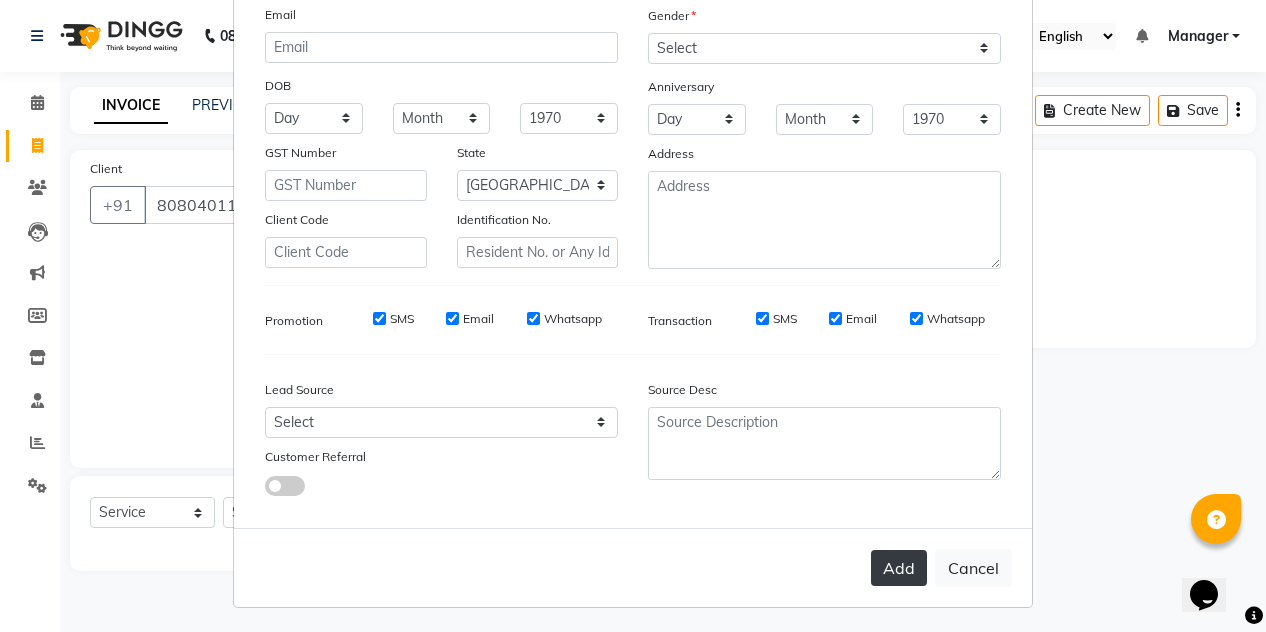 click on "Add" at bounding box center [899, 568] 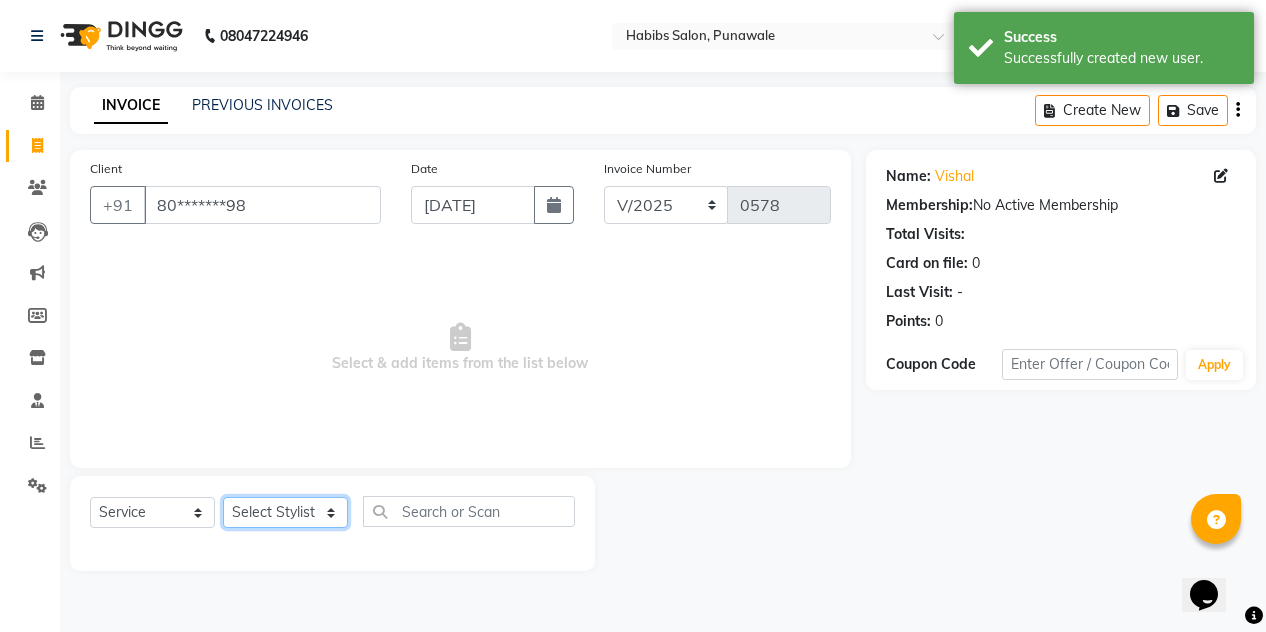 click on "Select Stylist [PERSON_NAME] [PERSON_NAME] Manager [PERSON_NAME] [PERSON_NAME] SHRUTI" 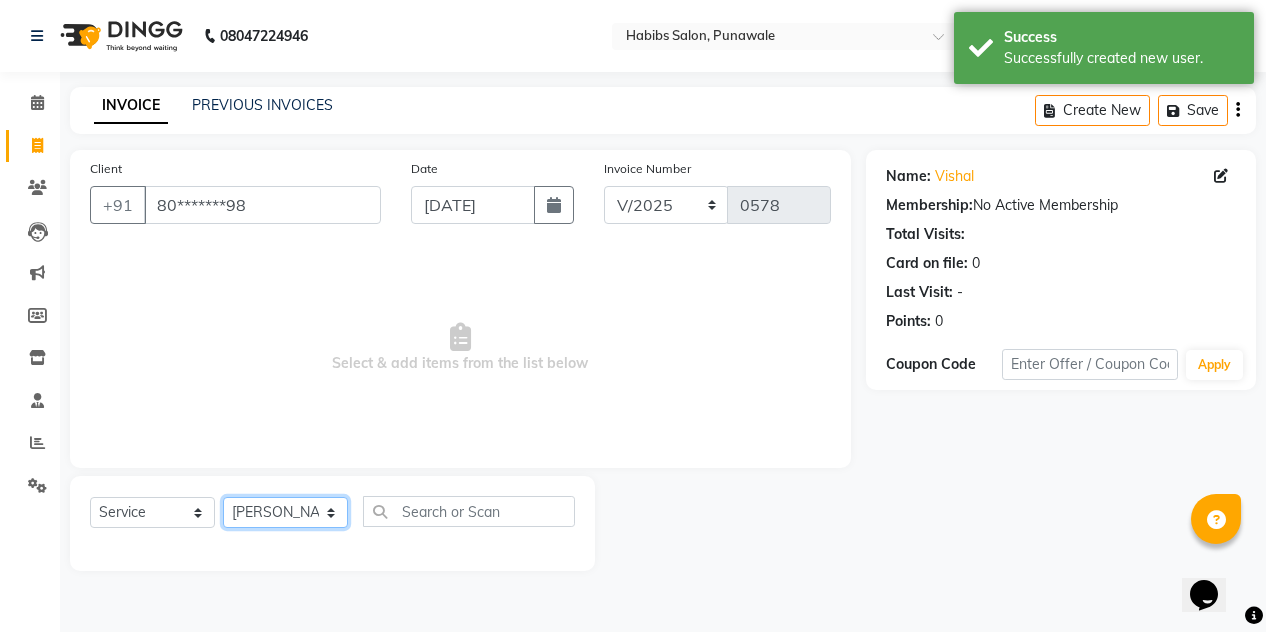 click on "Select Stylist [PERSON_NAME] [PERSON_NAME] Manager [PERSON_NAME] [PERSON_NAME] SHRUTI" 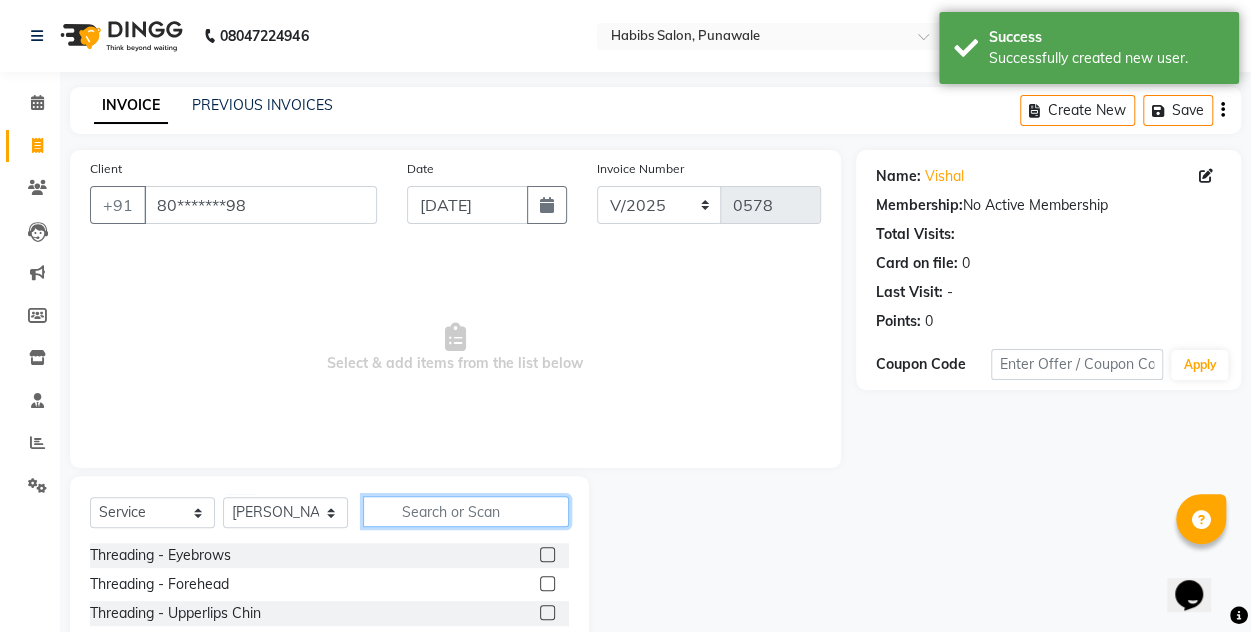 click 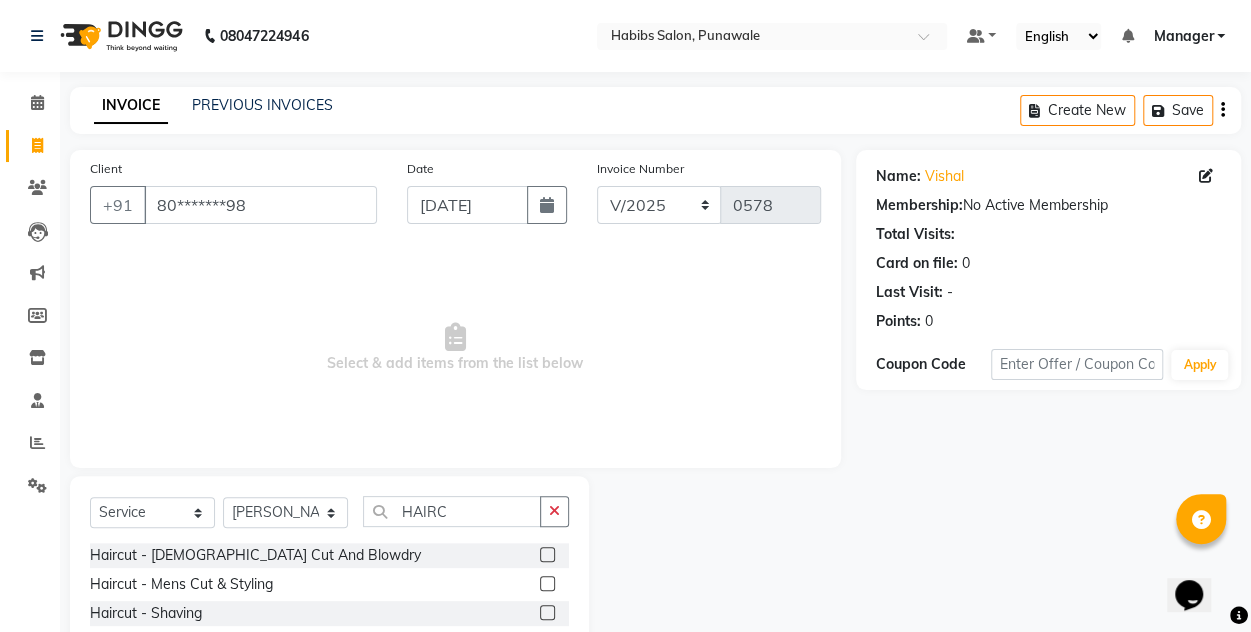 click 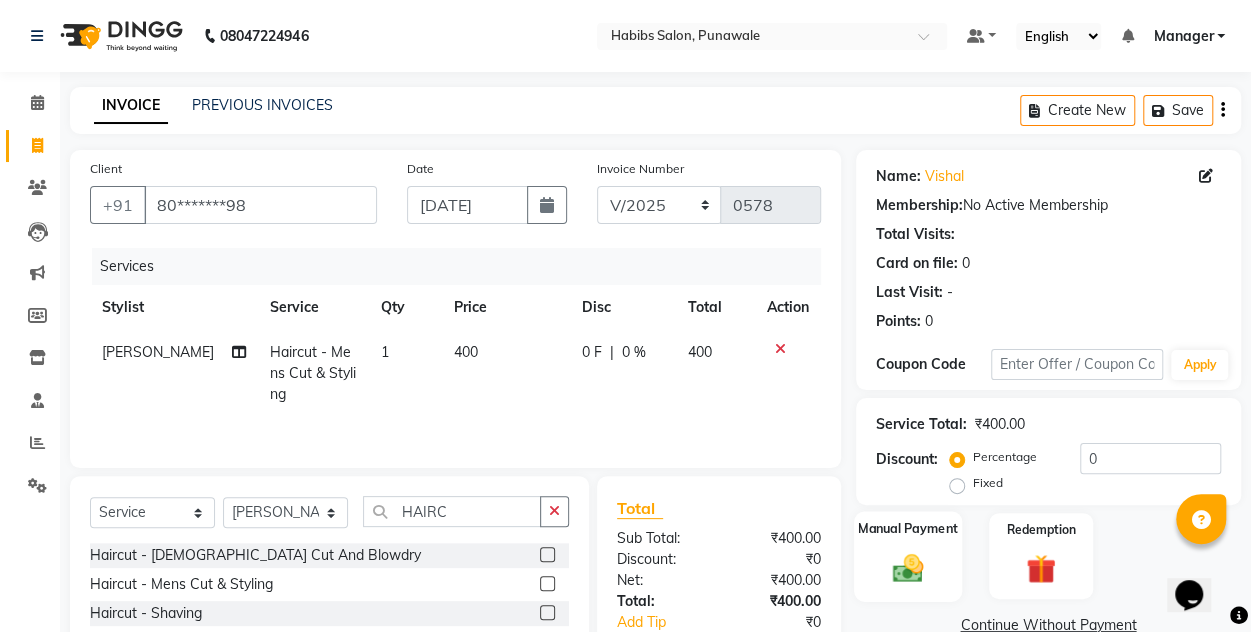 click 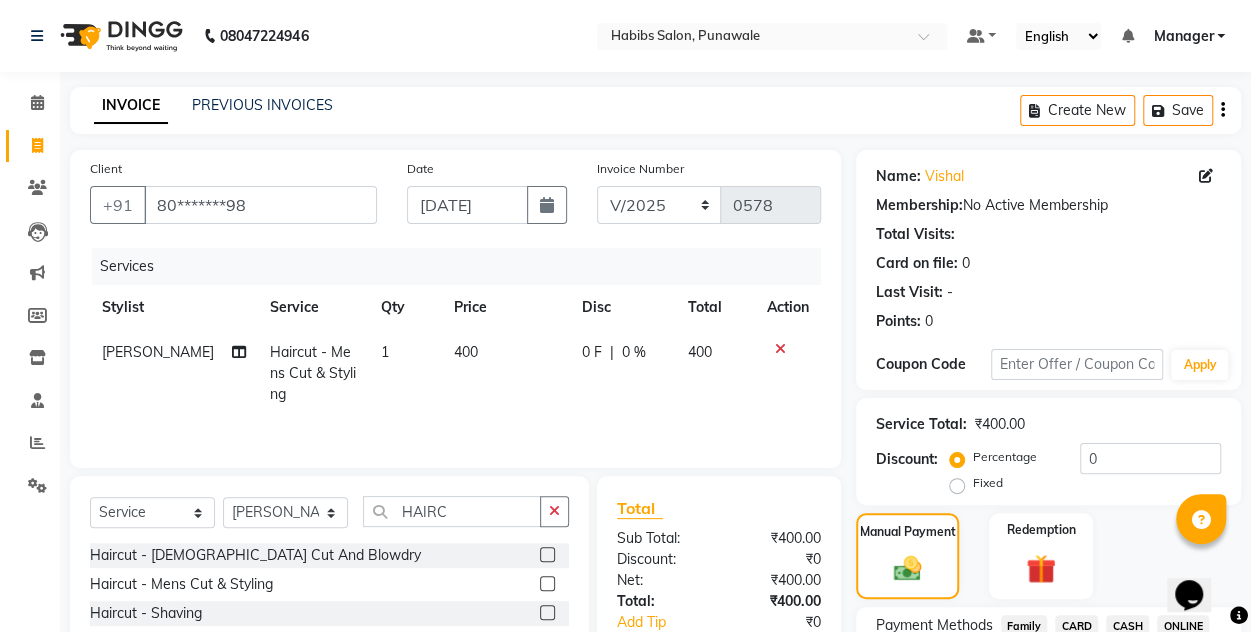 scroll, scrollTop: 168, scrollLeft: 0, axis: vertical 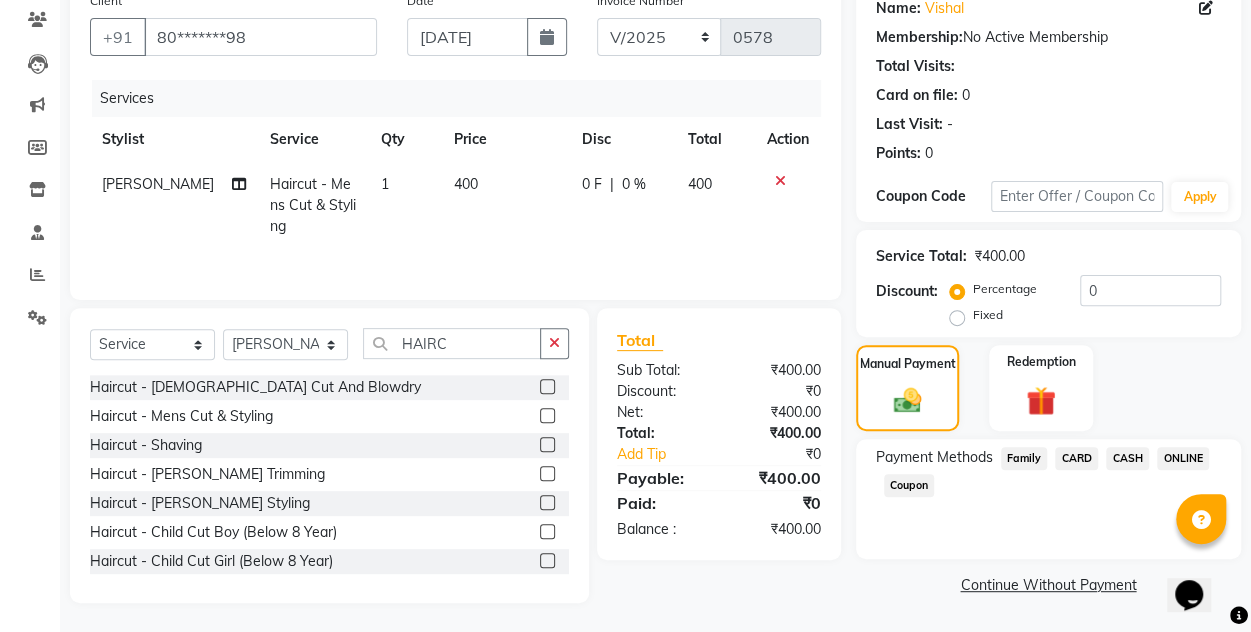 click on "ONLINE" 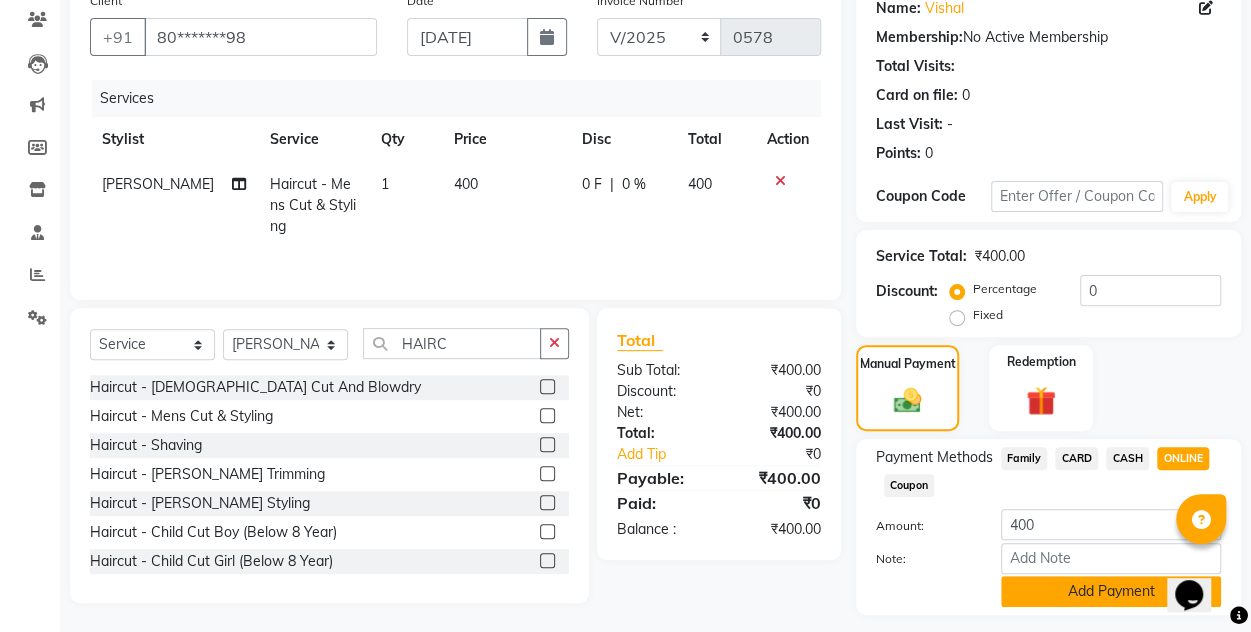 click on "Add Payment" 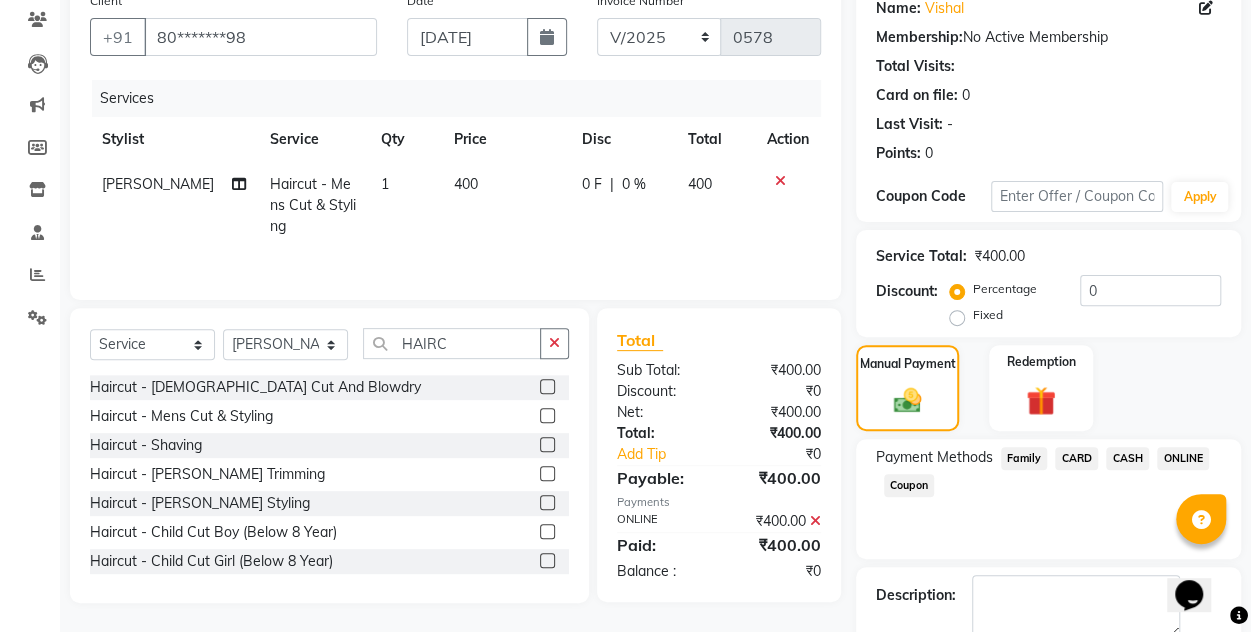 scroll, scrollTop: 277, scrollLeft: 0, axis: vertical 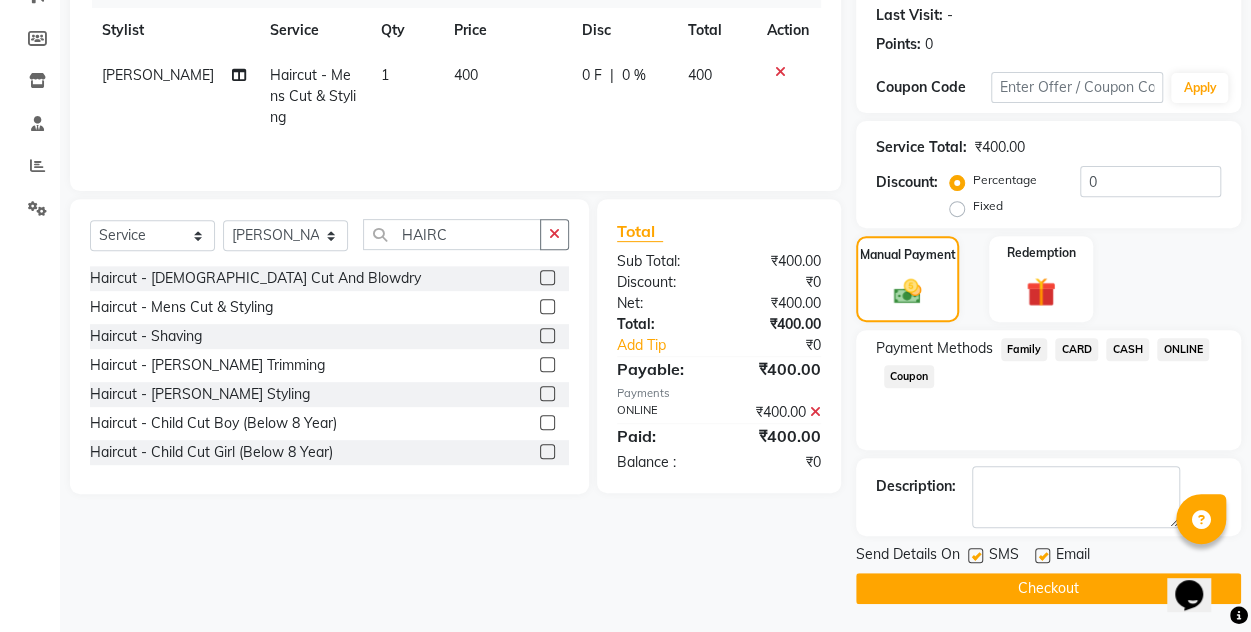 click on "Checkout" 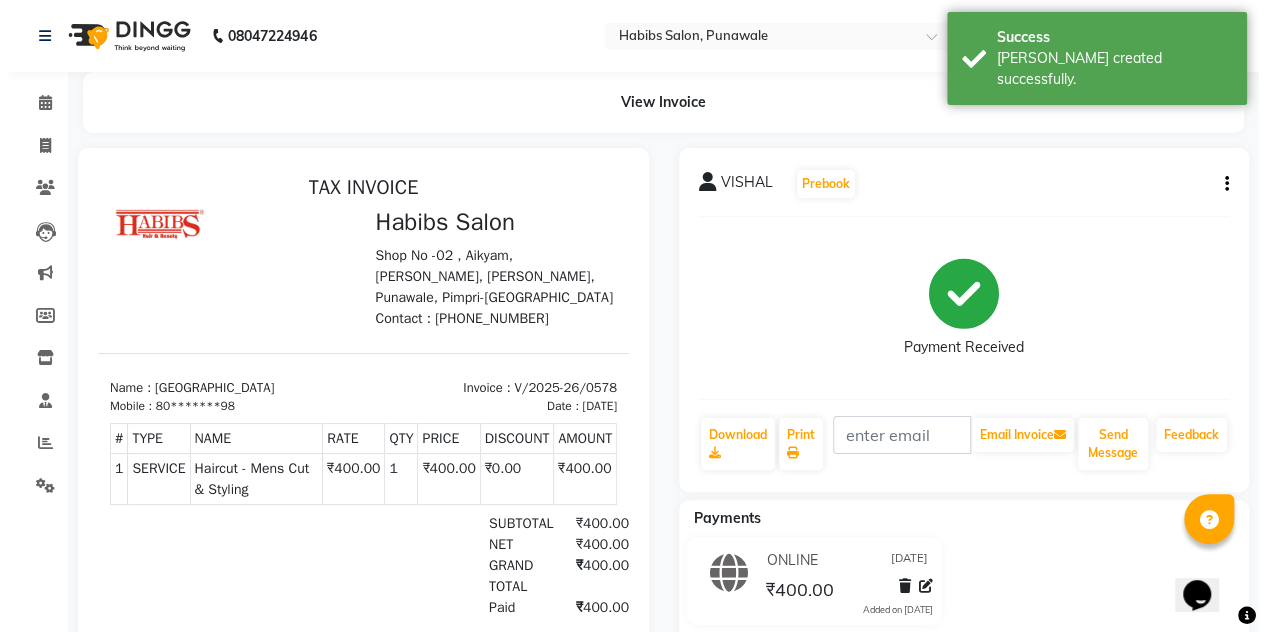 scroll, scrollTop: 0, scrollLeft: 0, axis: both 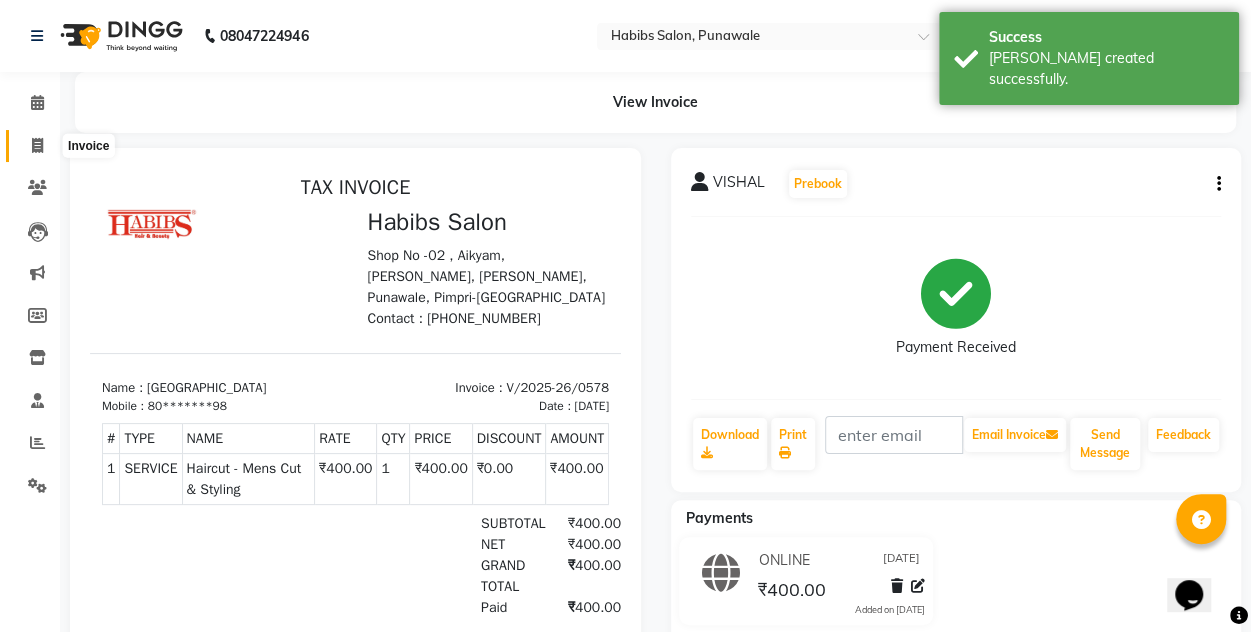 click 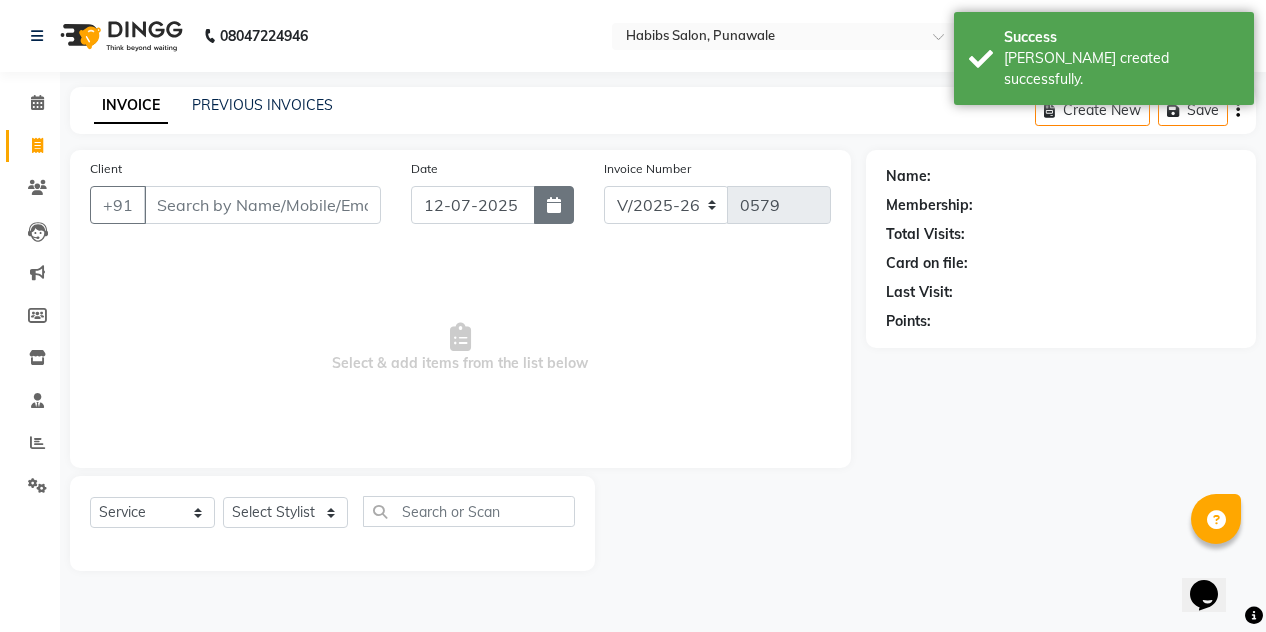 click 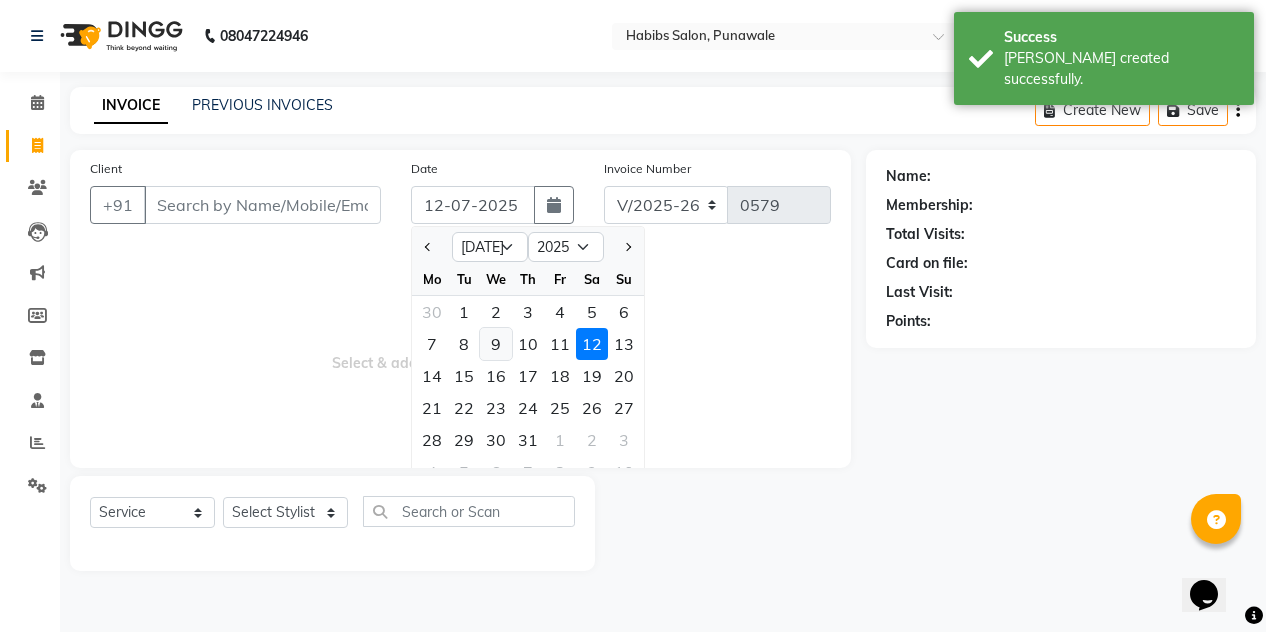 click on "9" 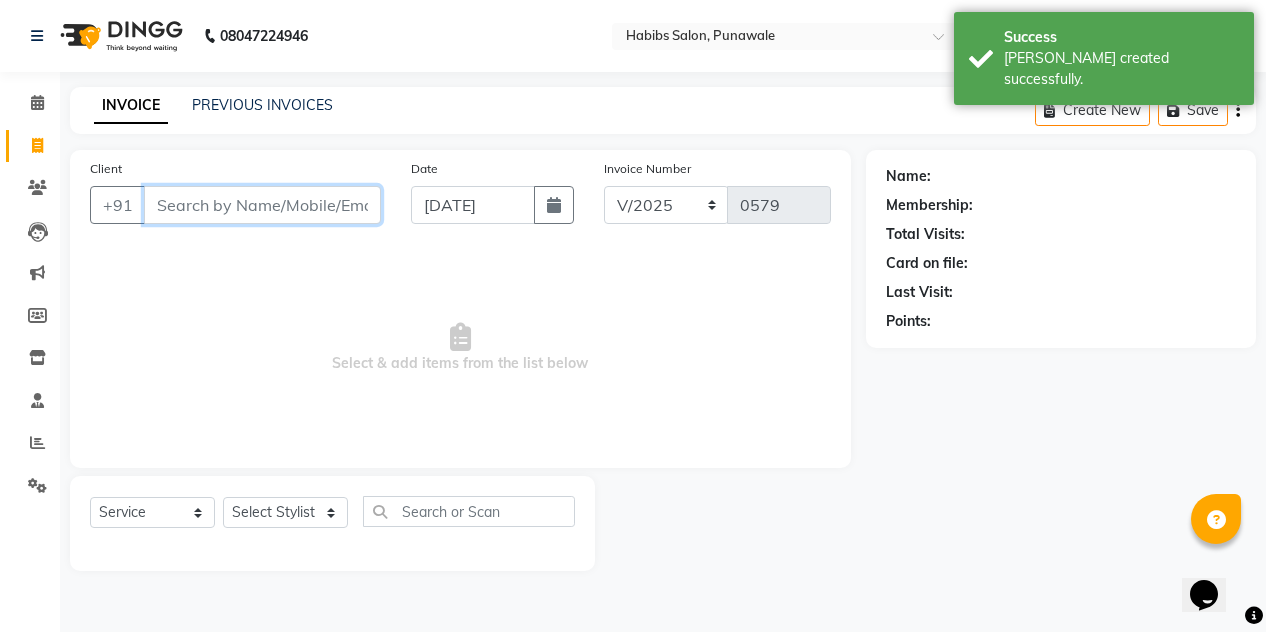 click on "Client" at bounding box center (262, 205) 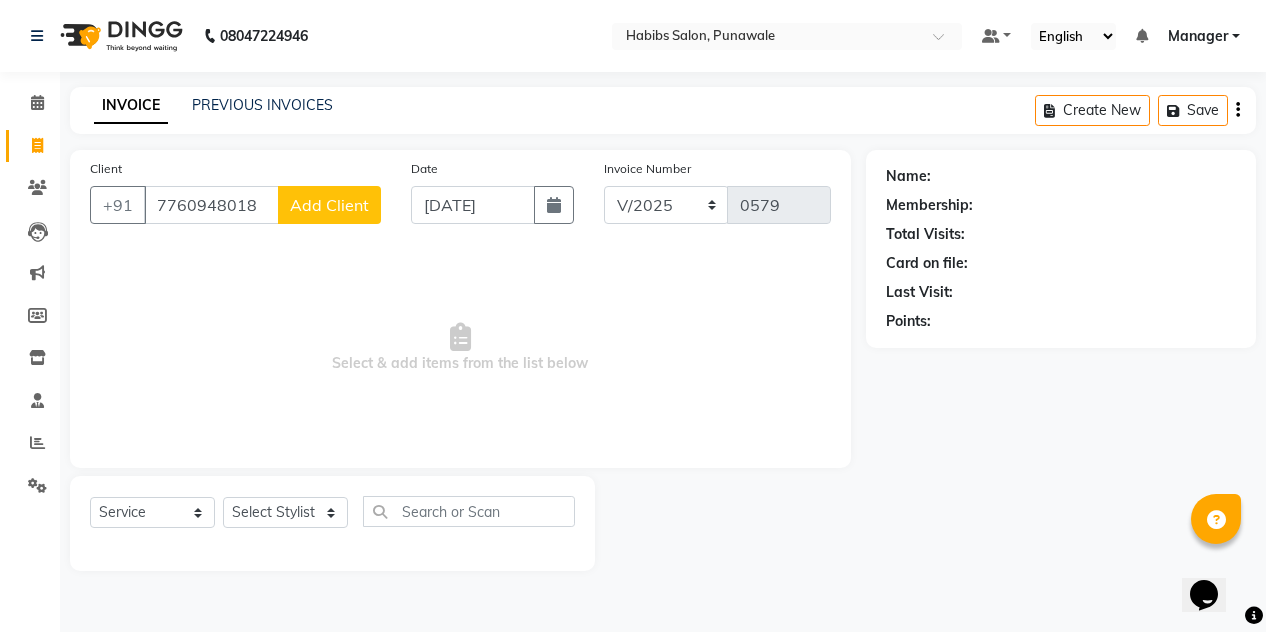 click on "Add Client" 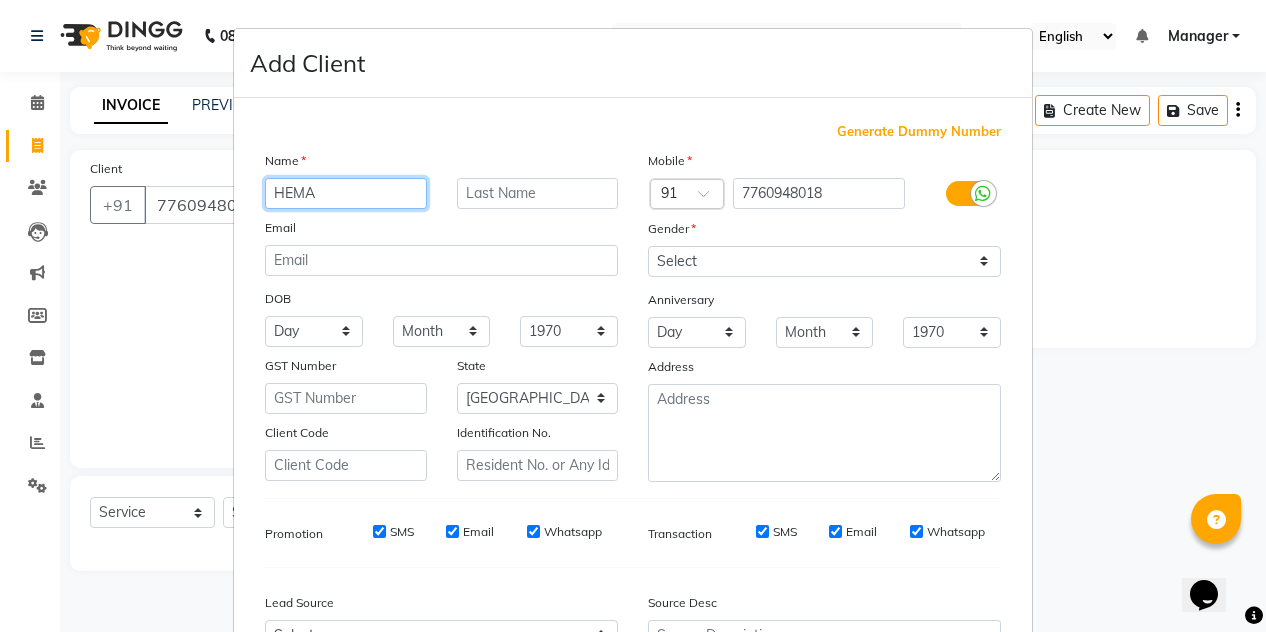 click on "HEMA" at bounding box center [346, 193] 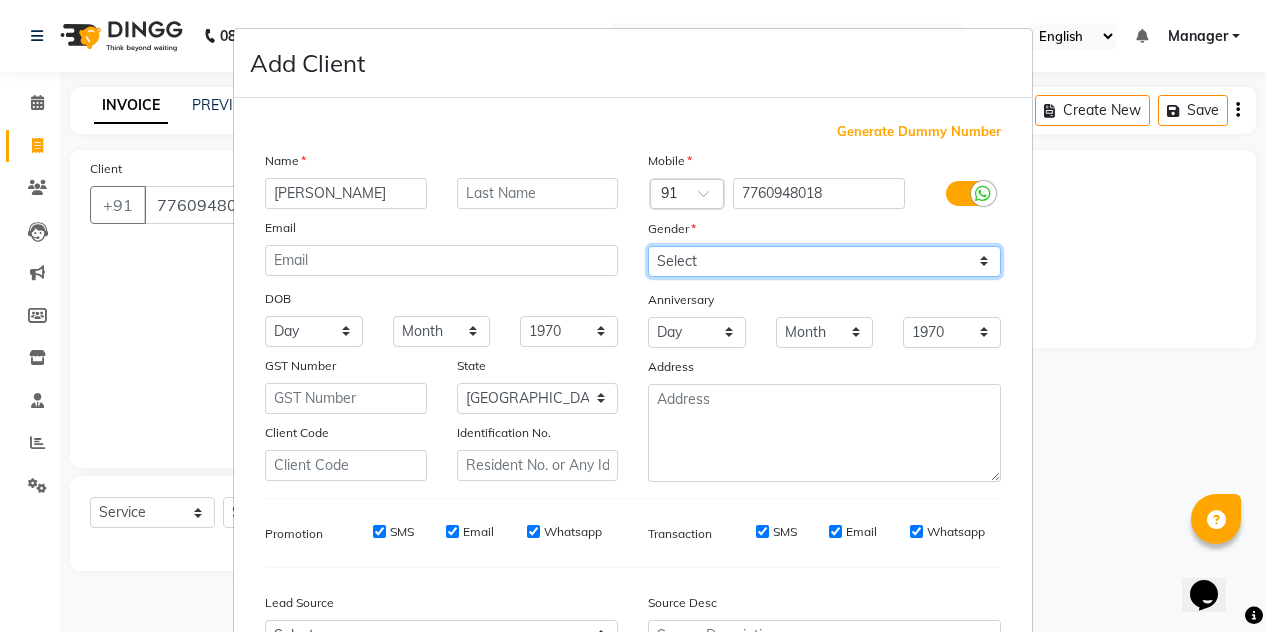 click on "Select [DEMOGRAPHIC_DATA] [DEMOGRAPHIC_DATA] Other Prefer Not To Say" at bounding box center (824, 261) 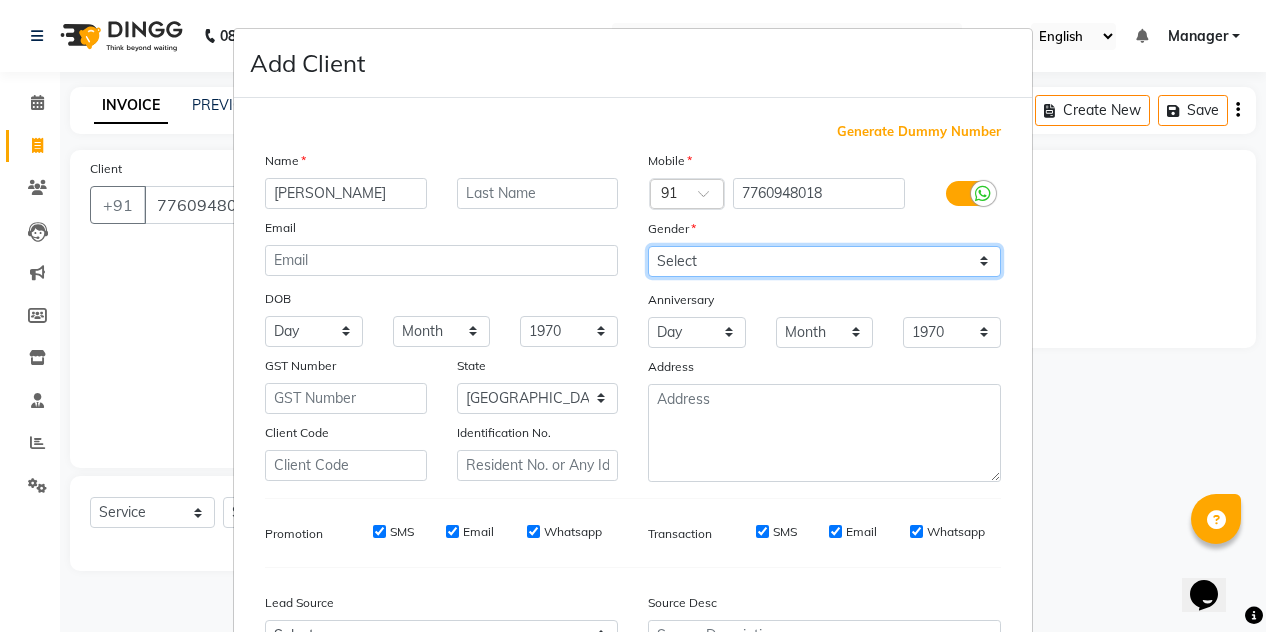 click on "Select [DEMOGRAPHIC_DATA] [DEMOGRAPHIC_DATA] Other Prefer Not To Say" at bounding box center (824, 261) 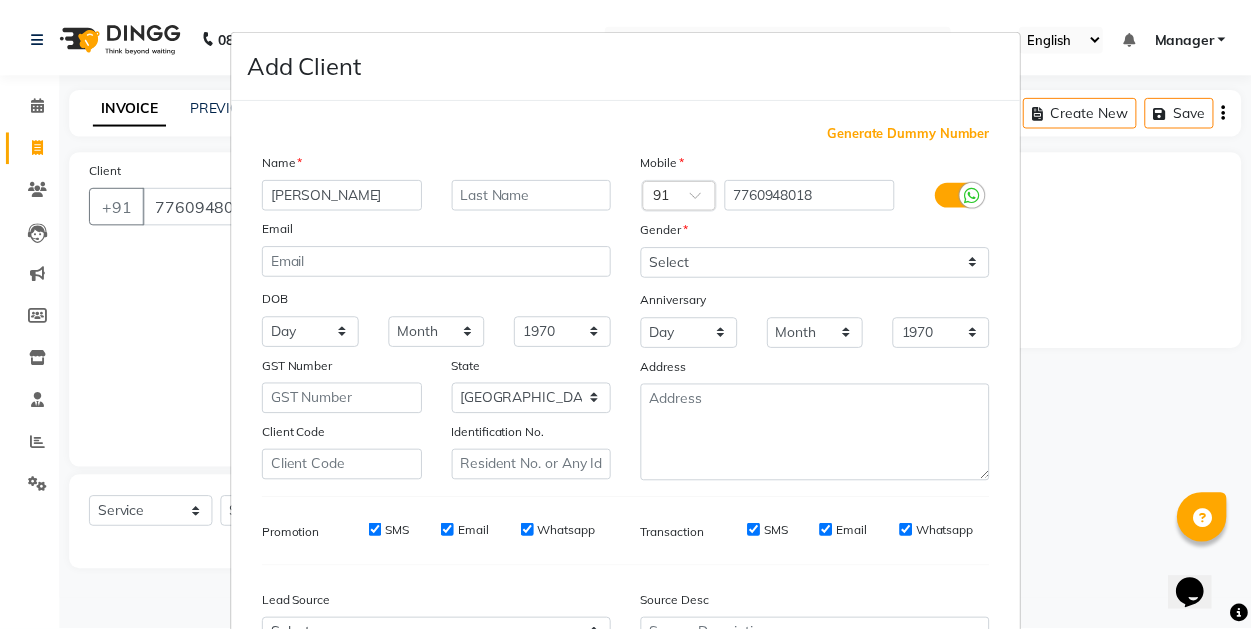 scroll, scrollTop: 213, scrollLeft: 0, axis: vertical 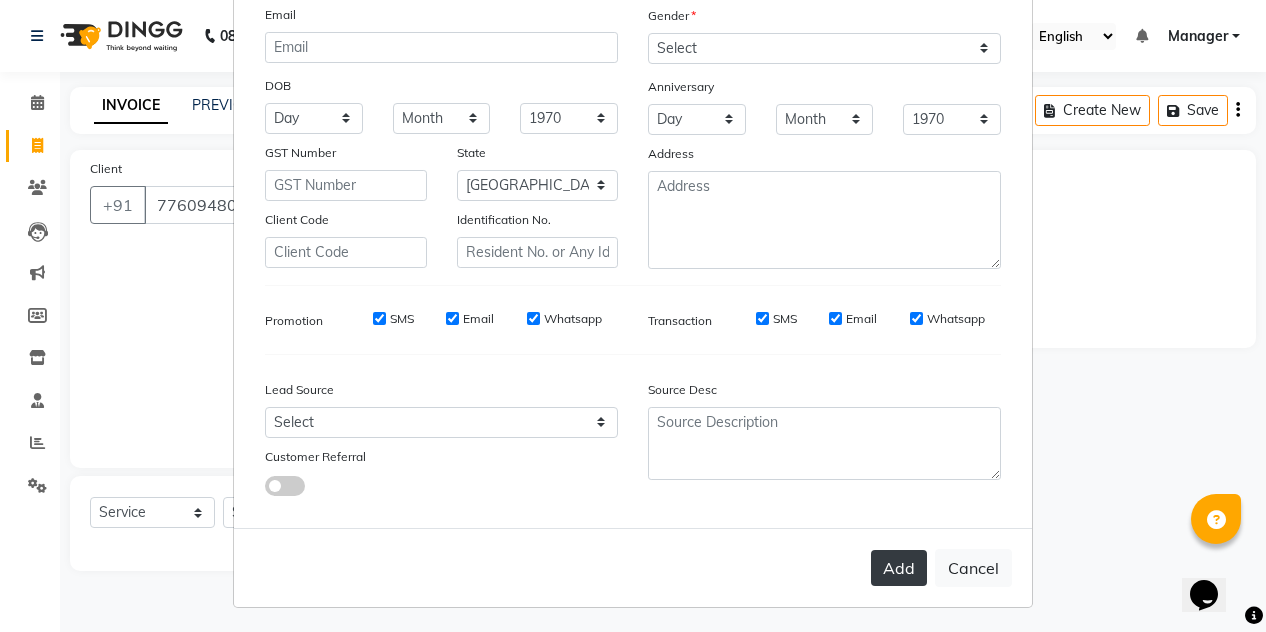 click on "Add" at bounding box center (899, 568) 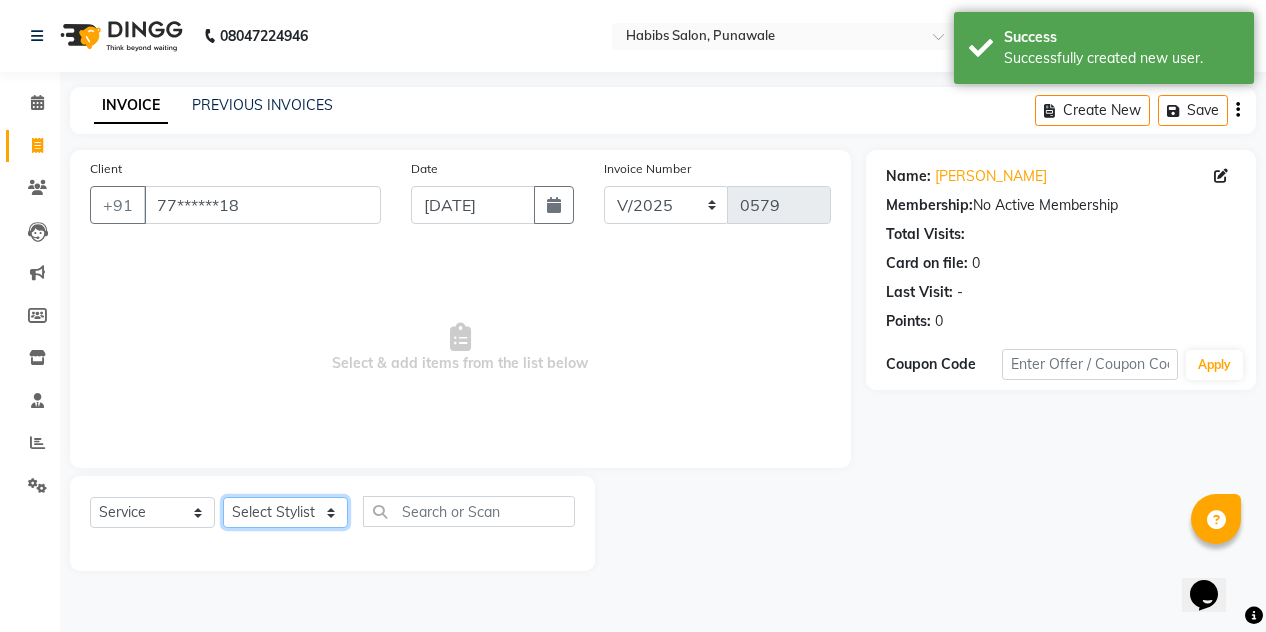 click on "Select Stylist [PERSON_NAME] [PERSON_NAME] Manager [PERSON_NAME] [PERSON_NAME] SHRUTI" 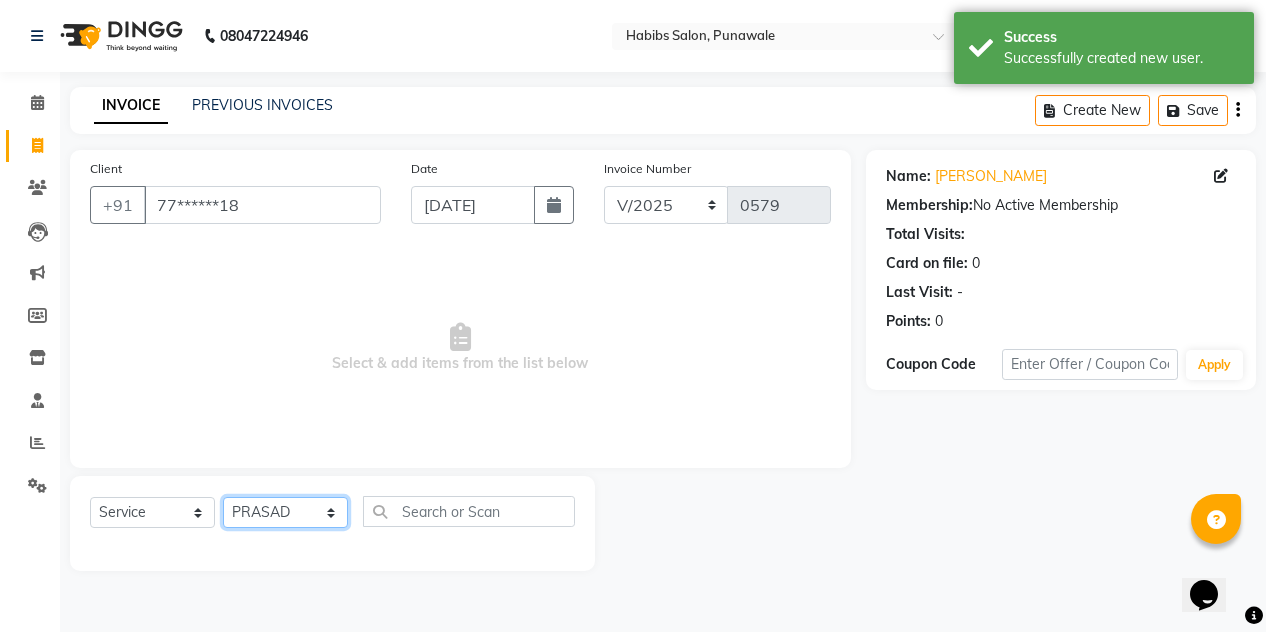 click on "Select Stylist [PERSON_NAME] [PERSON_NAME] Manager [PERSON_NAME] [PERSON_NAME] SHRUTI" 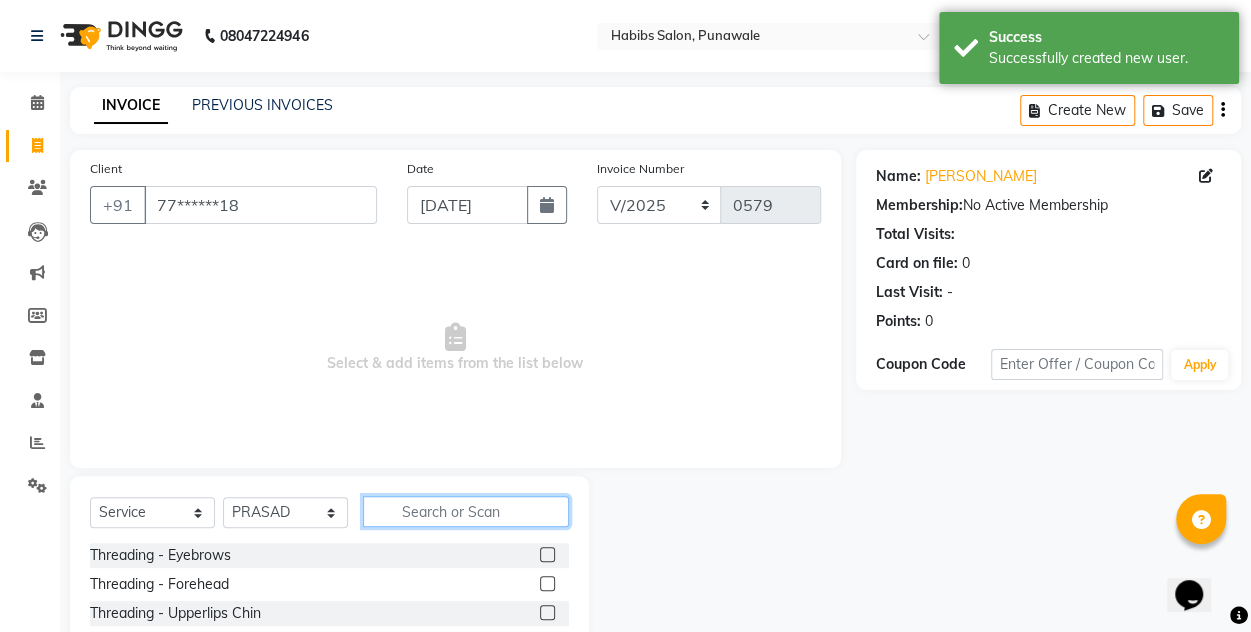 click 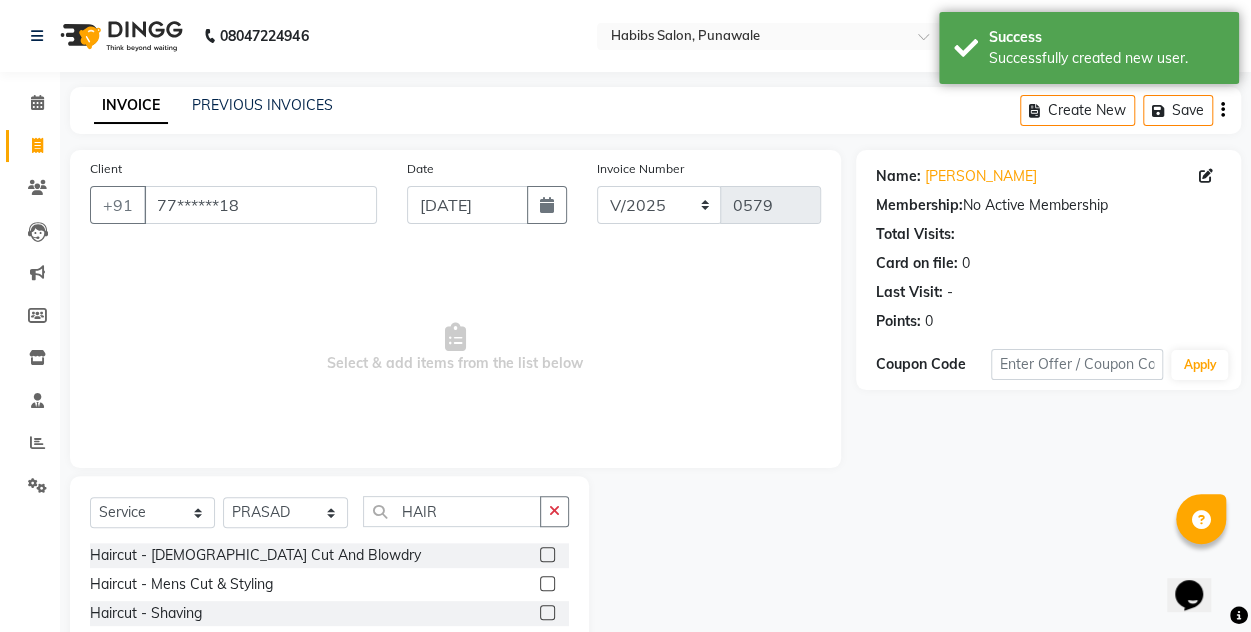 click 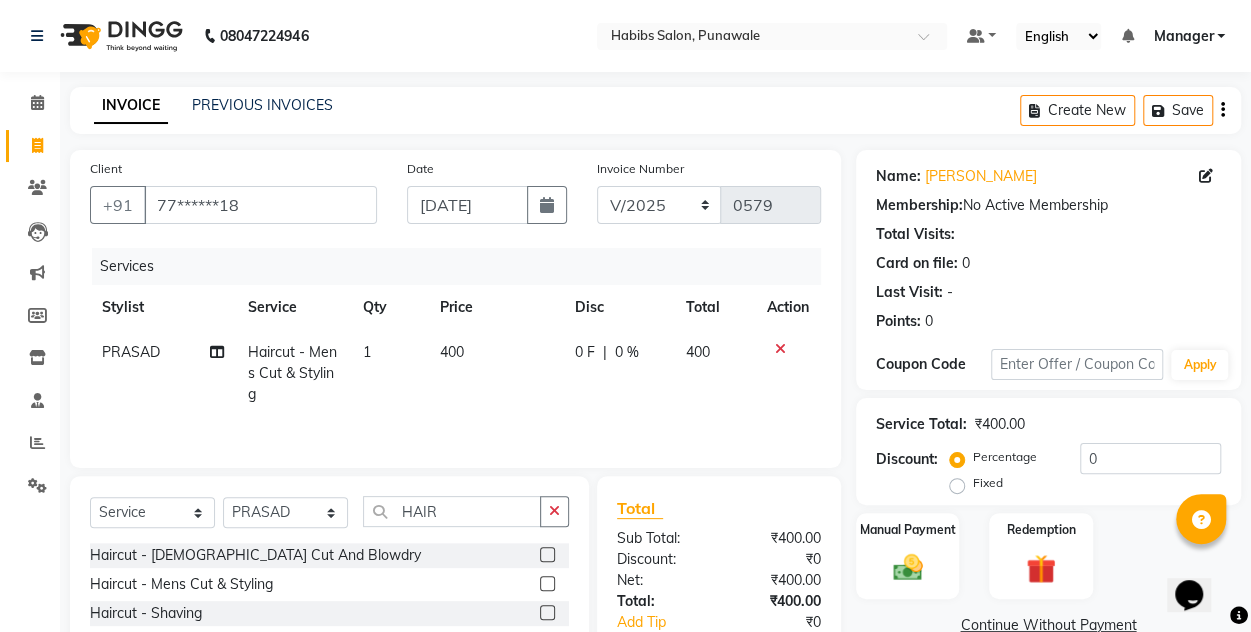 click on "400" 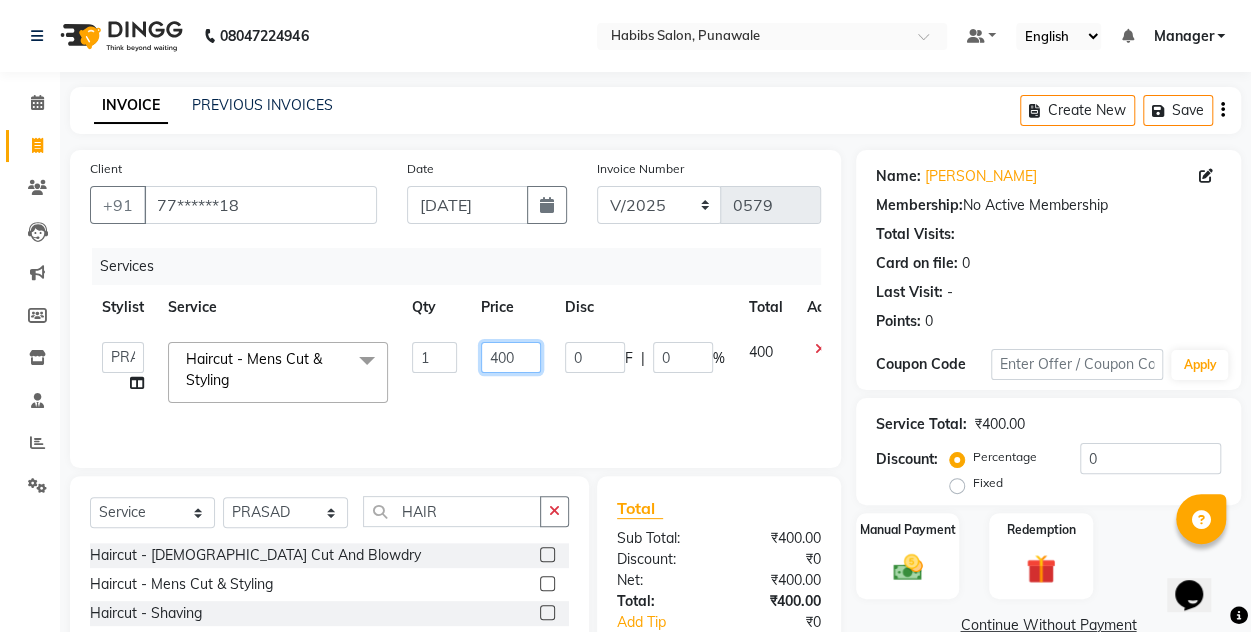 click on "400" 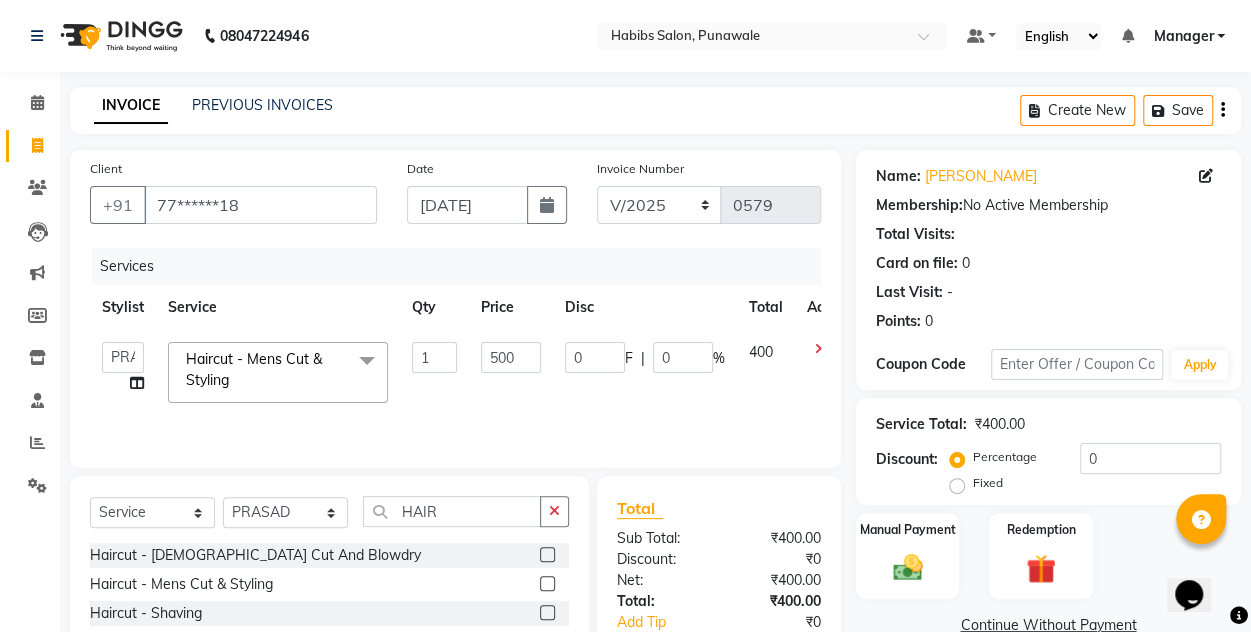 click on "[PERSON_NAME]   [PERSON_NAME]   Manager   [PERSON_NAME]   [PERSON_NAME]   SHRUTI  Haircut - Mens Cut & Styling  x Threading - Eyebrows Threading - Forehead Threading - Upperlips Chin Threading - Chin Threading - Side Locks Threading - Full Face Threading Threading -  Eyebrows Threading -  Forehead Threading -  Upperlips Threading -  Chin Threading -  side locks Threading -  Full Face Threading Threading -  Cheeks Waxing - Full Arms Waxing - Full Legs Waxing - Half Arms Waxing - Half Legs Waxing - Underarms Waxing - Back Waxing Waxing - Full Body Waxing Waxing - Rica Full Arms Waxing - Rica Full Legs Waxing - Rica Half Arms Waxing - Rica Half Legs Waxing - Rica Underarms Waxing - Rica Back Waxing Waxing - Rica Full Body Waxing Smoothening/ Straightening/Rebonding - Fringe Smoothening/ Straightening/Rebonding - Crown Area Smoothening/ Straightening/Rebonding - [PERSON_NAME] Length Smoothening/ Straightening/Rebonding - Shoulder Length Smoothening/ Straightening/Rebonding - Below Shoulder Bleach - Face Demo 1" 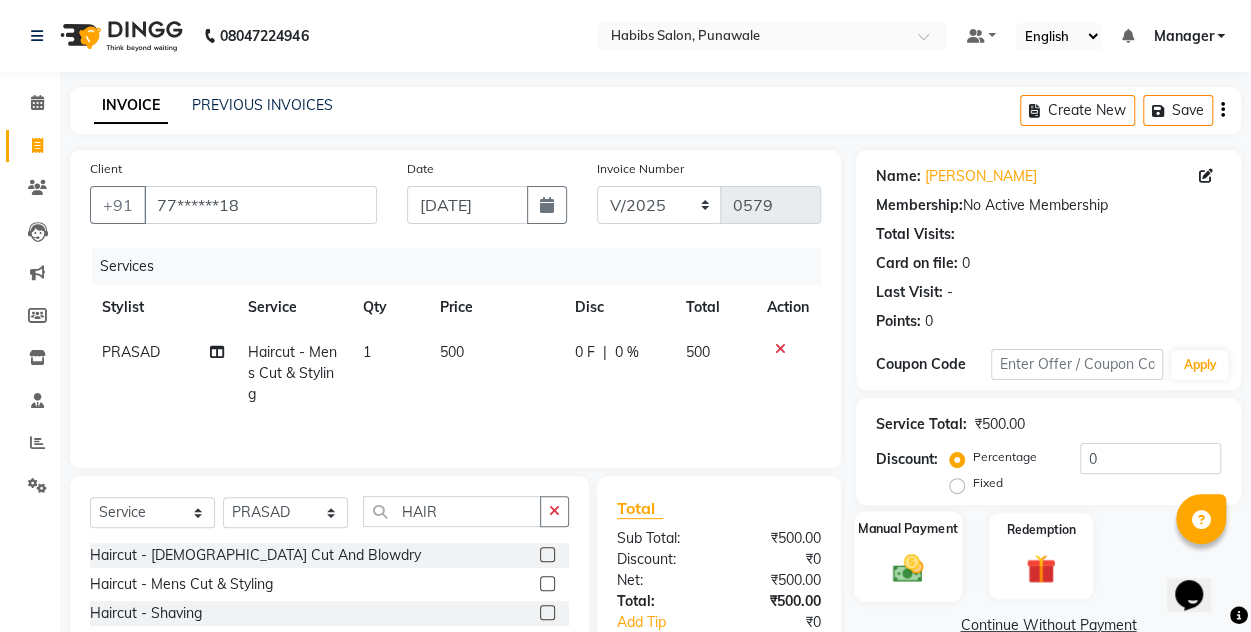 click on "Manual Payment" 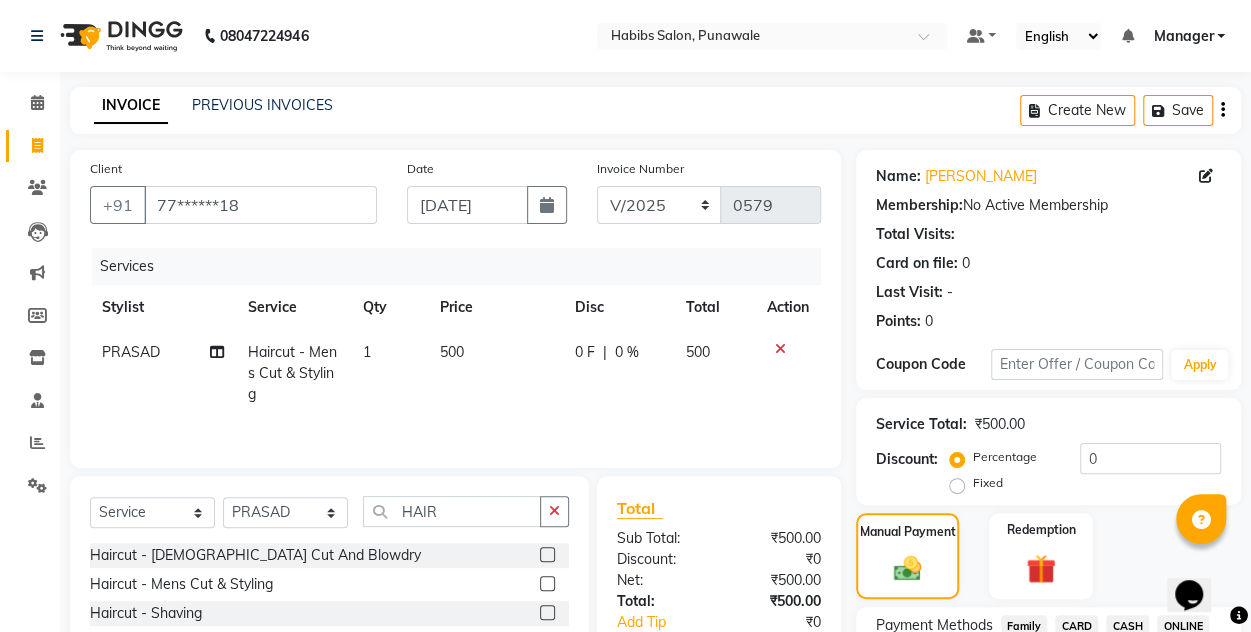 scroll, scrollTop: 168, scrollLeft: 0, axis: vertical 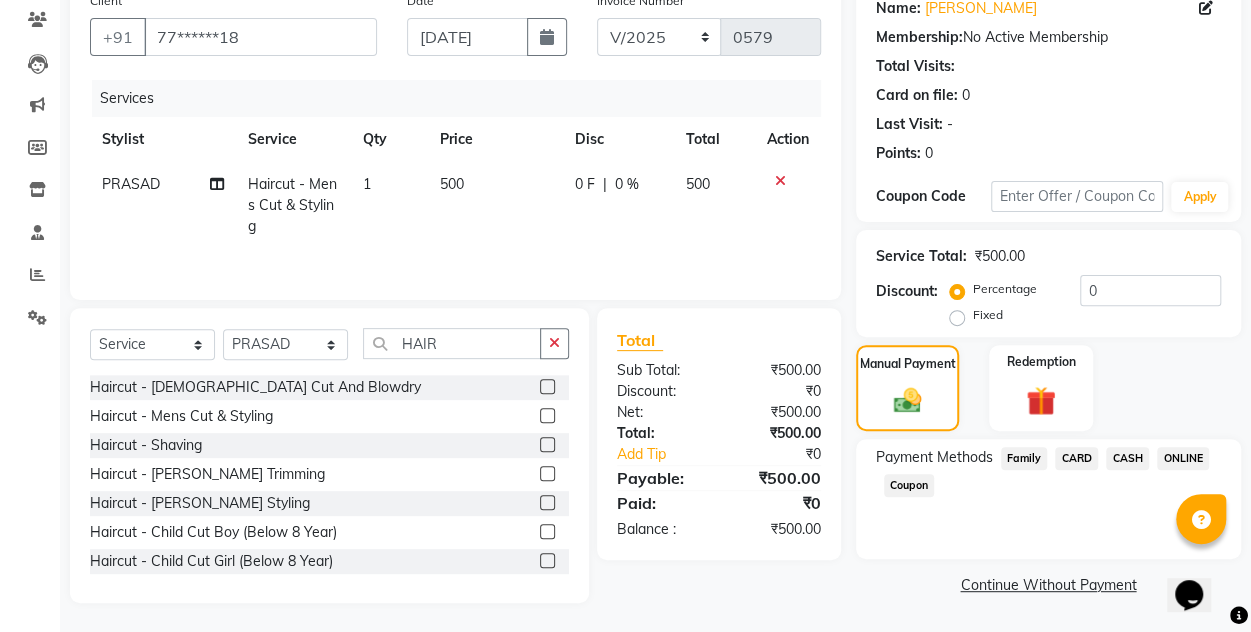click on "ONLINE" 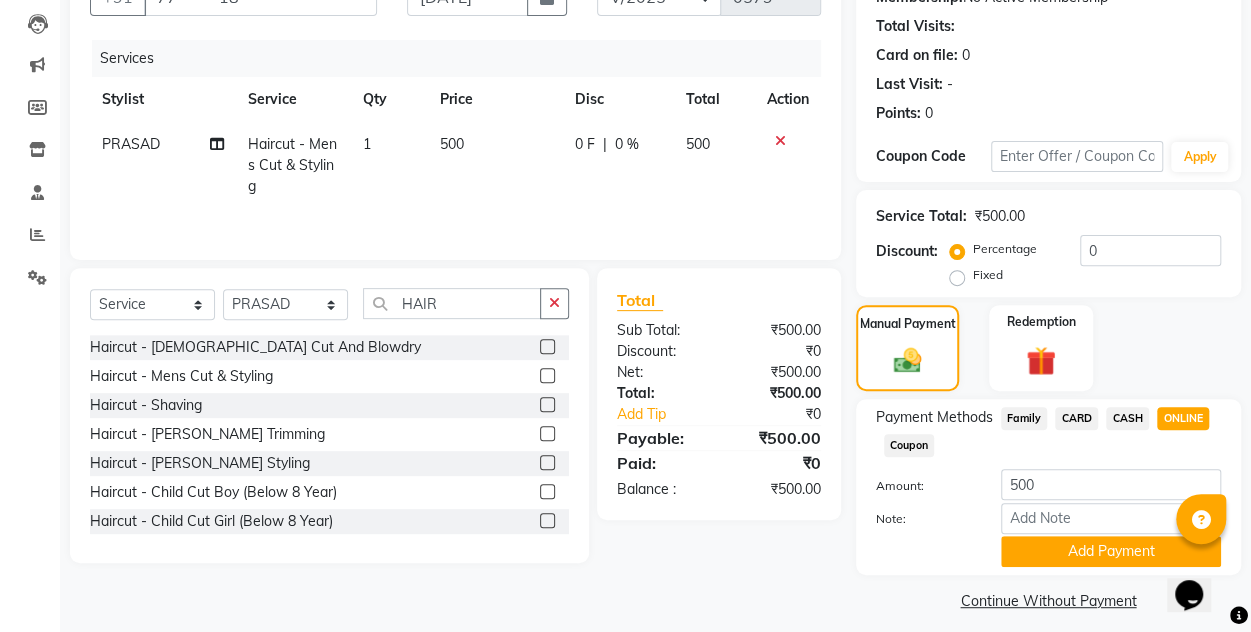 scroll, scrollTop: 208, scrollLeft: 0, axis: vertical 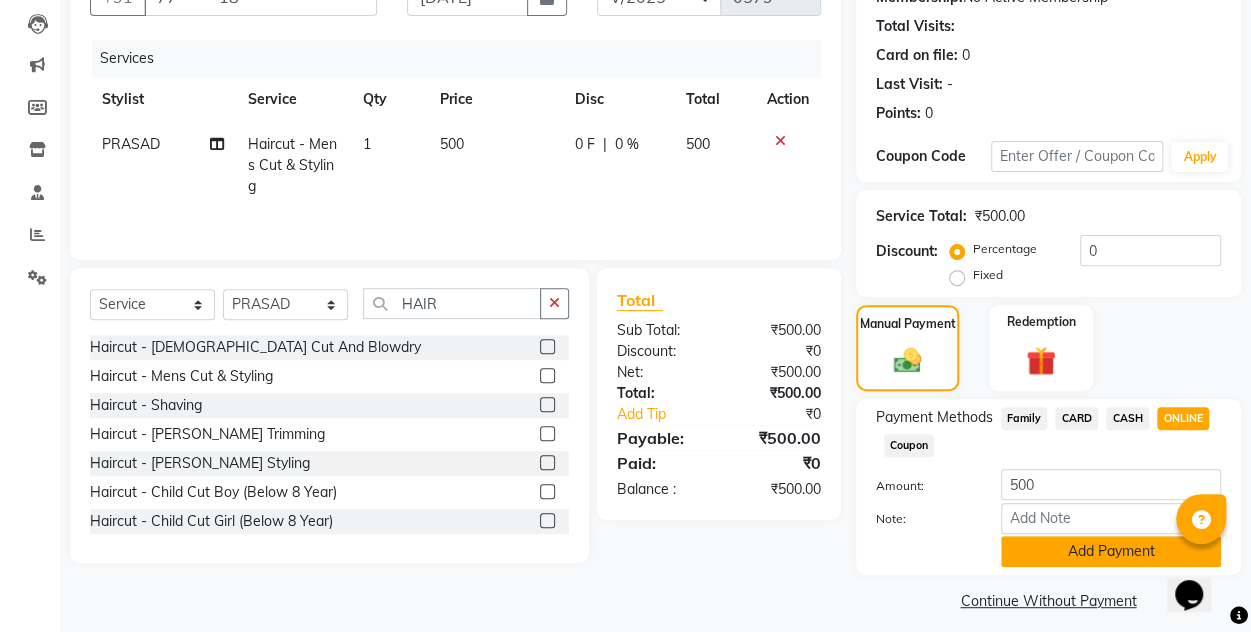 click on "Add Payment" 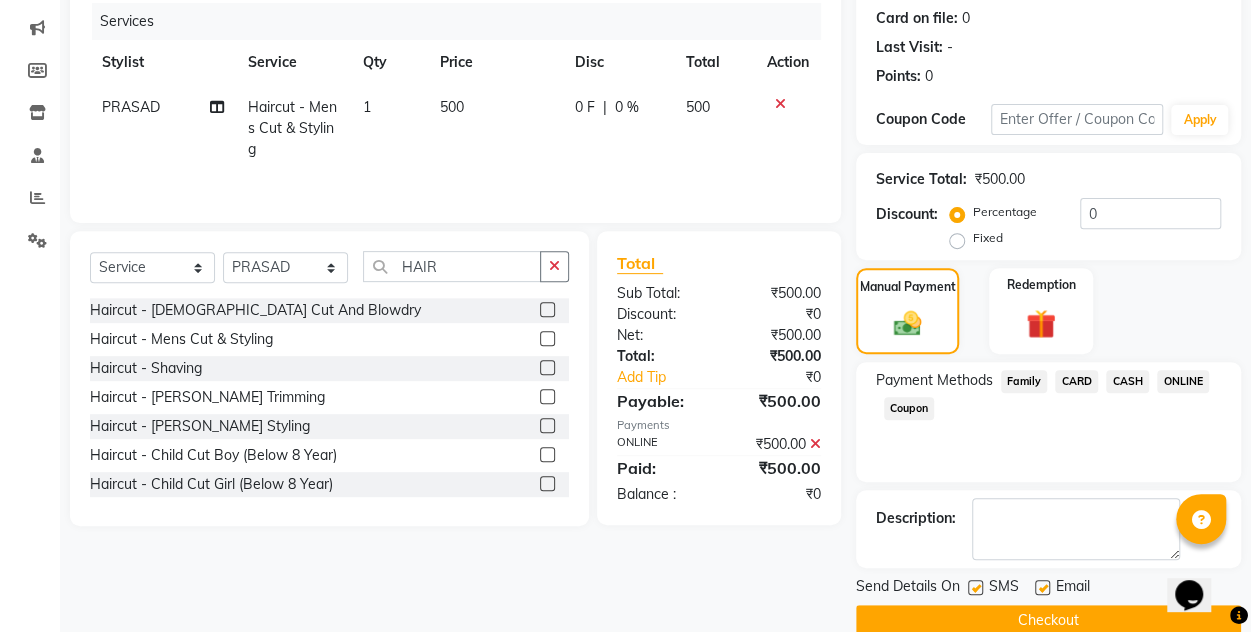 scroll, scrollTop: 277, scrollLeft: 0, axis: vertical 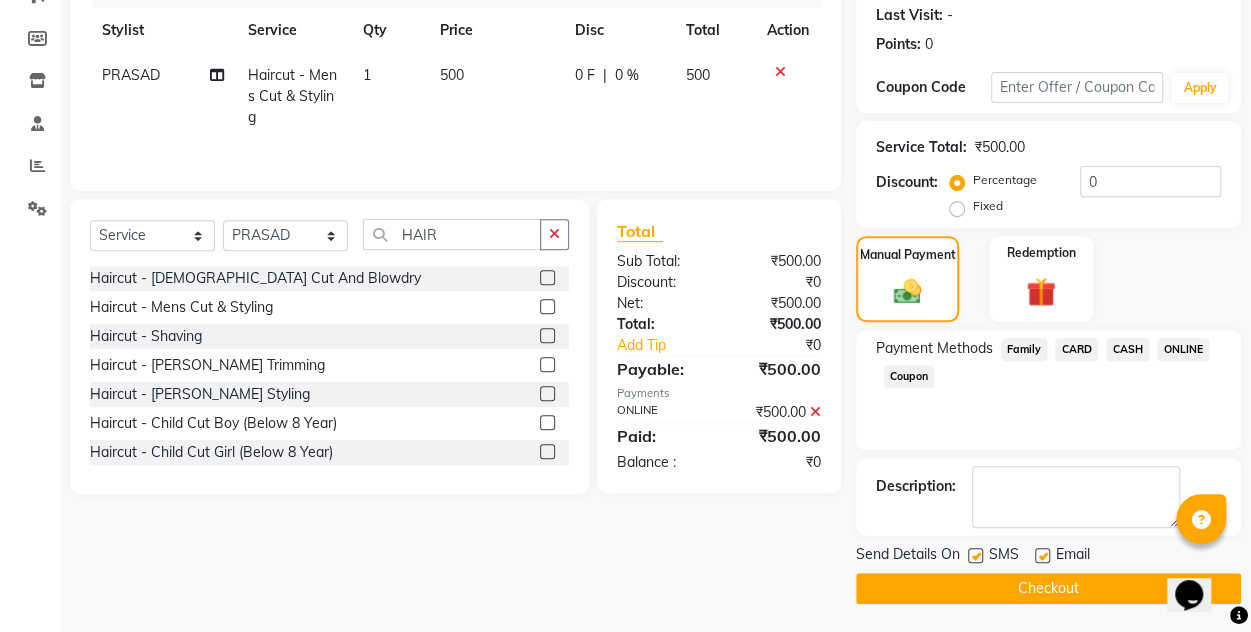 click on "Checkout" 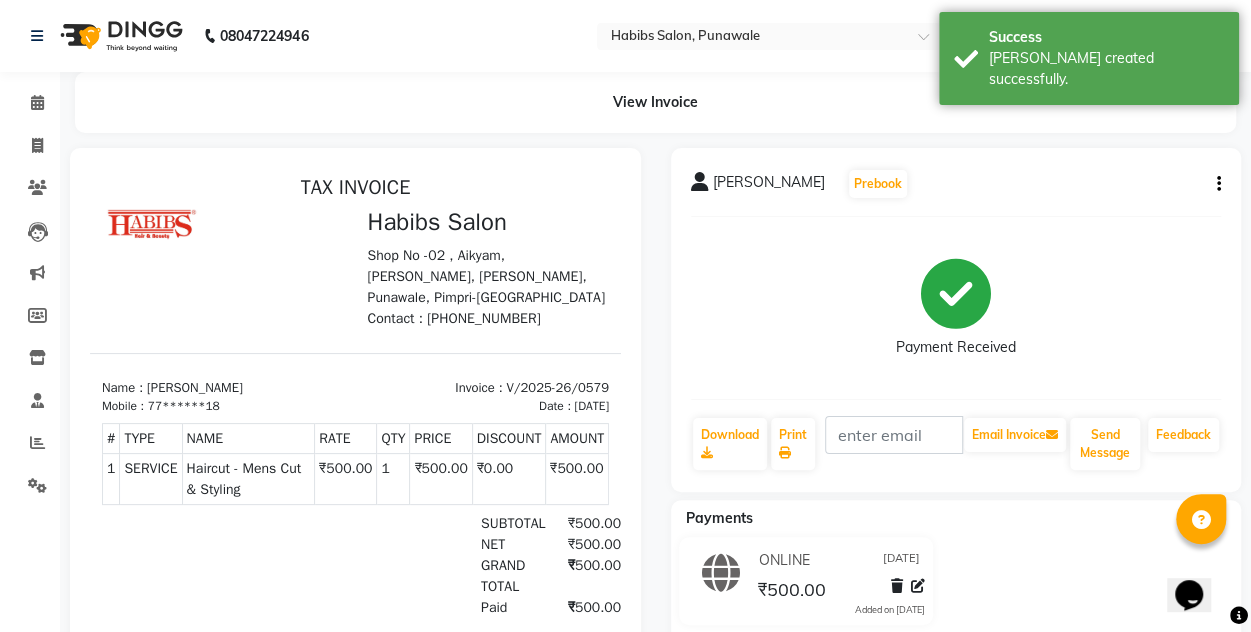 scroll, scrollTop: 0, scrollLeft: 0, axis: both 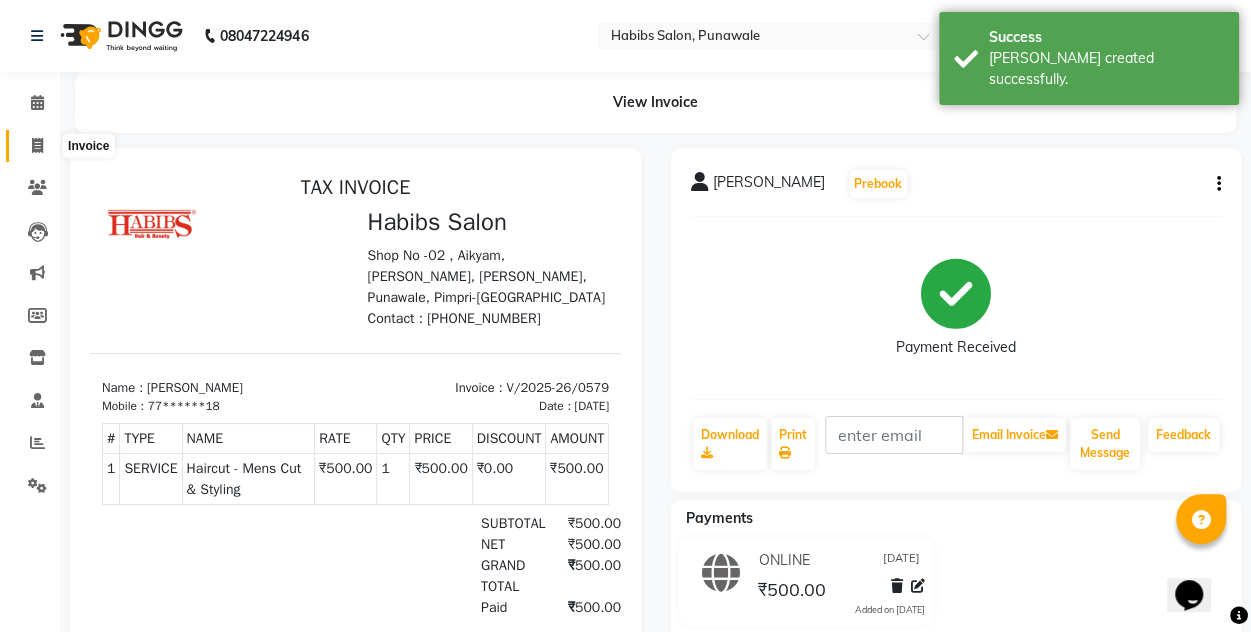 click 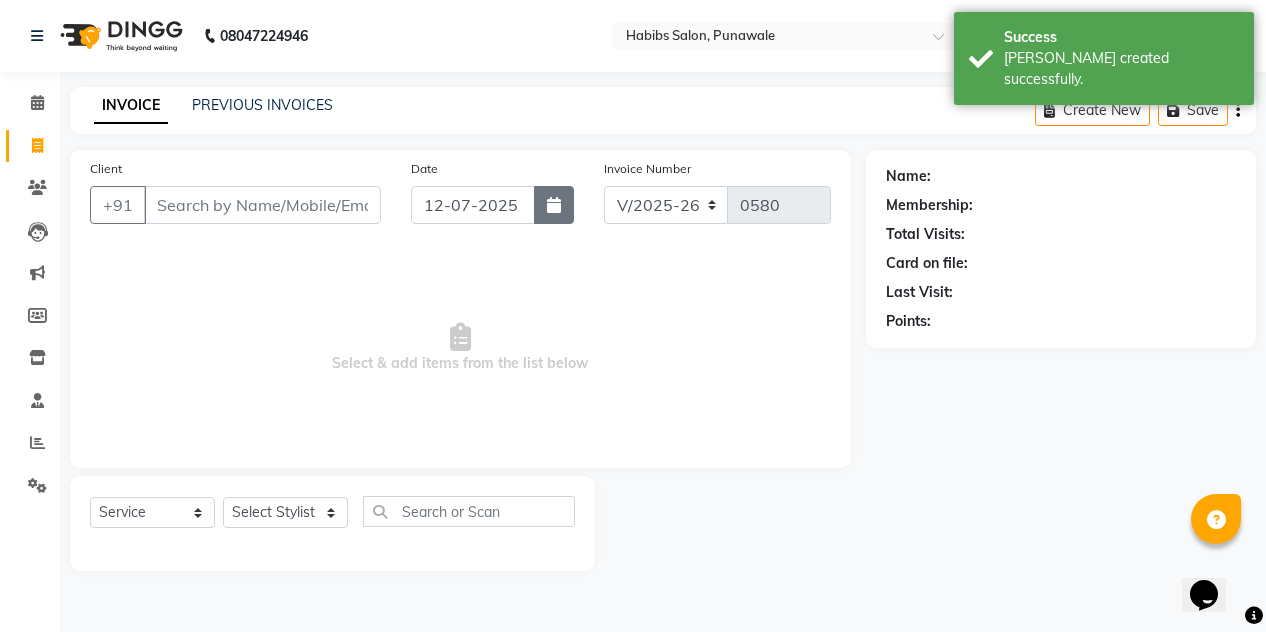 click 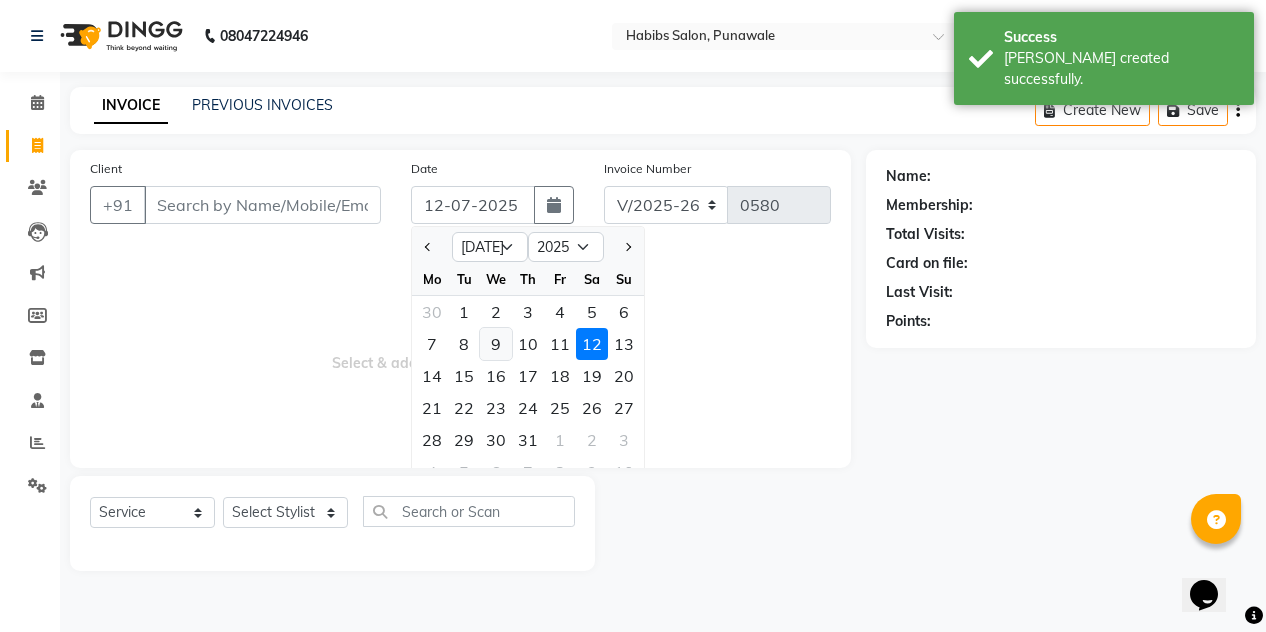 click on "9" 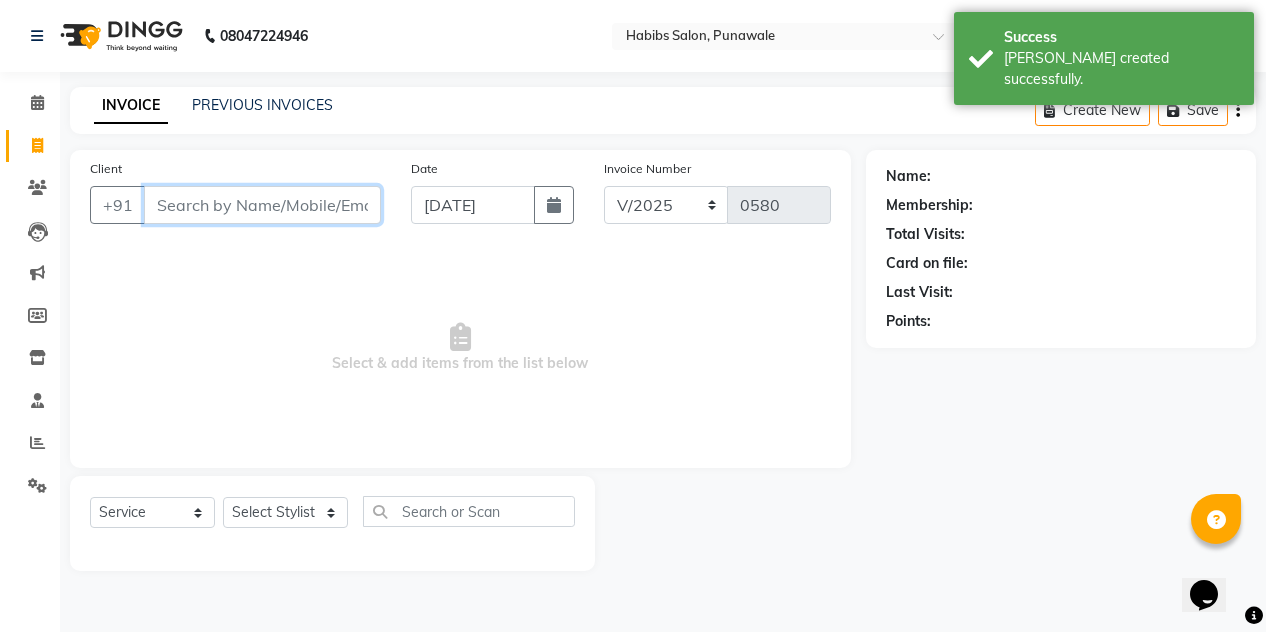 click on "Client" at bounding box center [262, 205] 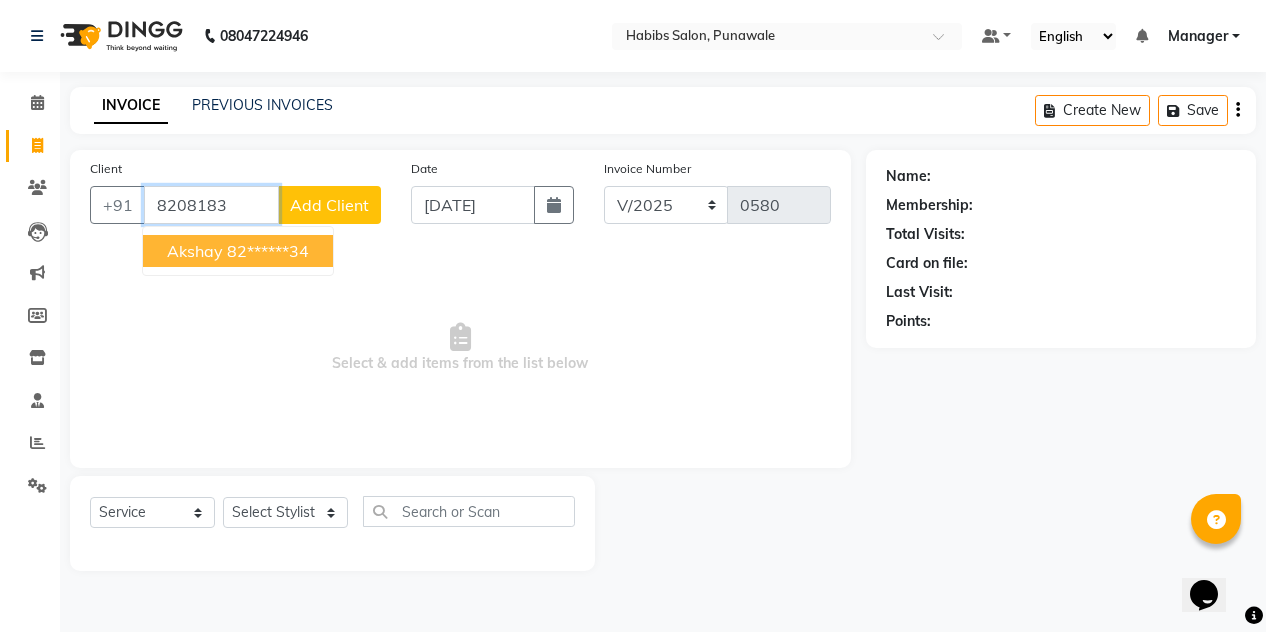 click on "82******34" at bounding box center [268, 251] 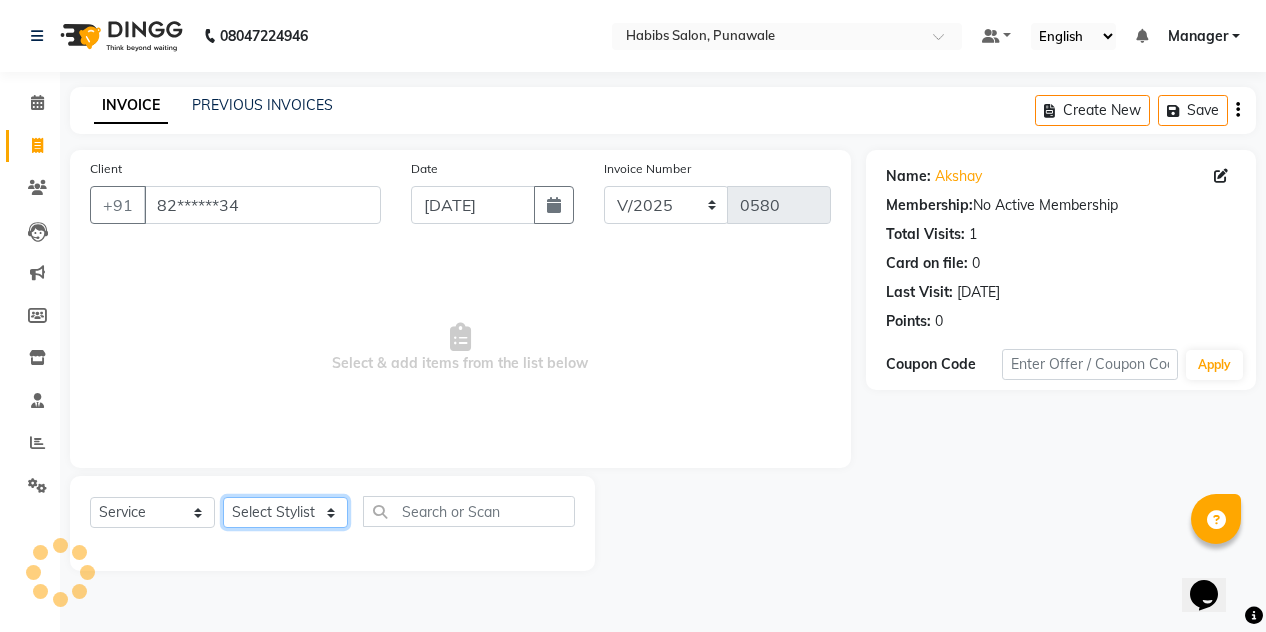 click on "Select Stylist [PERSON_NAME] [PERSON_NAME] Manager [PERSON_NAME] [PERSON_NAME] SHRUTI" 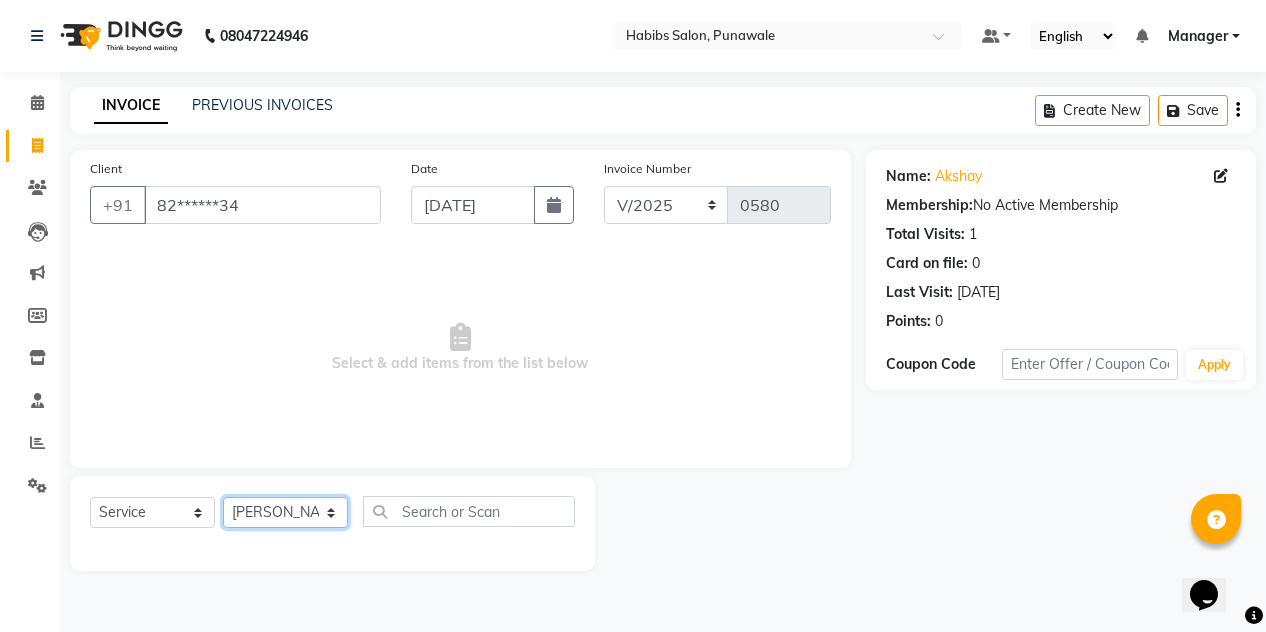 click on "Select Stylist [PERSON_NAME] [PERSON_NAME] Manager [PERSON_NAME] [PERSON_NAME] SHRUTI" 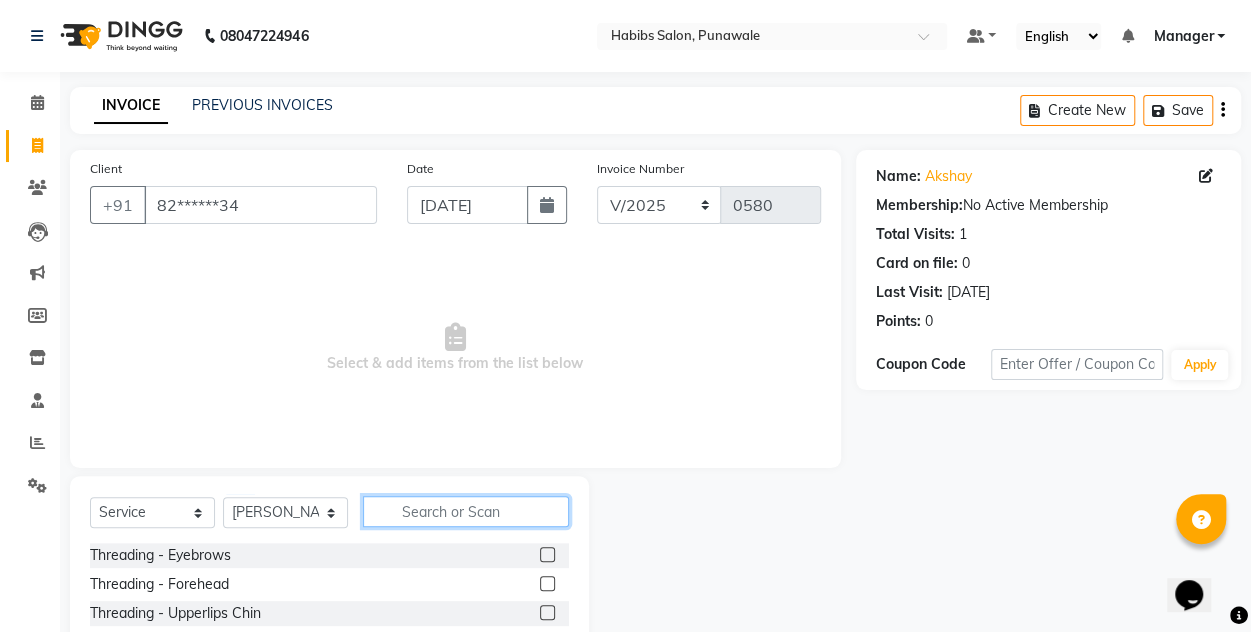 click 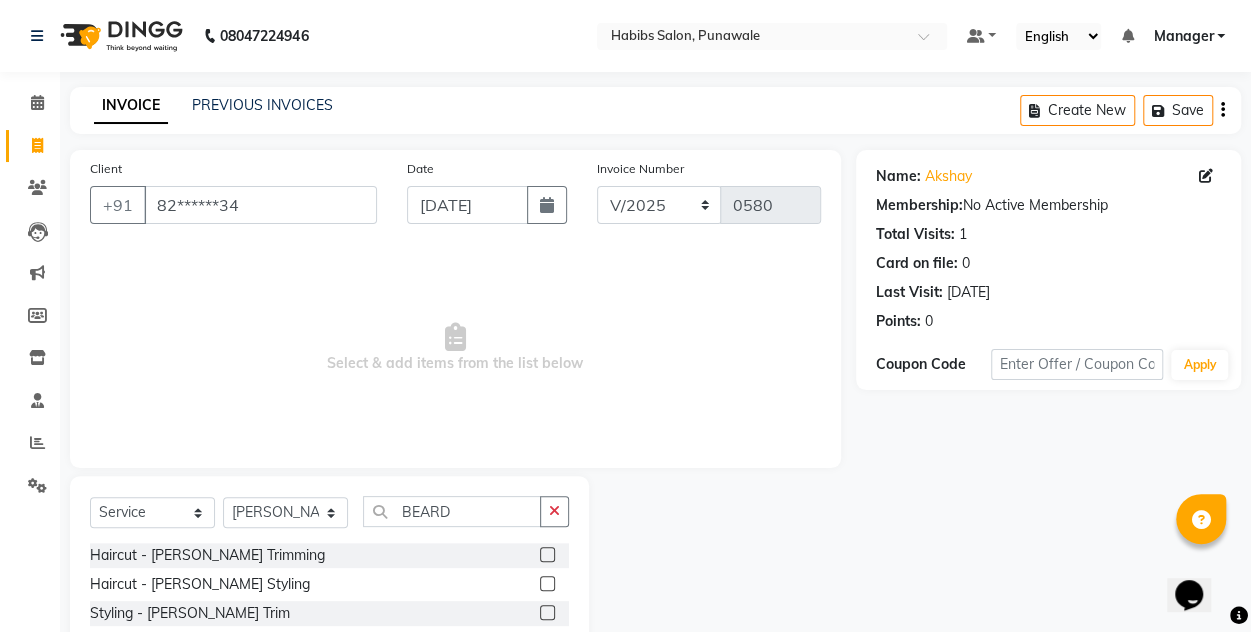 click 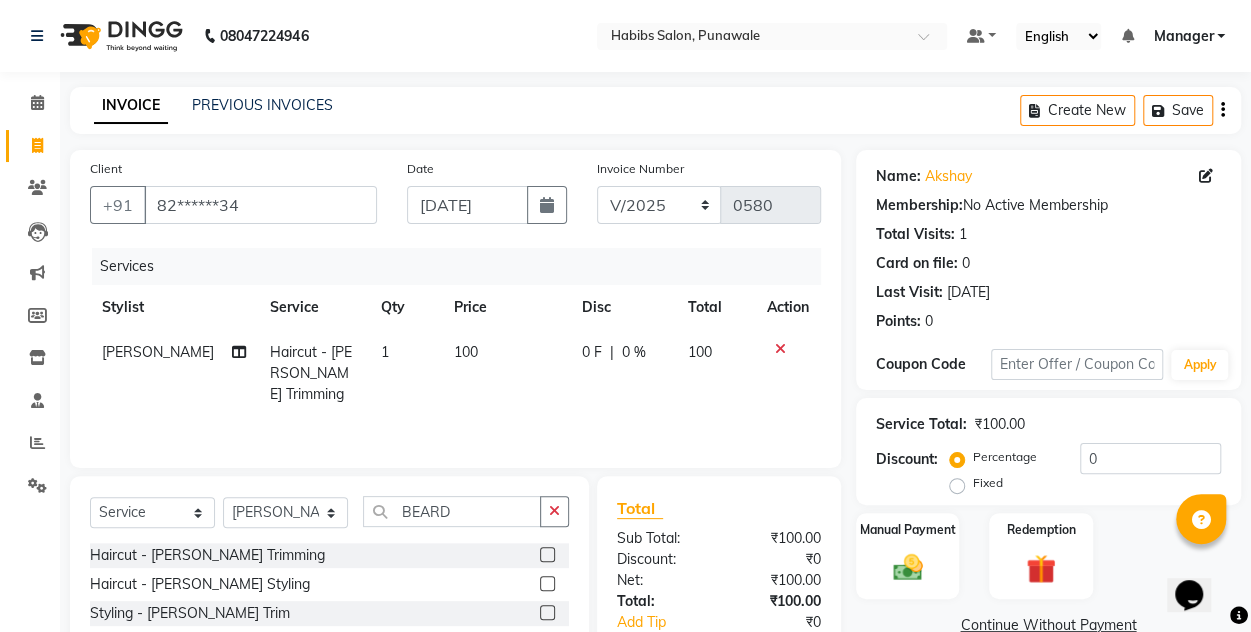 click on "100" 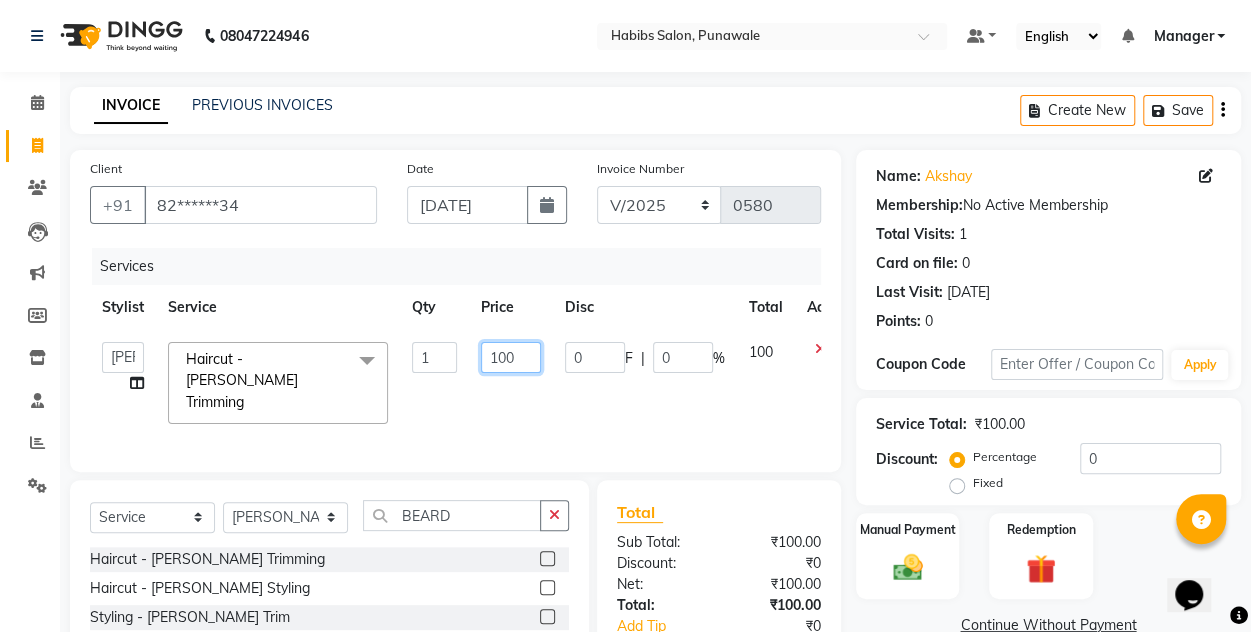 click on "100" 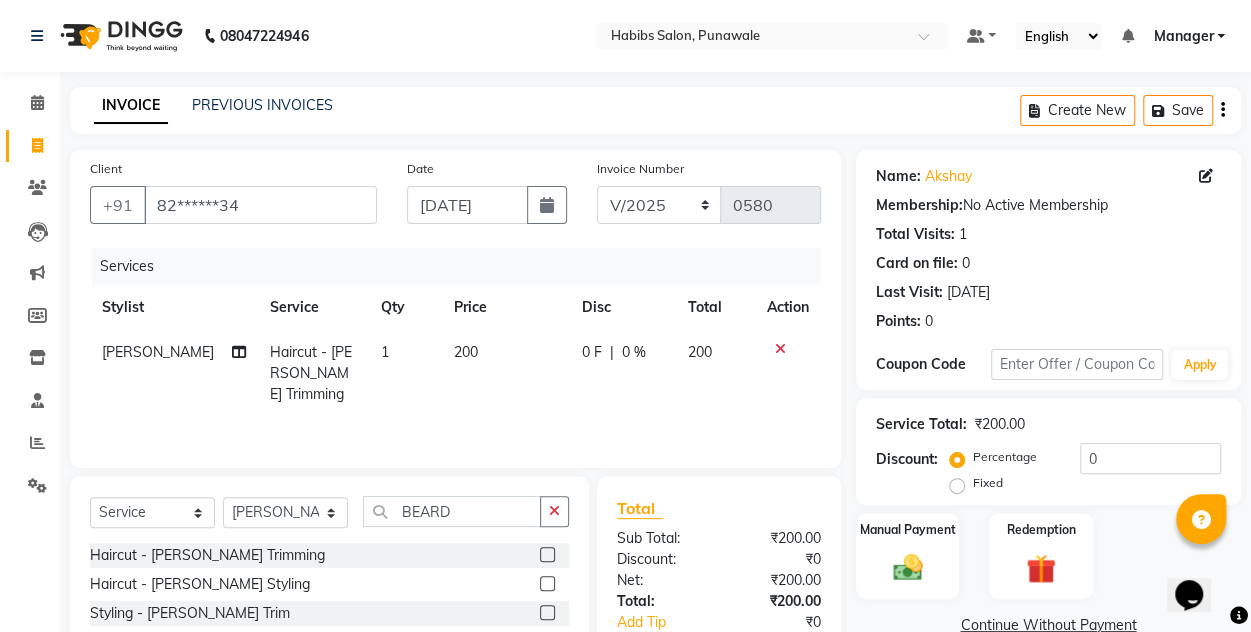 click on "Services Stylist Service Qty Price Disc Total Action [PERSON_NAME] Haircut - [PERSON_NAME] Trimming 1 200 0 F | 0 % 200" 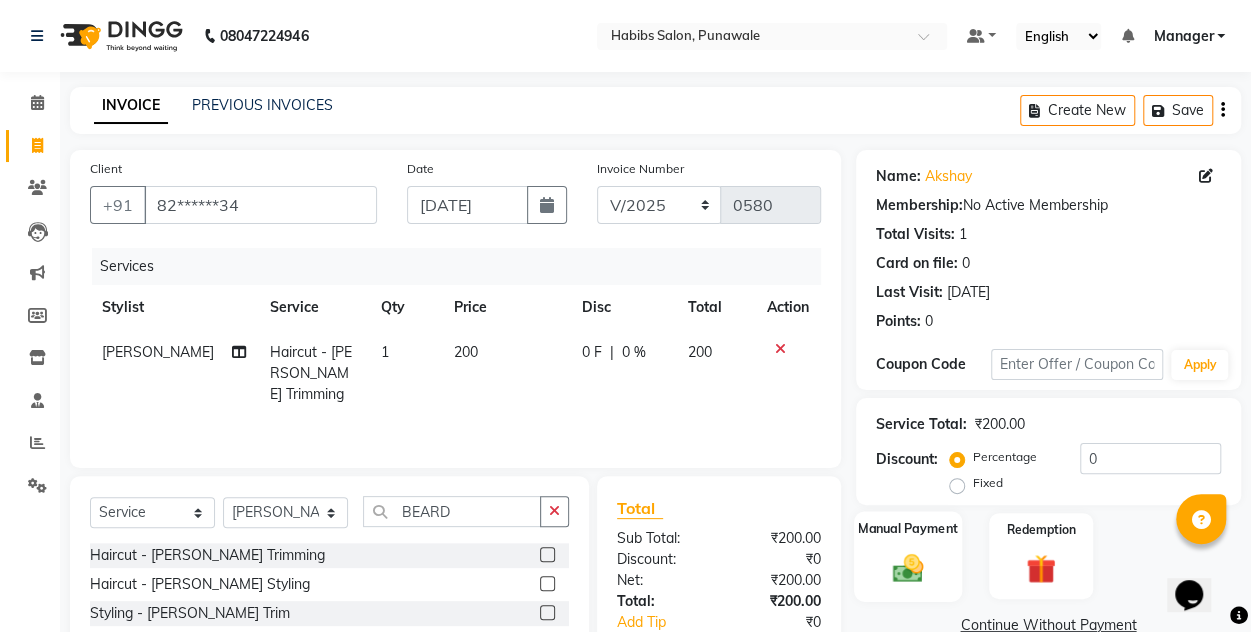 click on "Manual Payment" 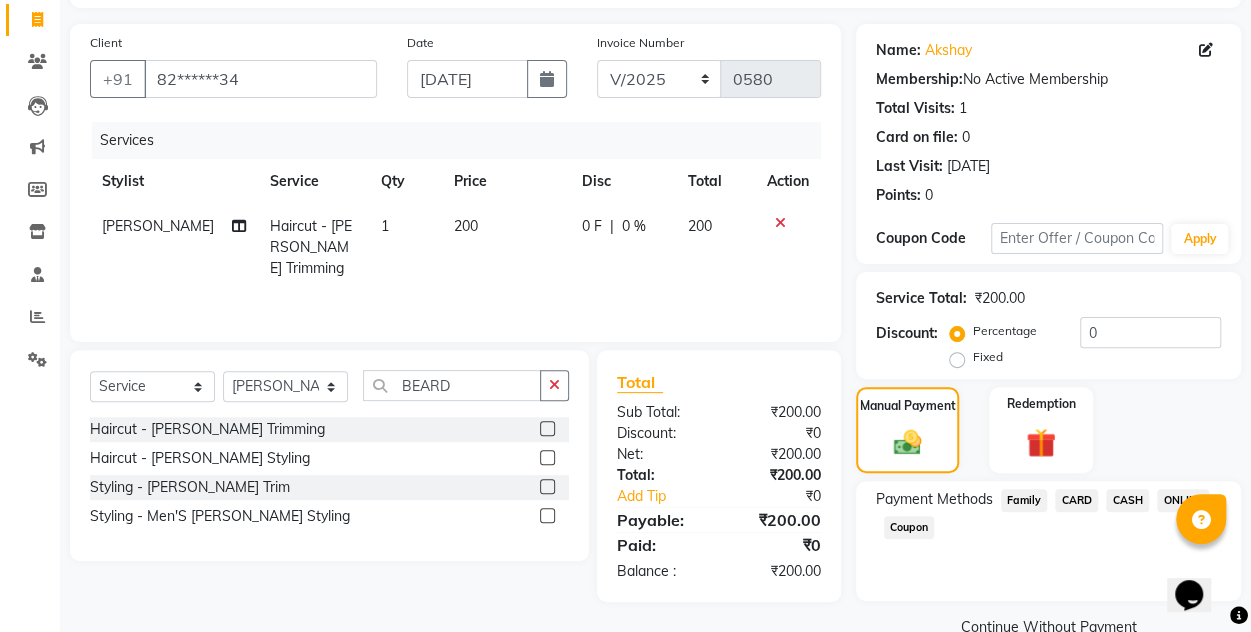 scroll, scrollTop: 166, scrollLeft: 0, axis: vertical 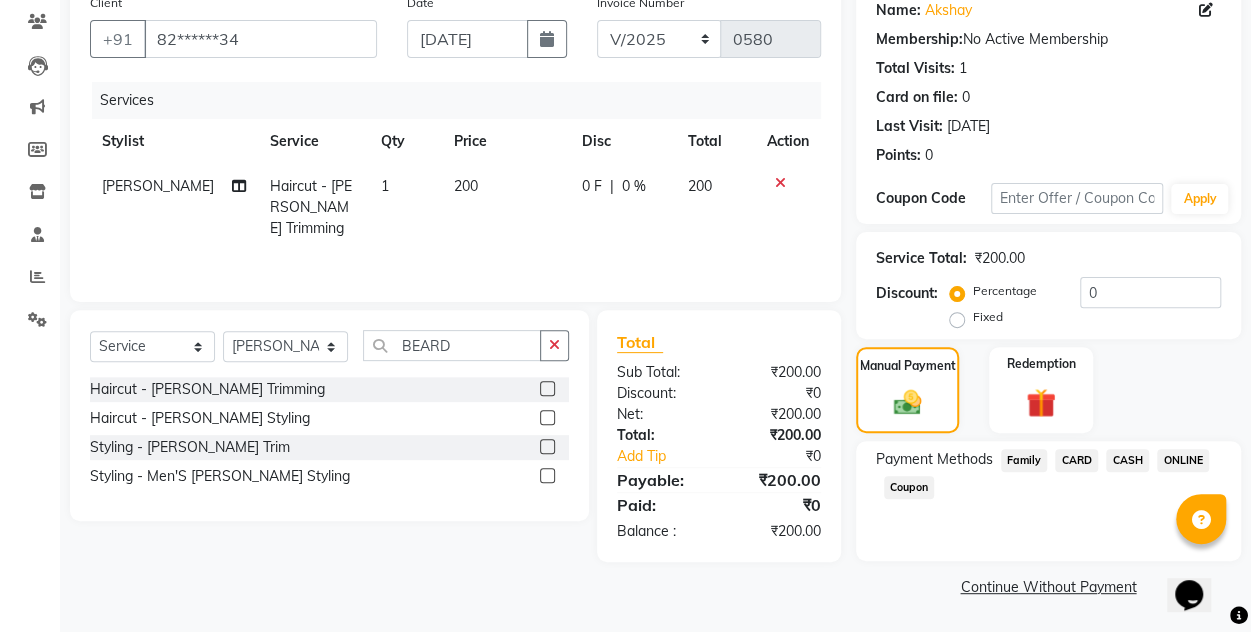 click on "ONLINE" 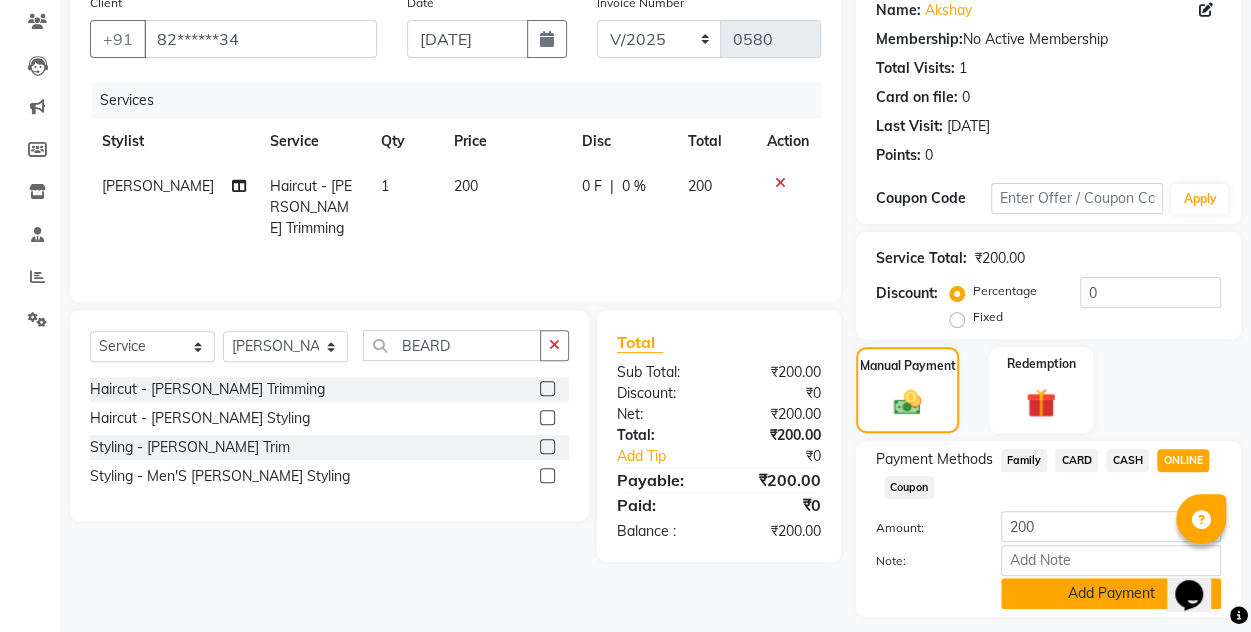 click on "Add Payment" 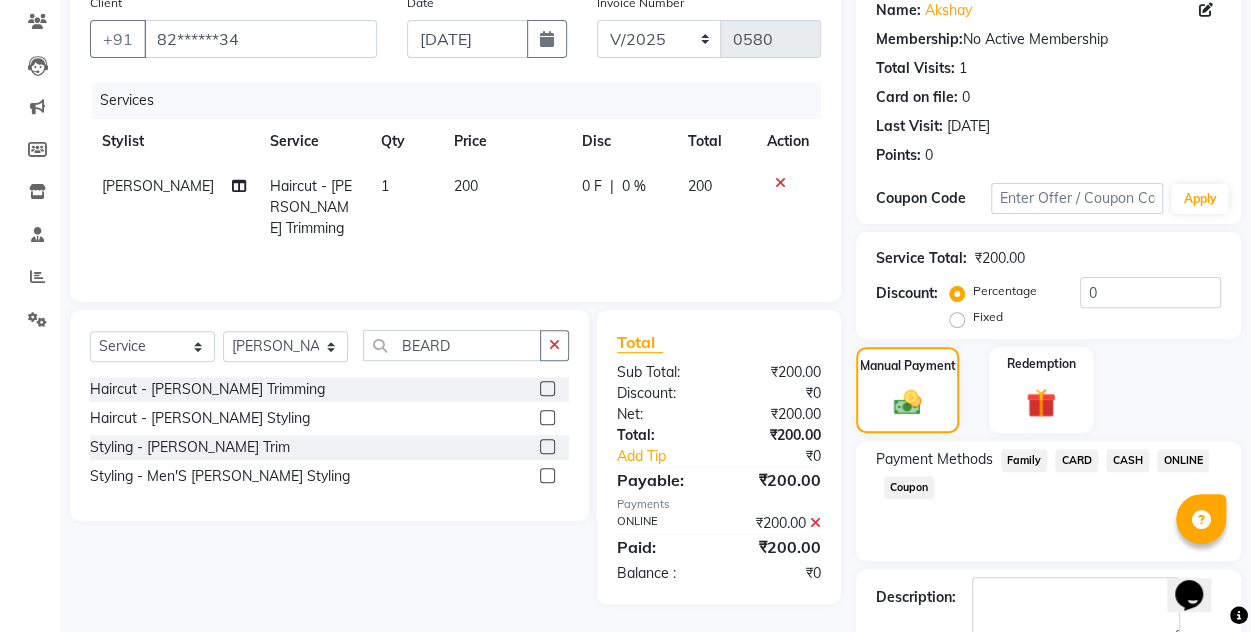click on "ONLINE" 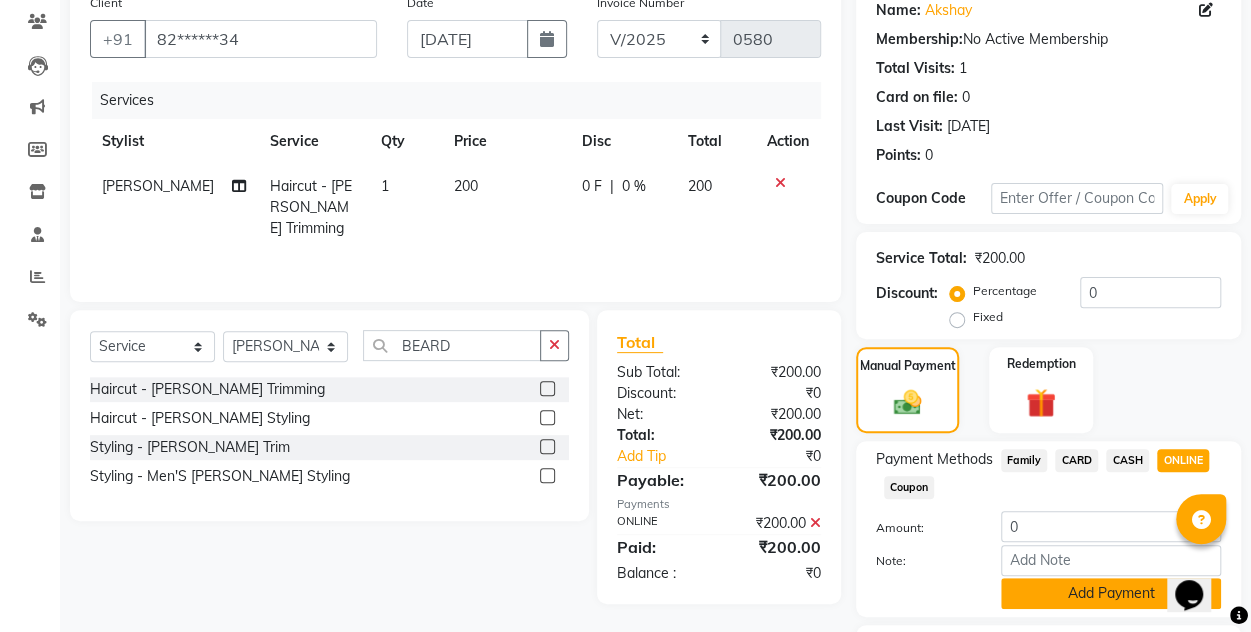 click on "Add Payment" 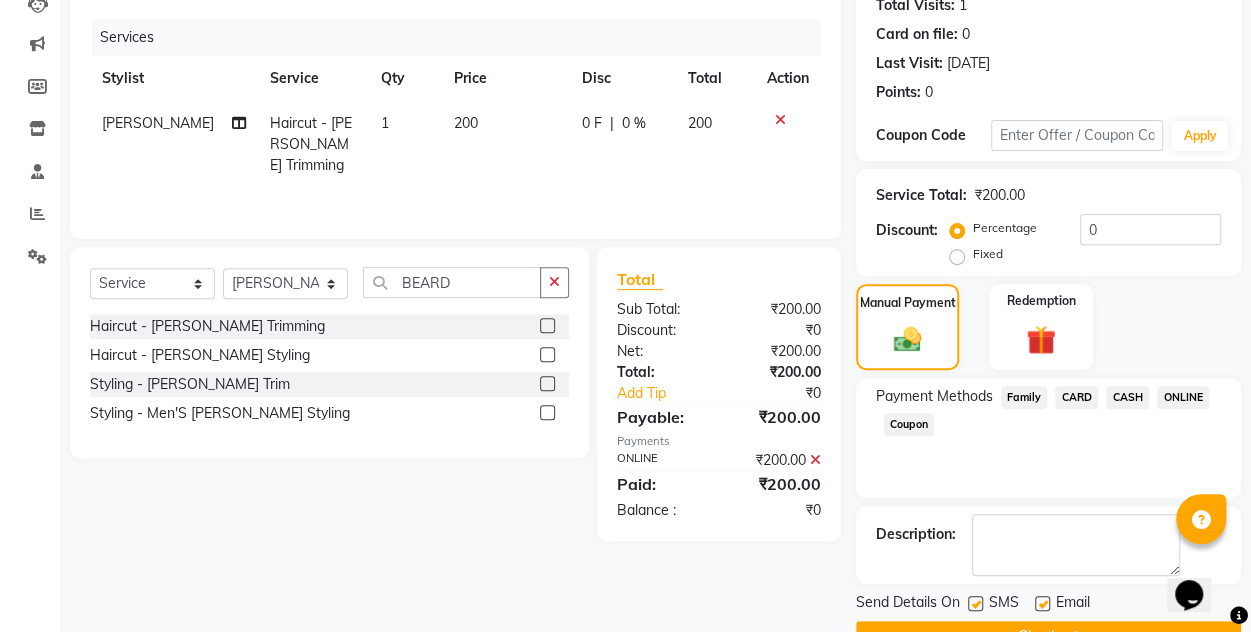 scroll, scrollTop: 277, scrollLeft: 0, axis: vertical 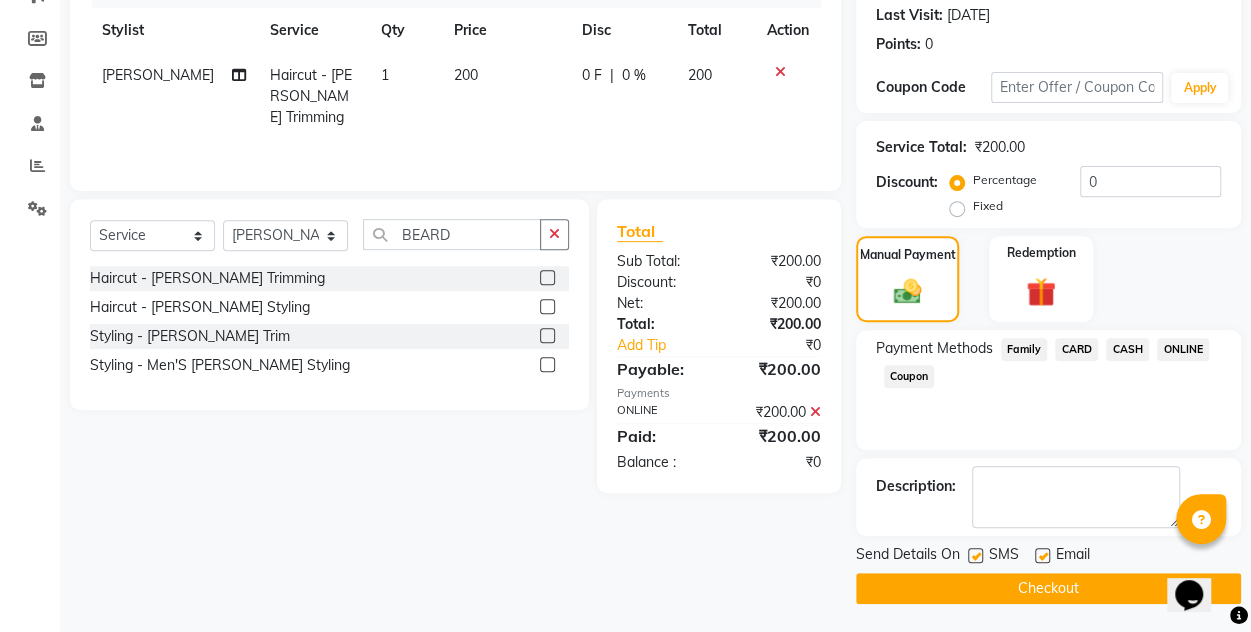 click on "Checkout" 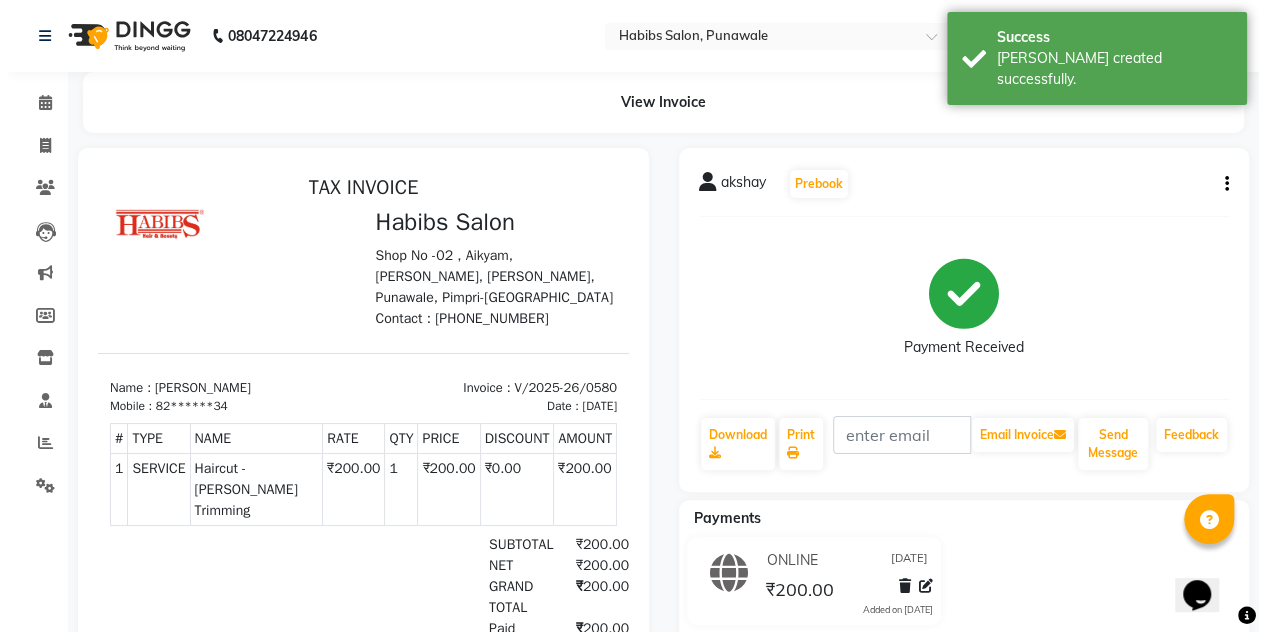scroll, scrollTop: 0, scrollLeft: 0, axis: both 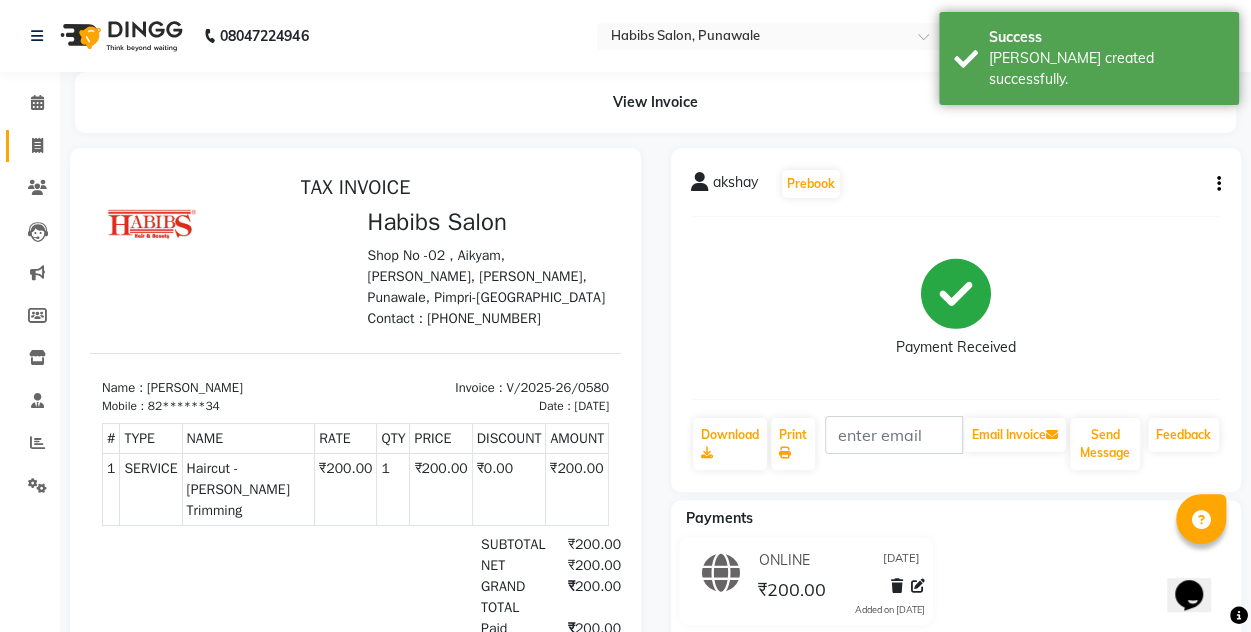 click on "Invoice" 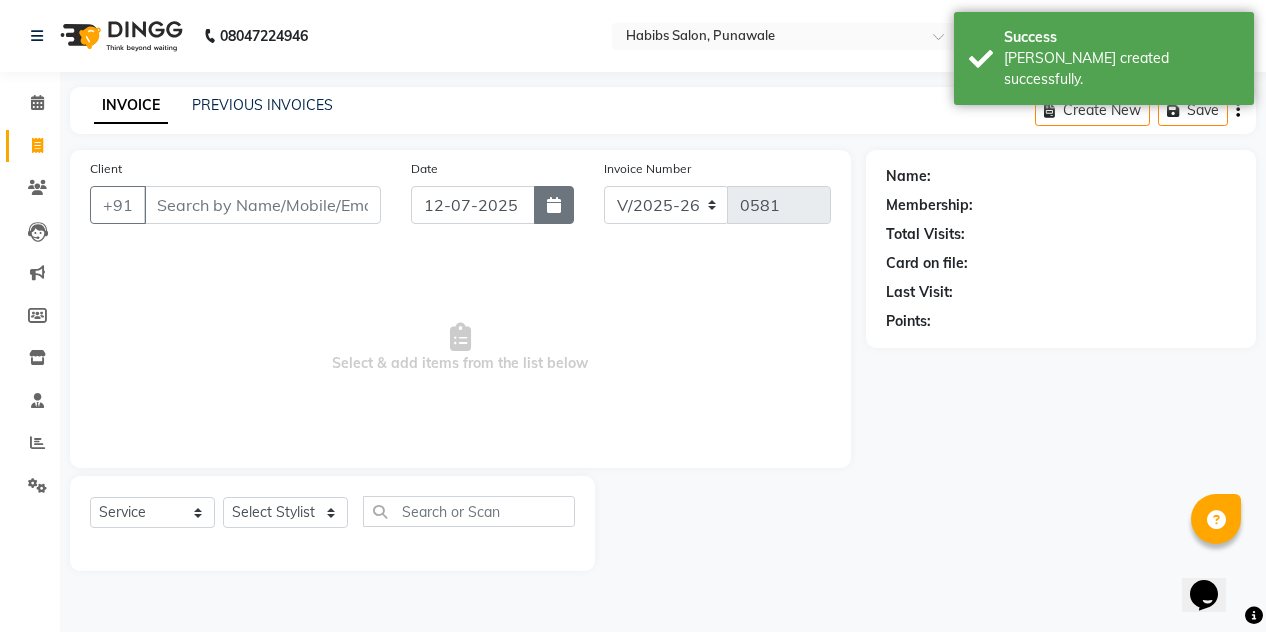 click 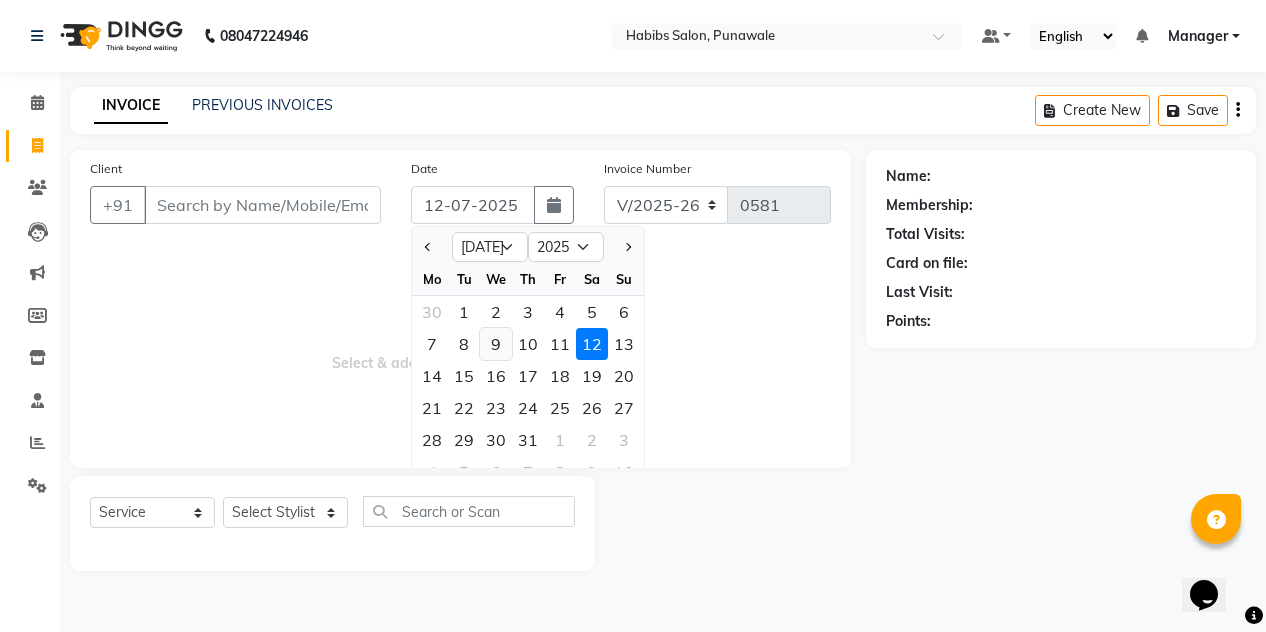 click on "9" 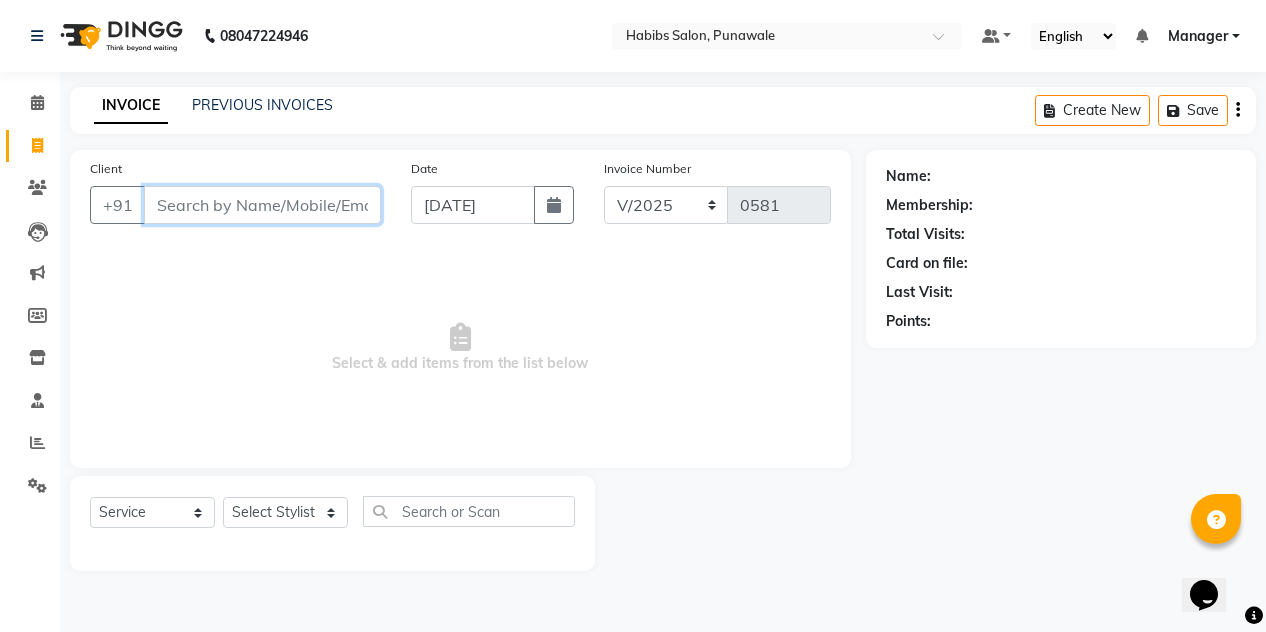 click on "Client" at bounding box center (262, 205) 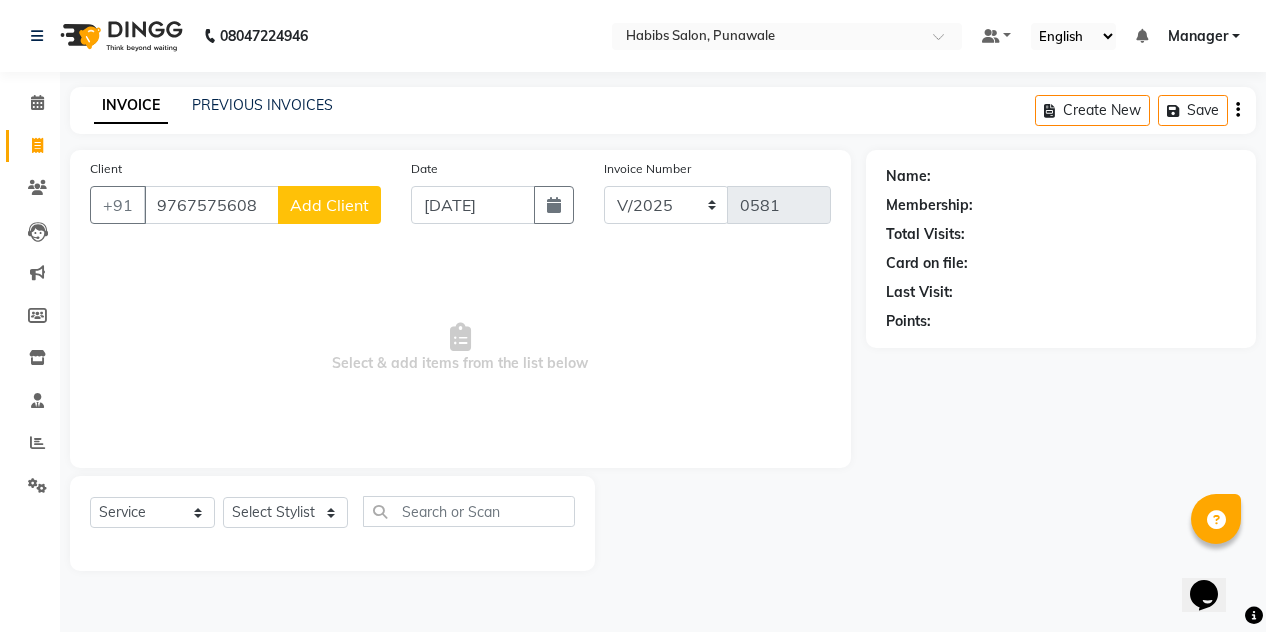 click on "Add Client" 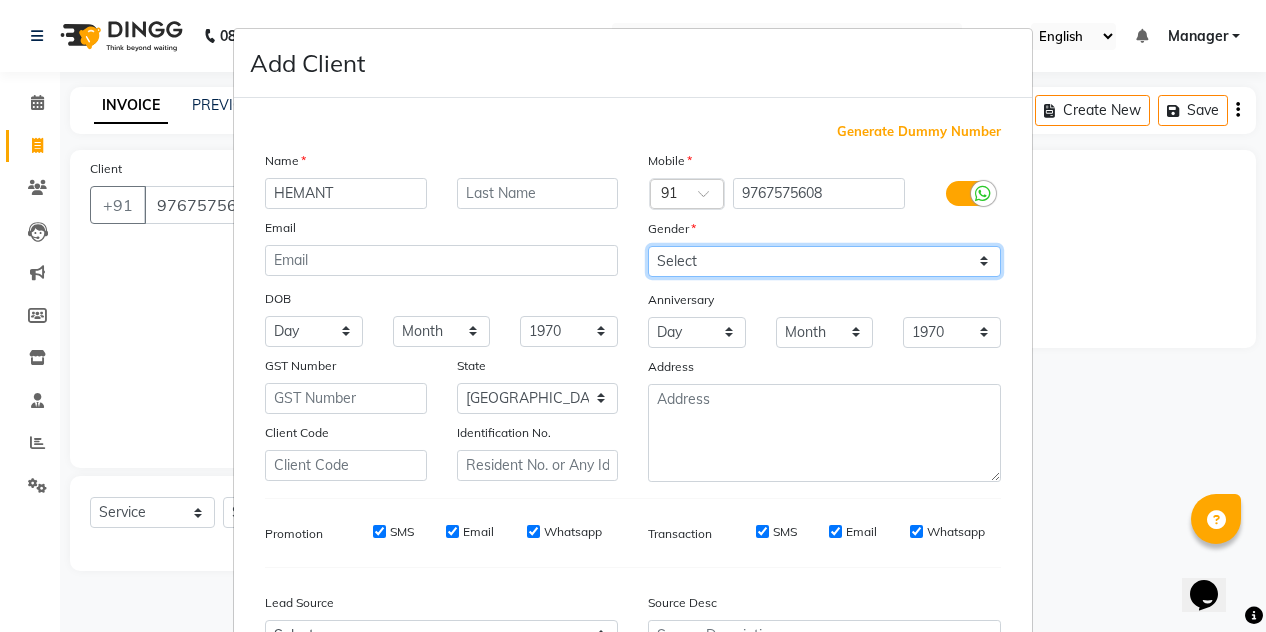 click on "Select [DEMOGRAPHIC_DATA] [DEMOGRAPHIC_DATA] Other Prefer Not To Say" at bounding box center [824, 261] 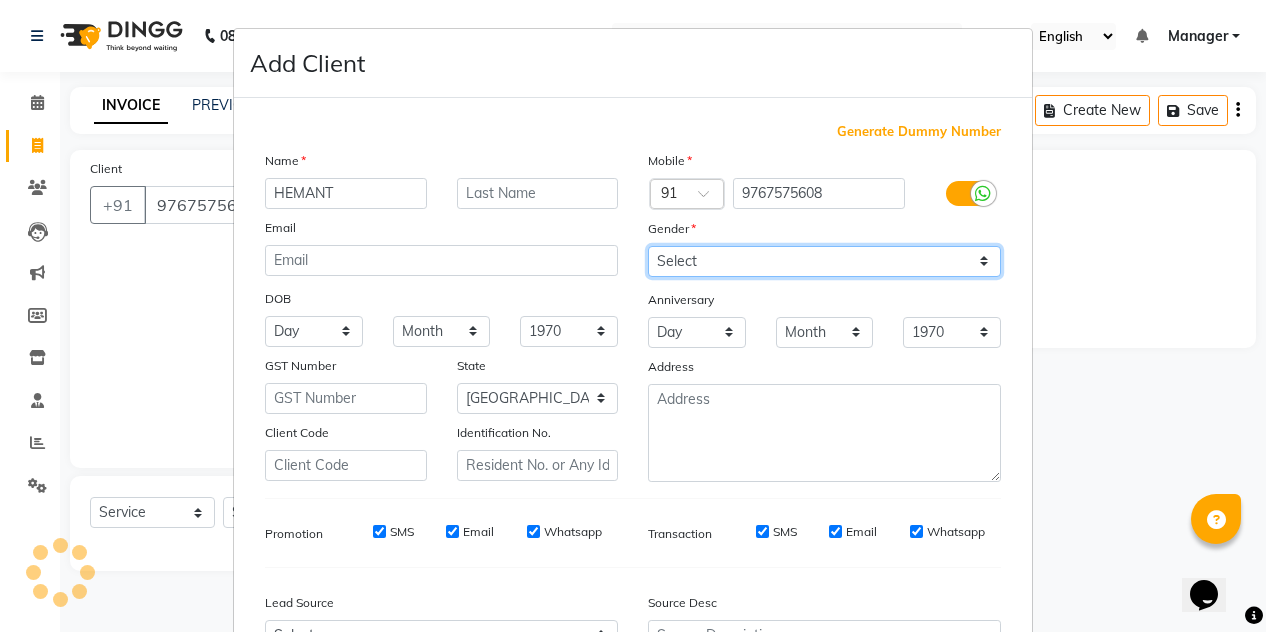 click on "Select [DEMOGRAPHIC_DATA] [DEMOGRAPHIC_DATA] Other Prefer Not To Say" at bounding box center [824, 261] 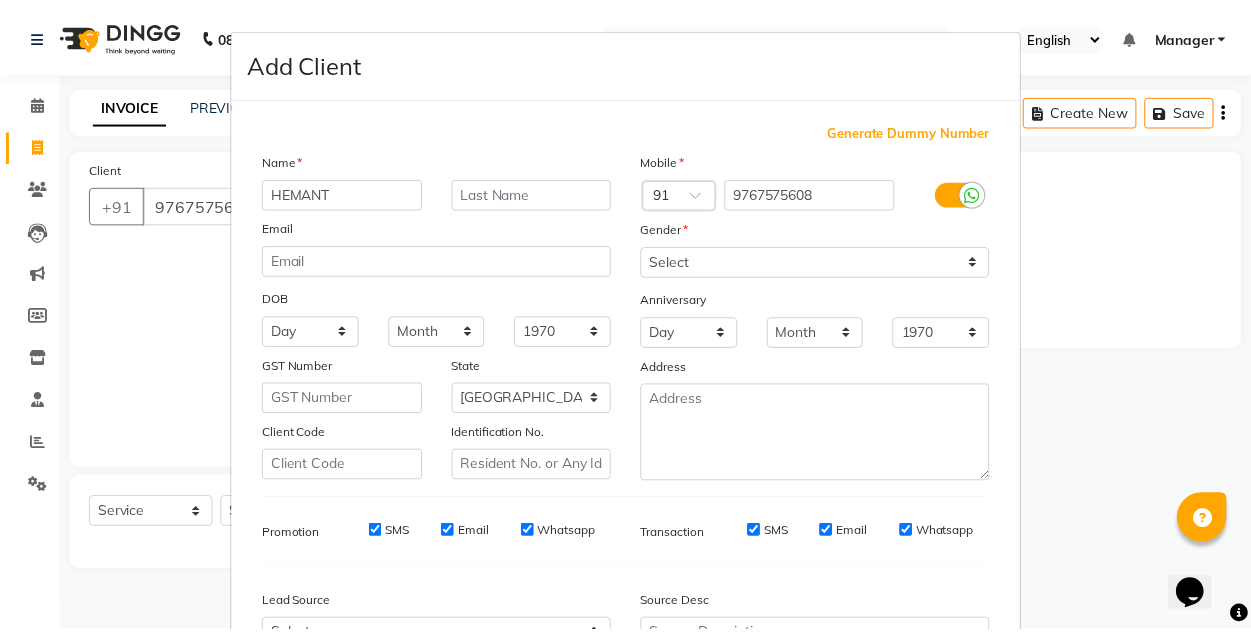 scroll, scrollTop: 213, scrollLeft: 0, axis: vertical 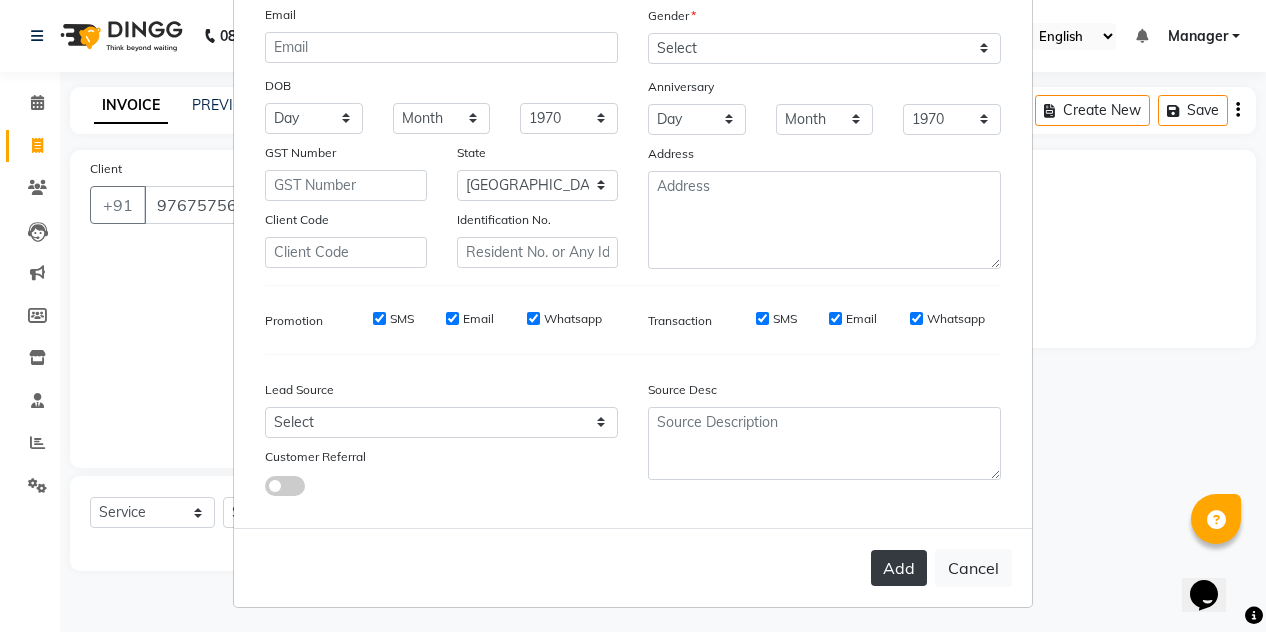click on "Add" at bounding box center [899, 568] 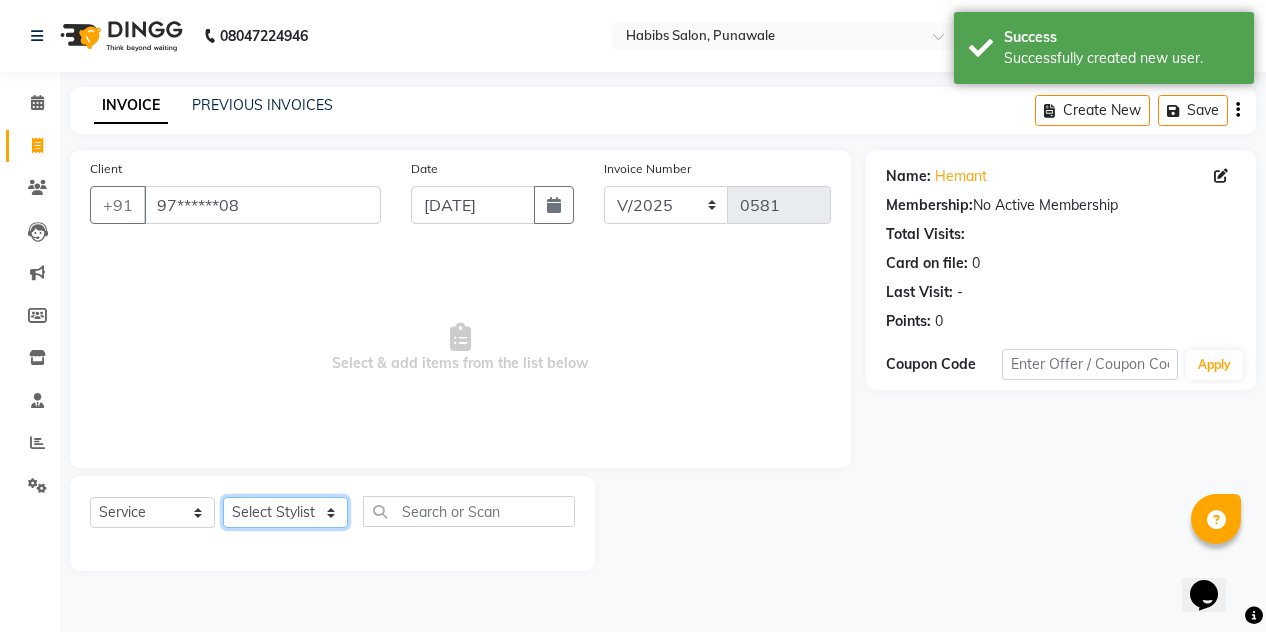 click on "Select Stylist [PERSON_NAME] [PERSON_NAME] Manager [PERSON_NAME] [PERSON_NAME] SHRUTI" 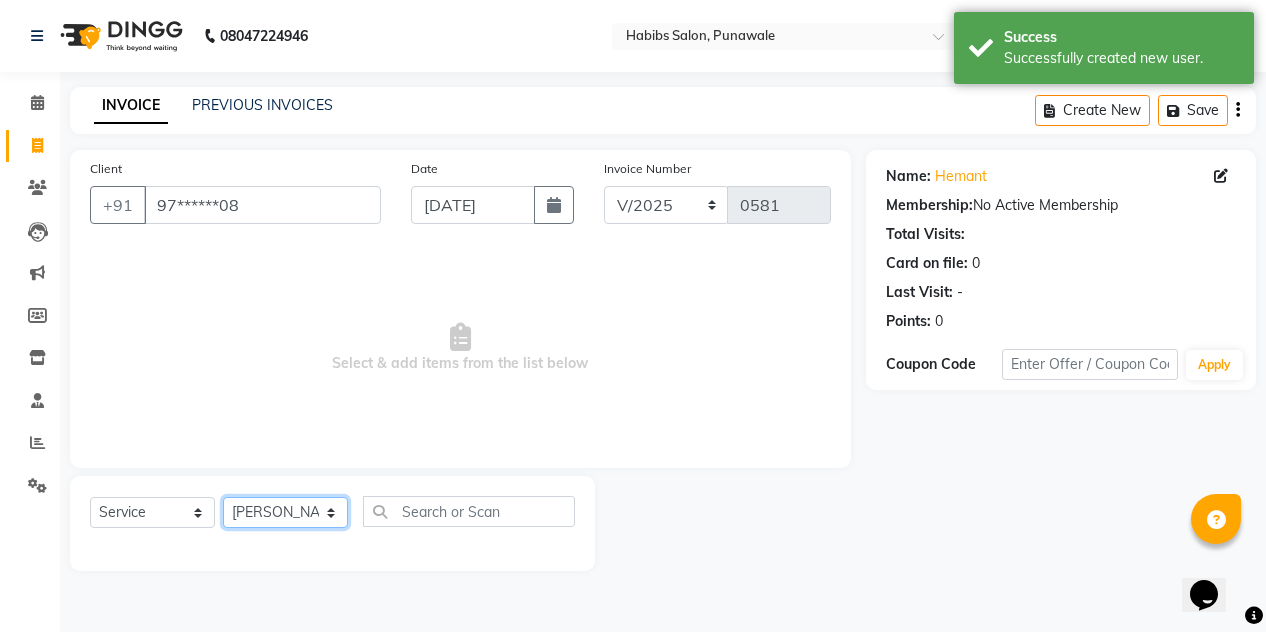 click on "Select Stylist [PERSON_NAME] [PERSON_NAME] Manager [PERSON_NAME] [PERSON_NAME] SHRUTI" 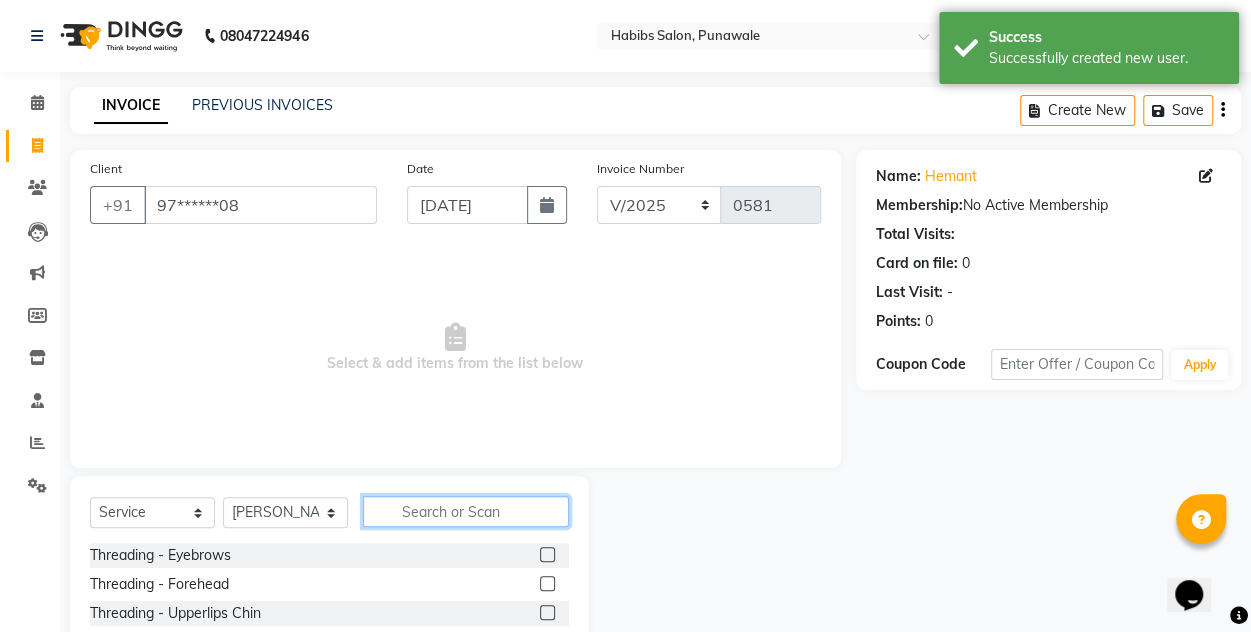 click 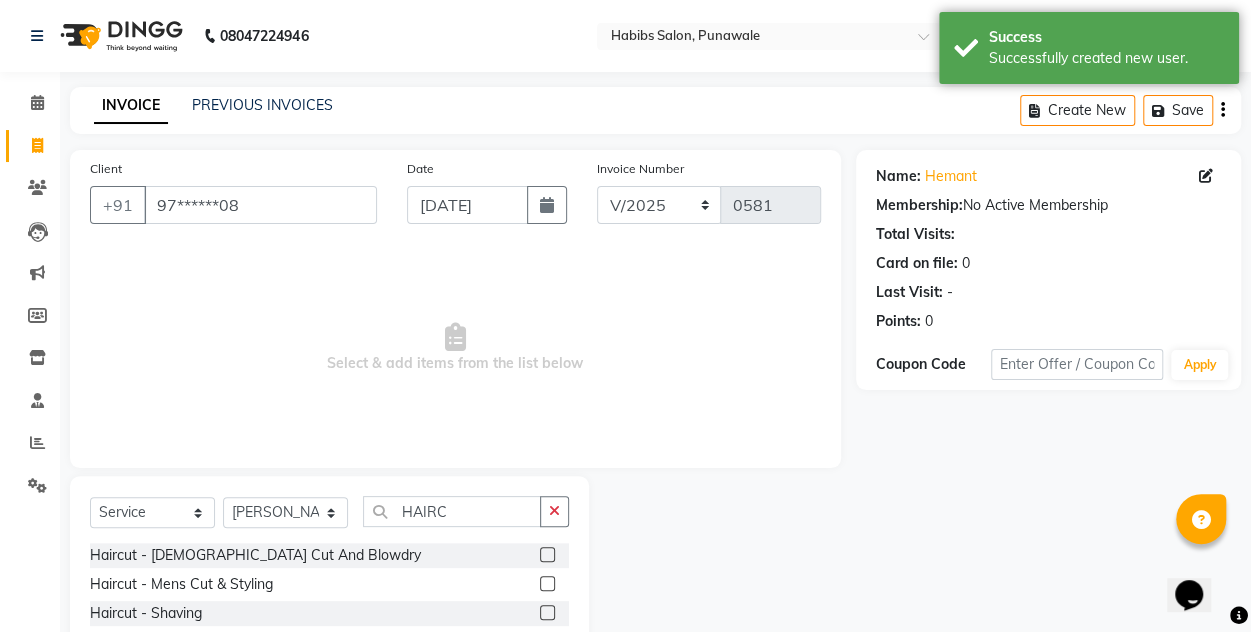 click 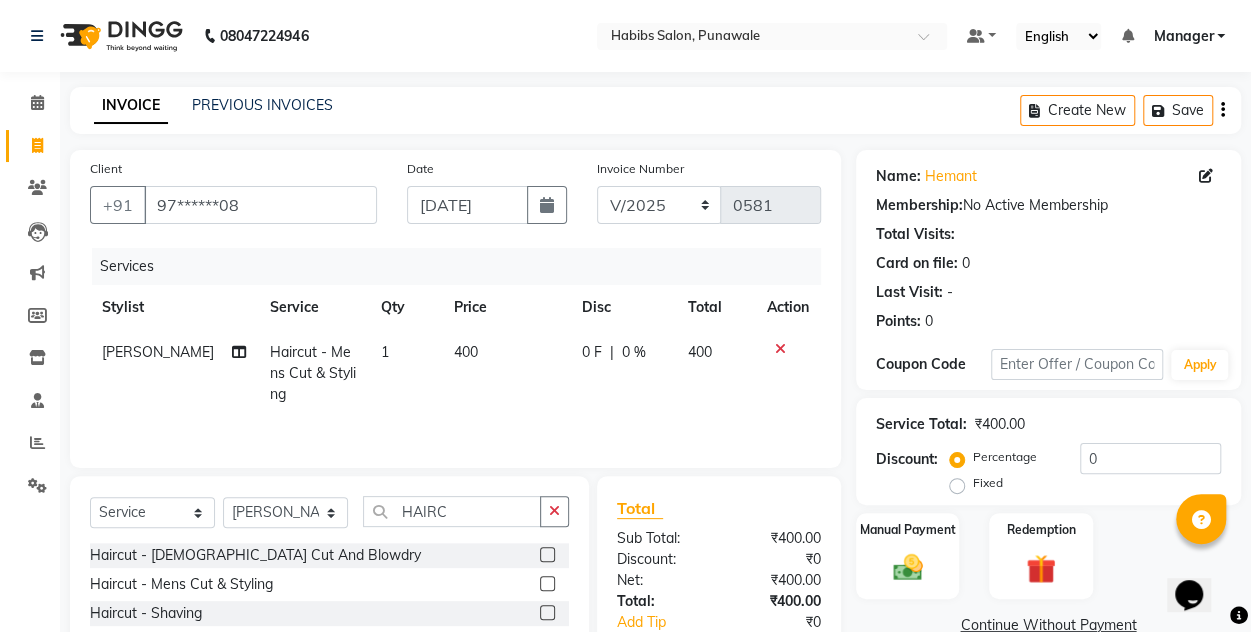 click on "400" 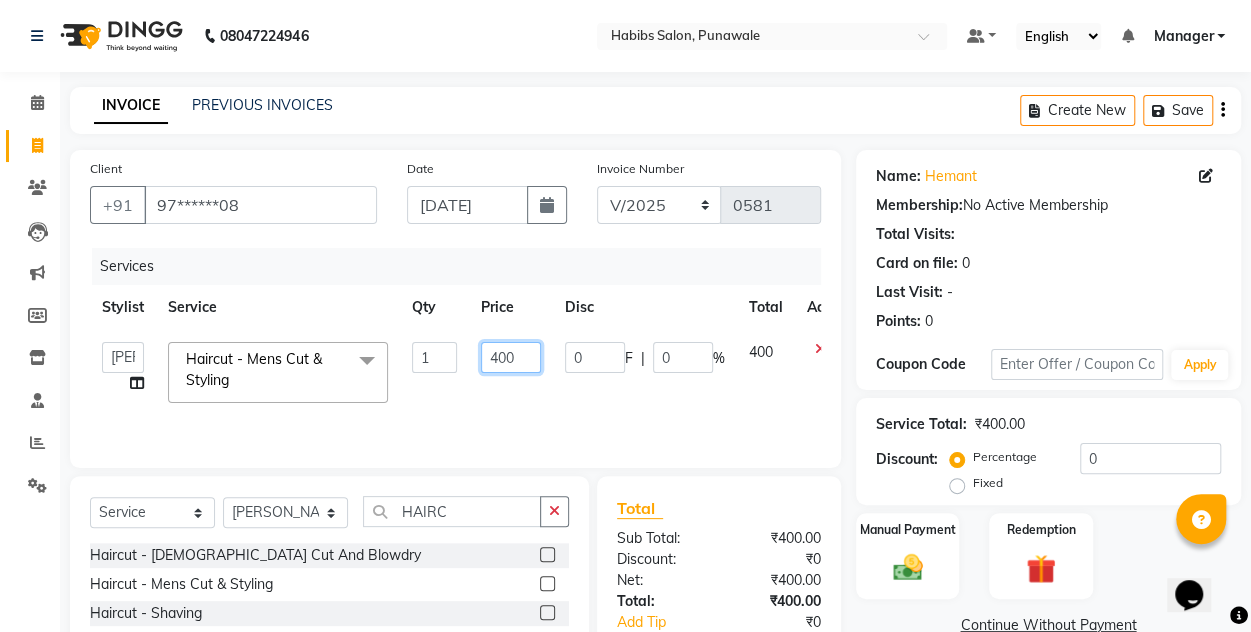 click on "400" 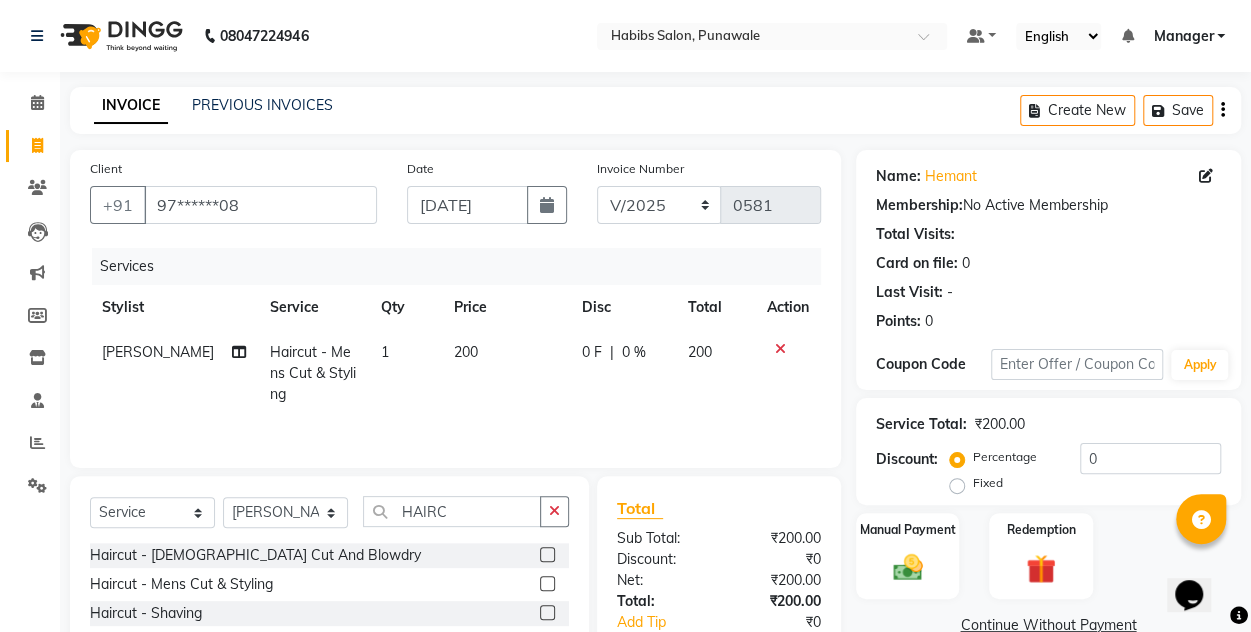 click on "200" 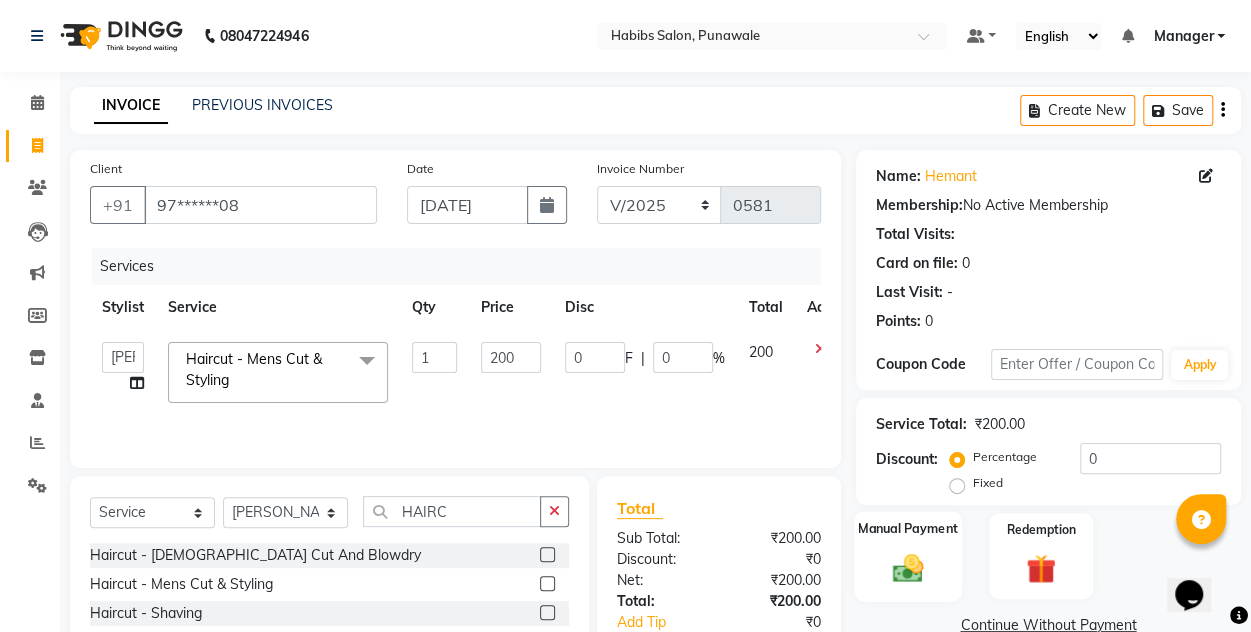 click 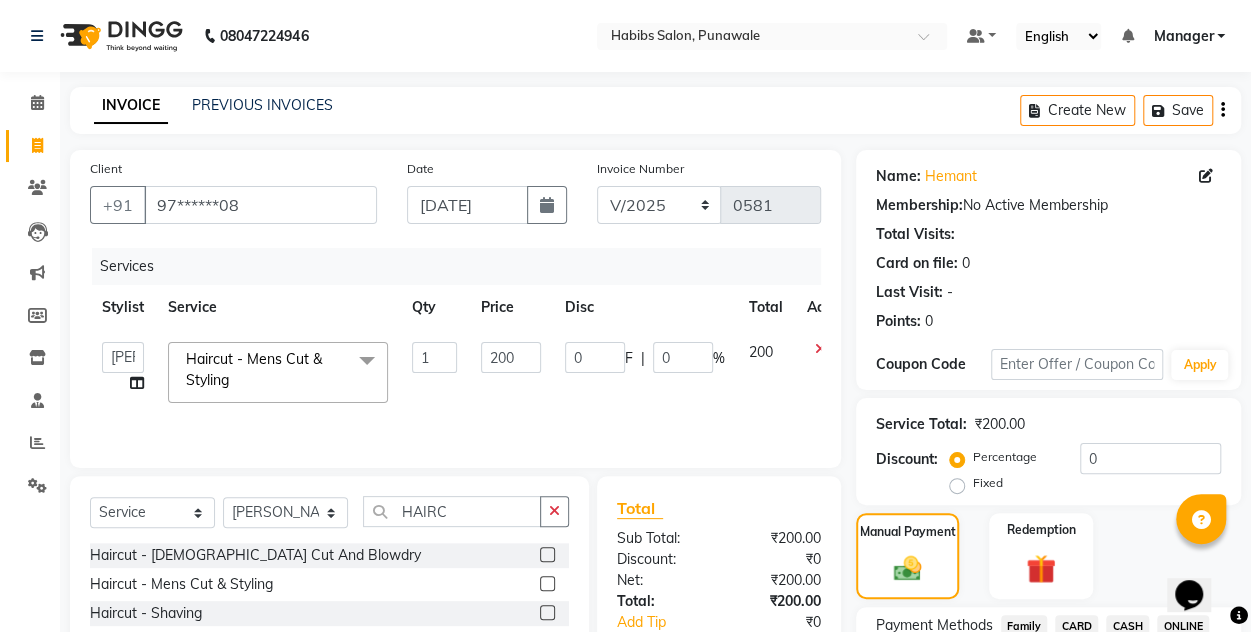 scroll, scrollTop: 168, scrollLeft: 0, axis: vertical 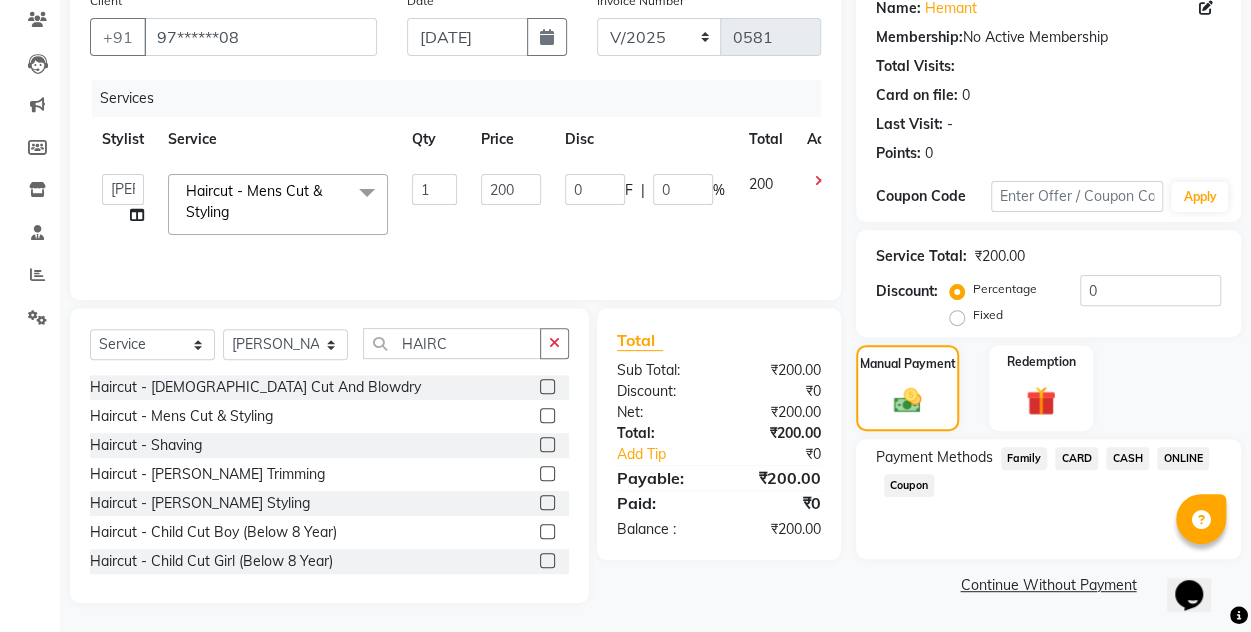 click on "ONLINE" 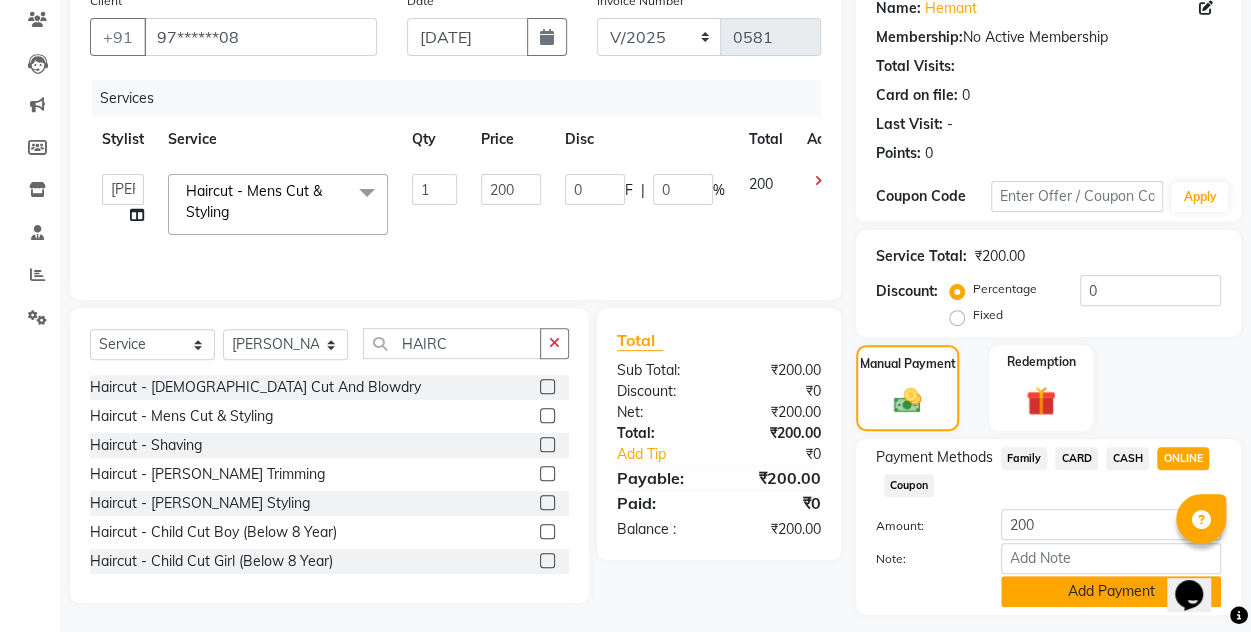 click on "Add Payment" 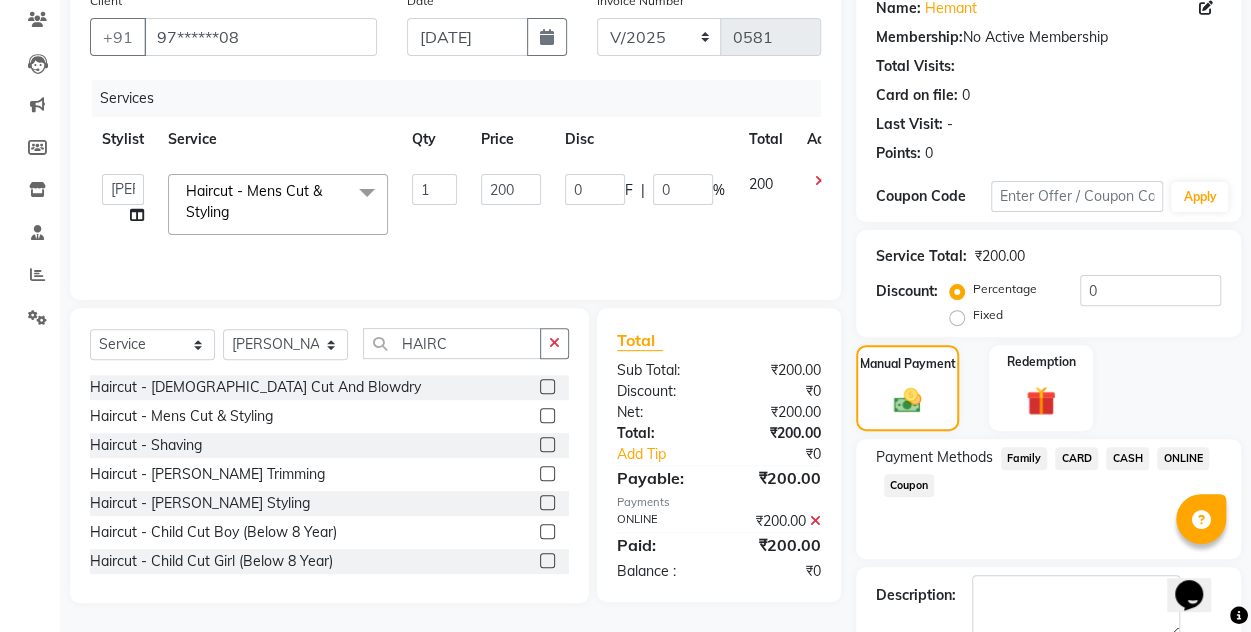 scroll, scrollTop: 277, scrollLeft: 0, axis: vertical 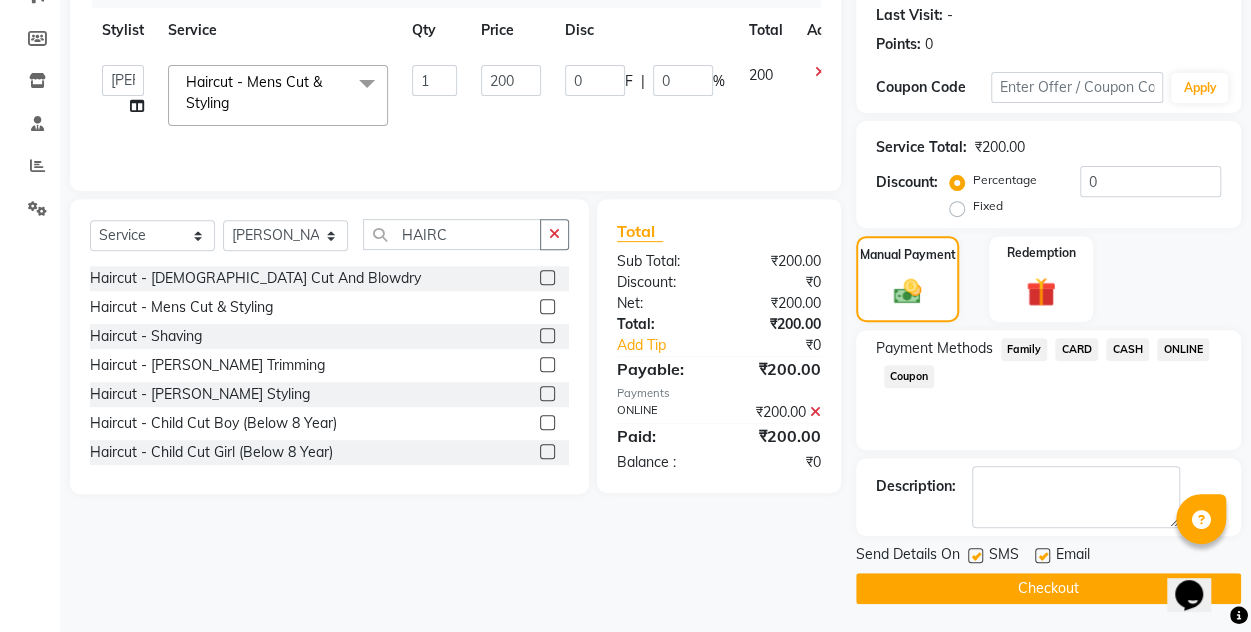 click on "Checkout" 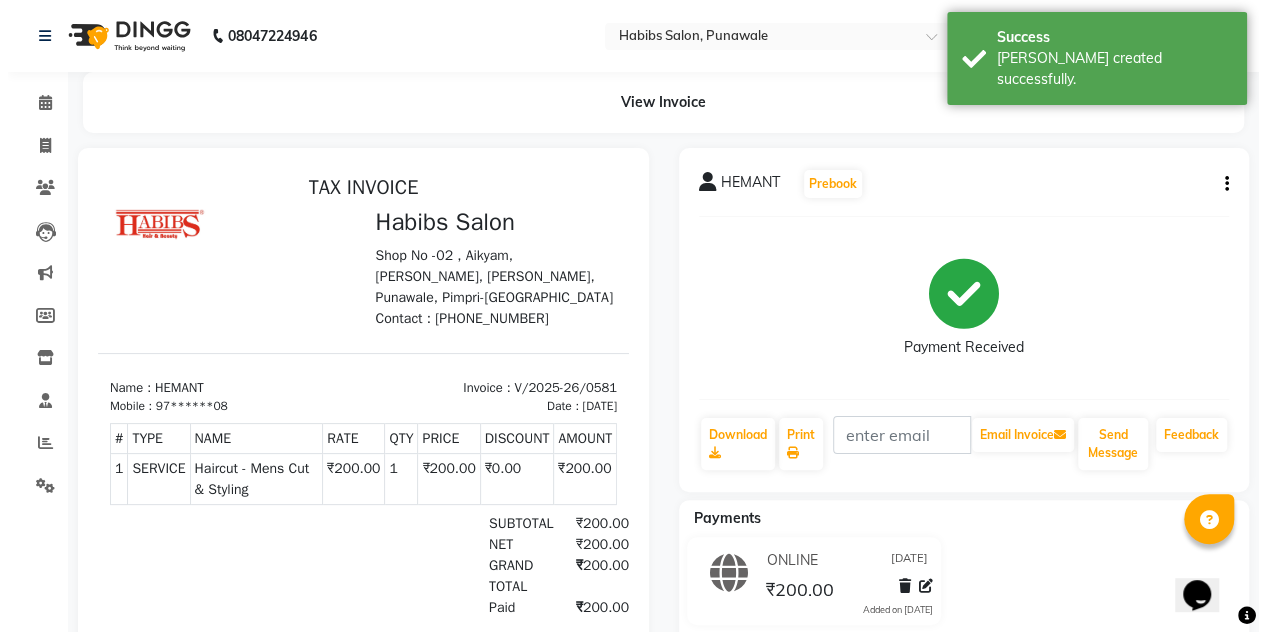 scroll, scrollTop: 0, scrollLeft: 0, axis: both 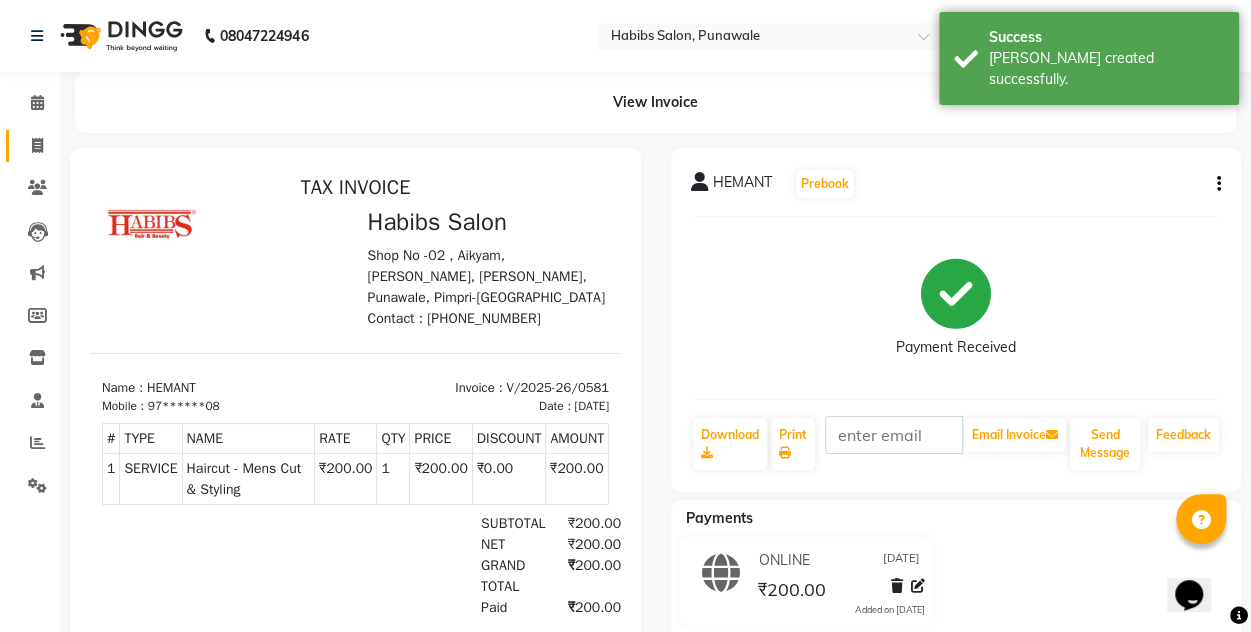 click 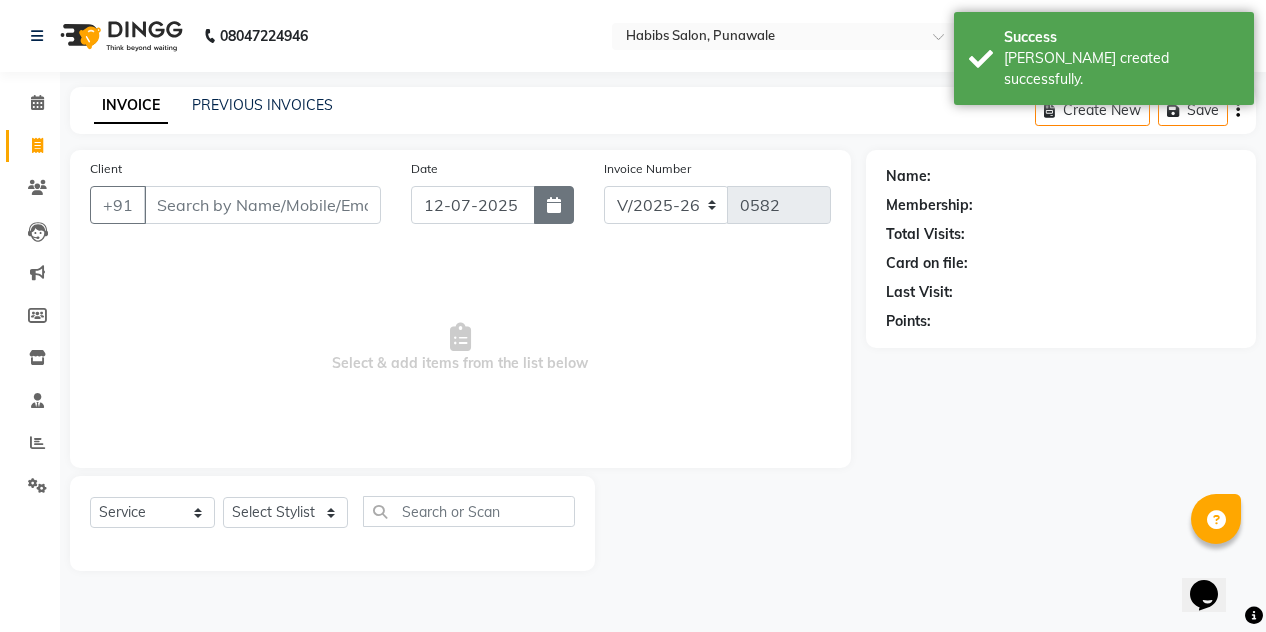 click 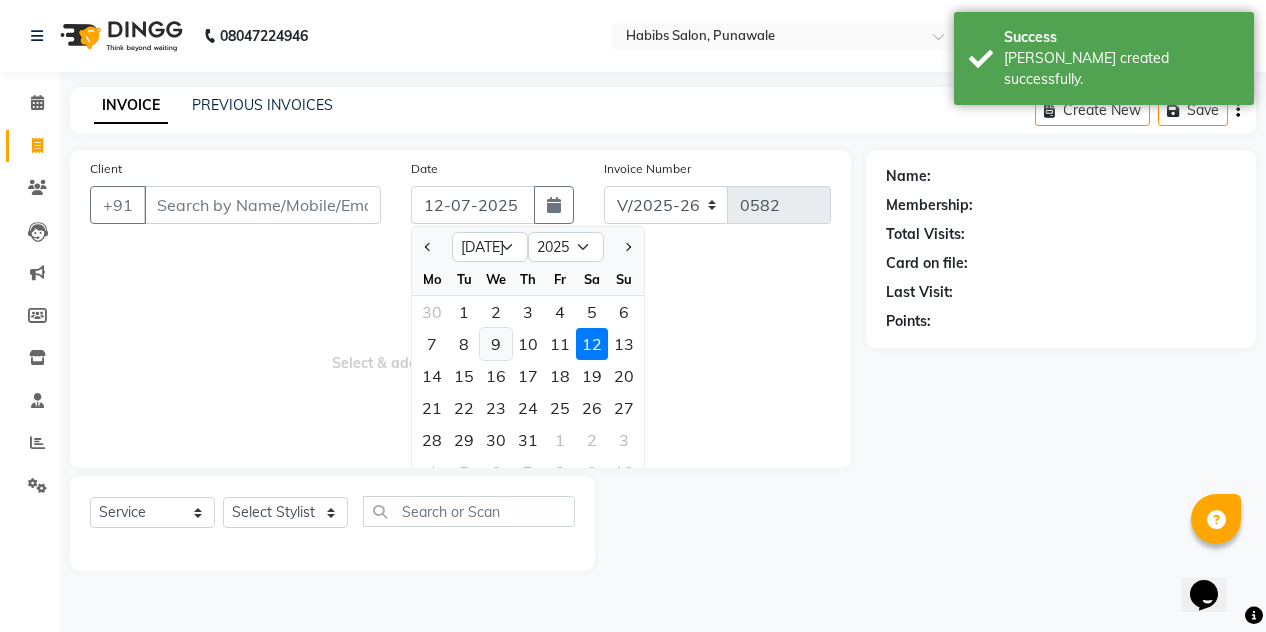click on "9" 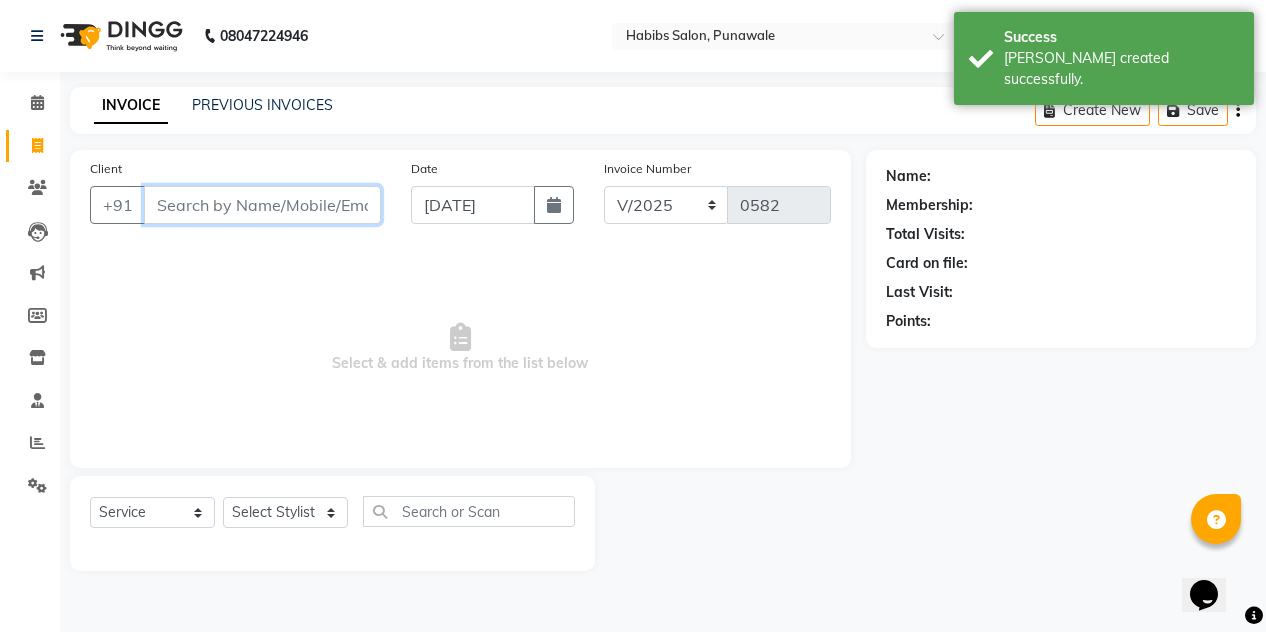 click on "Client" at bounding box center (262, 205) 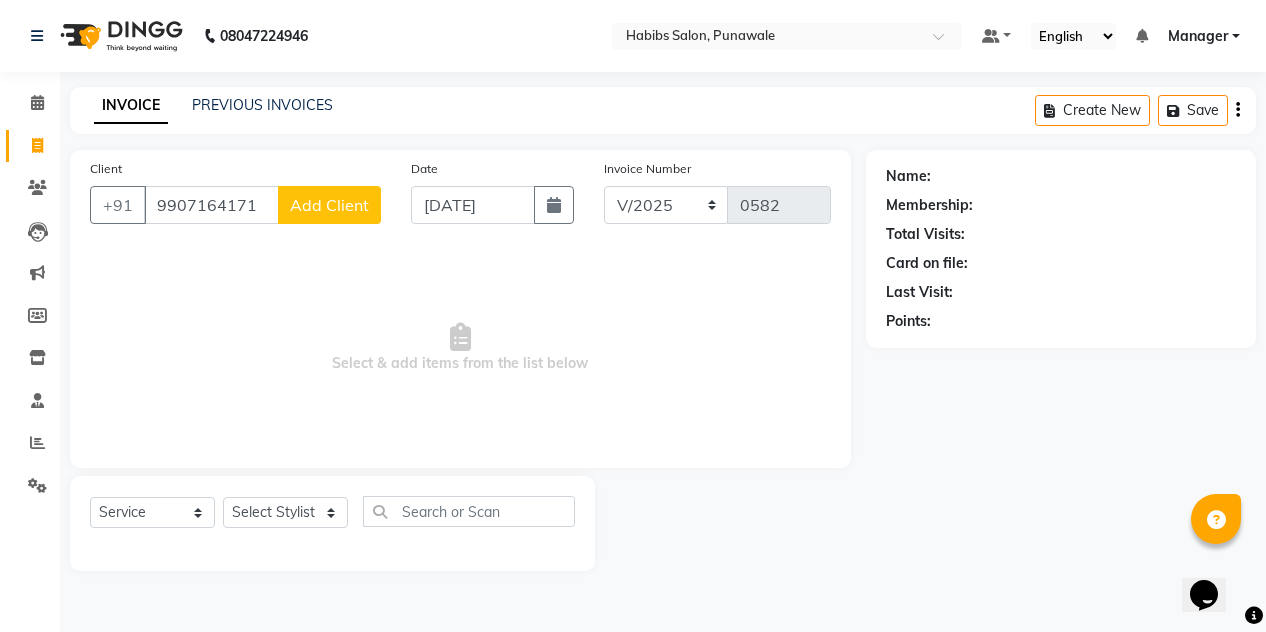 click on "Add Client" 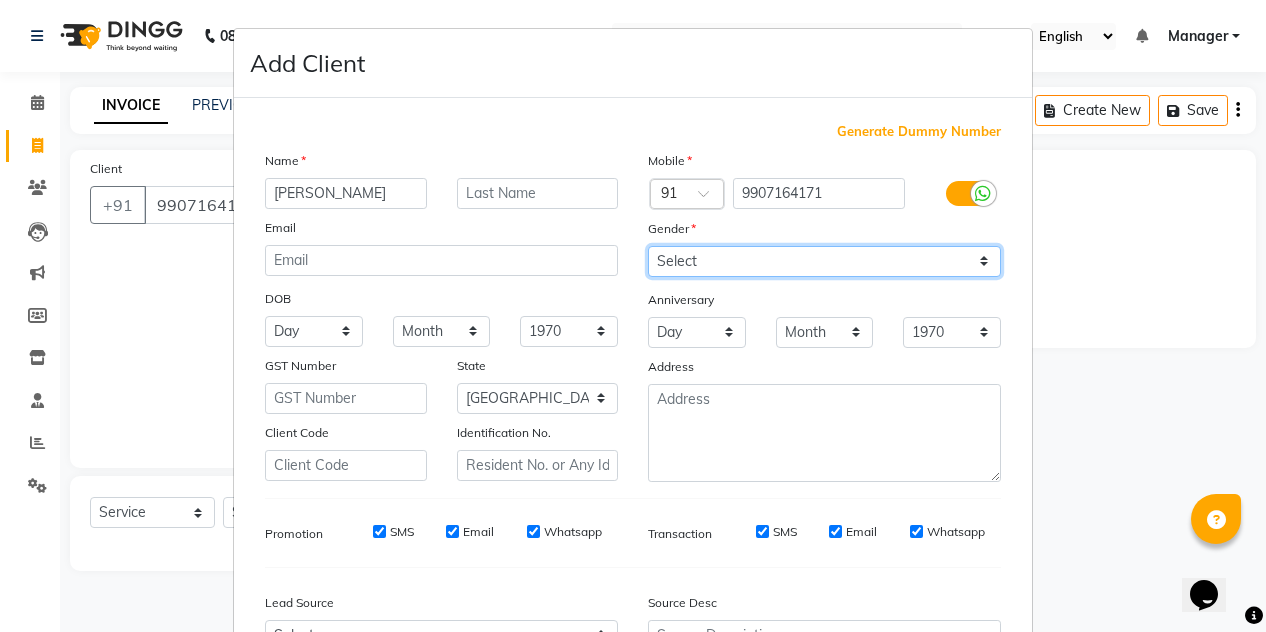 click on "Select [DEMOGRAPHIC_DATA] [DEMOGRAPHIC_DATA] Other Prefer Not To Say" at bounding box center (824, 261) 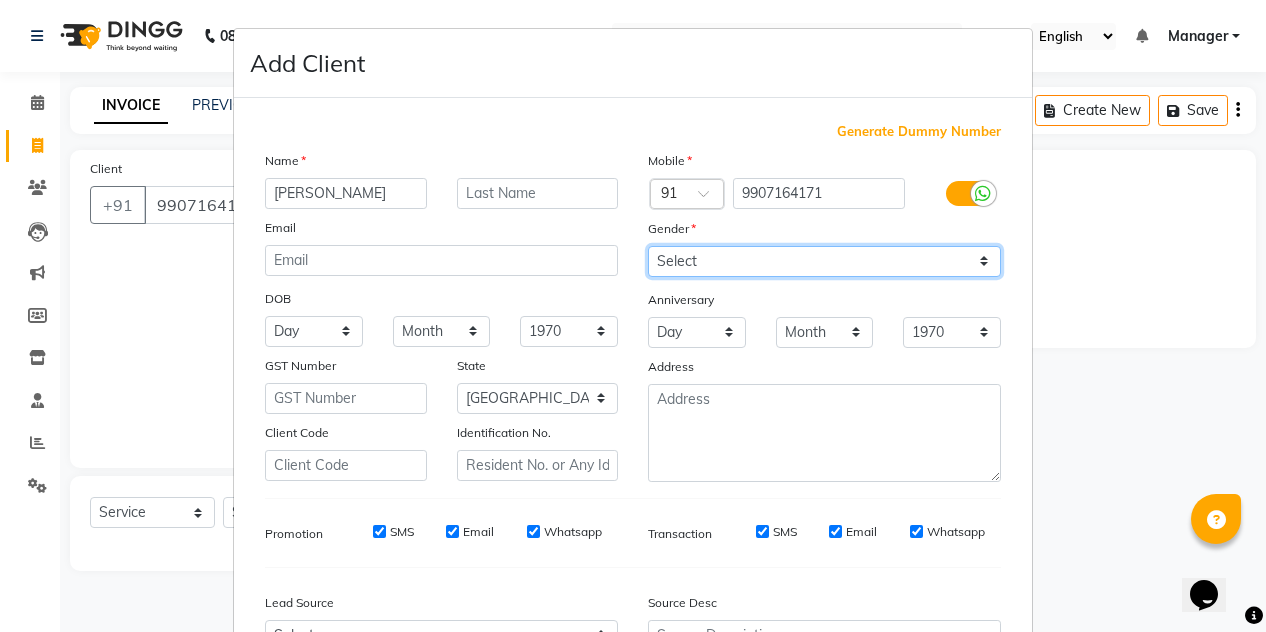 click on "Select [DEMOGRAPHIC_DATA] [DEMOGRAPHIC_DATA] Other Prefer Not To Say" at bounding box center (824, 261) 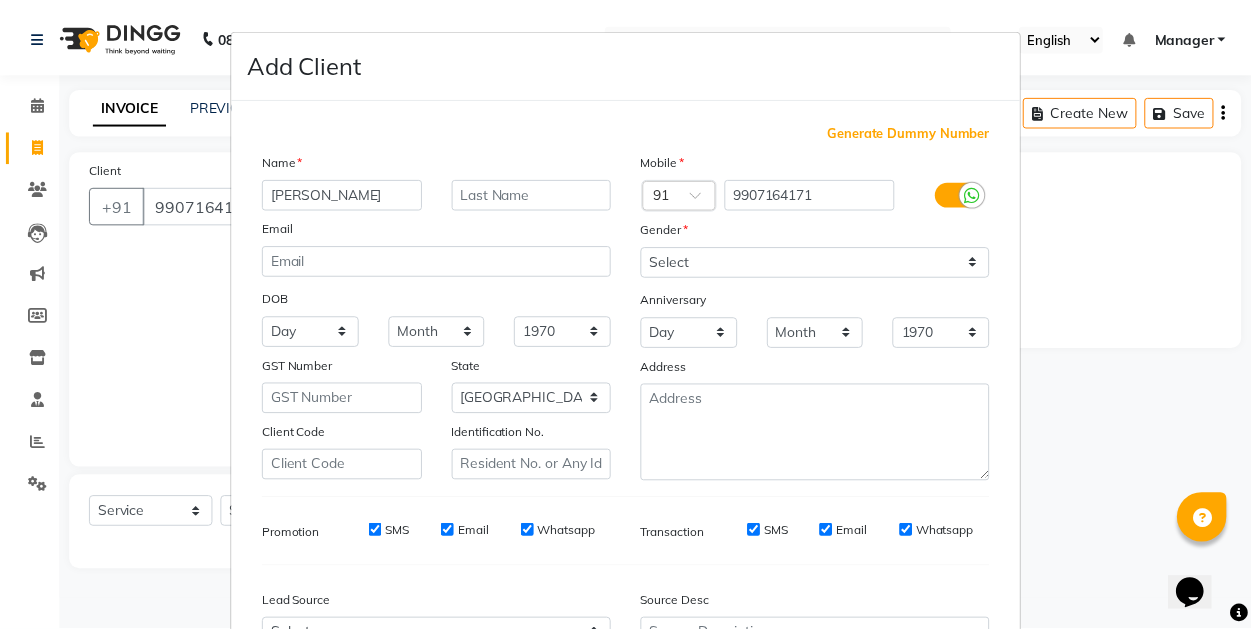 scroll, scrollTop: 213, scrollLeft: 0, axis: vertical 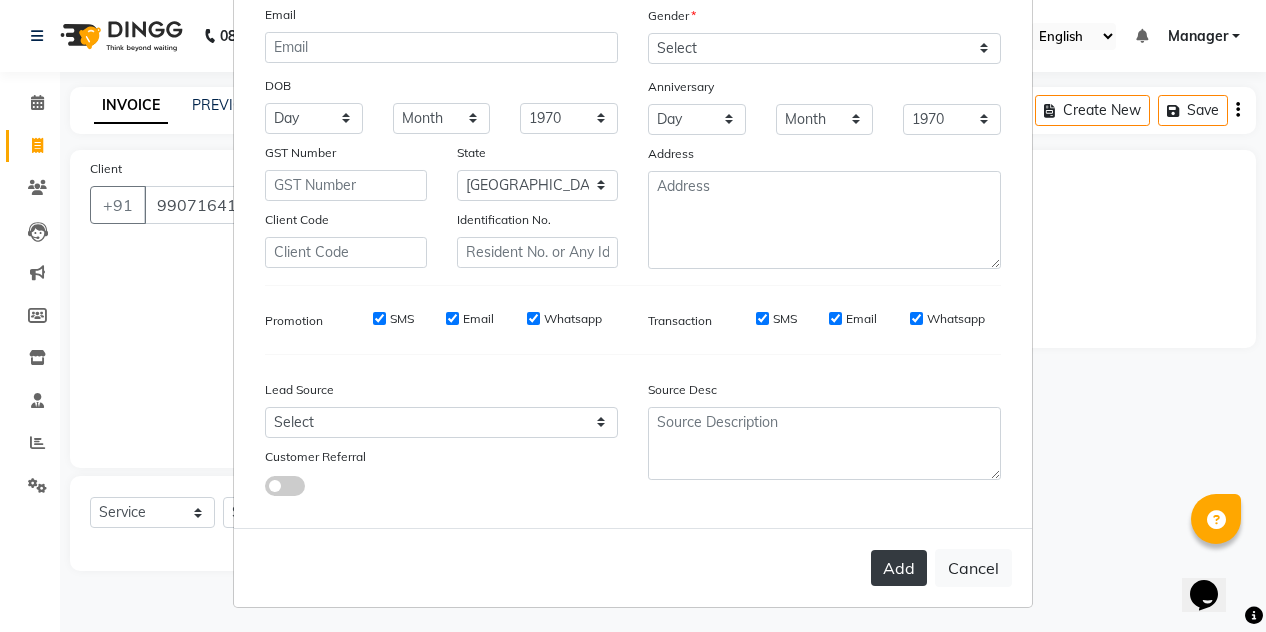 click on "Add" at bounding box center [899, 568] 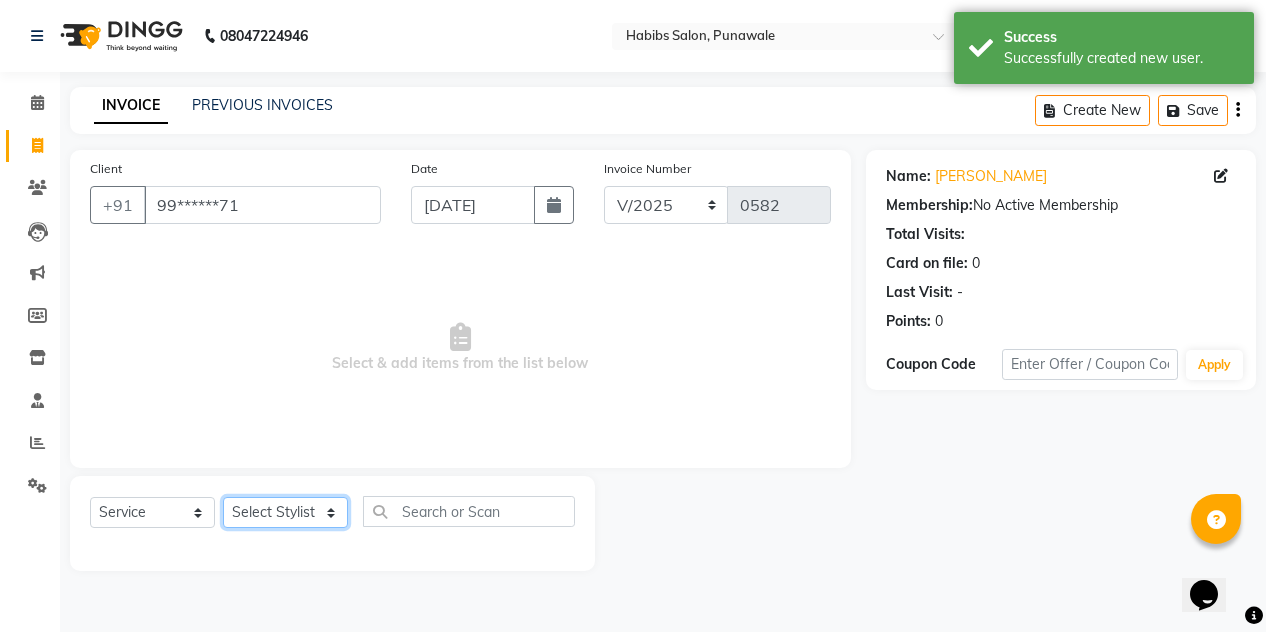 click on "Select Stylist [PERSON_NAME] [PERSON_NAME] Manager [PERSON_NAME] [PERSON_NAME] SHRUTI" 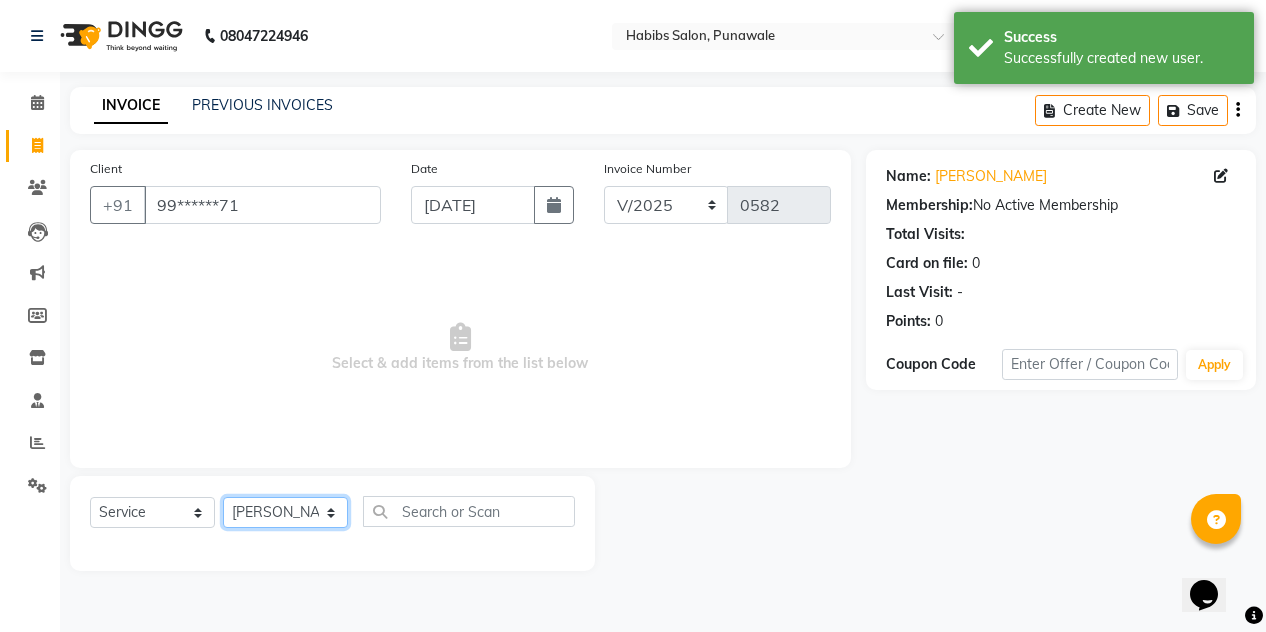 click on "Select Stylist [PERSON_NAME] [PERSON_NAME] Manager [PERSON_NAME] [PERSON_NAME] SHRUTI" 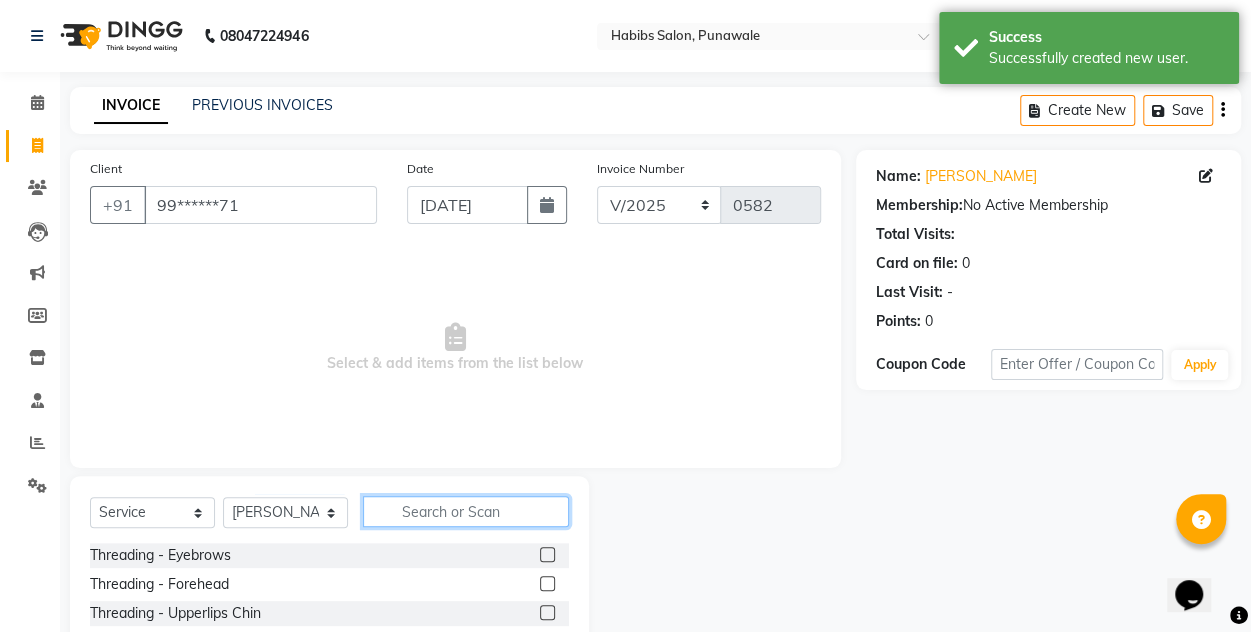 click 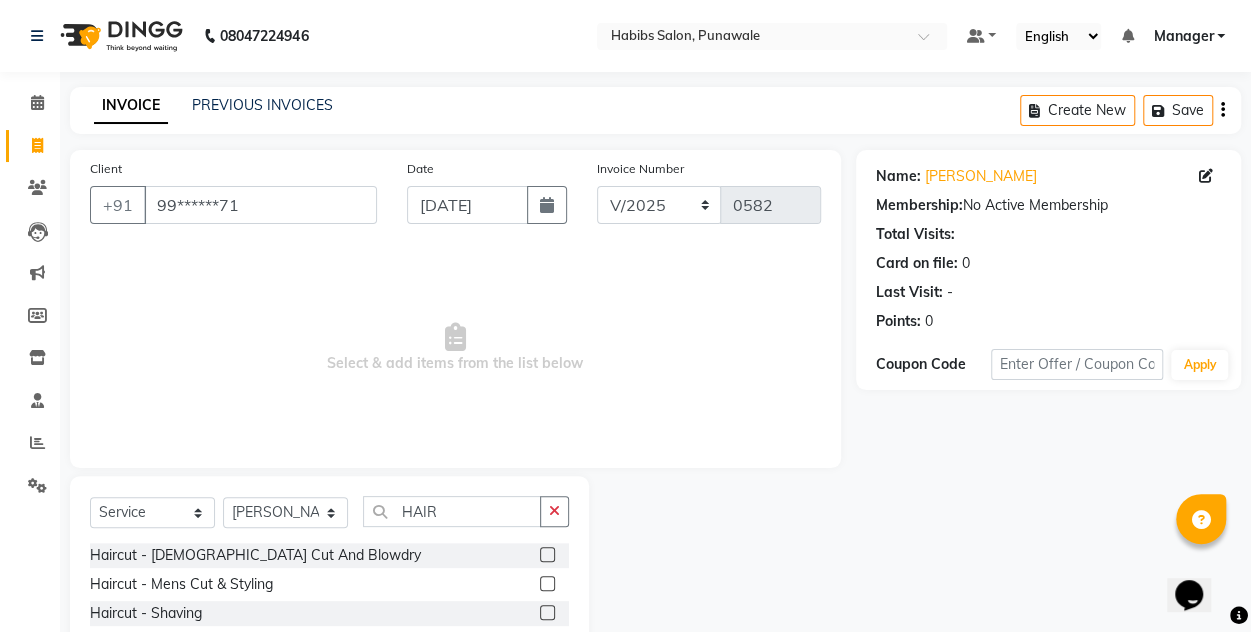 click 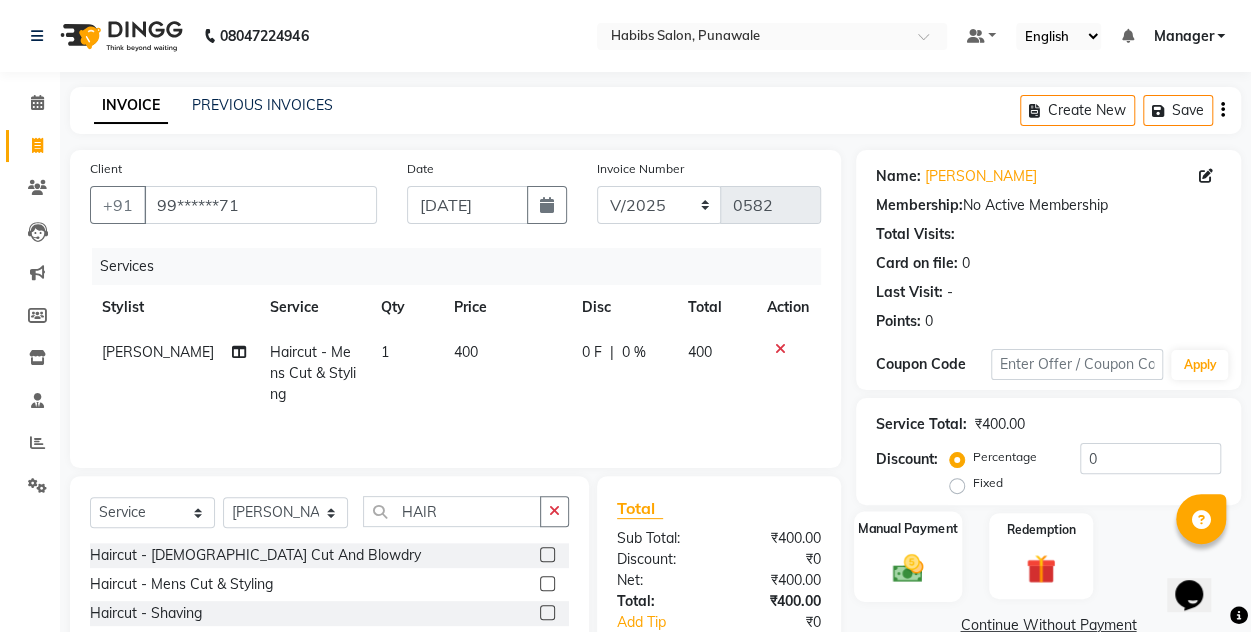 click on "Manual Payment" 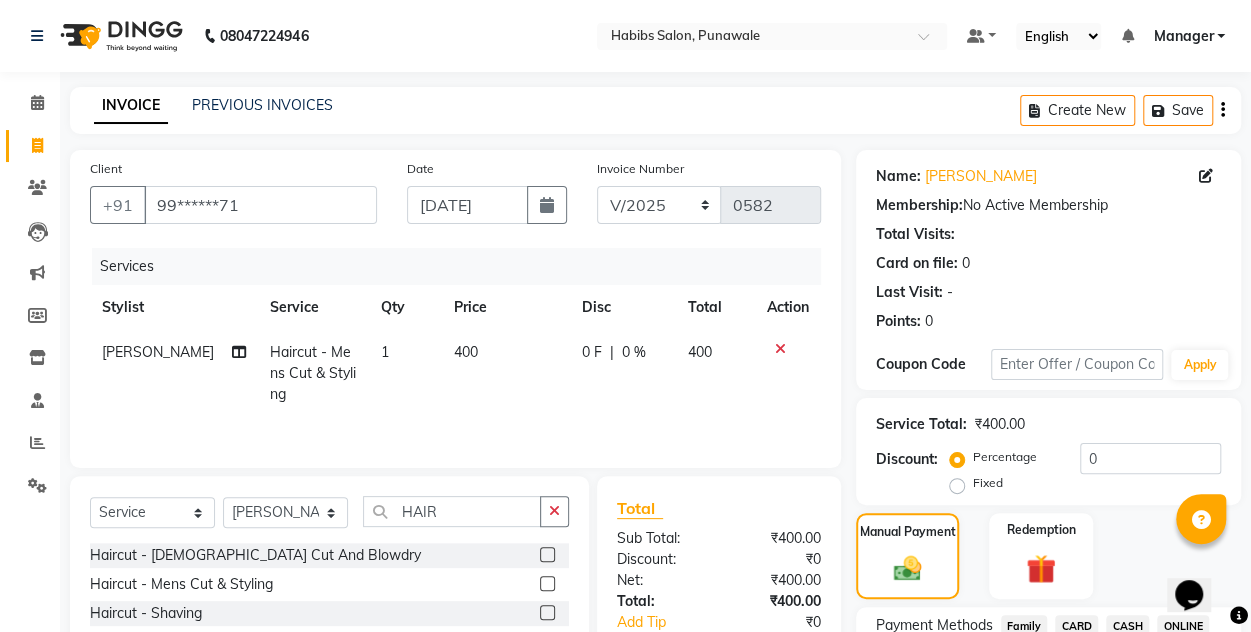 scroll, scrollTop: 168, scrollLeft: 0, axis: vertical 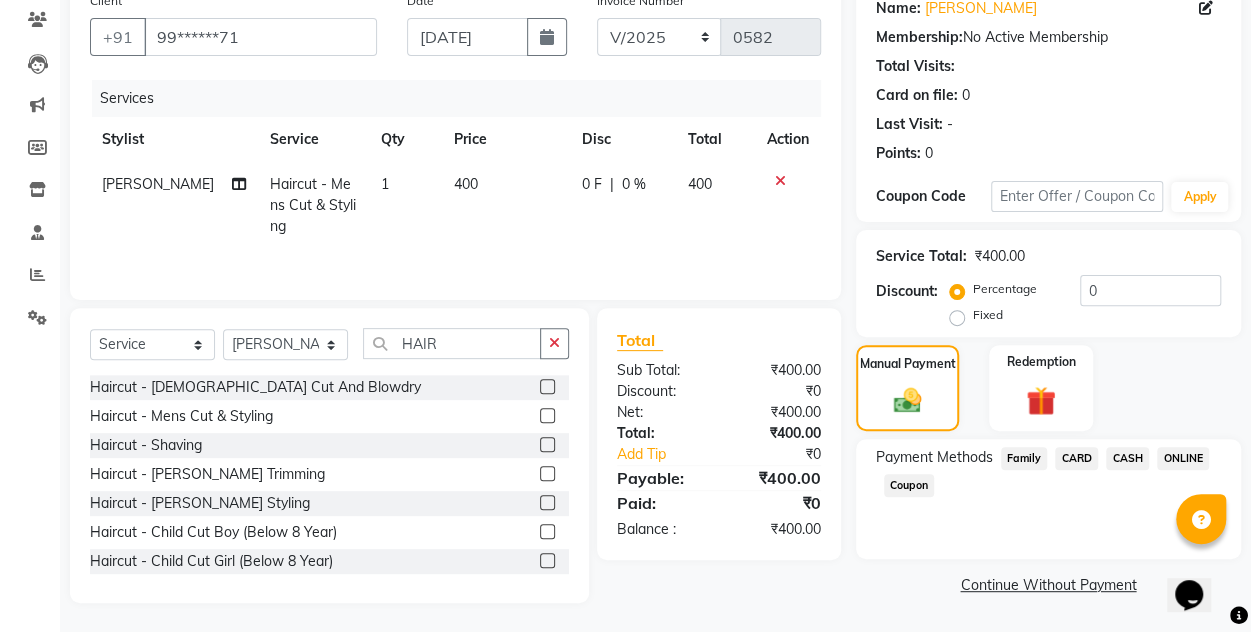 click on "ONLINE" 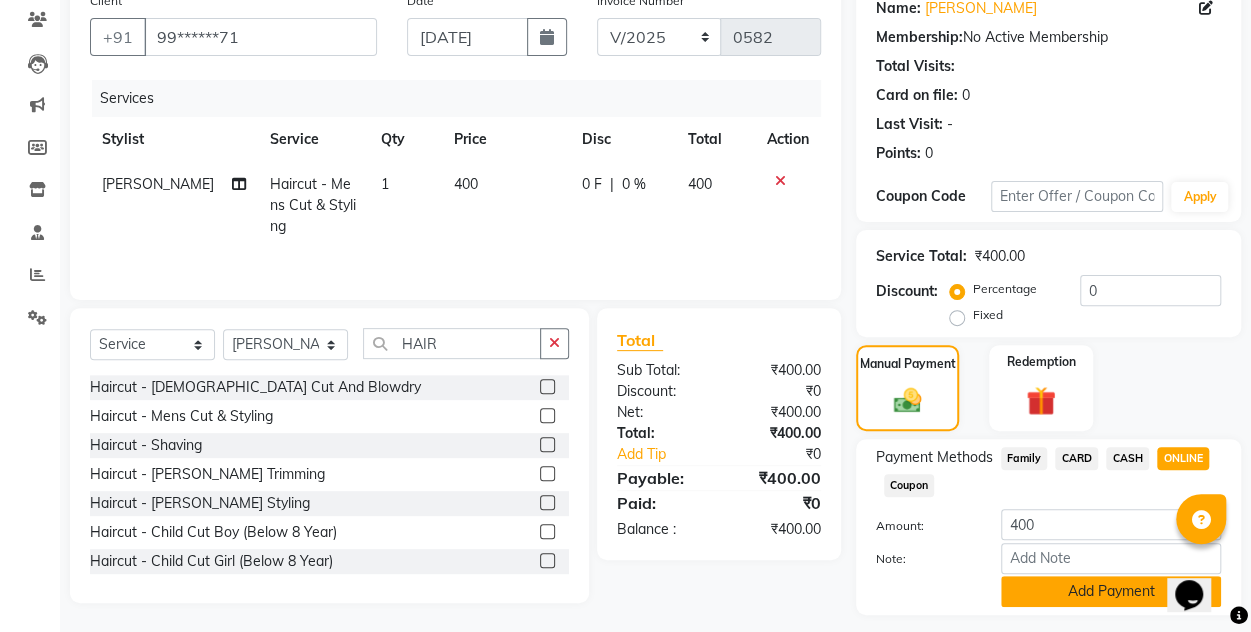 click on "Add Payment" 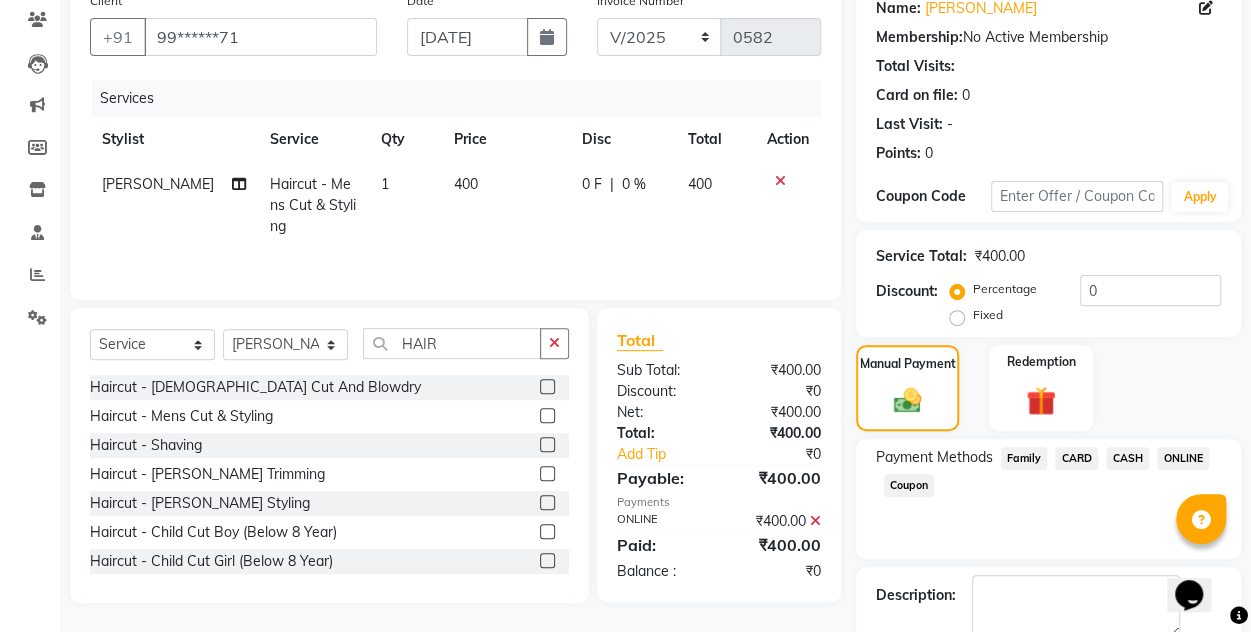 scroll, scrollTop: 277, scrollLeft: 0, axis: vertical 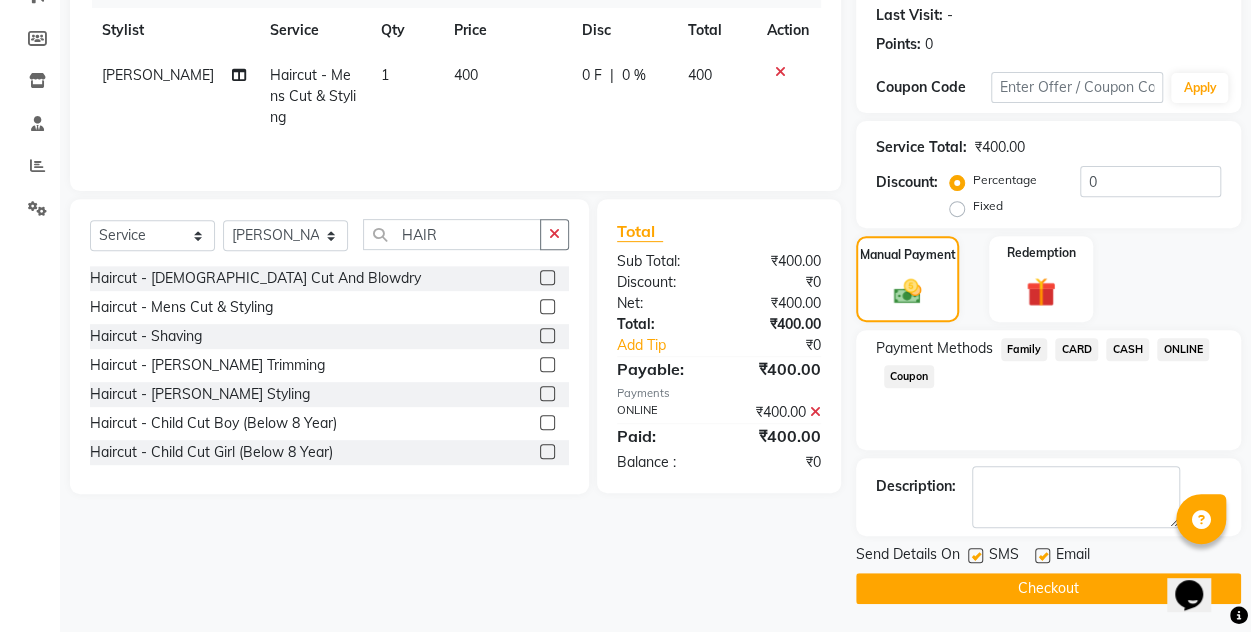 click on "Checkout" 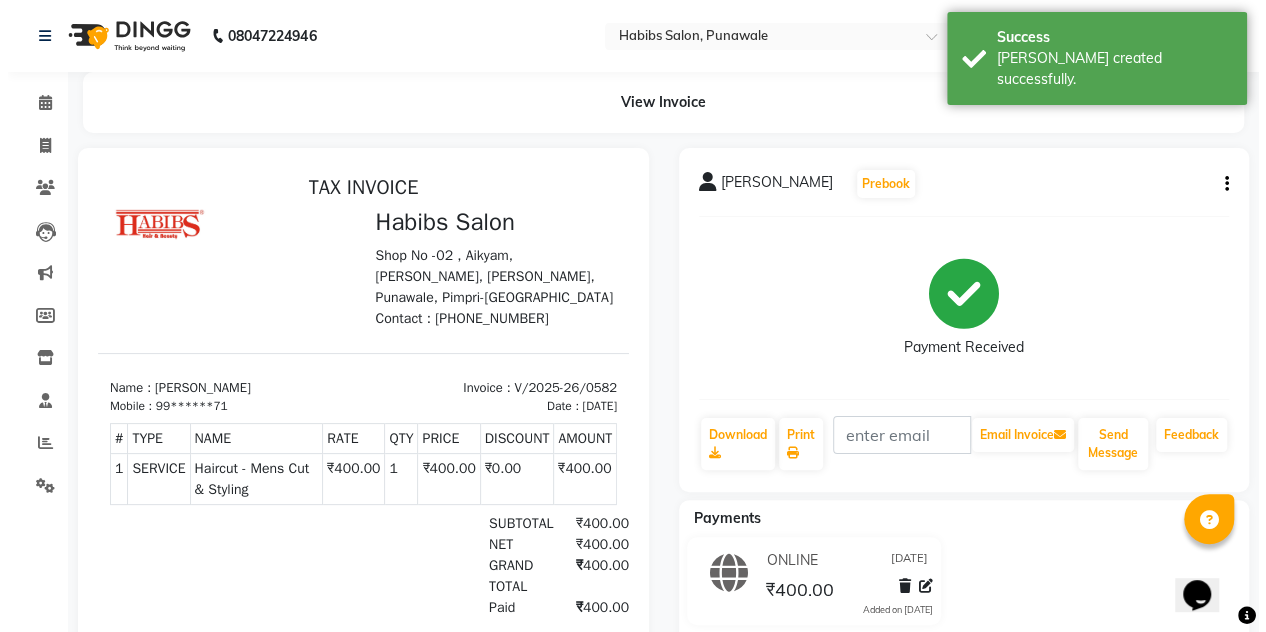scroll, scrollTop: 0, scrollLeft: 0, axis: both 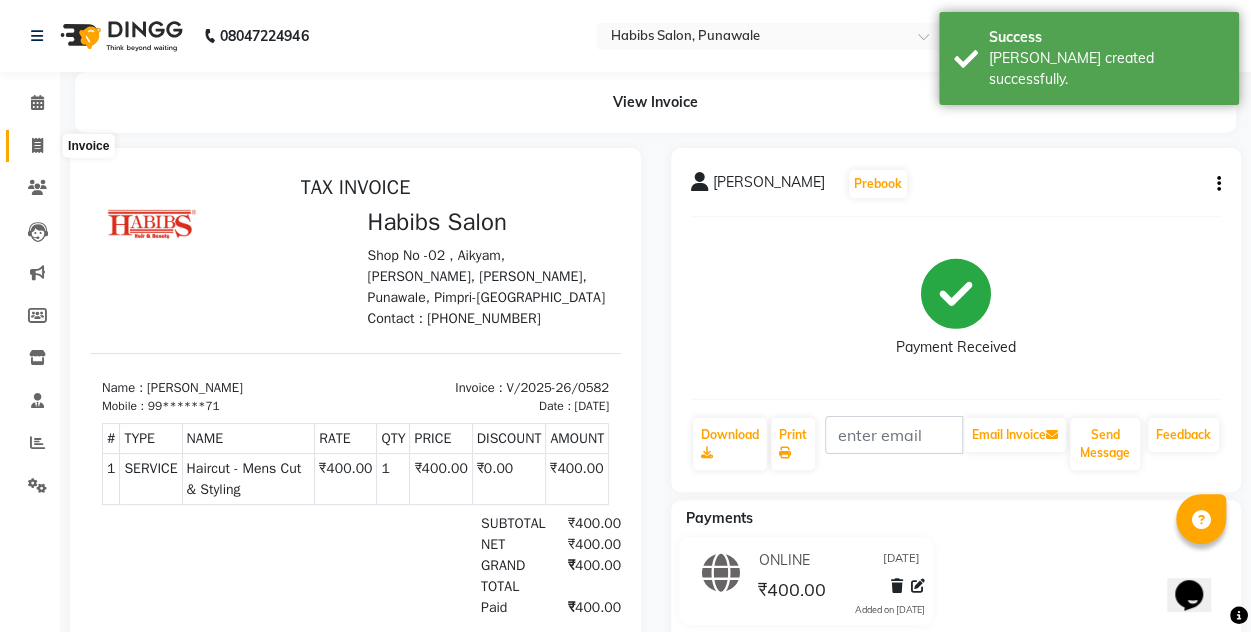 click 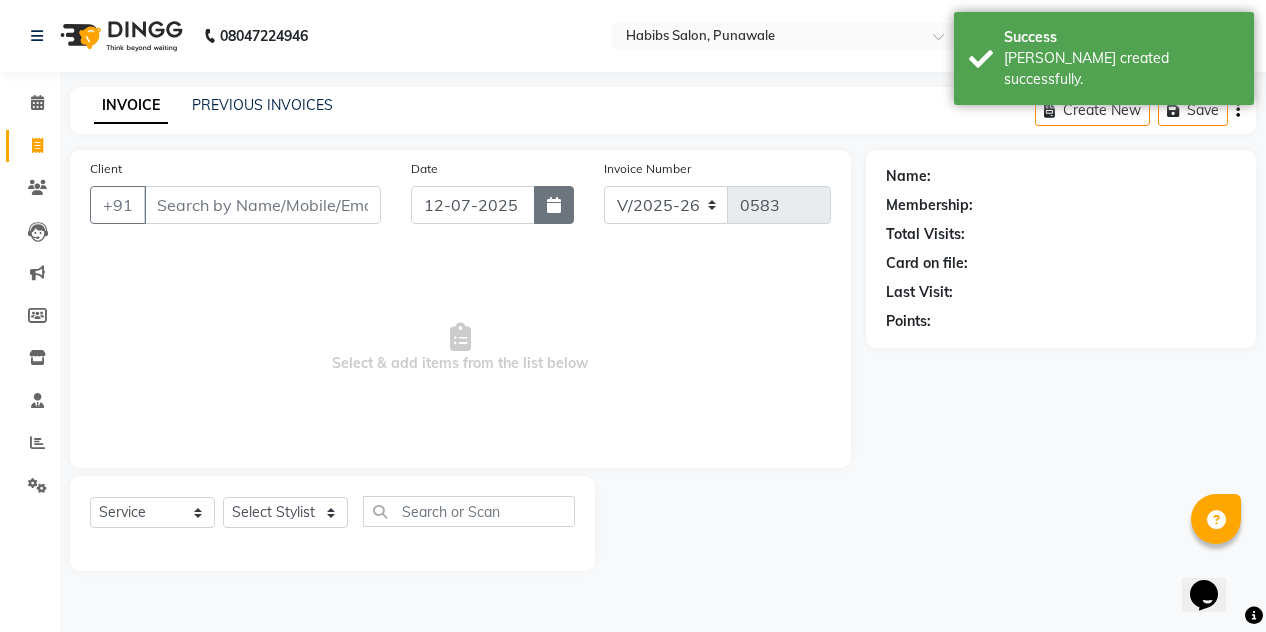 click 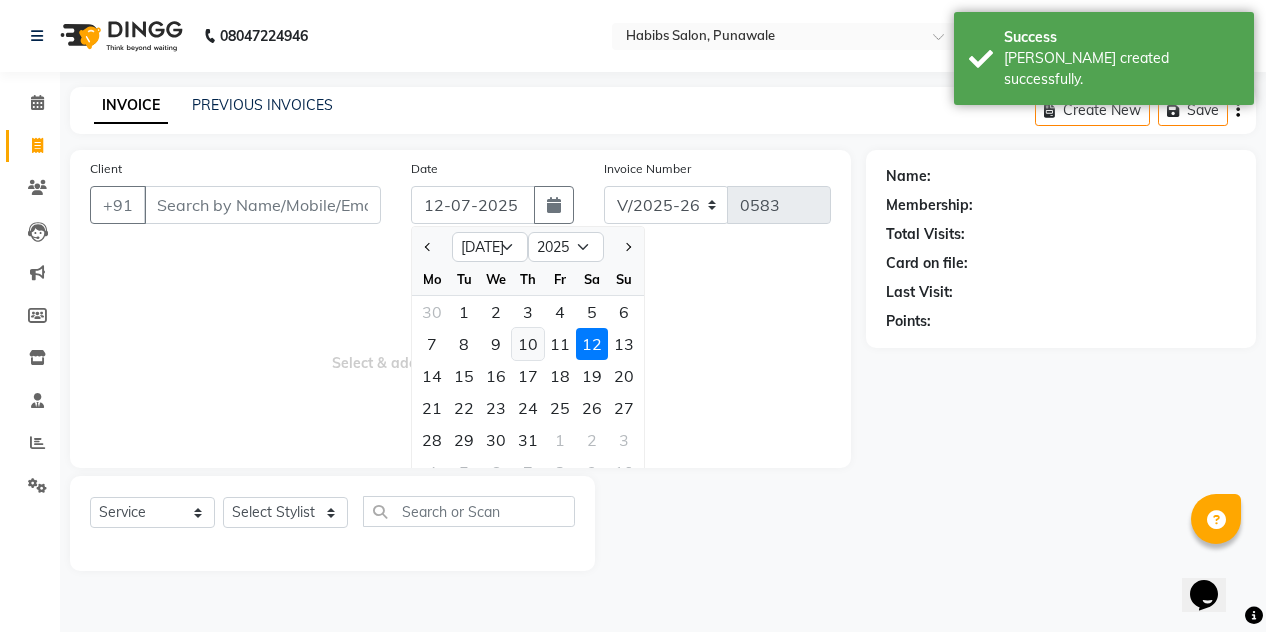 click on "10" 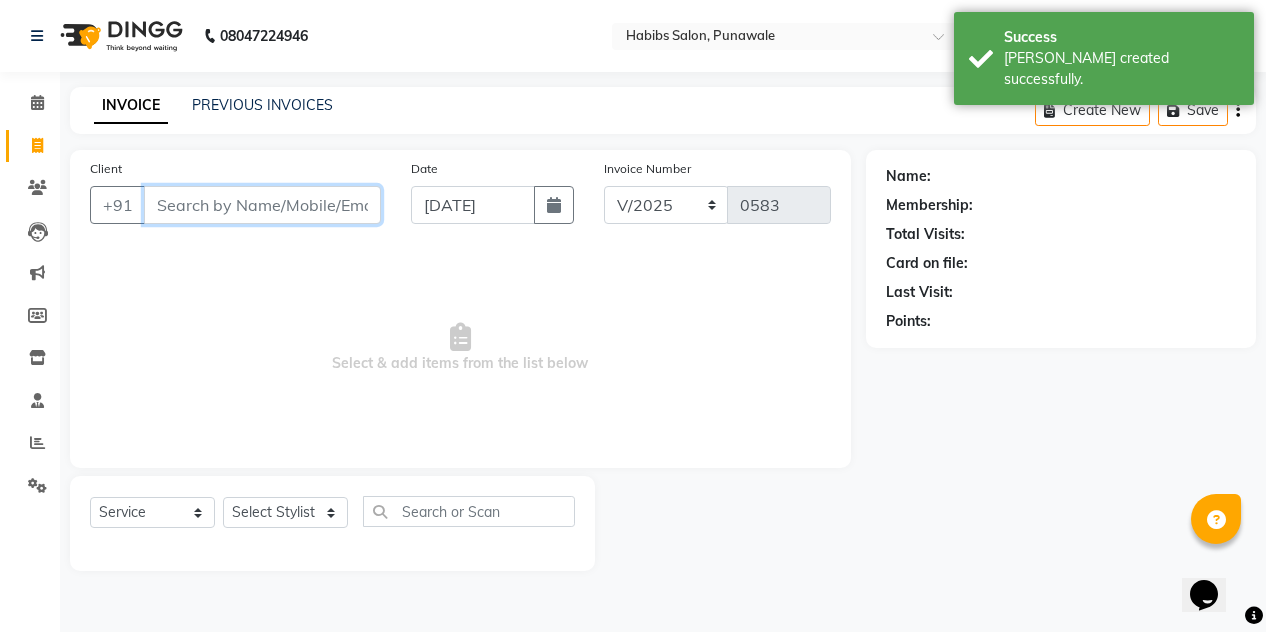 click on "Client" at bounding box center [262, 205] 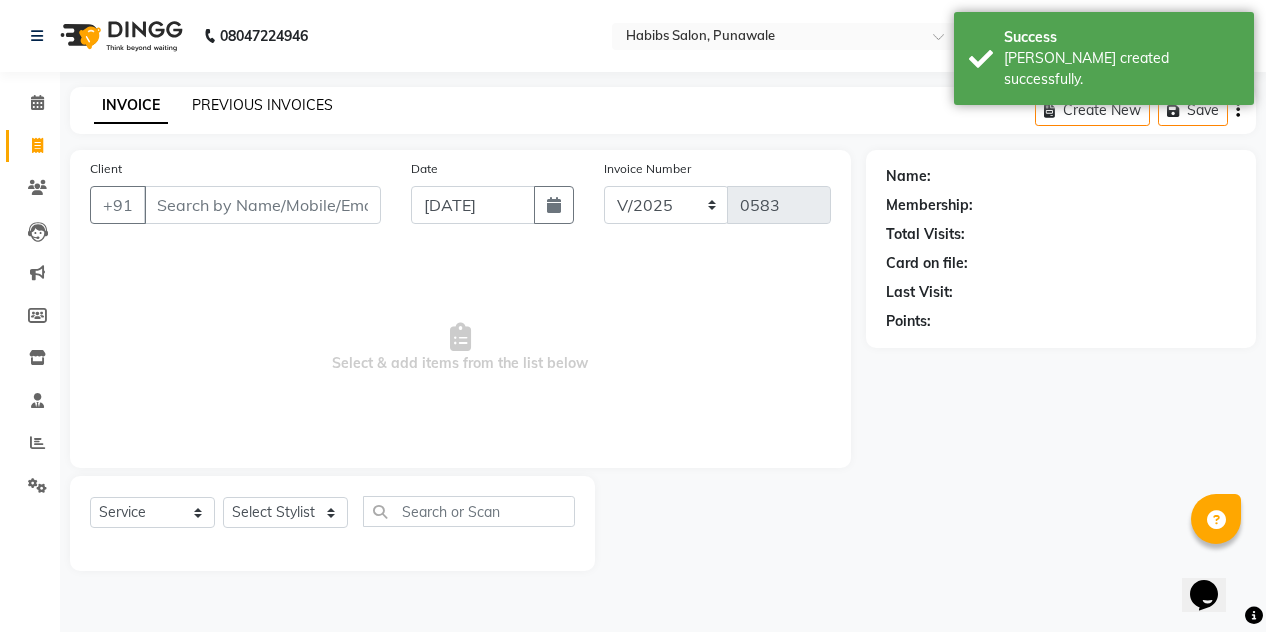 click on "PREVIOUS INVOICES" 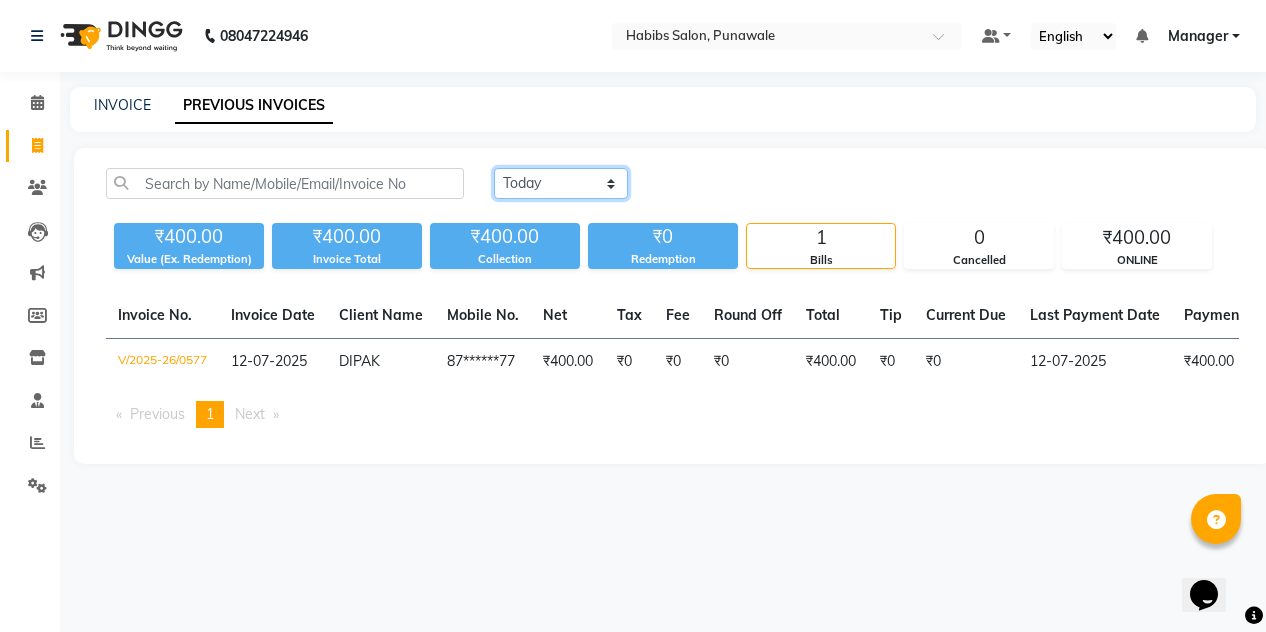 click on "[DATE] [DATE] Custom Range" 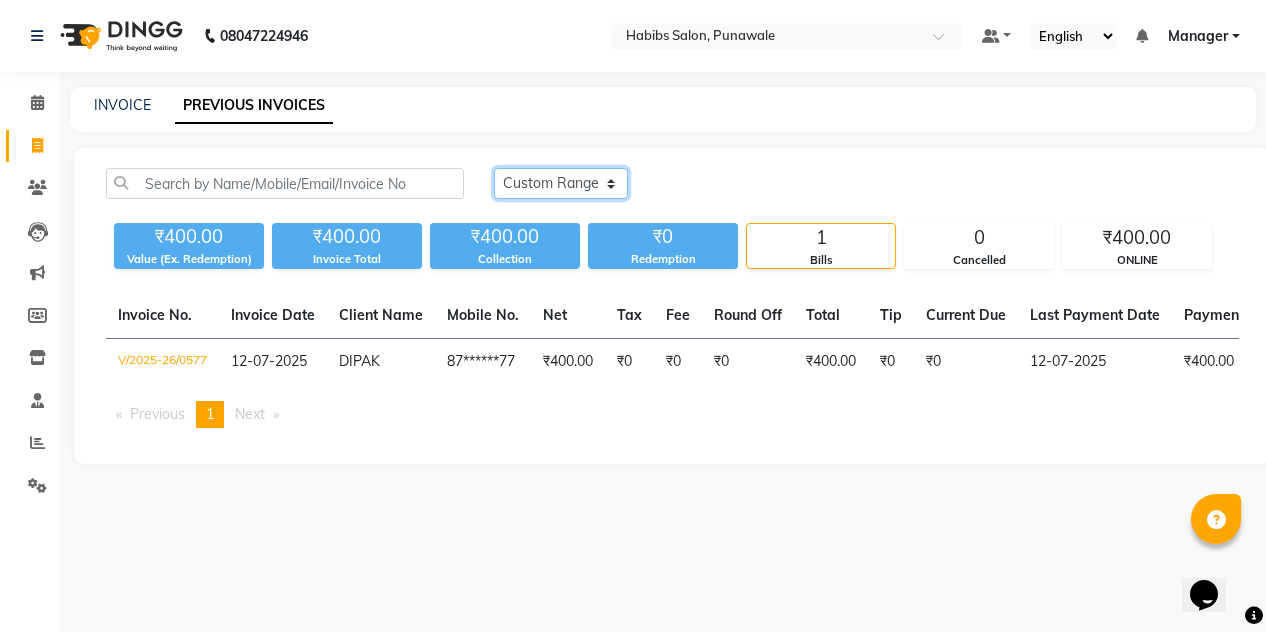 click on "[DATE] [DATE] Custom Range" 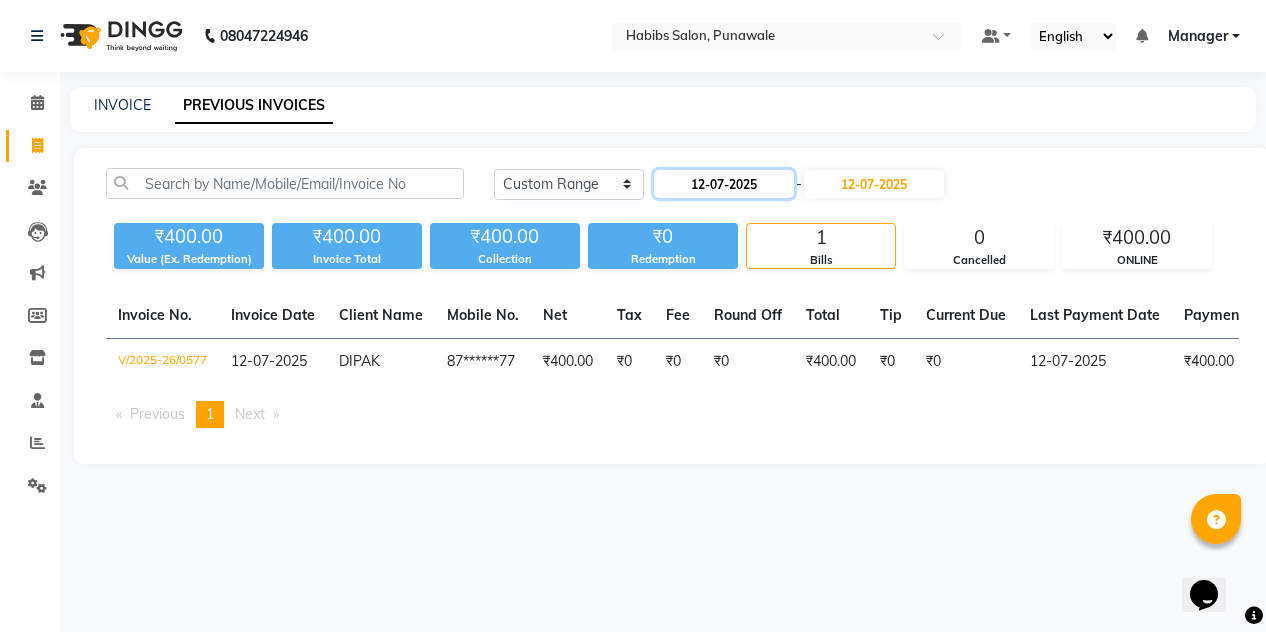 click on "12-07-2025" 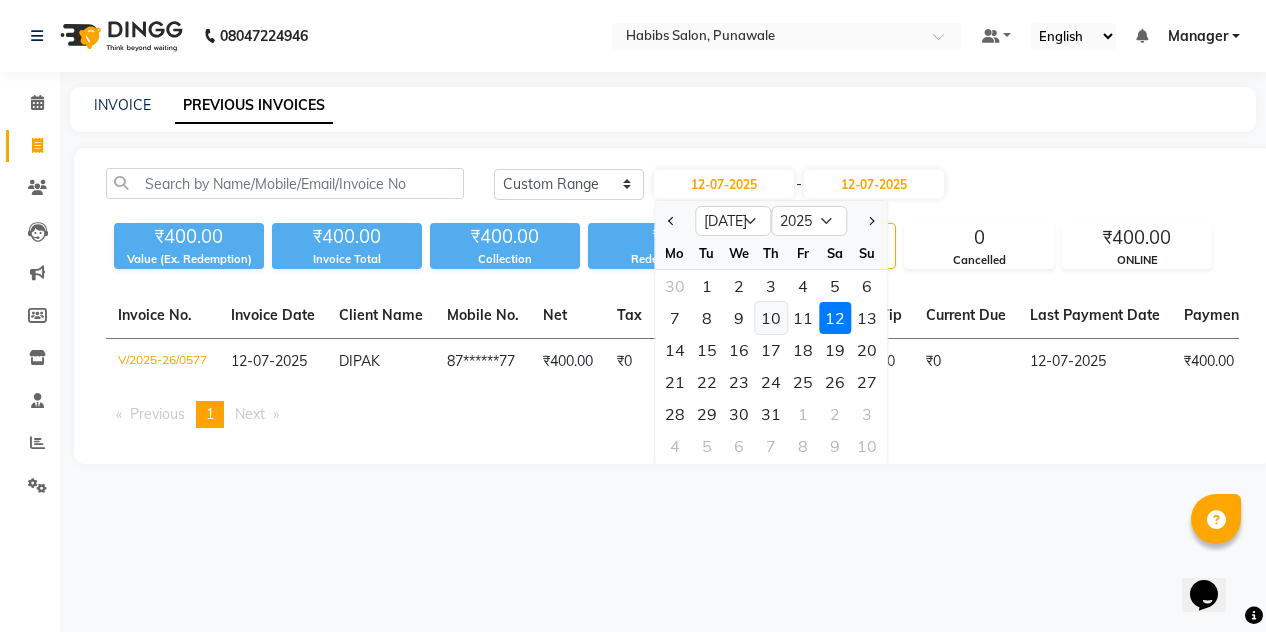 click on "10" 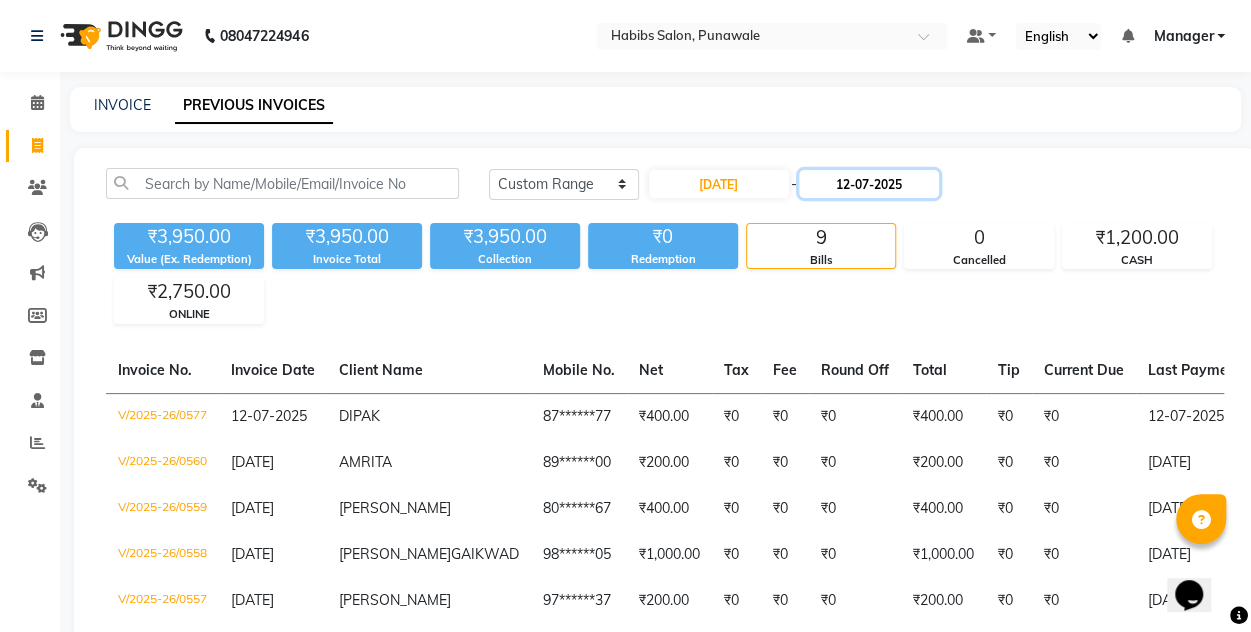 click on "12-07-2025" 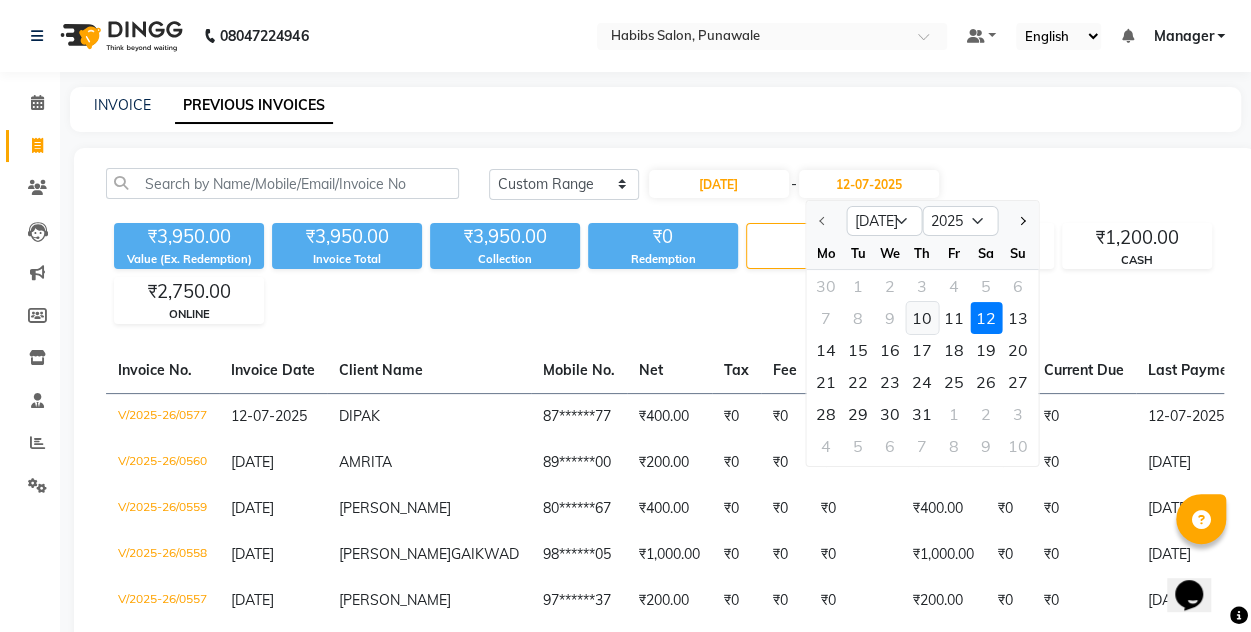 click on "10" 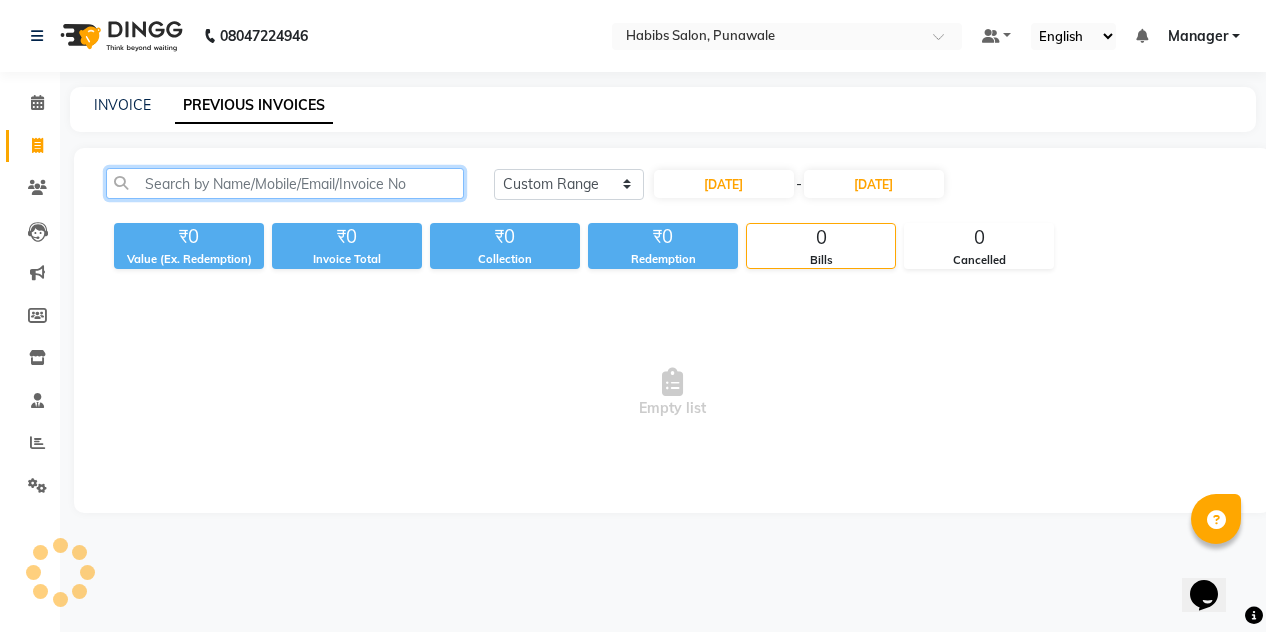 click 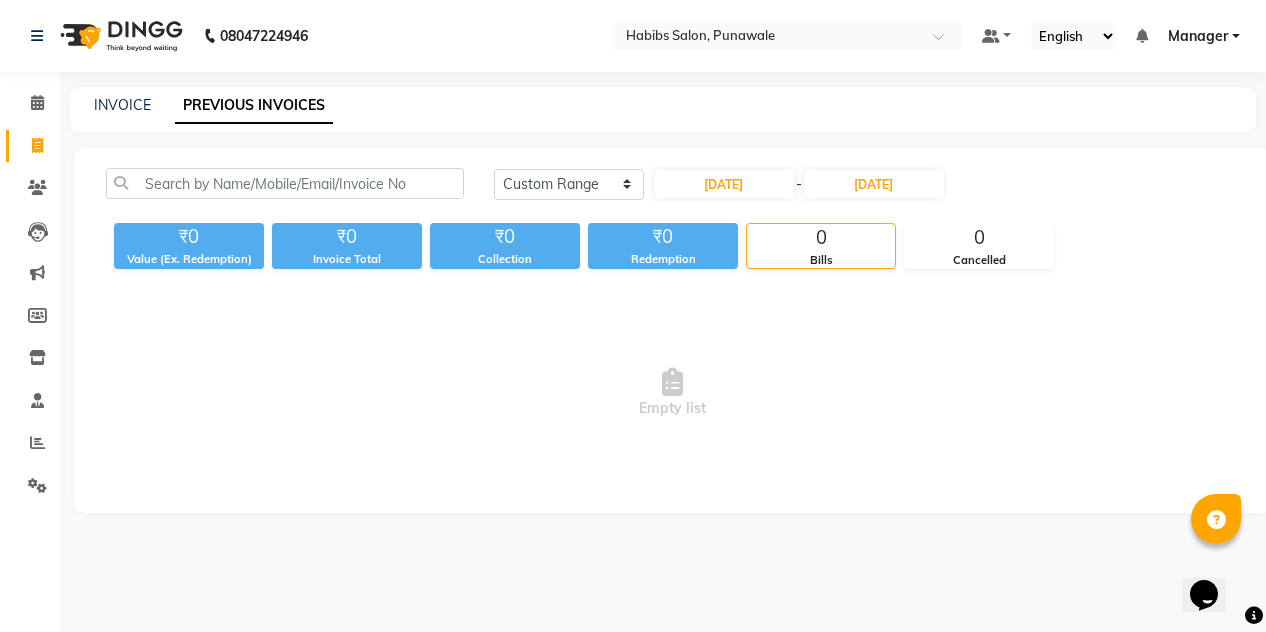 click on "INVOICE PREVIOUS INVOICES" 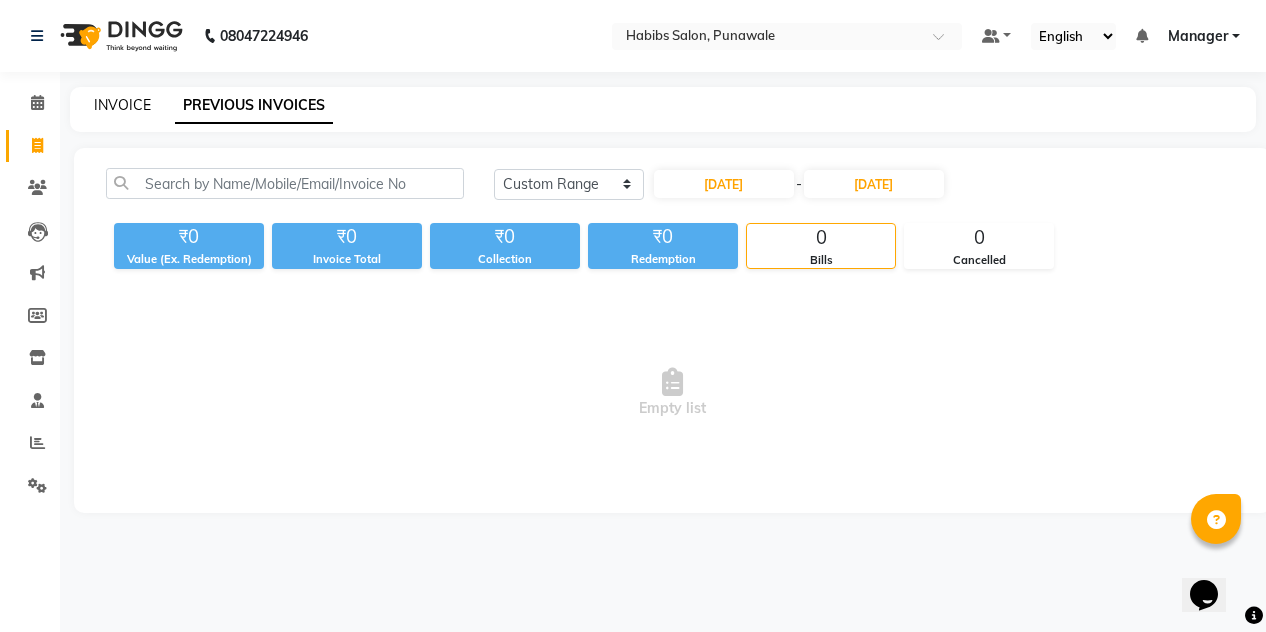 click on "INVOICE" 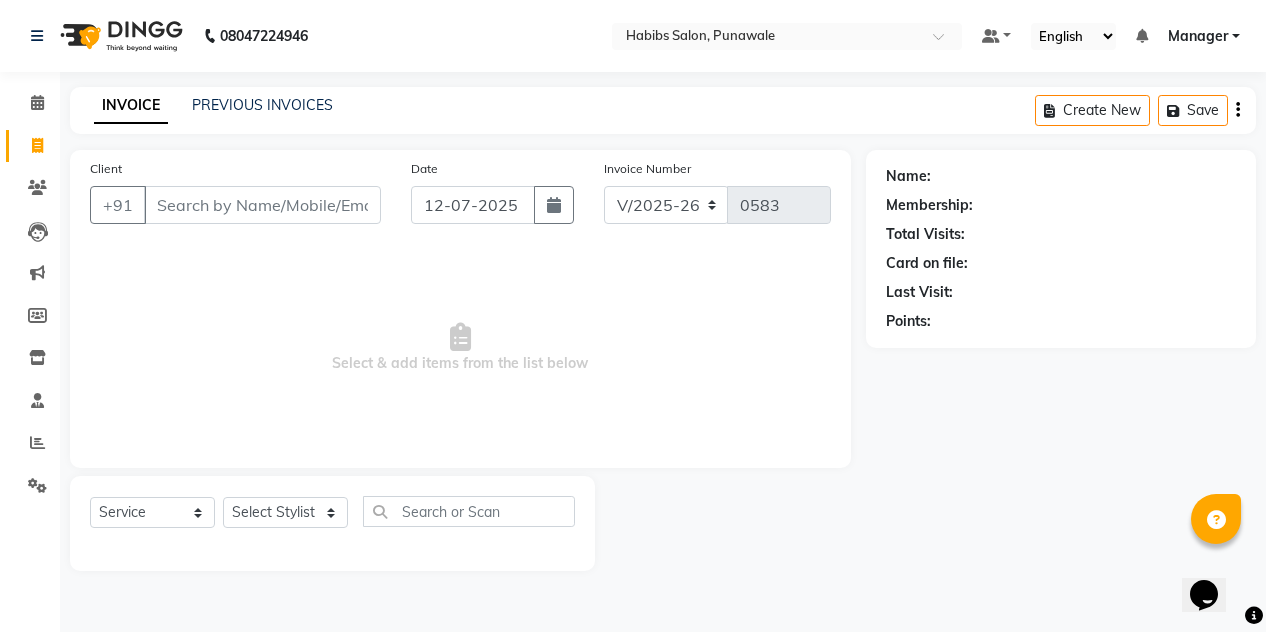 click on "Client" at bounding box center [262, 205] 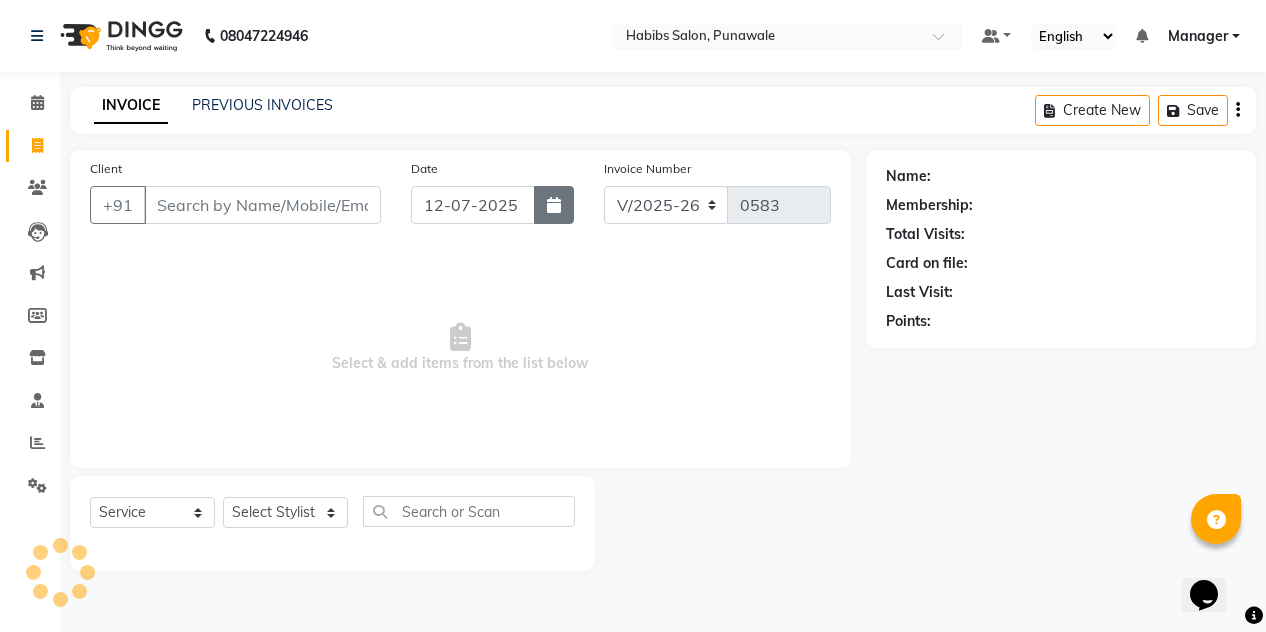 click 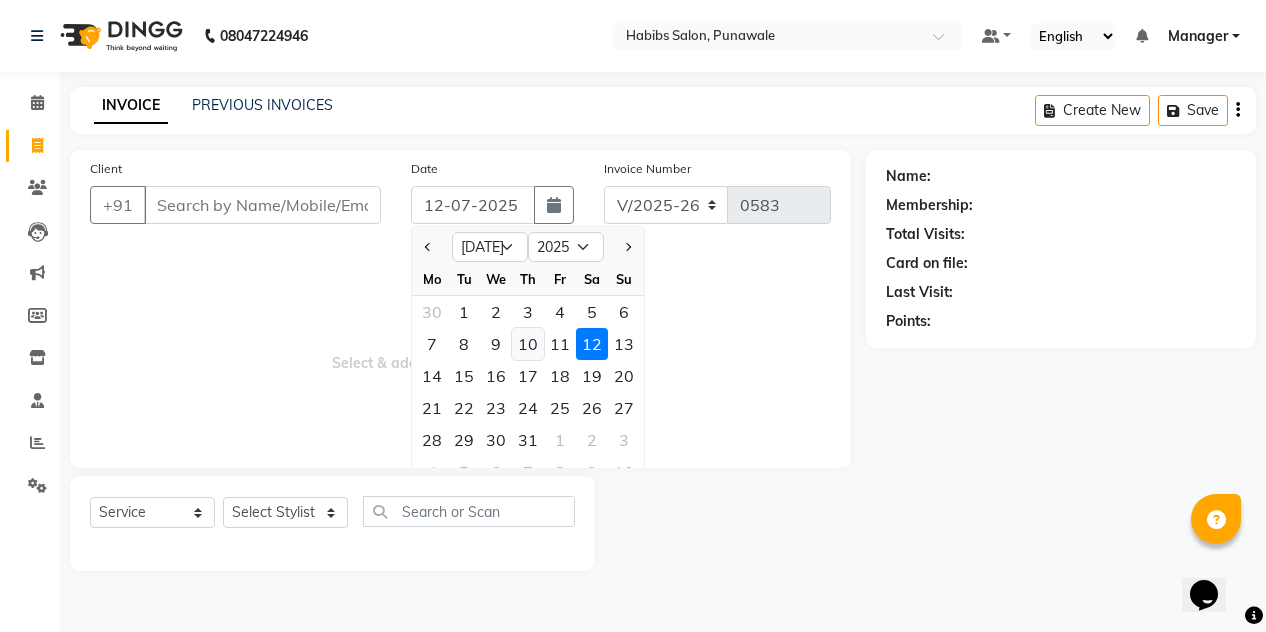 click on "10" 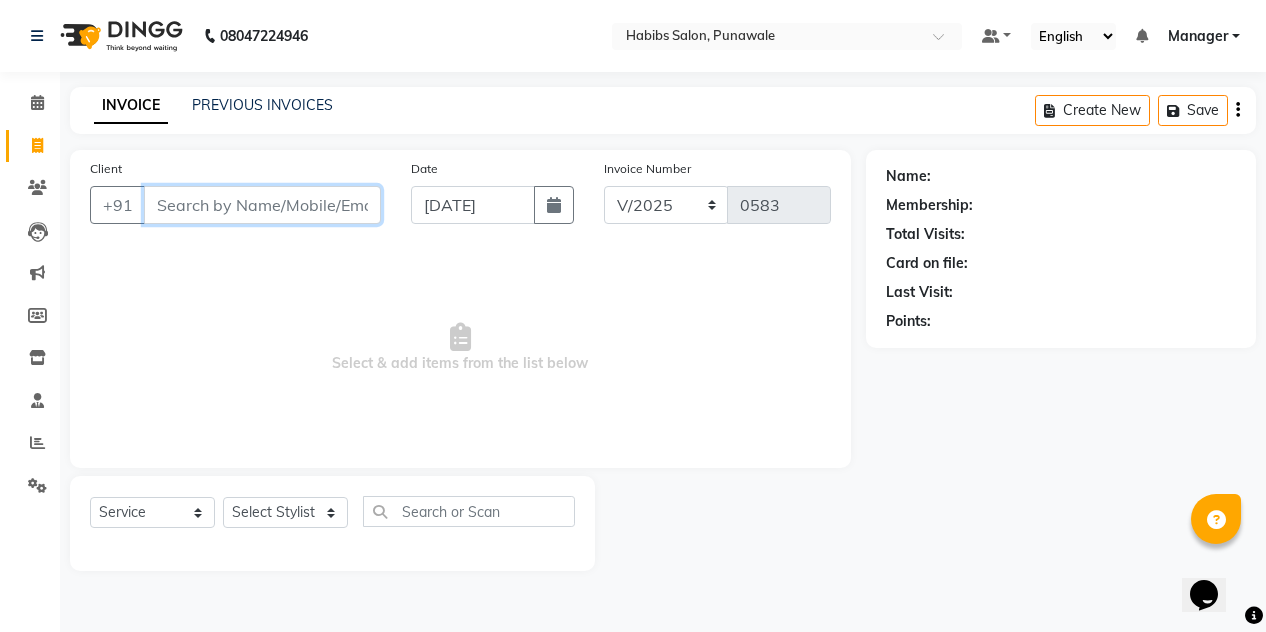 click on "Client" at bounding box center (262, 205) 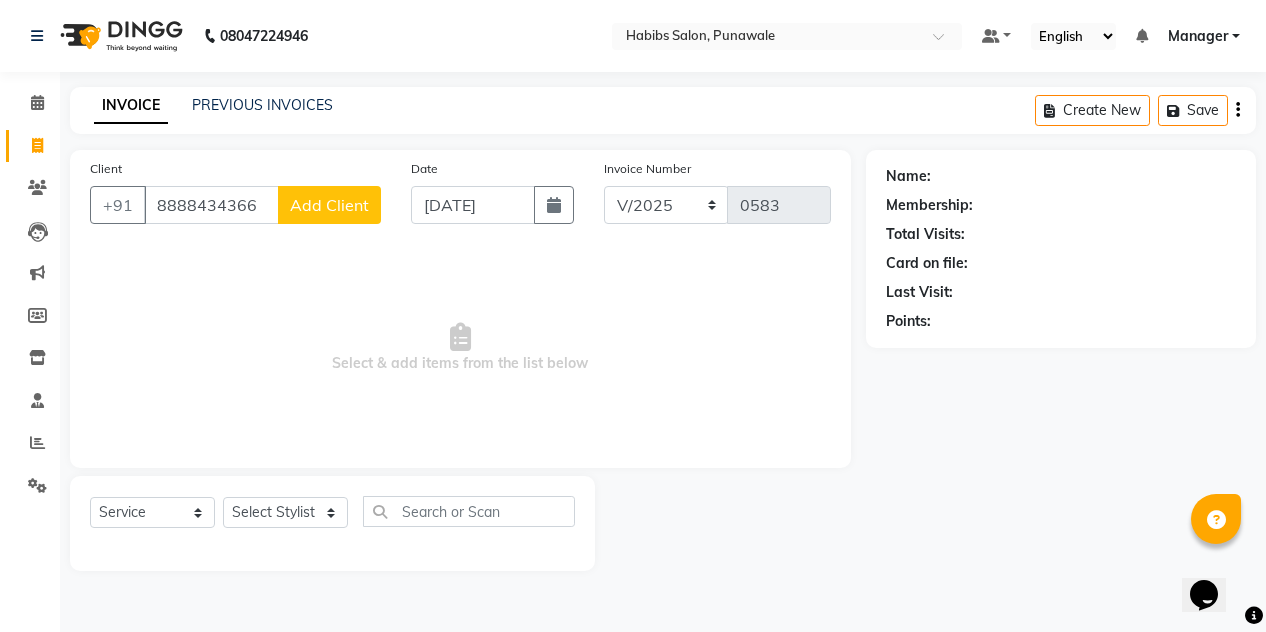 click on "Add Client" 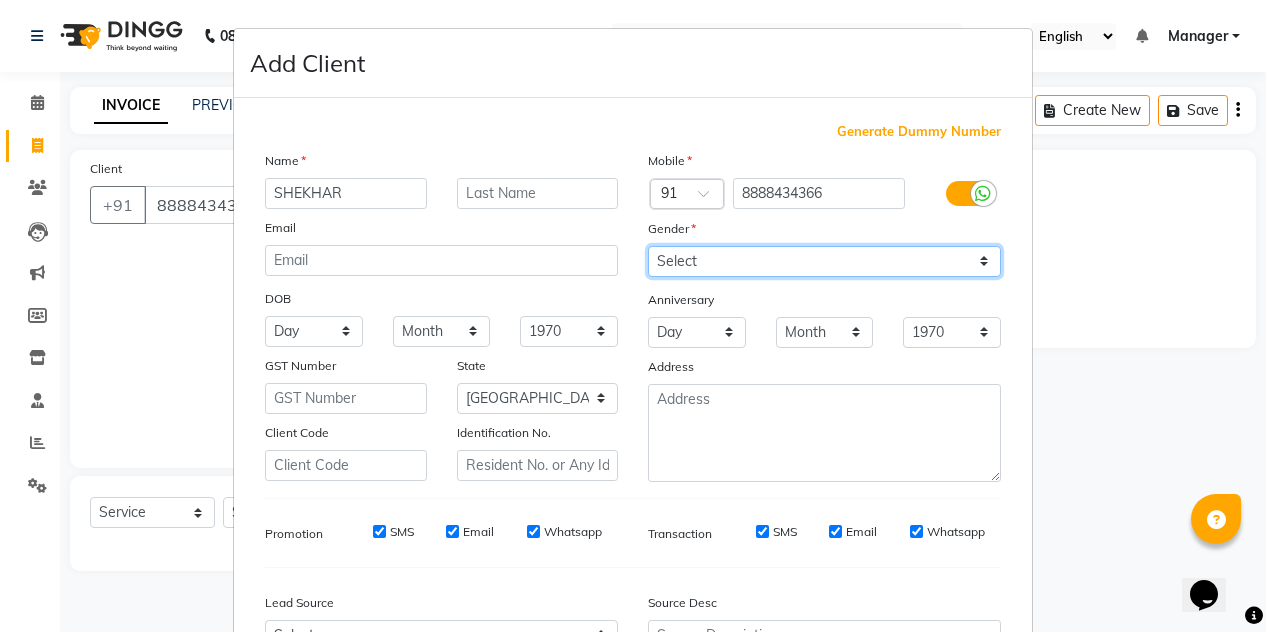 click on "Select [DEMOGRAPHIC_DATA] [DEMOGRAPHIC_DATA] Other Prefer Not To Say" at bounding box center (824, 261) 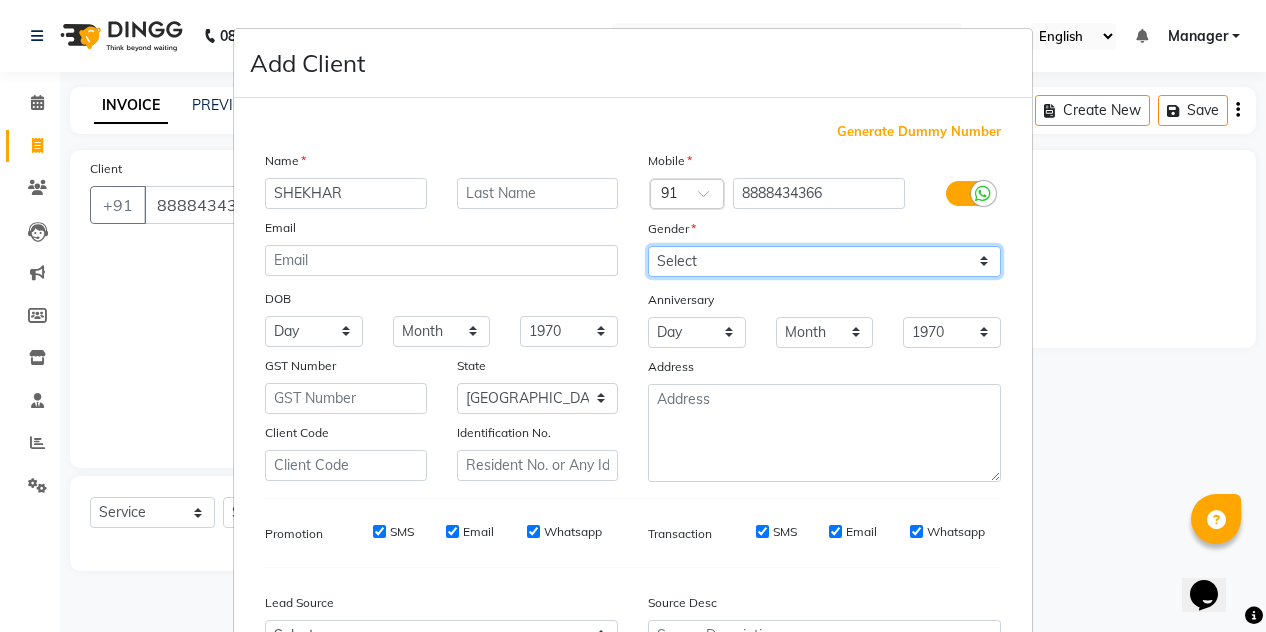 click on "Select [DEMOGRAPHIC_DATA] [DEMOGRAPHIC_DATA] Other Prefer Not To Say" at bounding box center (824, 261) 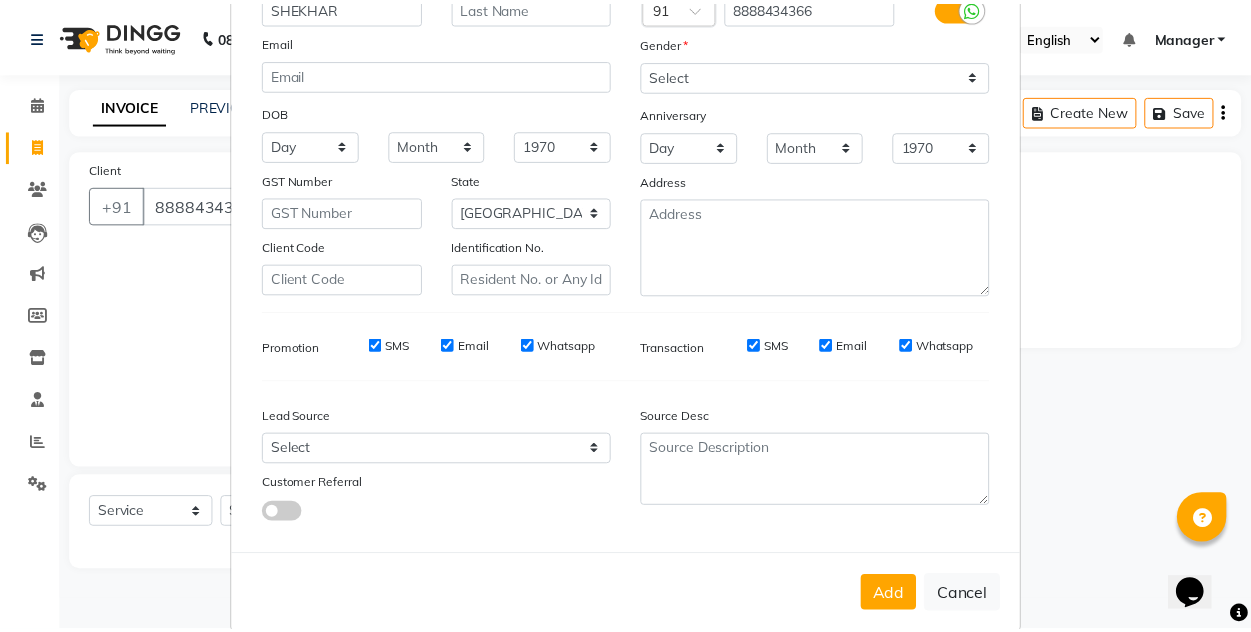 scroll, scrollTop: 213, scrollLeft: 0, axis: vertical 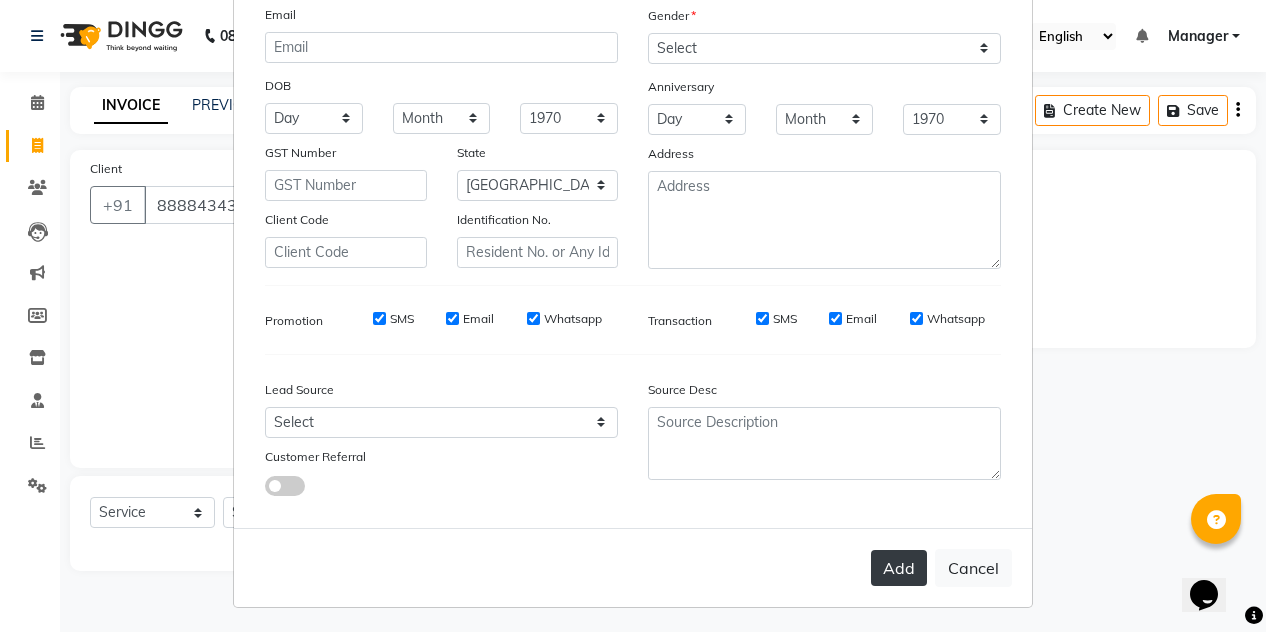 click on "Add" at bounding box center (899, 568) 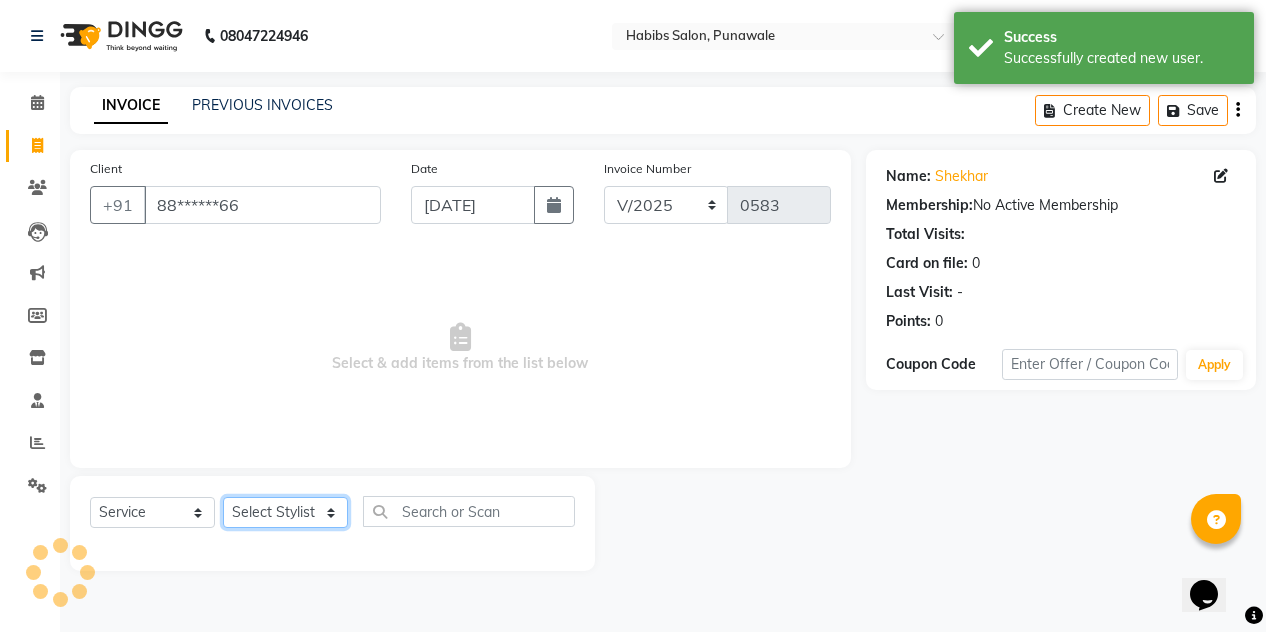 click on "Select Stylist [PERSON_NAME] [PERSON_NAME] Manager [PERSON_NAME] [PERSON_NAME] SHRUTI" 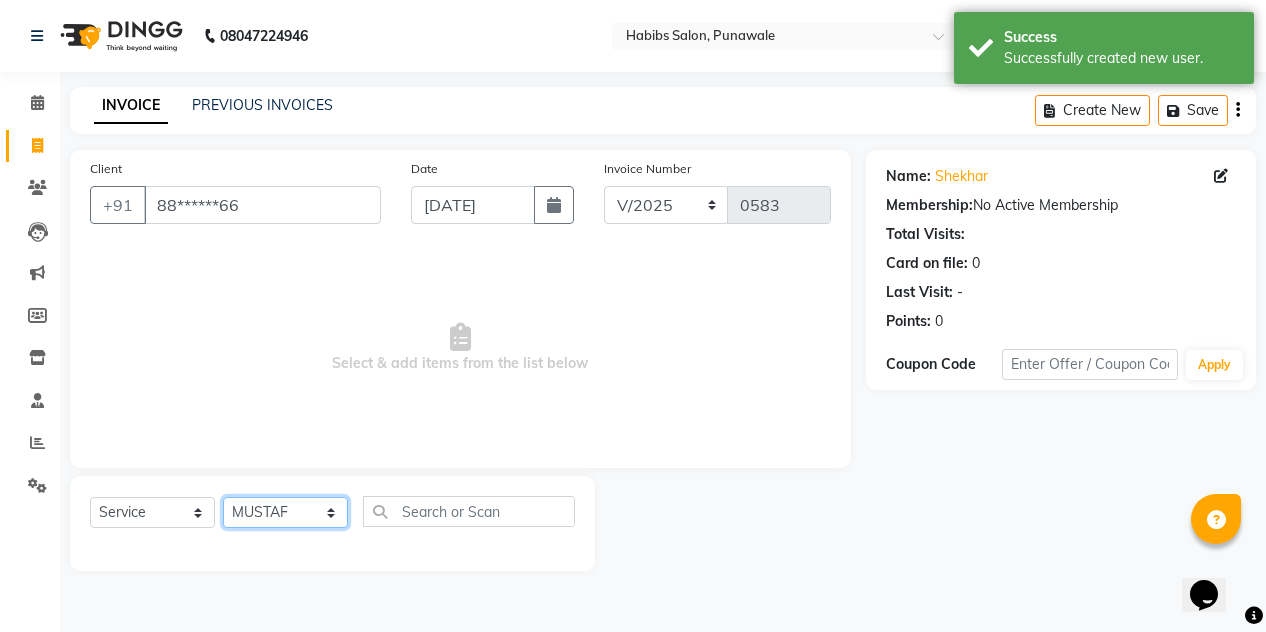 click on "Select Stylist [PERSON_NAME] [PERSON_NAME] Manager [PERSON_NAME] [PERSON_NAME] SHRUTI" 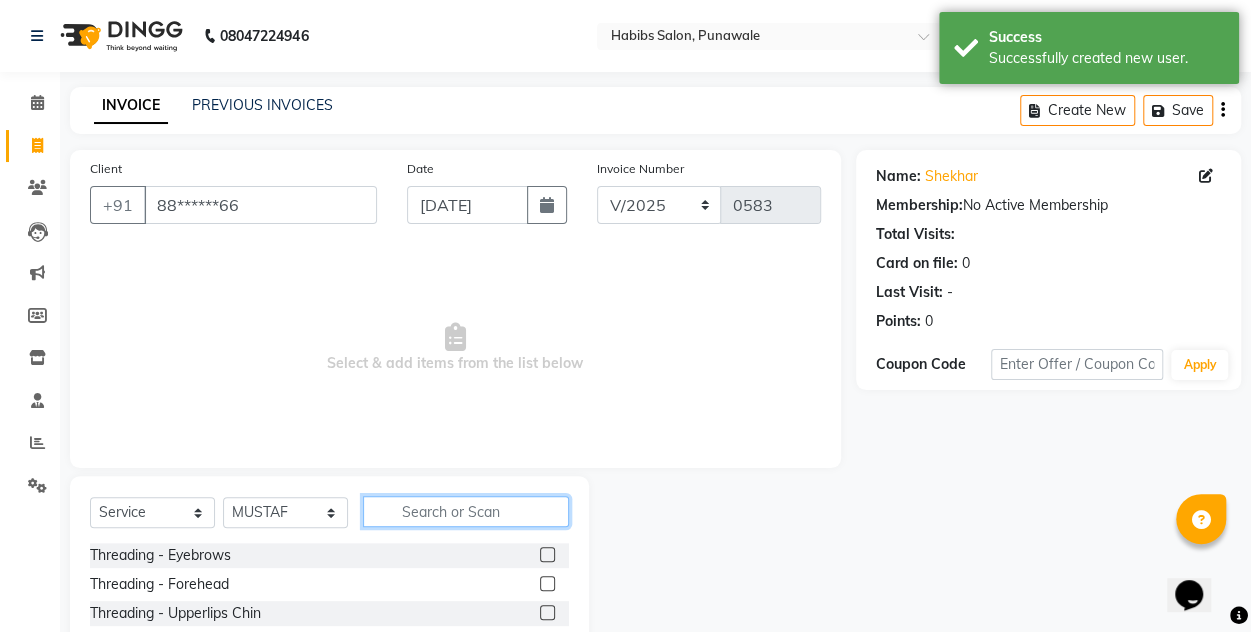 click 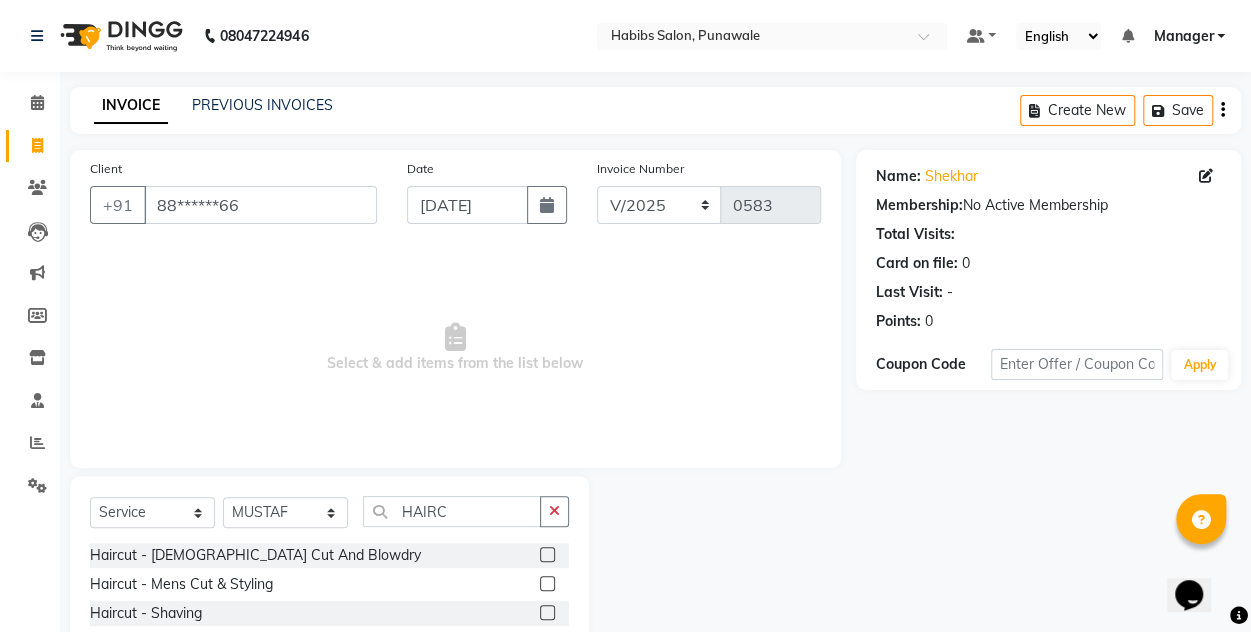 click 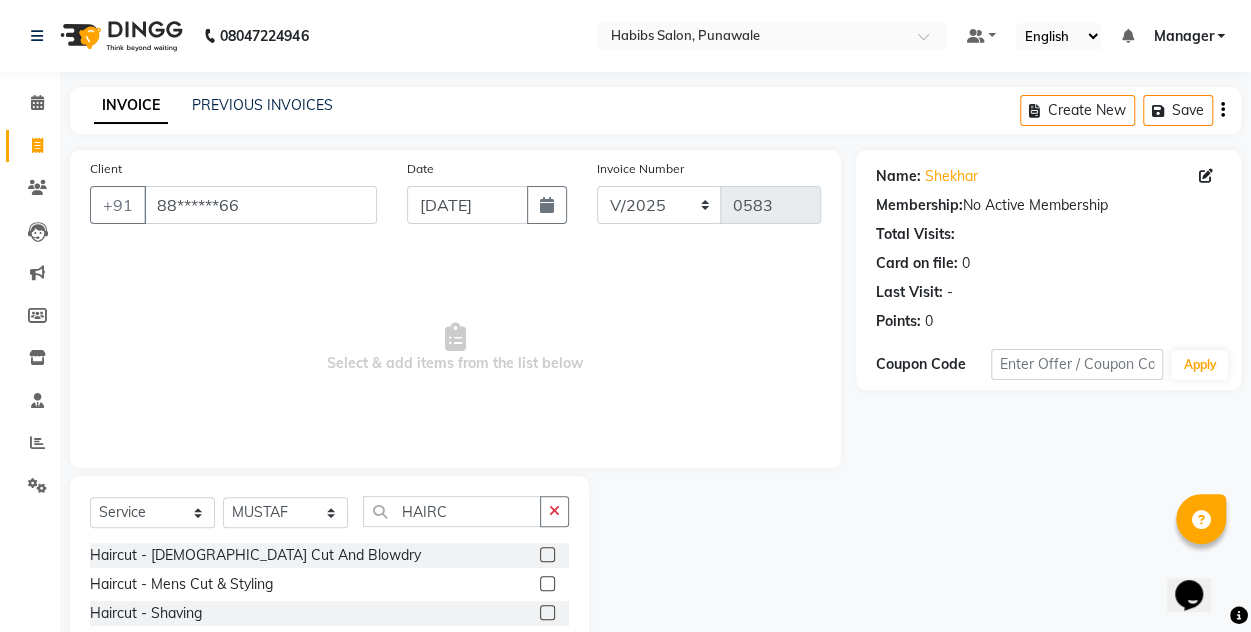 click 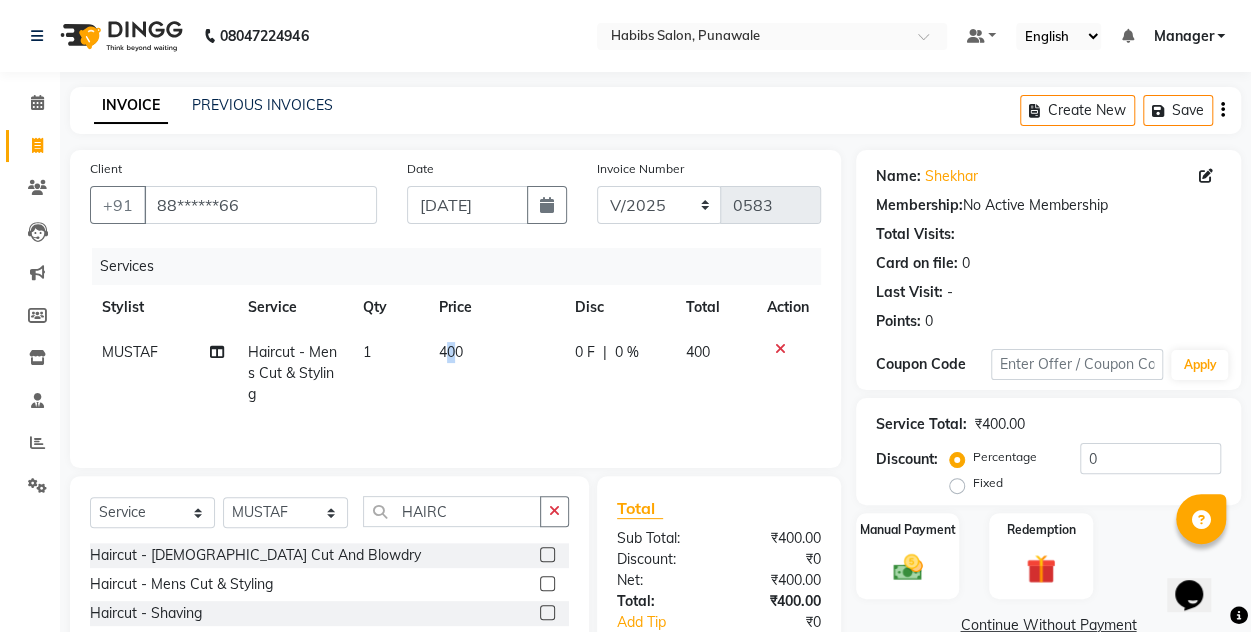 click on "400" 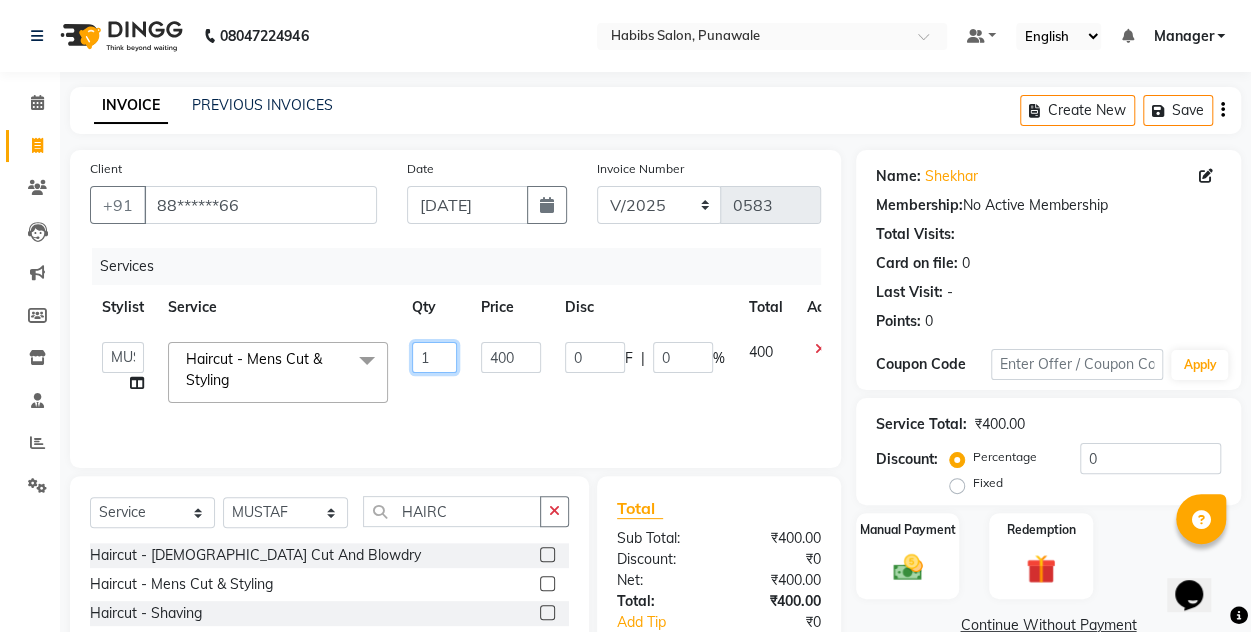 click on "1" 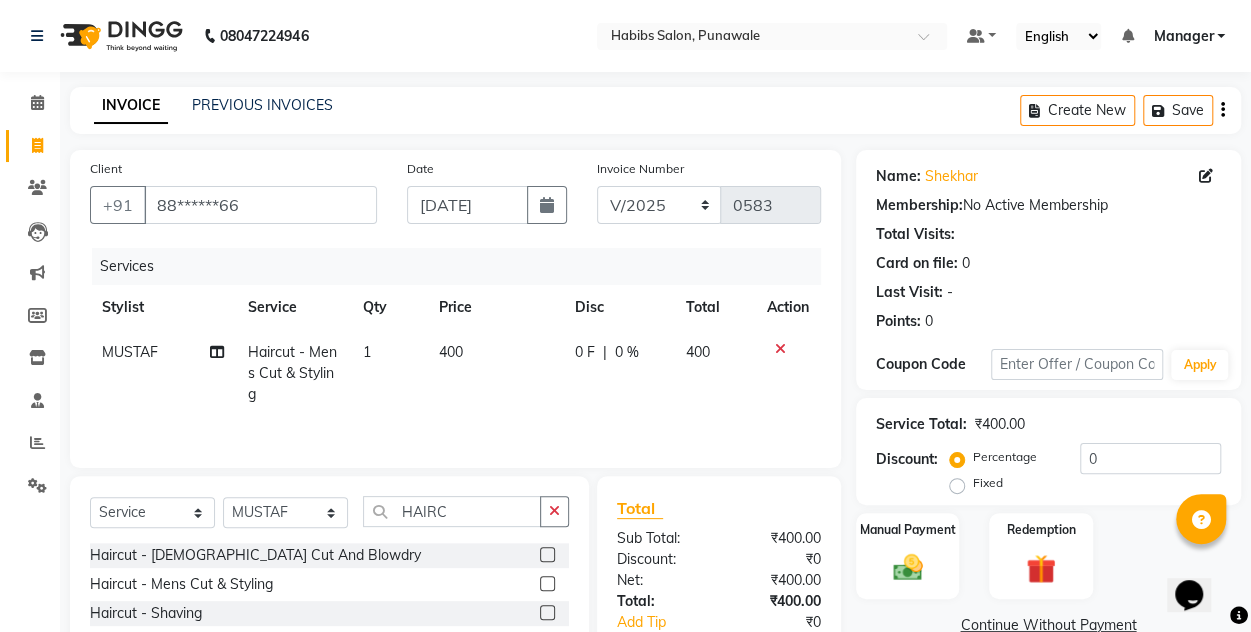 click on "400" 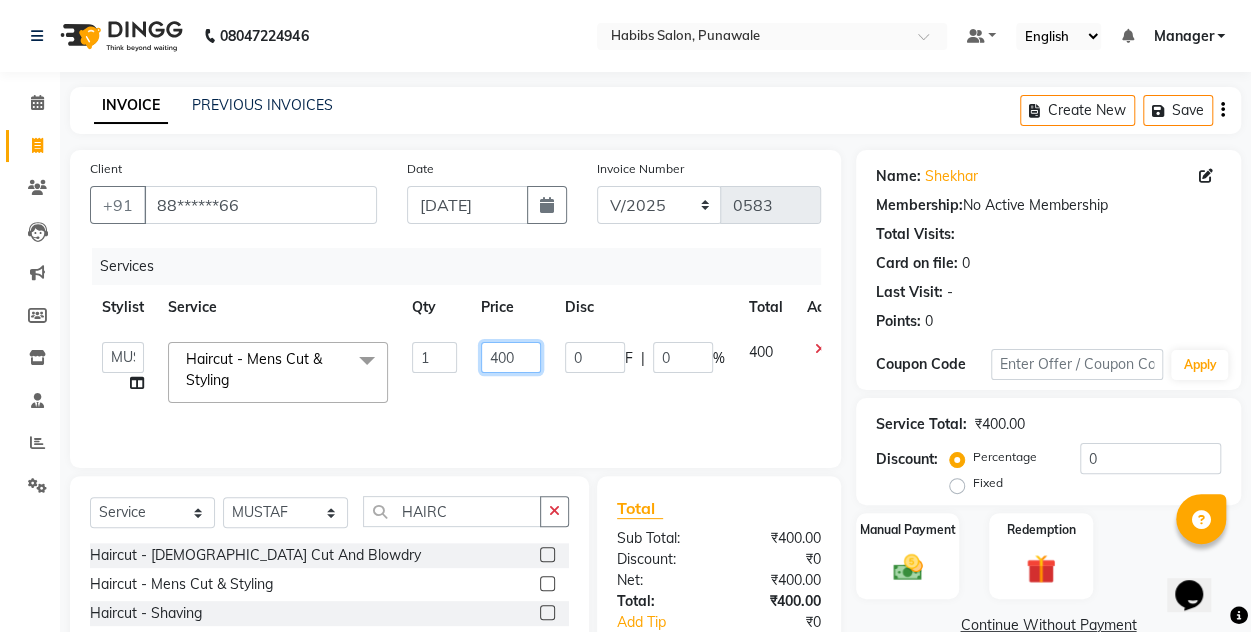 click on "400" 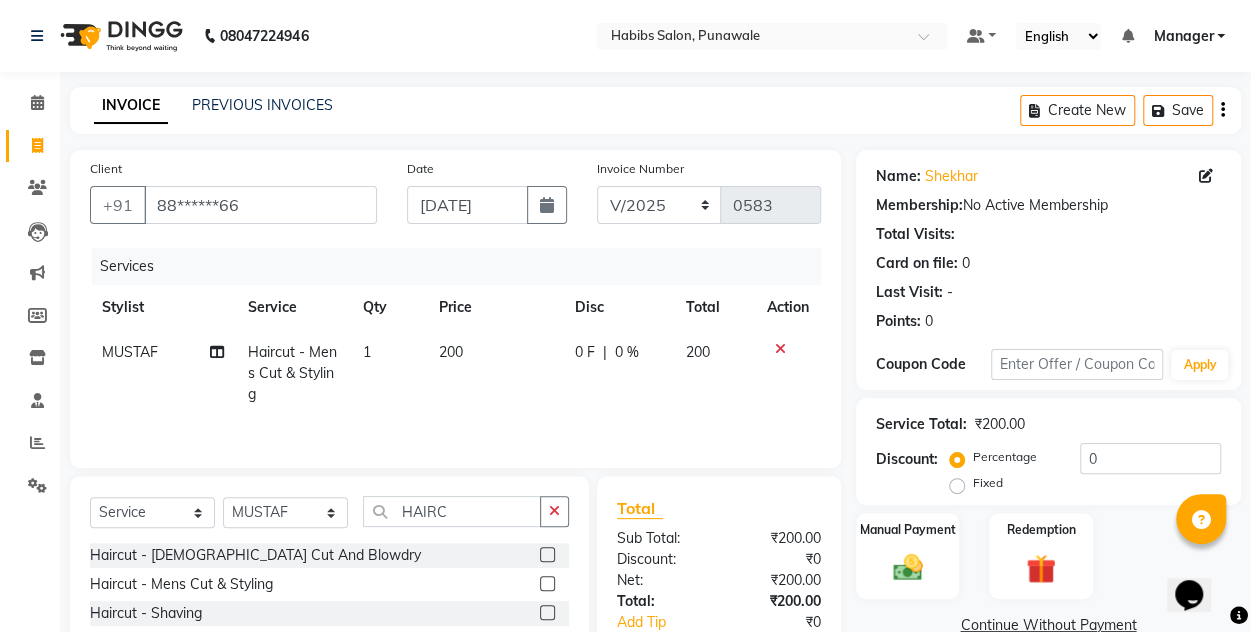 click on "200" 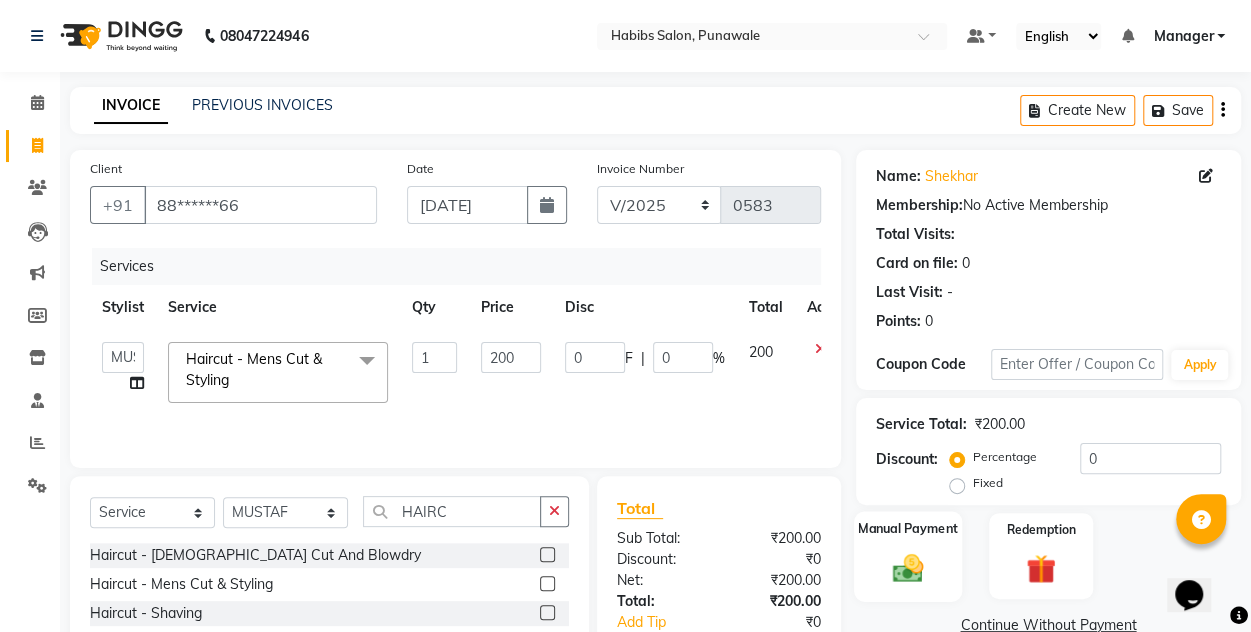 click 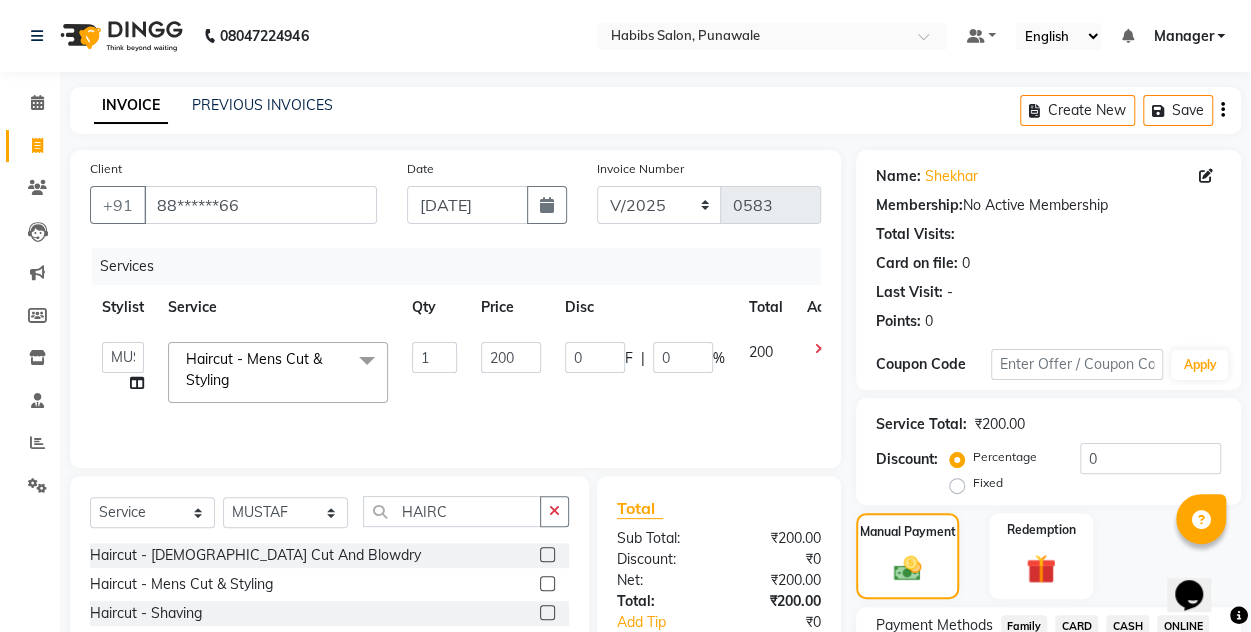 scroll, scrollTop: 168, scrollLeft: 0, axis: vertical 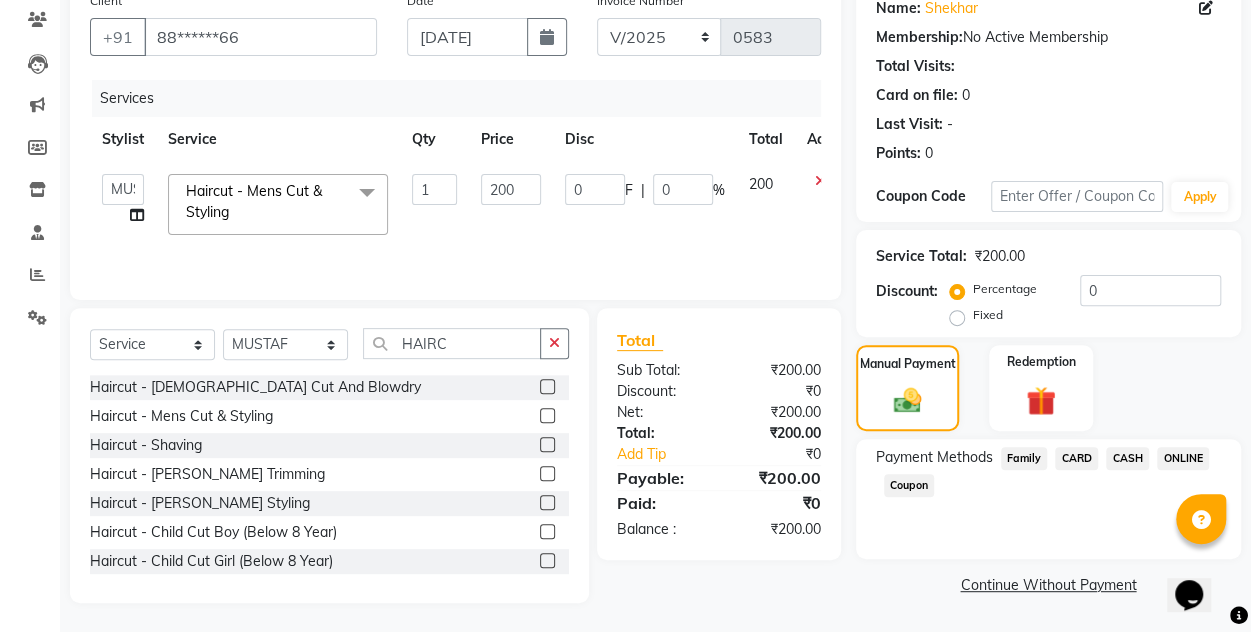 click on "ONLINE" 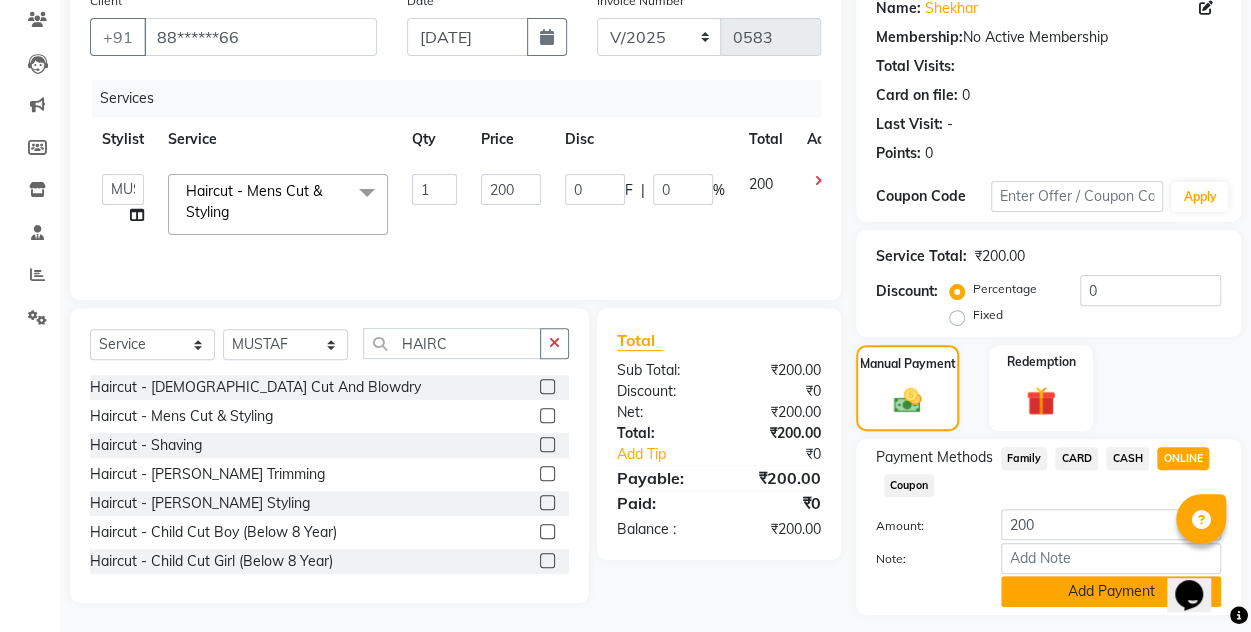 click on "Add Payment" 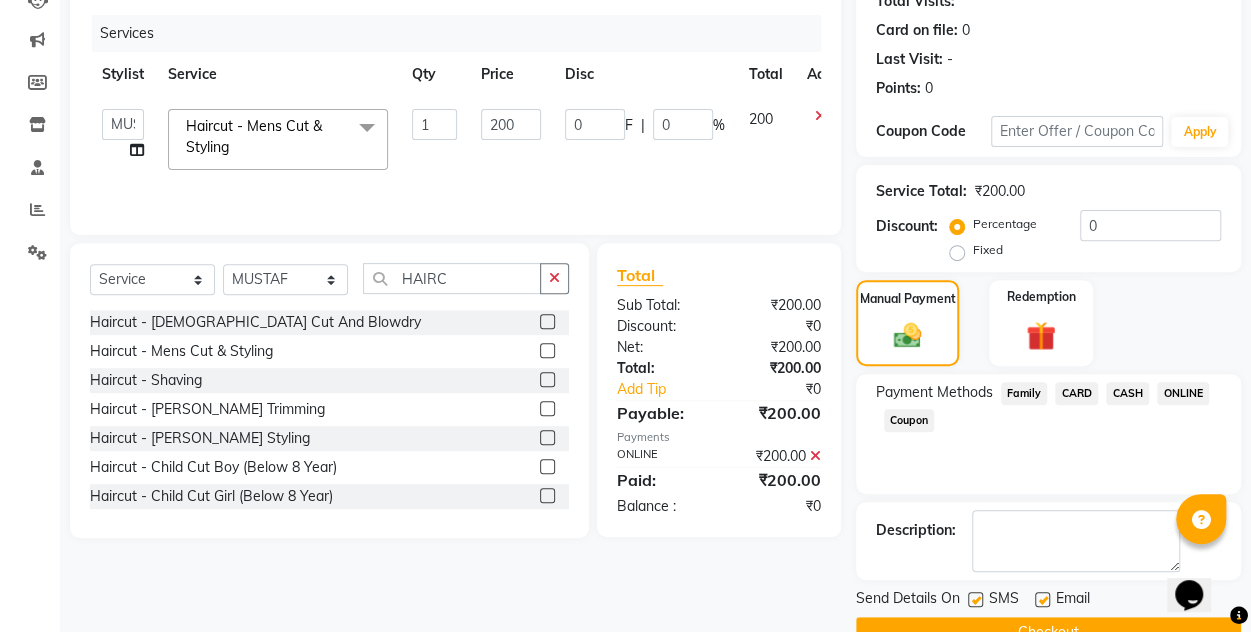 scroll, scrollTop: 277, scrollLeft: 0, axis: vertical 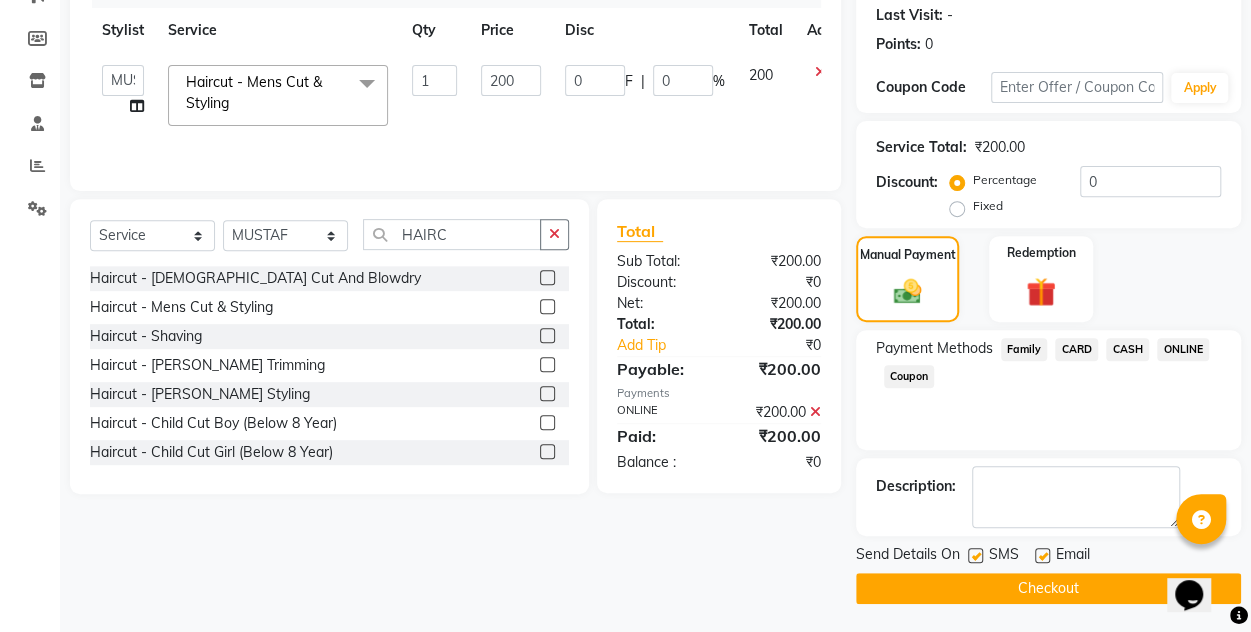 click on "Checkout" 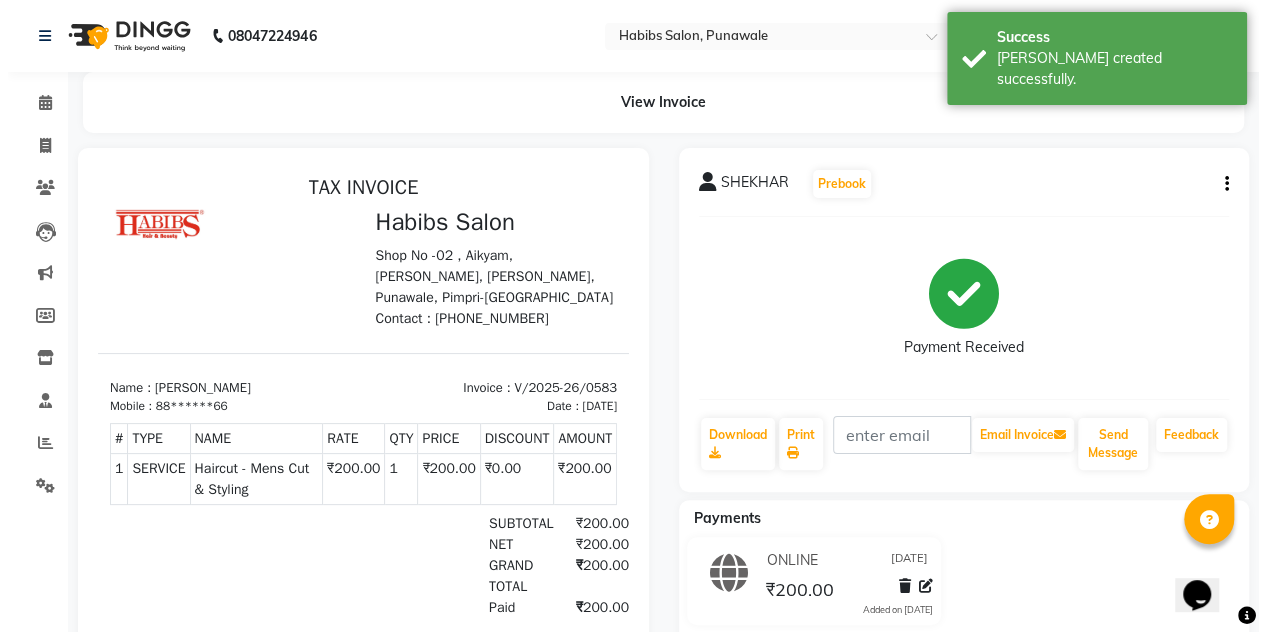 scroll, scrollTop: 0, scrollLeft: 0, axis: both 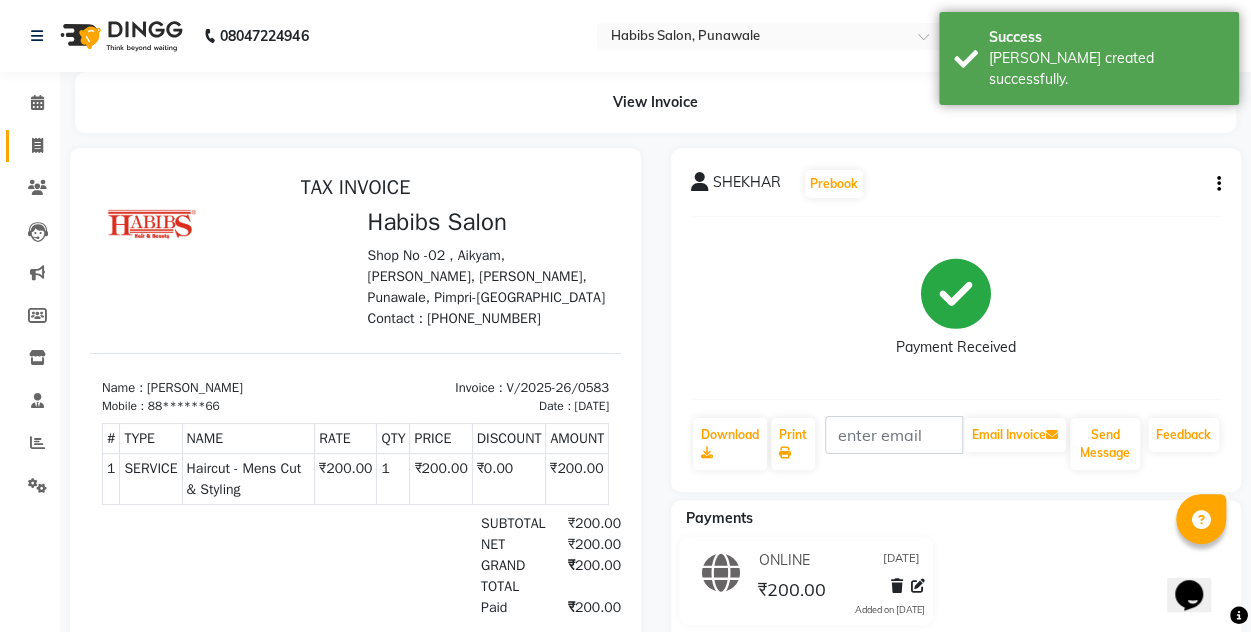 click on "Invoice" 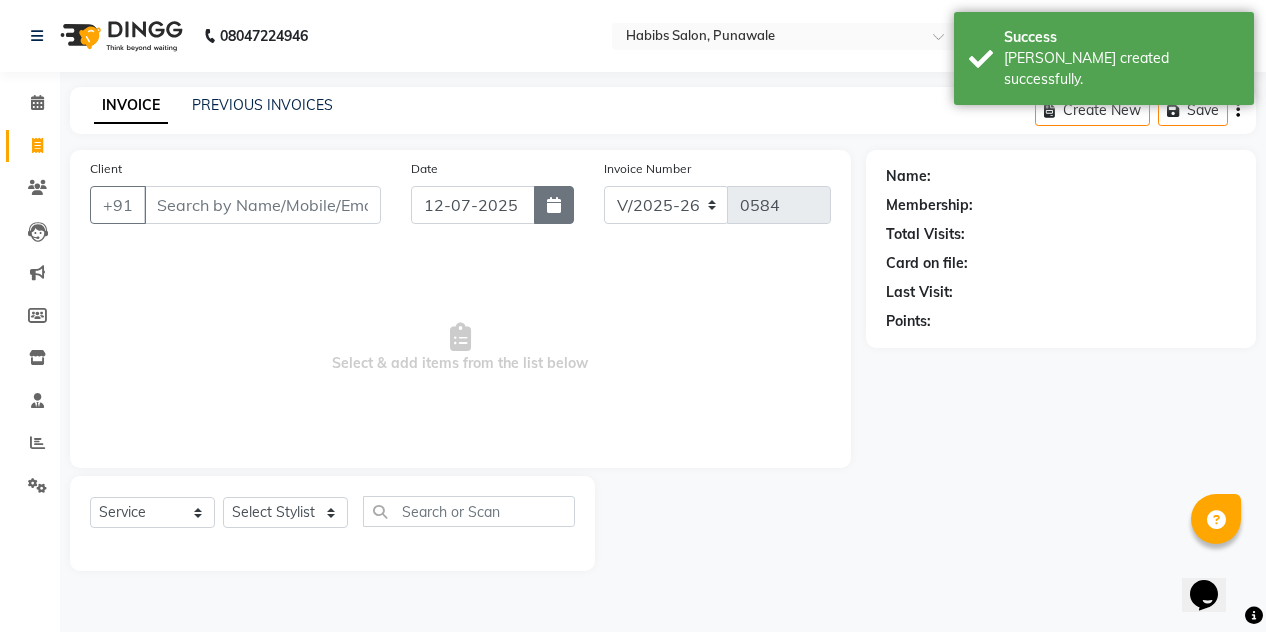 click 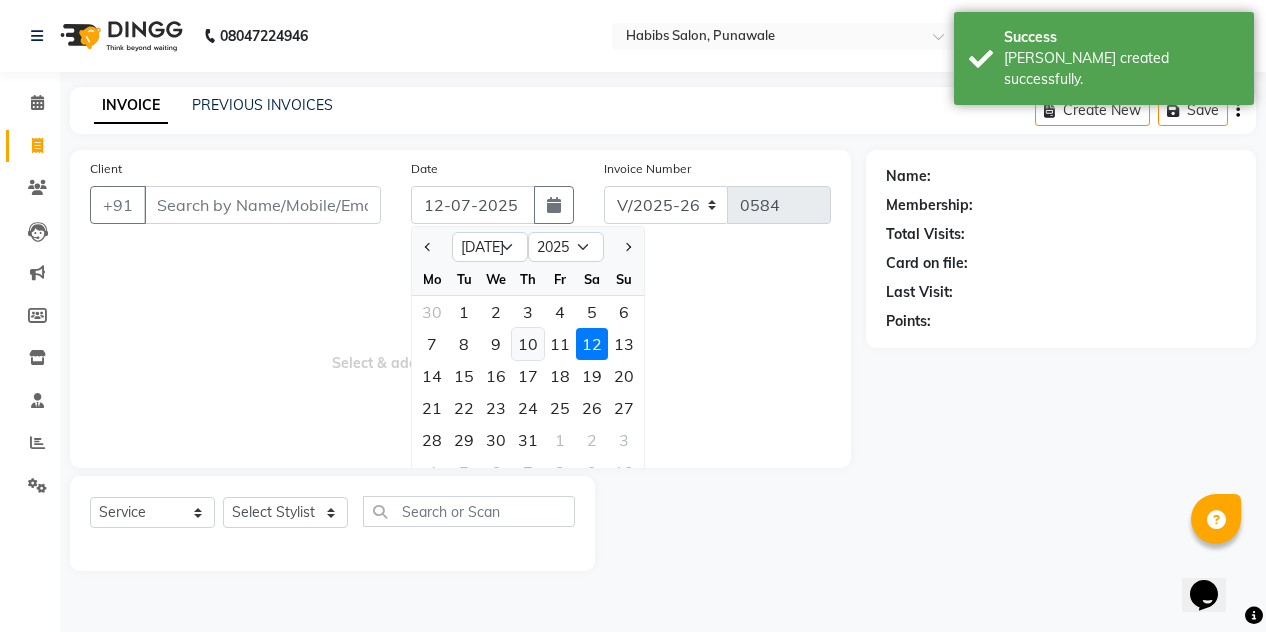click on "10" 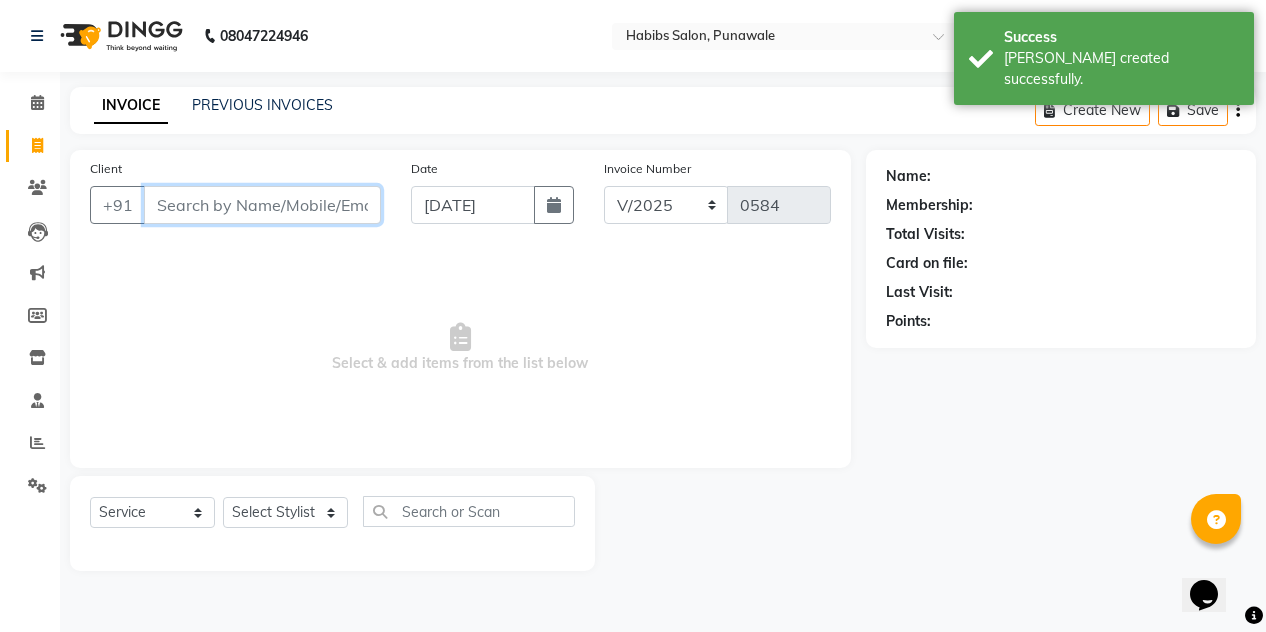 click on "Client" at bounding box center (262, 205) 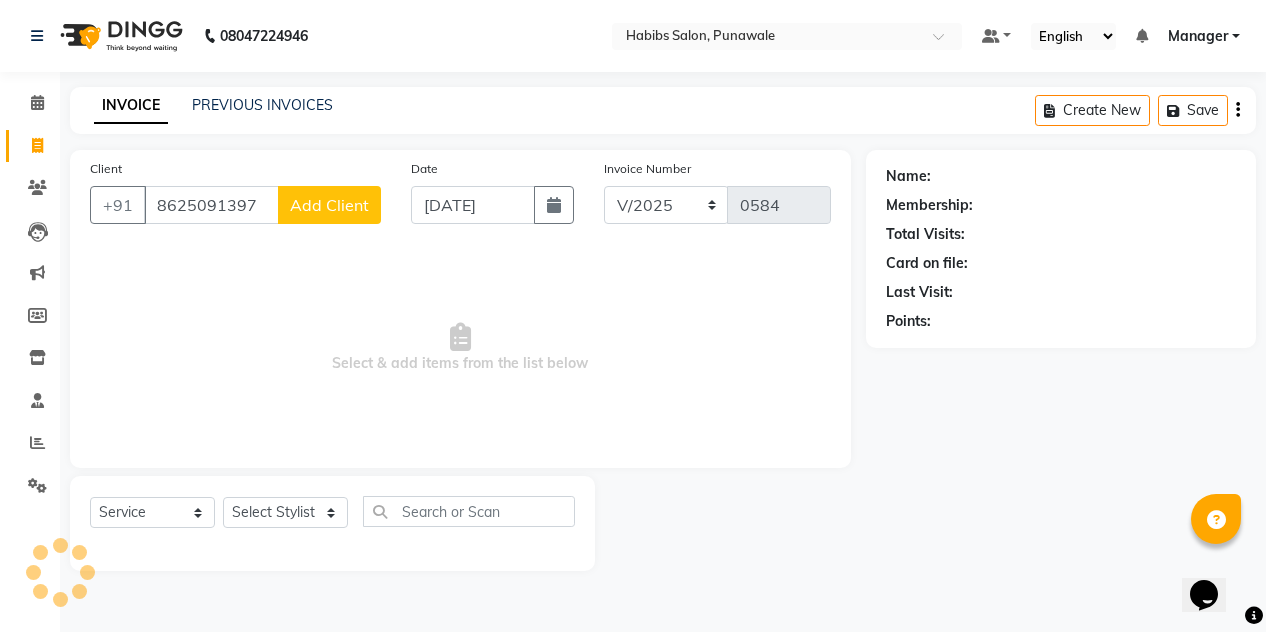 click on "Add Client" 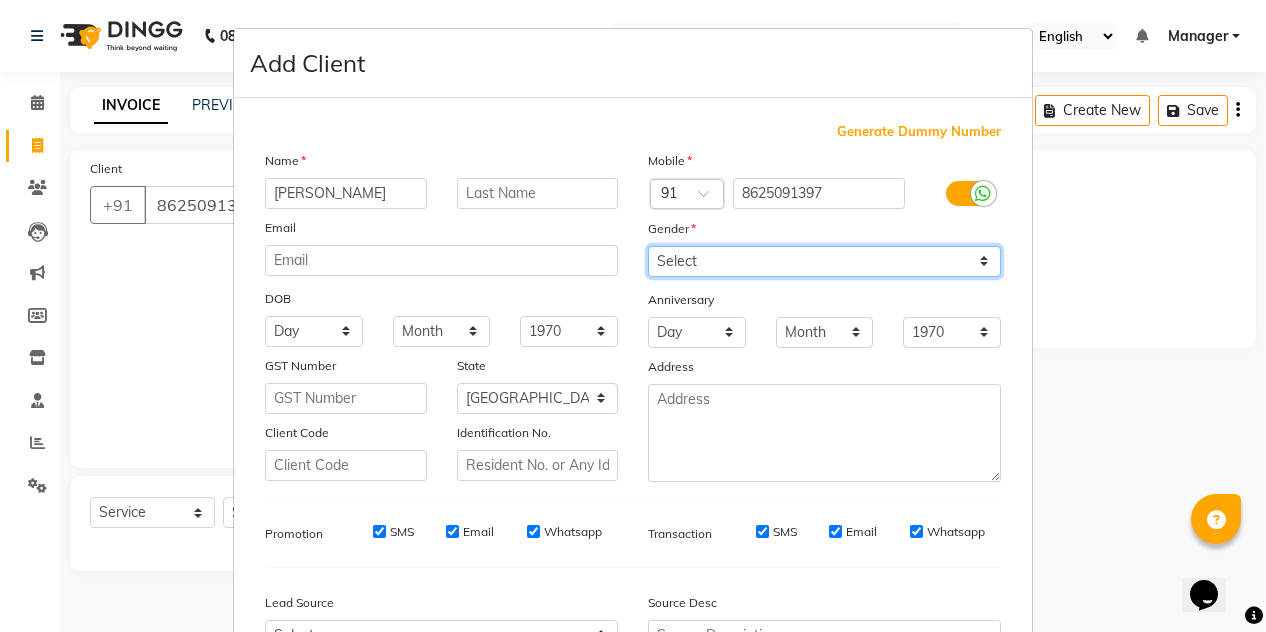 click on "Select [DEMOGRAPHIC_DATA] [DEMOGRAPHIC_DATA] Other Prefer Not To Say" at bounding box center [824, 261] 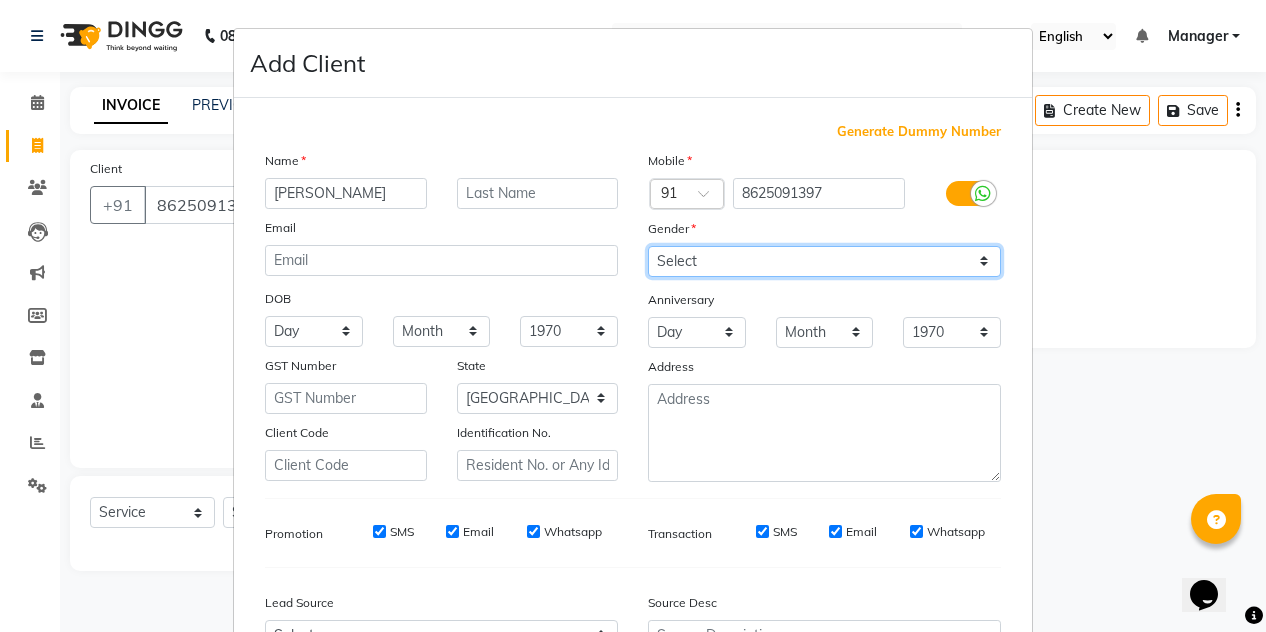 click on "Select [DEMOGRAPHIC_DATA] [DEMOGRAPHIC_DATA] Other Prefer Not To Say" at bounding box center (824, 261) 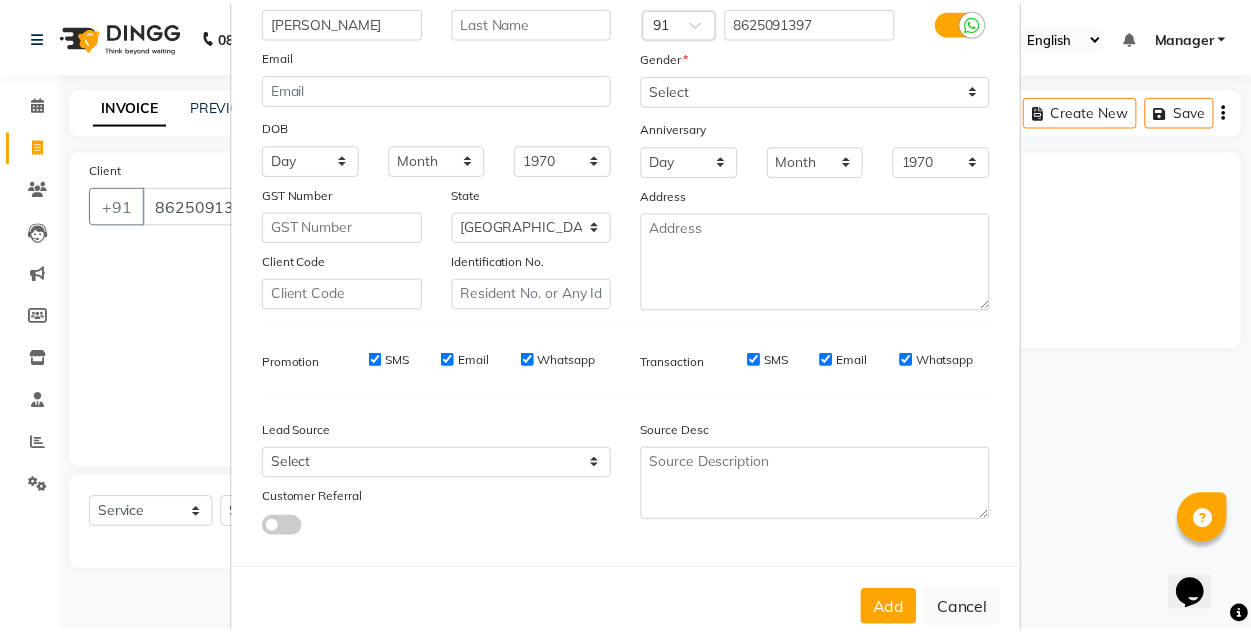 scroll, scrollTop: 213, scrollLeft: 0, axis: vertical 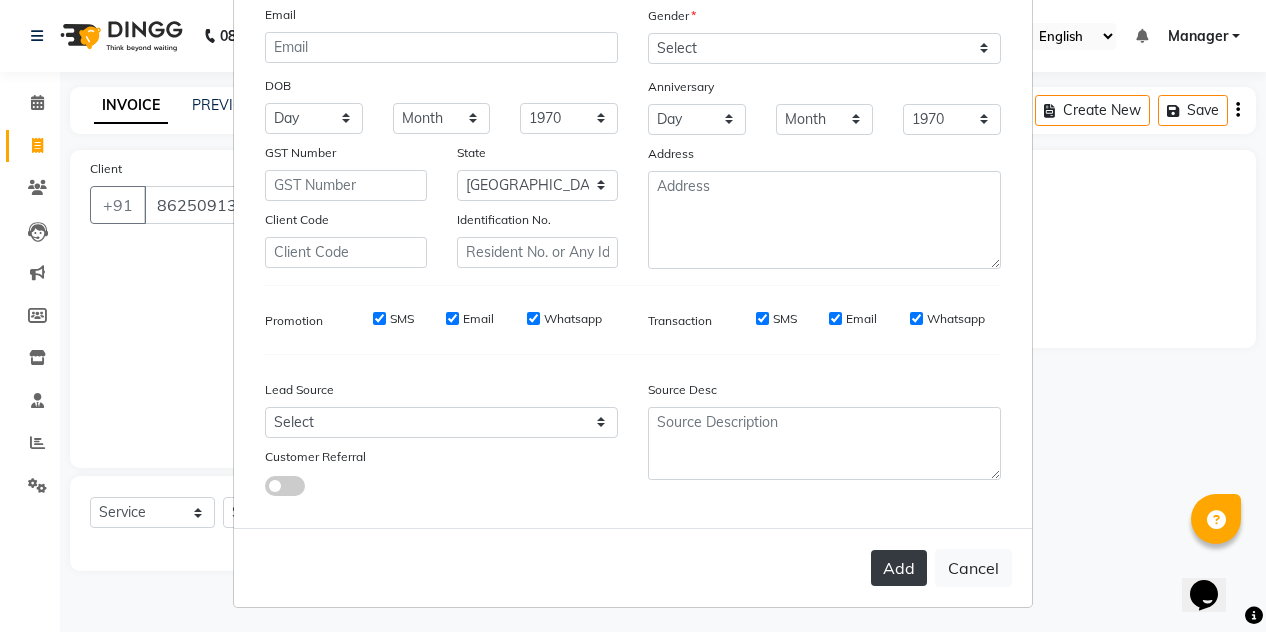 click on "Add" at bounding box center (899, 568) 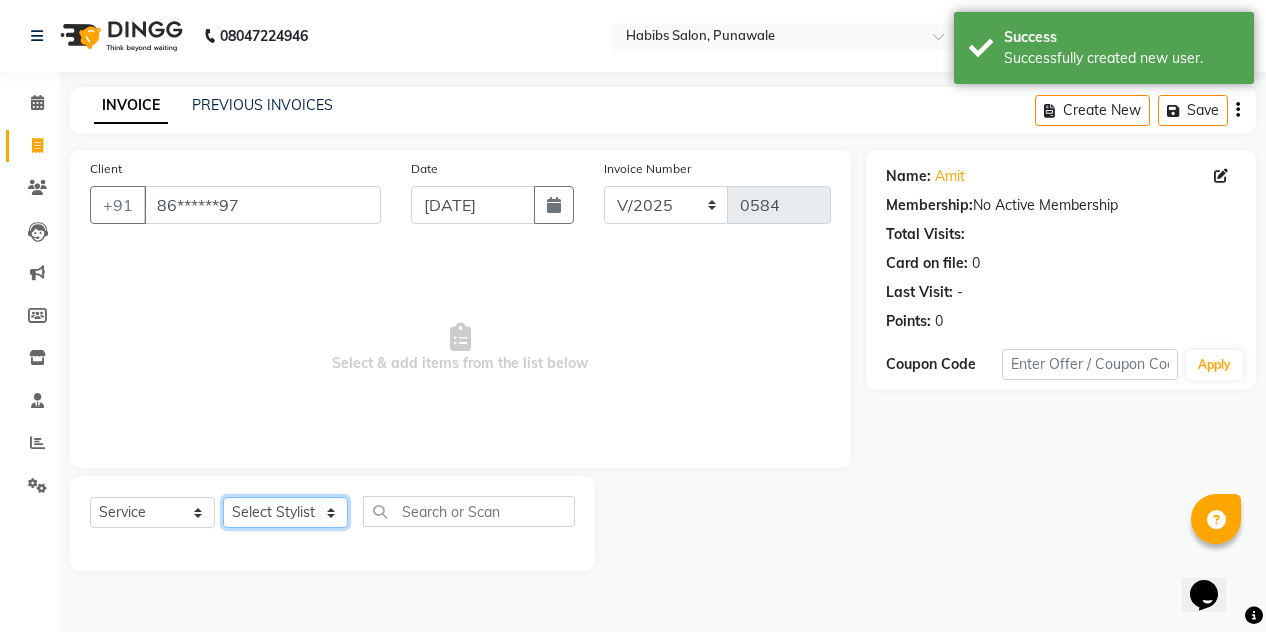 click on "Select Stylist [PERSON_NAME] [PERSON_NAME] Manager [PERSON_NAME] [PERSON_NAME] SHRUTI" 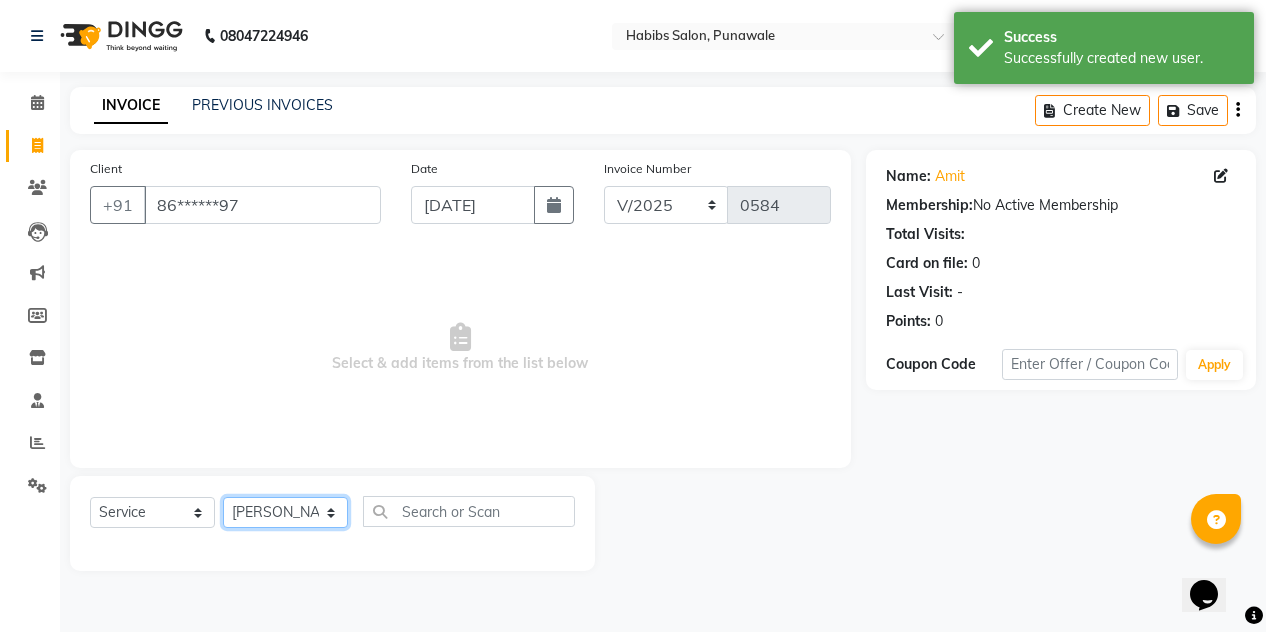 click on "Select Stylist [PERSON_NAME] [PERSON_NAME] Manager [PERSON_NAME] [PERSON_NAME] SHRUTI" 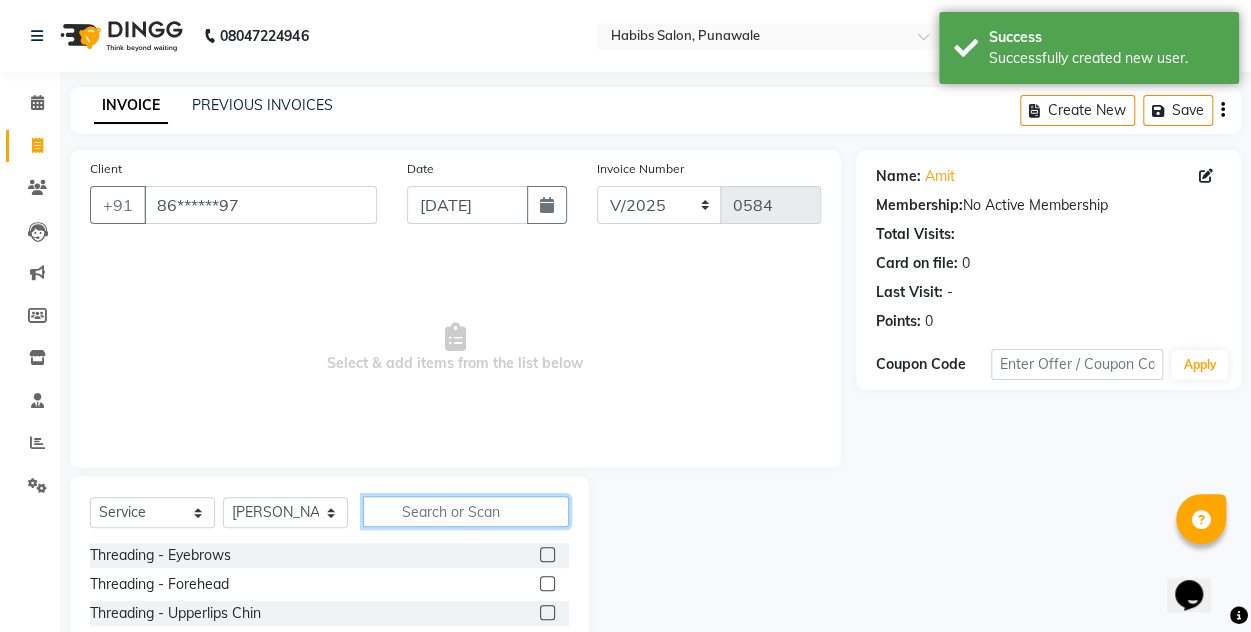 click 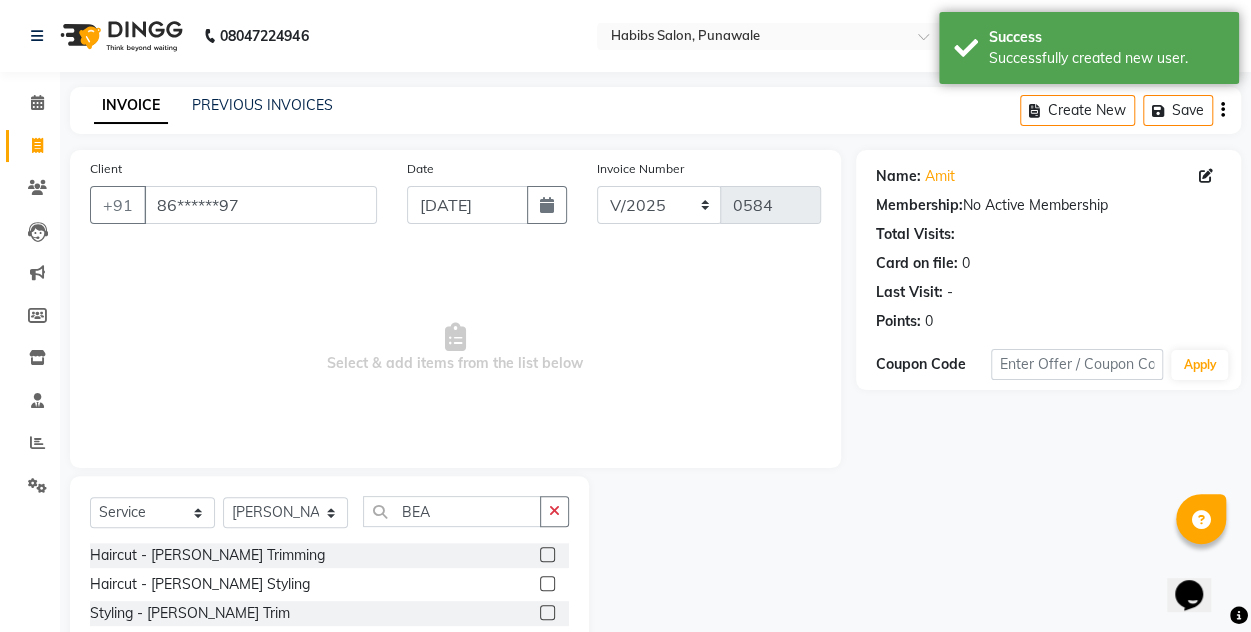 click 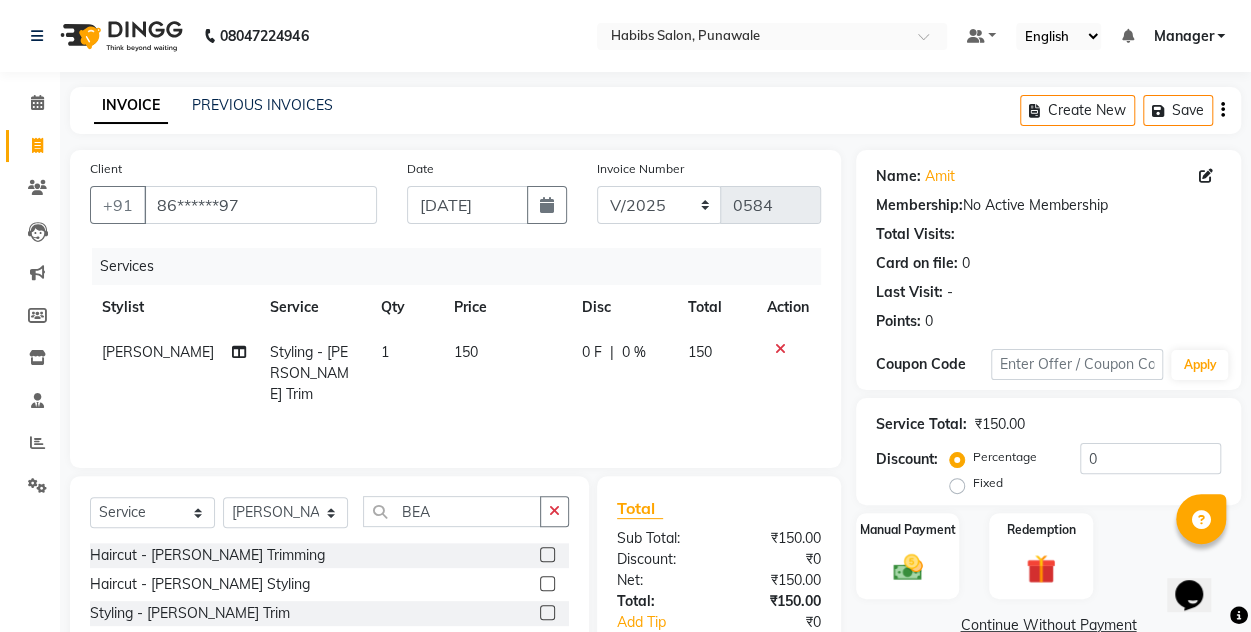 click 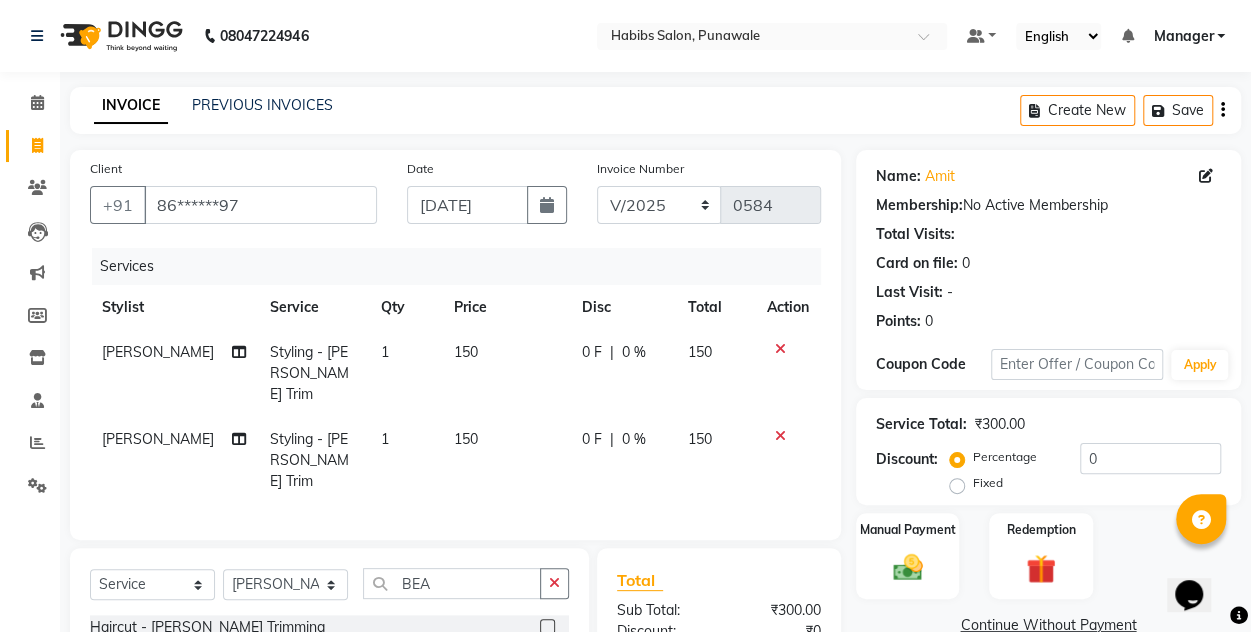 click on "150" 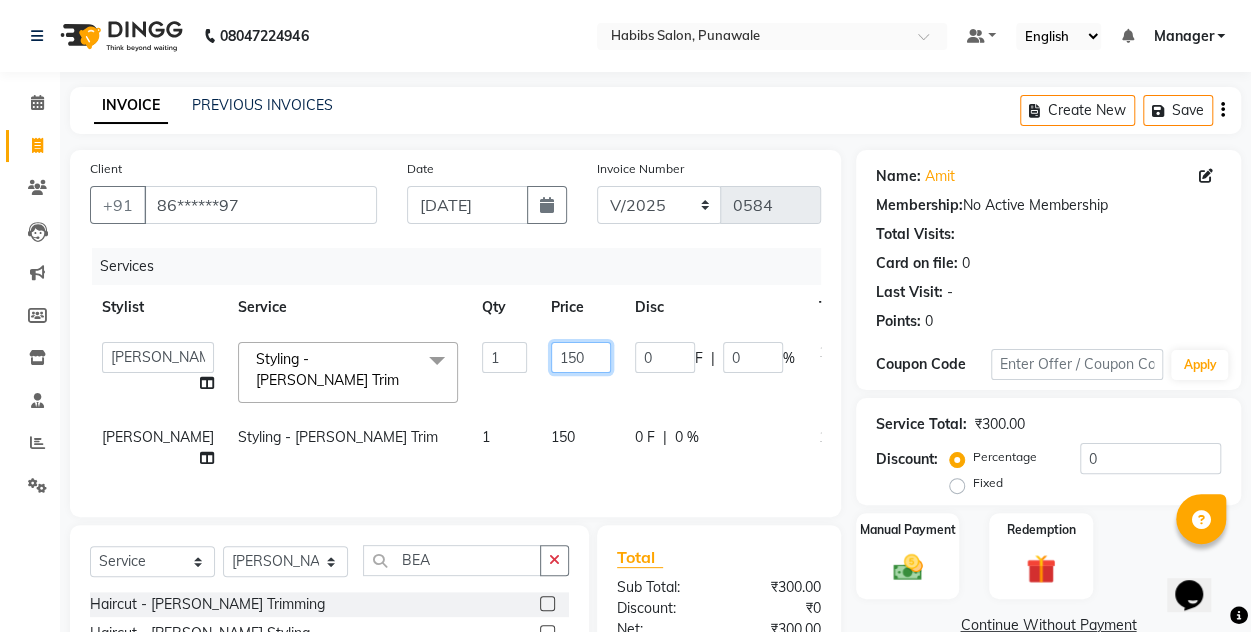 click on "150" 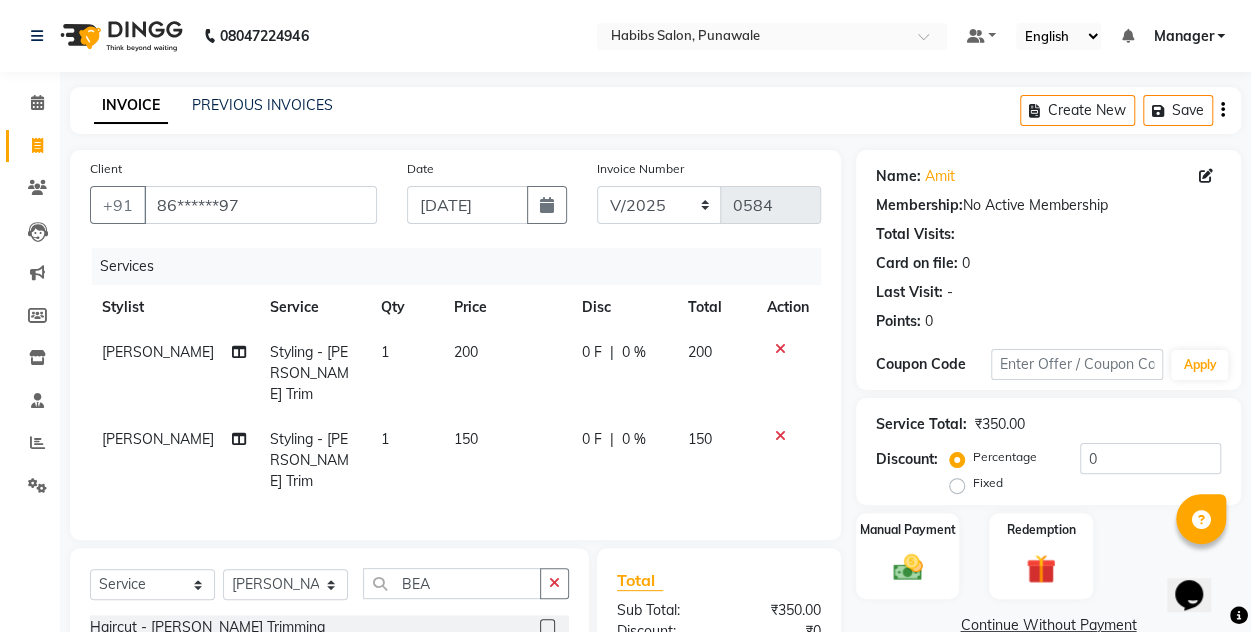 click on "150" 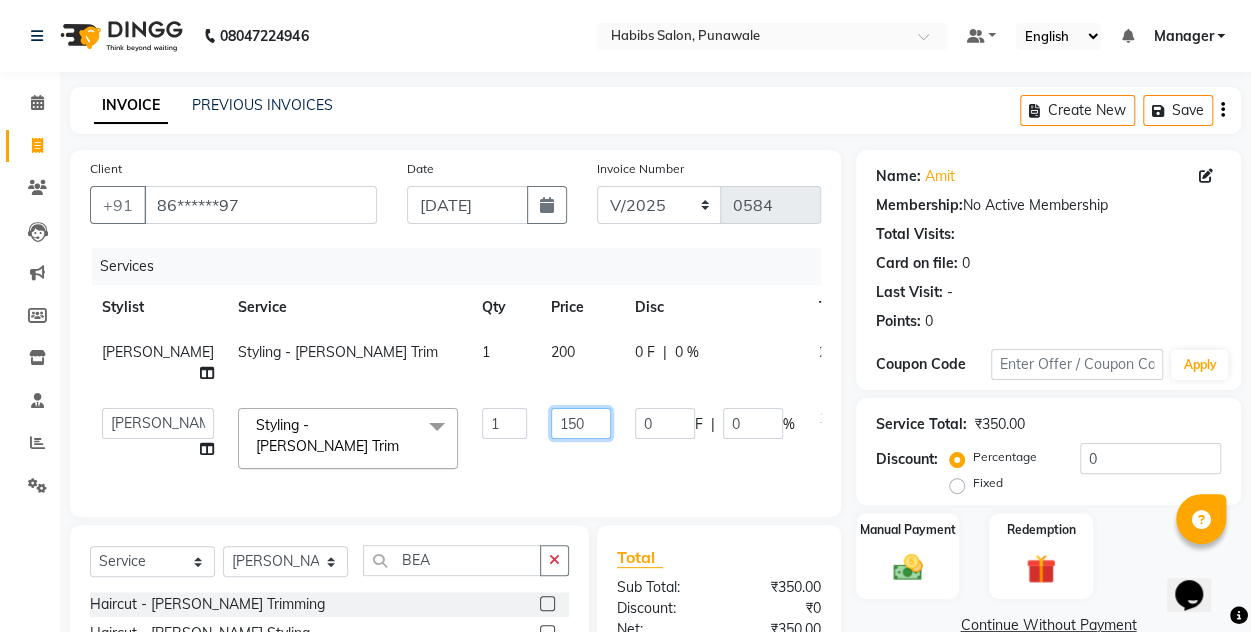 click on "150" 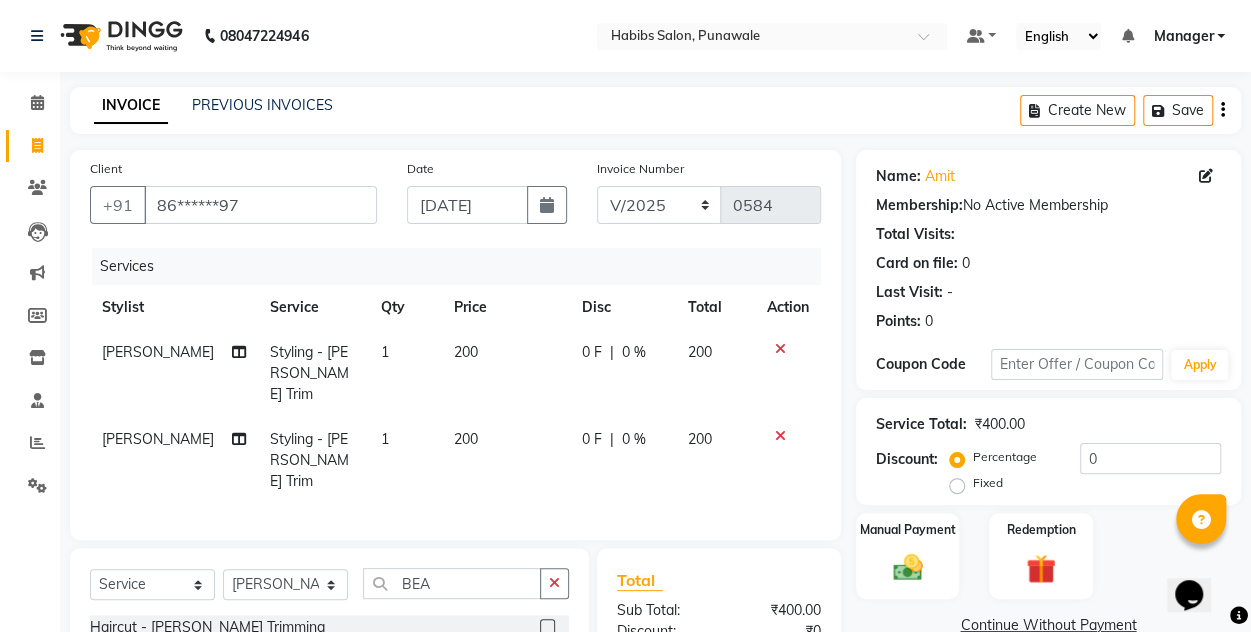click on "Services Stylist Service Qty Price Disc Total Action [PERSON_NAME] Styling  -  [PERSON_NAME] Trim 1 200 0 F | 0 % 200 [PERSON_NAME] Styling  -  [PERSON_NAME] Trim 1 200 0 F | 0 % 200" 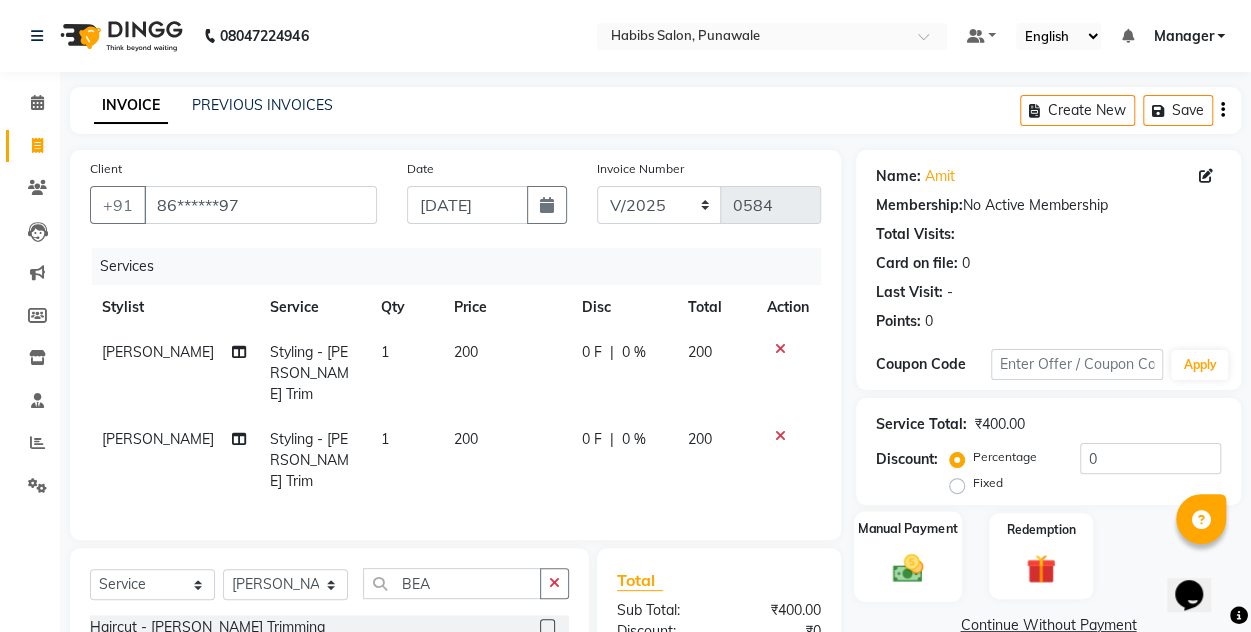 click on "Manual Payment" 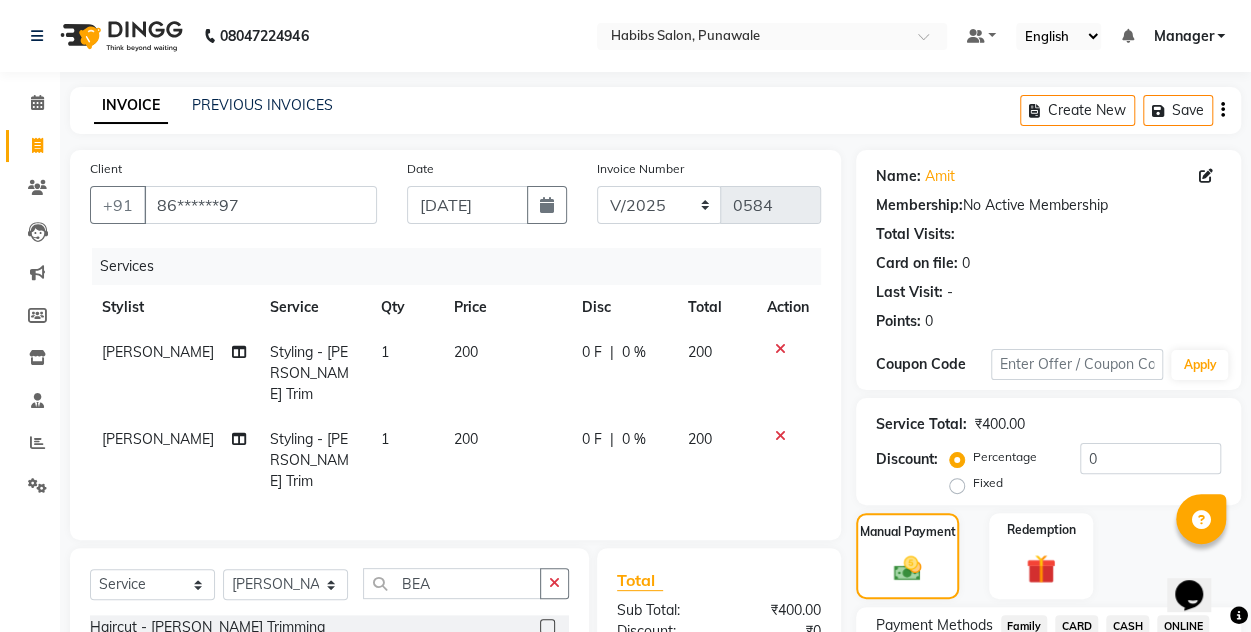 scroll, scrollTop: 170, scrollLeft: 0, axis: vertical 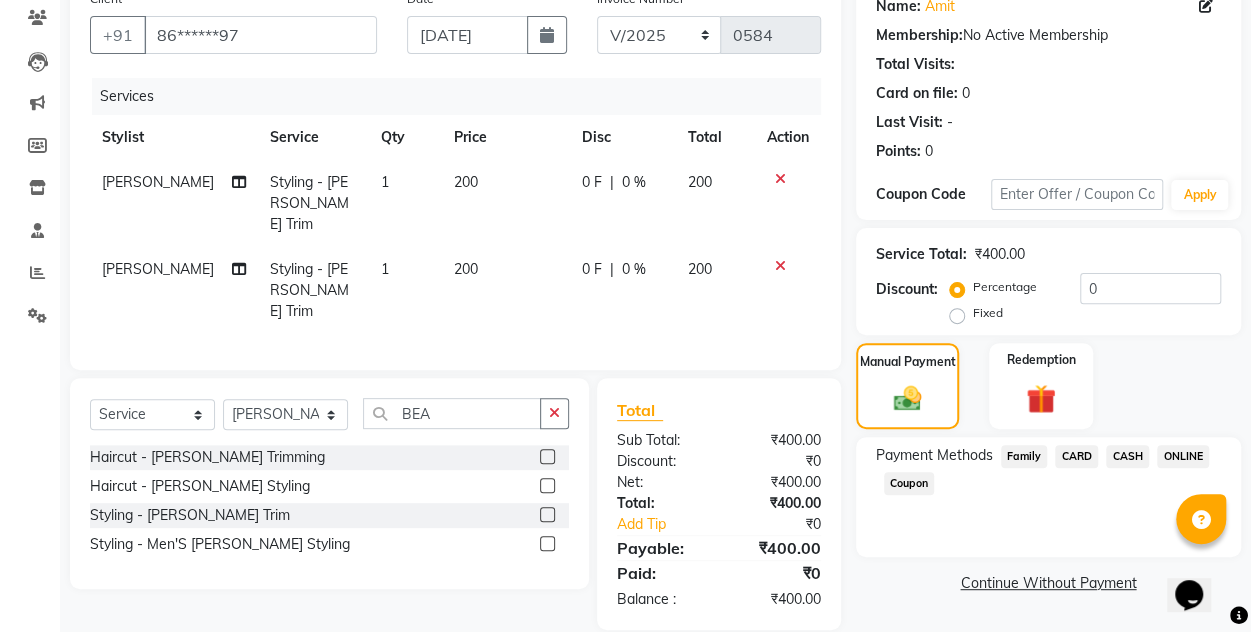 click on "ONLINE" 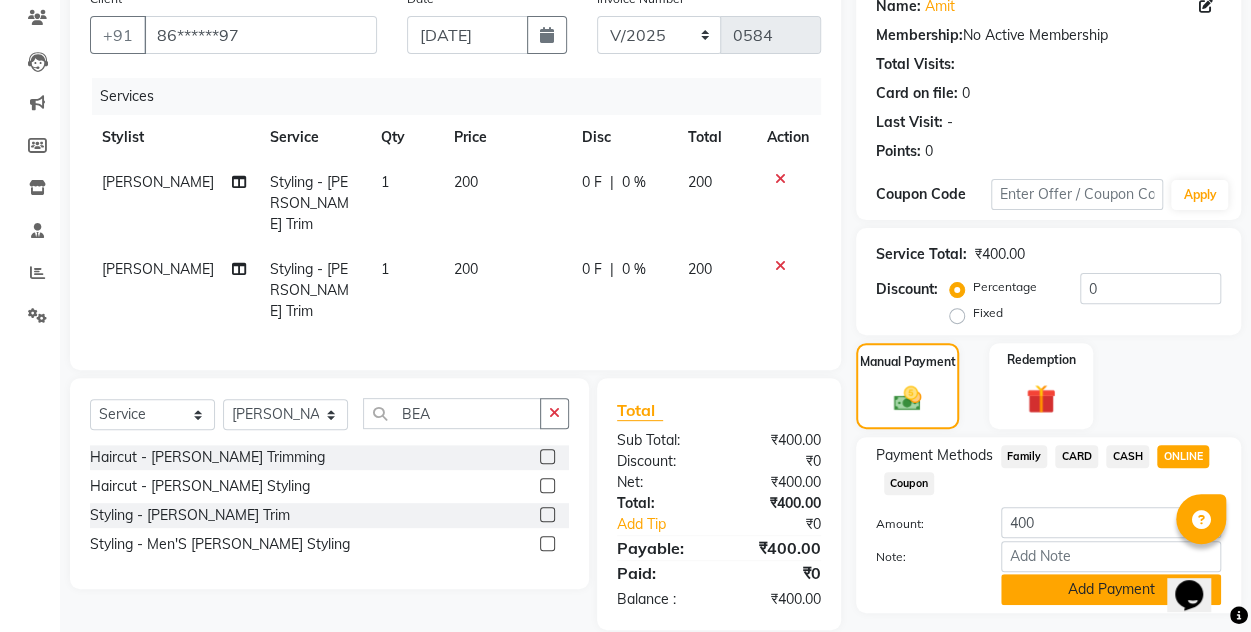 click on "Add Payment" 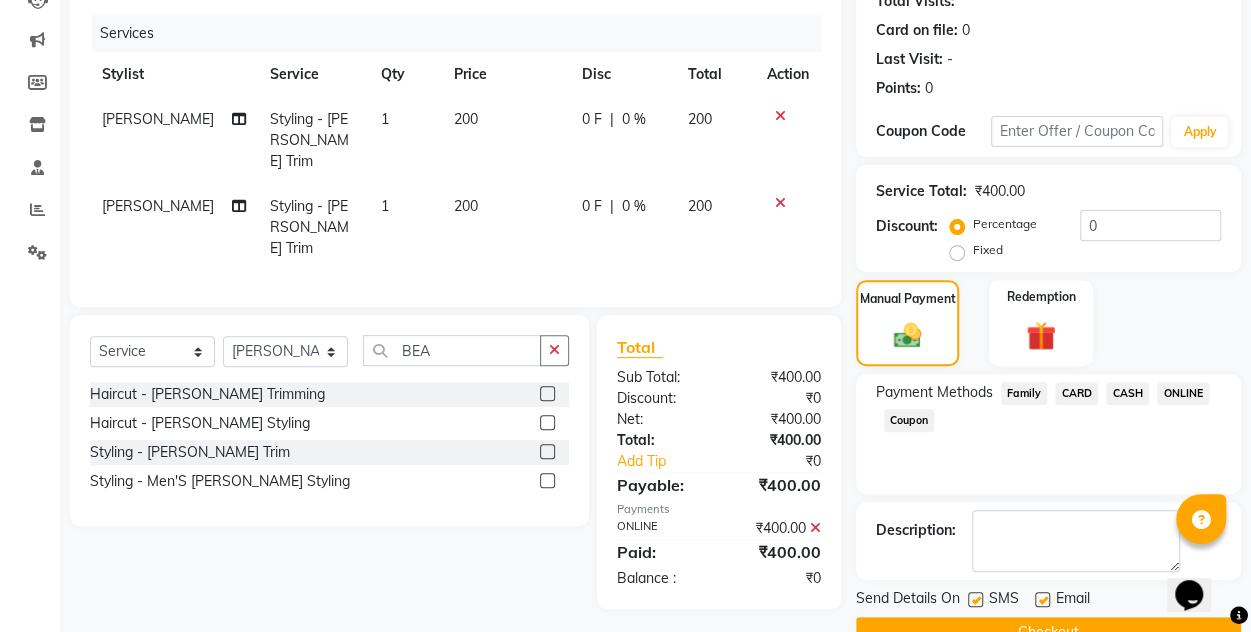 scroll, scrollTop: 277, scrollLeft: 0, axis: vertical 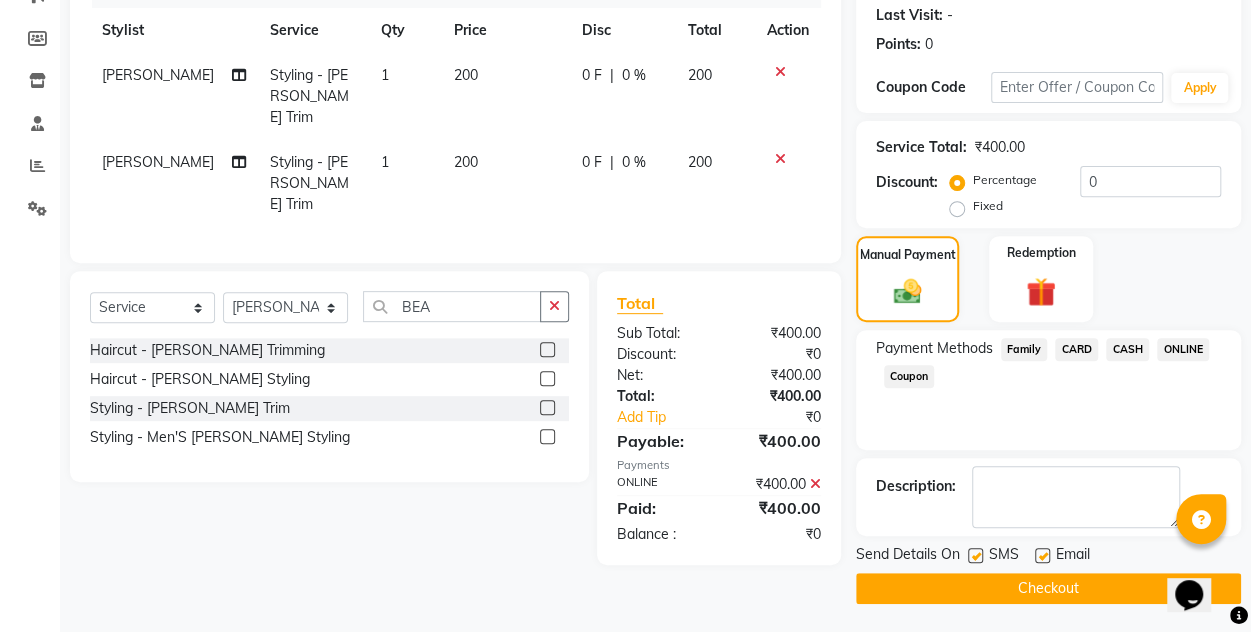 click on "Checkout" 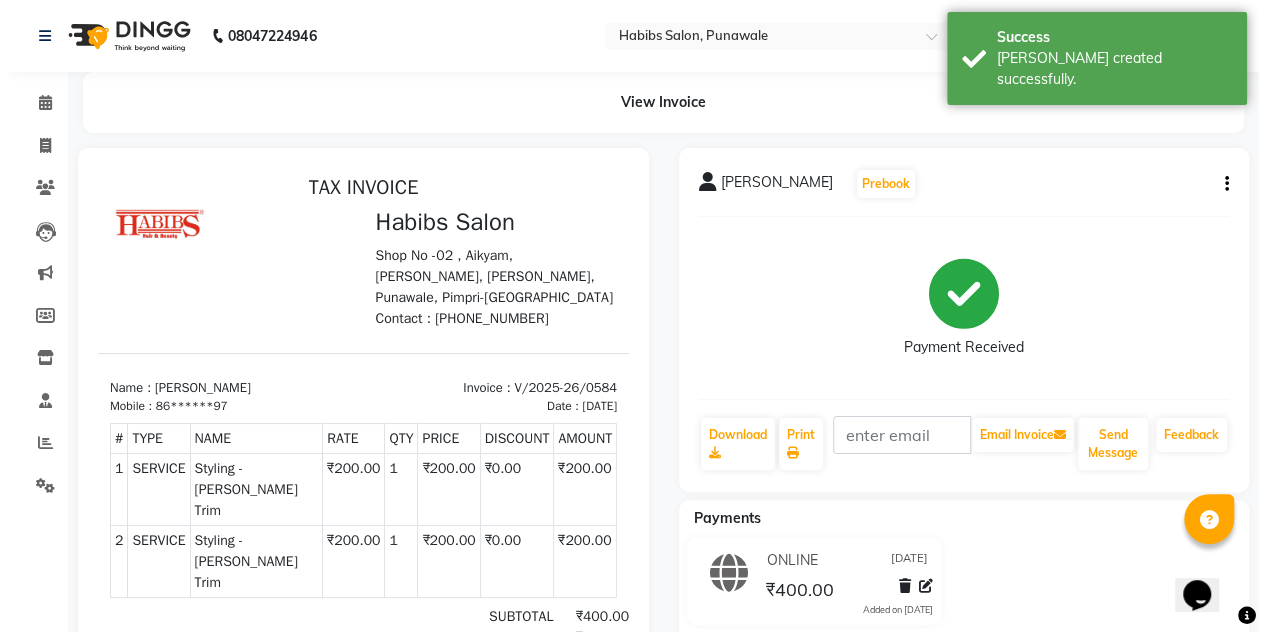 scroll, scrollTop: 0, scrollLeft: 0, axis: both 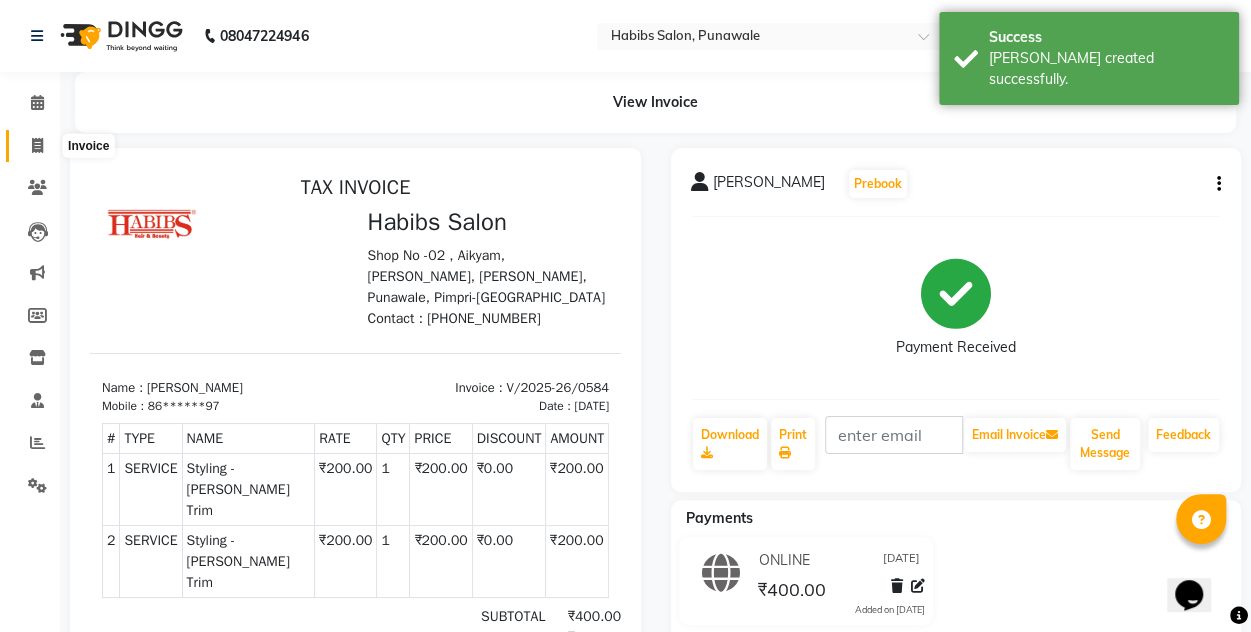 click 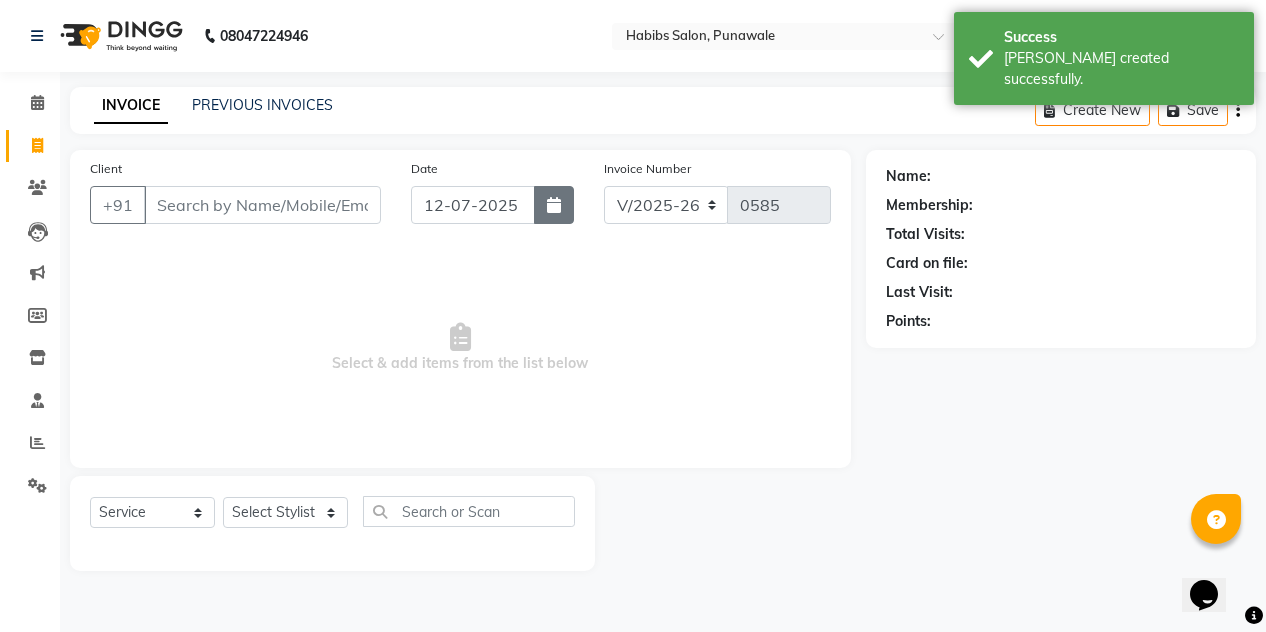click 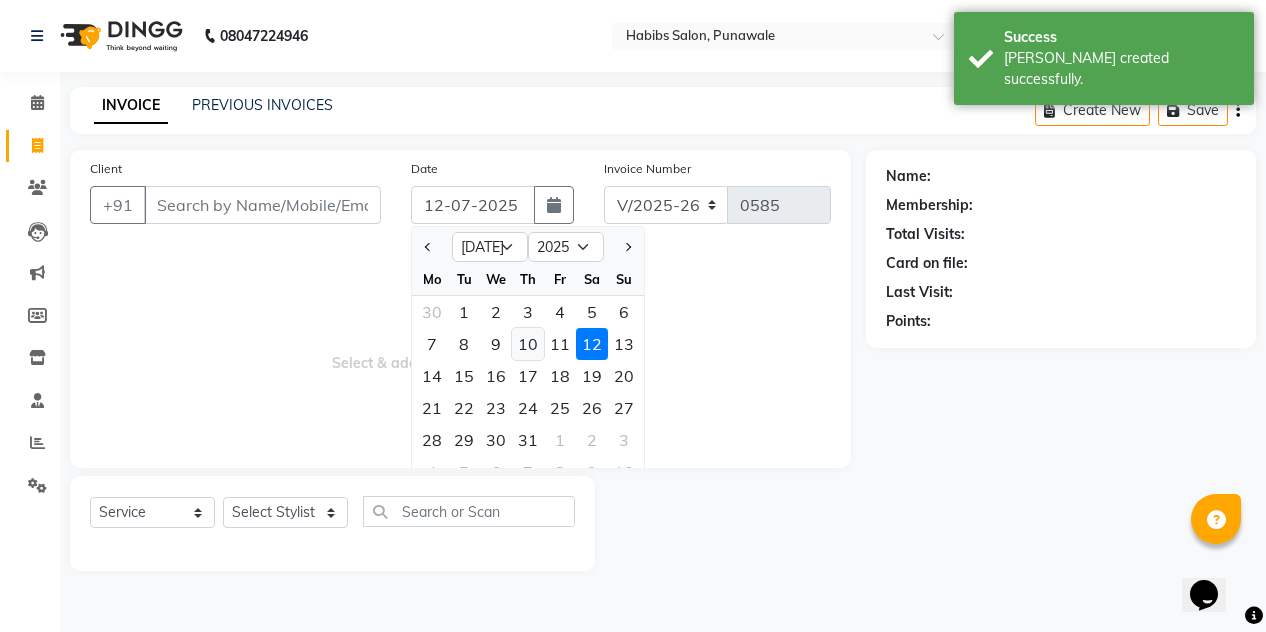 click on "10" 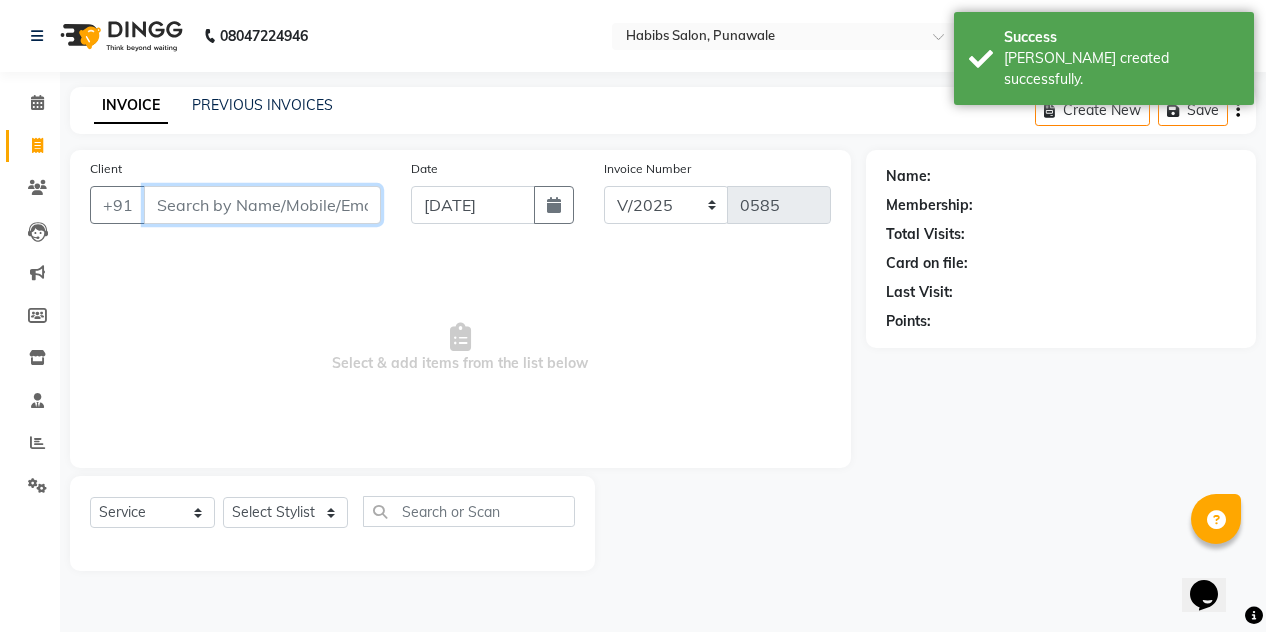 click on "Client" at bounding box center (262, 205) 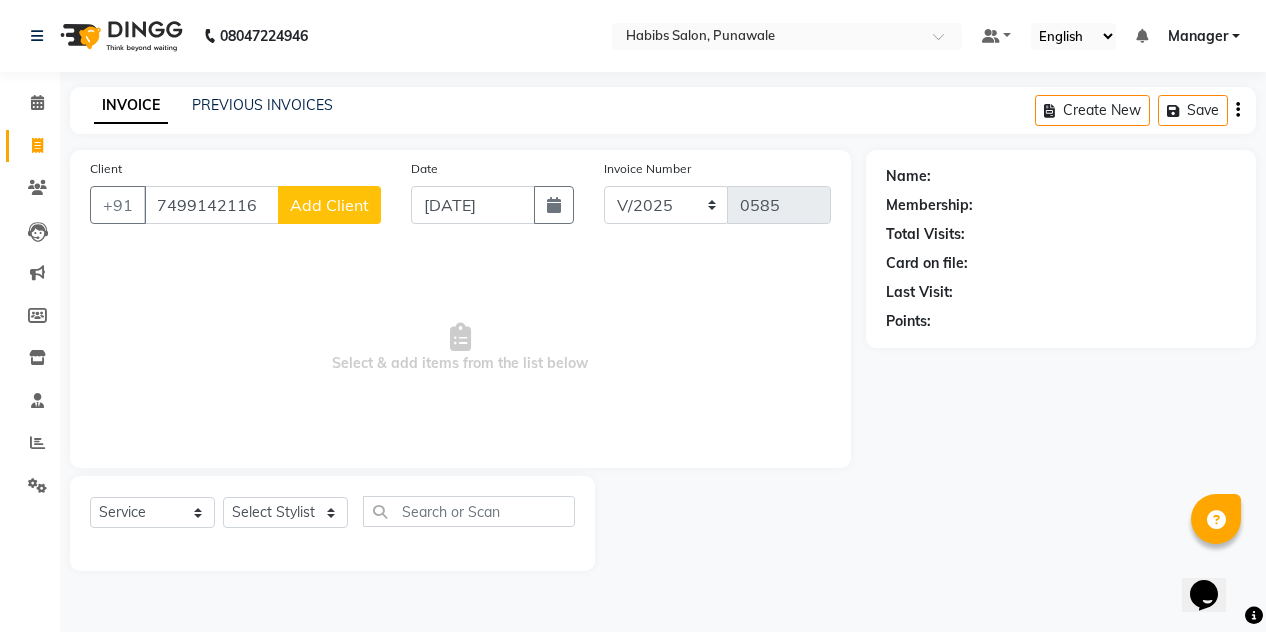click on "Add Client" 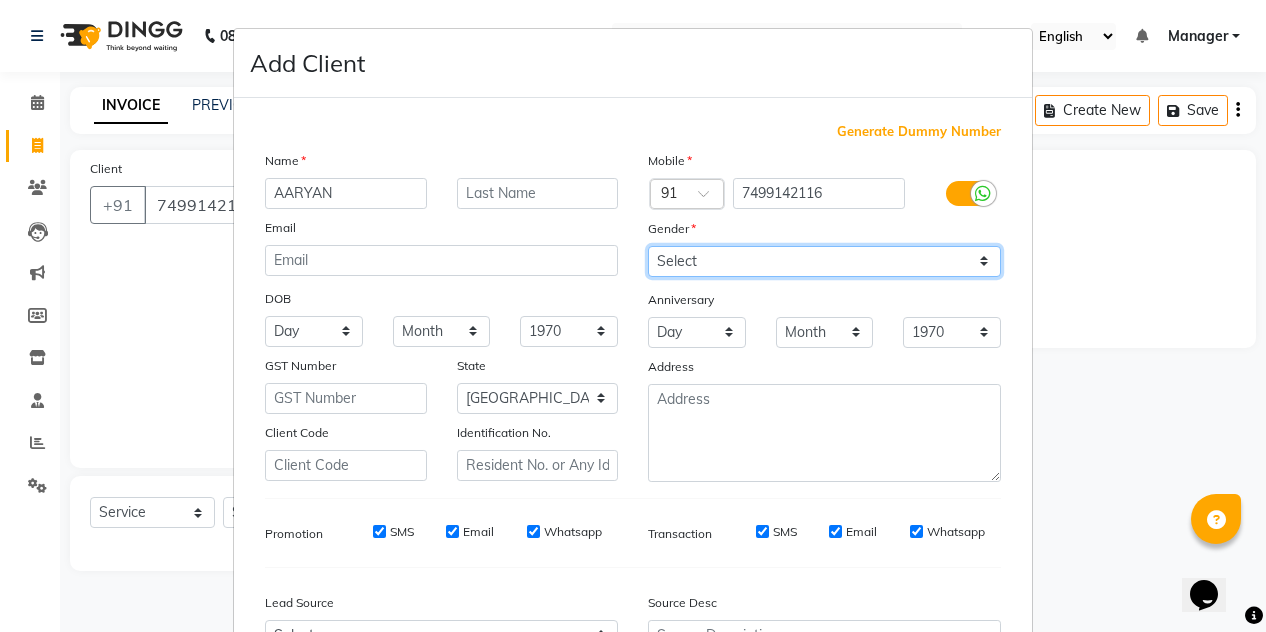 click on "Select [DEMOGRAPHIC_DATA] [DEMOGRAPHIC_DATA] Other Prefer Not To Say" at bounding box center (824, 261) 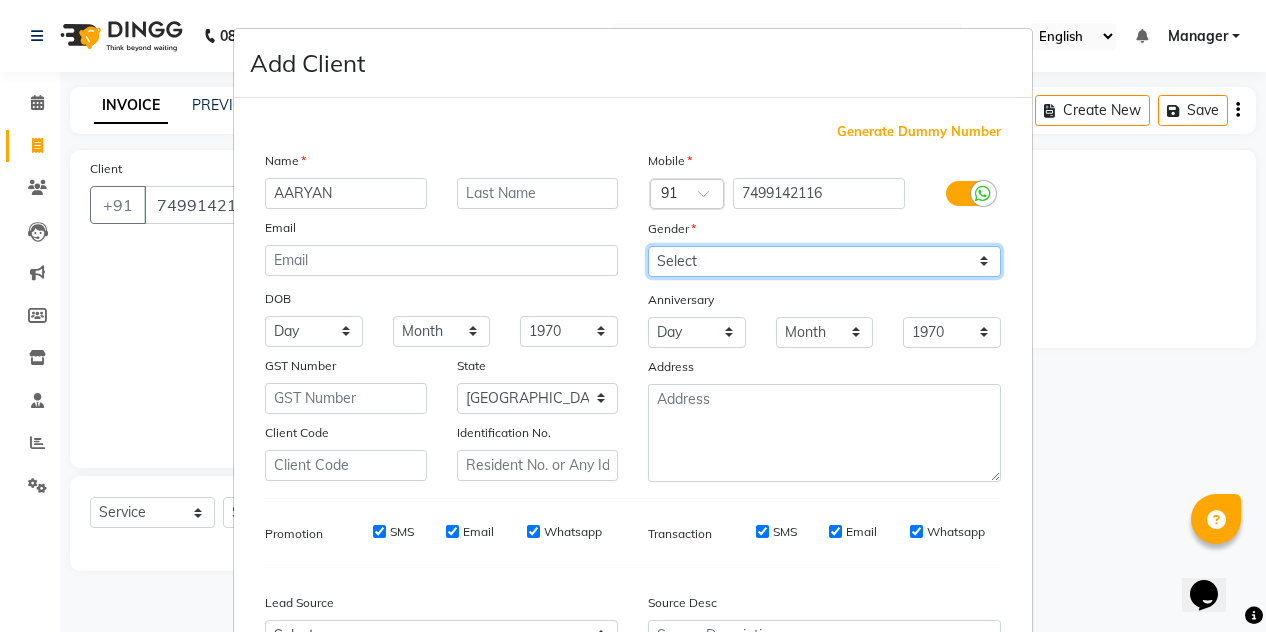 click on "Select [DEMOGRAPHIC_DATA] [DEMOGRAPHIC_DATA] Other Prefer Not To Say" at bounding box center (824, 261) 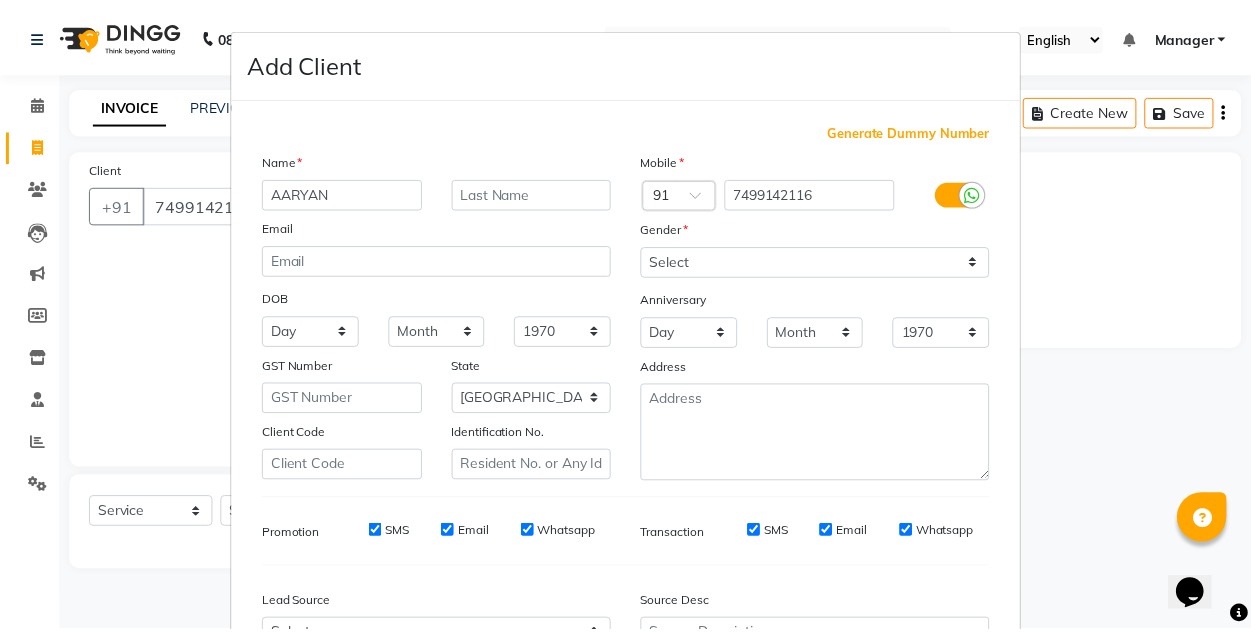 scroll, scrollTop: 213, scrollLeft: 0, axis: vertical 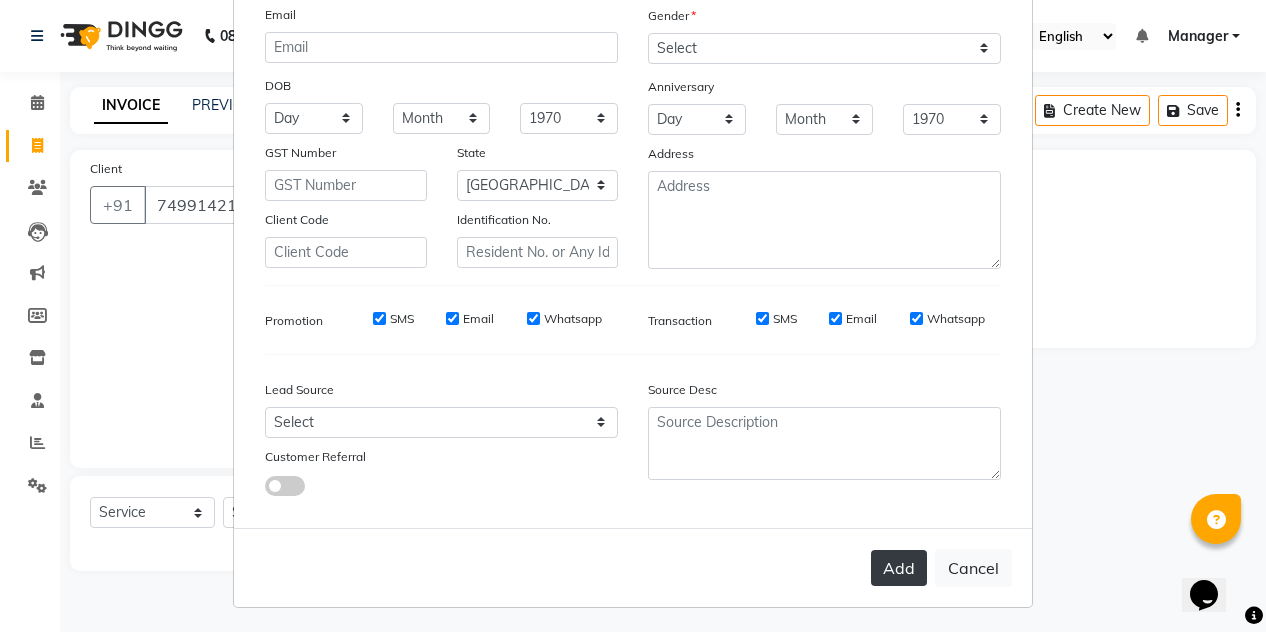 click on "Add" at bounding box center [899, 568] 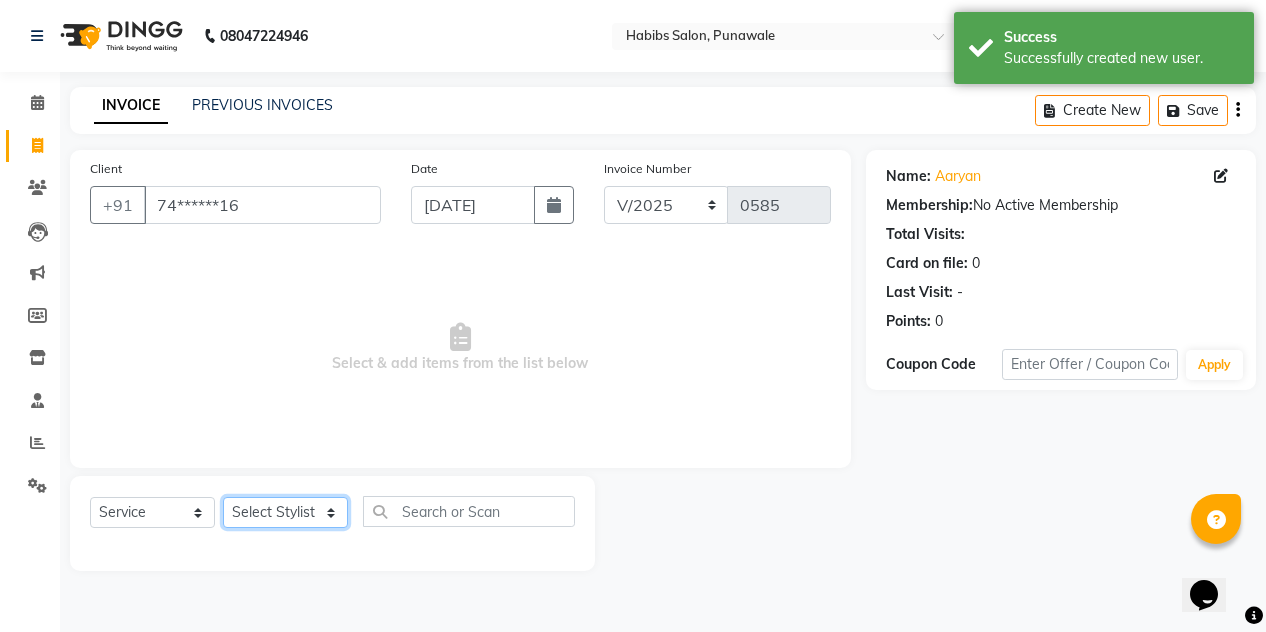 click on "Select Stylist [PERSON_NAME] [PERSON_NAME] Manager [PERSON_NAME] [PERSON_NAME] SHRUTI" 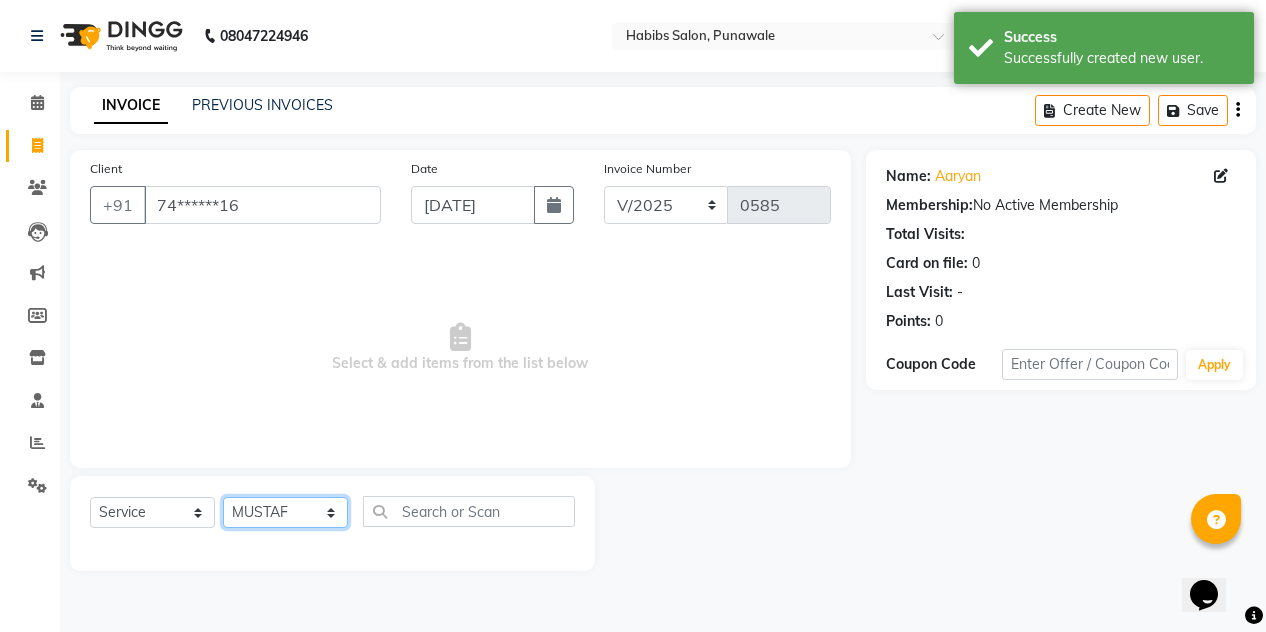click on "Select Stylist [PERSON_NAME] [PERSON_NAME] Manager [PERSON_NAME] [PERSON_NAME] SHRUTI" 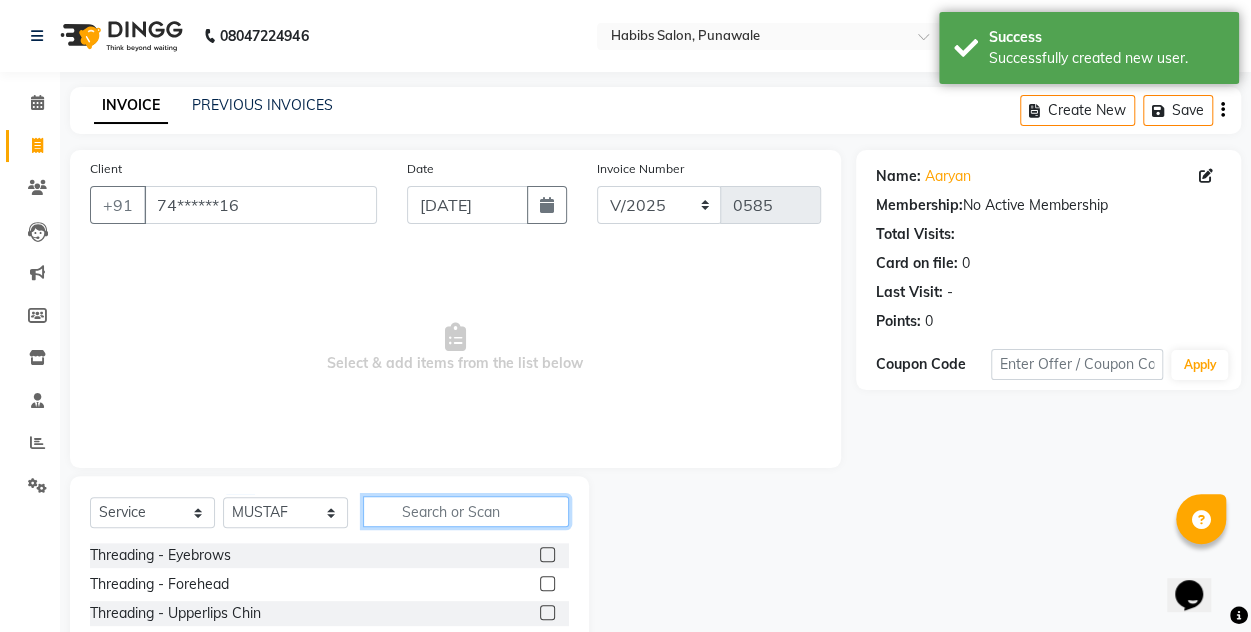click 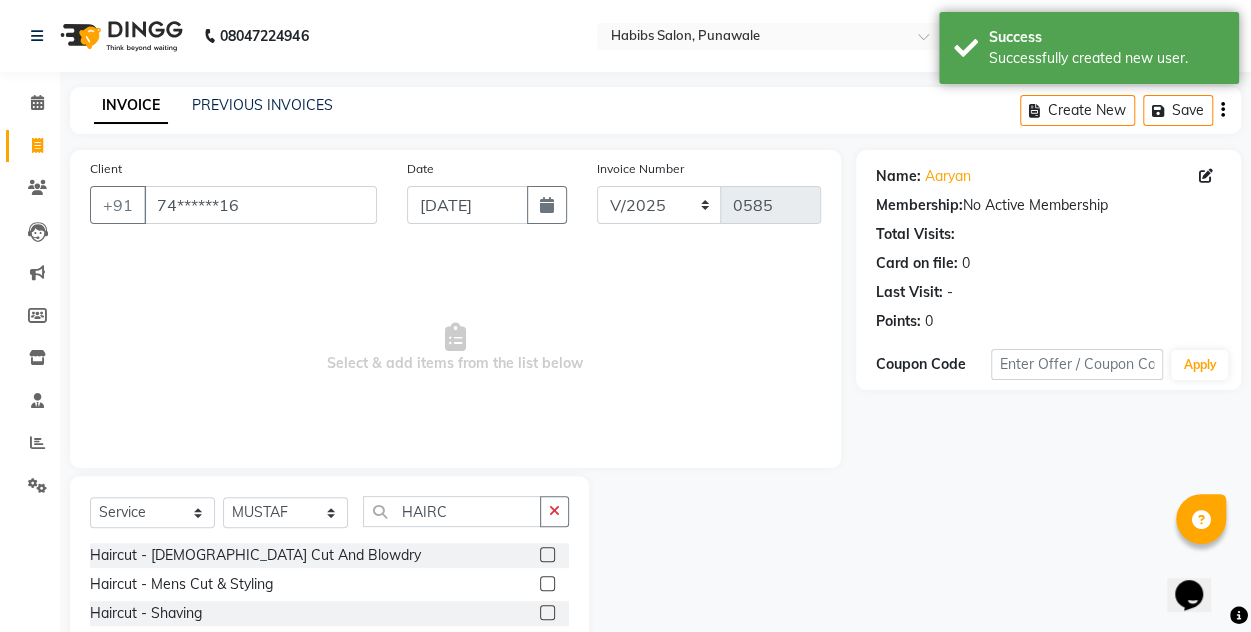 click 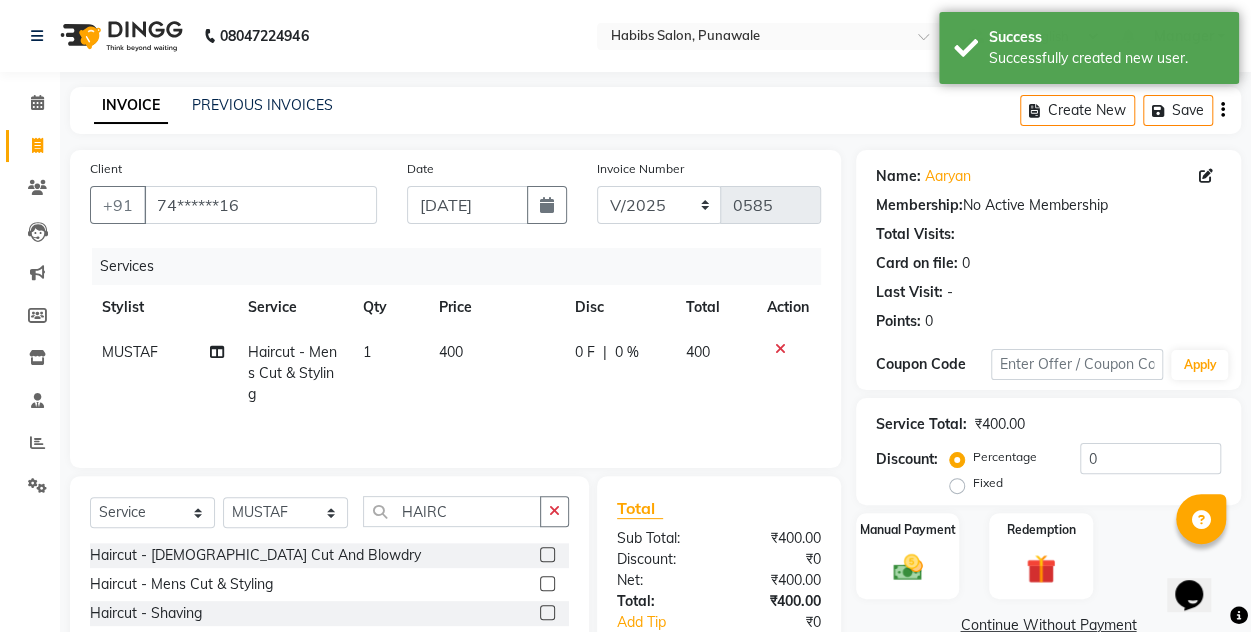 click on "400" 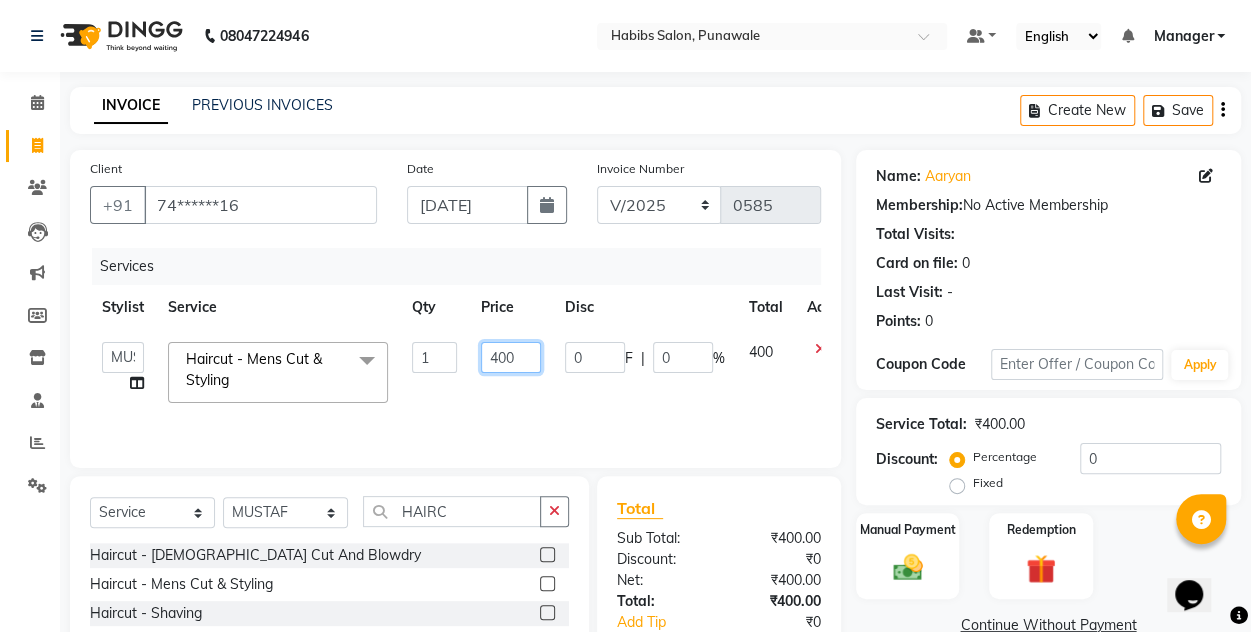 click on "400" 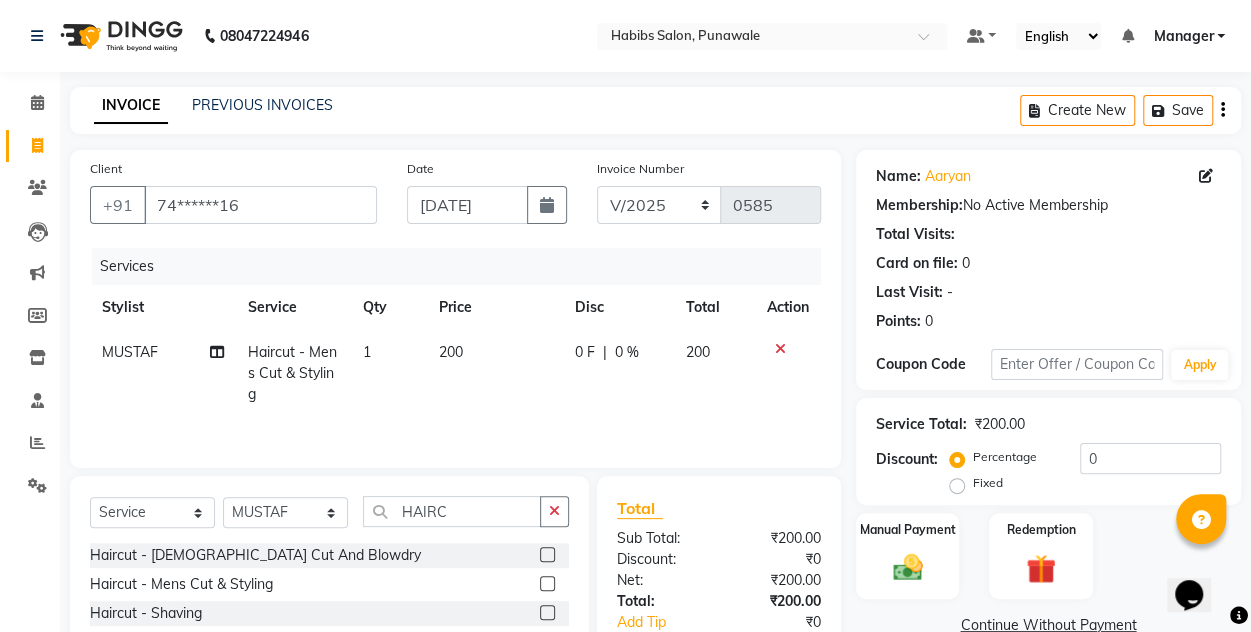 click on "Services Stylist Service Qty Price Disc Total Action MUSTAF Haircut - Mens Cut & Styling 1 200 0 F | 0 % 200" 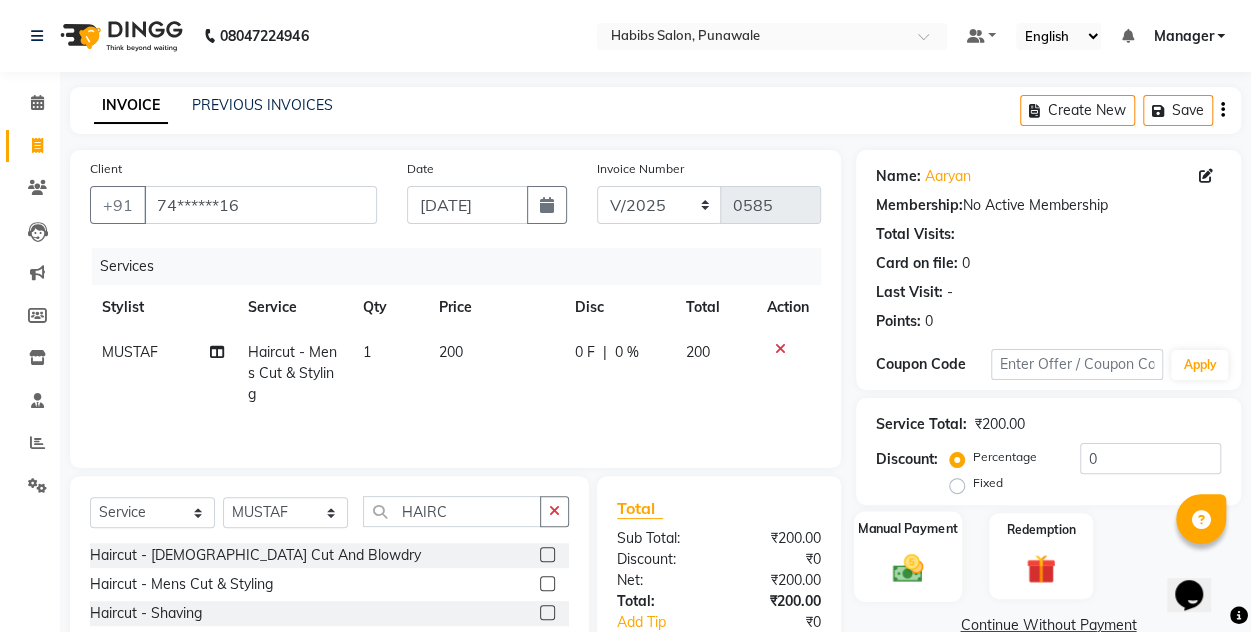 click on "Manual Payment" 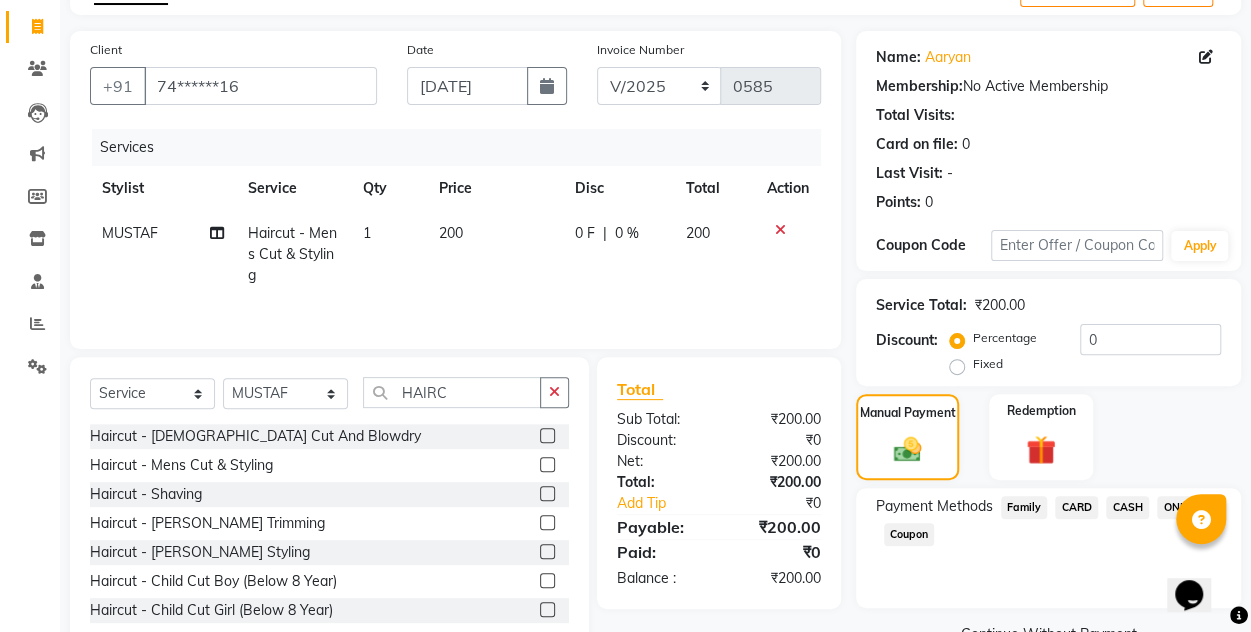 scroll, scrollTop: 168, scrollLeft: 0, axis: vertical 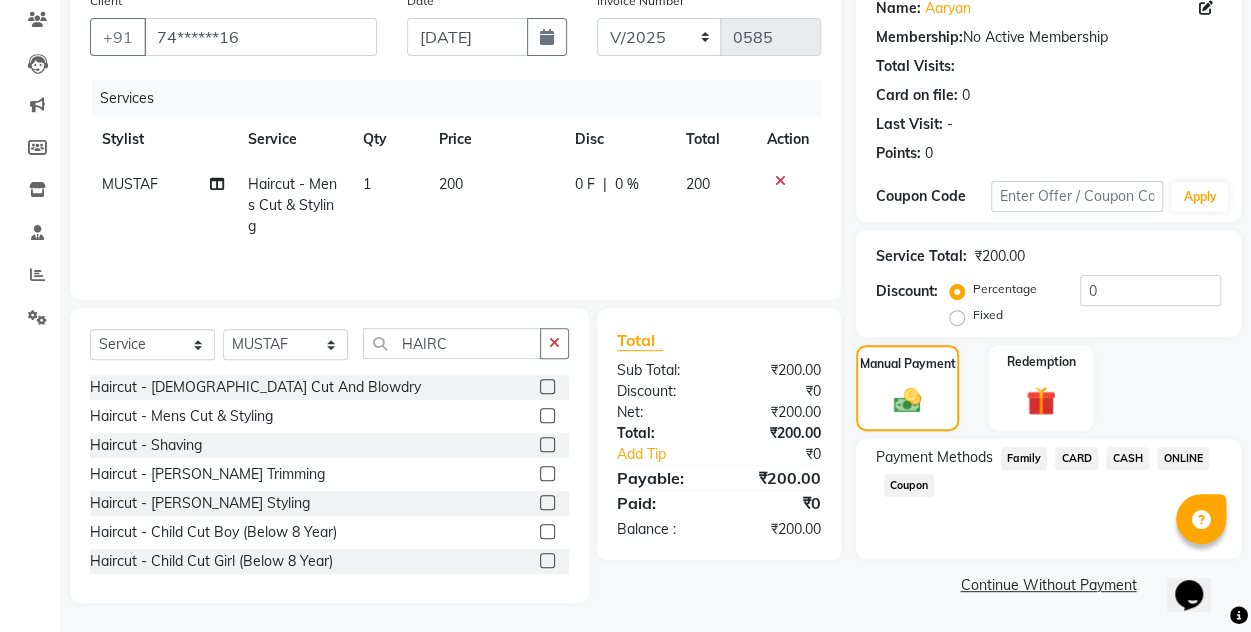 click on "ONLINE" 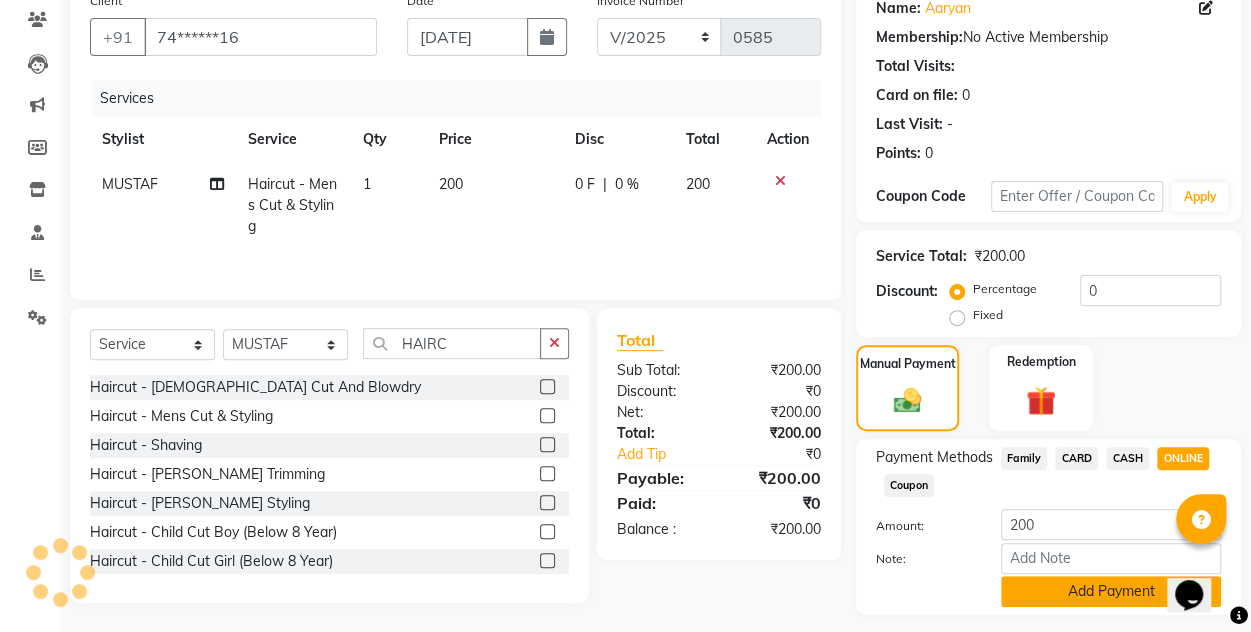 click on "Add Payment" 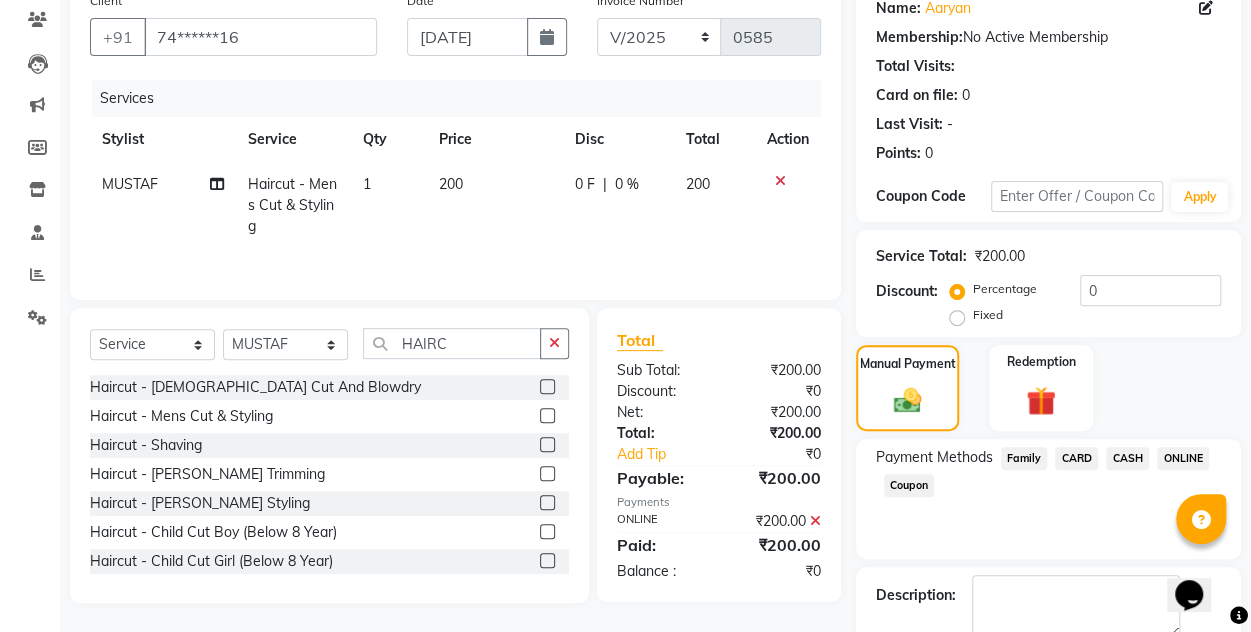 click on "Name: Aaryan  Membership:  No Active Membership  Total Visits:   Card on file:  0 Last Visit:   - Points:   0  Coupon Code Apply Service Total:  ₹200.00  Discount:  Percentage   Fixed  0 Manual Payment Redemption Payment Methods  Family   CARD   CASH   ONLINE   Coupon  Description:                  Send Details On SMS Email  Checkout" 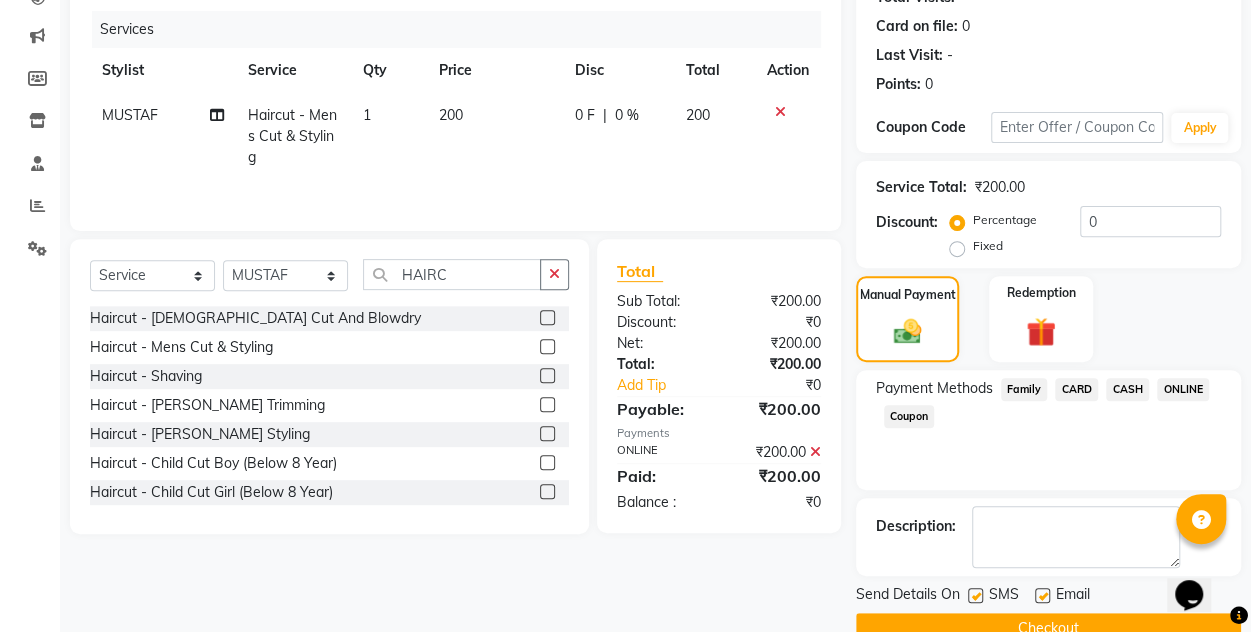 scroll, scrollTop: 277, scrollLeft: 0, axis: vertical 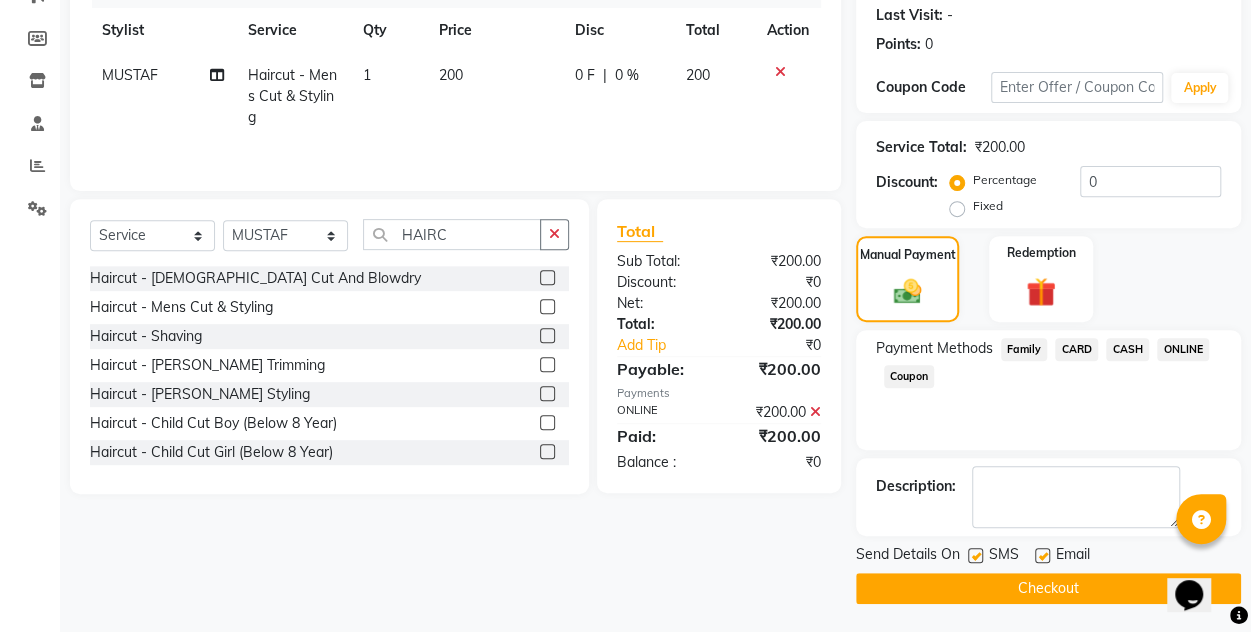 click on "Checkout" 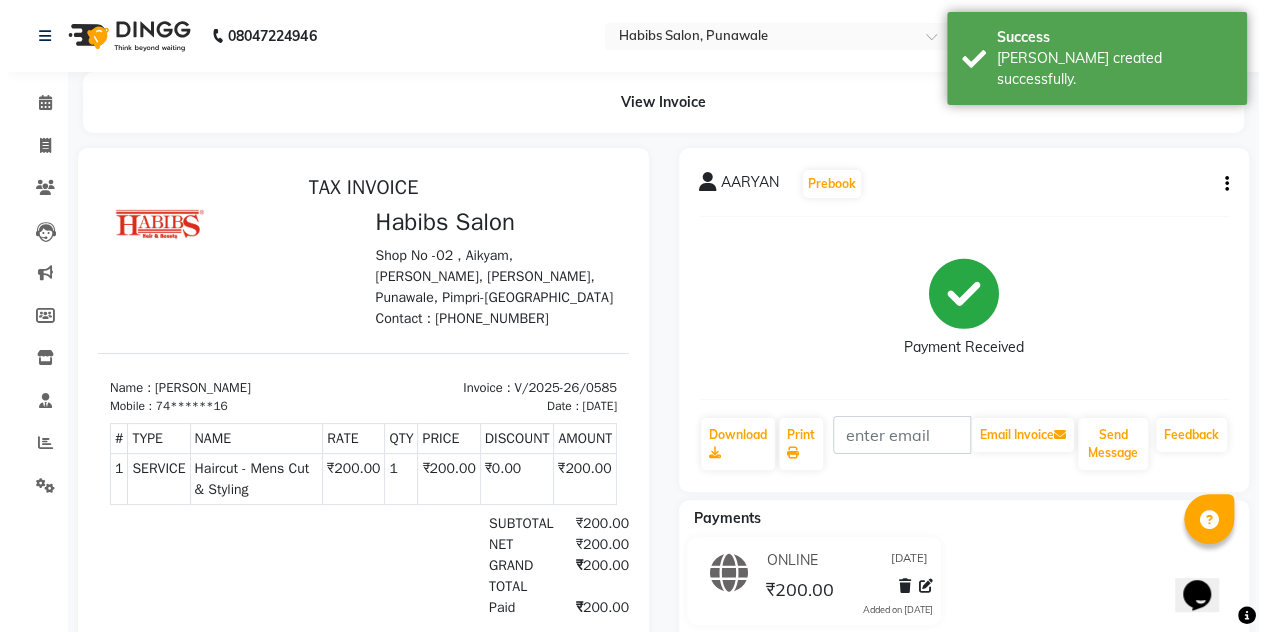 scroll, scrollTop: 0, scrollLeft: 0, axis: both 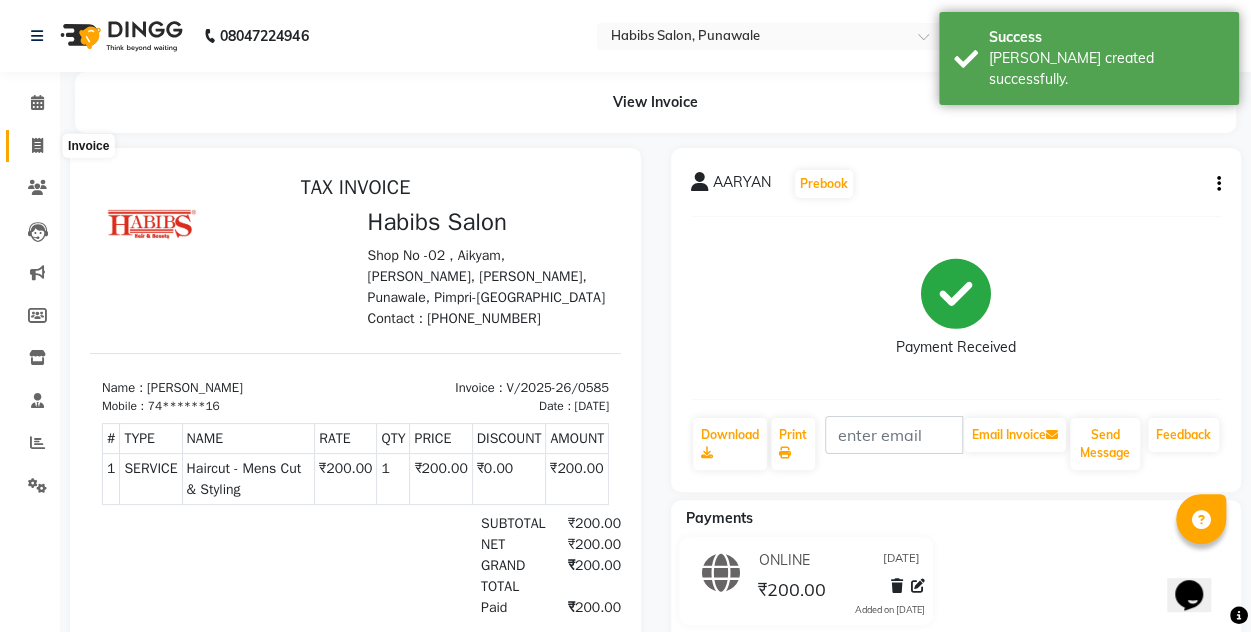 click 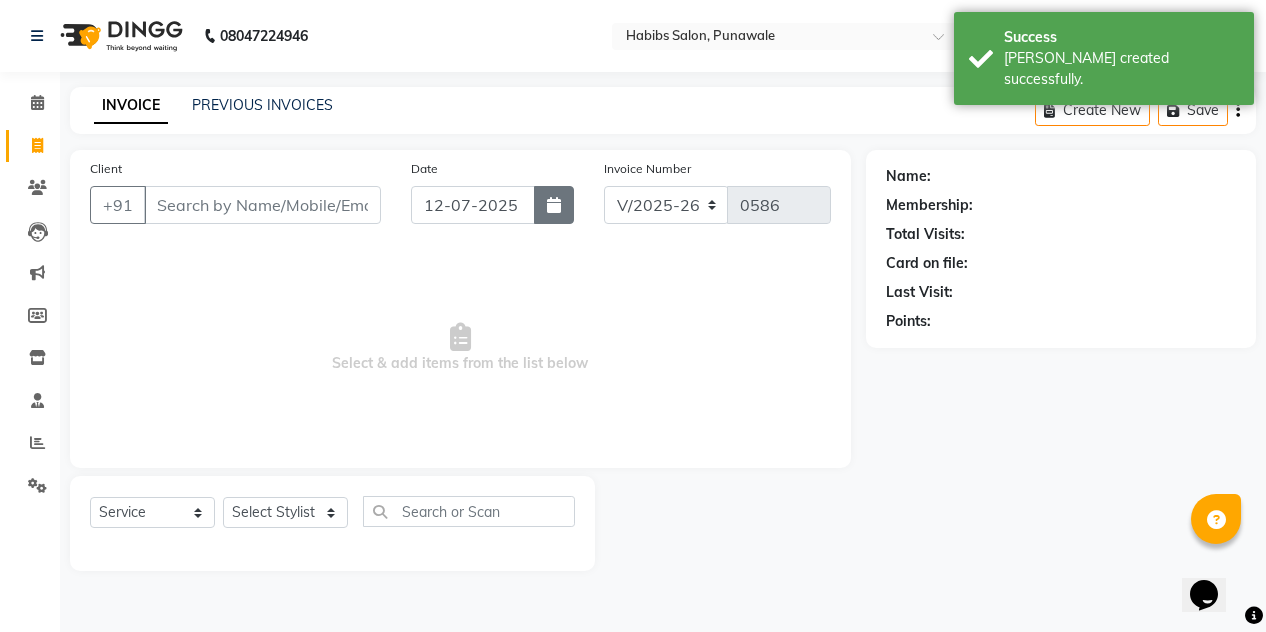 click 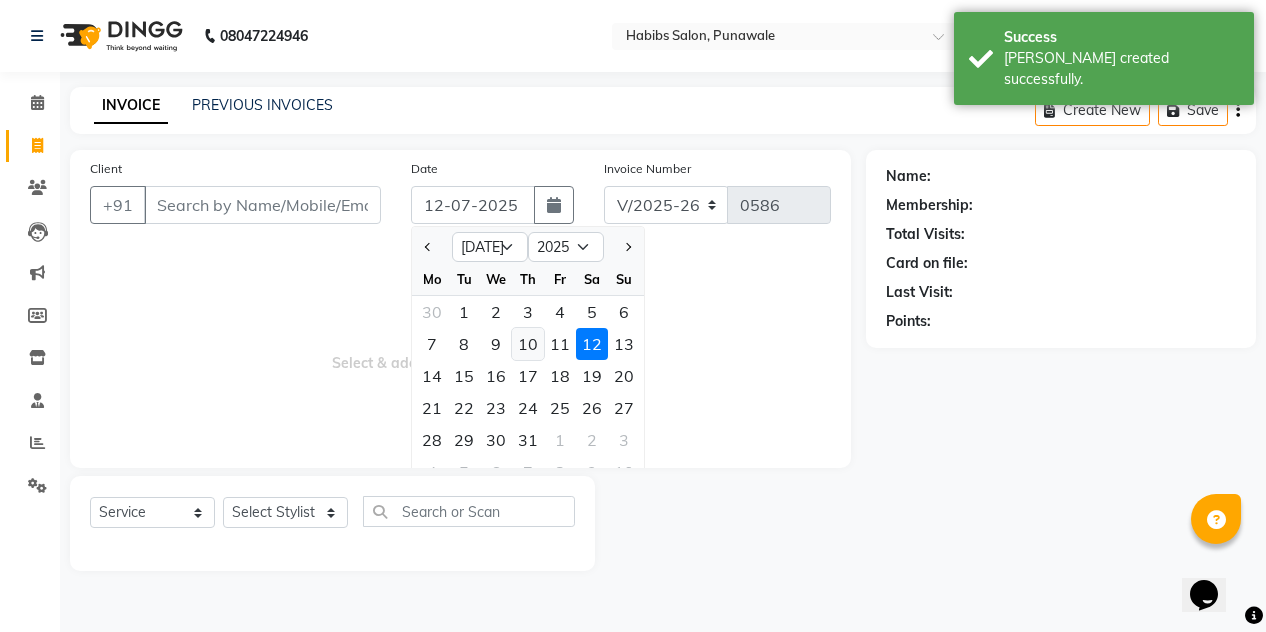 click on "10" 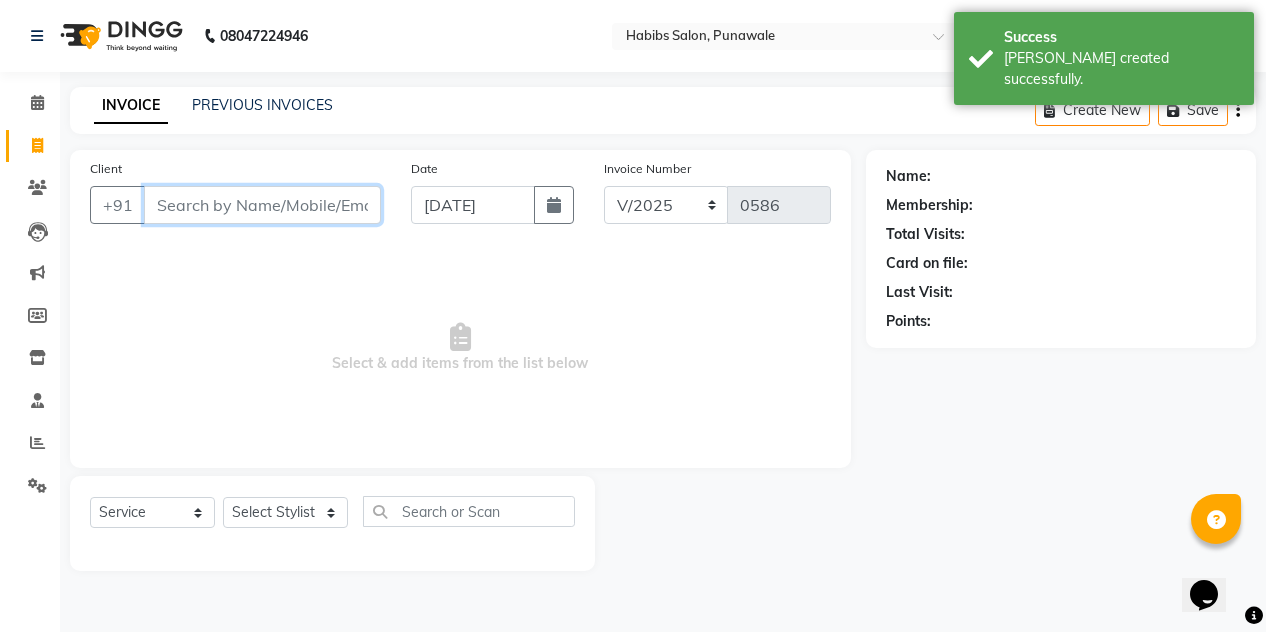 click on "Client" at bounding box center [262, 205] 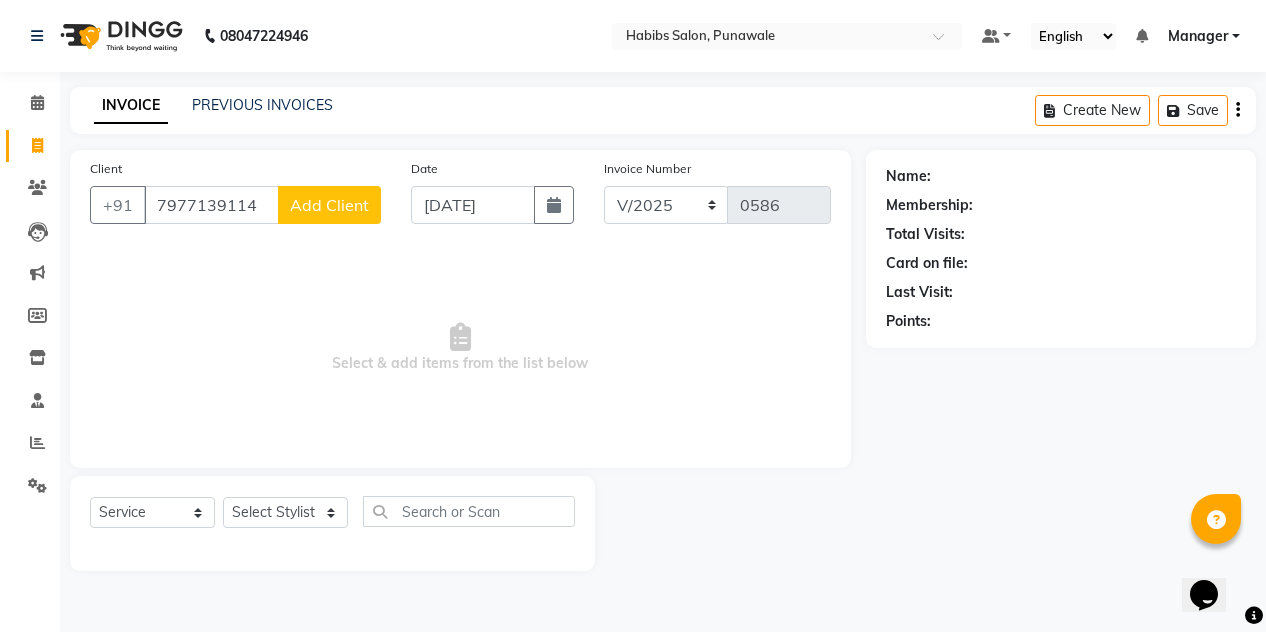 click on "Add Client" 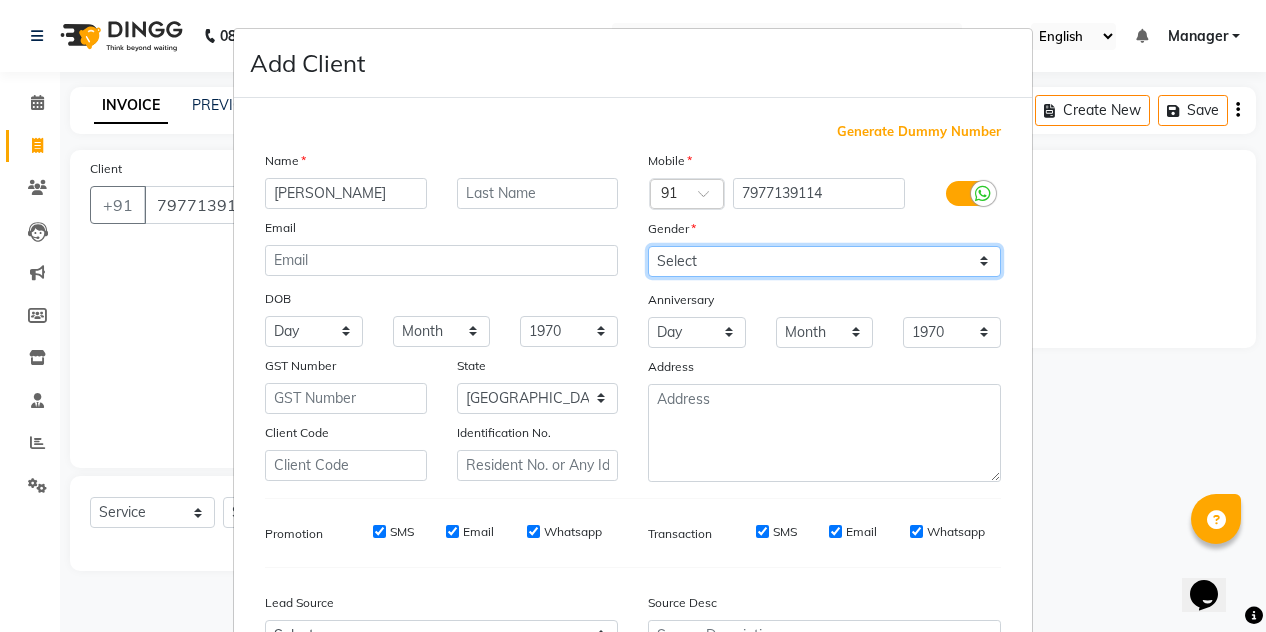 click on "Select [DEMOGRAPHIC_DATA] [DEMOGRAPHIC_DATA] Other Prefer Not To Say" at bounding box center (824, 261) 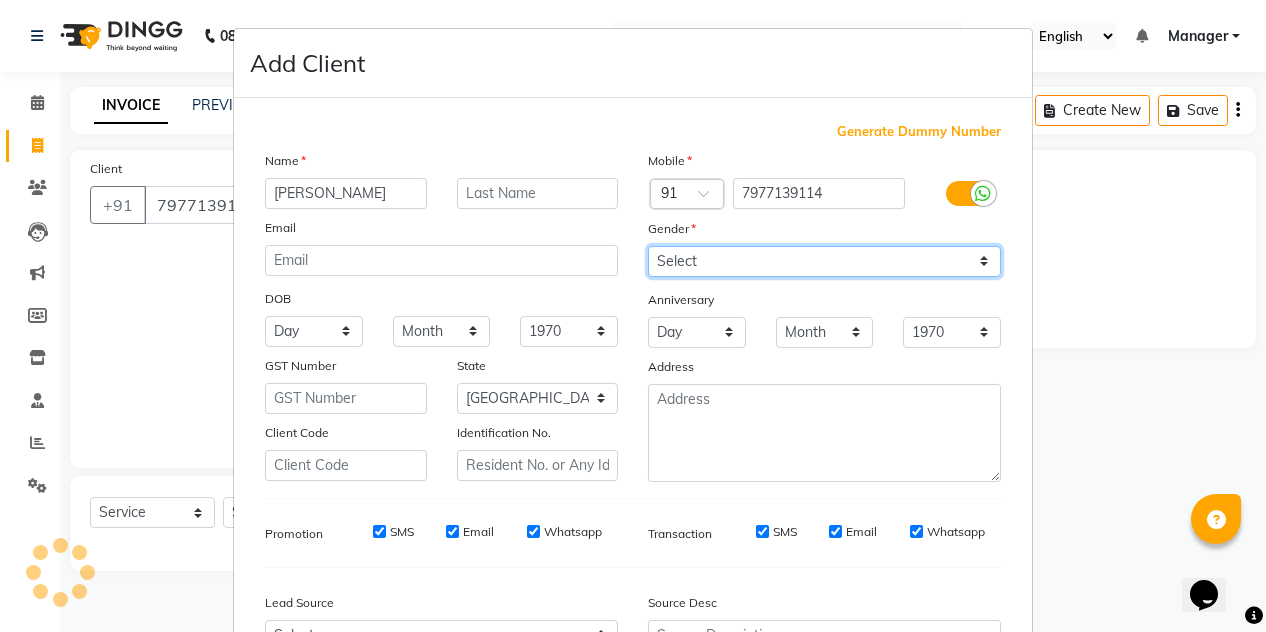click on "Select [DEMOGRAPHIC_DATA] [DEMOGRAPHIC_DATA] Other Prefer Not To Say" at bounding box center [824, 261] 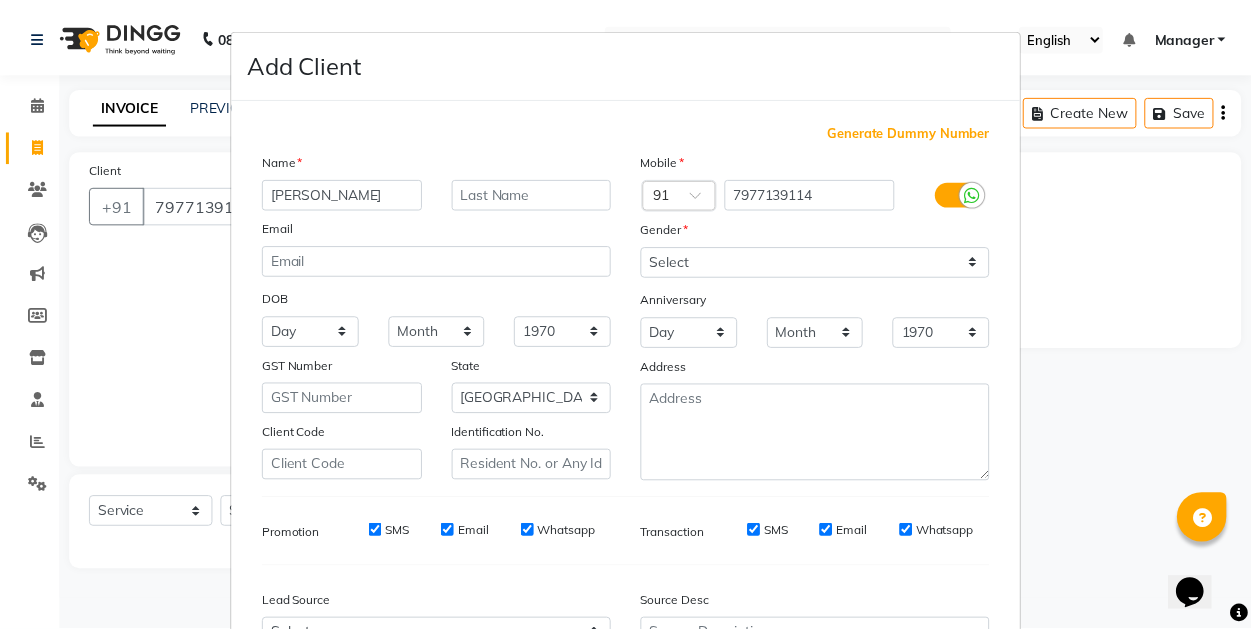 scroll, scrollTop: 213, scrollLeft: 0, axis: vertical 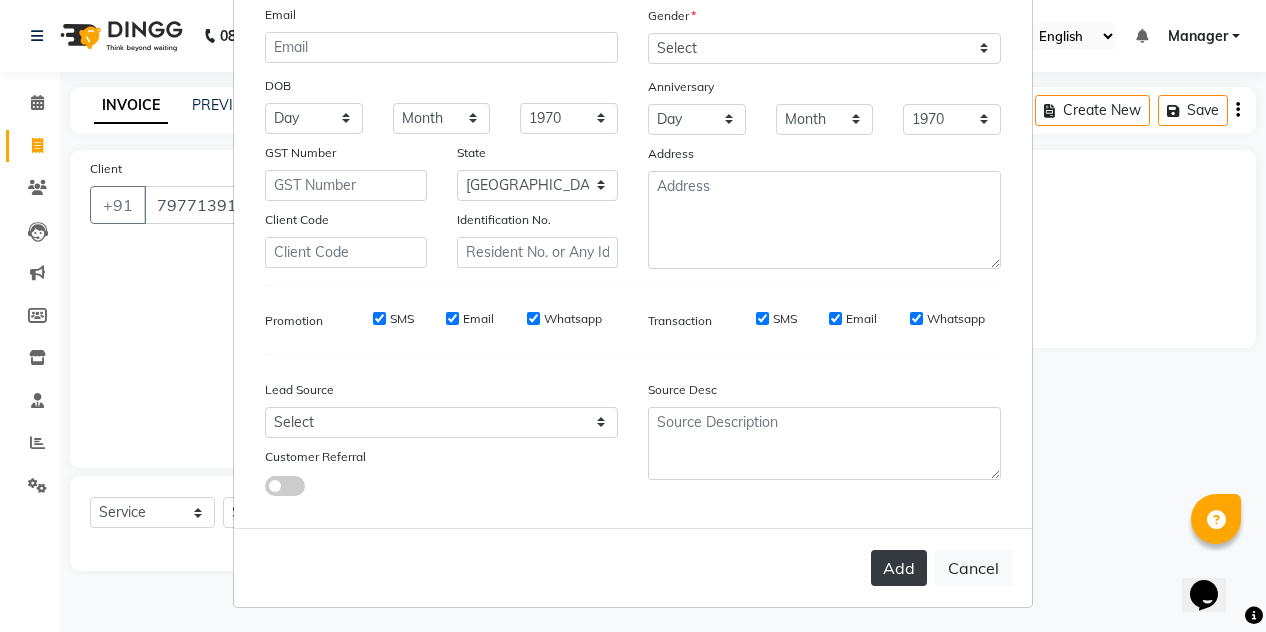 click on "Add" at bounding box center [899, 568] 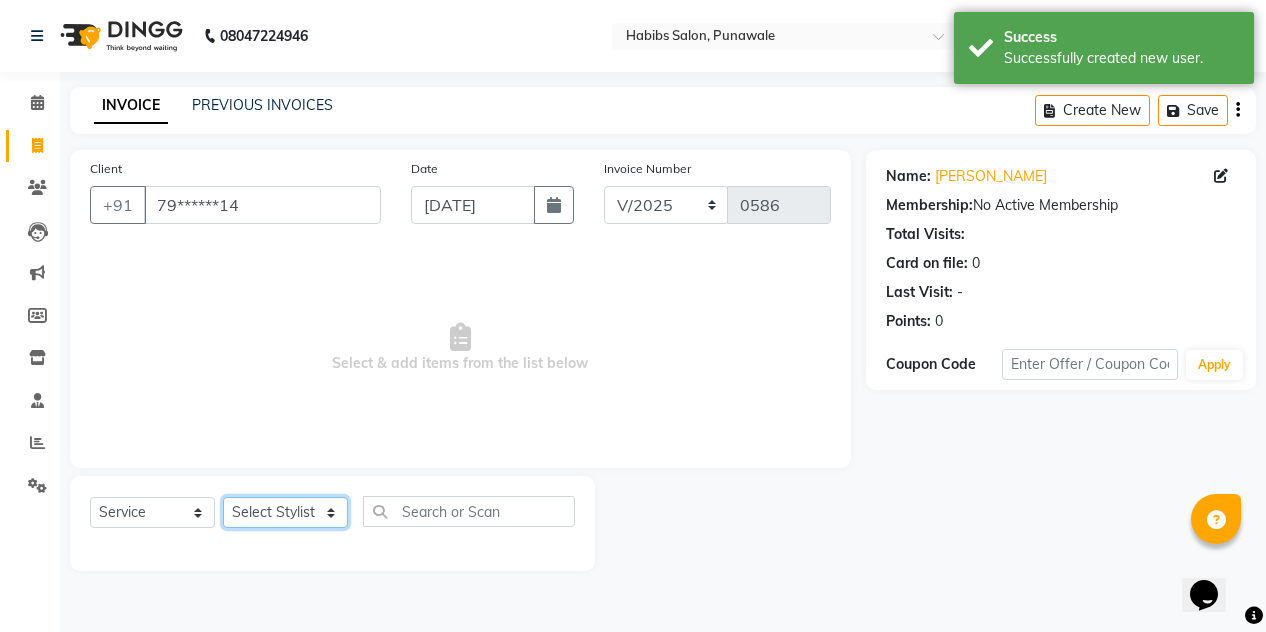 click on "Select Stylist [PERSON_NAME] [PERSON_NAME] Manager [PERSON_NAME] [PERSON_NAME] SHRUTI" 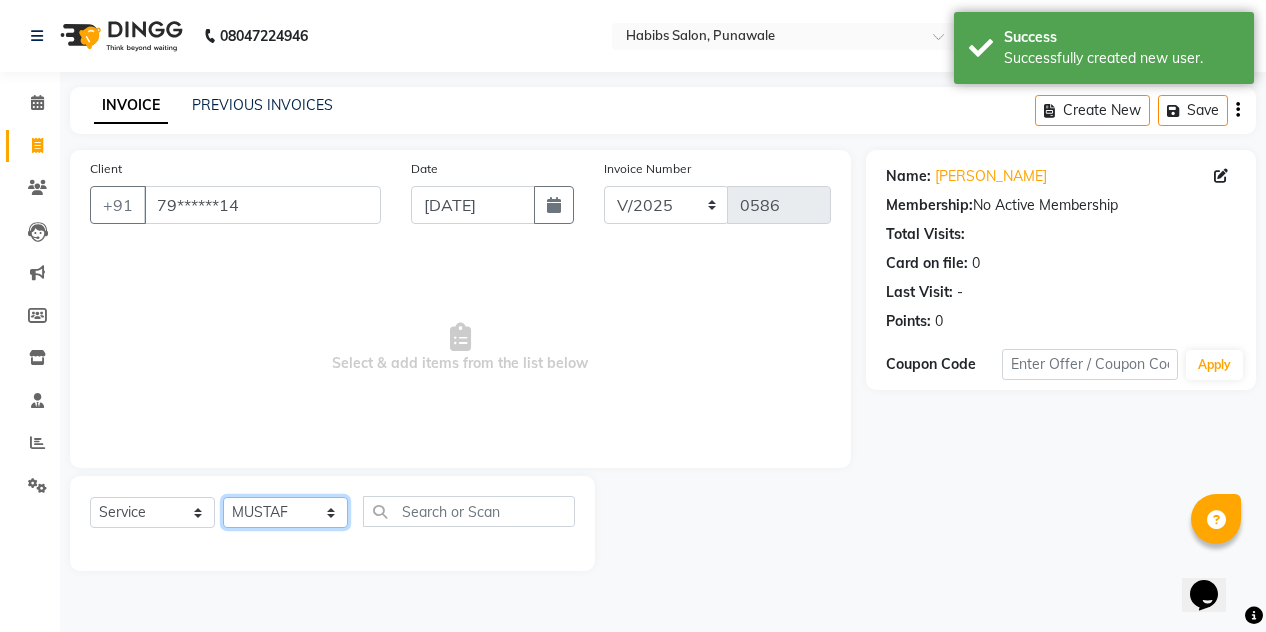 click on "Select Stylist [PERSON_NAME] [PERSON_NAME] Manager [PERSON_NAME] [PERSON_NAME] SHRUTI" 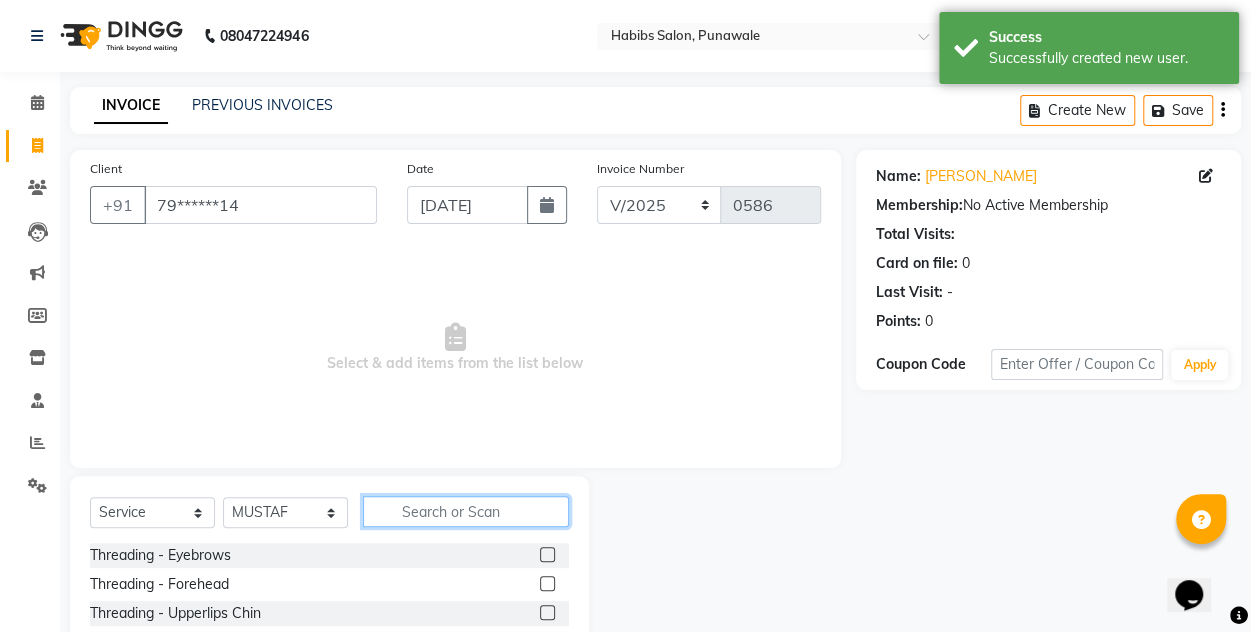 click 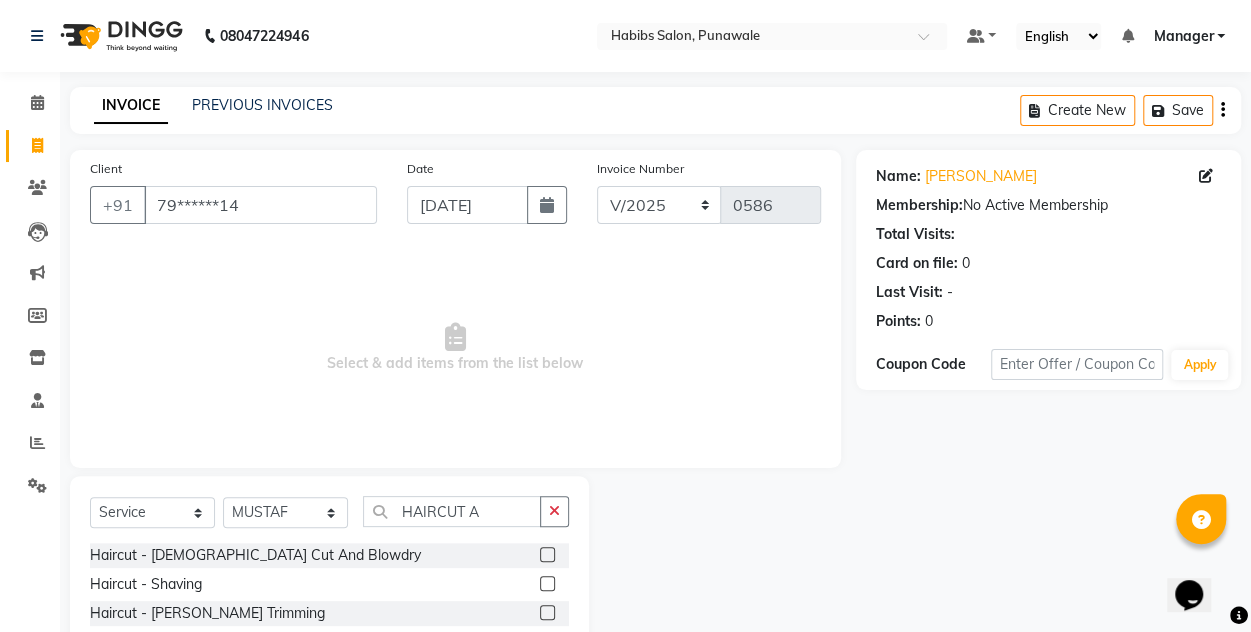 click 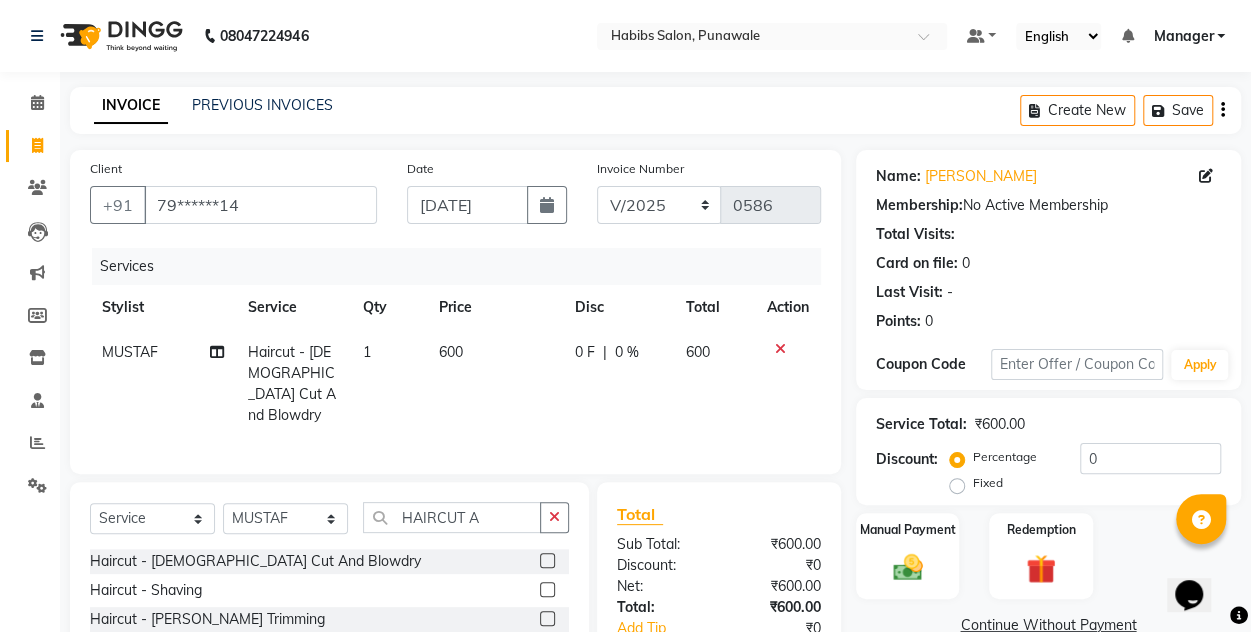 click on "600" 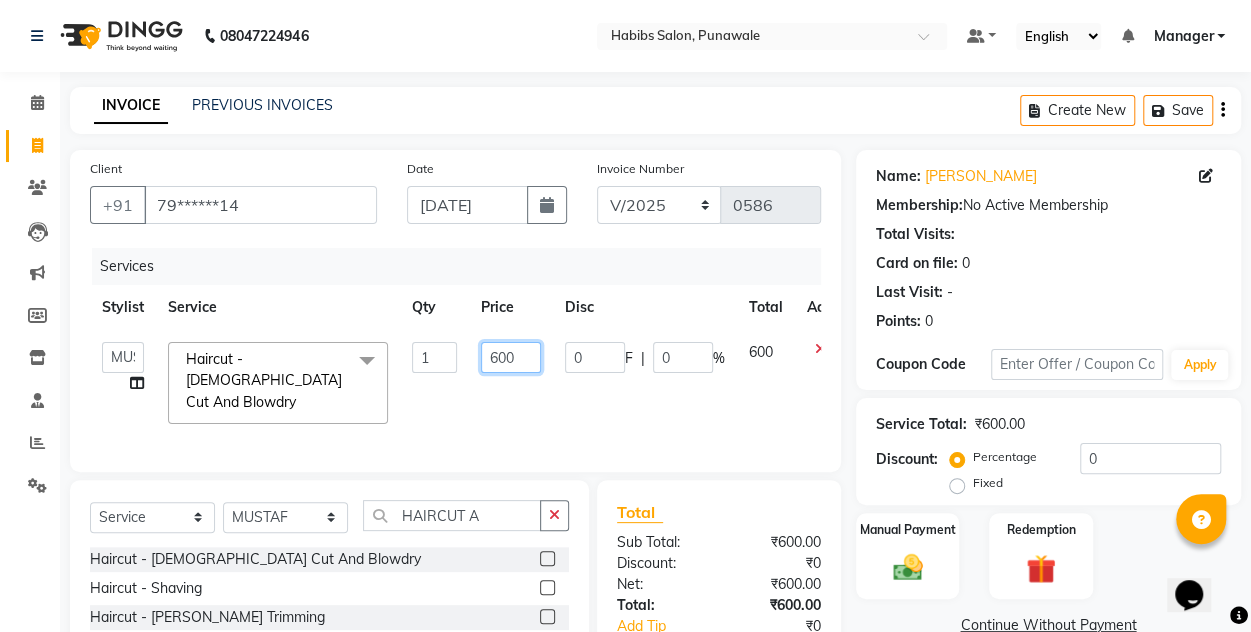 click on "600" 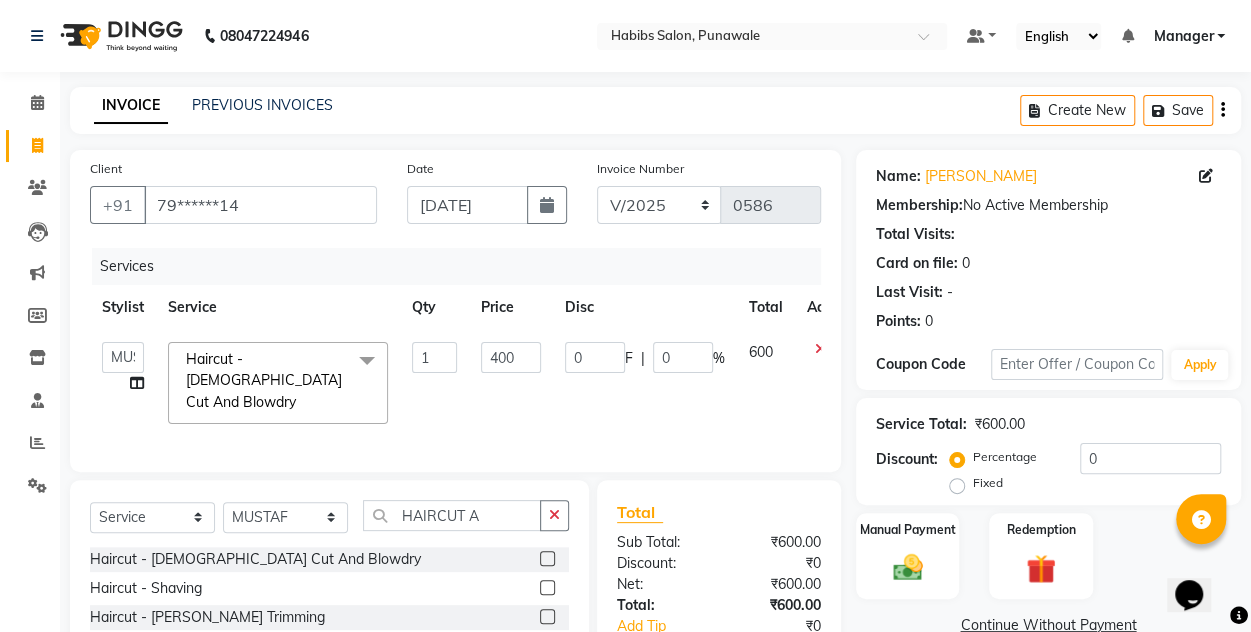 click on "400" 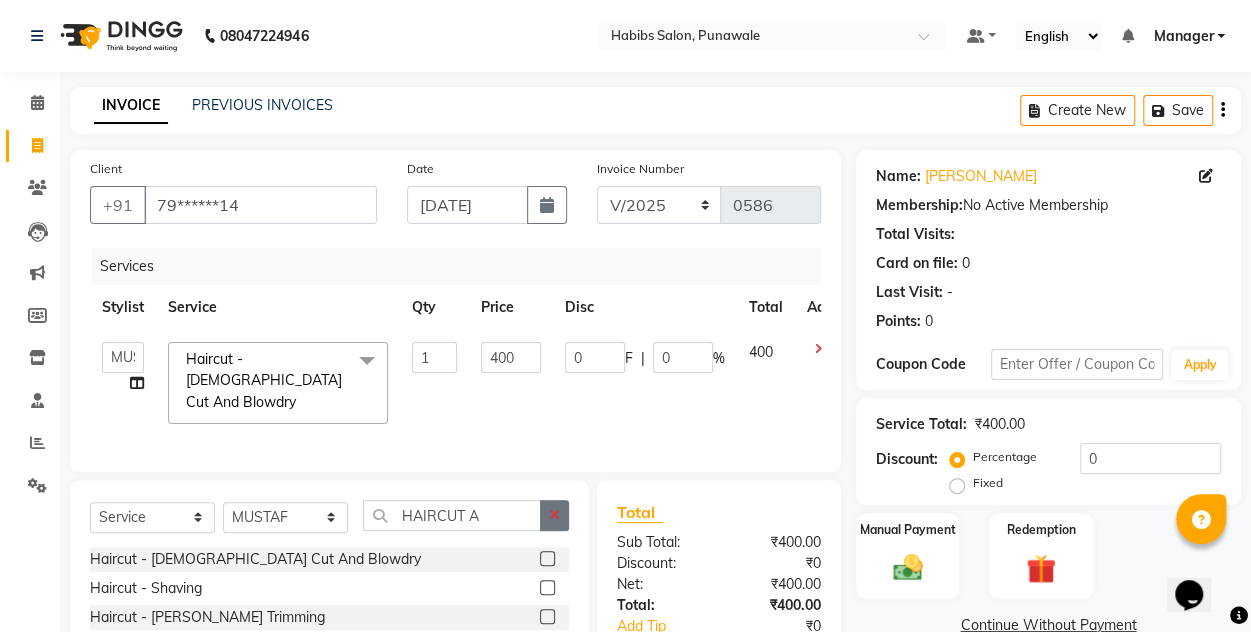 click 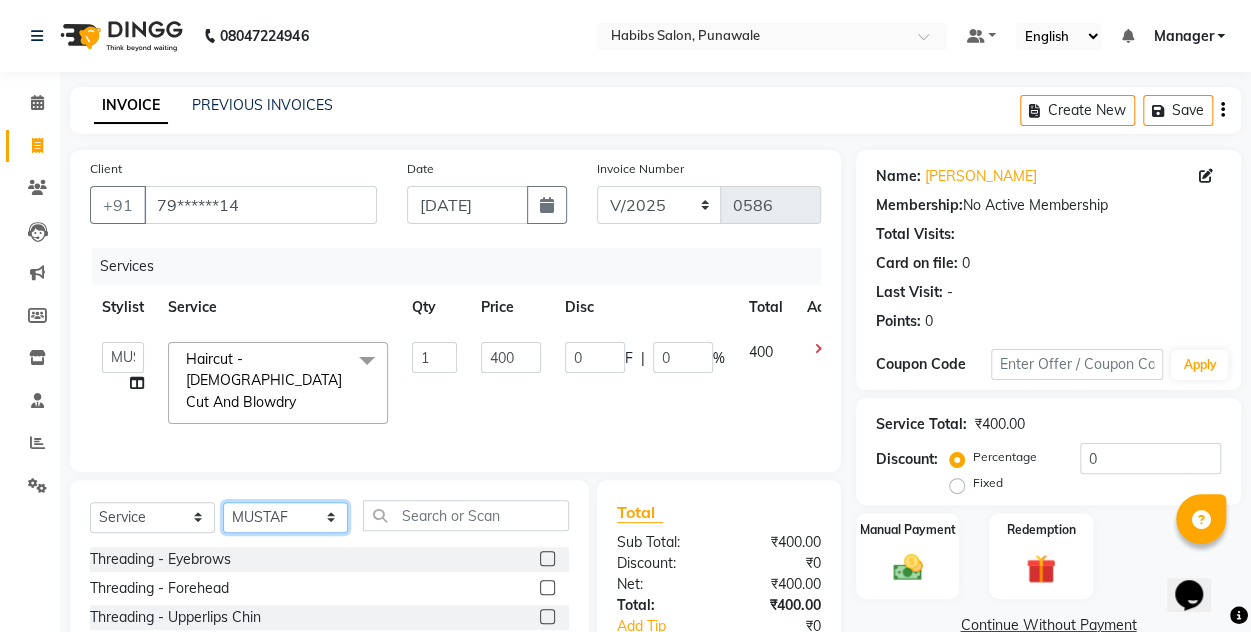 click on "Select Stylist [PERSON_NAME] [PERSON_NAME] Manager [PERSON_NAME] [PERSON_NAME] SHRUTI" 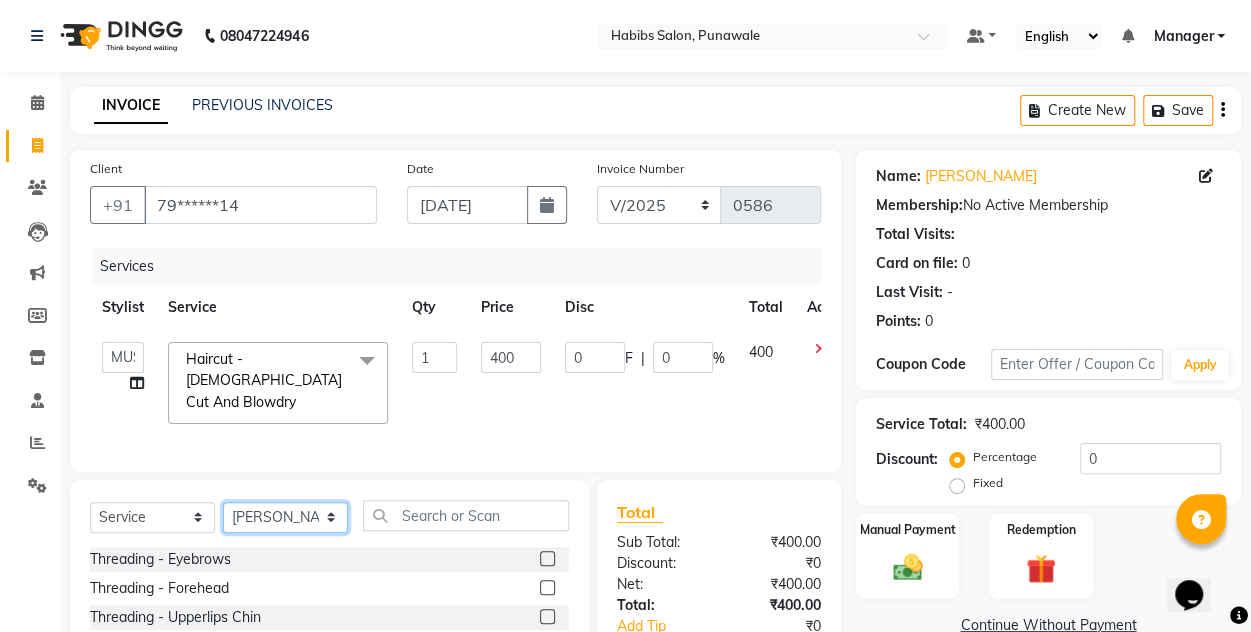 click on "Select Stylist [PERSON_NAME] [PERSON_NAME] Manager [PERSON_NAME] [PERSON_NAME] SHRUTI" 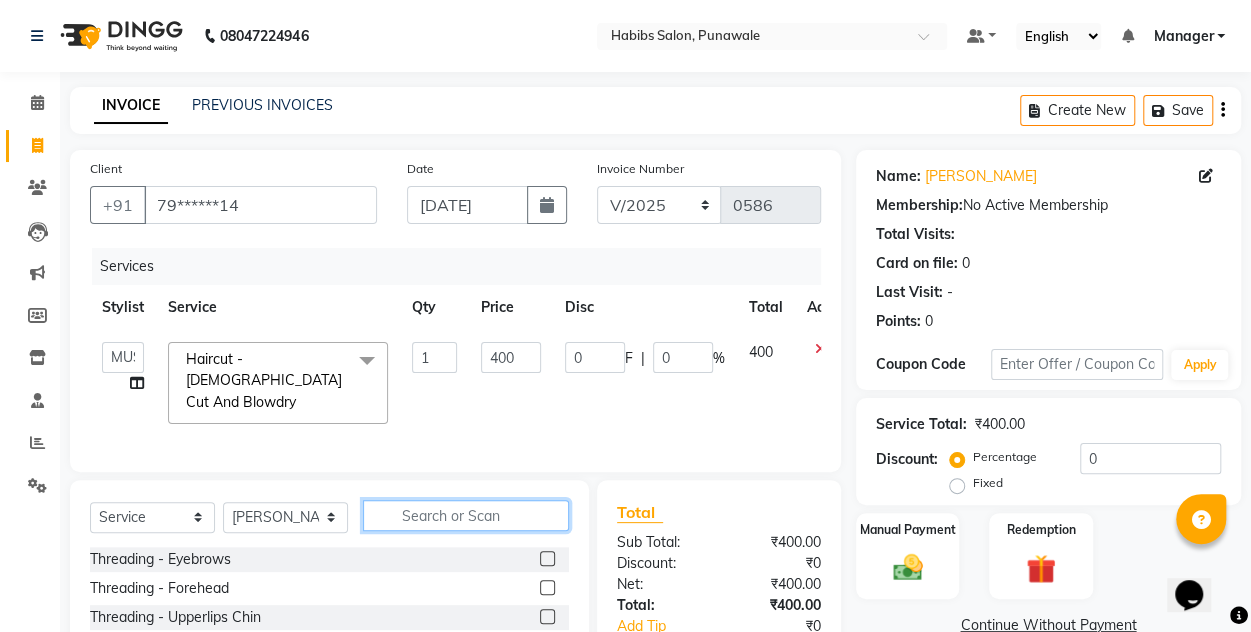 click 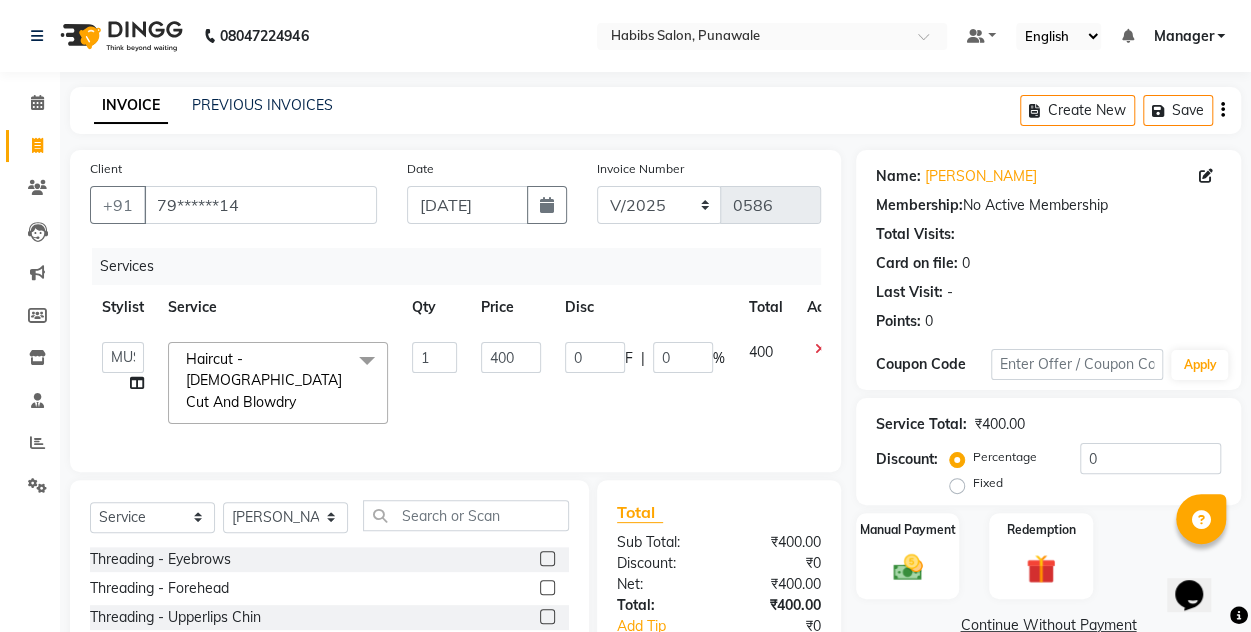 click 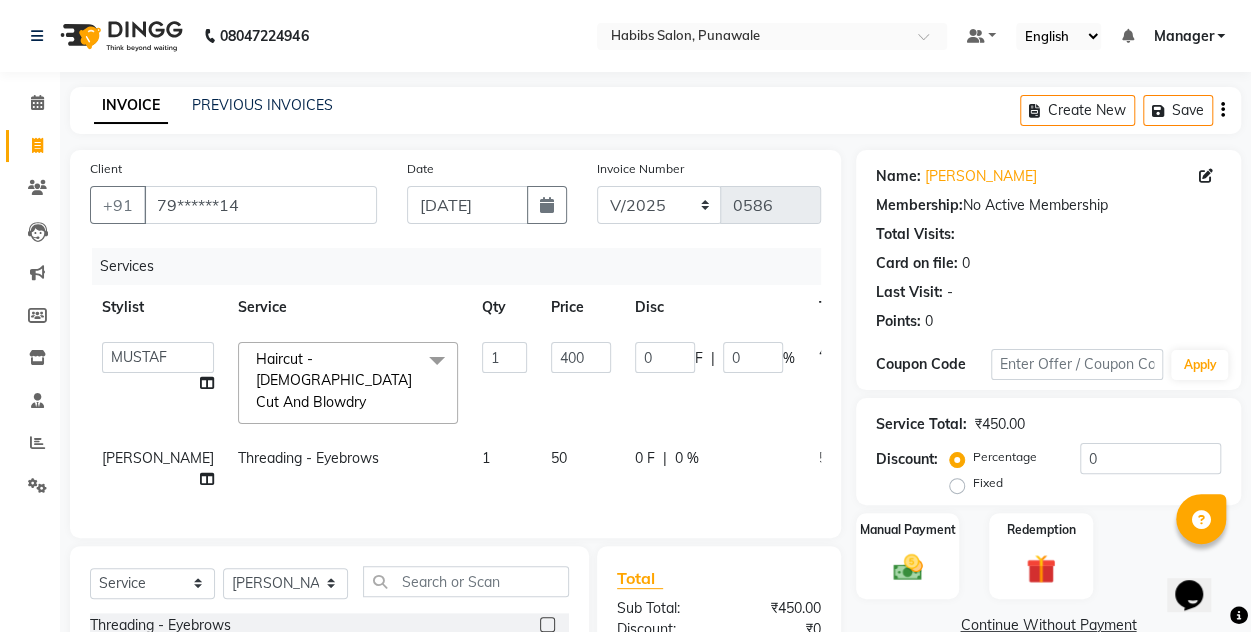 click on "50" 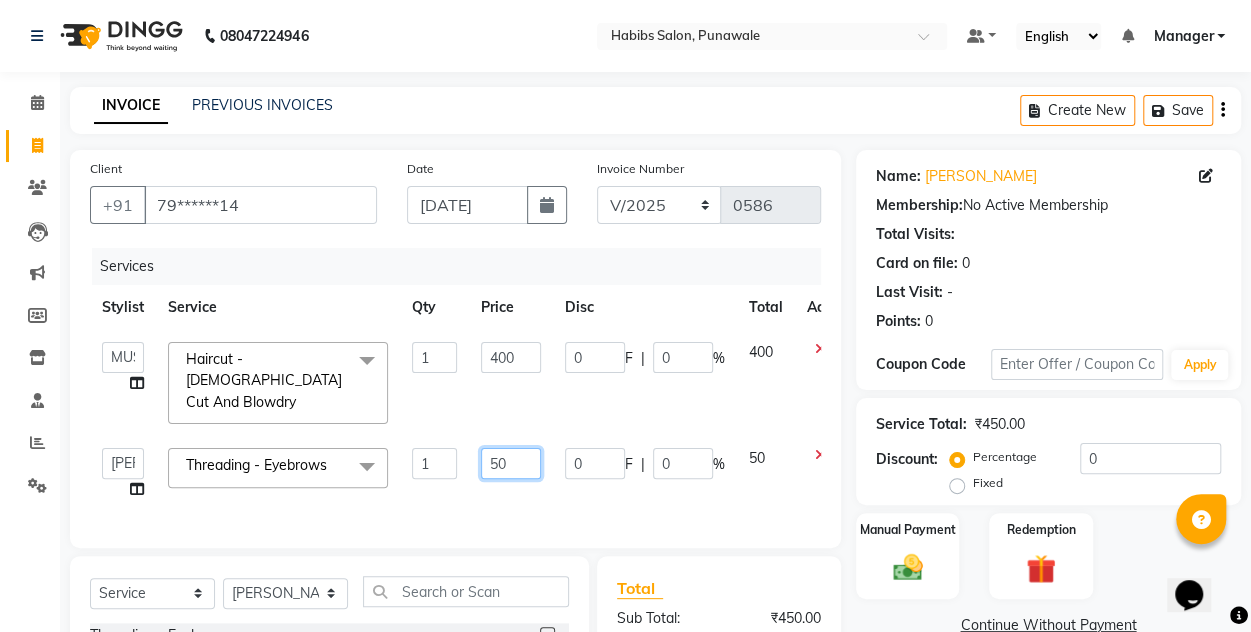 click on "50" 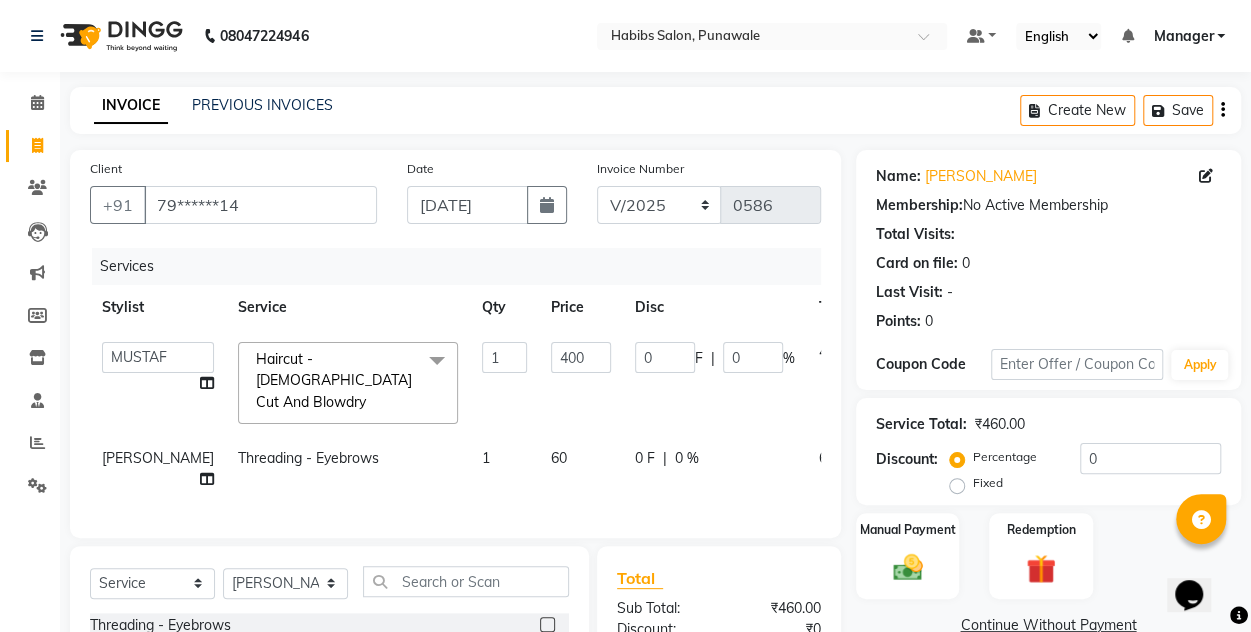 click on "60" 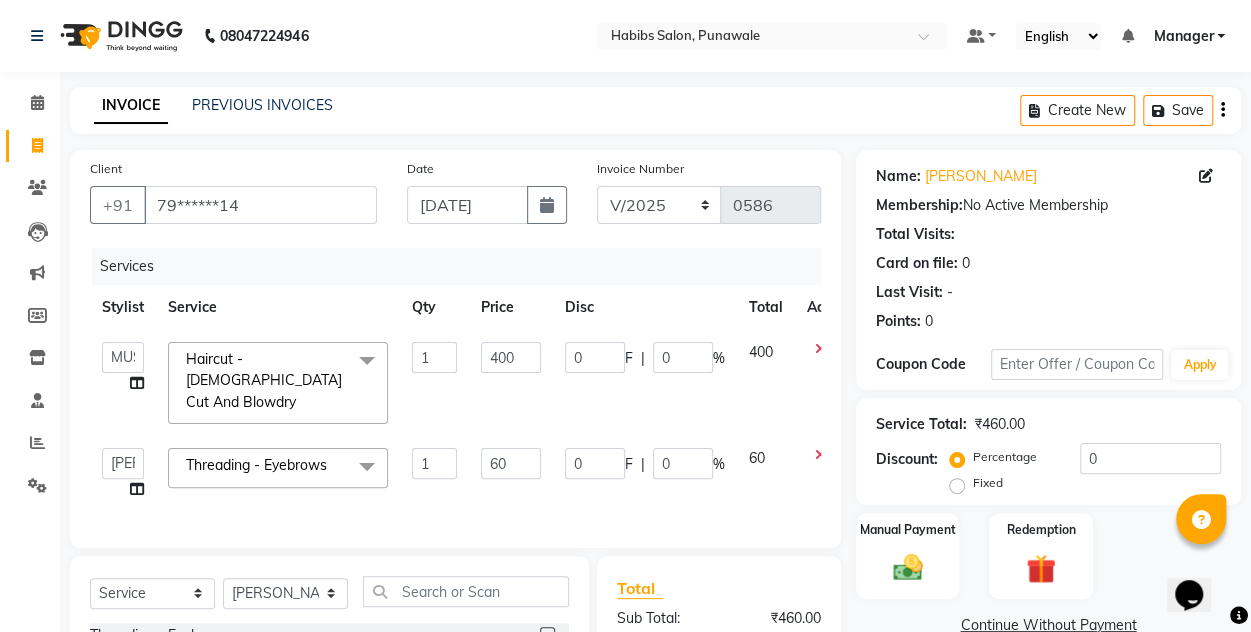 scroll, scrollTop: 242, scrollLeft: 0, axis: vertical 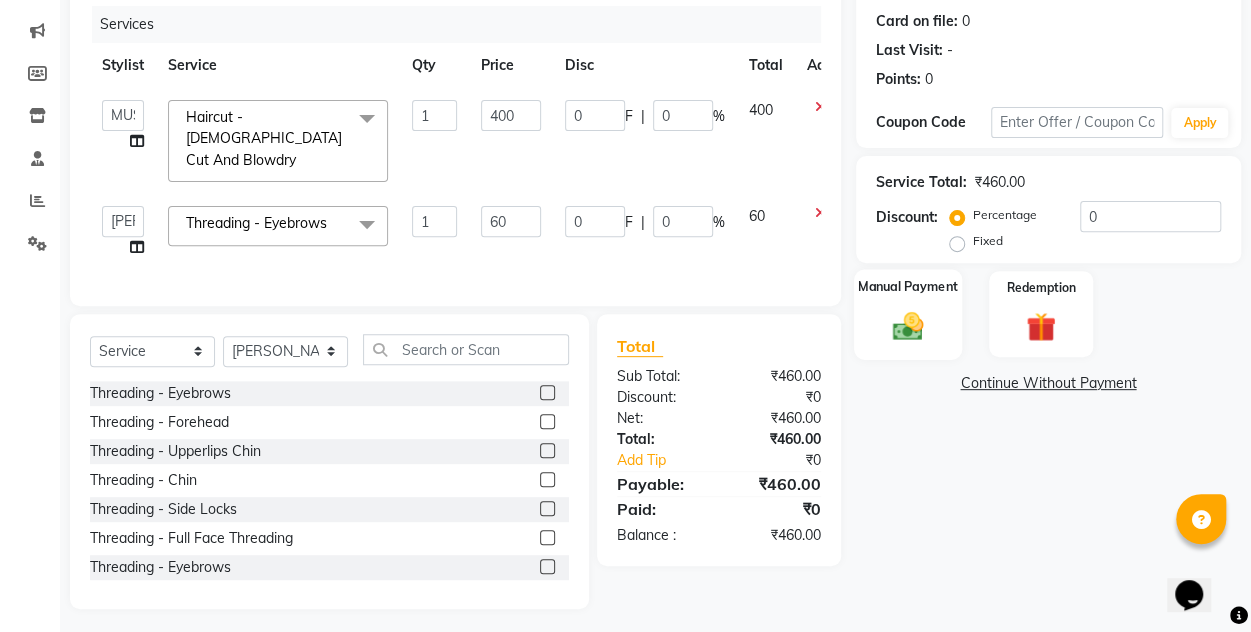 click 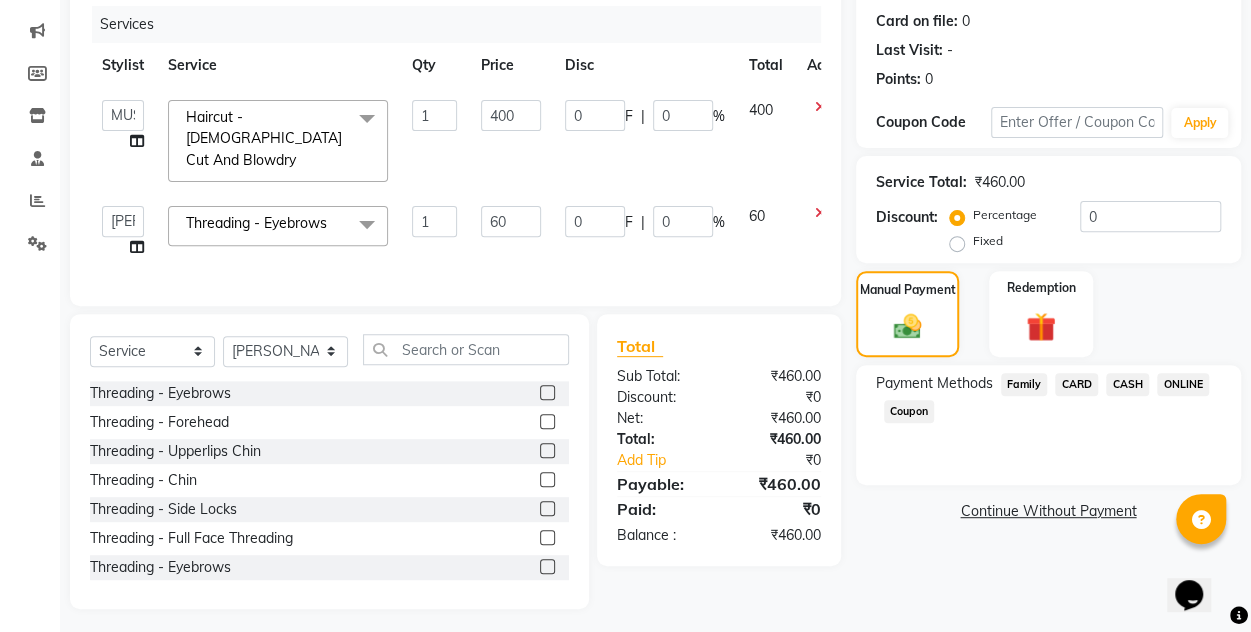 click on "ONLINE" 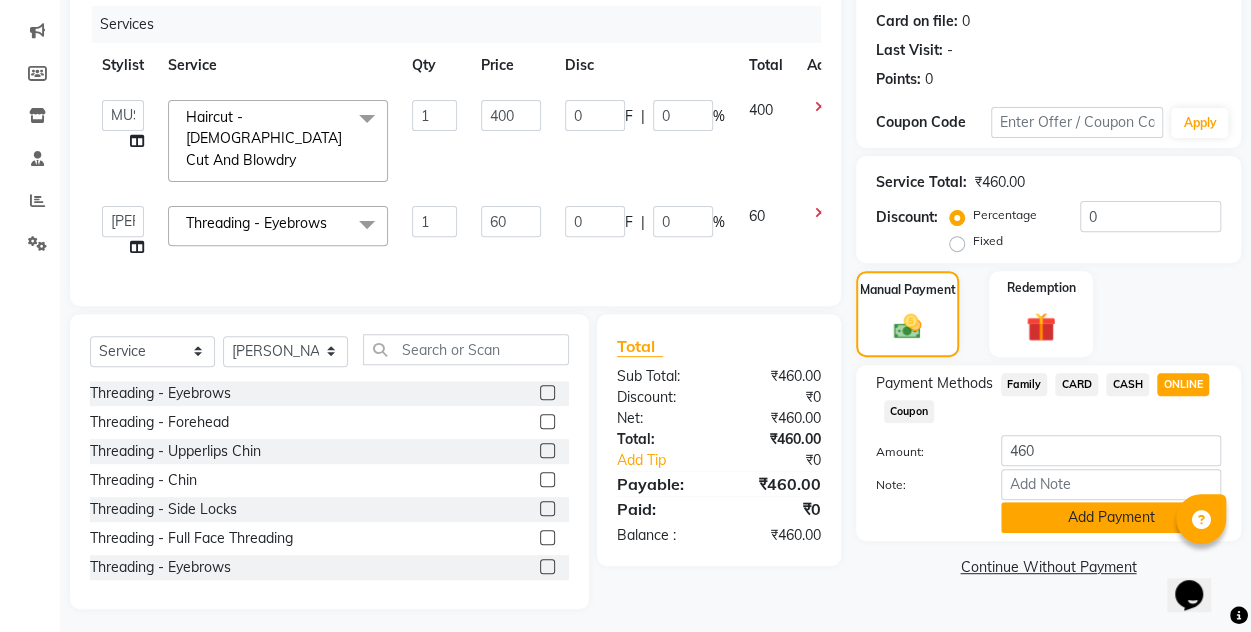 click on "Add Payment" 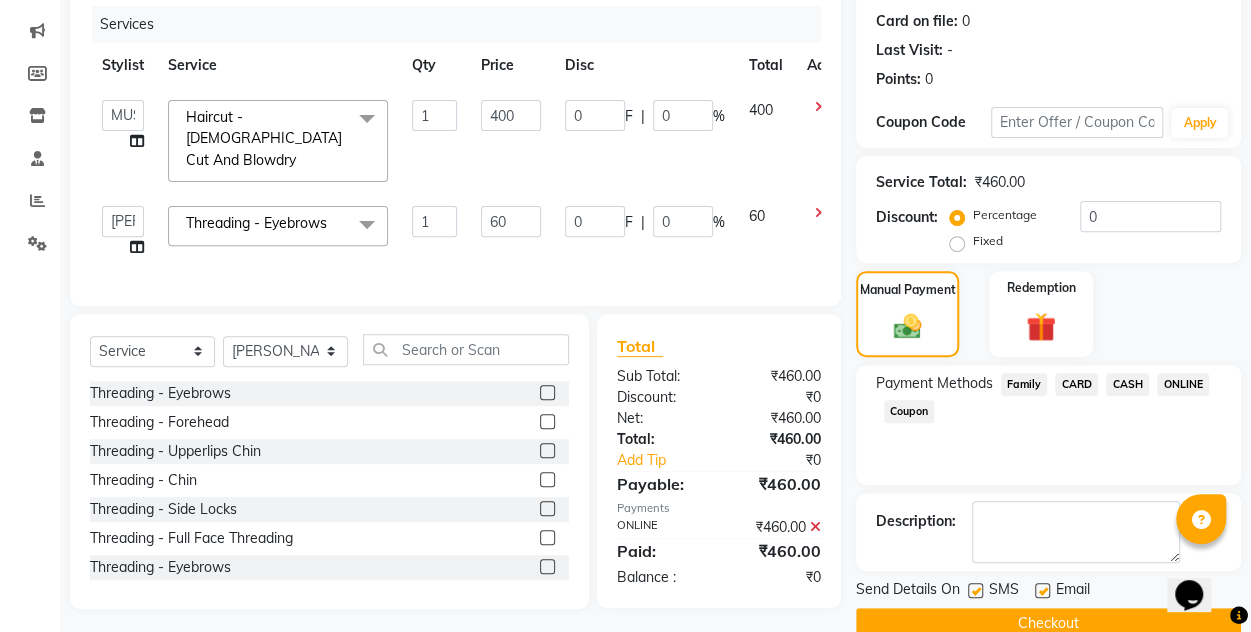 scroll, scrollTop: 277, scrollLeft: 0, axis: vertical 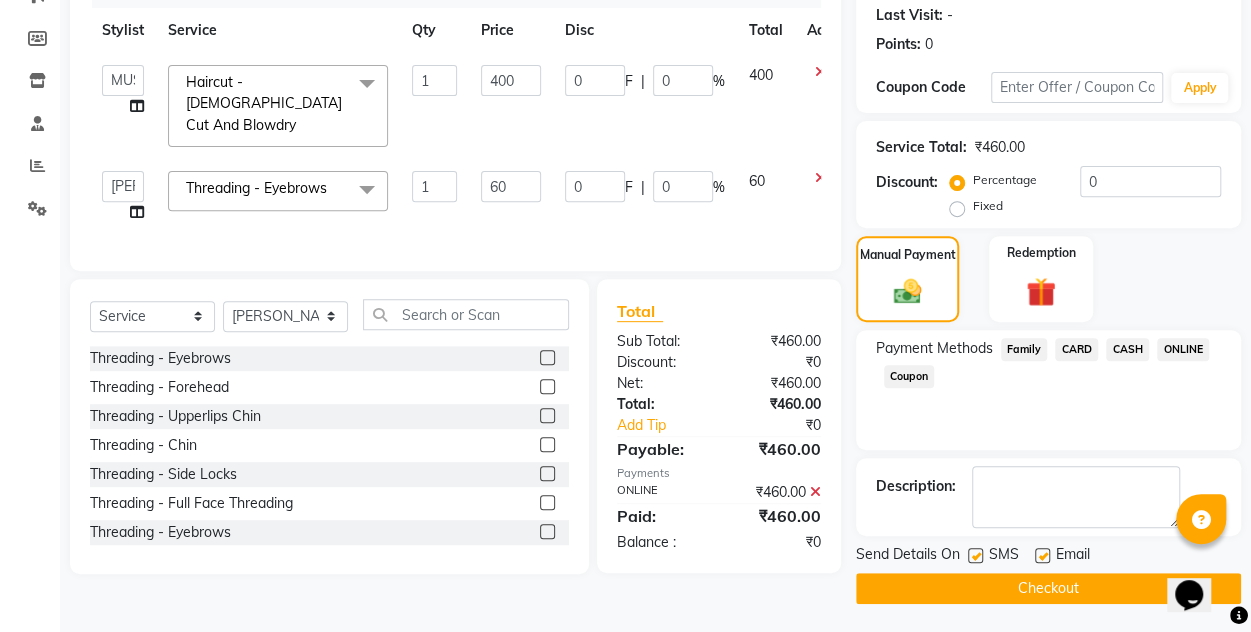 click on "Checkout" 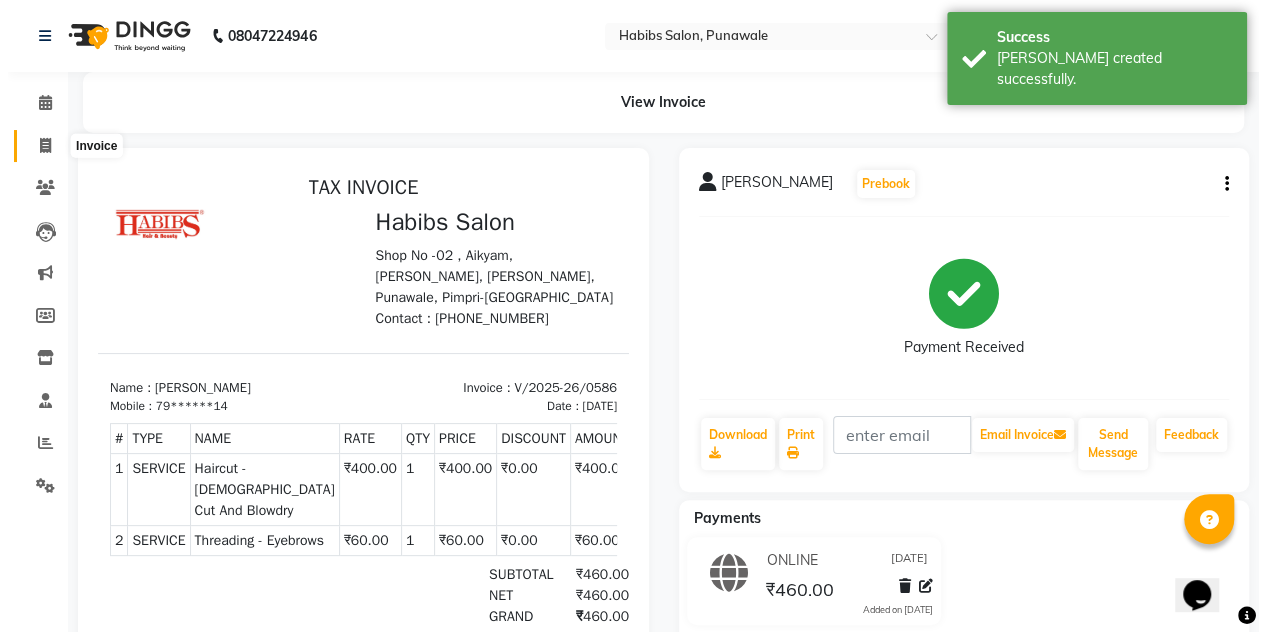 scroll, scrollTop: 0, scrollLeft: 0, axis: both 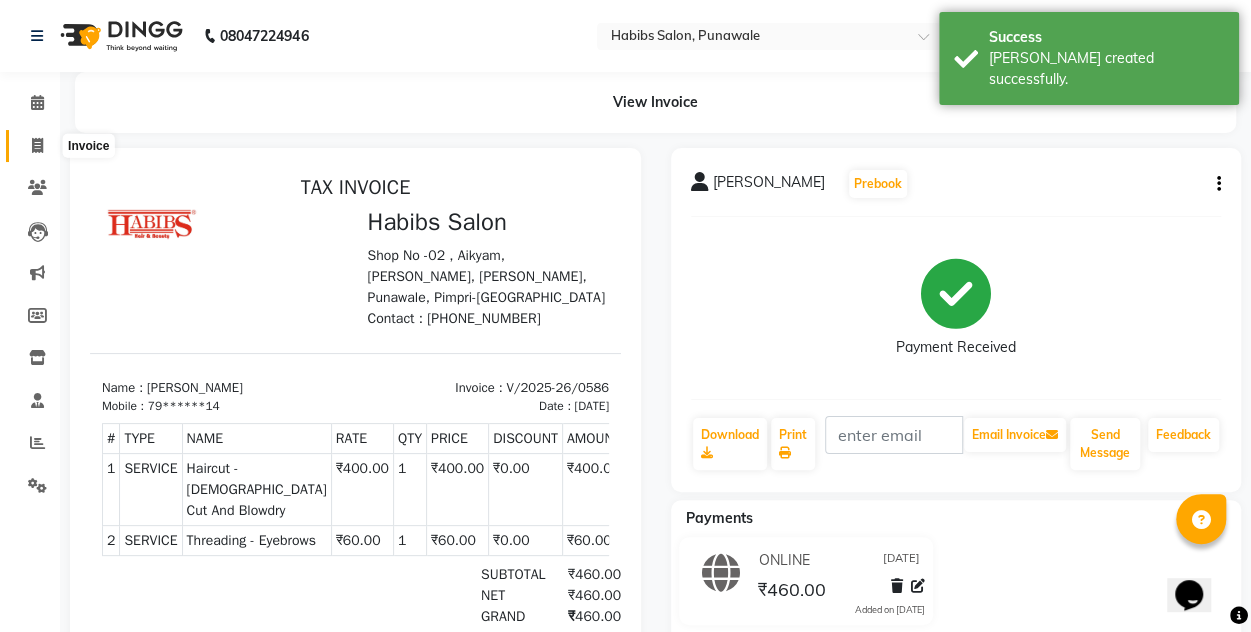 click 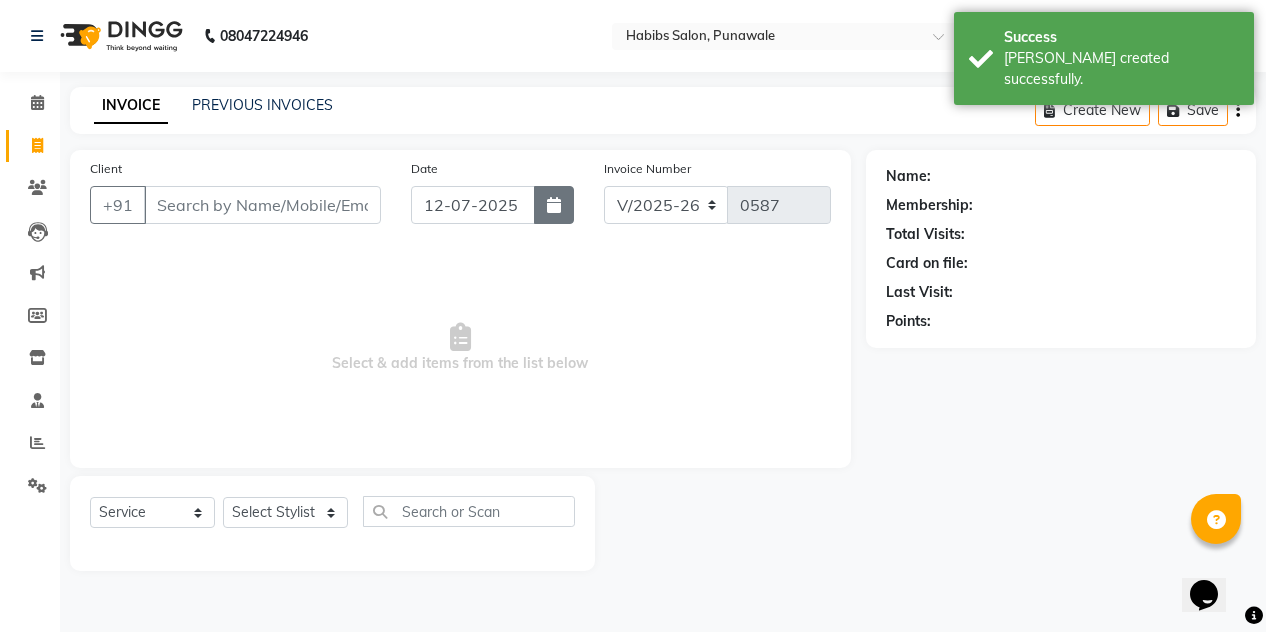 click 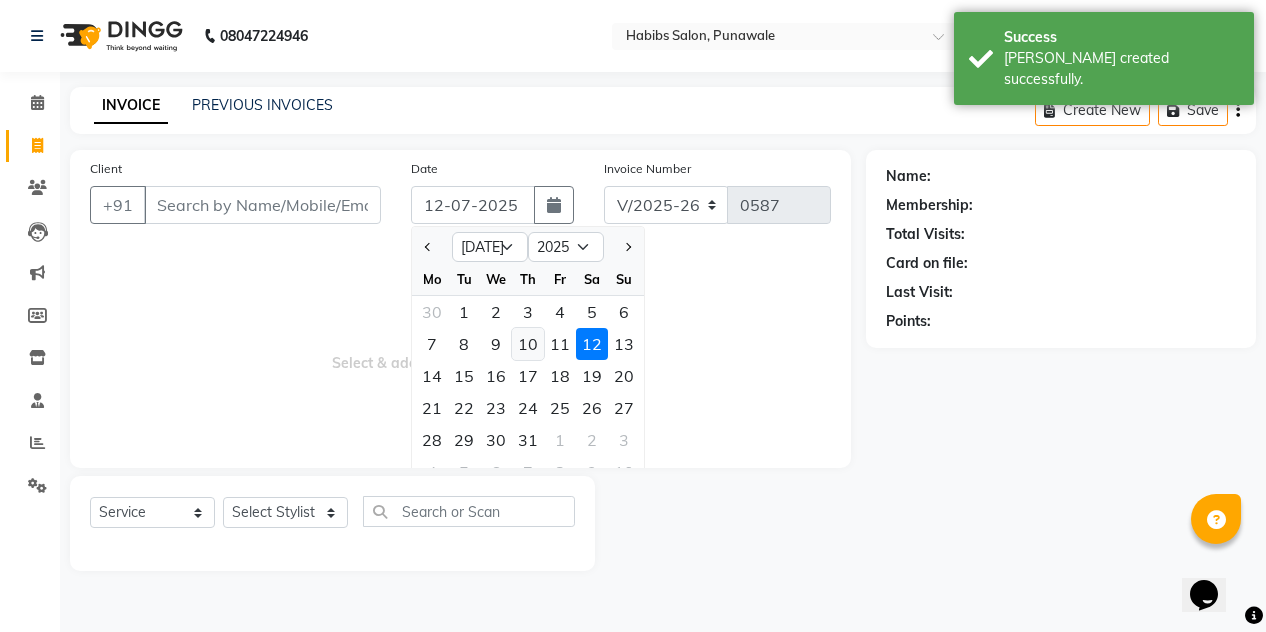 click on "10" 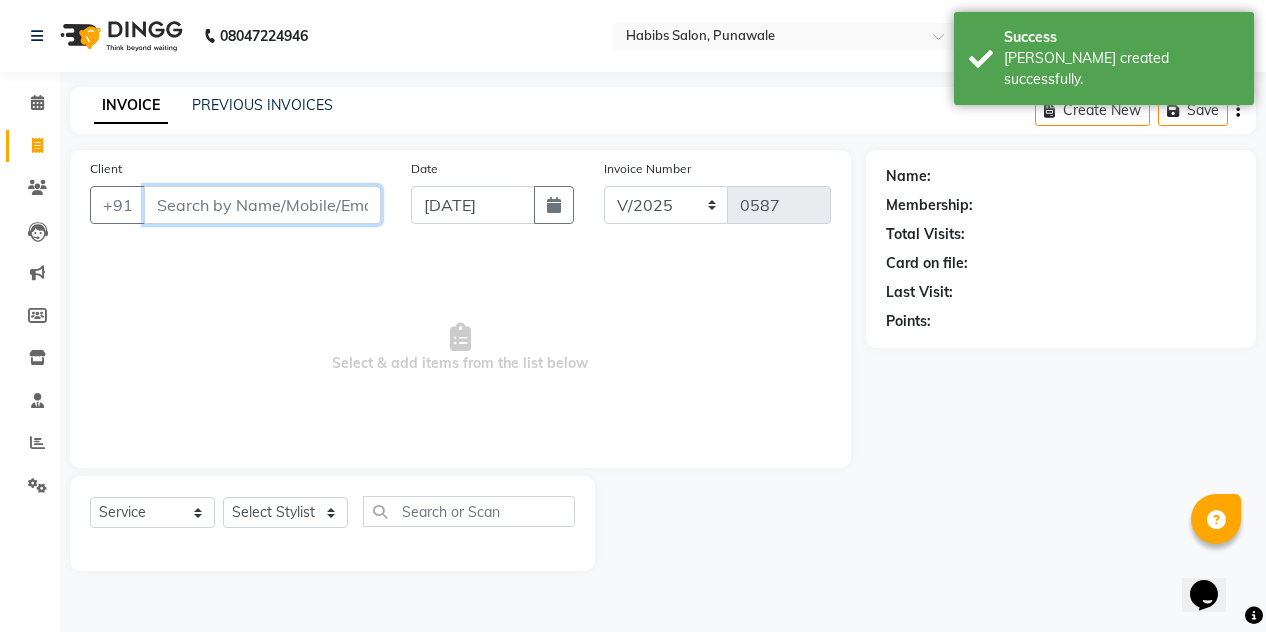 click on "Client" at bounding box center (262, 205) 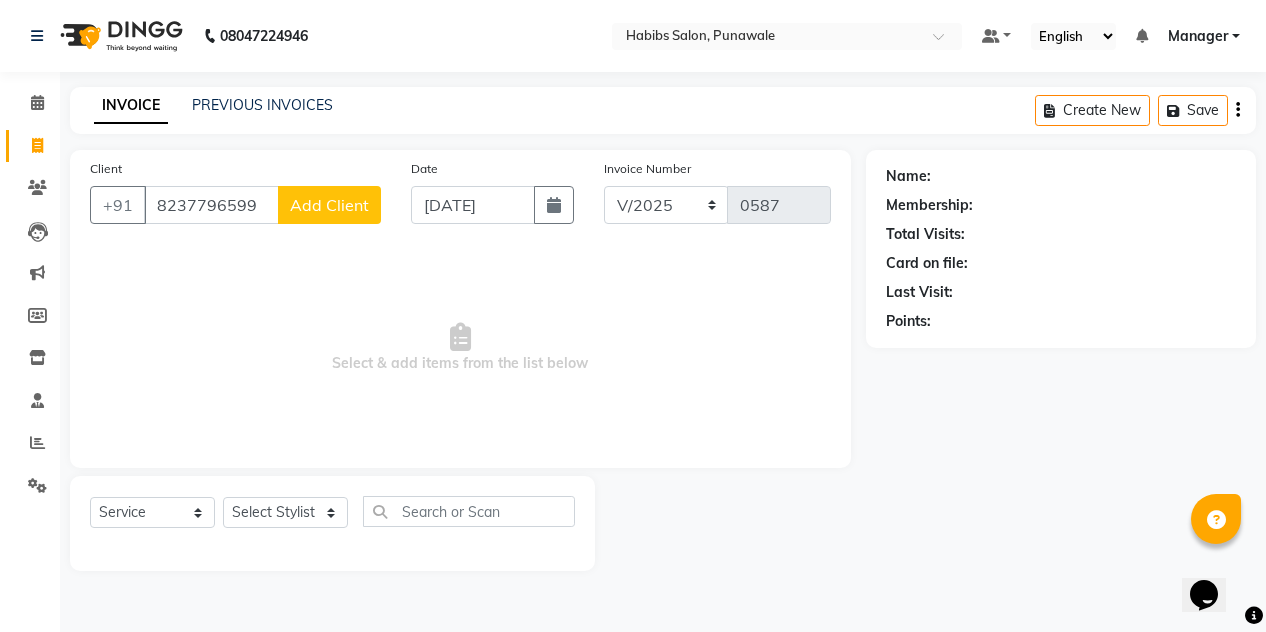 click on "Add Client" 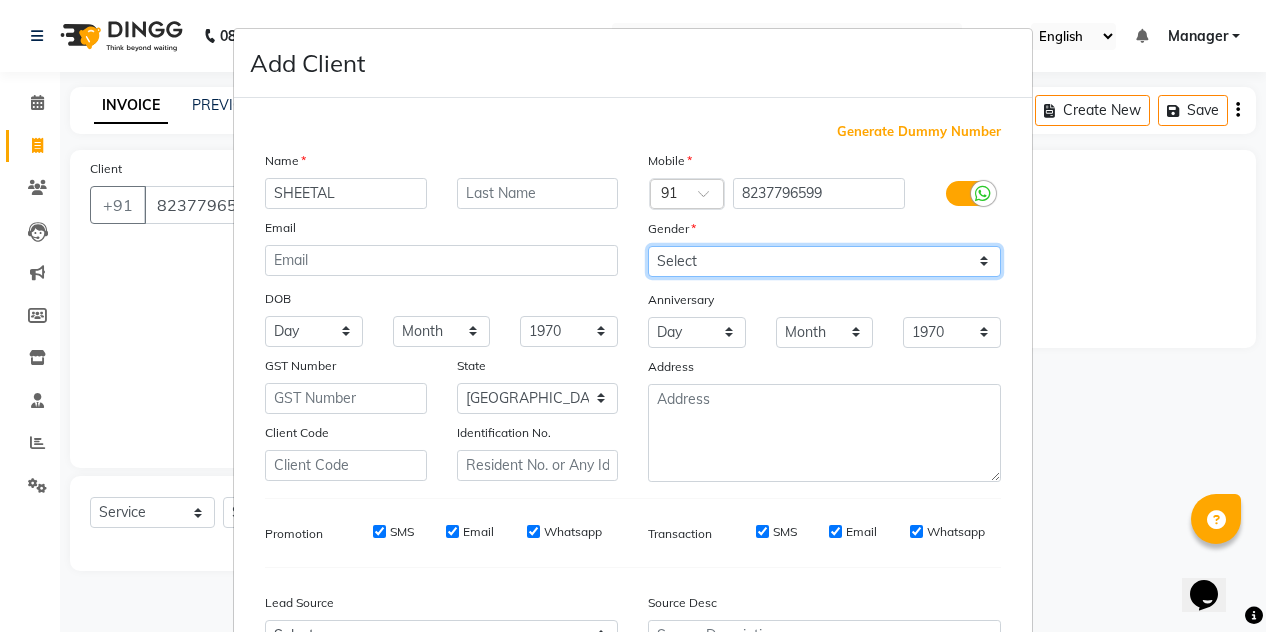 click on "Select [DEMOGRAPHIC_DATA] [DEMOGRAPHIC_DATA] Other Prefer Not To Say" at bounding box center [824, 261] 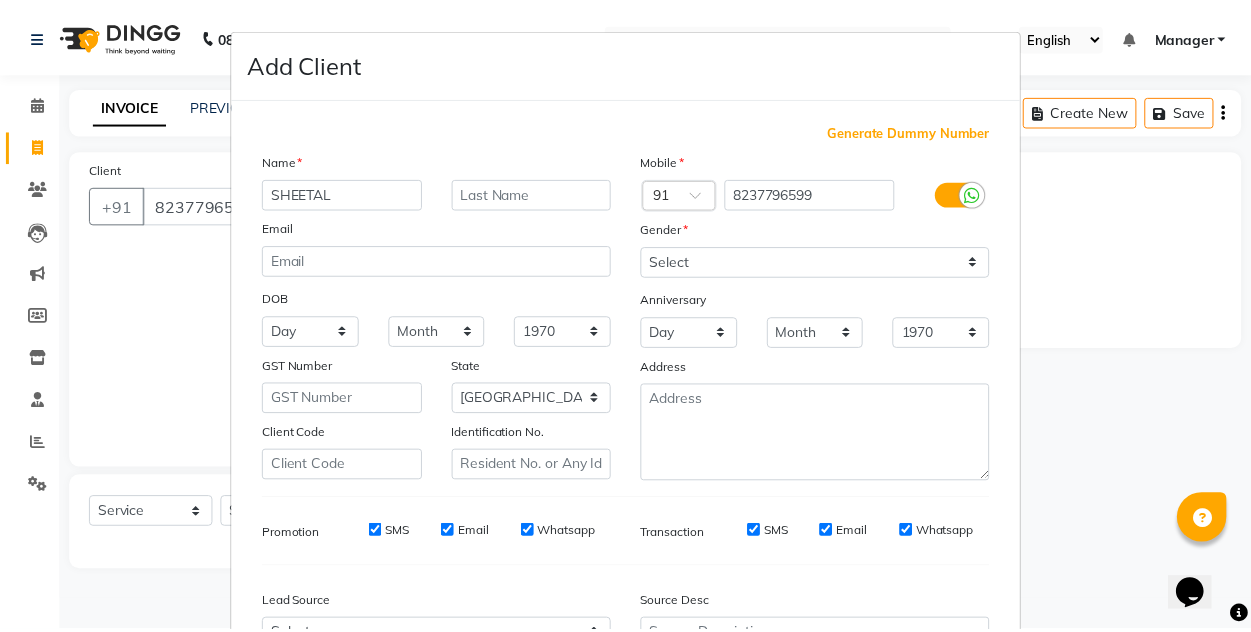 scroll, scrollTop: 213, scrollLeft: 0, axis: vertical 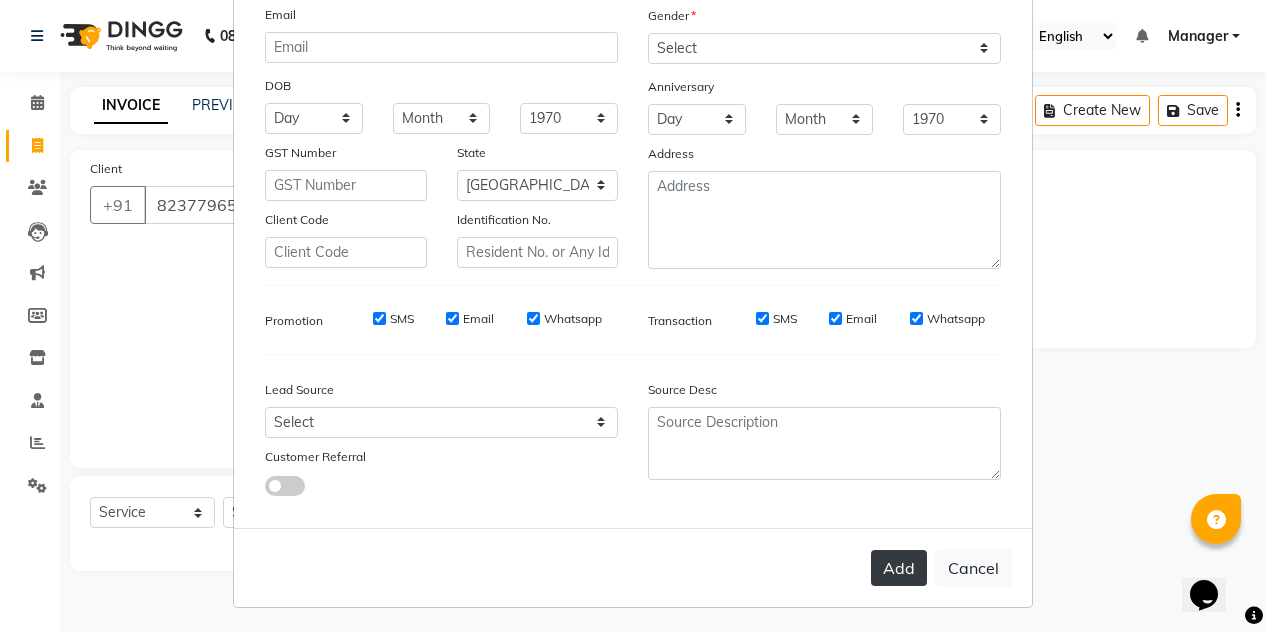 click on "Add" at bounding box center [899, 568] 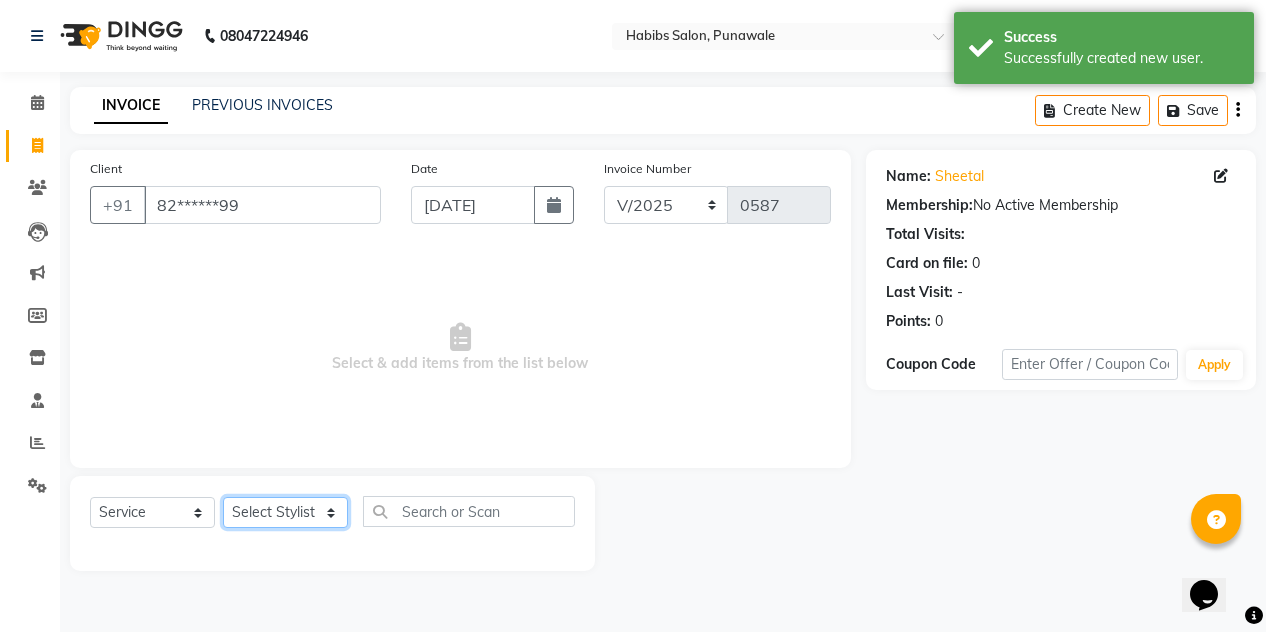 click on "Select Stylist [PERSON_NAME] [PERSON_NAME] Manager [PERSON_NAME] [PERSON_NAME] SHRUTI" 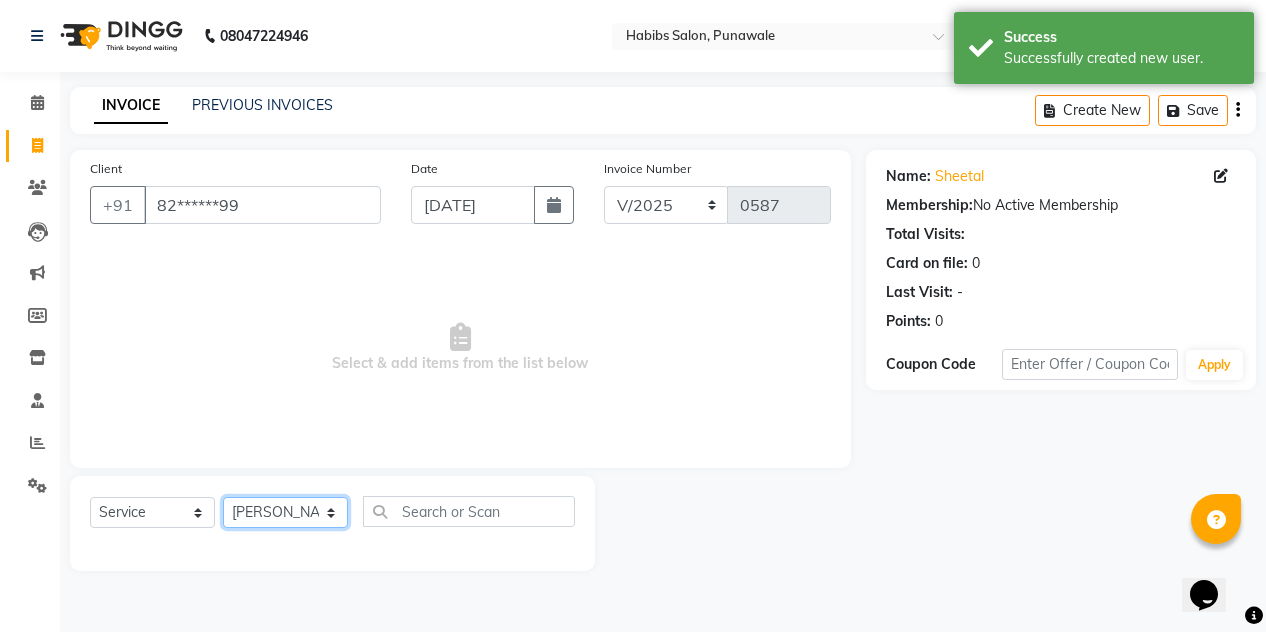 click on "Select Stylist [PERSON_NAME] [PERSON_NAME] Manager [PERSON_NAME] [PERSON_NAME] SHRUTI" 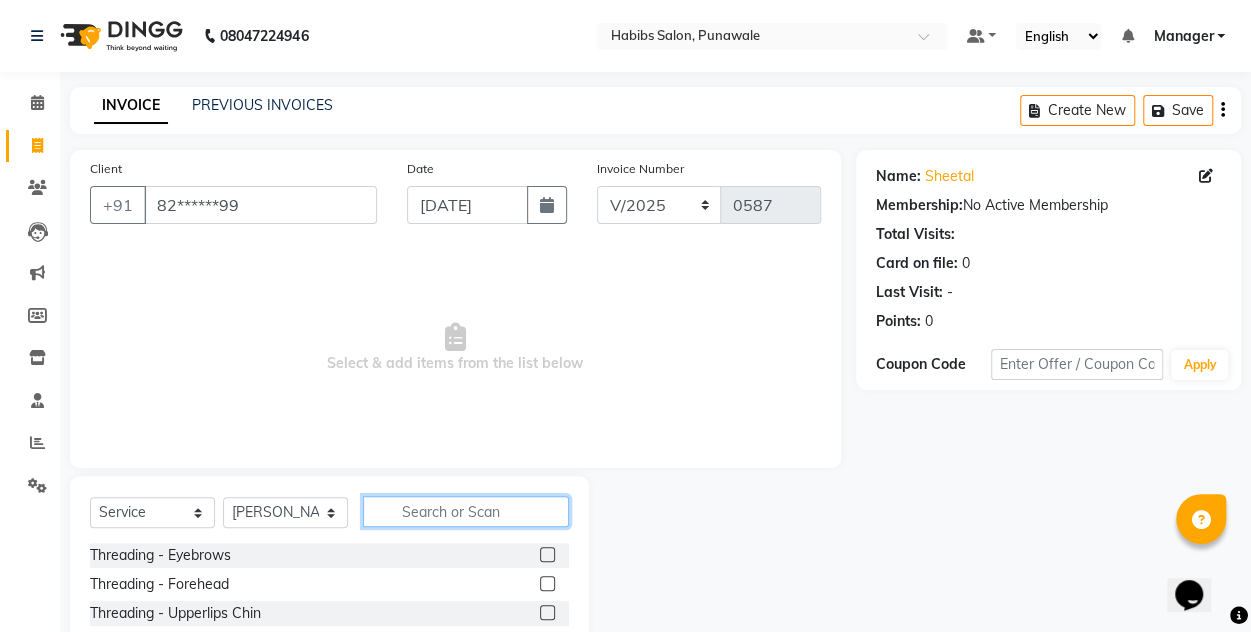 click 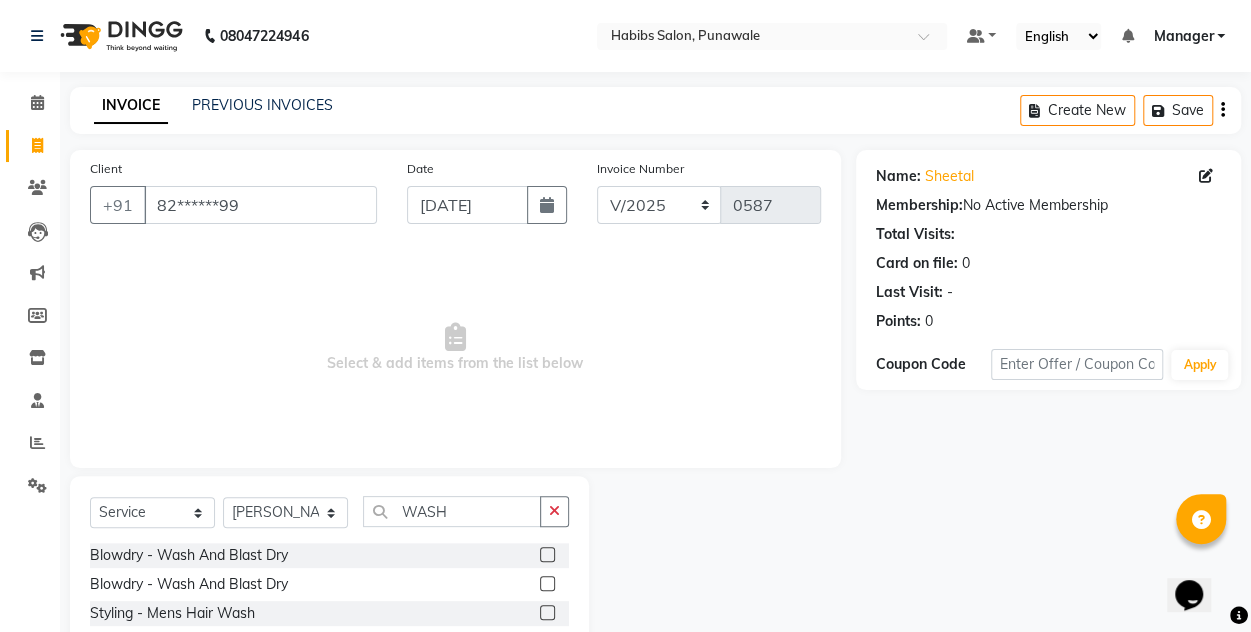click 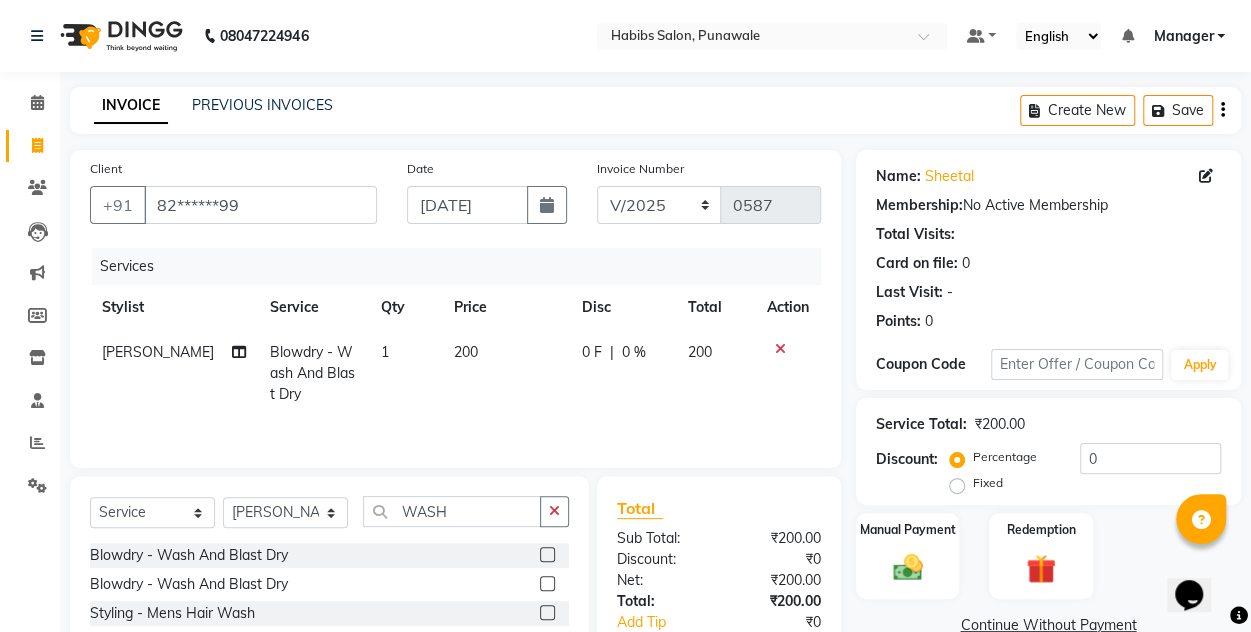 click 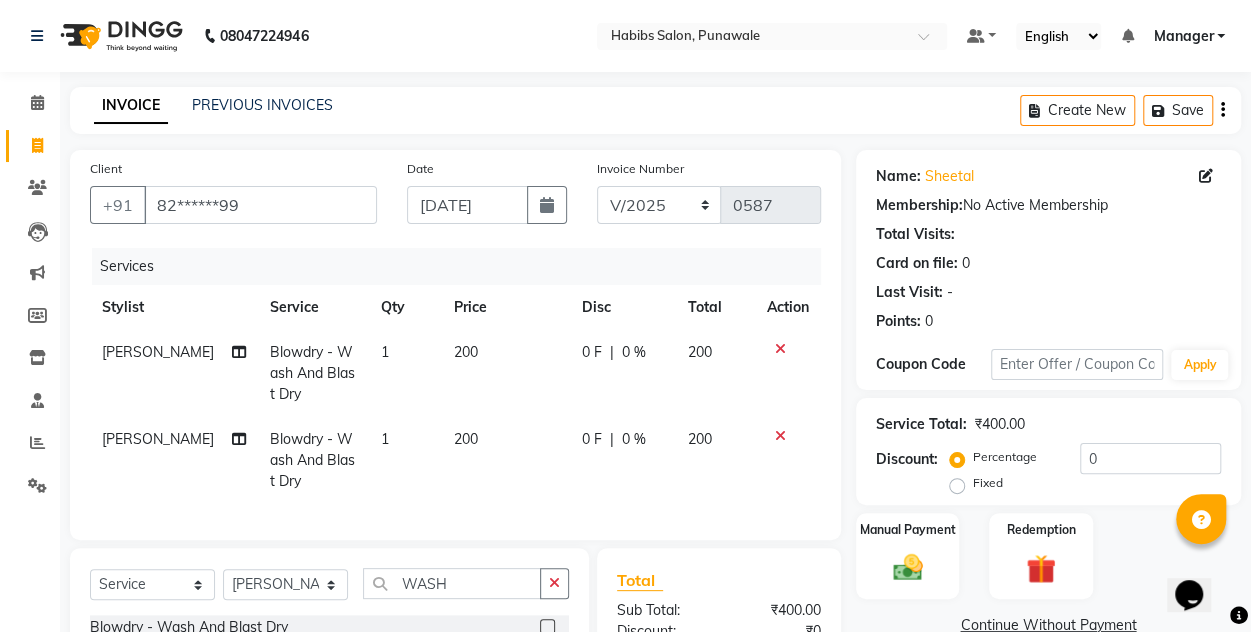 click on "[PERSON_NAME]" 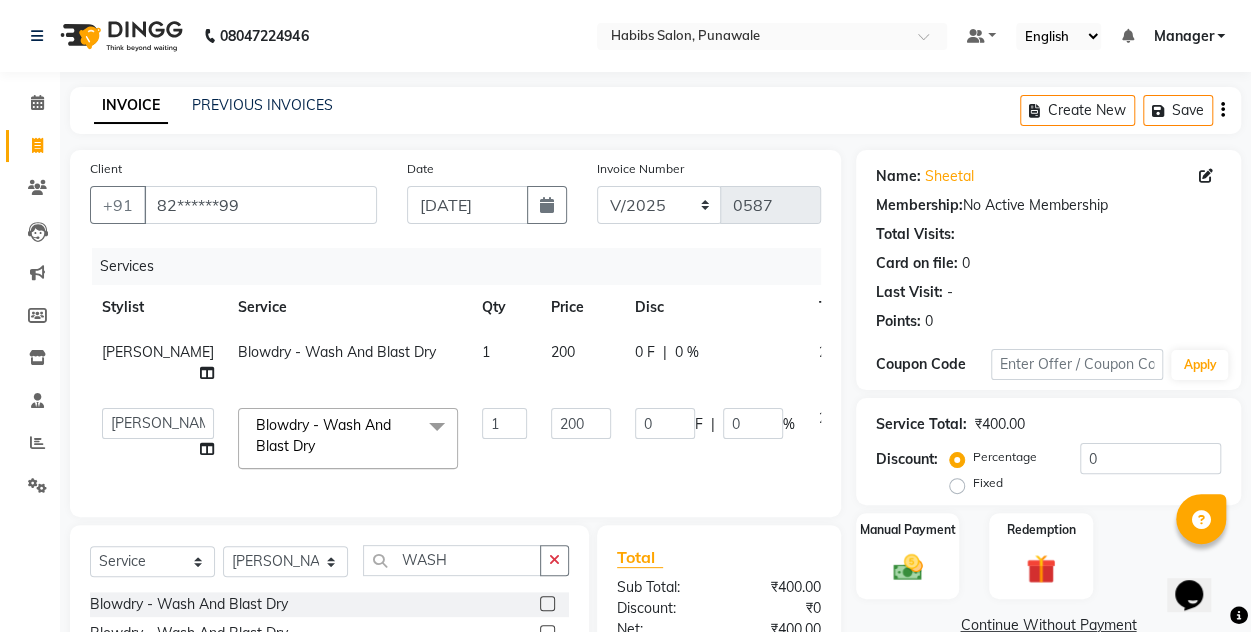click on "[PERSON_NAME]   [PERSON_NAME]   Manager   [PERSON_NAME]   [PERSON_NAME]   SHRUTI" 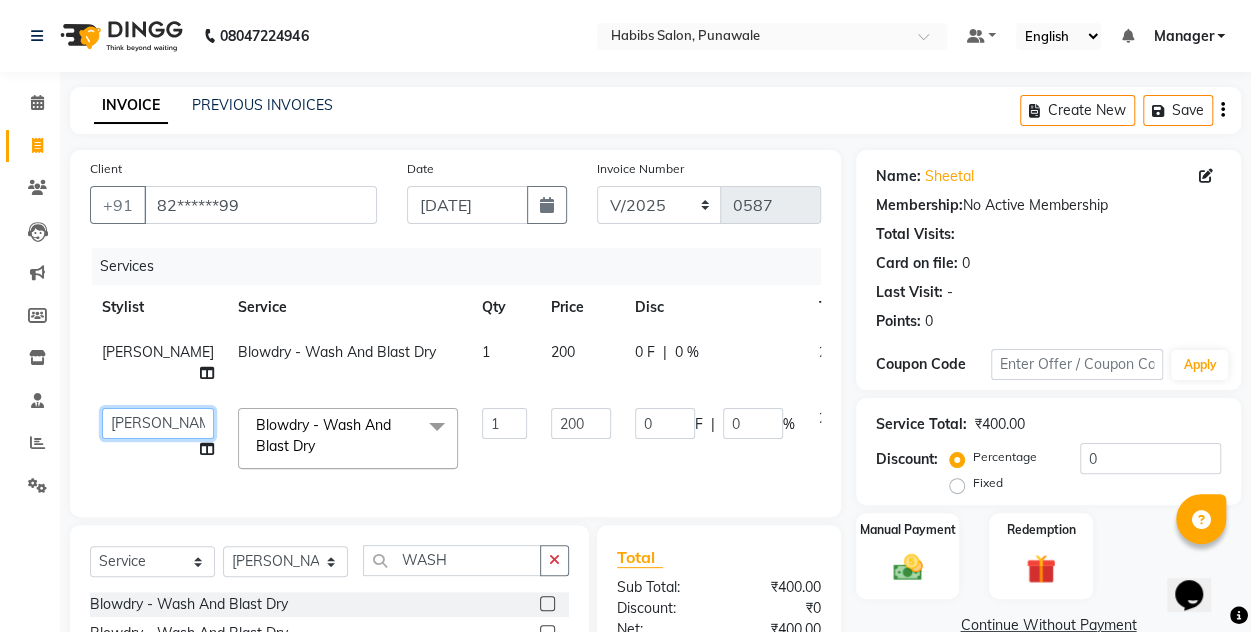 click on "[PERSON_NAME]   [PERSON_NAME]   Manager   [PERSON_NAME]   [PERSON_NAME]   SHRUTI" 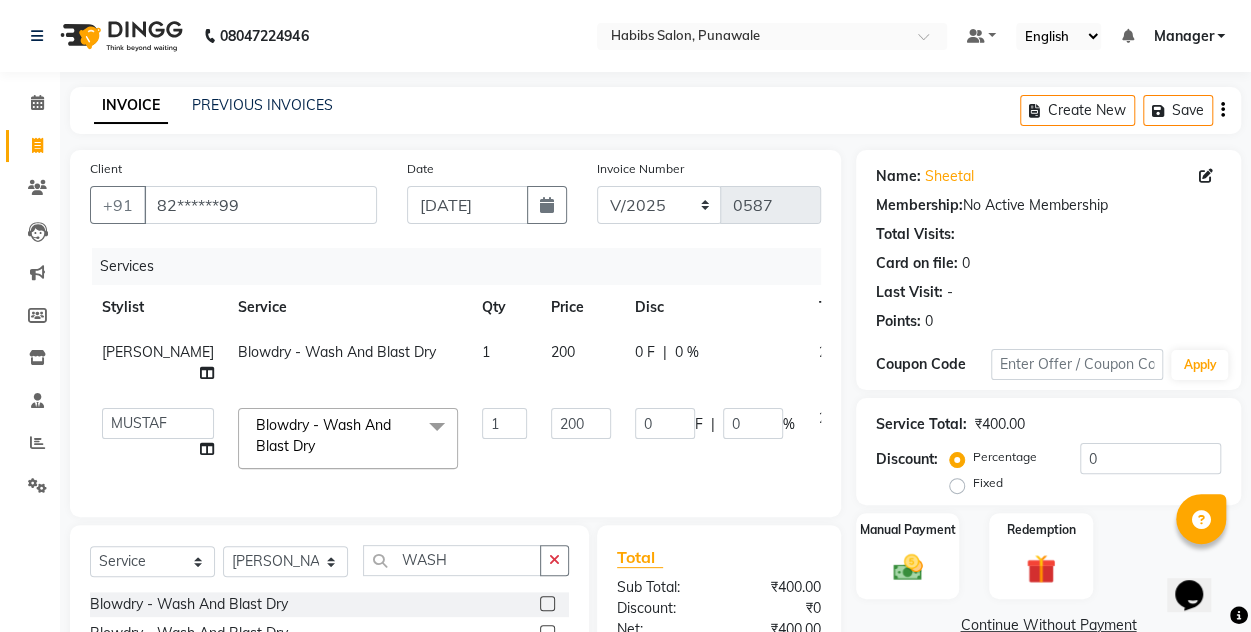 click on "1" 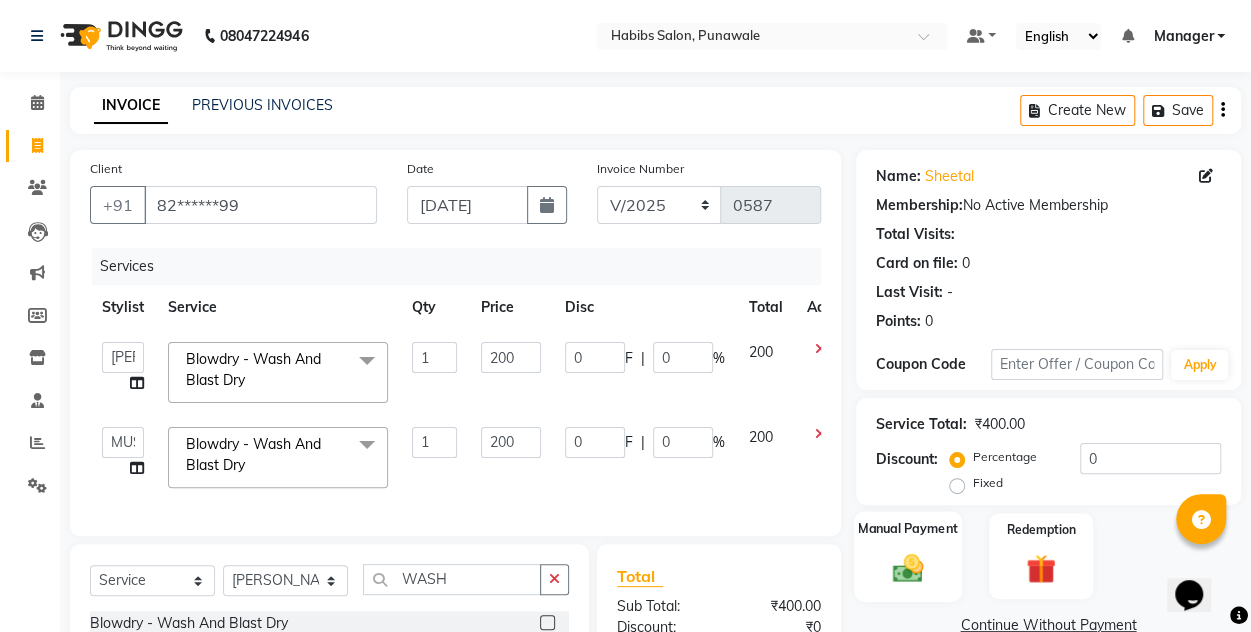 click on "Manual Payment" 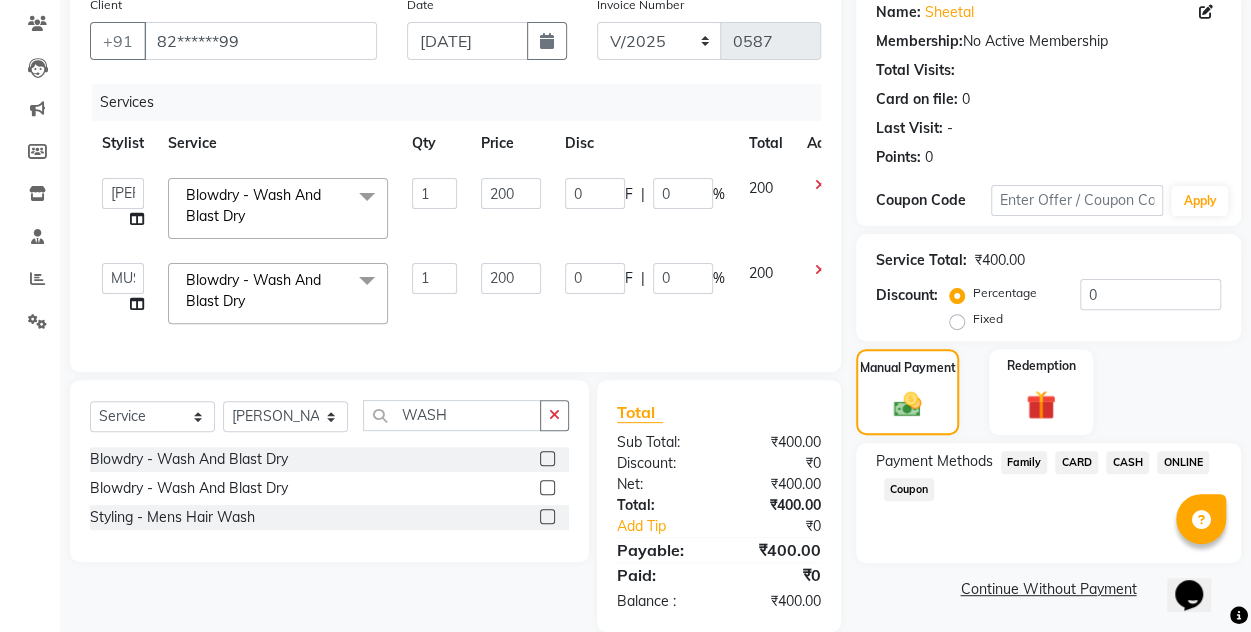 scroll, scrollTop: 206, scrollLeft: 0, axis: vertical 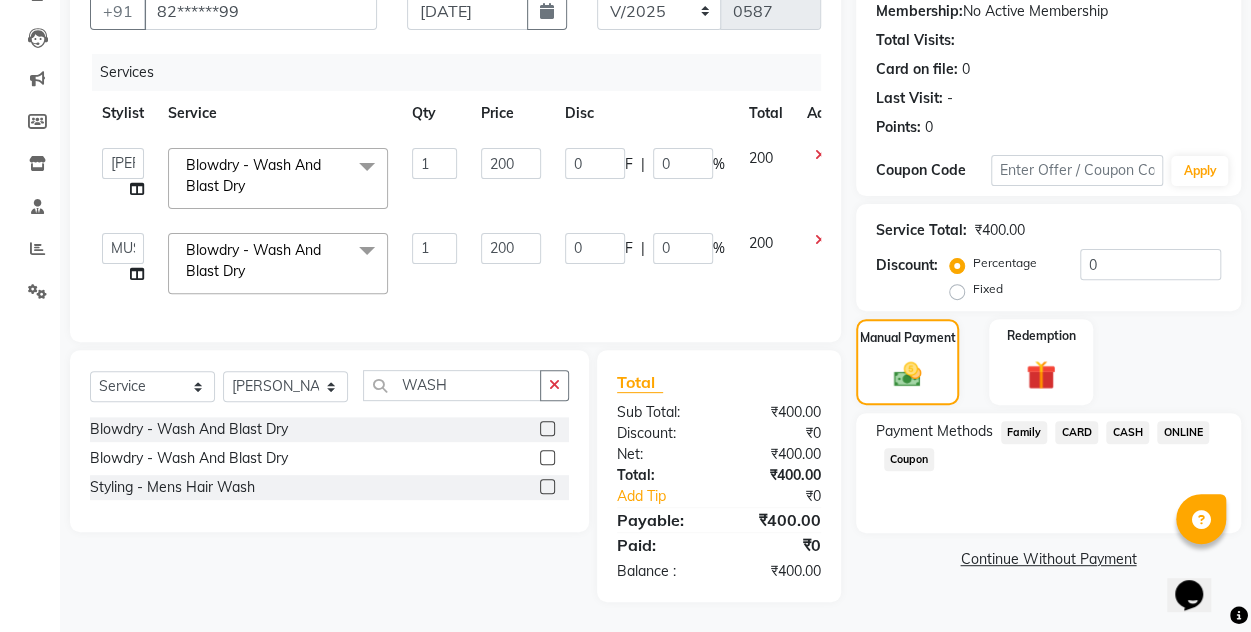 click on "ONLINE" 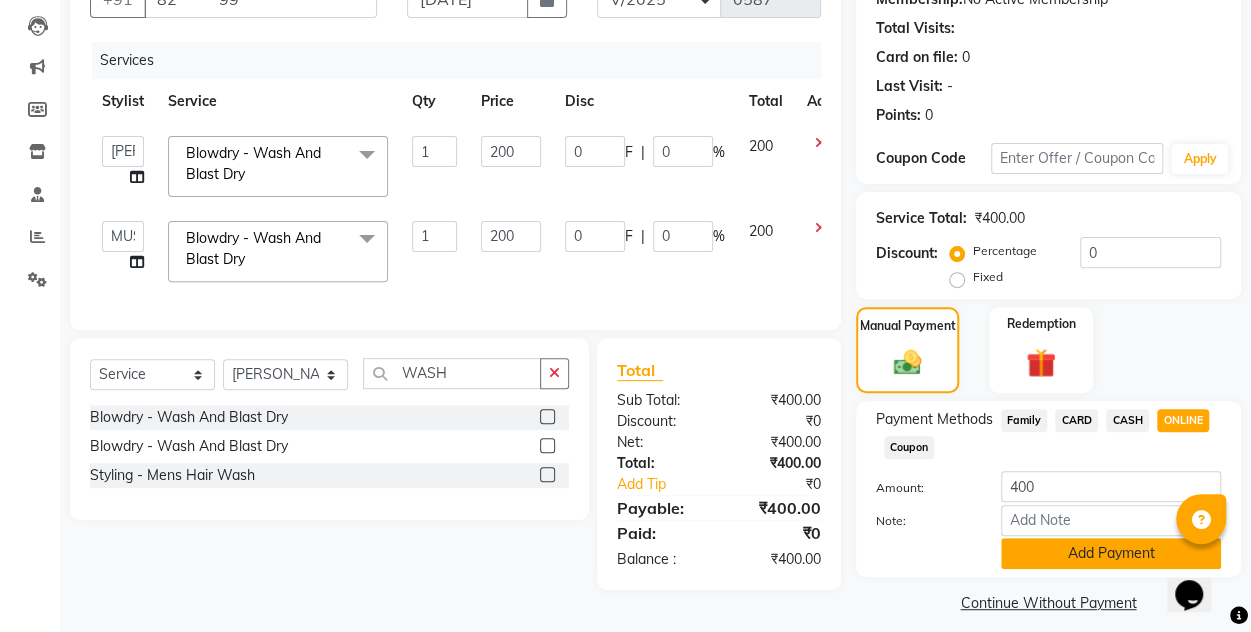 click on "Add Payment" 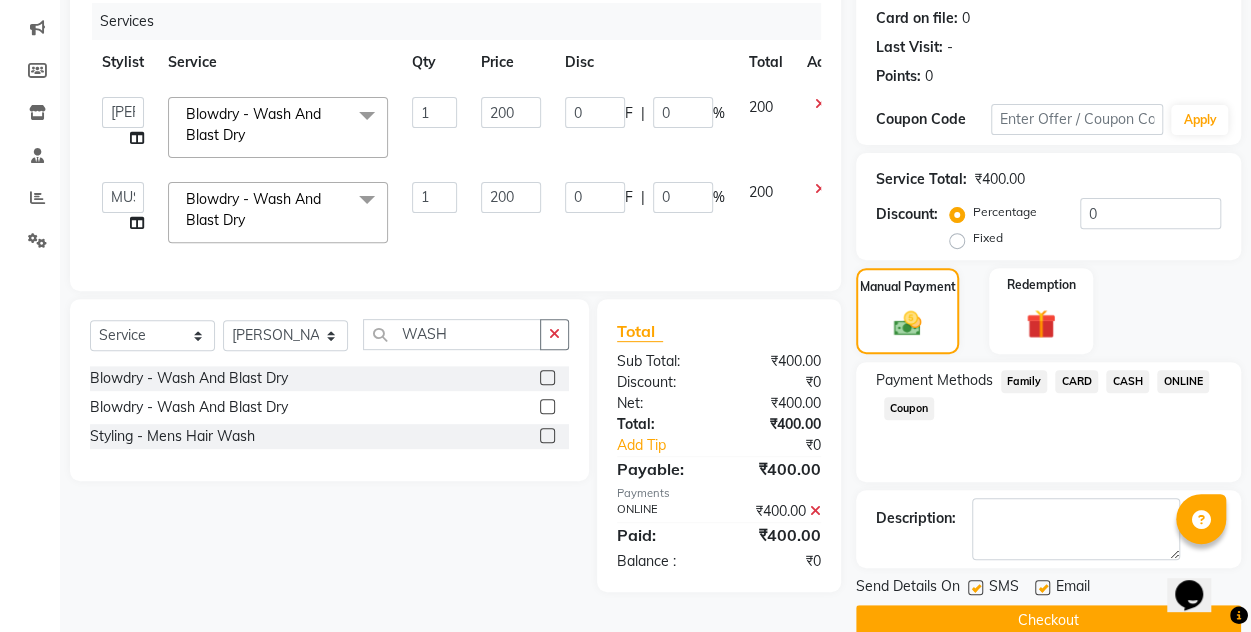 scroll, scrollTop: 277, scrollLeft: 0, axis: vertical 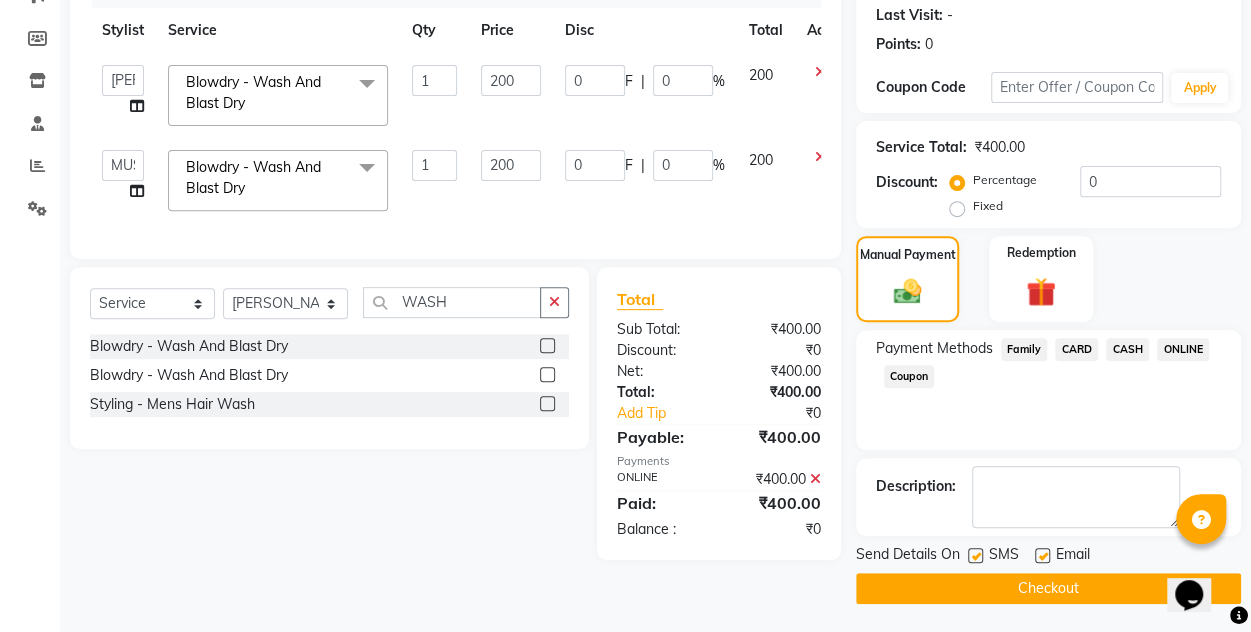 click on "Checkout" 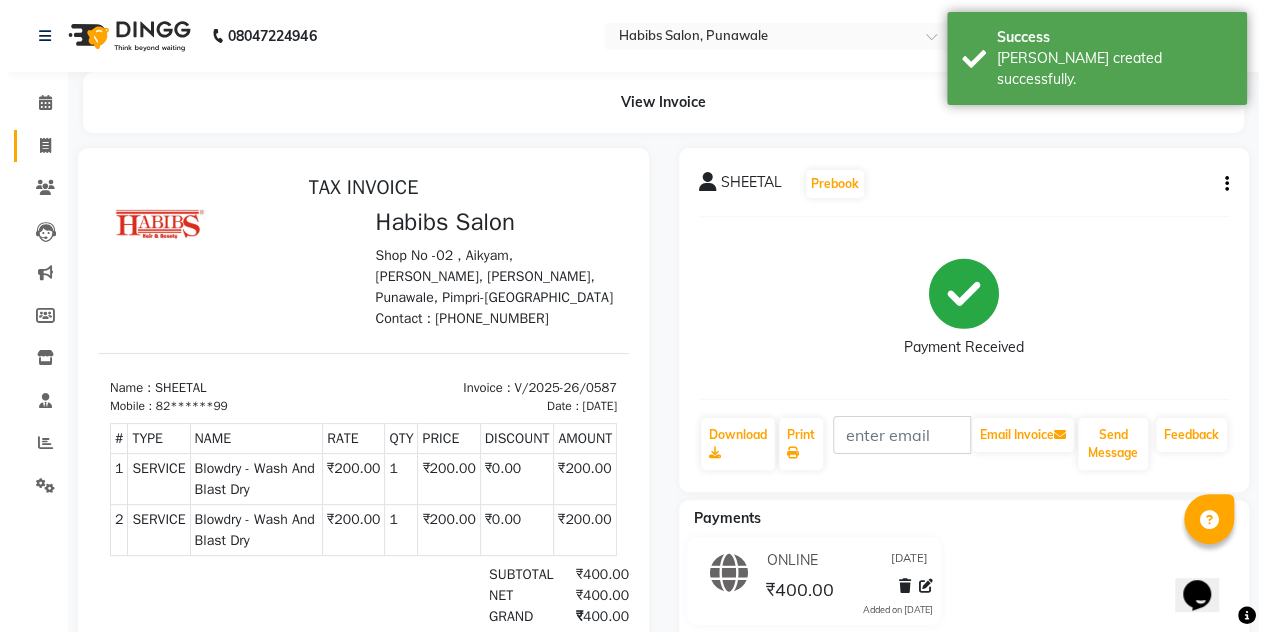 scroll, scrollTop: 0, scrollLeft: 0, axis: both 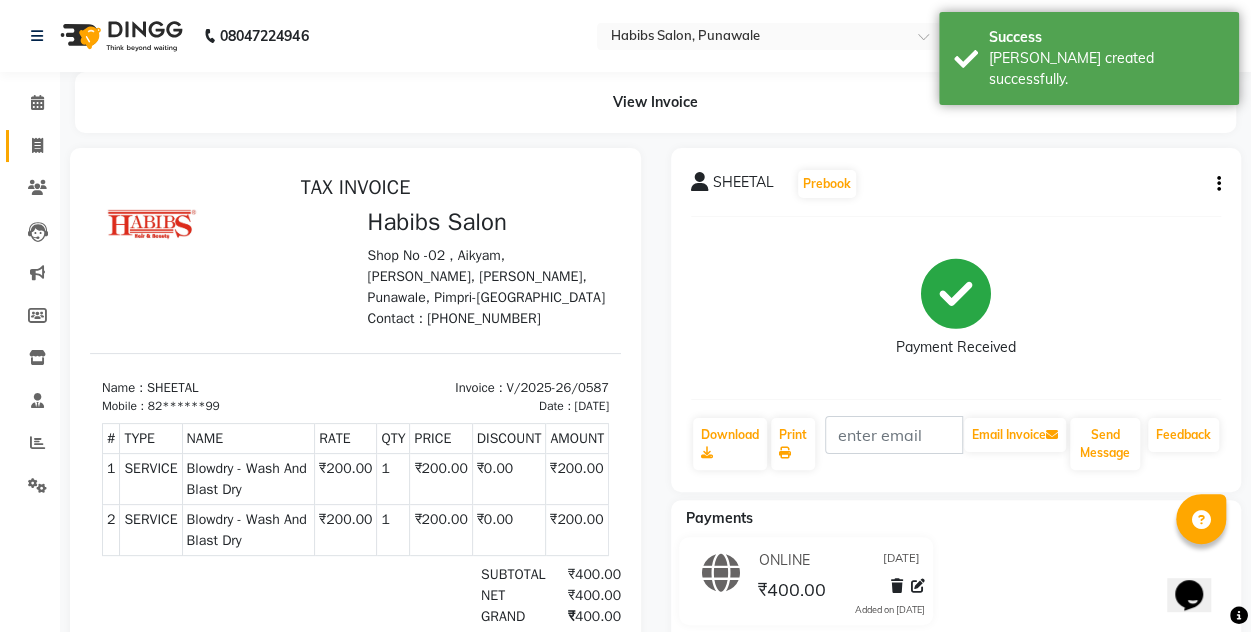 click on "Invoice" 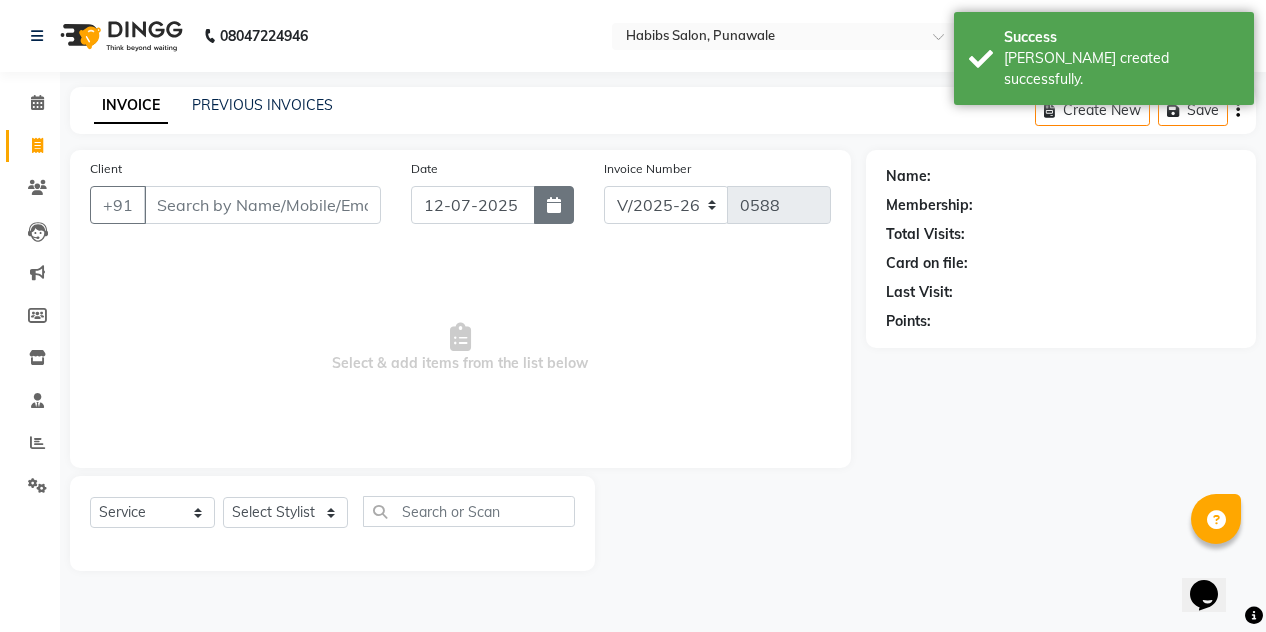 click 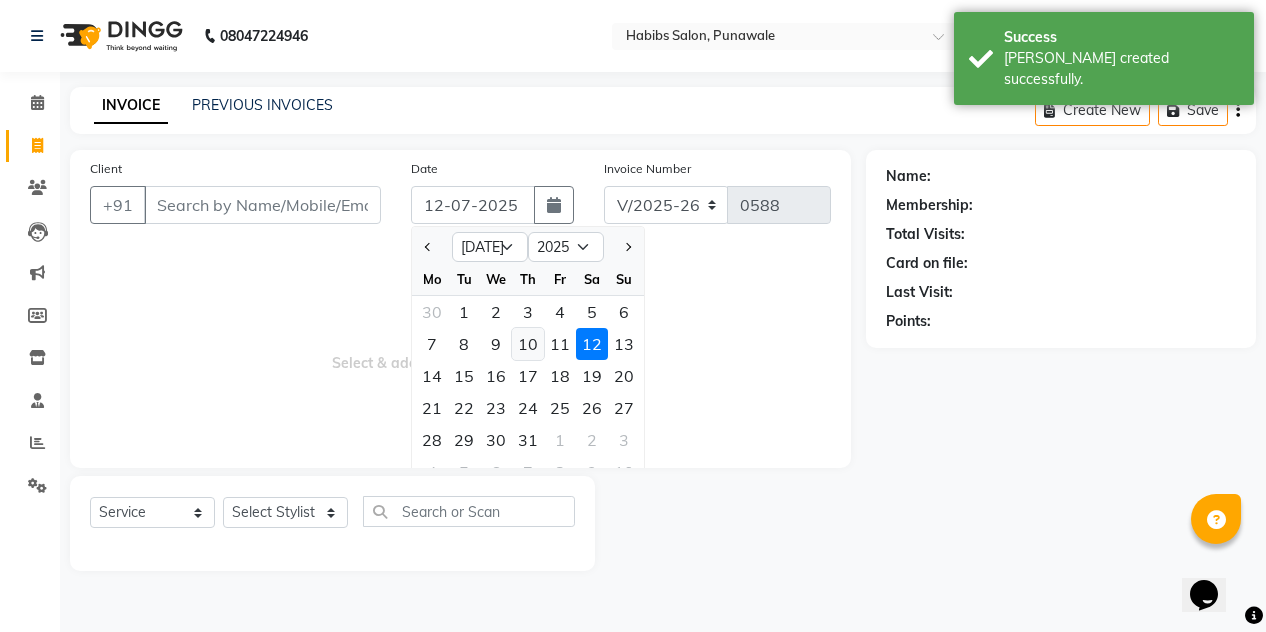 click on "10" 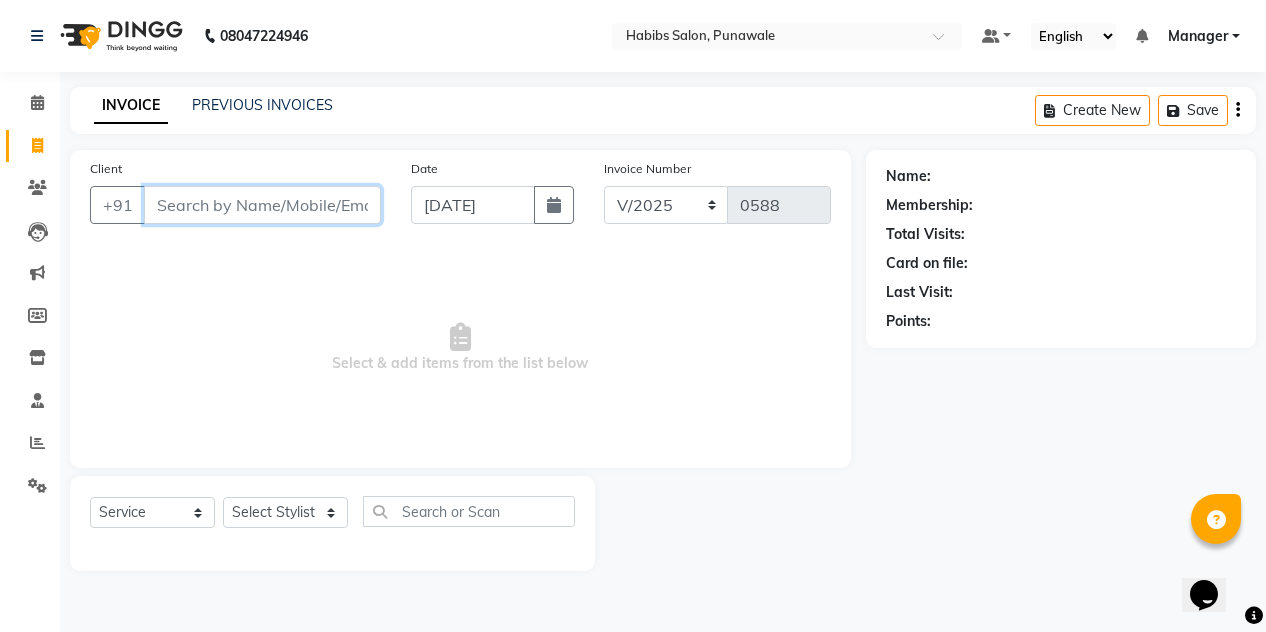 click on "Client" at bounding box center (262, 205) 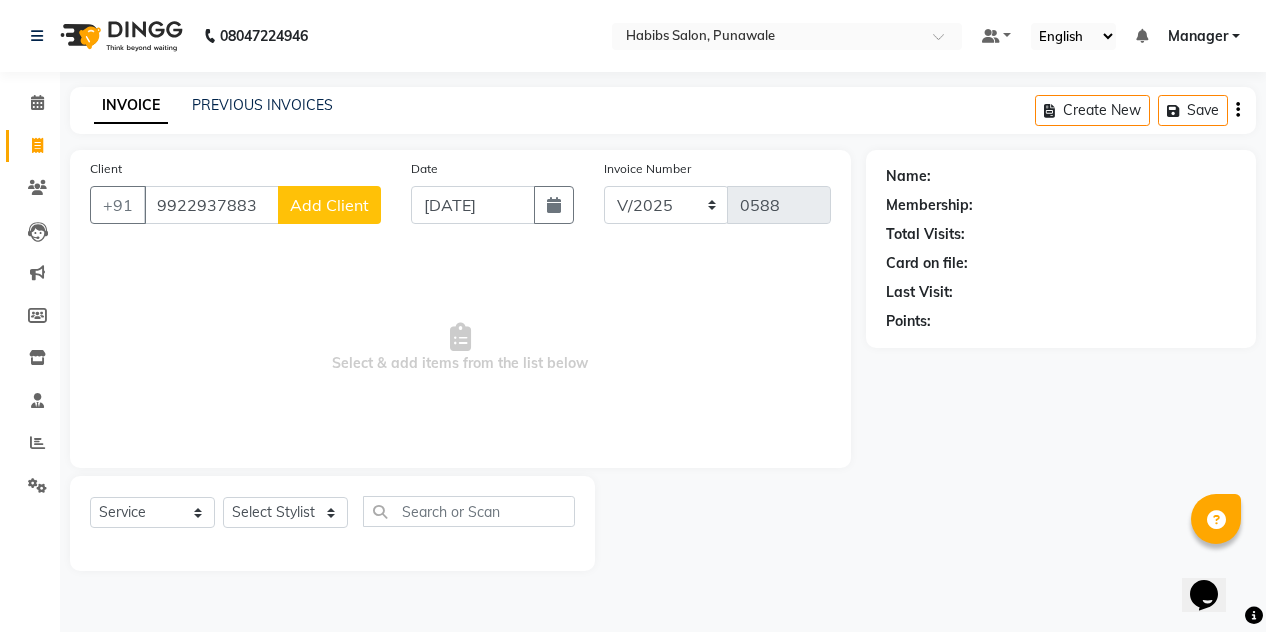 click on "Add Client" 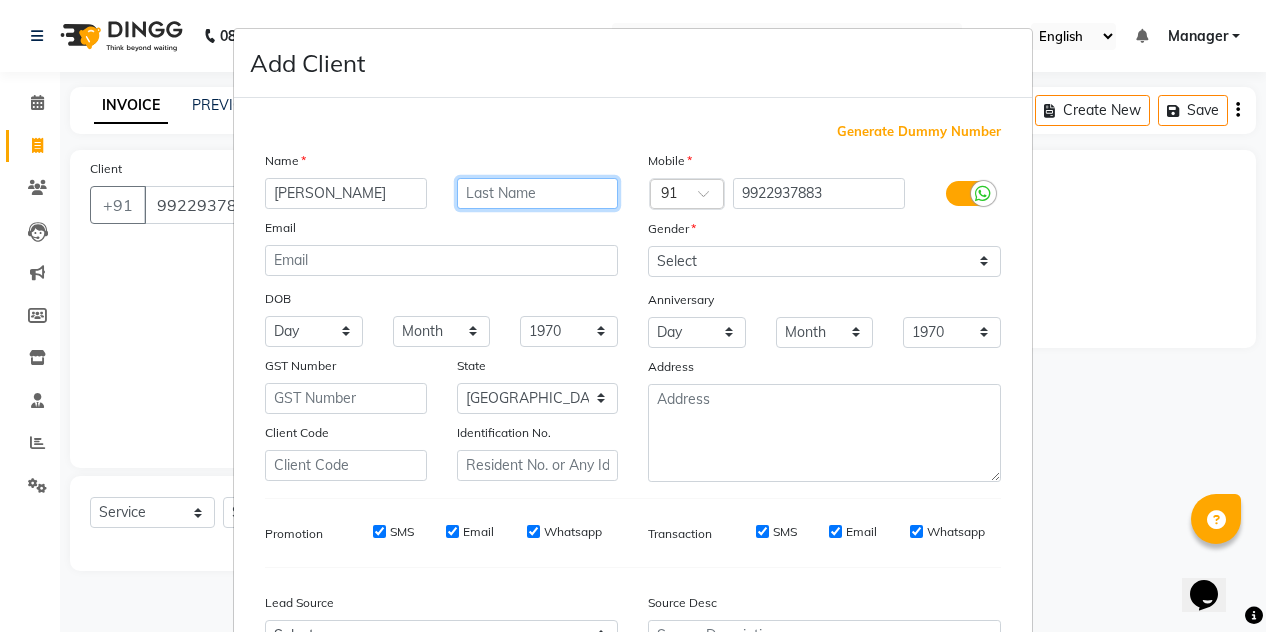click at bounding box center [538, 193] 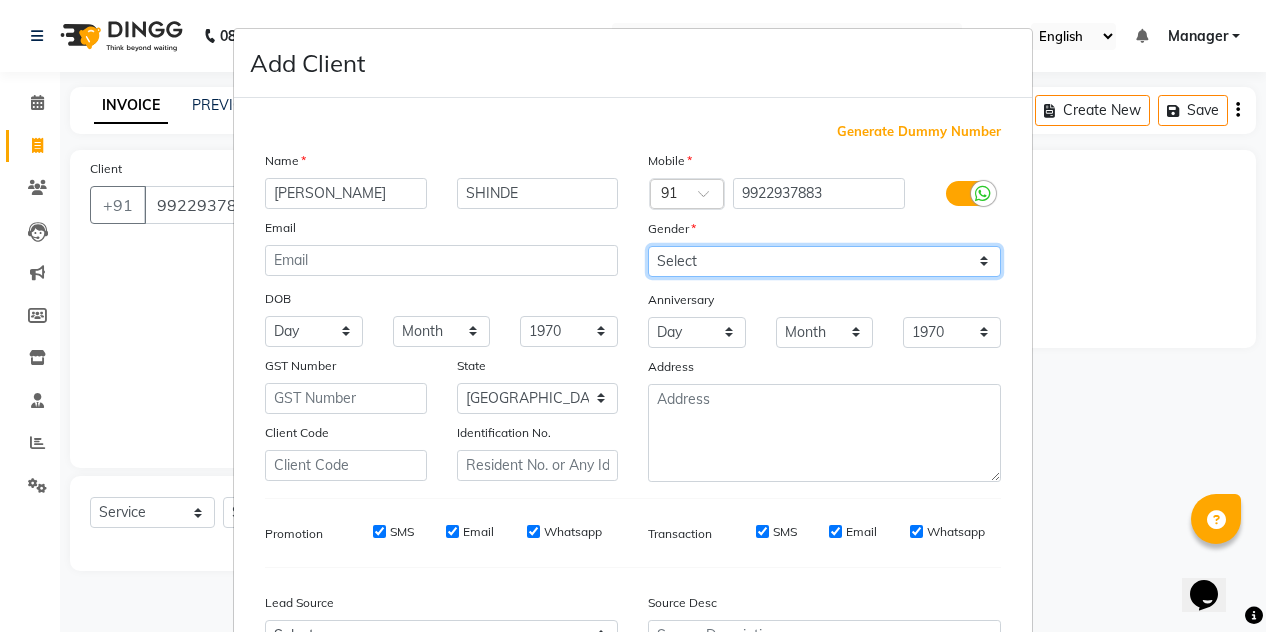 click on "Select [DEMOGRAPHIC_DATA] [DEMOGRAPHIC_DATA] Other Prefer Not To Say" at bounding box center [824, 261] 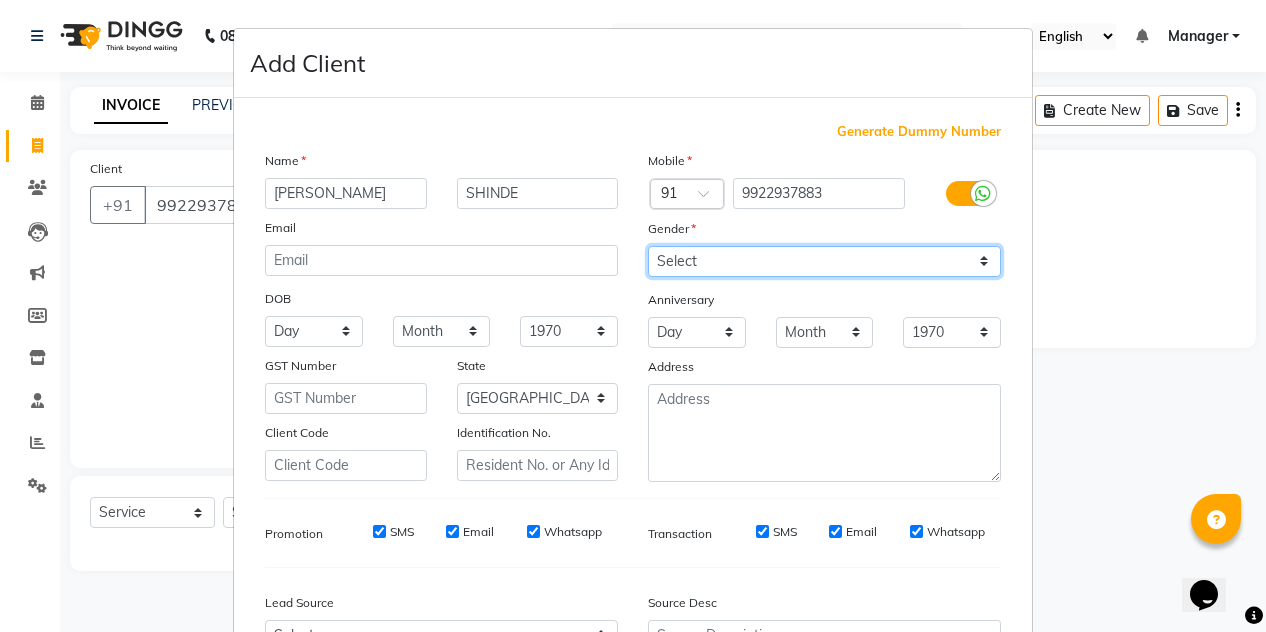 click on "Select [DEMOGRAPHIC_DATA] [DEMOGRAPHIC_DATA] Other Prefer Not To Say" at bounding box center (824, 261) 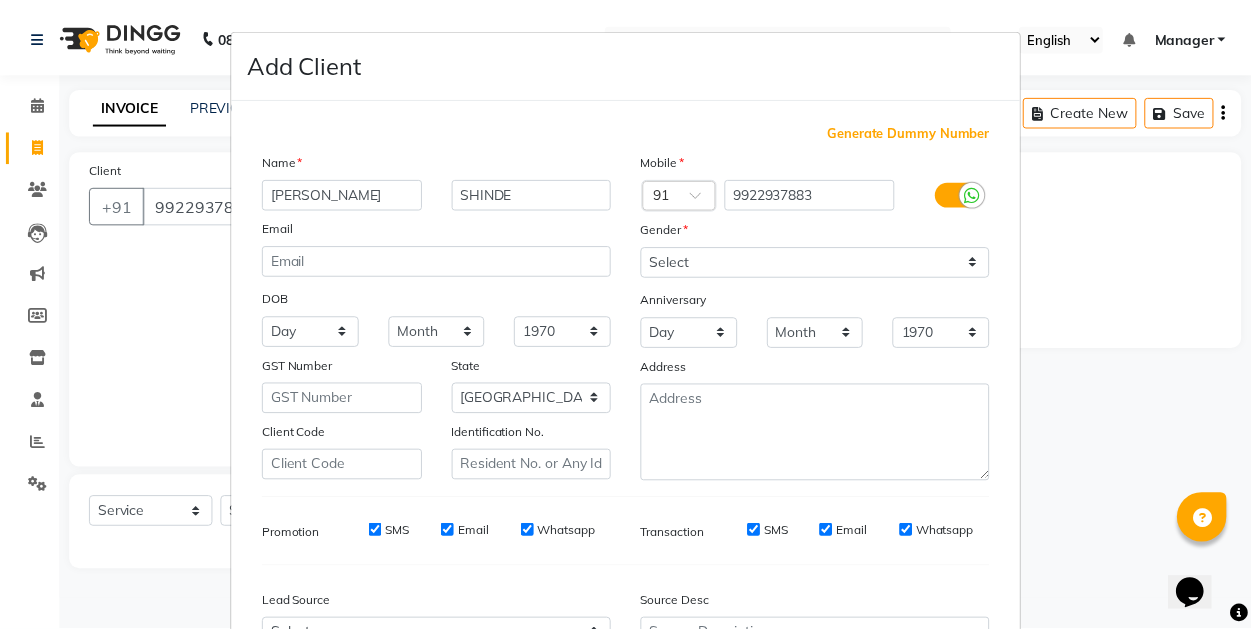 scroll, scrollTop: 213, scrollLeft: 0, axis: vertical 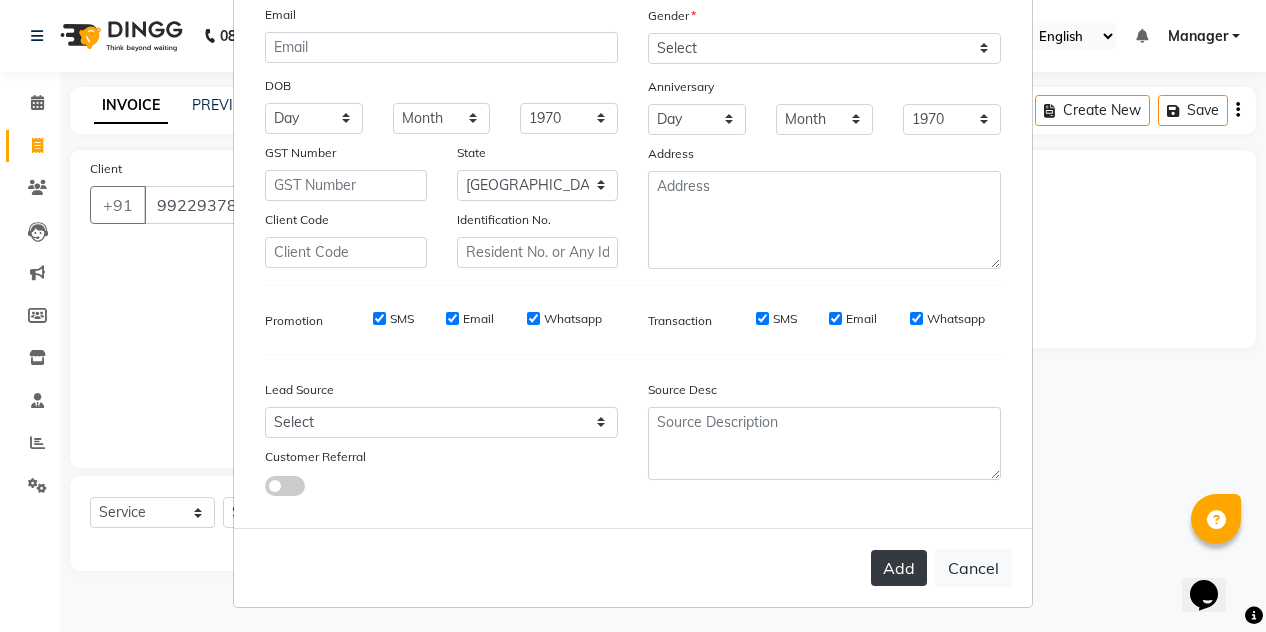 click on "Add" at bounding box center [899, 568] 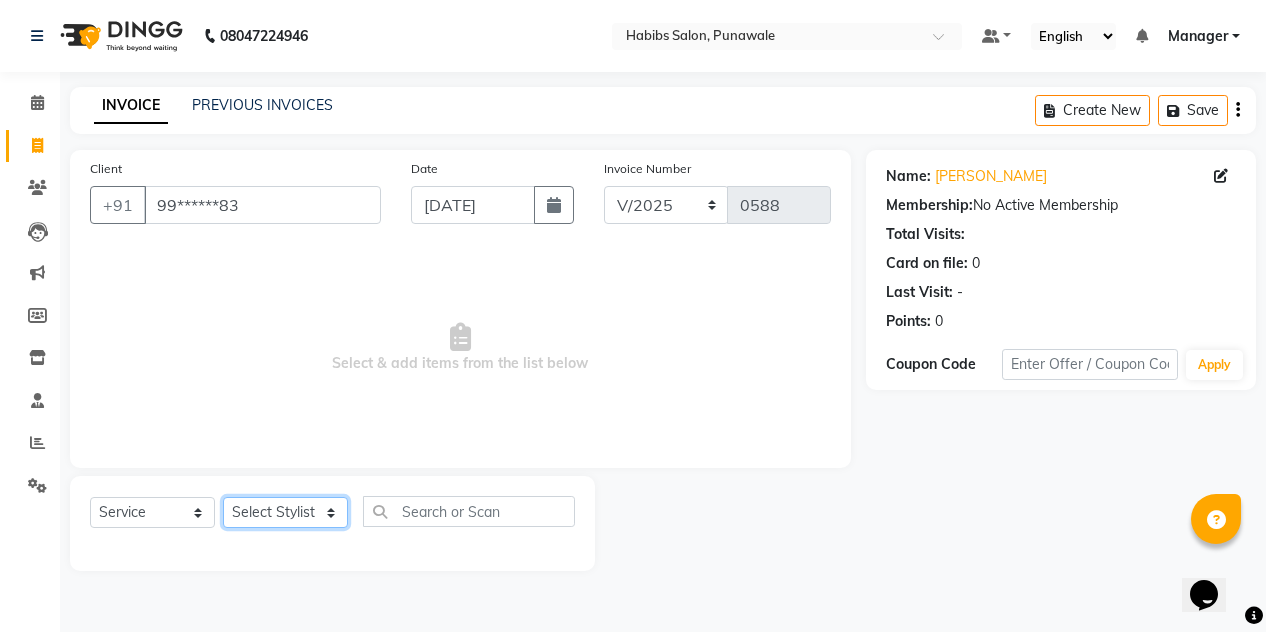 click on "Select Stylist [PERSON_NAME] [PERSON_NAME] Manager [PERSON_NAME] [PERSON_NAME] SHRUTI" 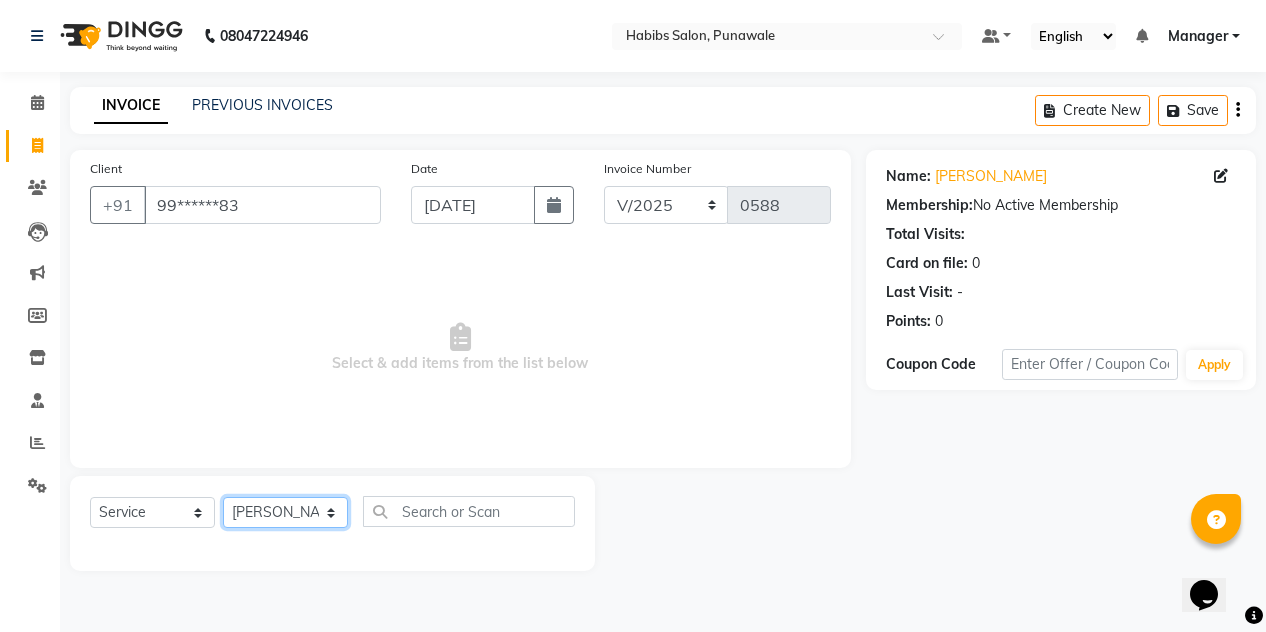 click on "Select Stylist [PERSON_NAME] [PERSON_NAME] Manager [PERSON_NAME] [PERSON_NAME] SHRUTI" 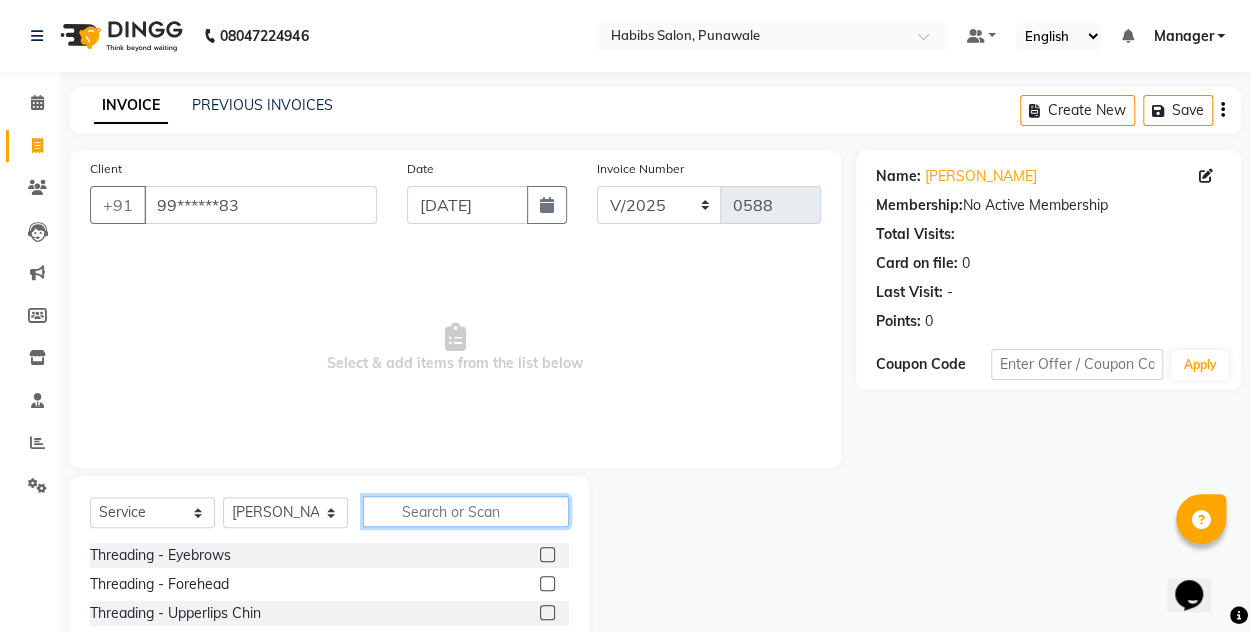 click 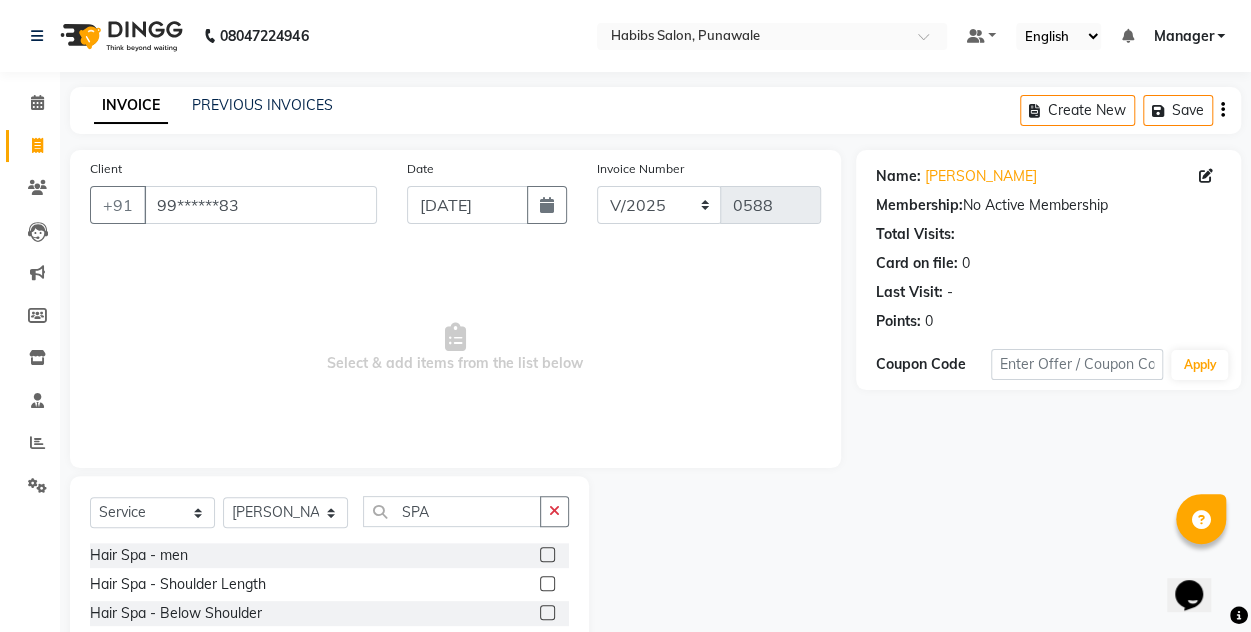 click 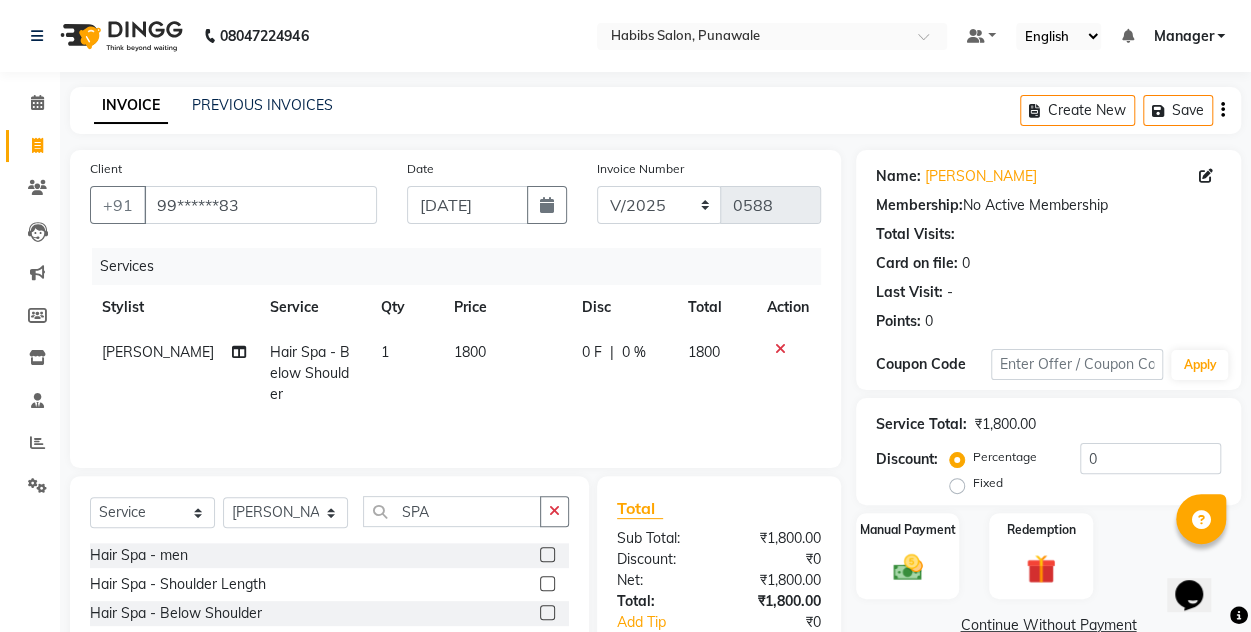 click on "1800" 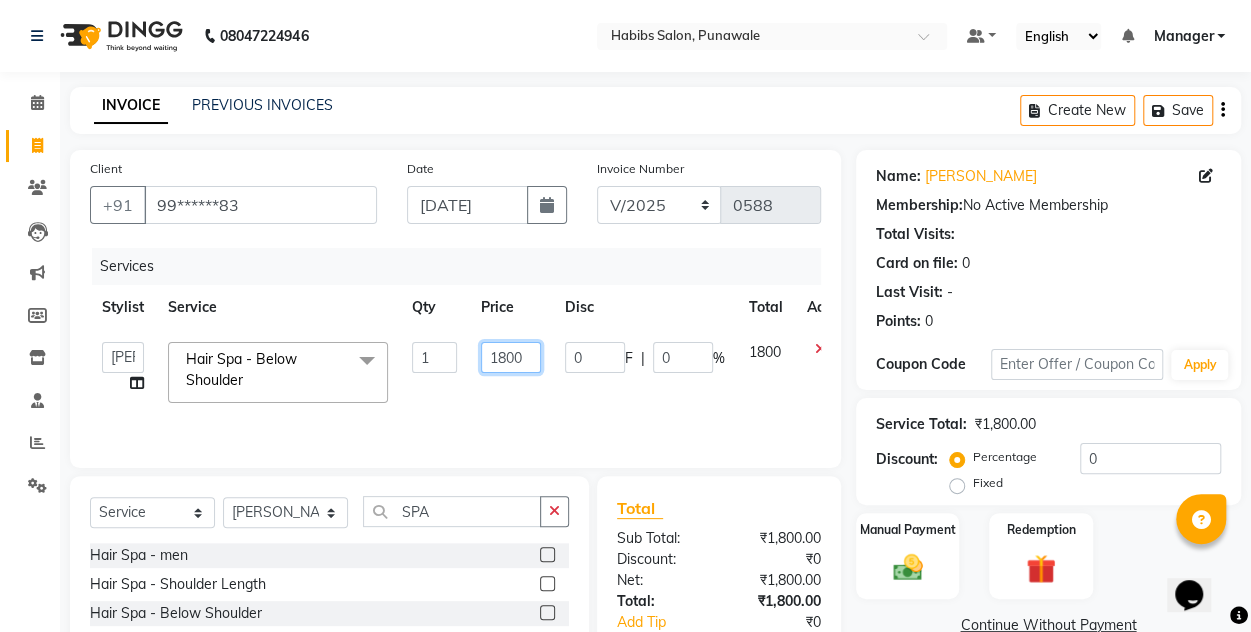 click on "1800" 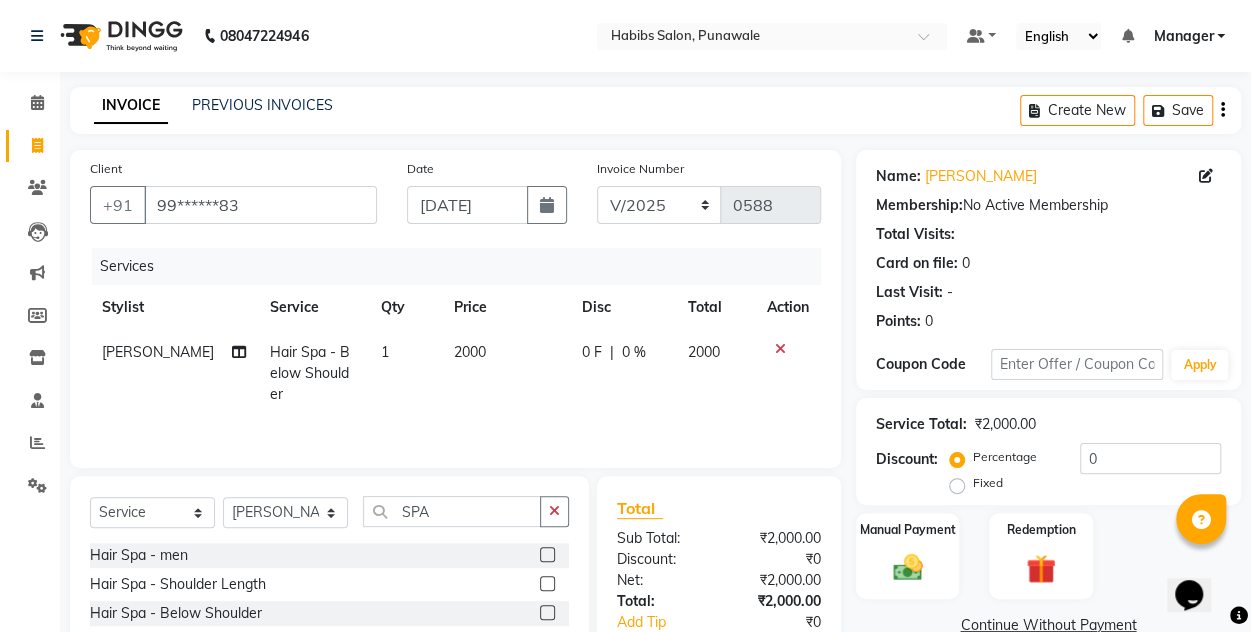 click on "Services Stylist Service Qty Price Disc Total Action [PERSON_NAME] Hair Spa -  Below Shoulder 1 2000 0 F | 0 % 2000" 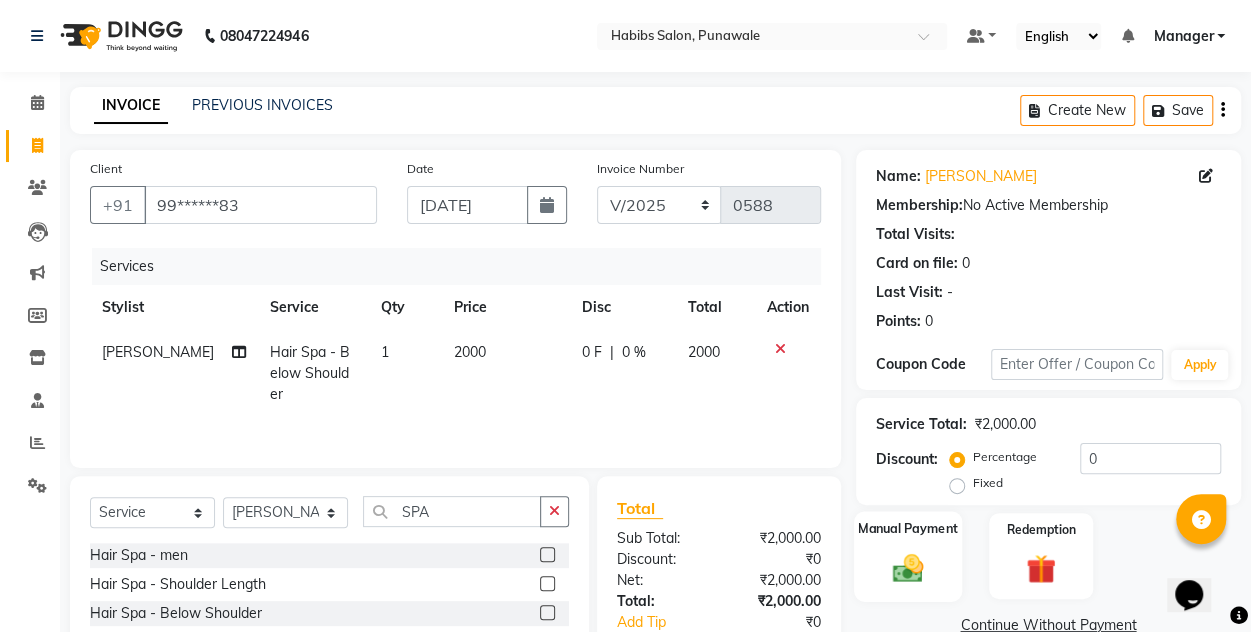 click 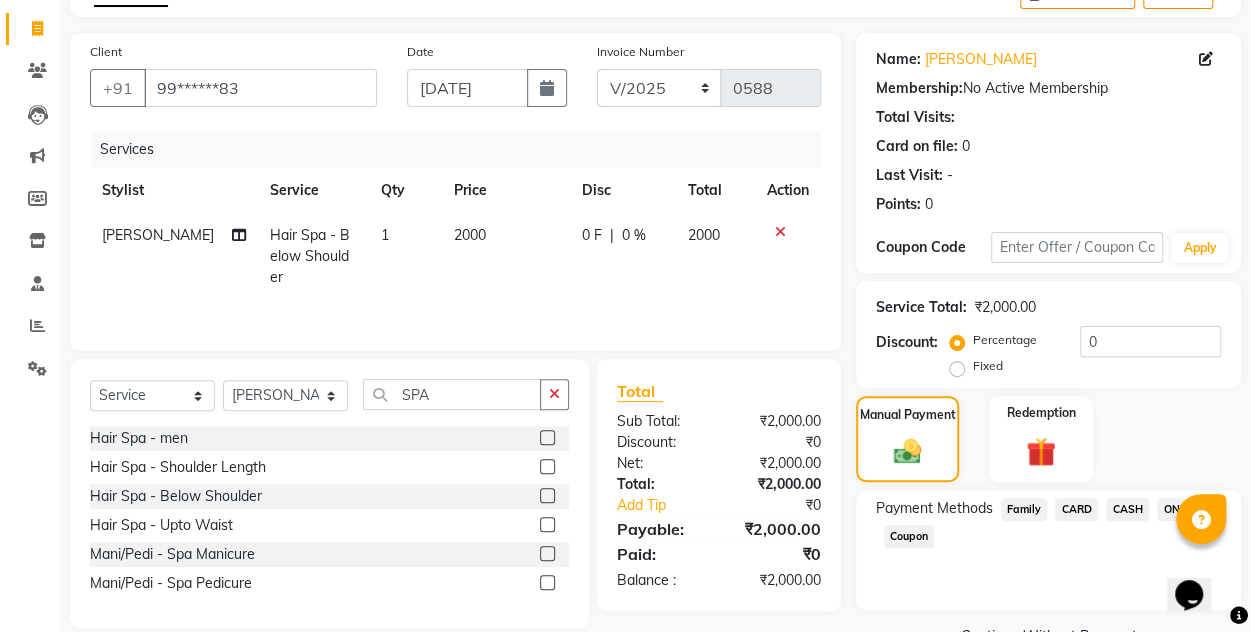 scroll, scrollTop: 166, scrollLeft: 0, axis: vertical 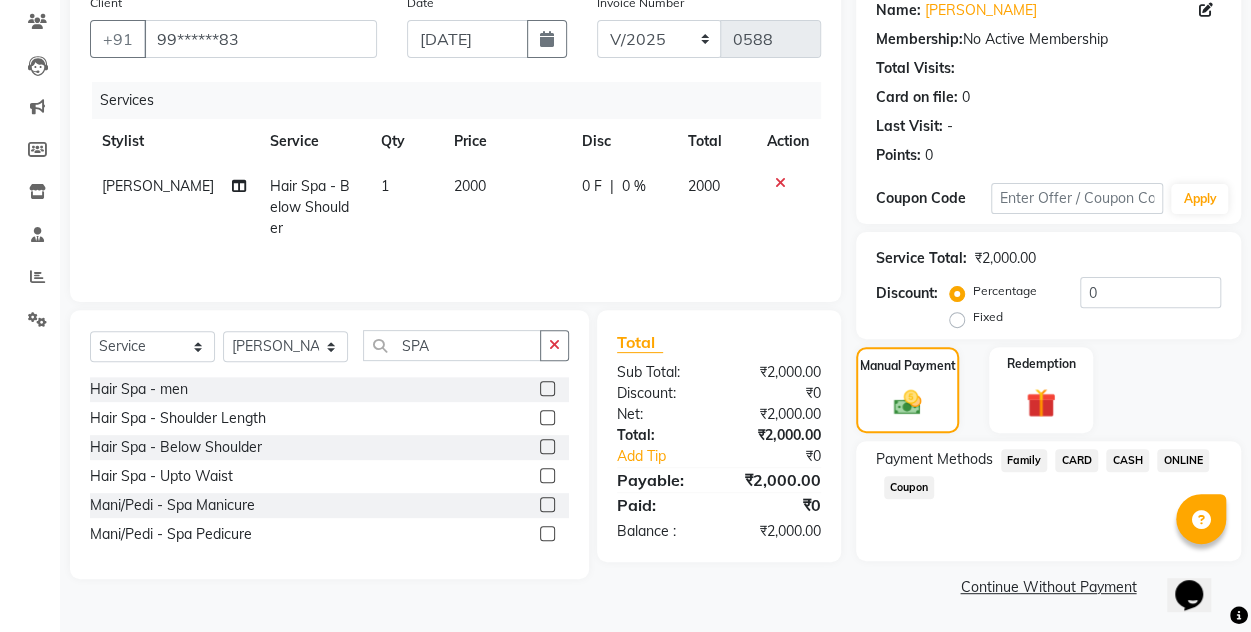 click on "ONLINE" 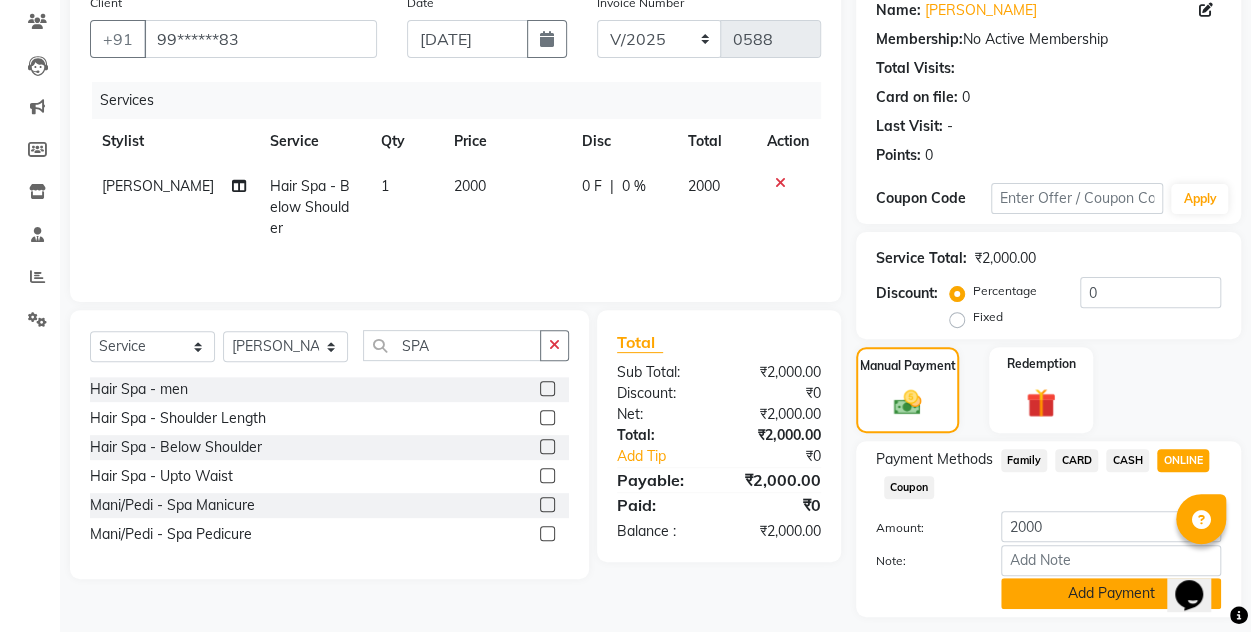 click on "Add Payment" 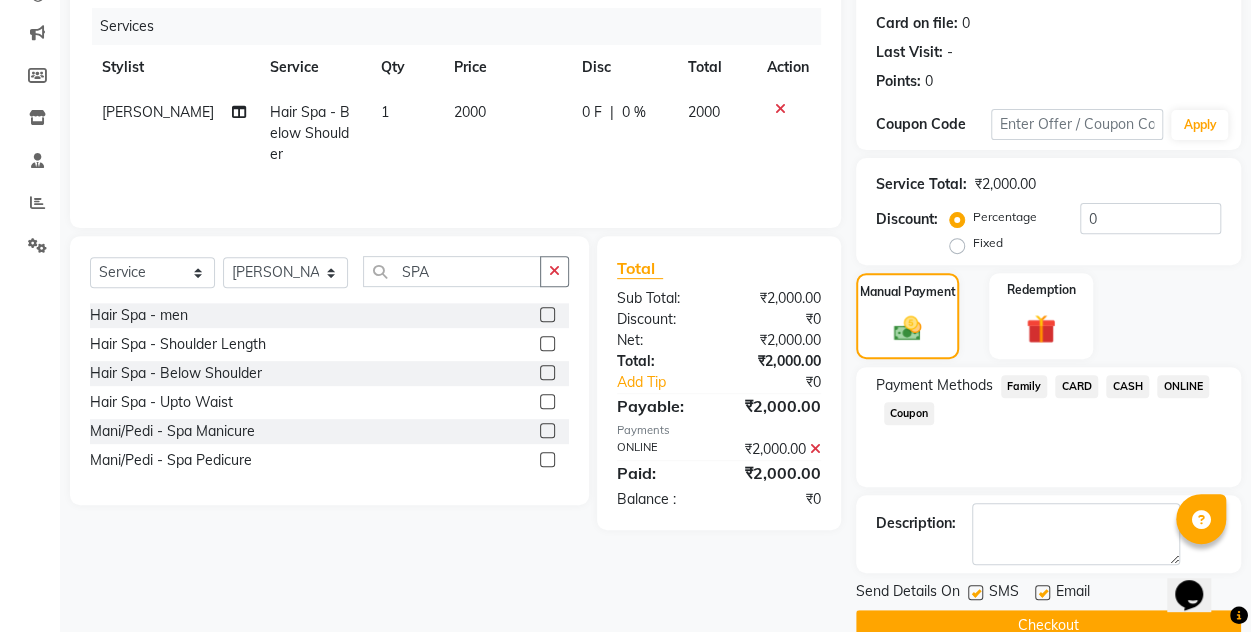 scroll, scrollTop: 277, scrollLeft: 0, axis: vertical 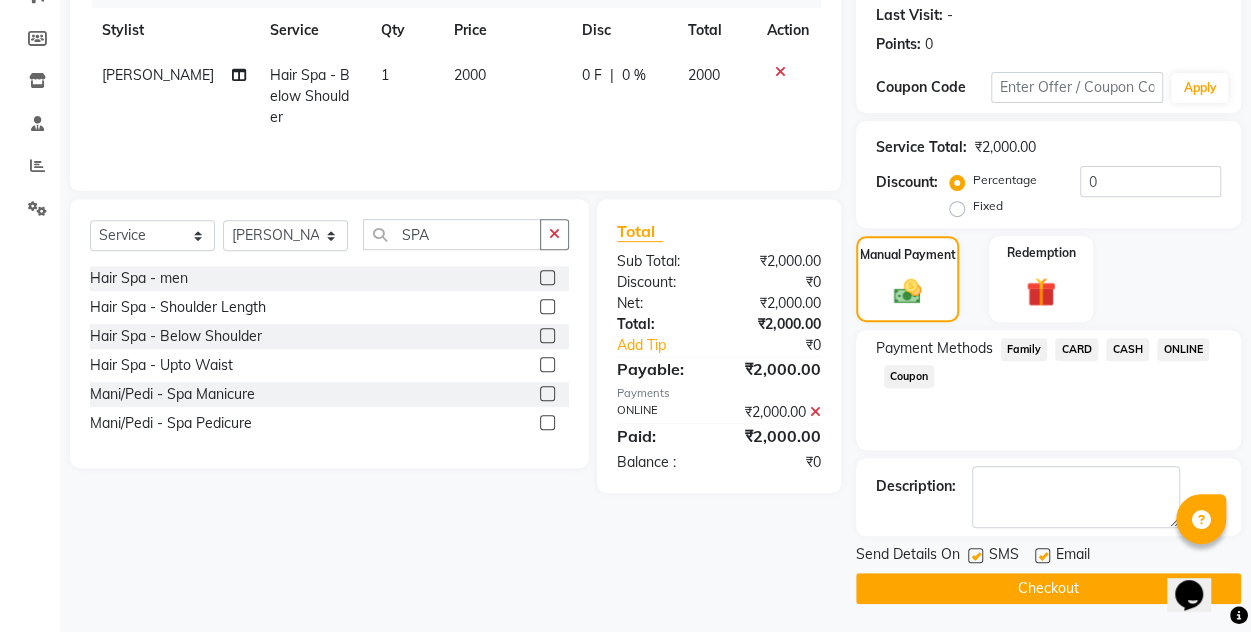 click on "Checkout" 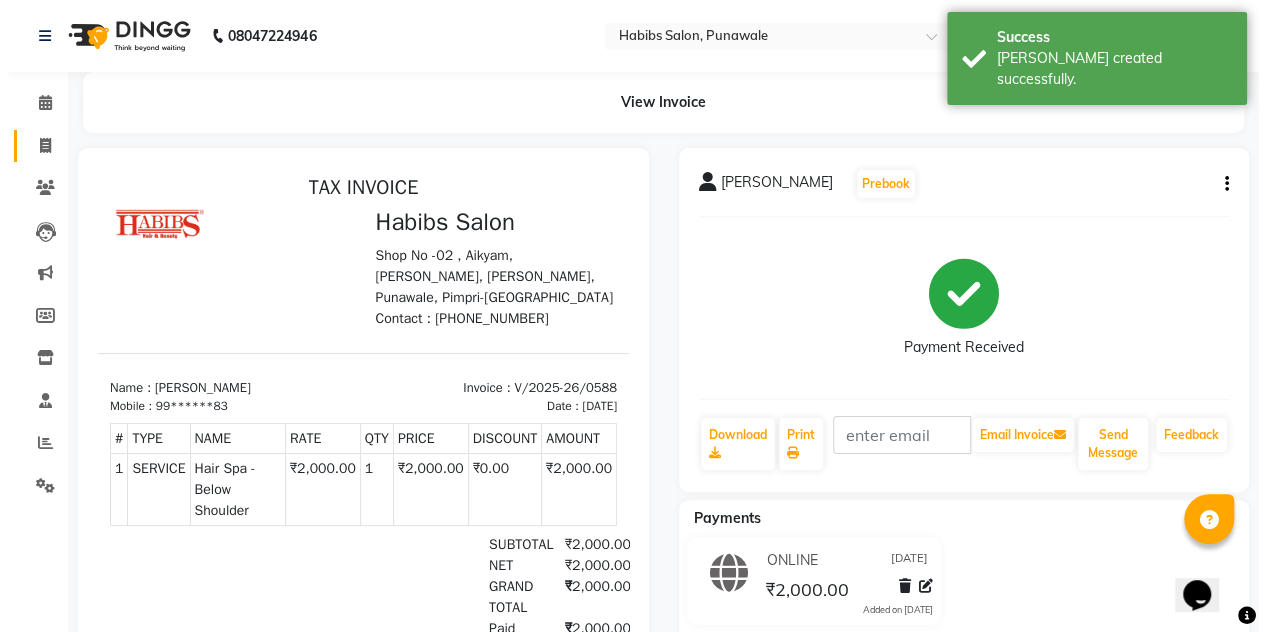 scroll, scrollTop: 0, scrollLeft: 0, axis: both 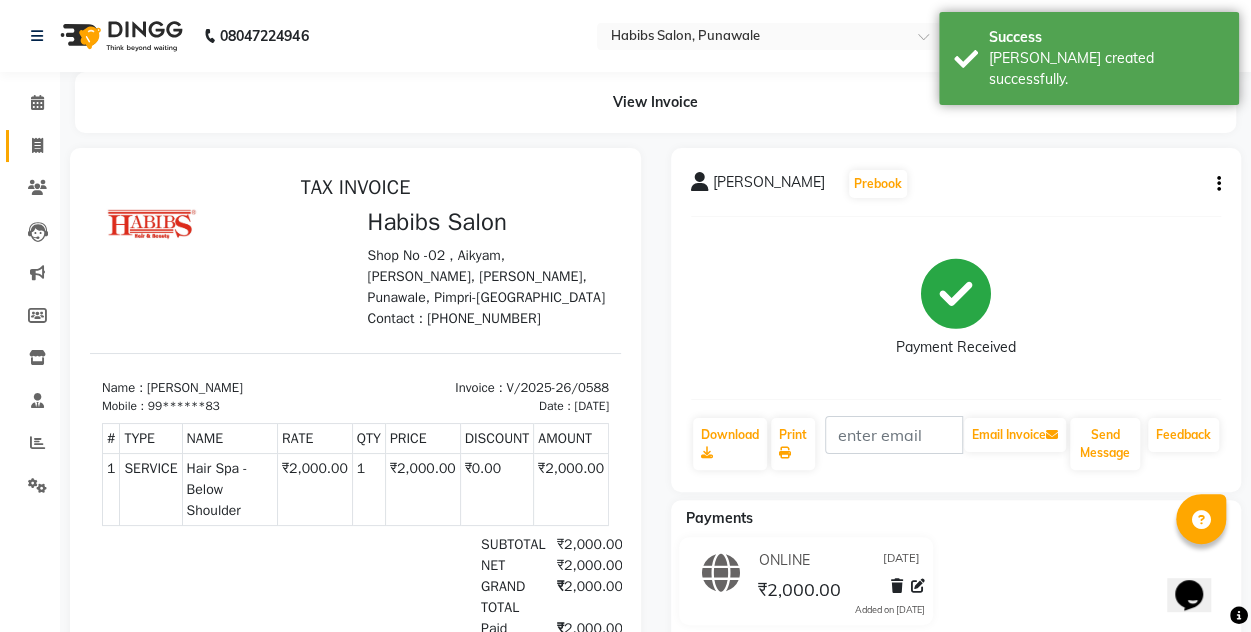 click on "Invoice" 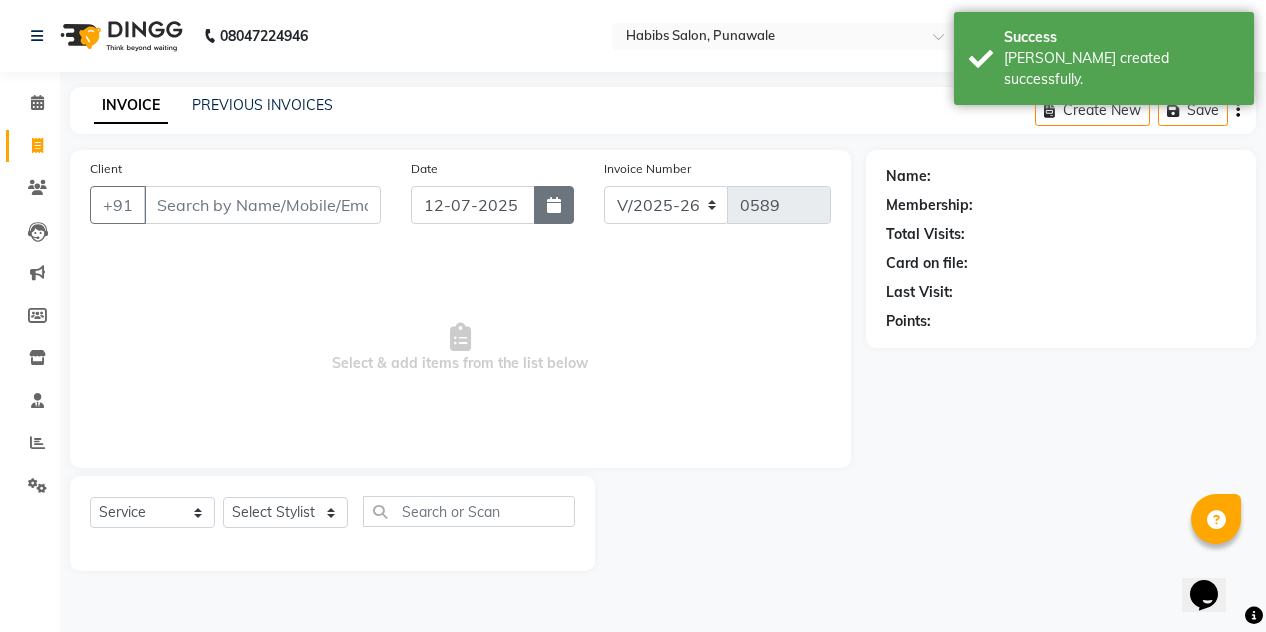click 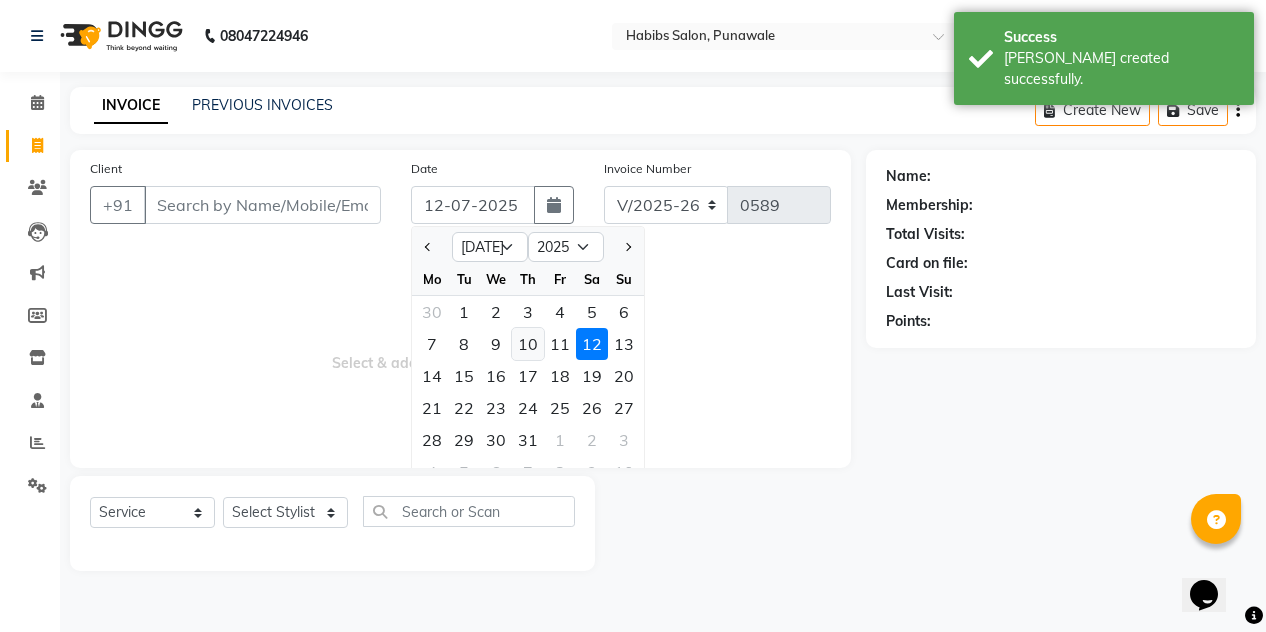 click on "10" 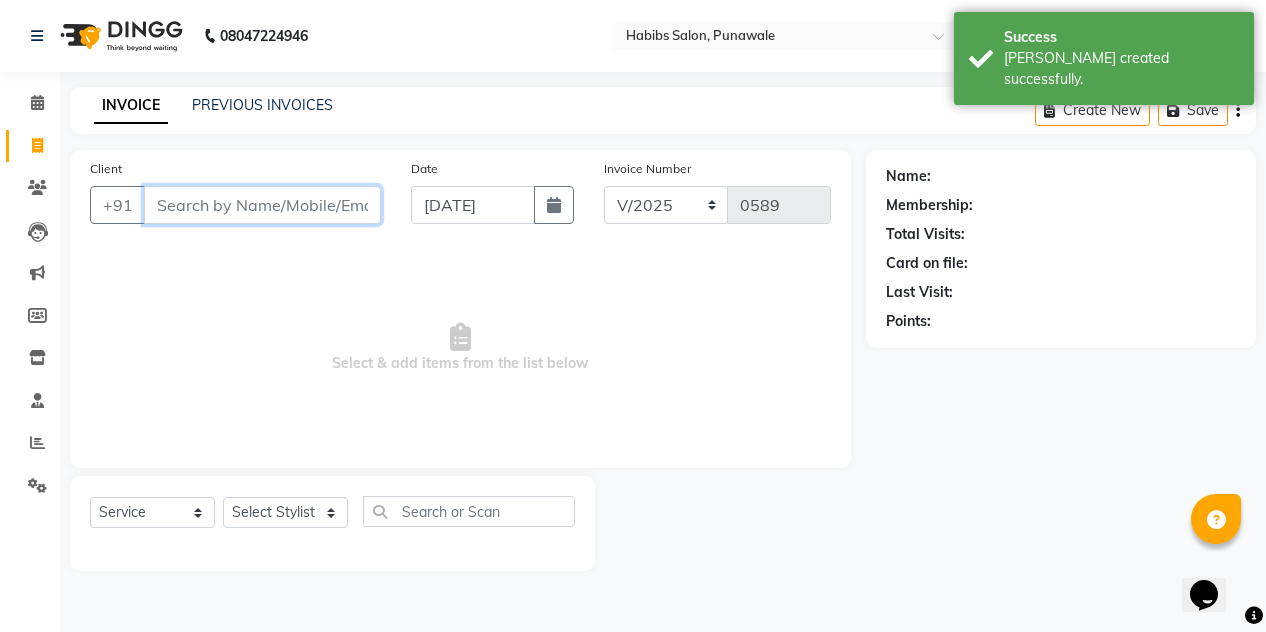 click on "Client" at bounding box center [262, 205] 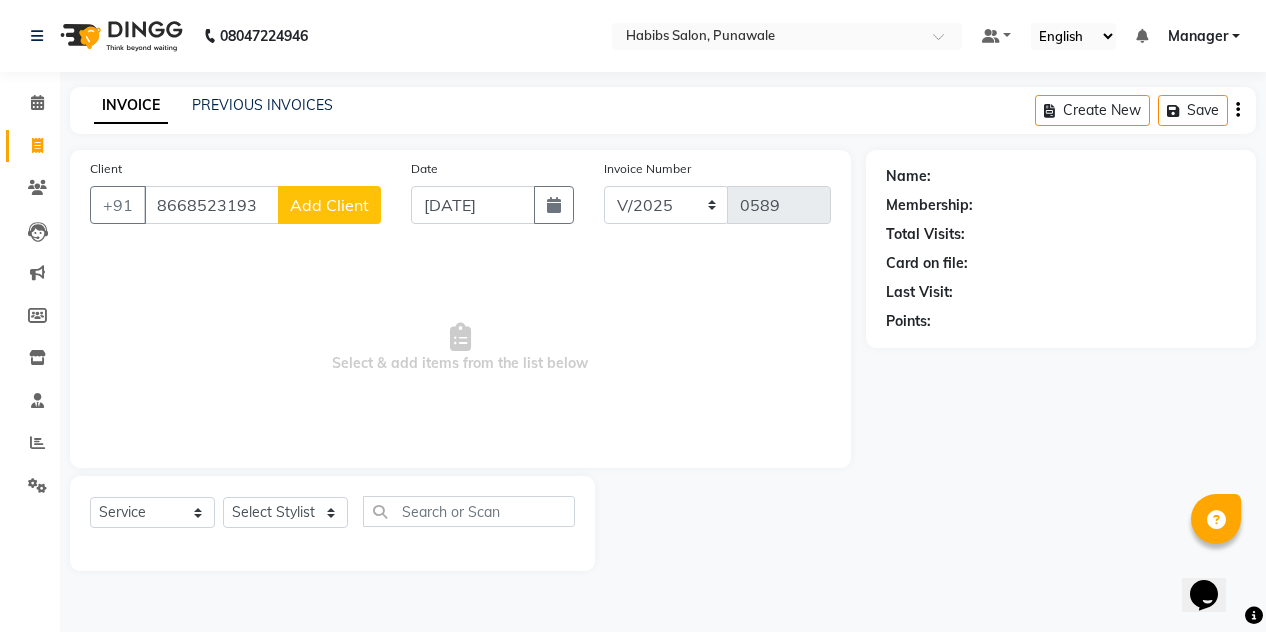 click on "Add Client" 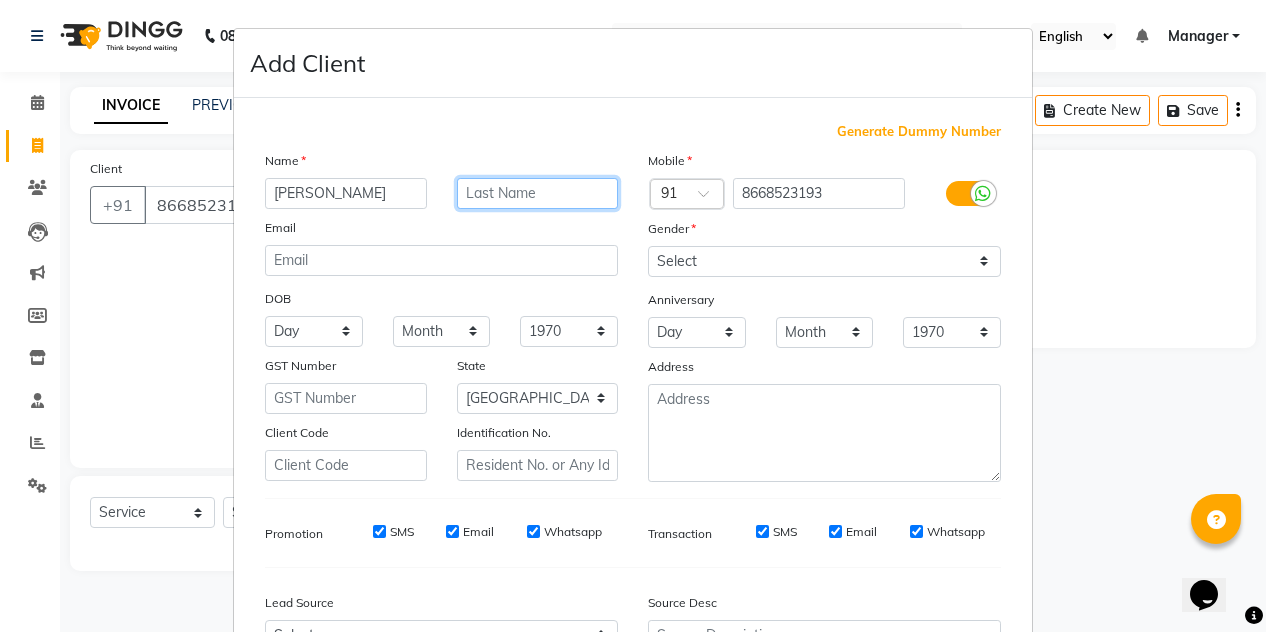 click at bounding box center (538, 193) 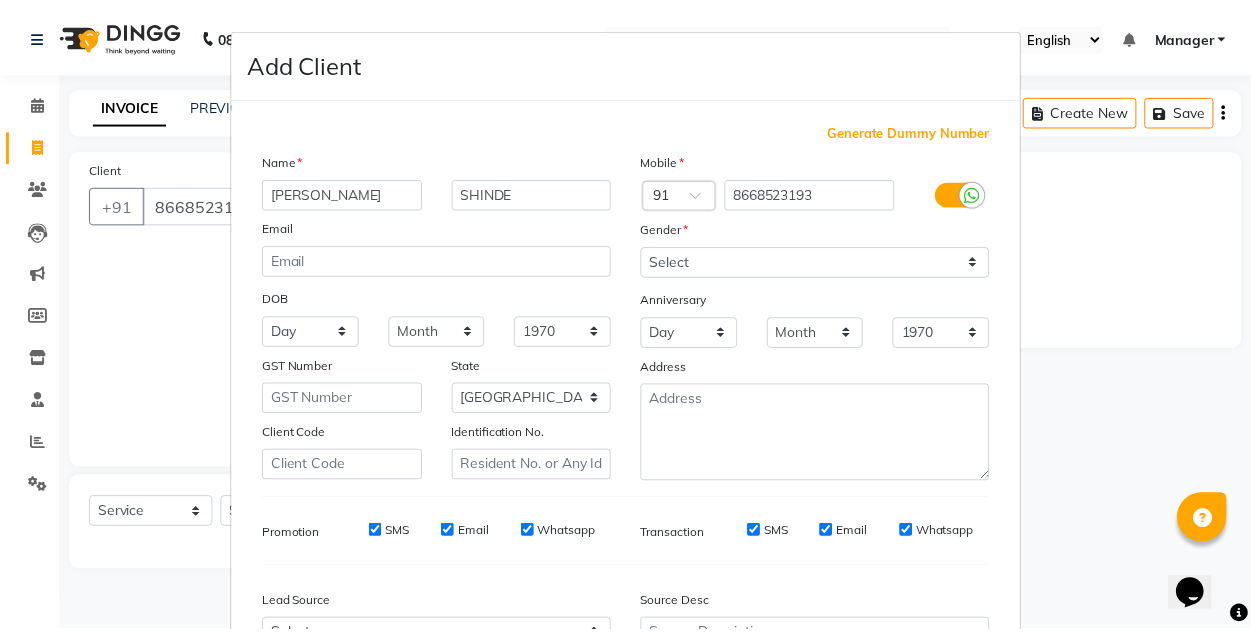 scroll, scrollTop: 213, scrollLeft: 0, axis: vertical 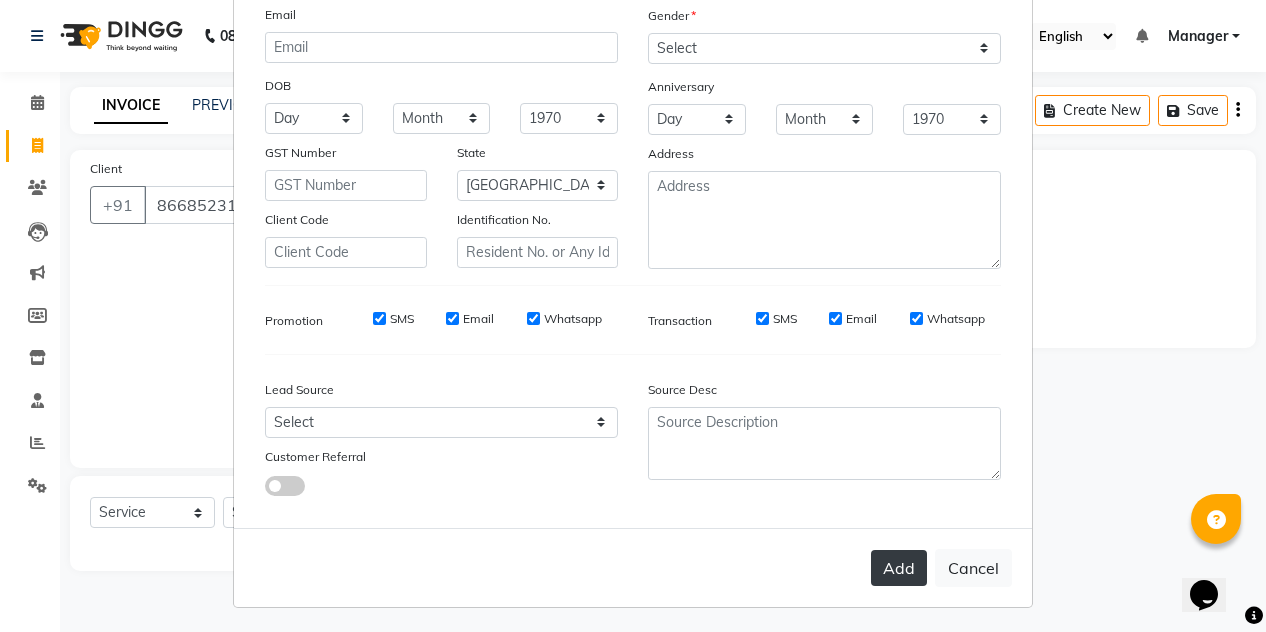 click on "Add" at bounding box center (899, 568) 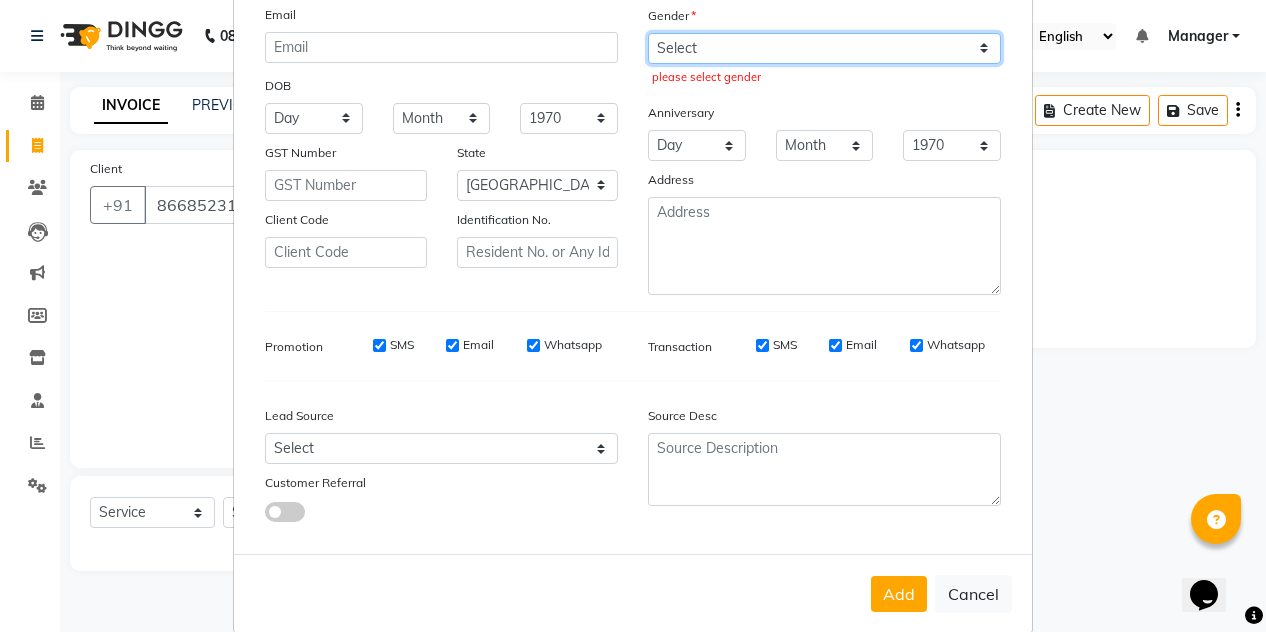 click on "Select [DEMOGRAPHIC_DATA] [DEMOGRAPHIC_DATA] Other Prefer Not To Say" at bounding box center (824, 48) 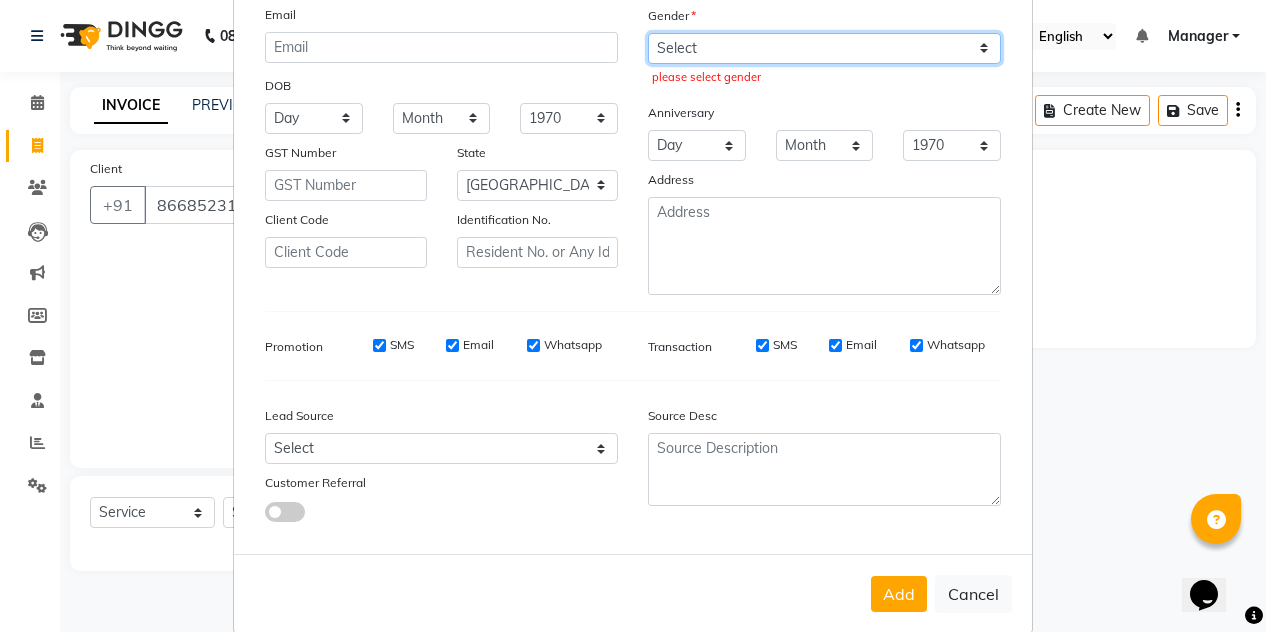 click on "Select [DEMOGRAPHIC_DATA] [DEMOGRAPHIC_DATA] Other Prefer Not To Say" at bounding box center (824, 48) 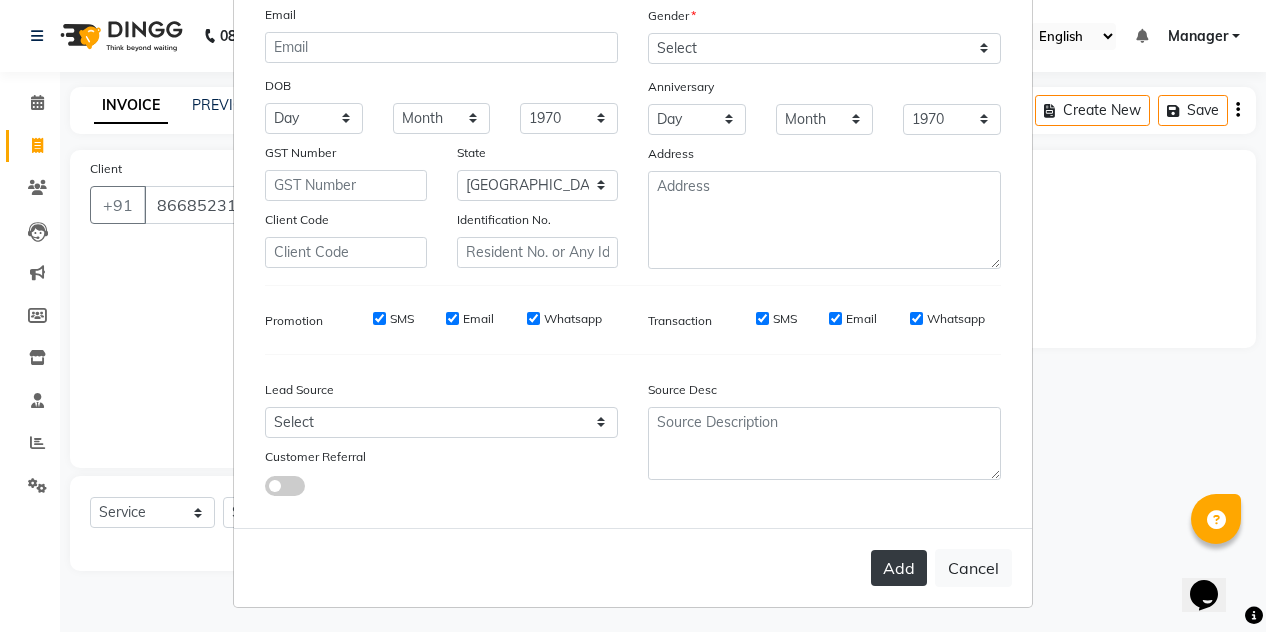 click on "Add" at bounding box center [899, 568] 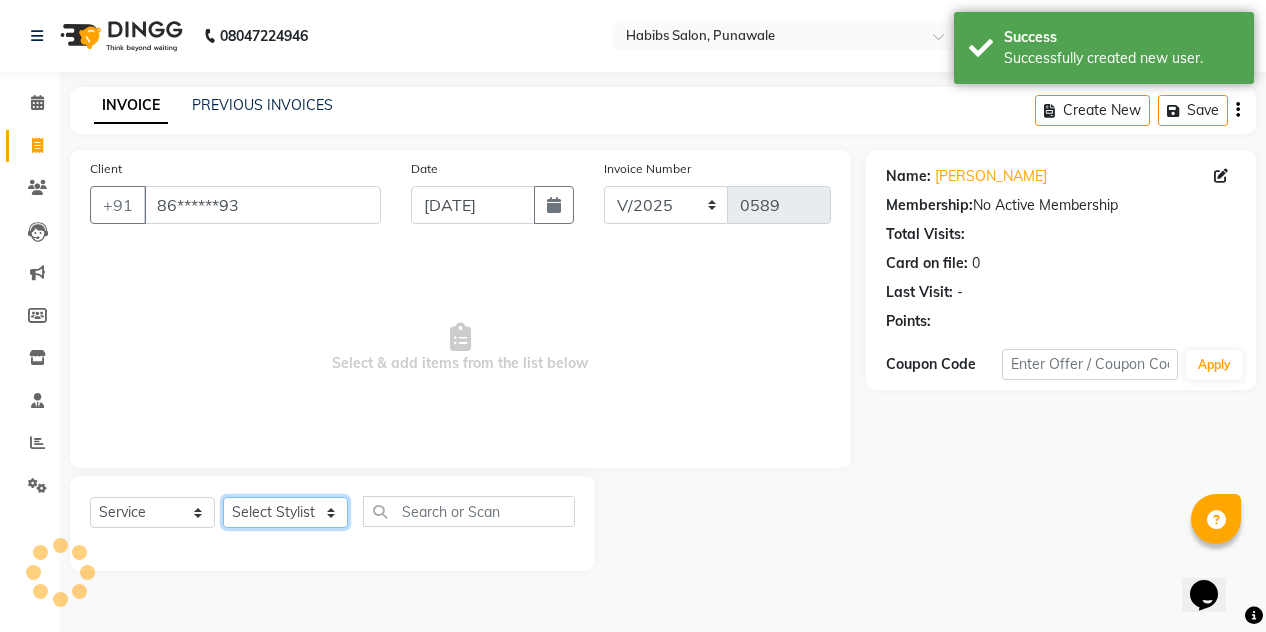 click on "Select Stylist [PERSON_NAME] [PERSON_NAME] Manager [PERSON_NAME] [PERSON_NAME] SHRUTI" 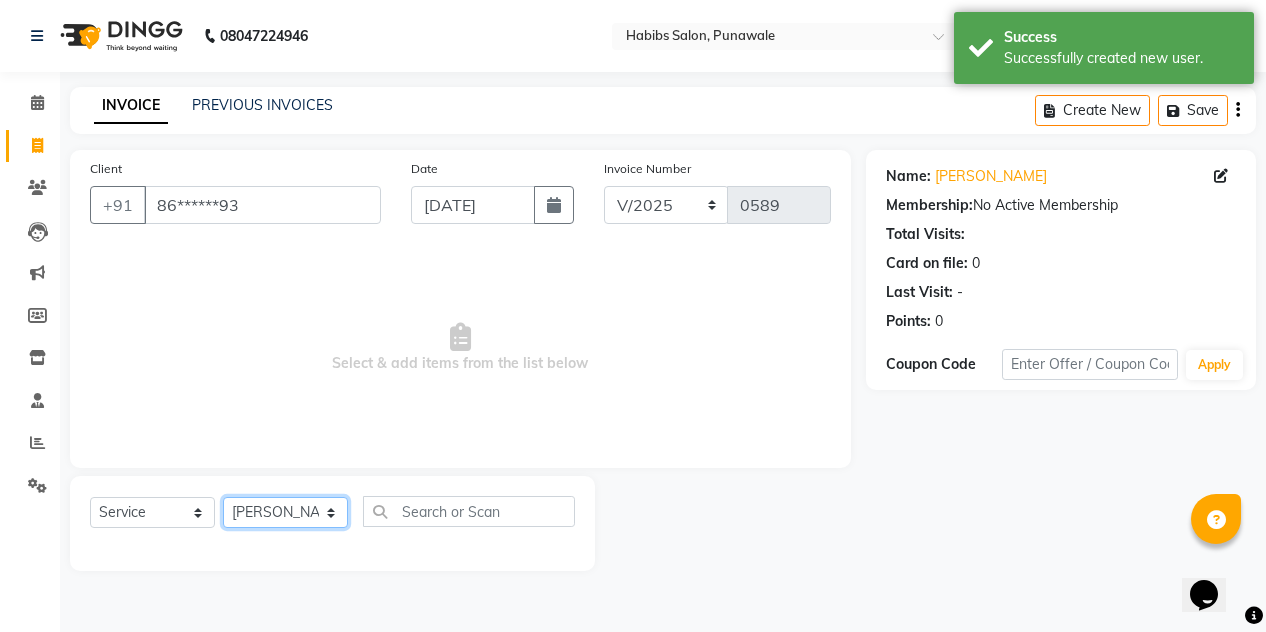 click on "Select Stylist [PERSON_NAME] [PERSON_NAME] Manager [PERSON_NAME] [PERSON_NAME] SHRUTI" 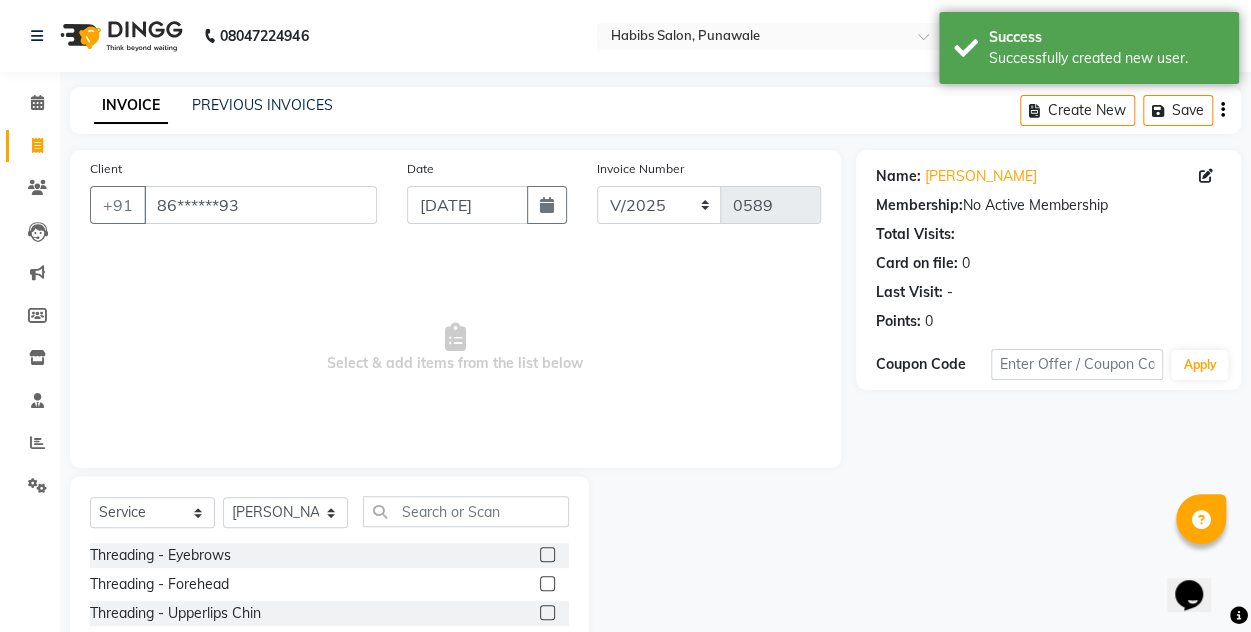 click 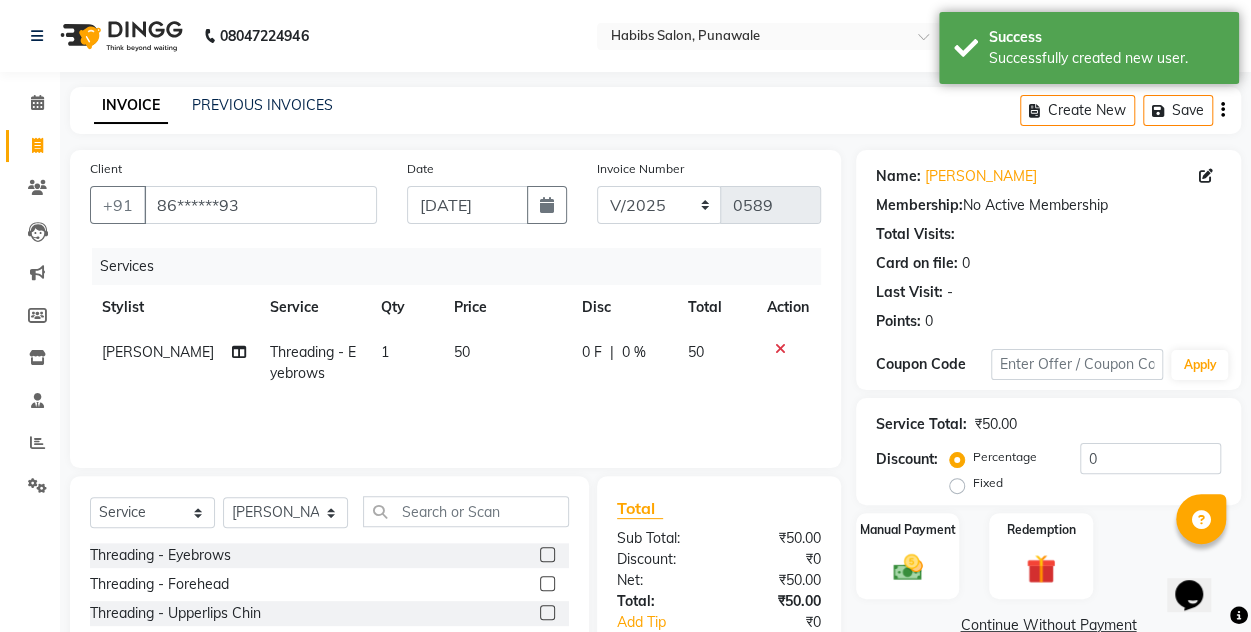 click on "50" 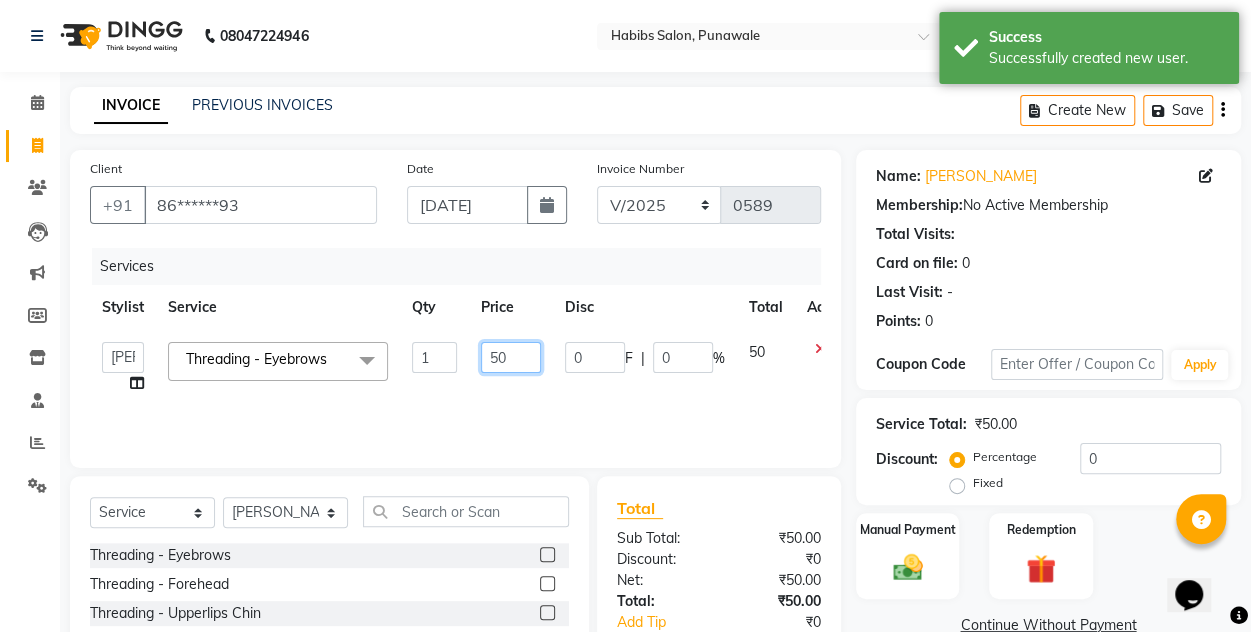 click on "50" 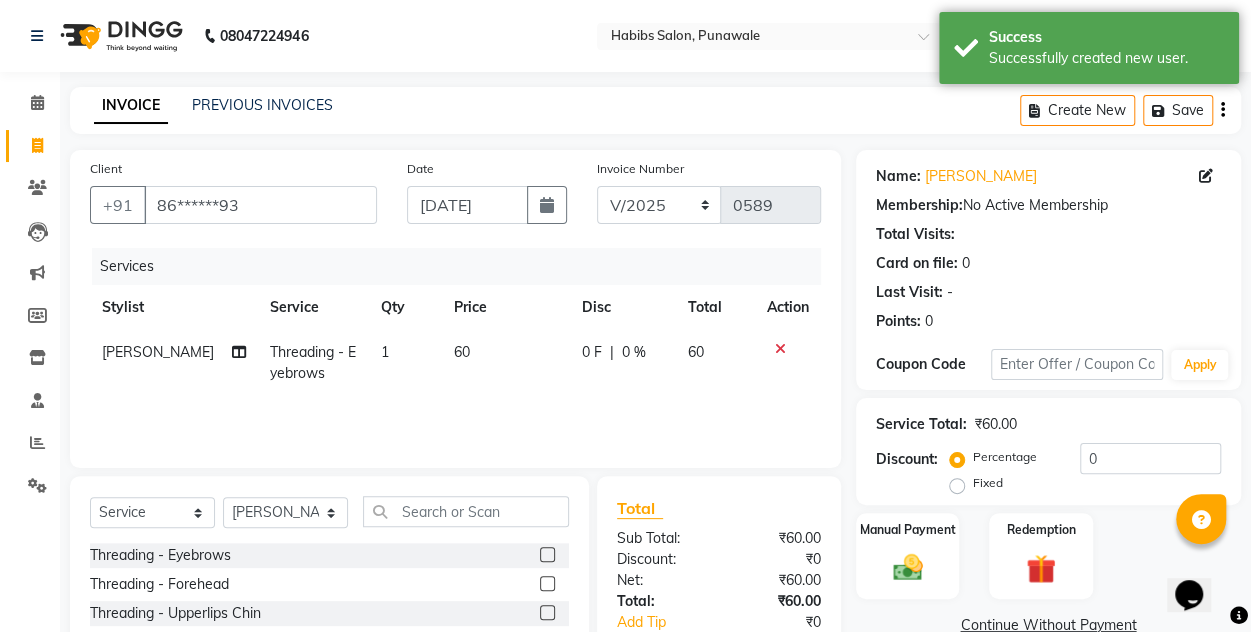 click on "Services Stylist Service Qty Price Disc Total Action [PERSON_NAME] Threading - Eyebrows 1 60 0 F | 0 % 60" 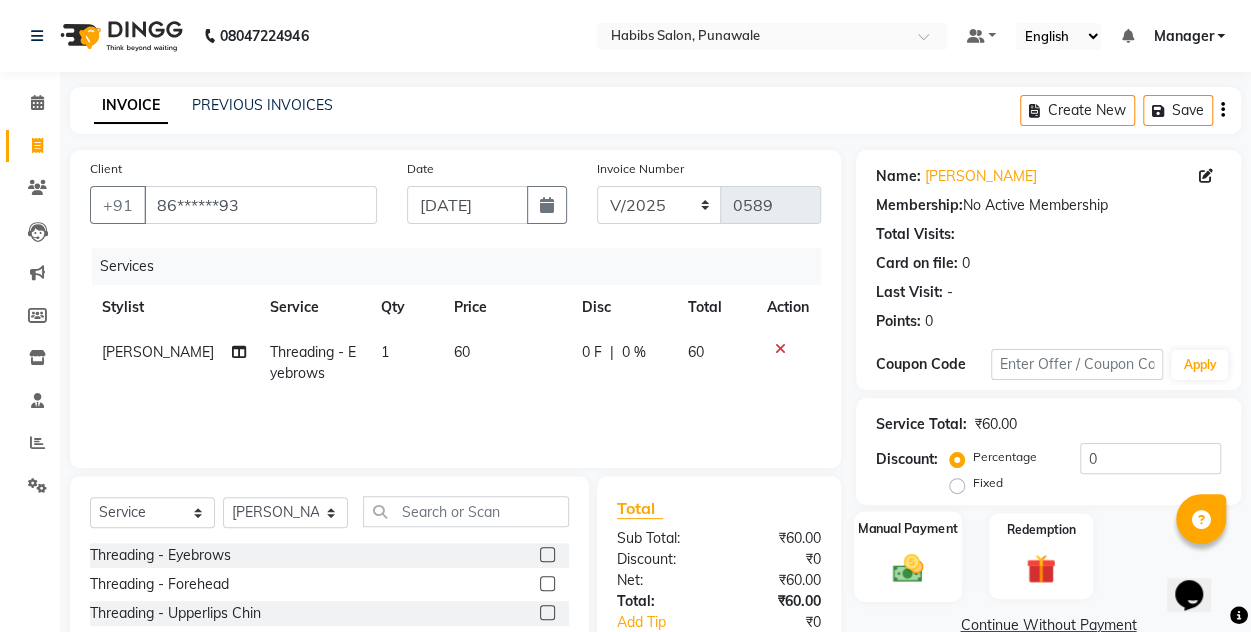 click on "Manual Payment" 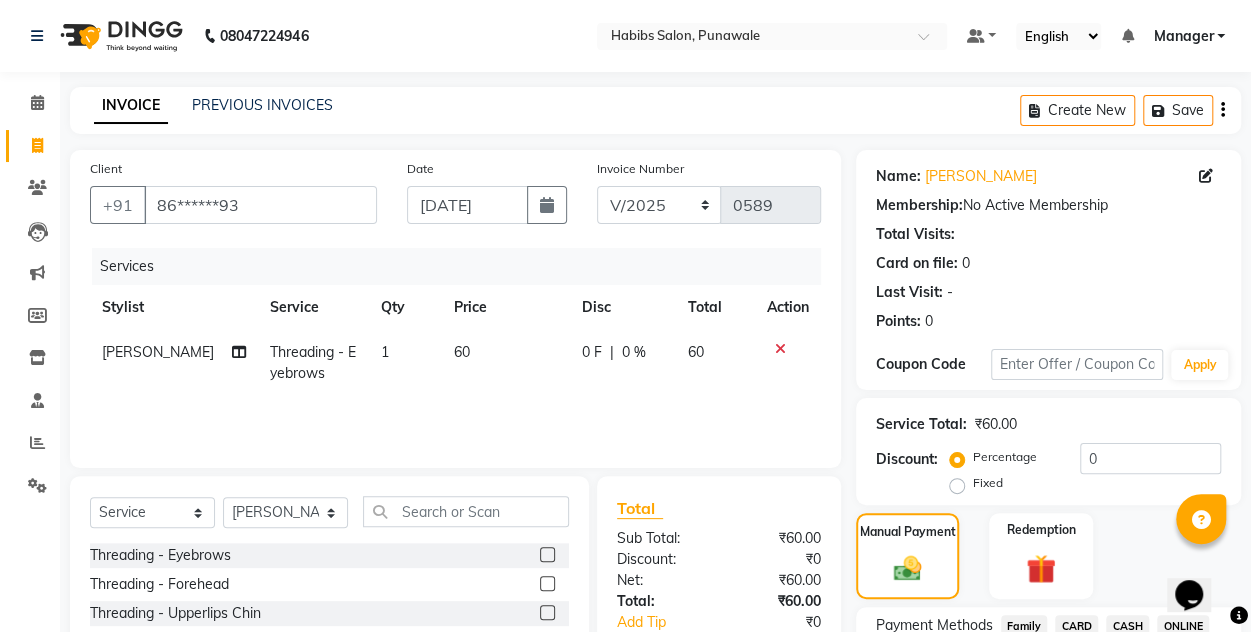 scroll, scrollTop: 168, scrollLeft: 0, axis: vertical 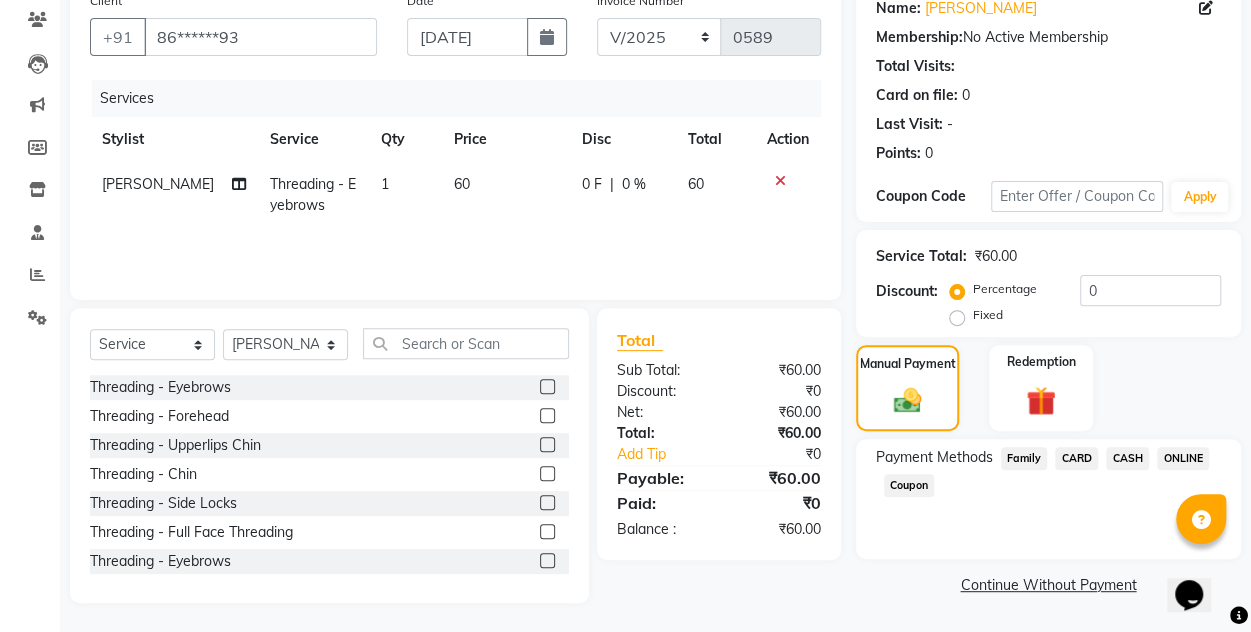 click on "ONLINE" 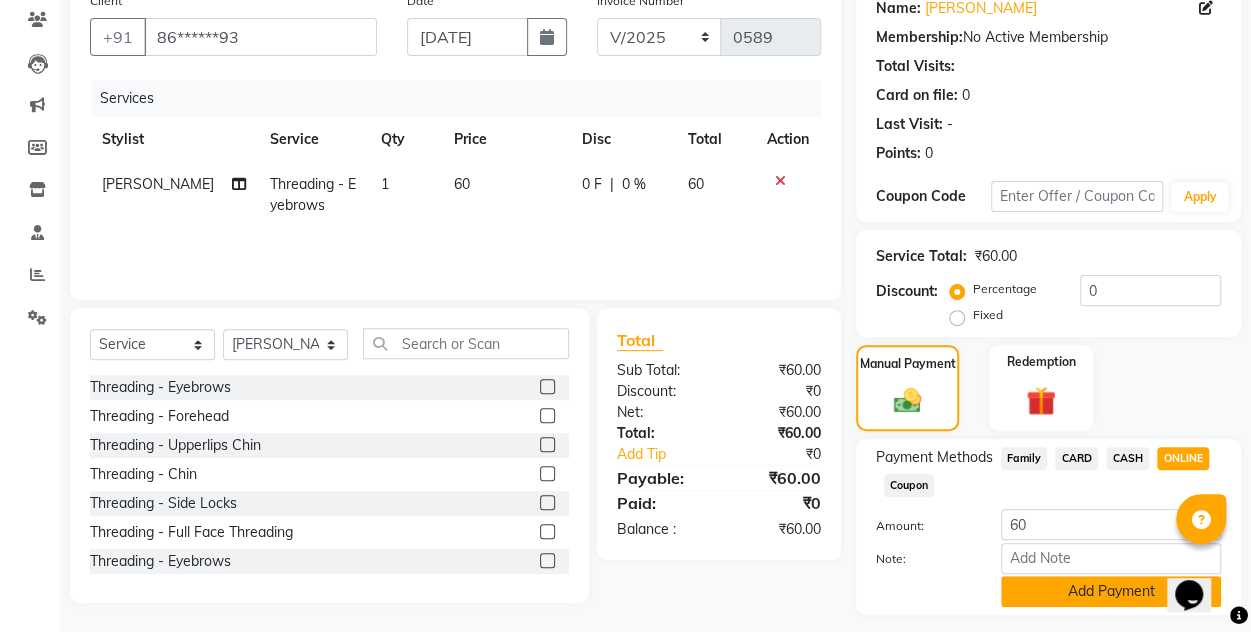 click on "Add Payment" 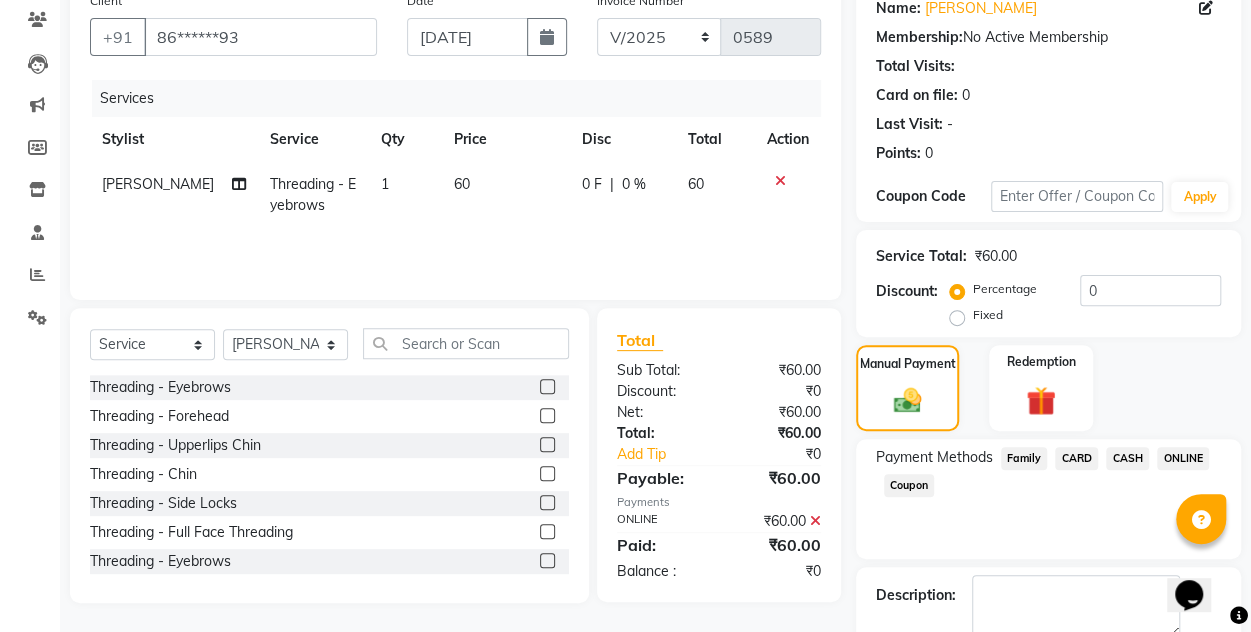 click on "Name: [PERSON_NAME] Membership:  No Active Membership  Total Visits:   Card on file:  0 Last Visit:   - Points:   0  Coupon Code Apply Service Total:  ₹60.00  Discount:  Percentage   Fixed  0 Manual Payment Redemption Payment Methods  Family   CARD   CASH   ONLINE   Coupon  Description:                  Send Details On SMS Email  Checkout" 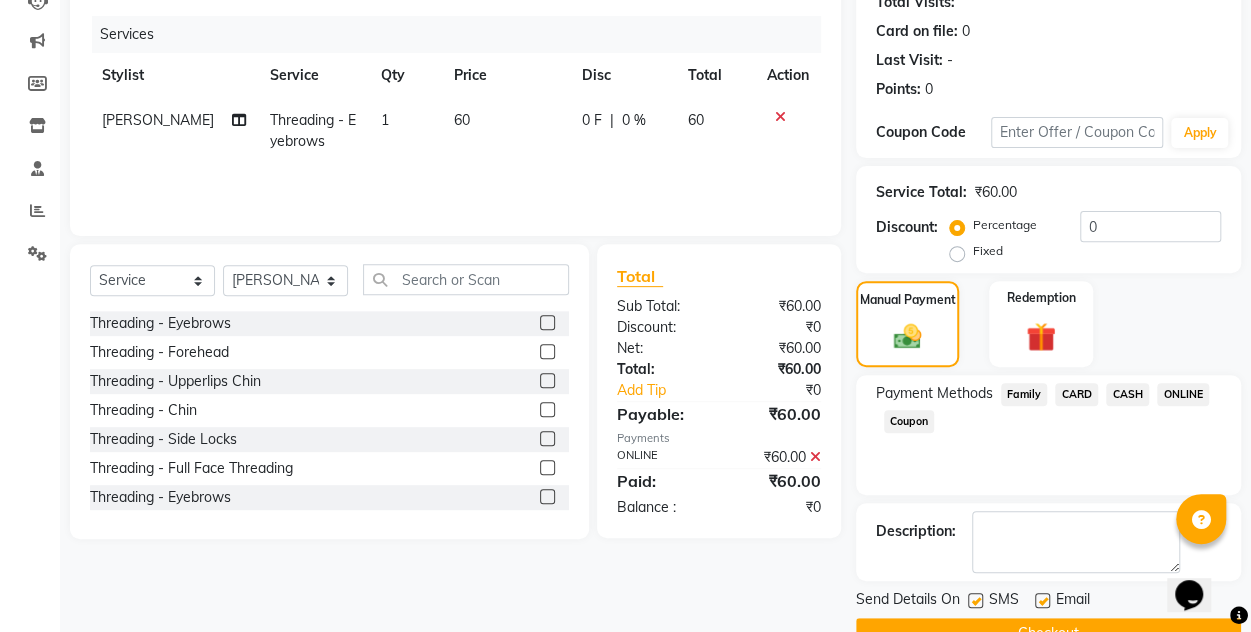 scroll, scrollTop: 277, scrollLeft: 0, axis: vertical 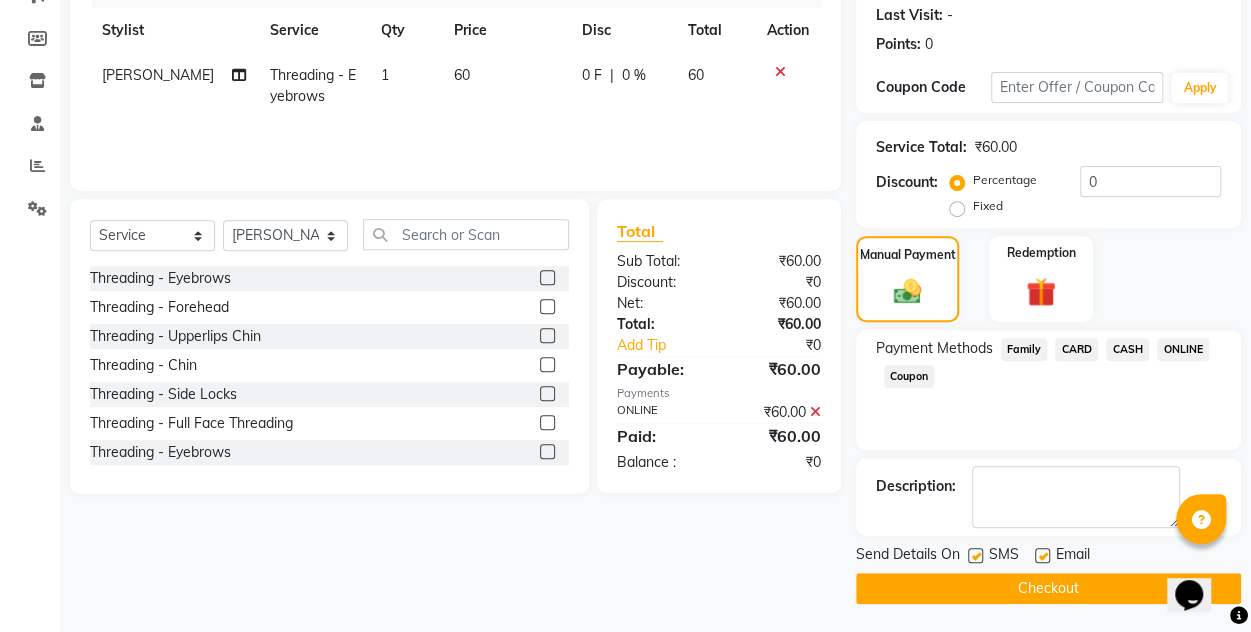 click on "Checkout" 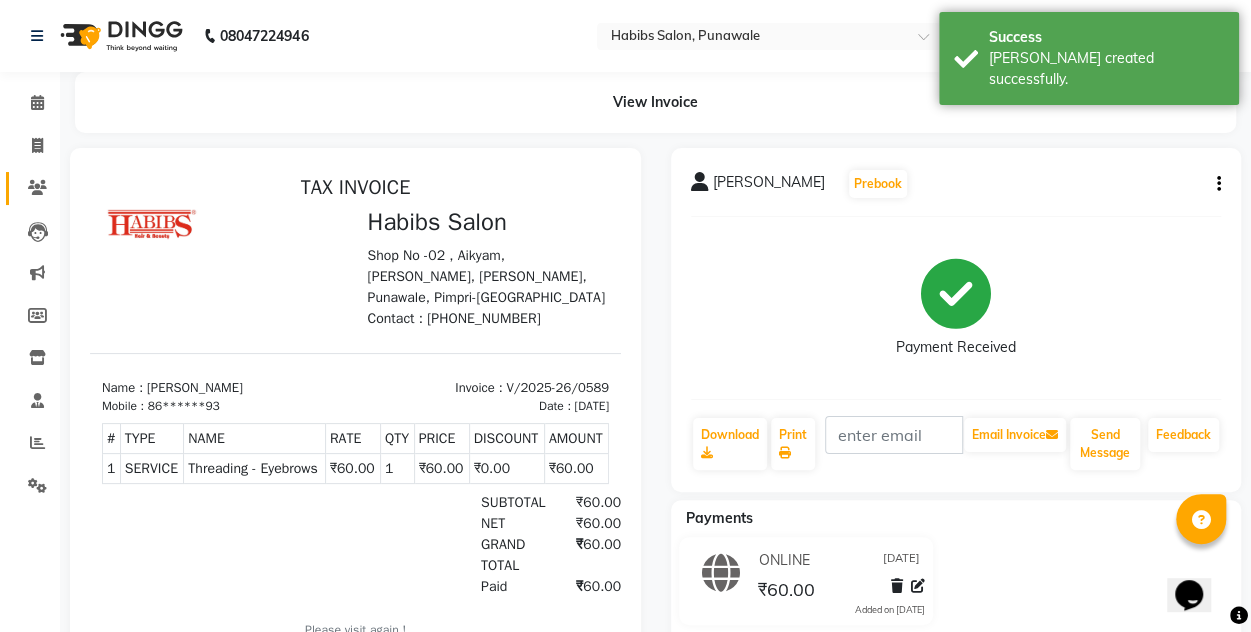 scroll, scrollTop: 0, scrollLeft: 0, axis: both 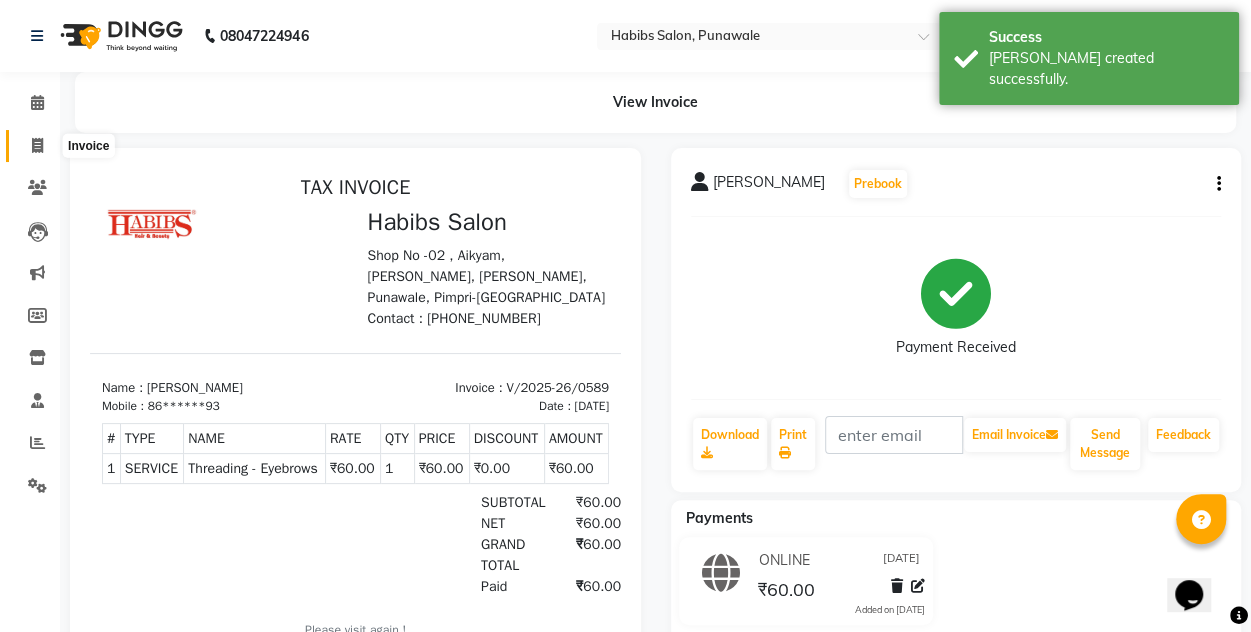 click 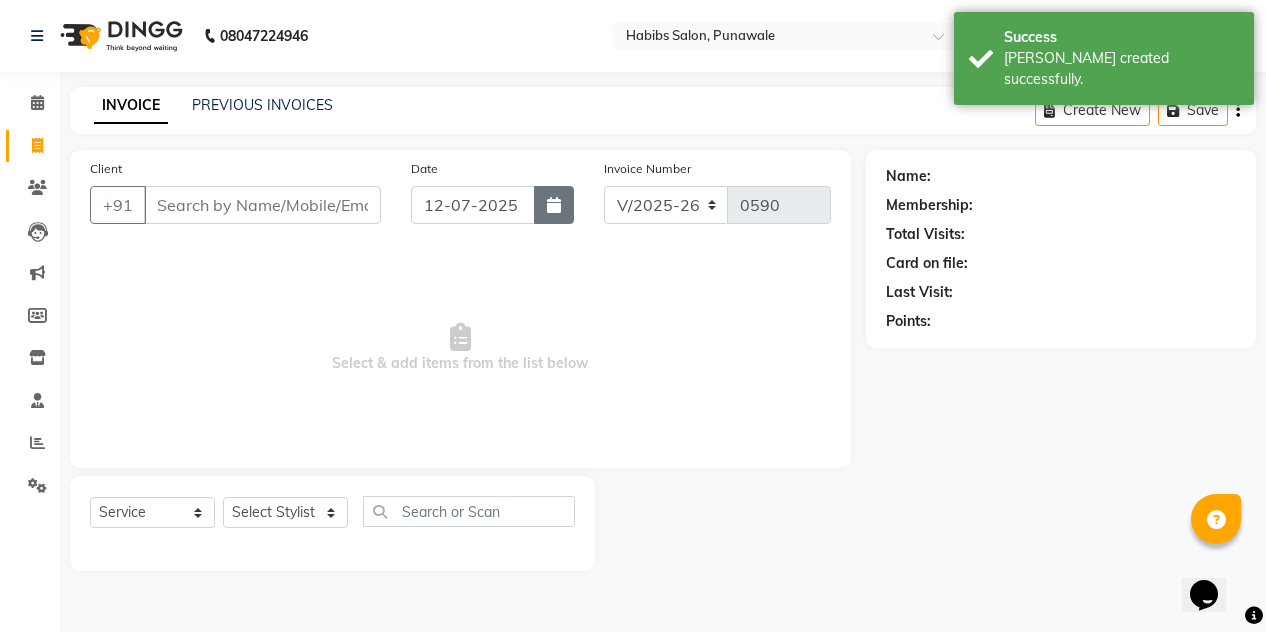 click 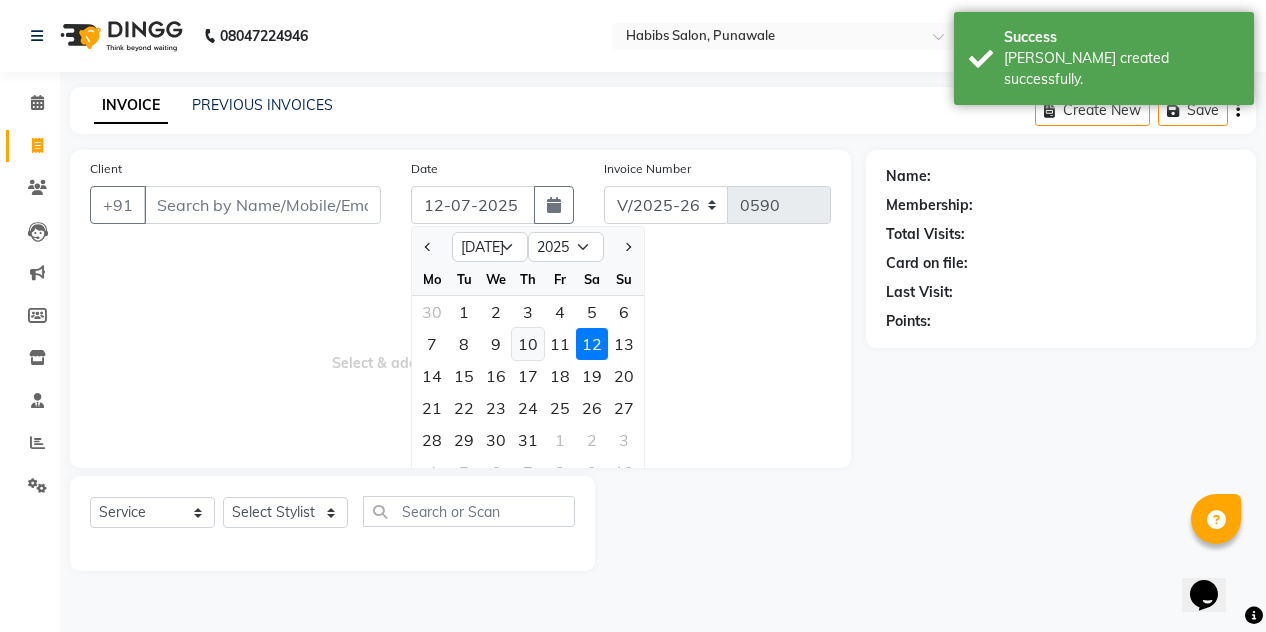 click on "10" 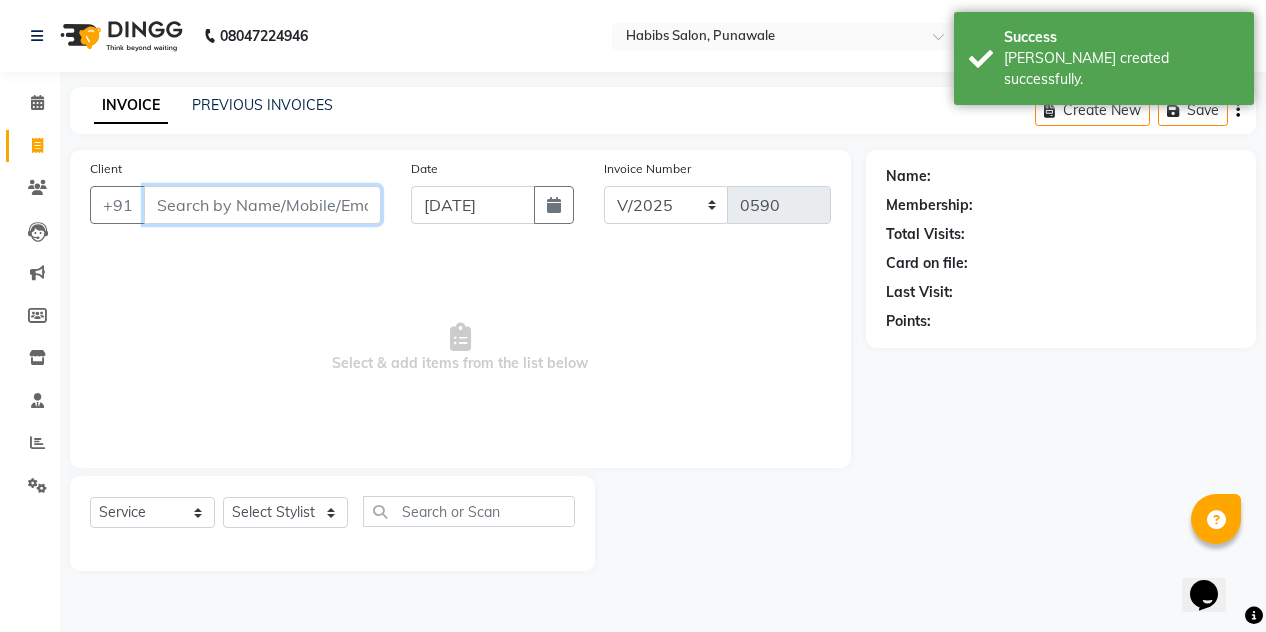 click on "Client" at bounding box center [262, 205] 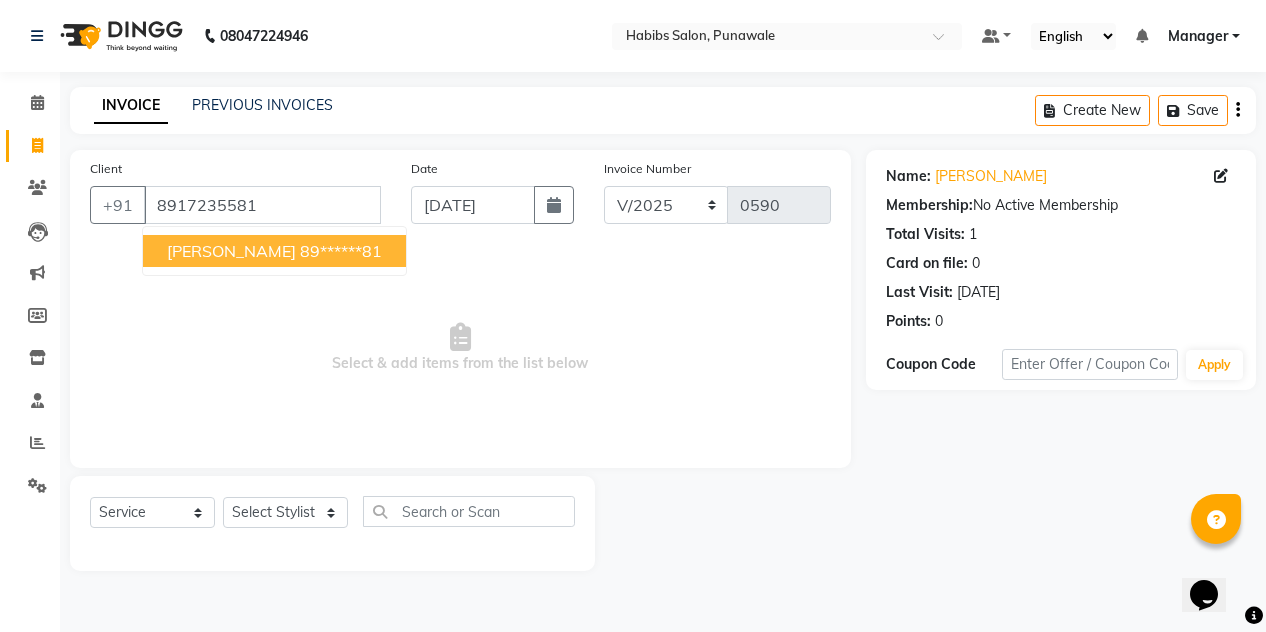 click on "[PERSON_NAME]  89******81" at bounding box center [274, 251] 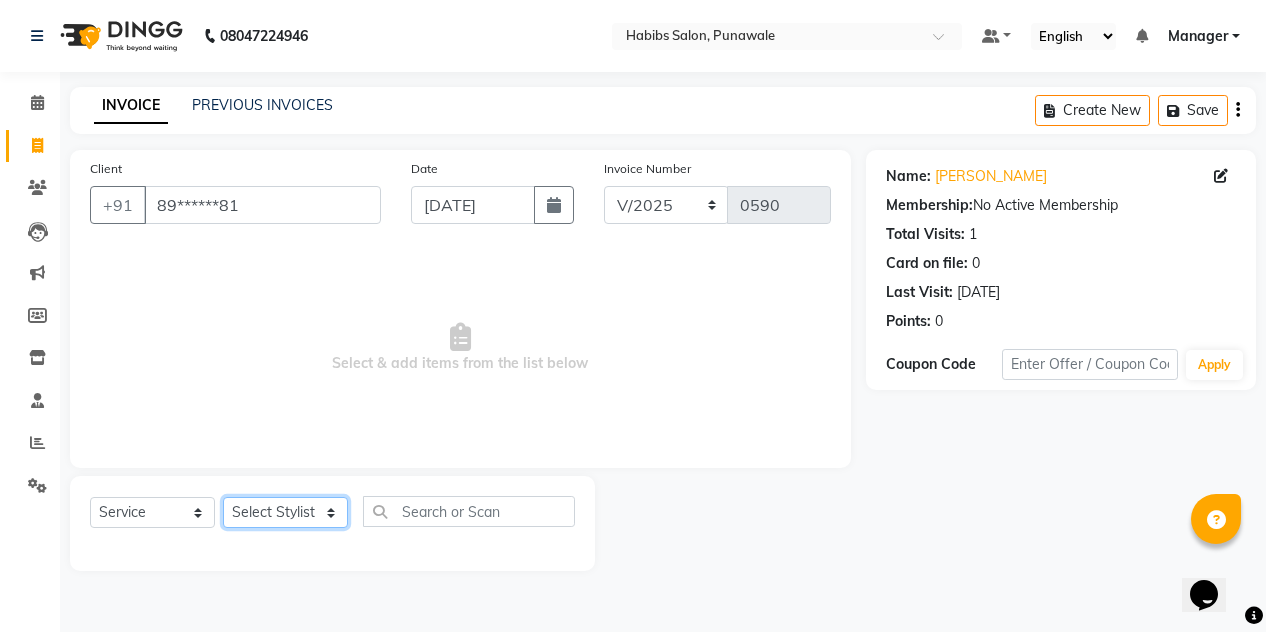 click on "Select Stylist [PERSON_NAME] [PERSON_NAME] Manager [PERSON_NAME] [PERSON_NAME] SHRUTI" 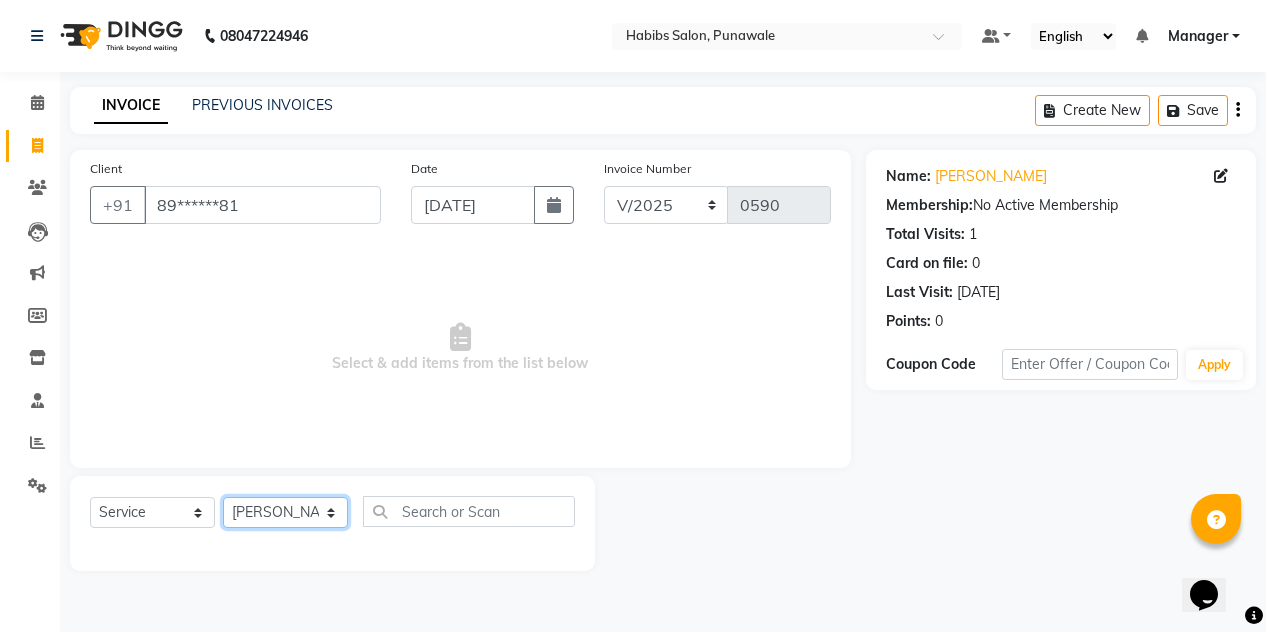 click on "Select Stylist [PERSON_NAME] [PERSON_NAME] Manager [PERSON_NAME] [PERSON_NAME] SHRUTI" 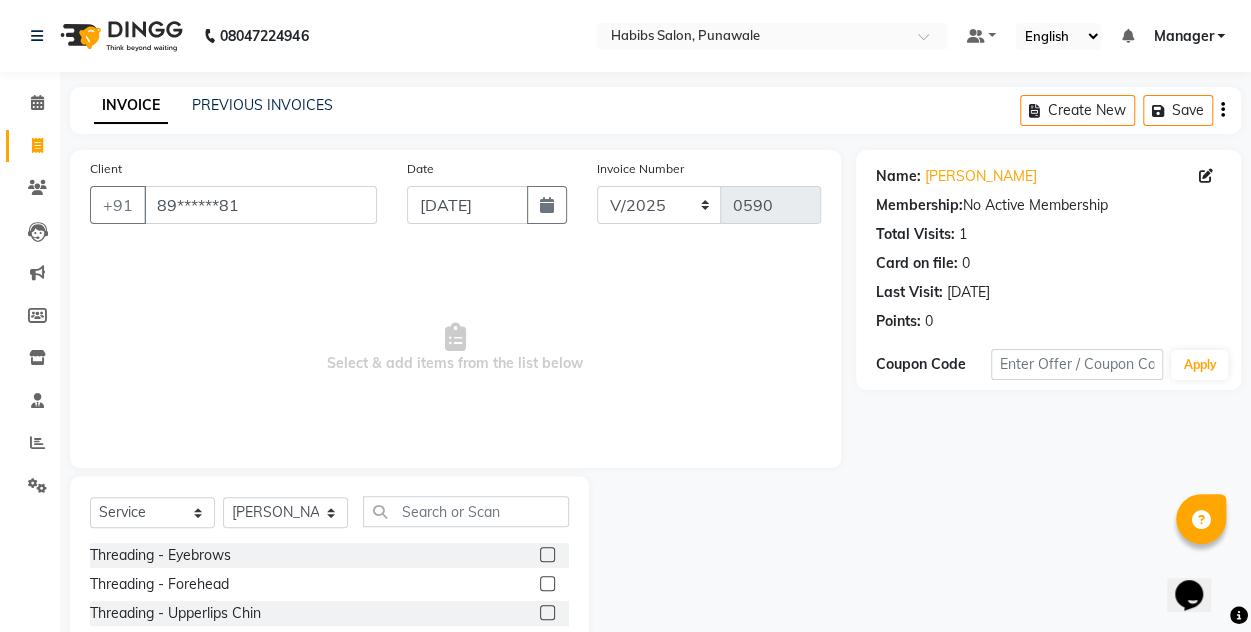 click 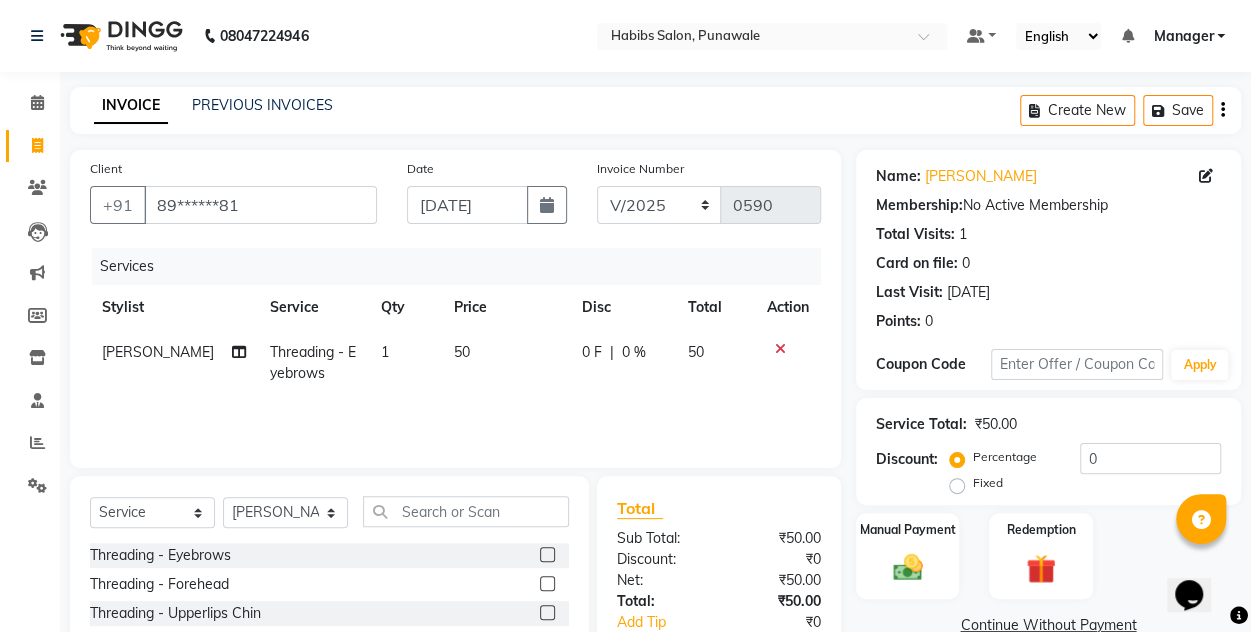 click 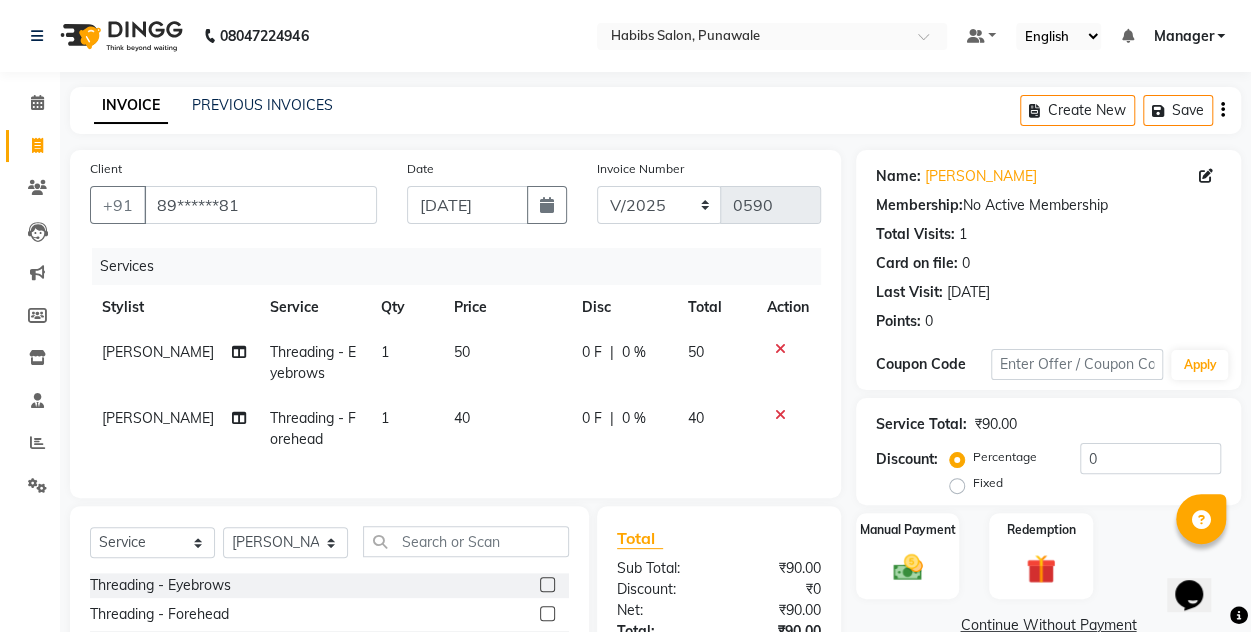 click on "50" 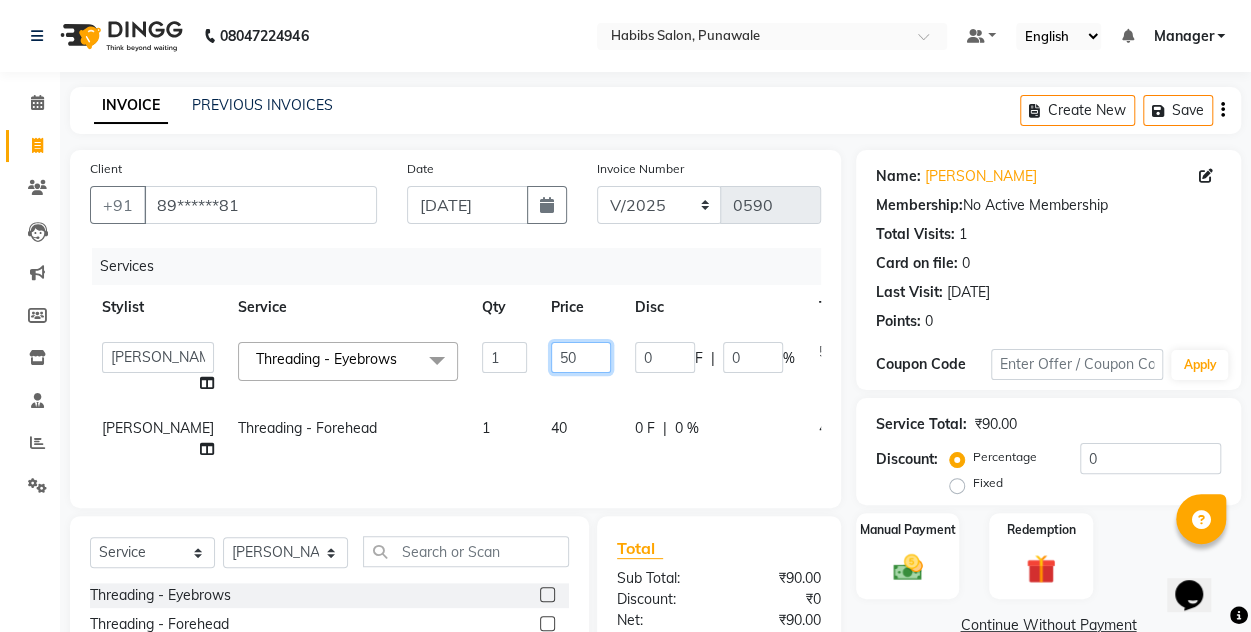 click on "50" 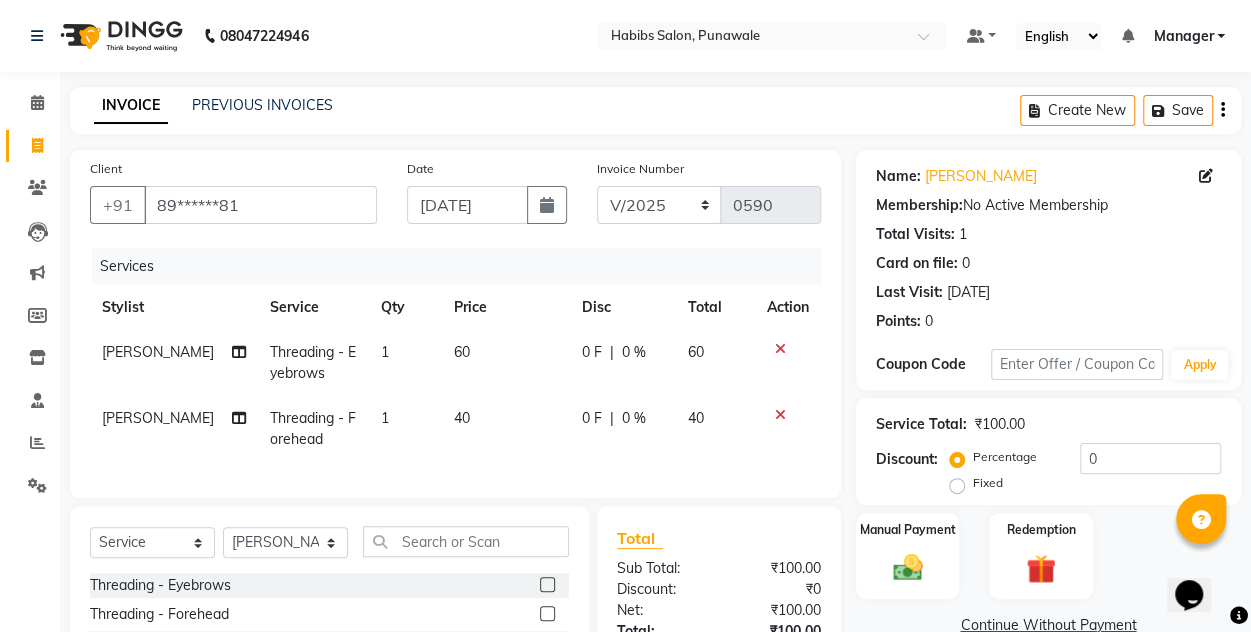 click on "40" 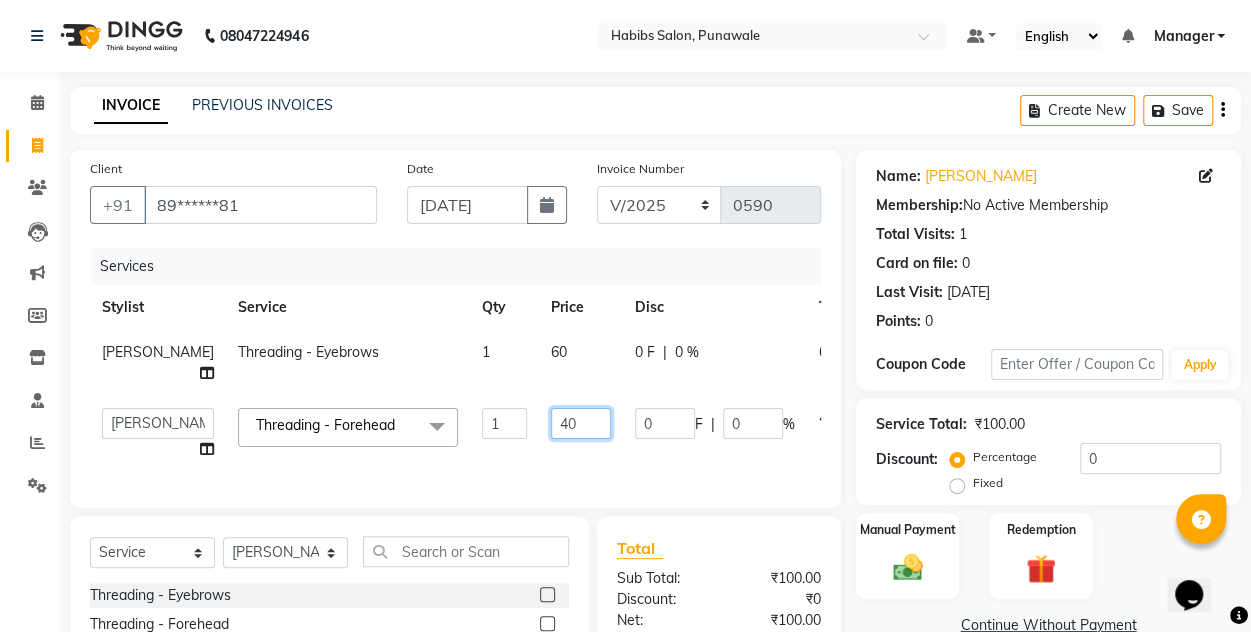 click on "40" 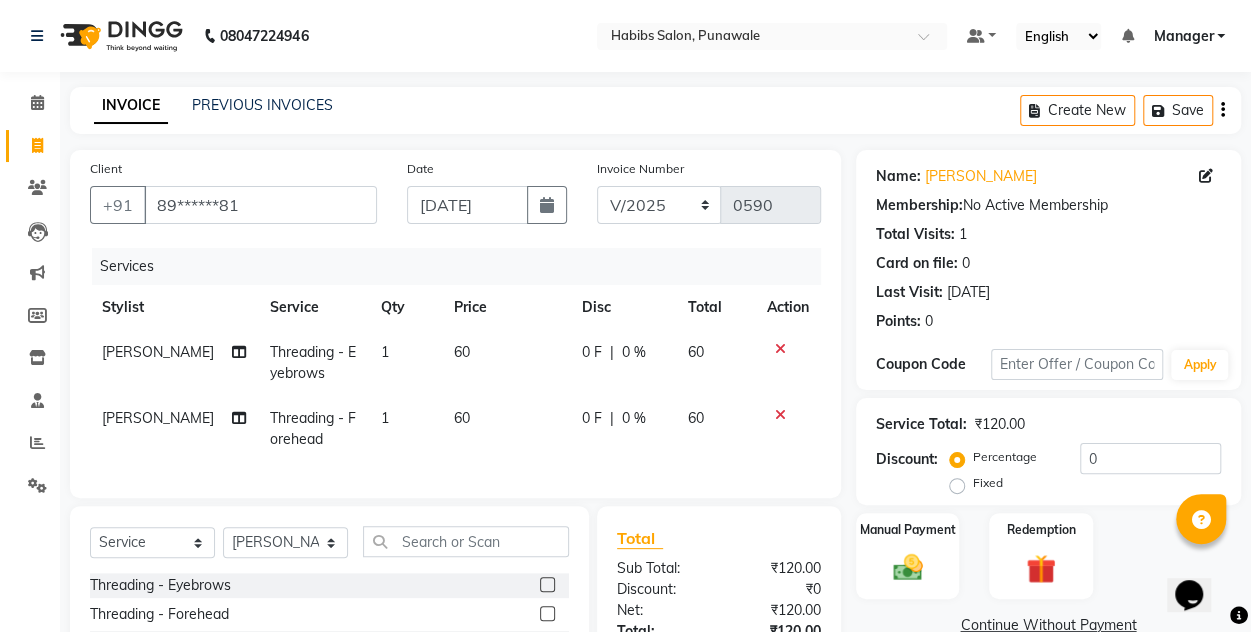 click on "[PERSON_NAME] Threading - Forehead 1 60 0 F | 0 % 60" 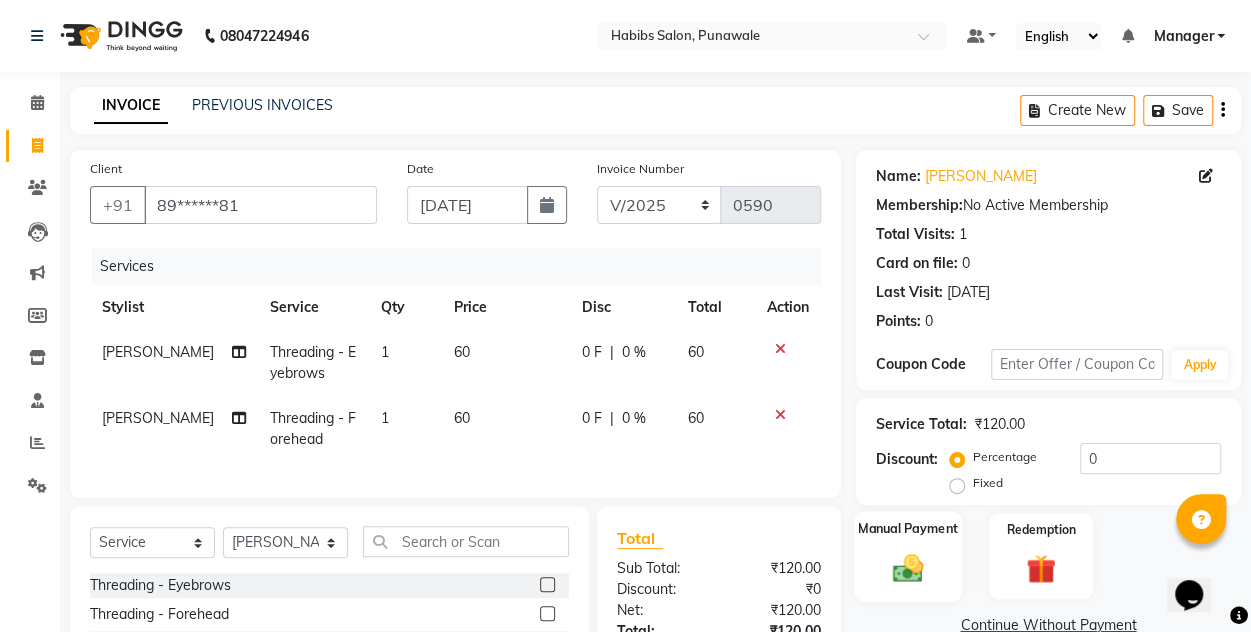 click on "Manual Payment" 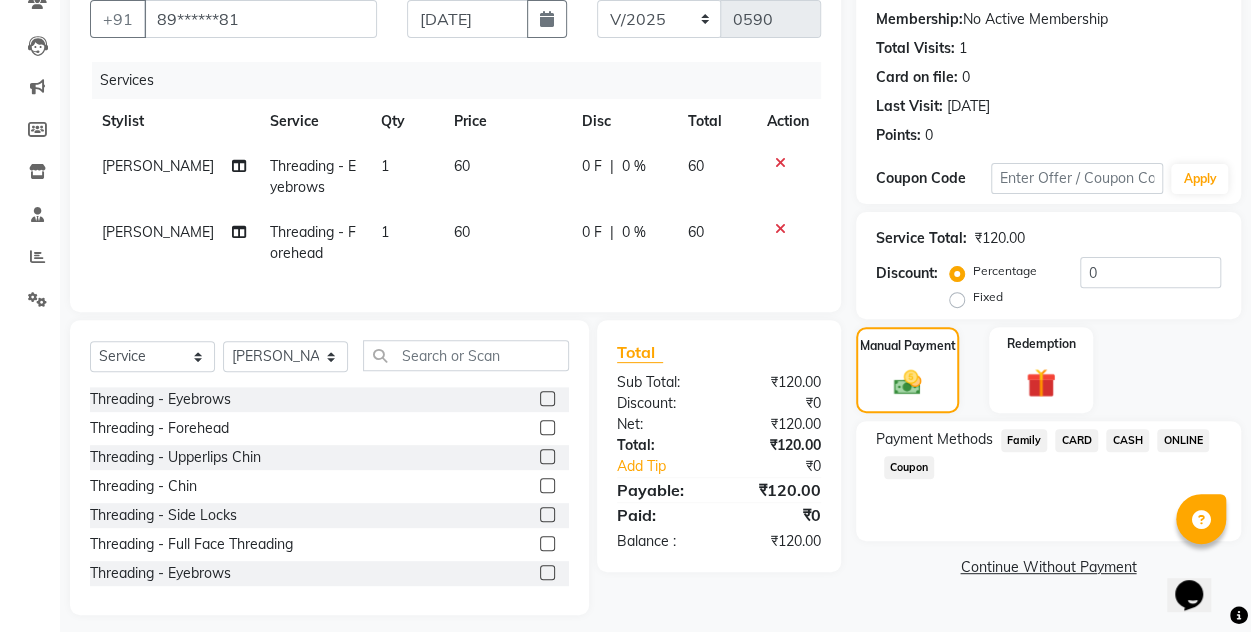 scroll, scrollTop: 214, scrollLeft: 0, axis: vertical 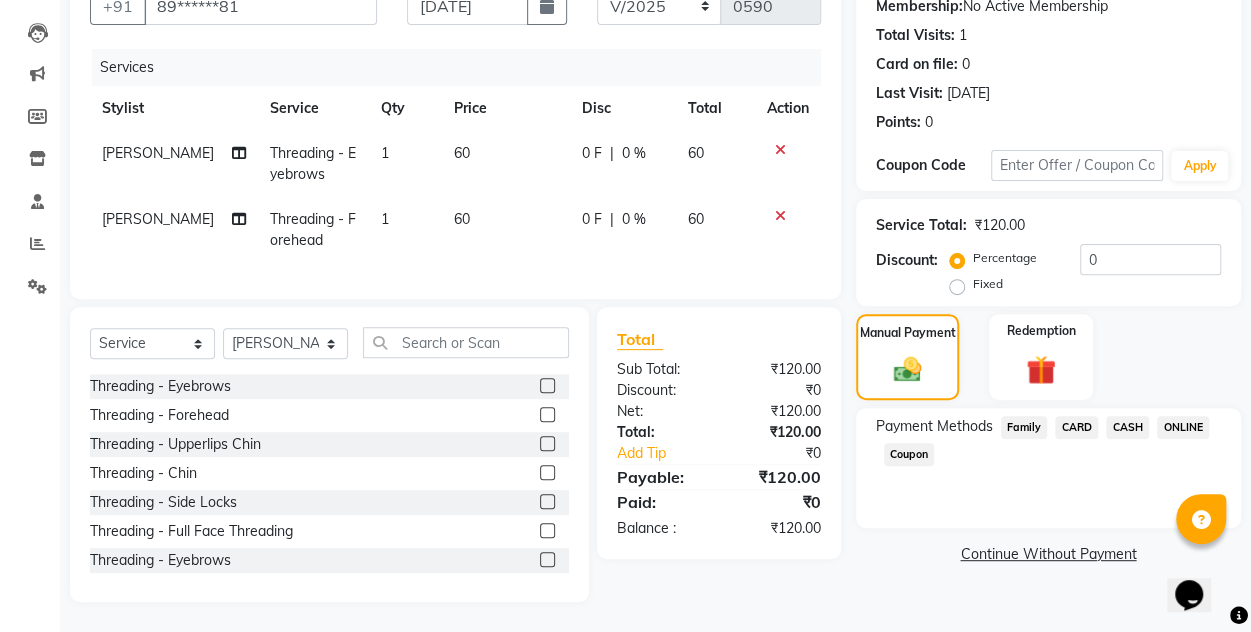 click on "ONLINE" 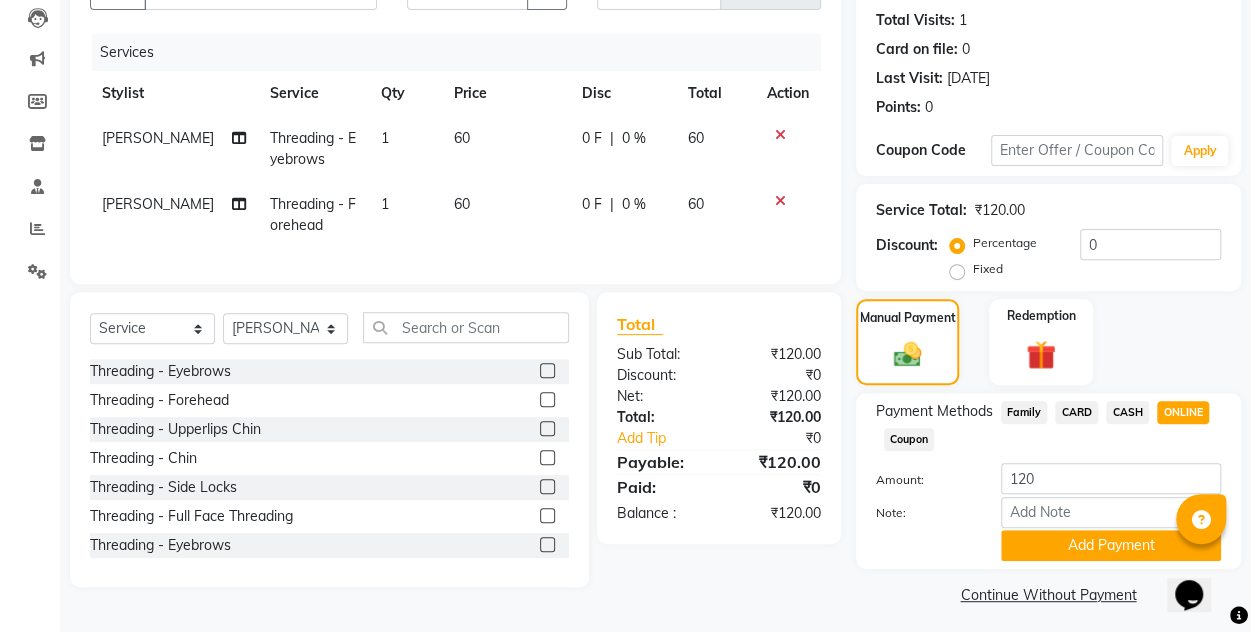 drag, startPoint x: 1143, startPoint y: 542, endPoint x: 1260, endPoint y: 610, distance: 135.32553 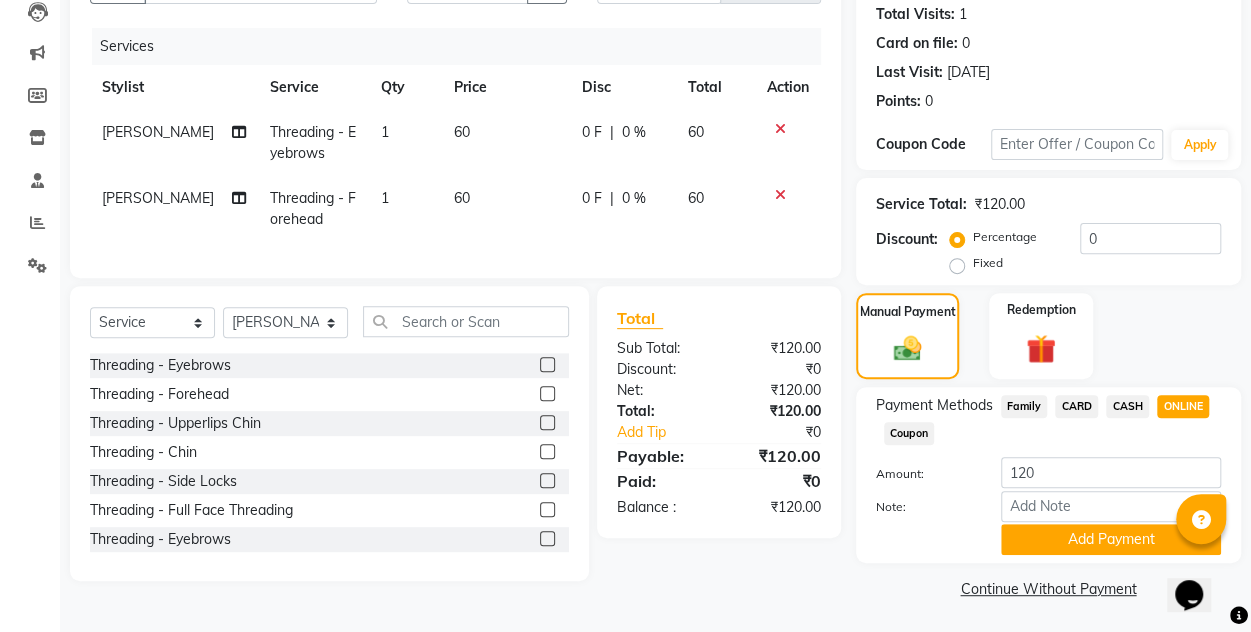 scroll, scrollTop: 221, scrollLeft: 0, axis: vertical 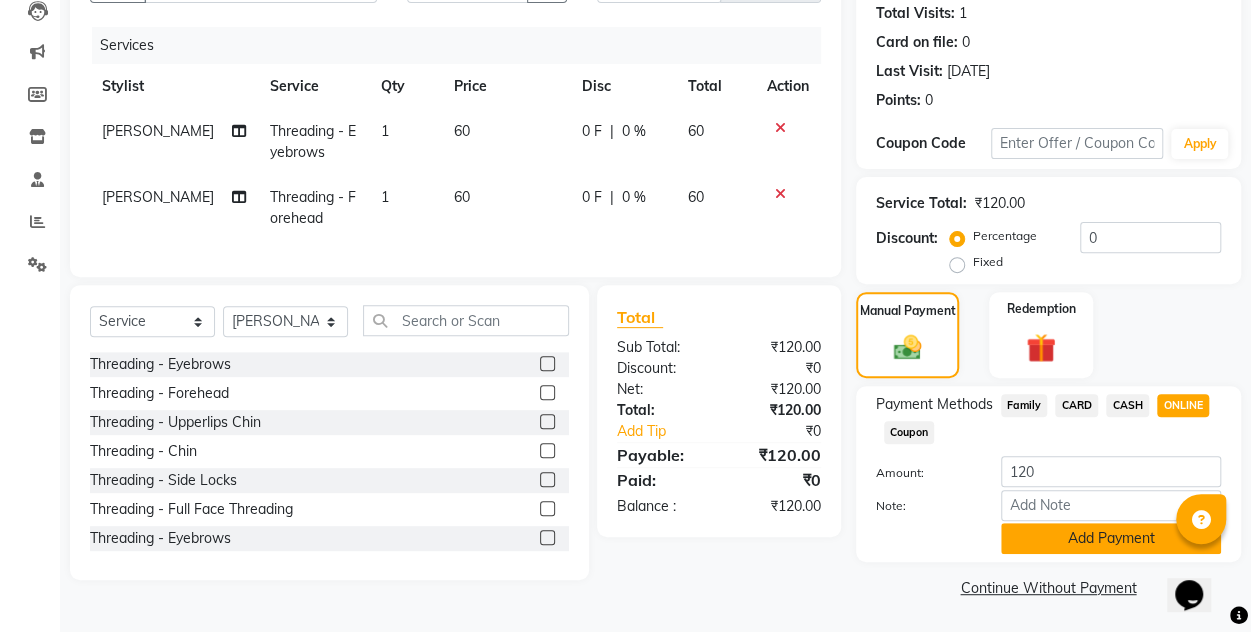 click on "Add Payment" 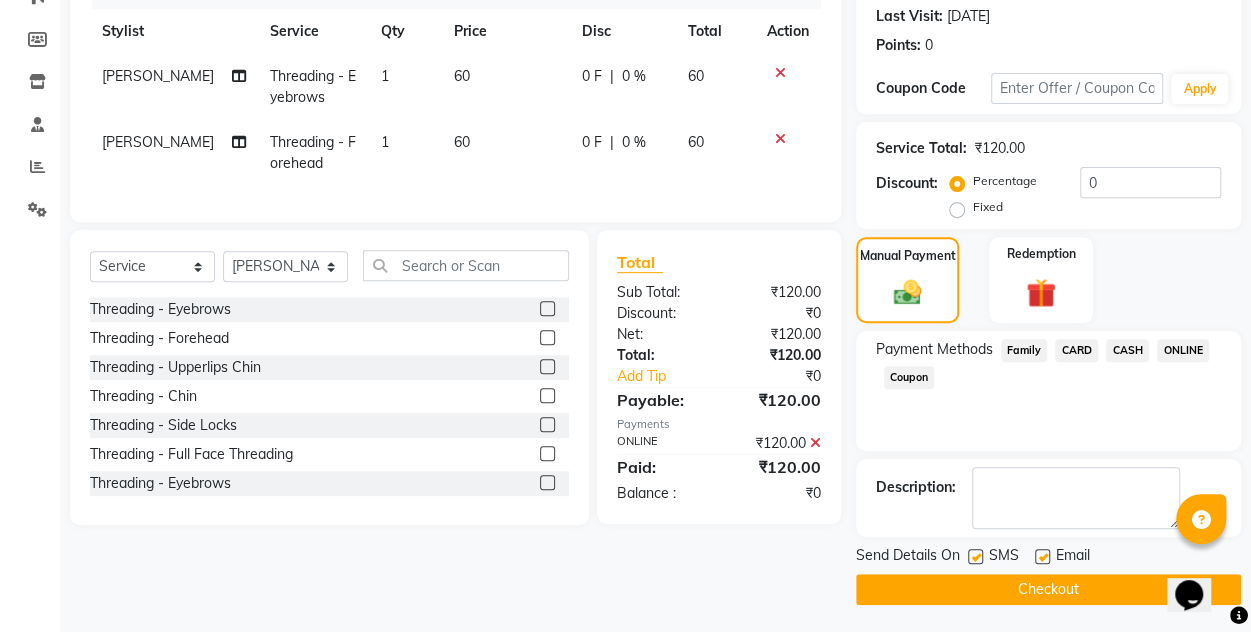 scroll, scrollTop: 277, scrollLeft: 0, axis: vertical 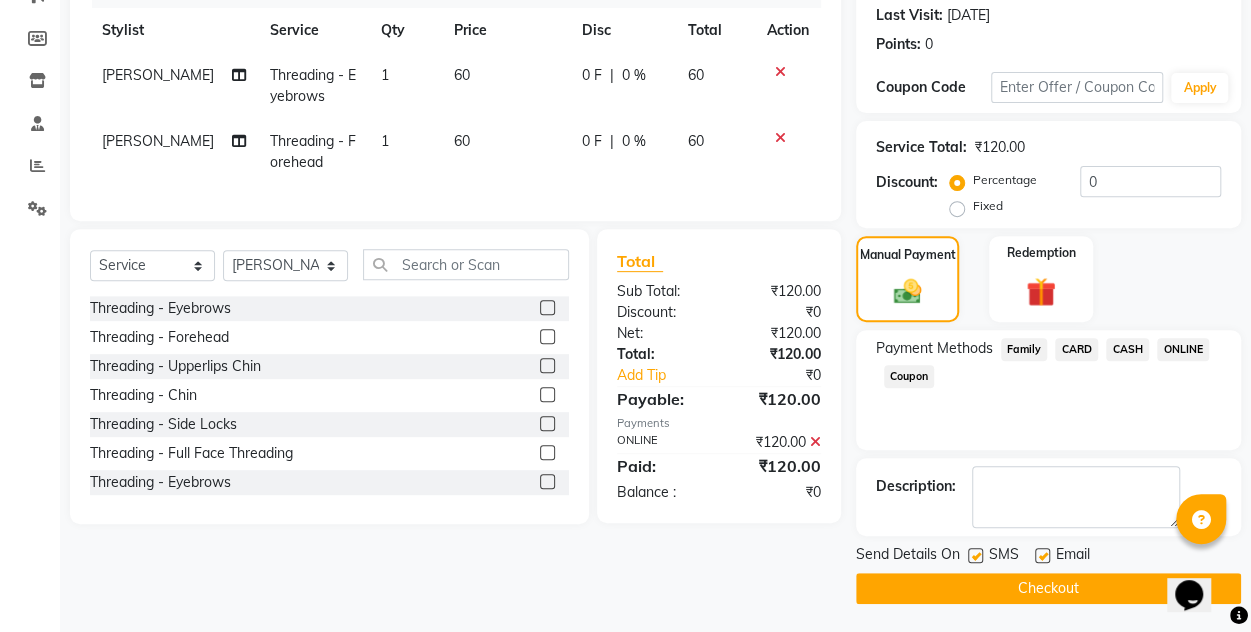 click on "Checkout" 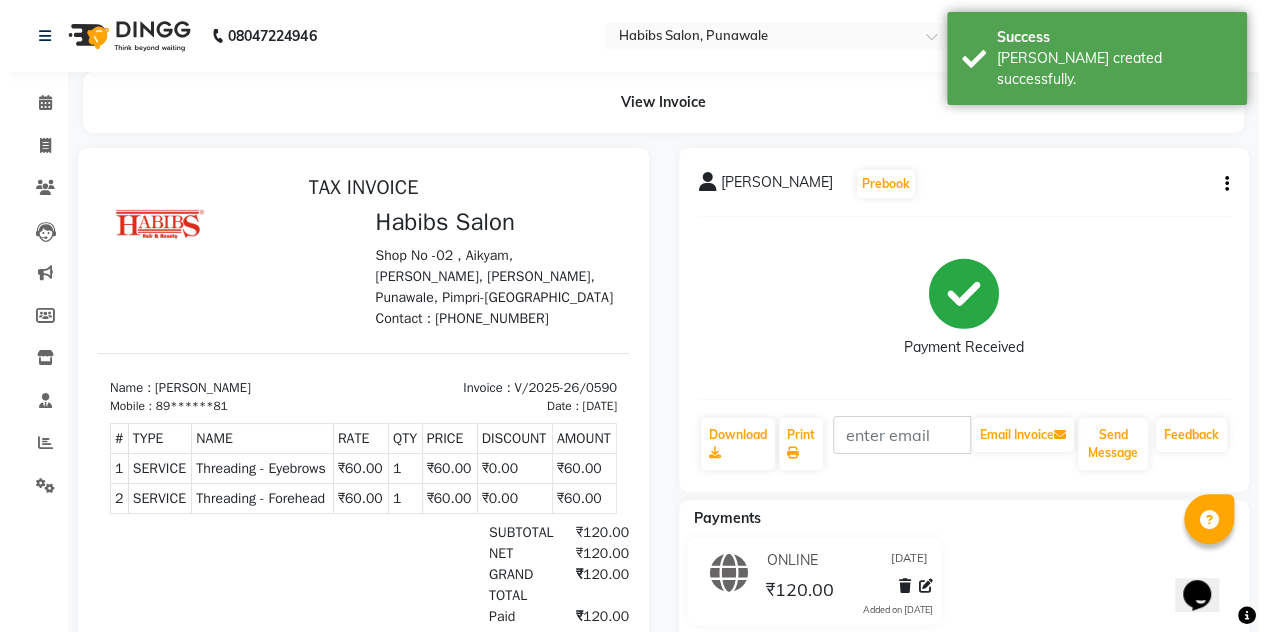 scroll, scrollTop: 0, scrollLeft: 0, axis: both 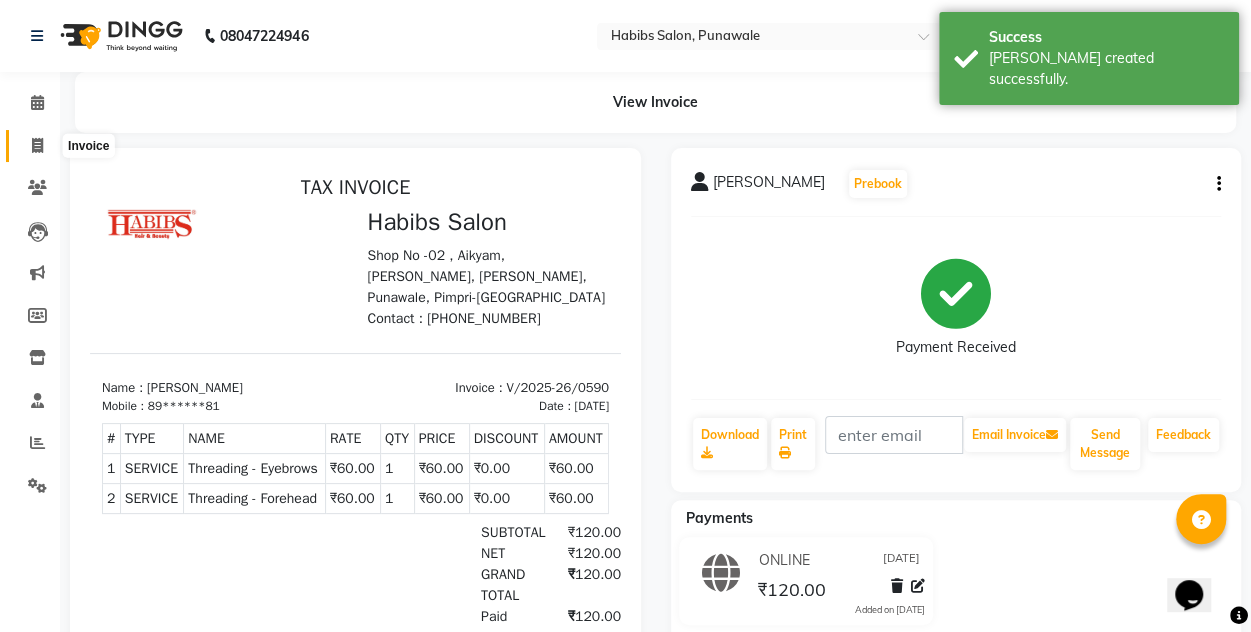 click 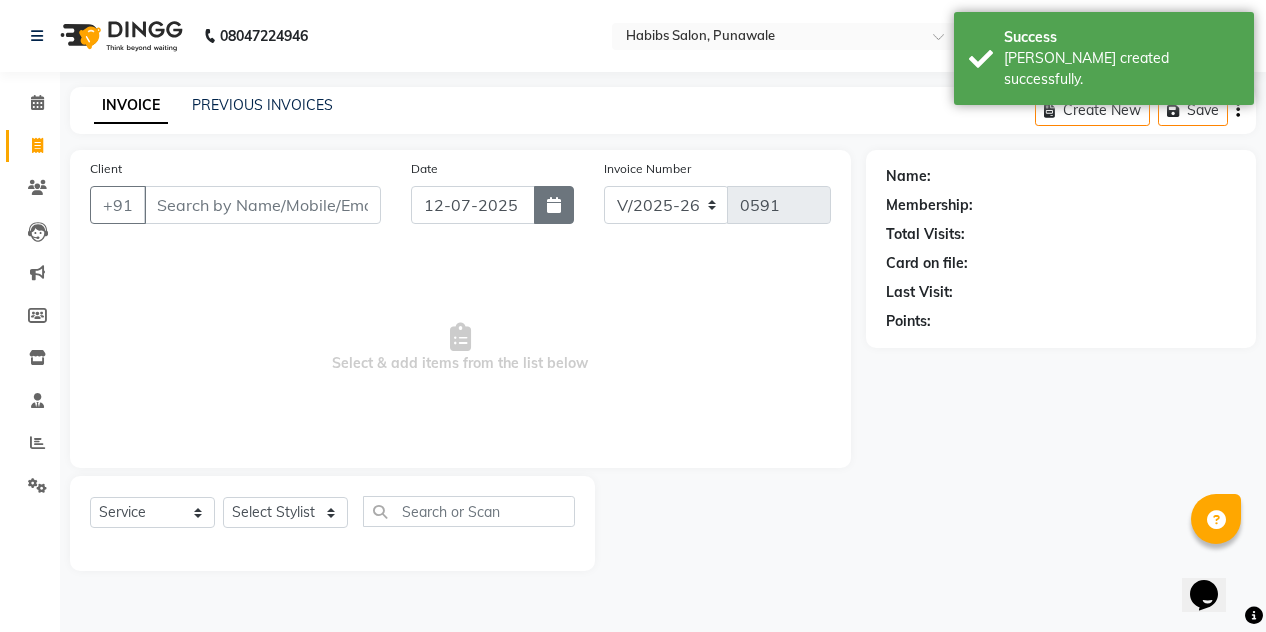 click 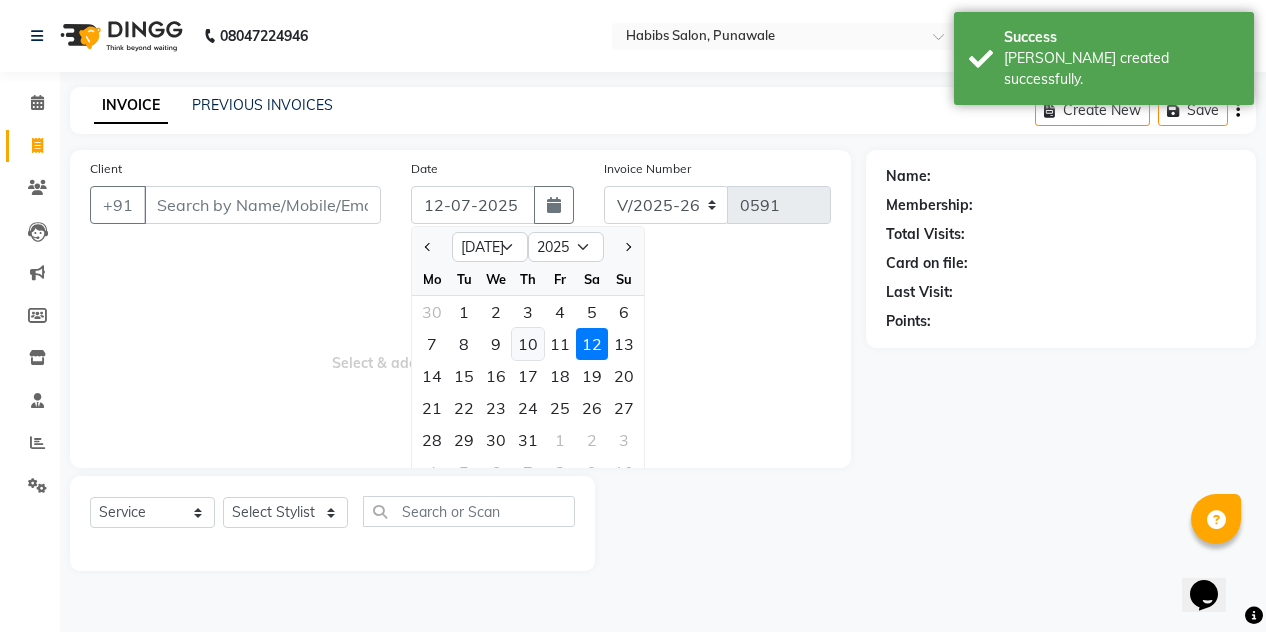 click on "10" 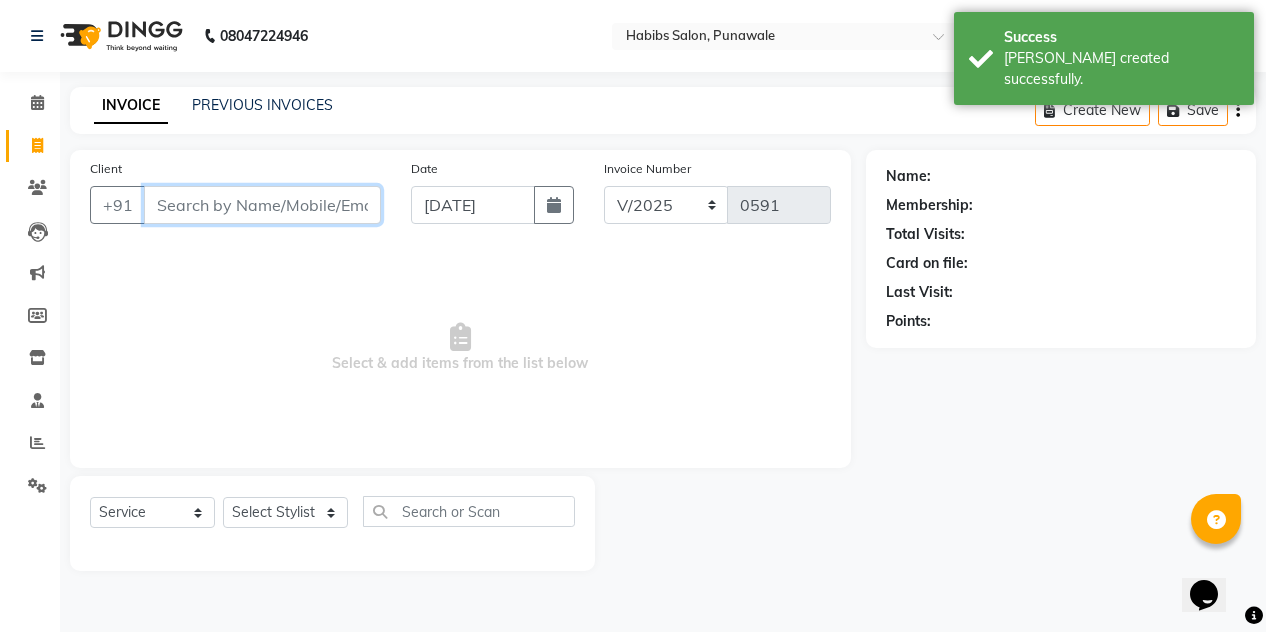 click on "Client" at bounding box center [262, 205] 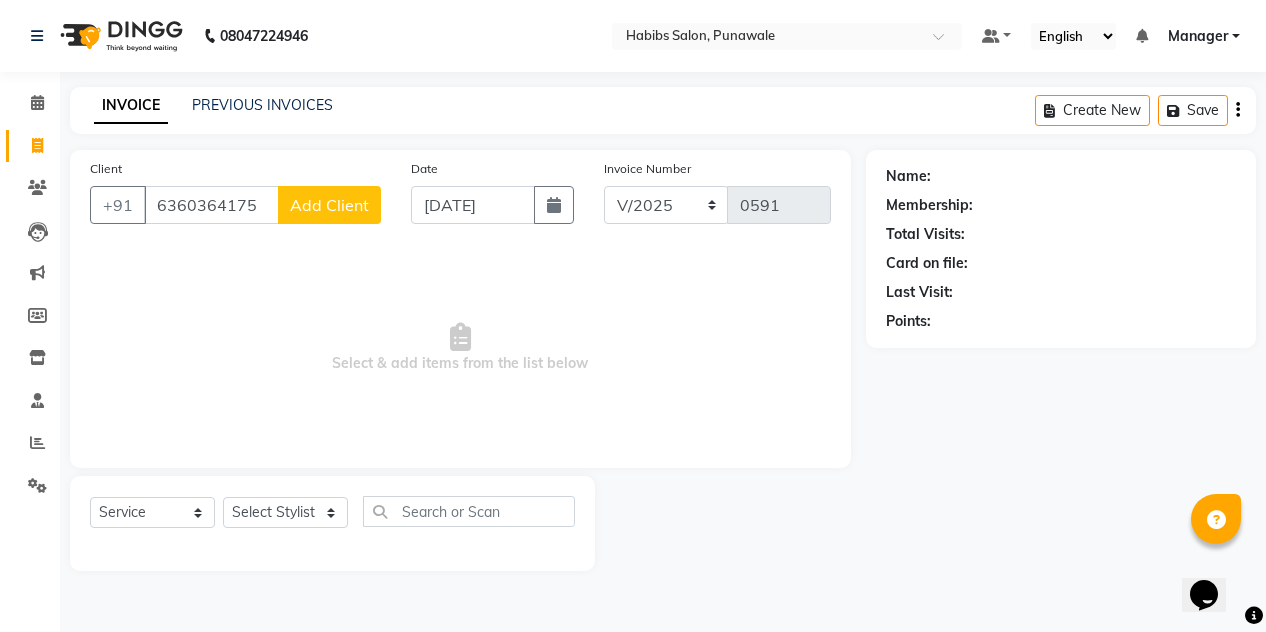 click on "Add Client" 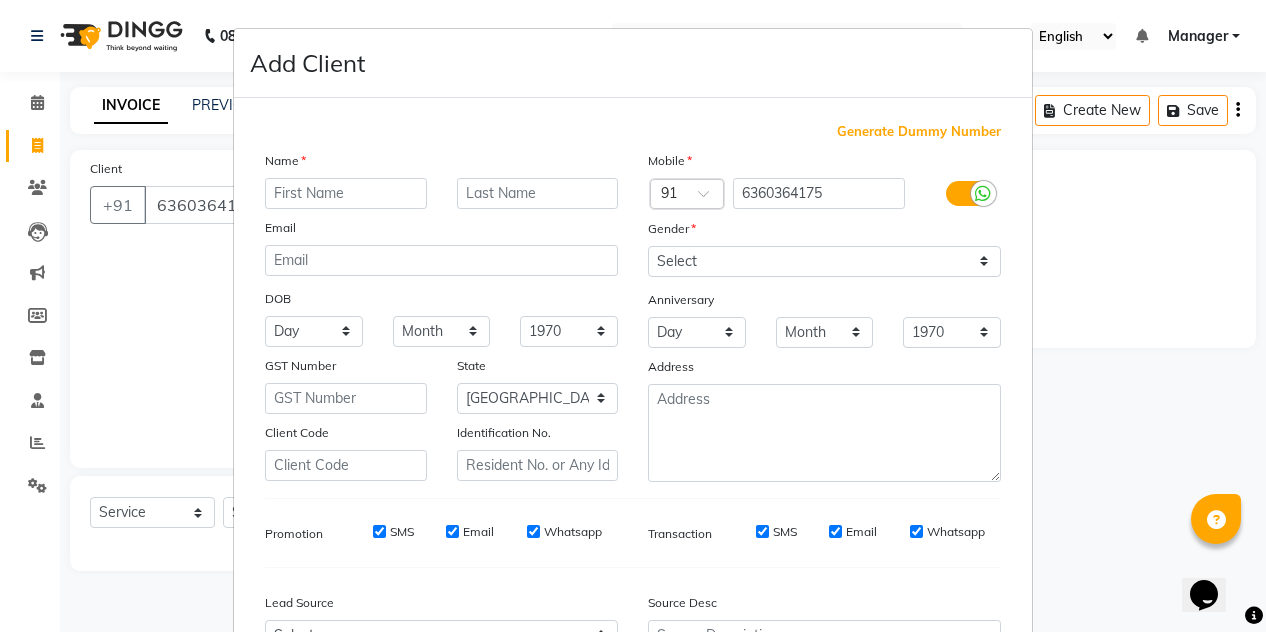 click at bounding box center (346, 193) 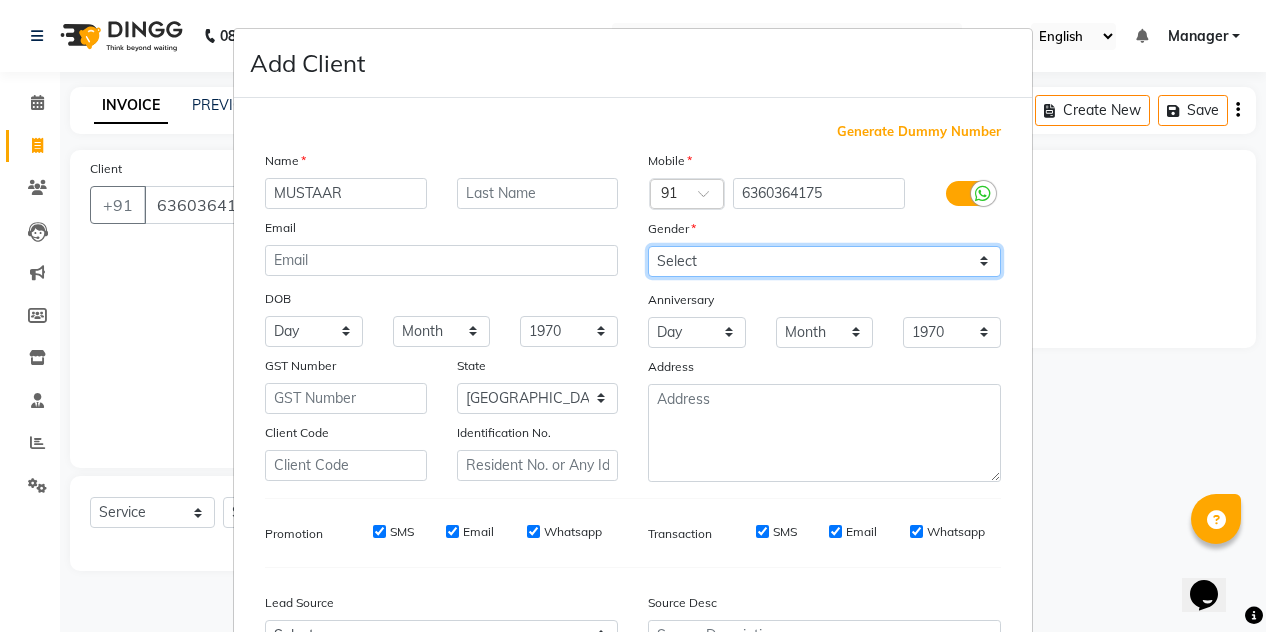 click on "Select [DEMOGRAPHIC_DATA] [DEMOGRAPHIC_DATA] Other Prefer Not To Say" at bounding box center (824, 261) 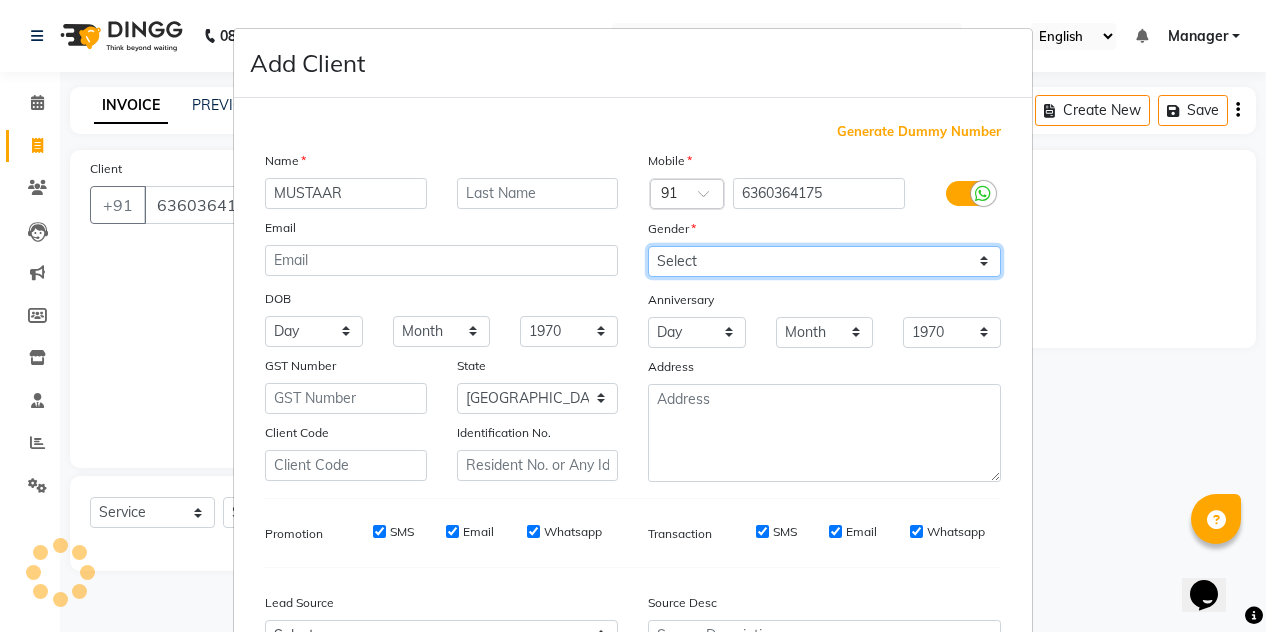 click on "Select [DEMOGRAPHIC_DATA] [DEMOGRAPHIC_DATA] Other Prefer Not To Say" at bounding box center (824, 261) 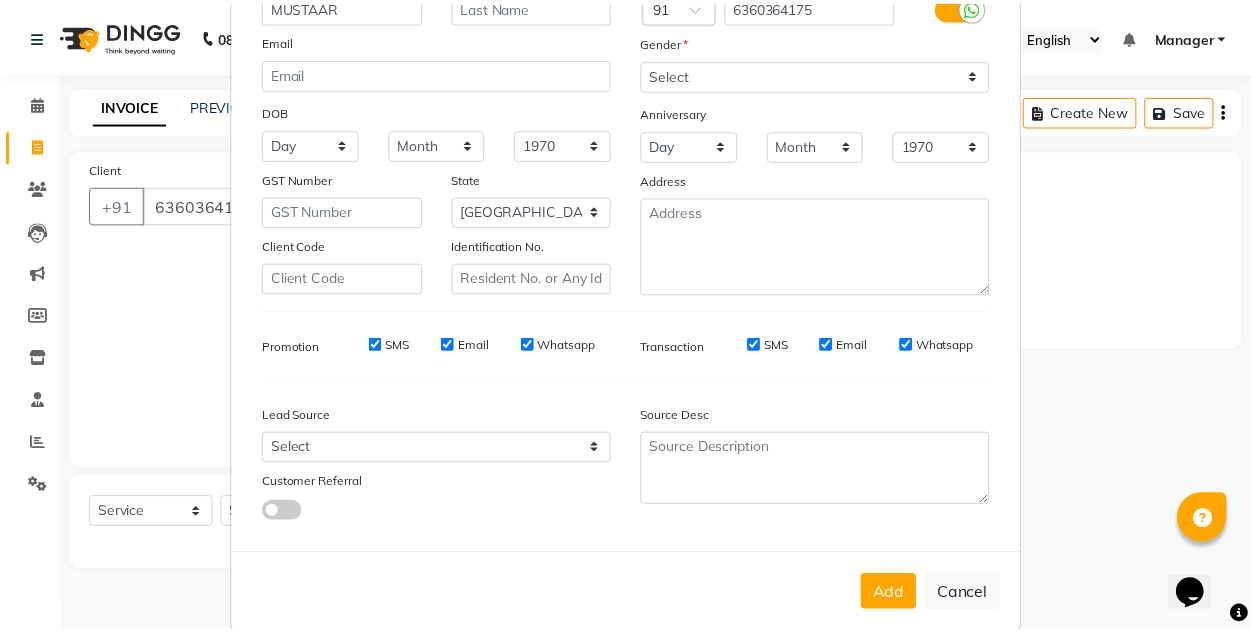 scroll, scrollTop: 213, scrollLeft: 0, axis: vertical 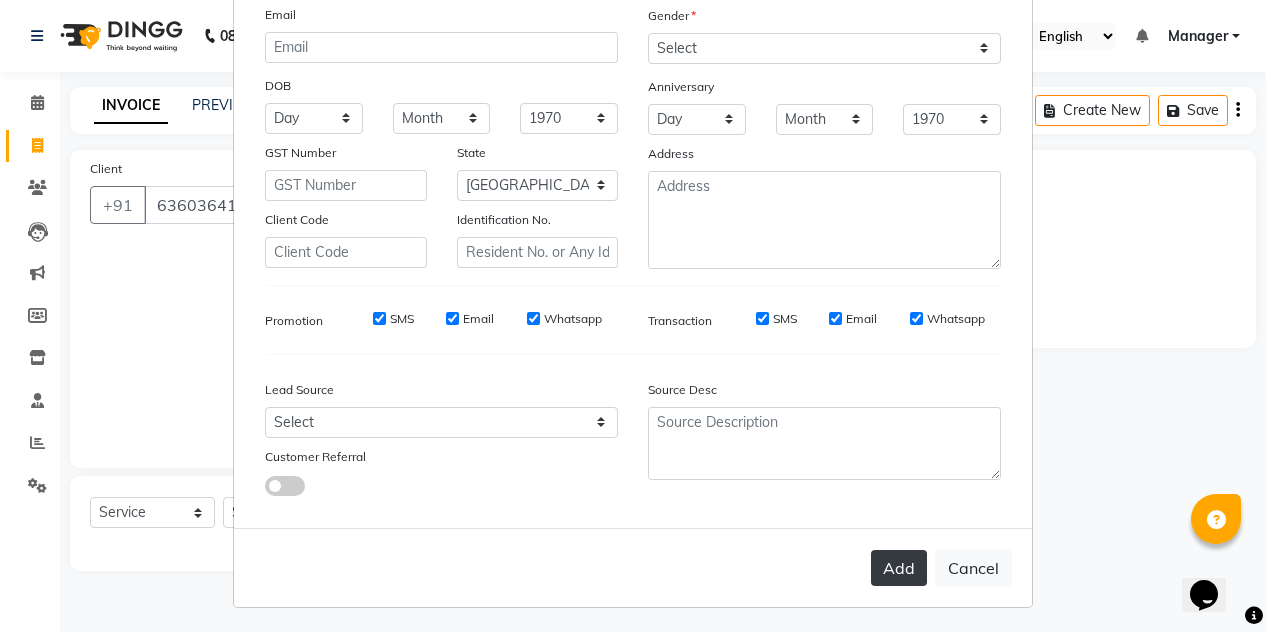 click on "Add" at bounding box center [899, 568] 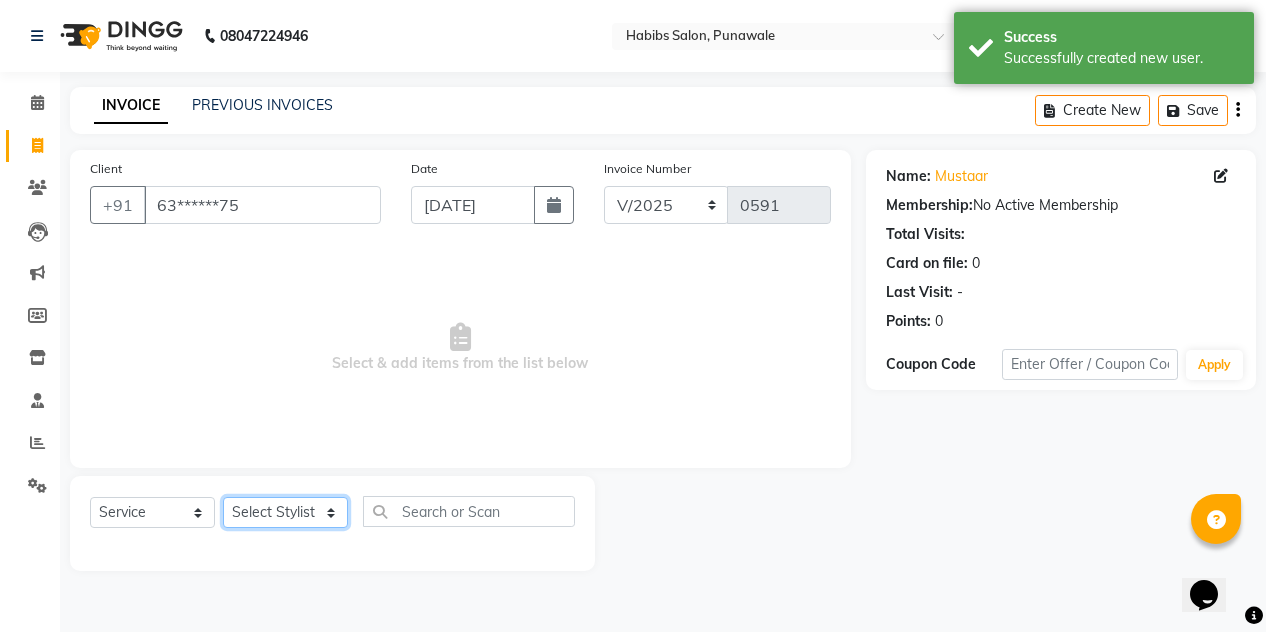 click on "Select Stylist [PERSON_NAME] [PERSON_NAME] Manager [PERSON_NAME] [PERSON_NAME] SHRUTI" 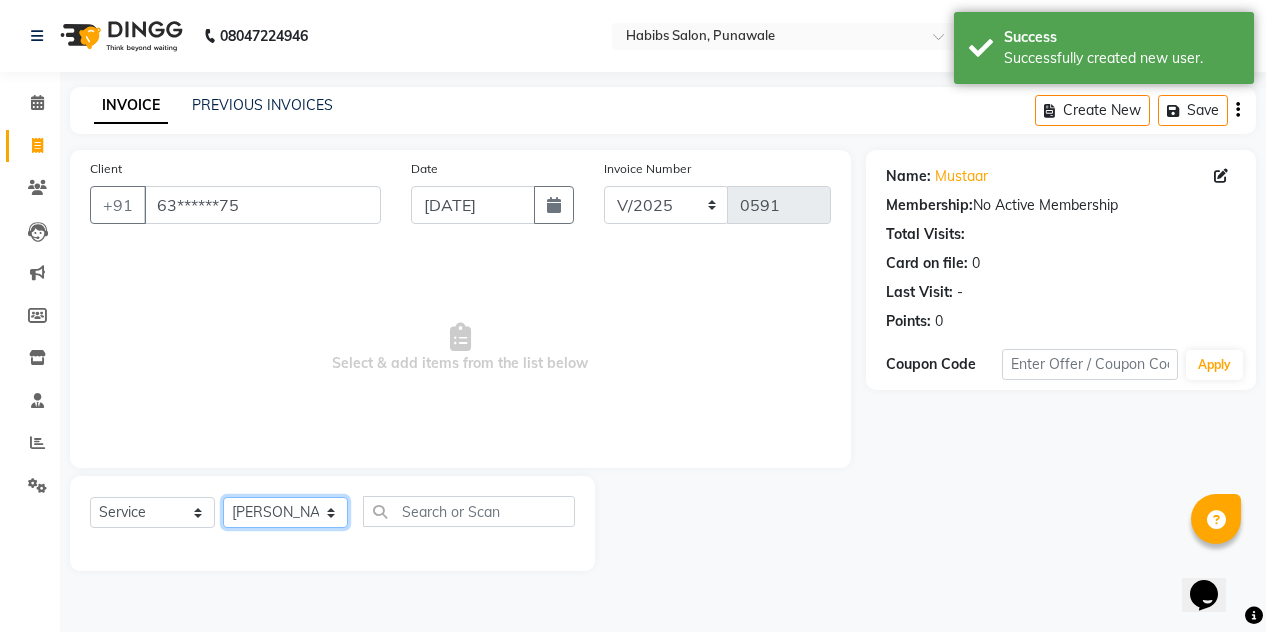 click on "Select Stylist [PERSON_NAME] [PERSON_NAME] Manager [PERSON_NAME] [PERSON_NAME] SHRUTI" 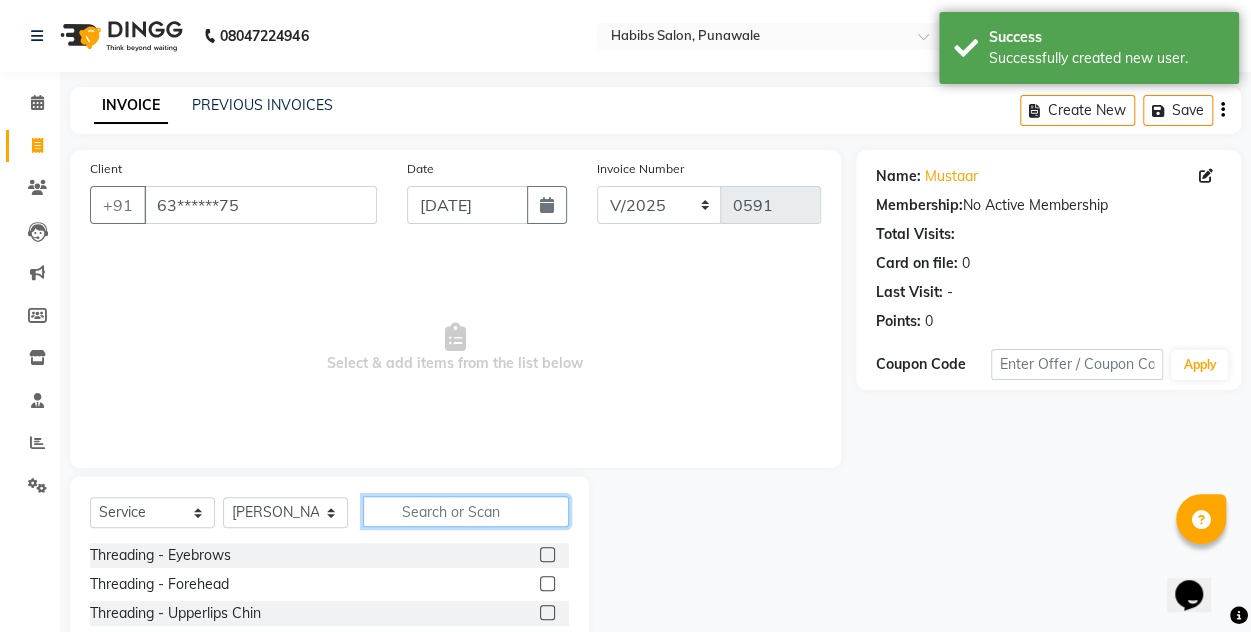 click 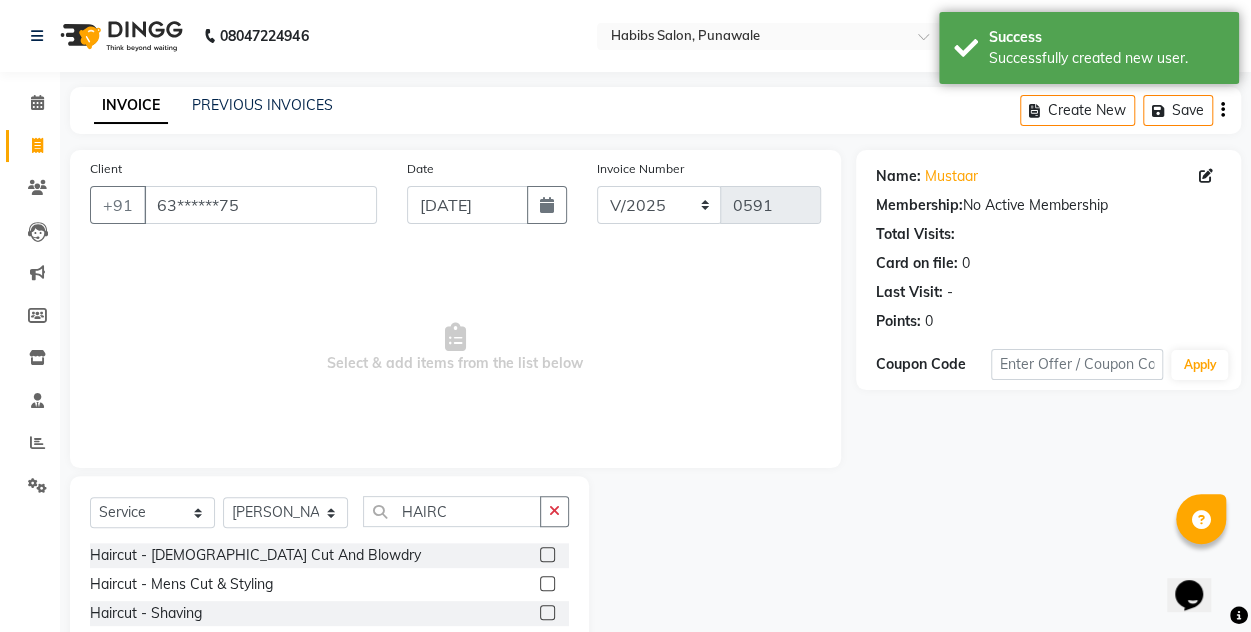 click 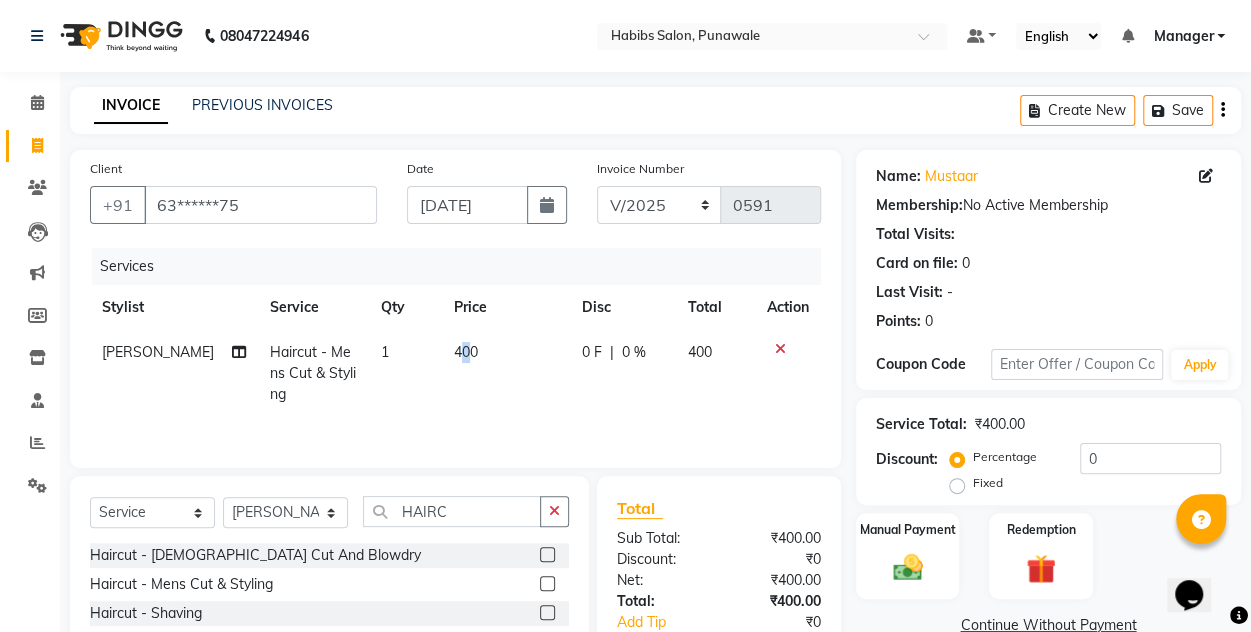 click on "400" 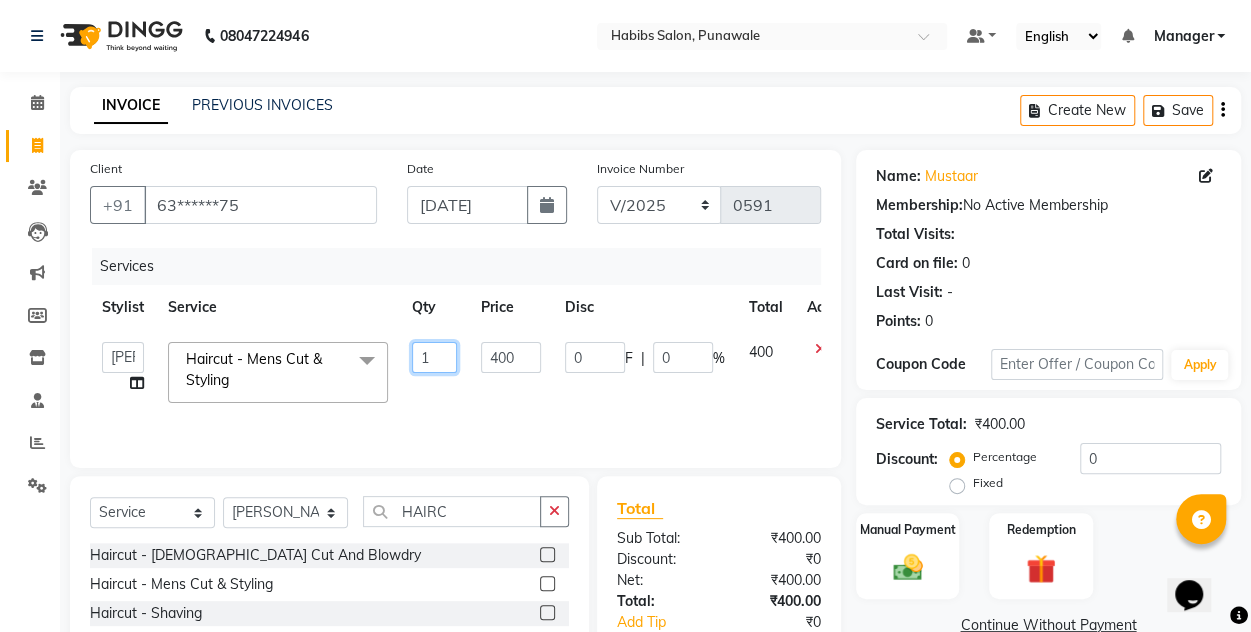 click on "1" 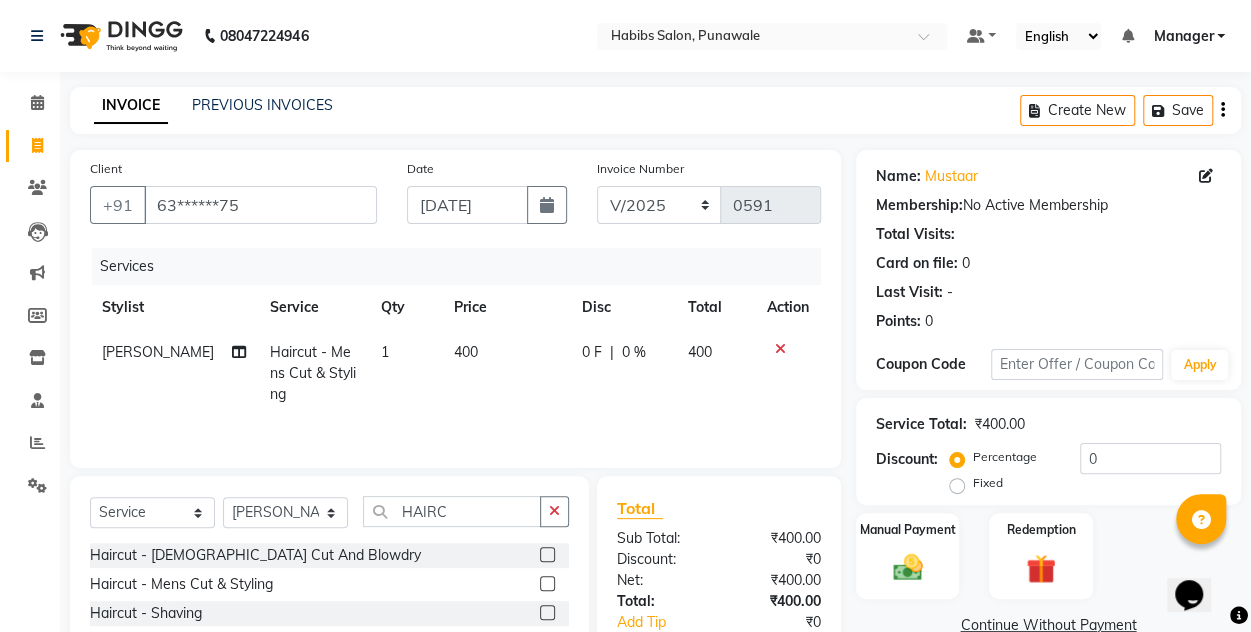 click on "400" 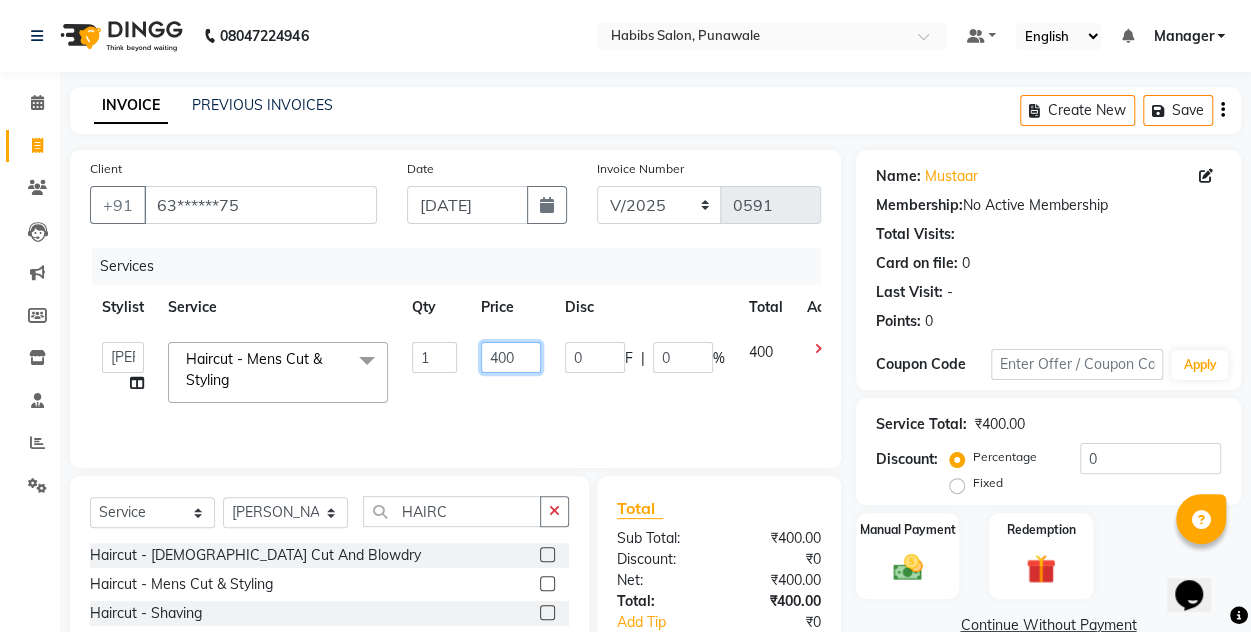 click on "400" 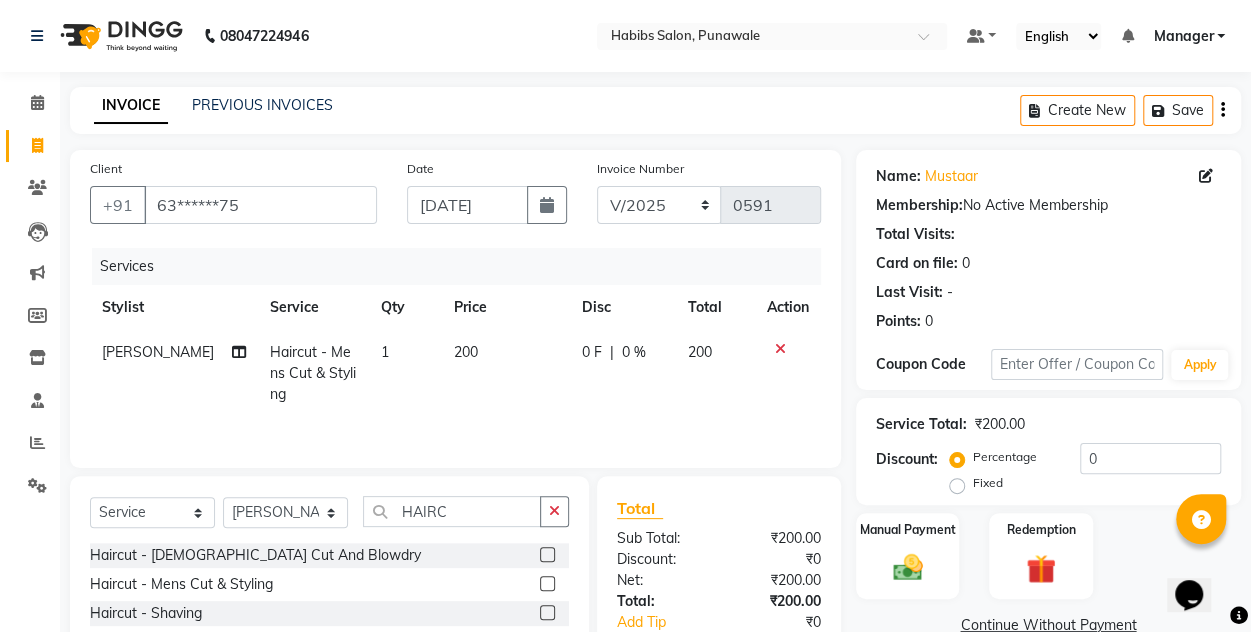 click on "Services Stylist Service Qty Price Disc Total Action [PERSON_NAME] Haircut - Mens Cut & Styling 1 200 0 F | 0 % 200" 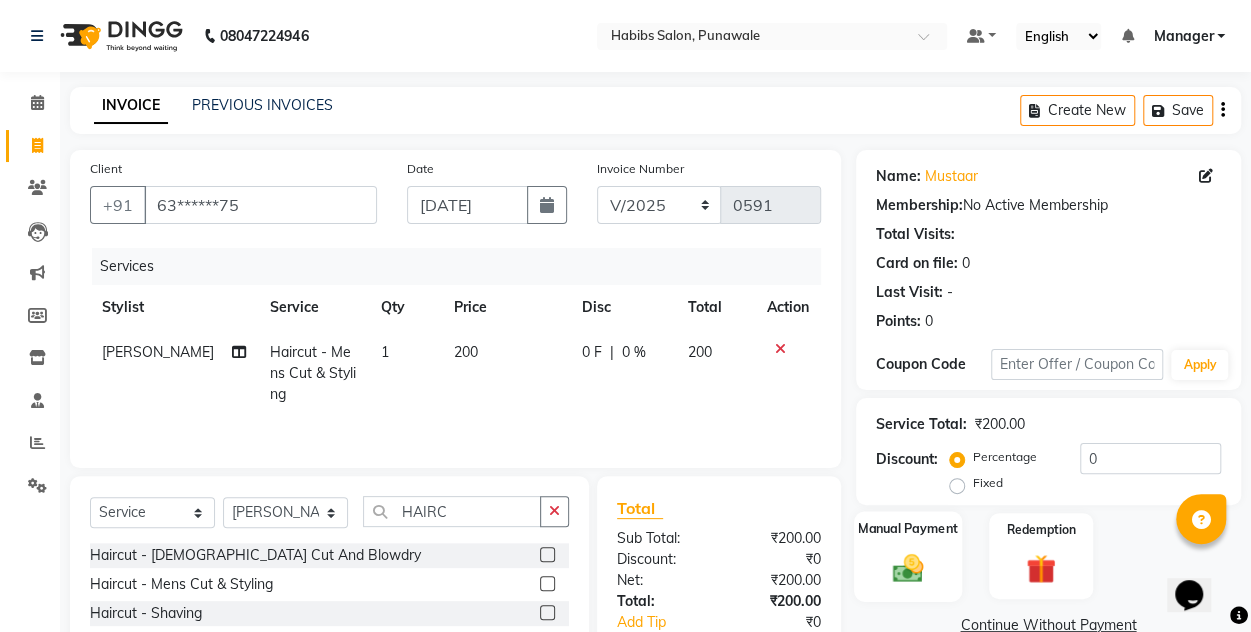 click on "Manual Payment" 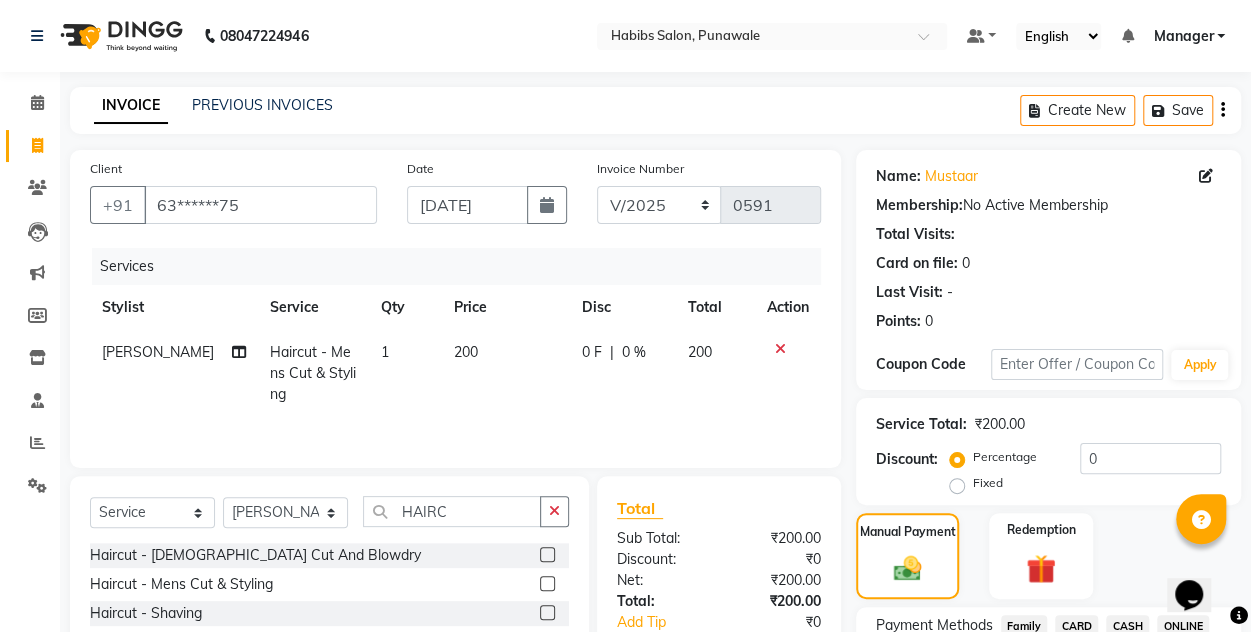 scroll, scrollTop: 168, scrollLeft: 0, axis: vertical 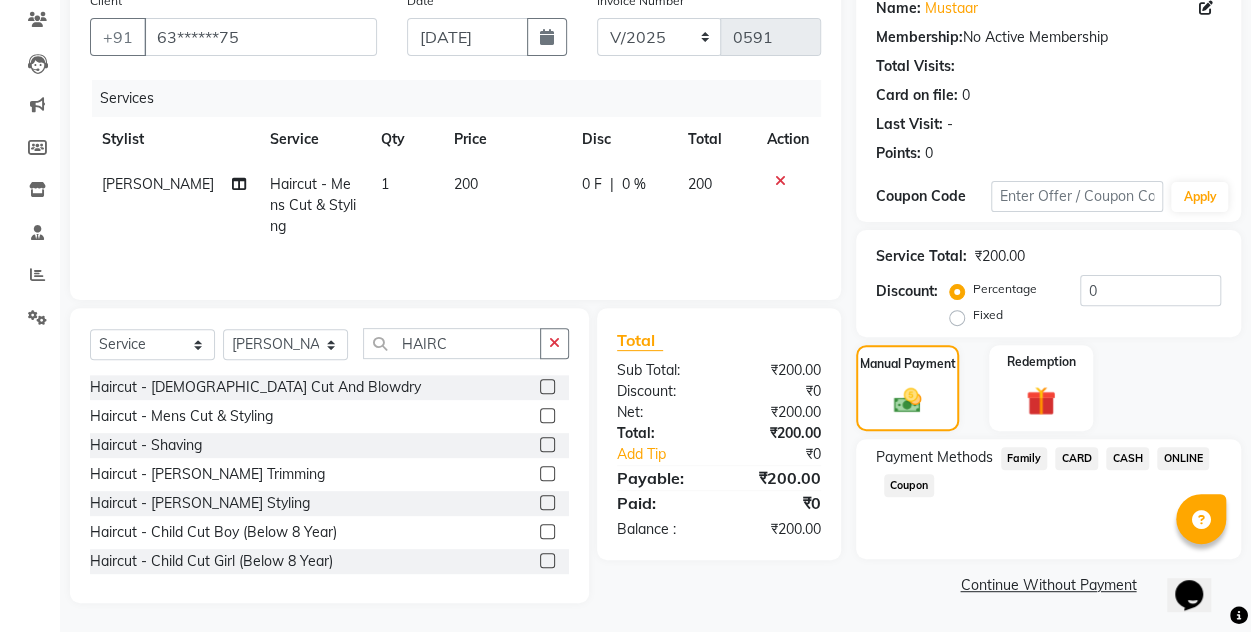 click on "ONLINE" 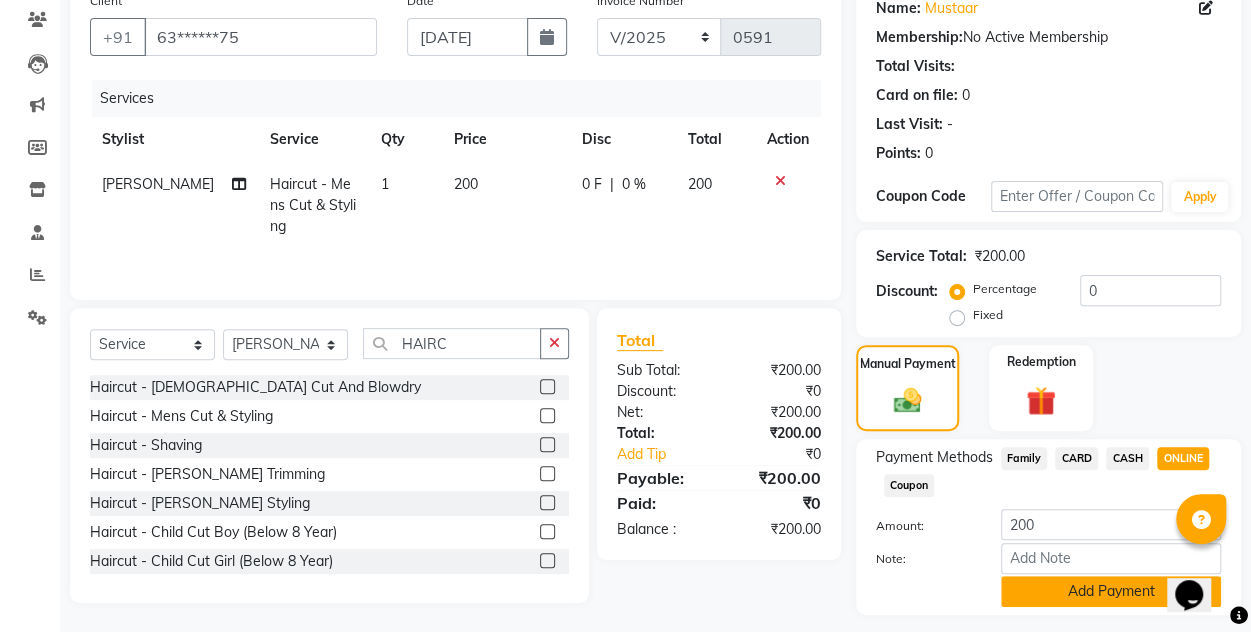 click on "Add Payment" 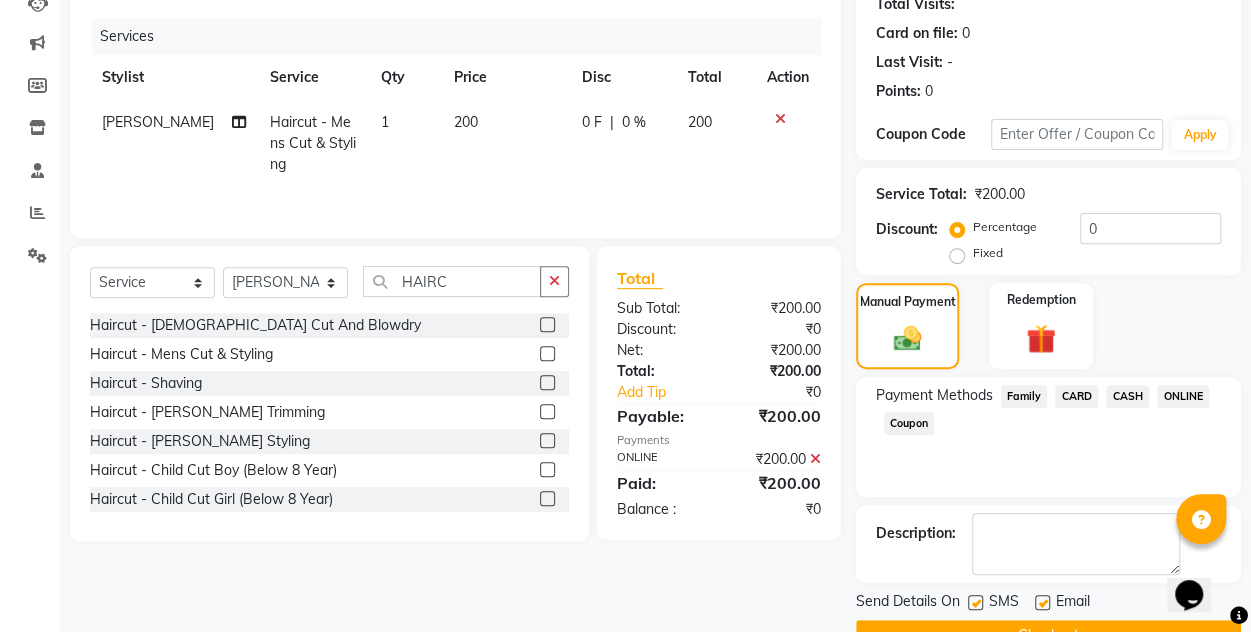 scroll, scrollTop: 277, scrollLeft: 0, axis: vertical 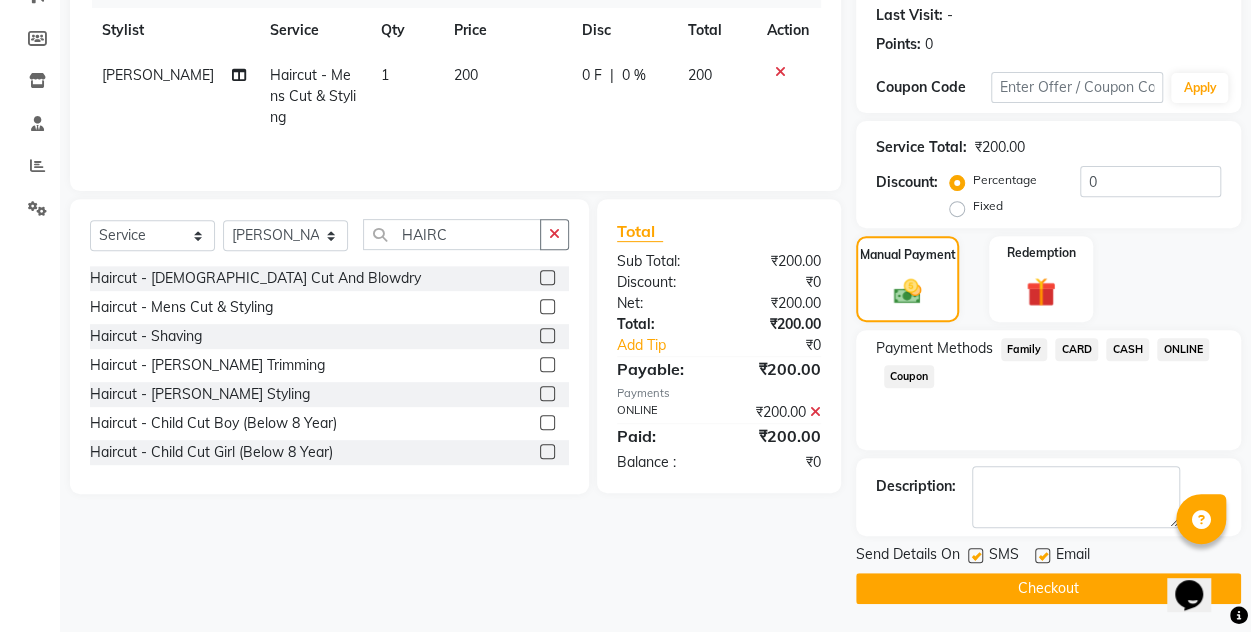click on "Checkout" 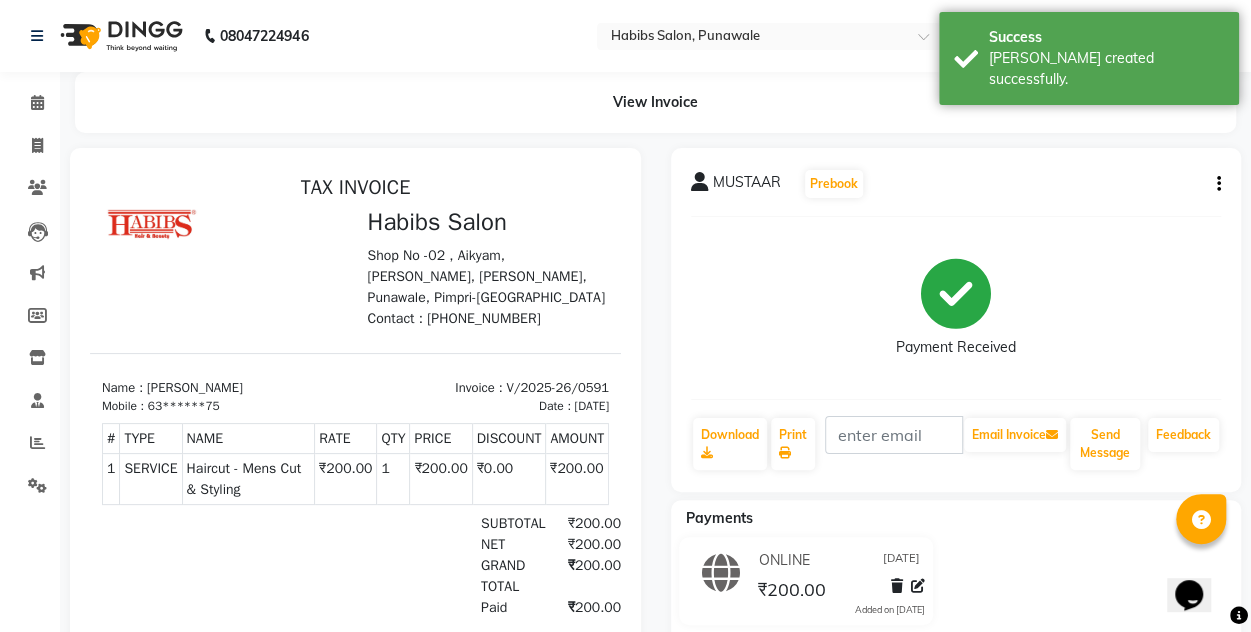 scroll, scrollTop: 0, scrollLeft: 0, axis: both 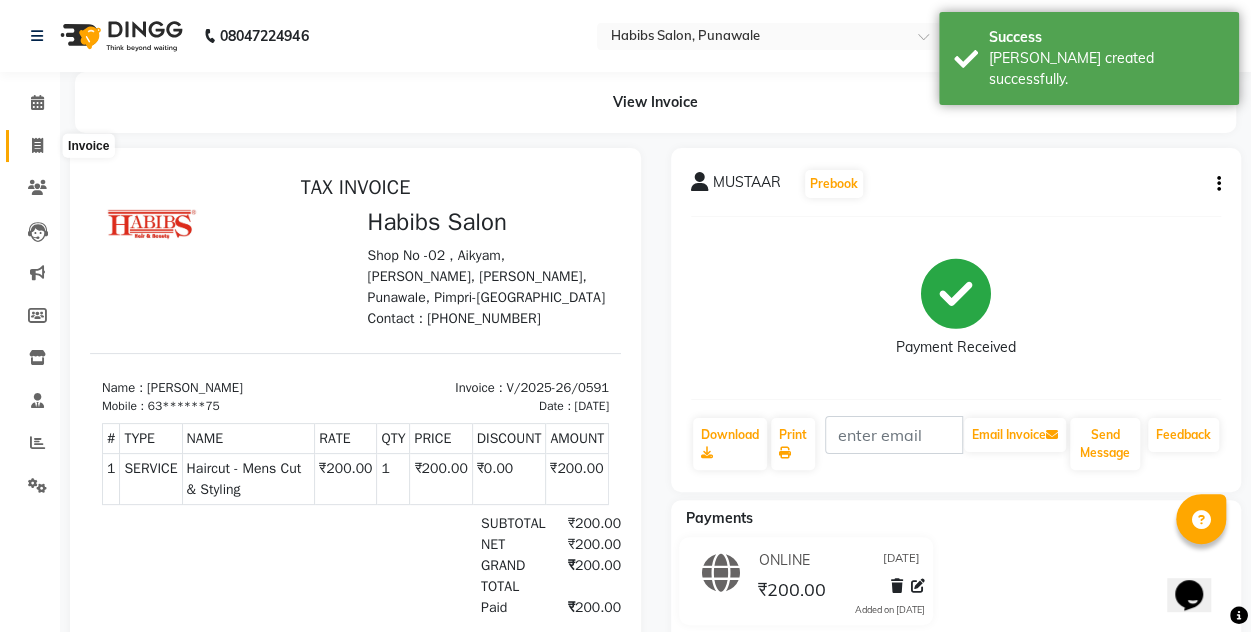 click 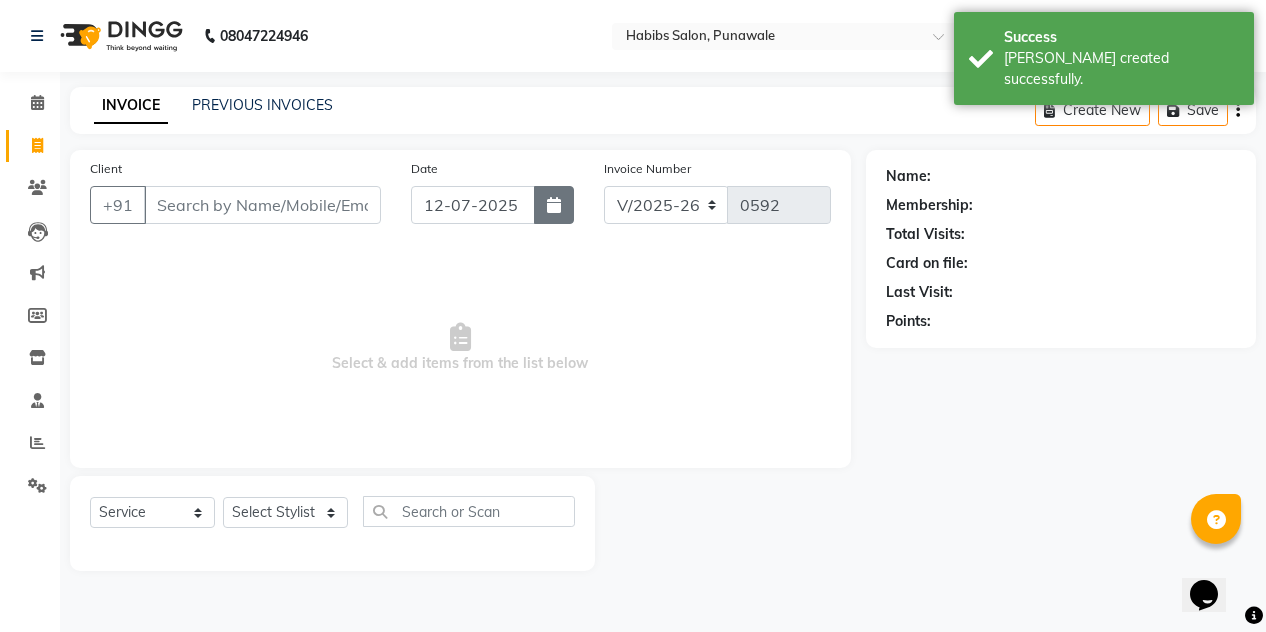 click 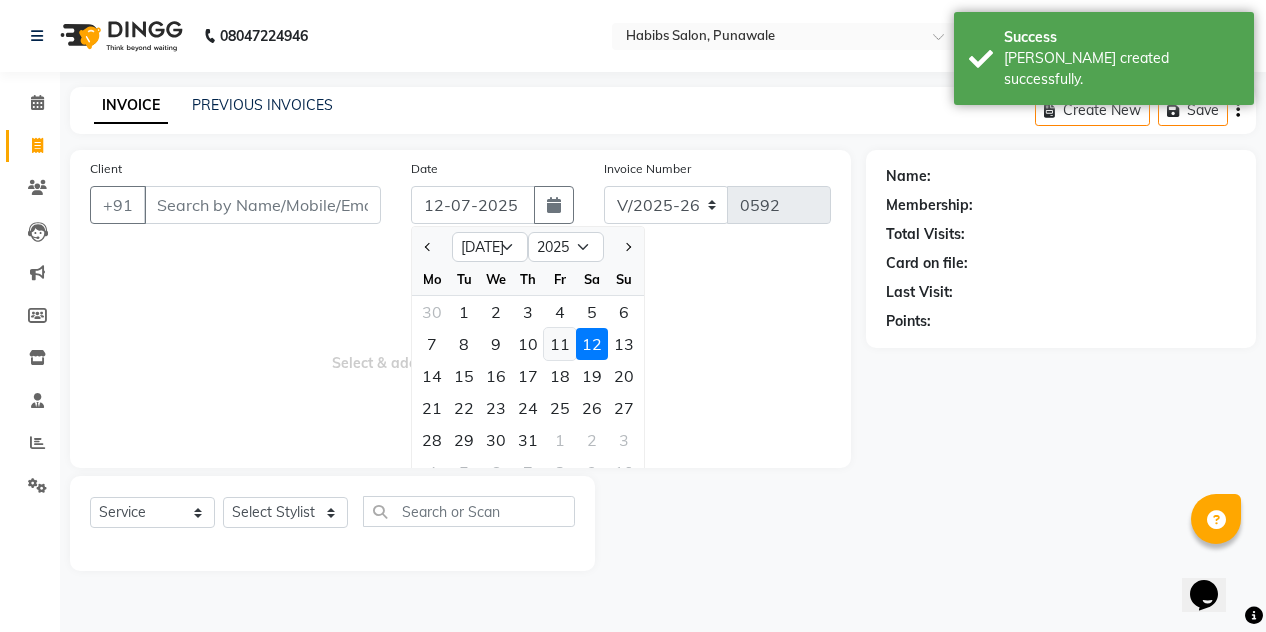 click on "11" 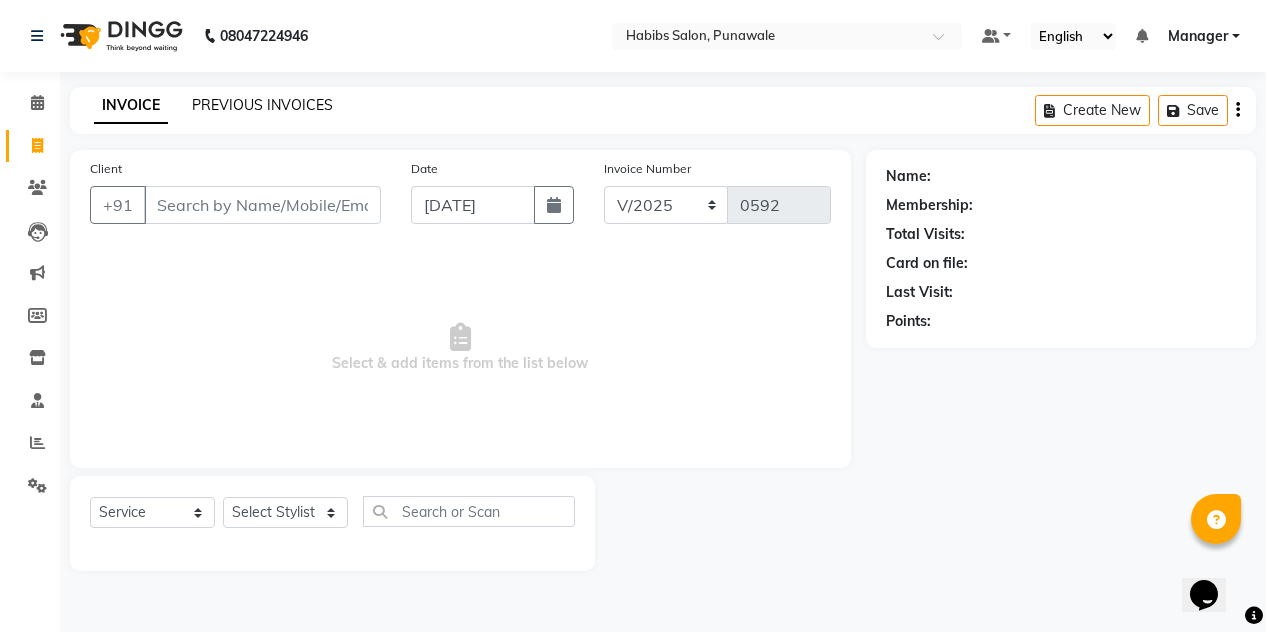 click on "PREVIOUS INVOICES" 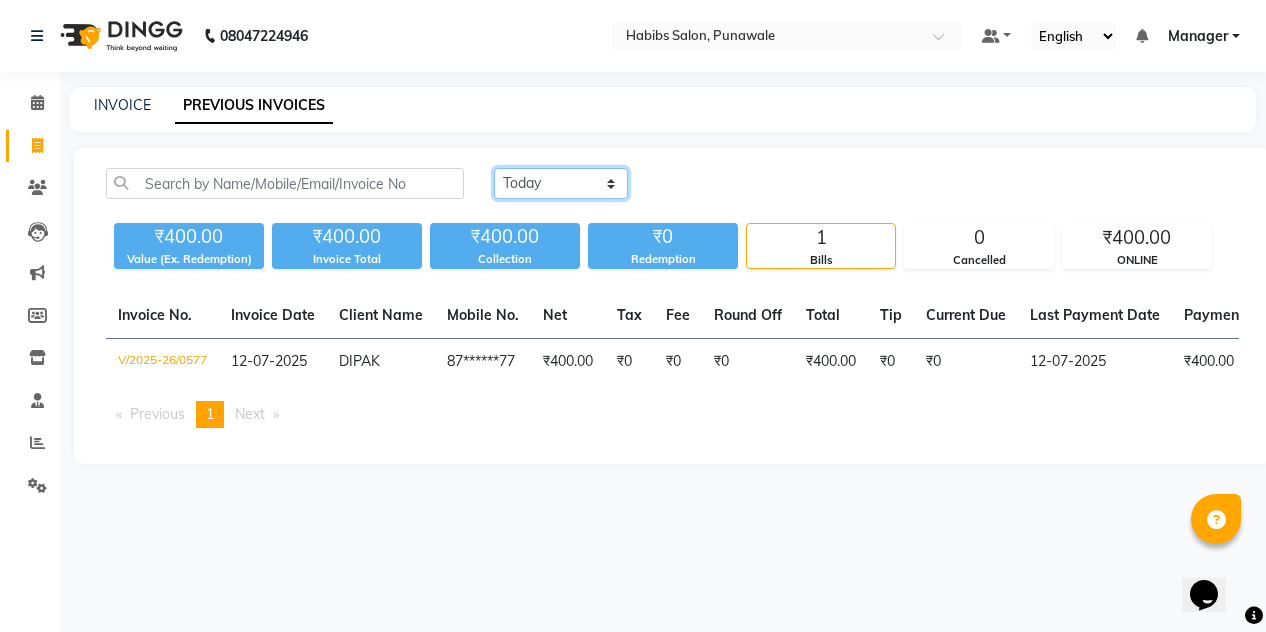 click on "[DATE] [DATE] Custom Range" 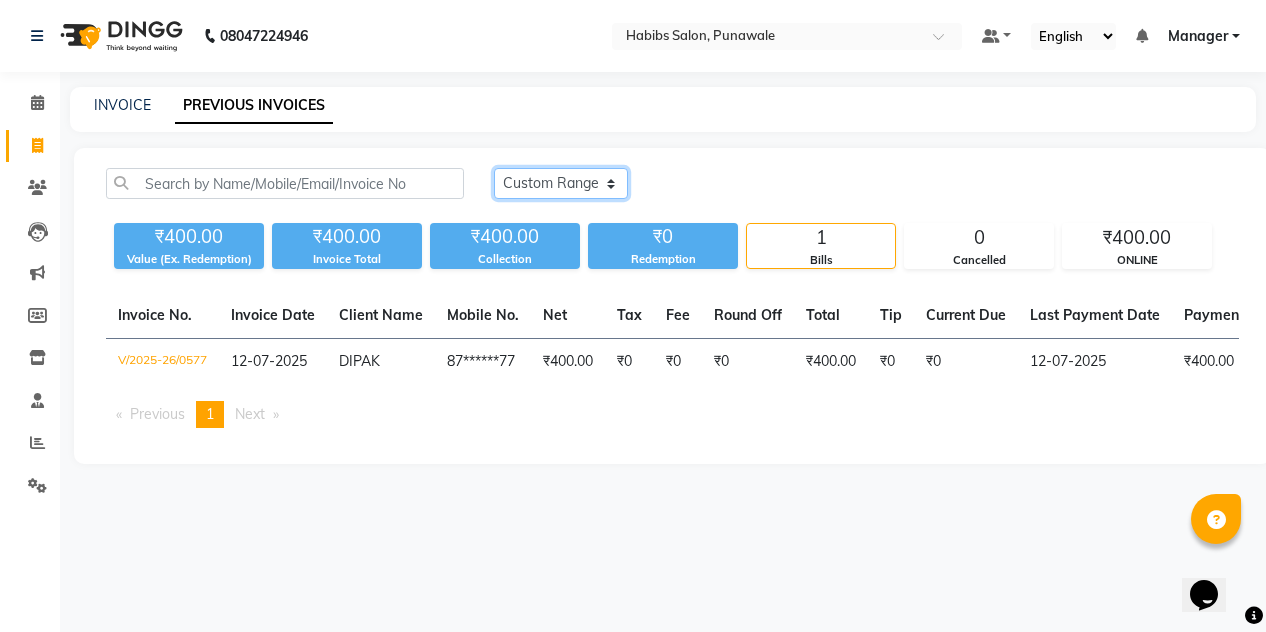 click on "[DATE] [DATE] Custom Range" 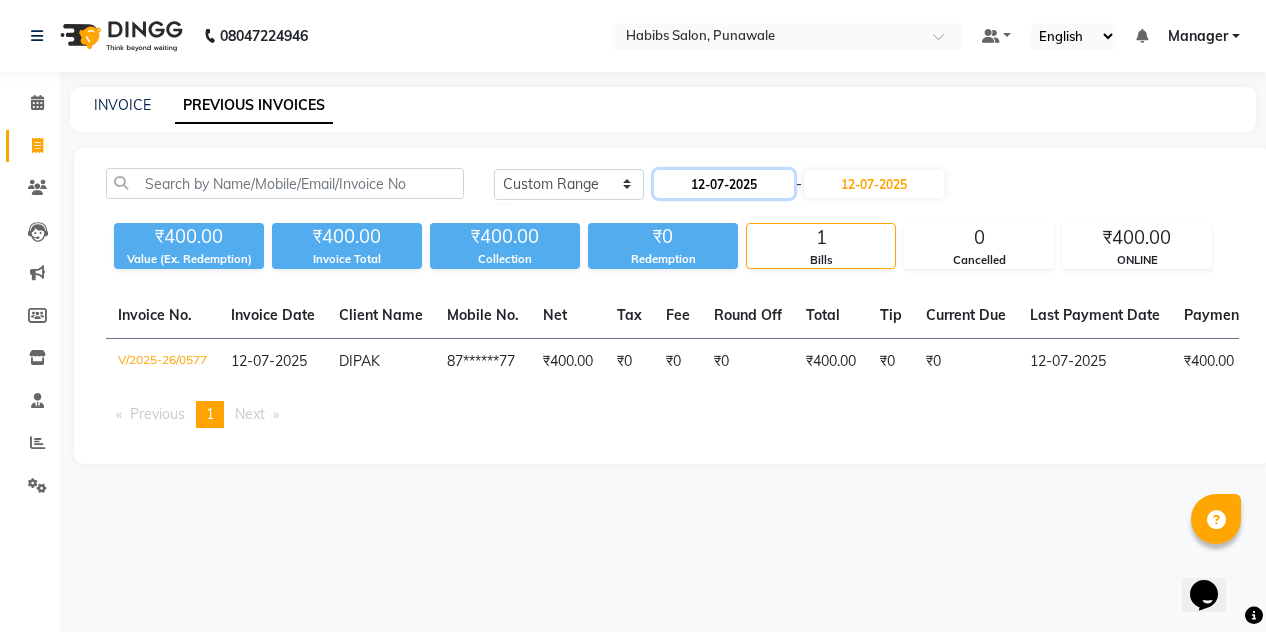 click on "12-07-2025" 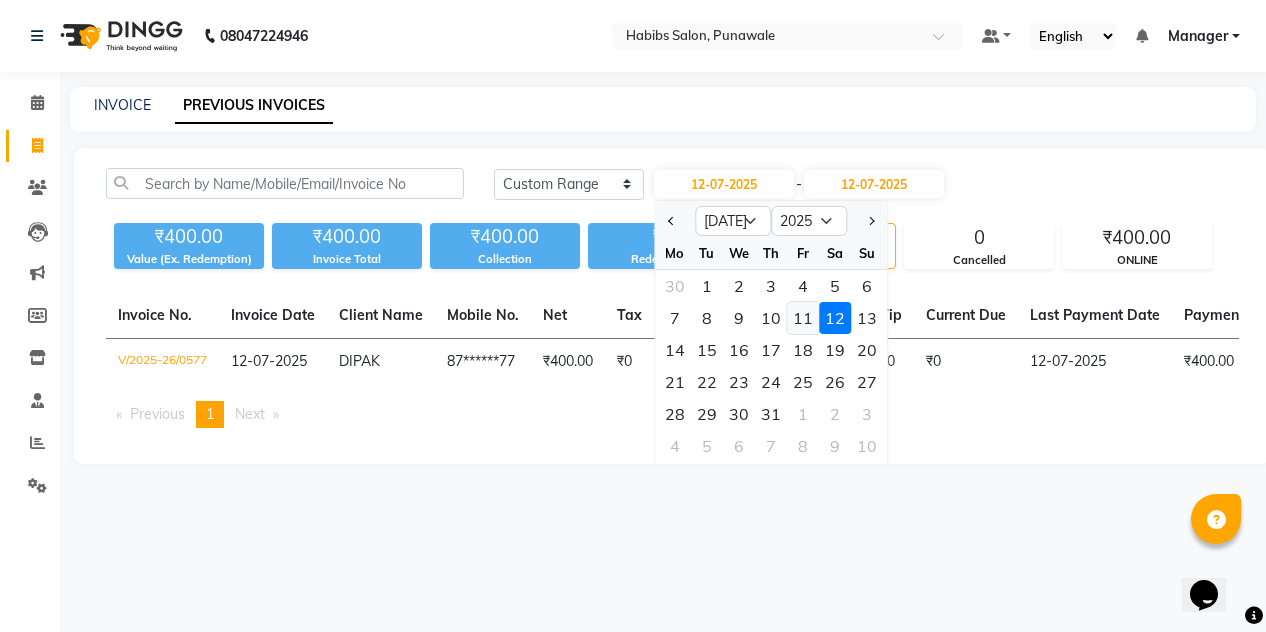 click on "11" 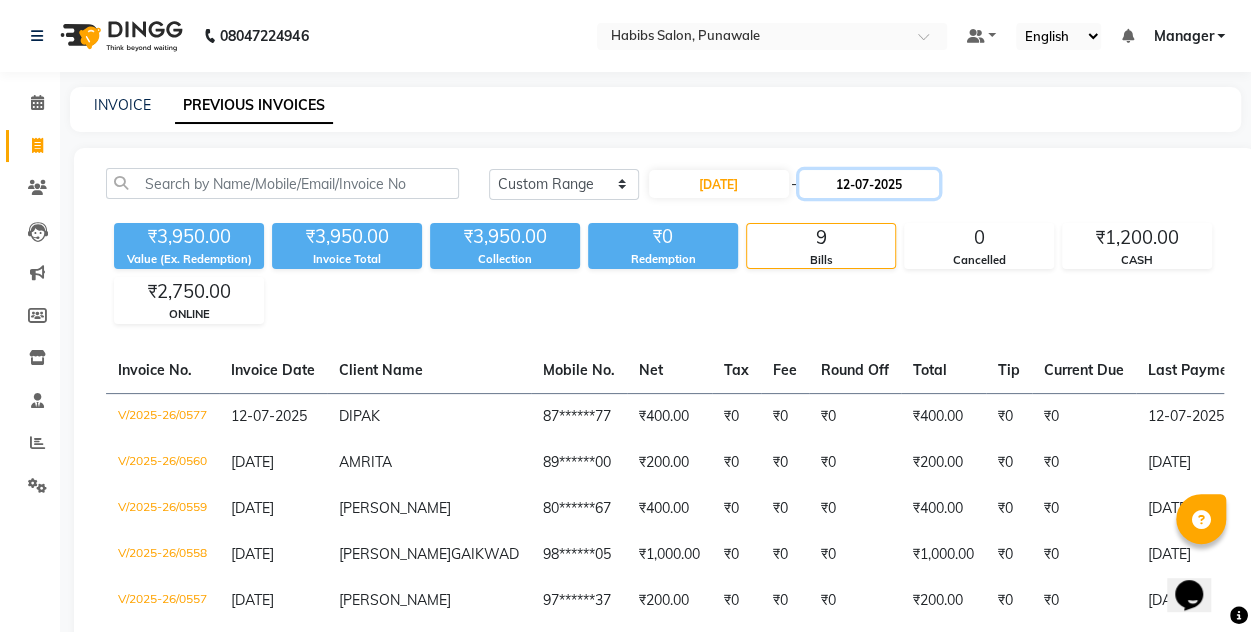 click on "12-07-2025" 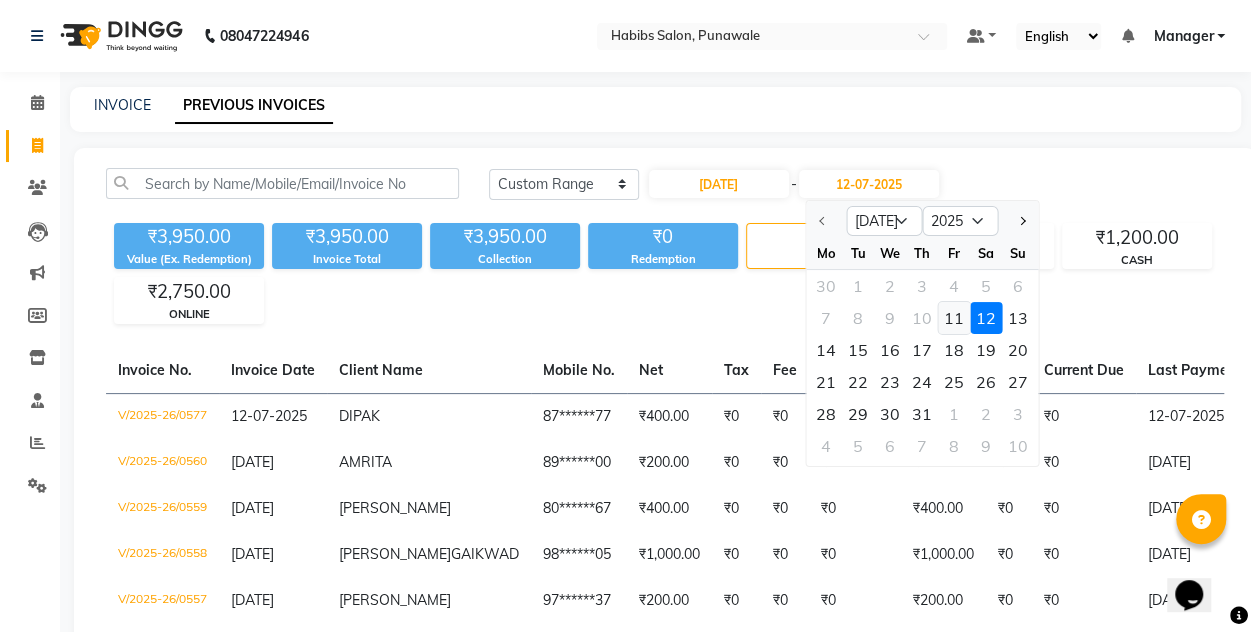 click on "11" 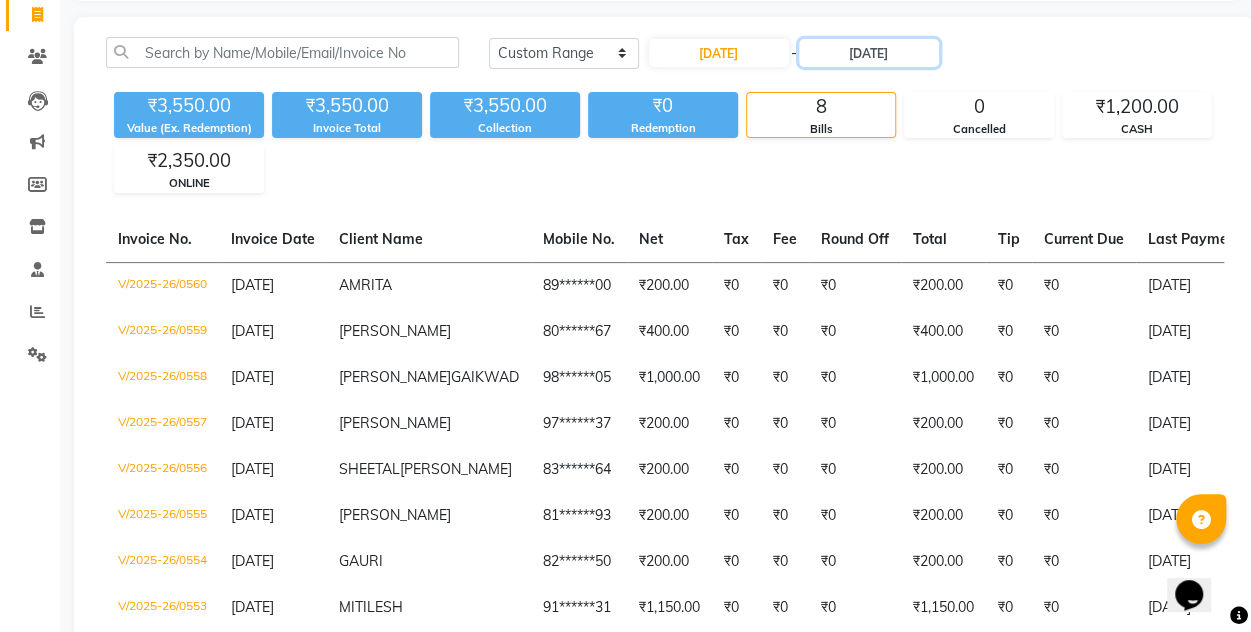 scroll, scrollTop: 138, scrollLeft: 0, axis: vertical 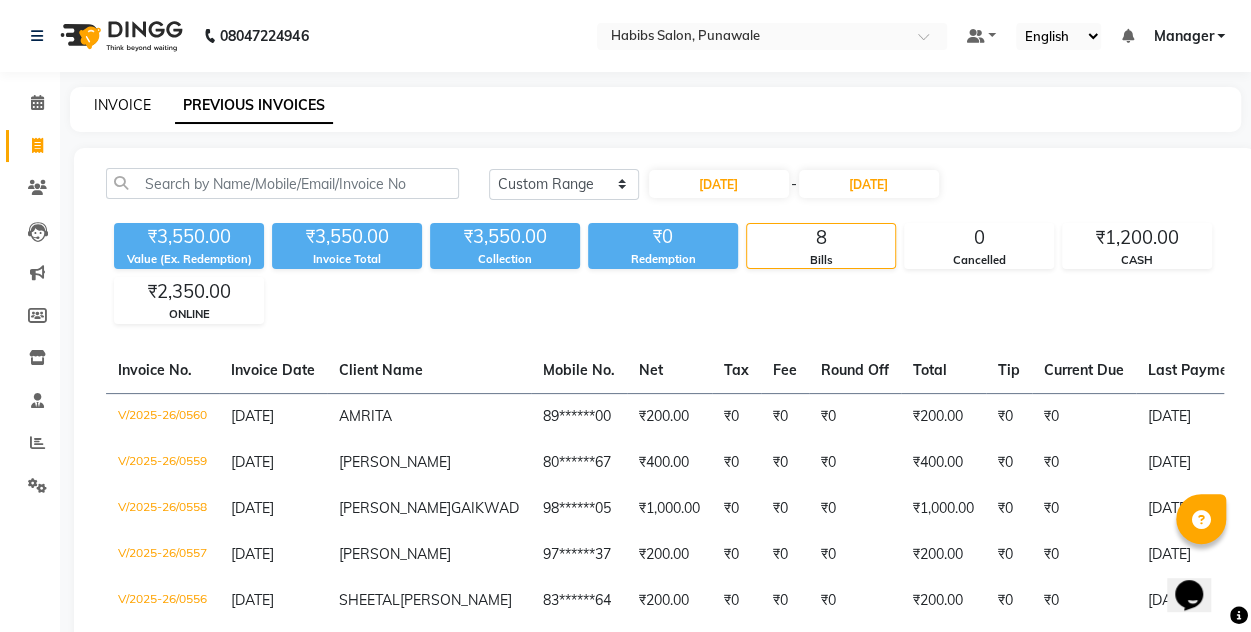 click on "INVOICE" 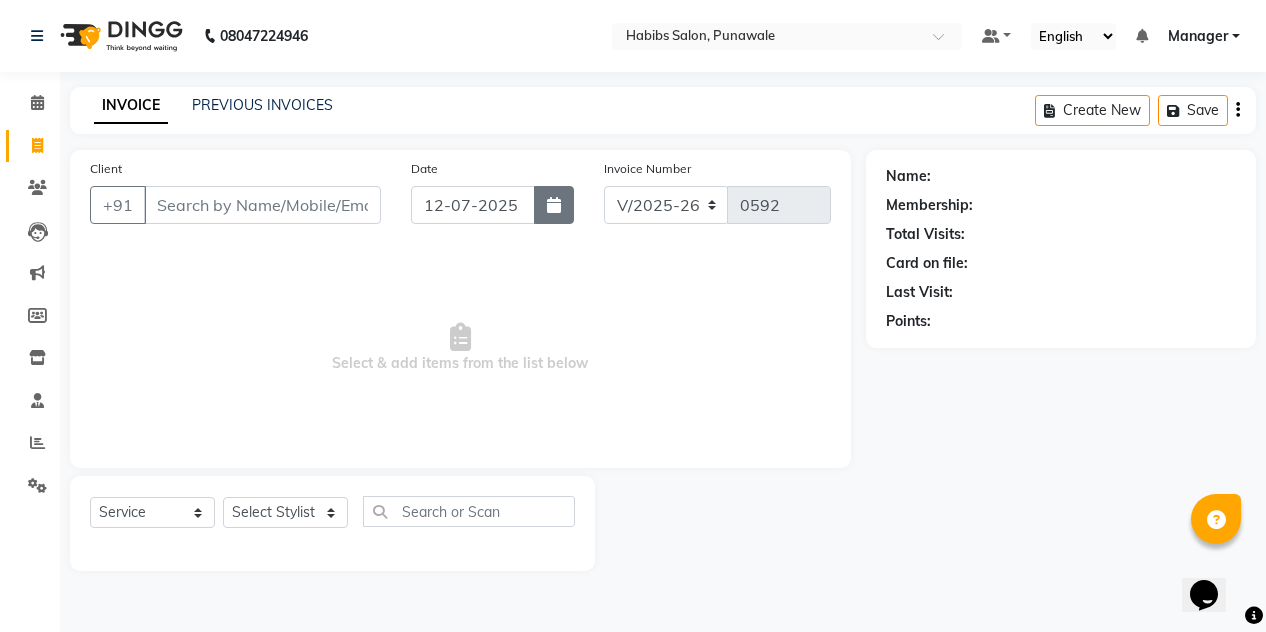 click 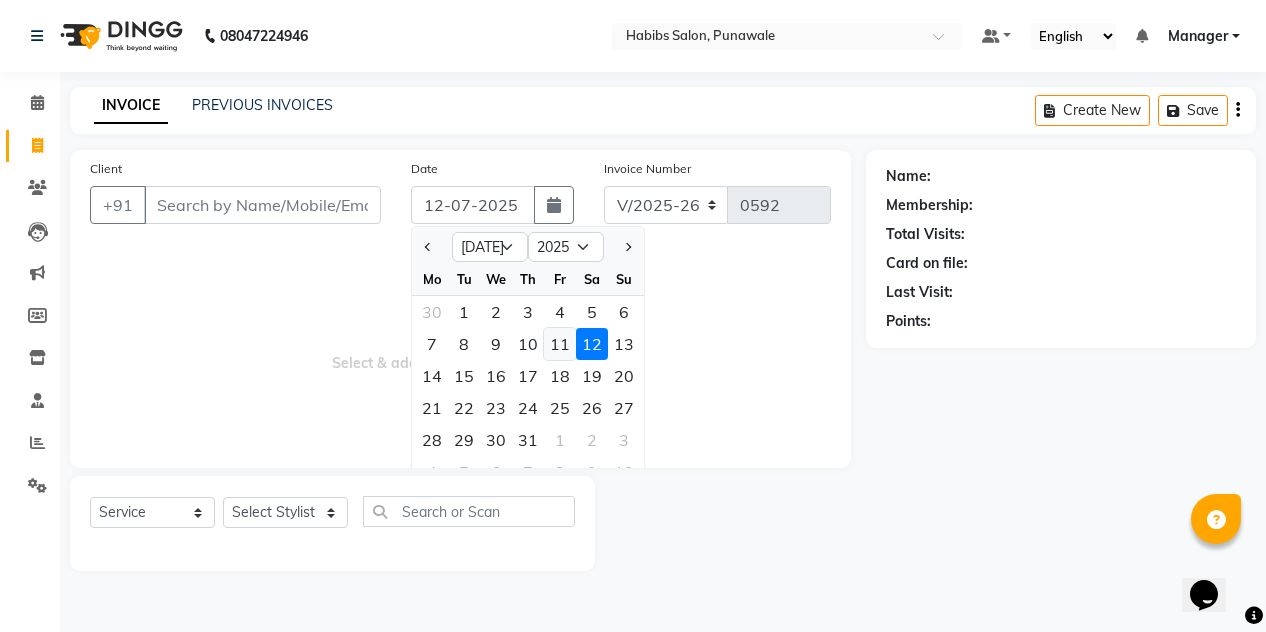 click on "11" 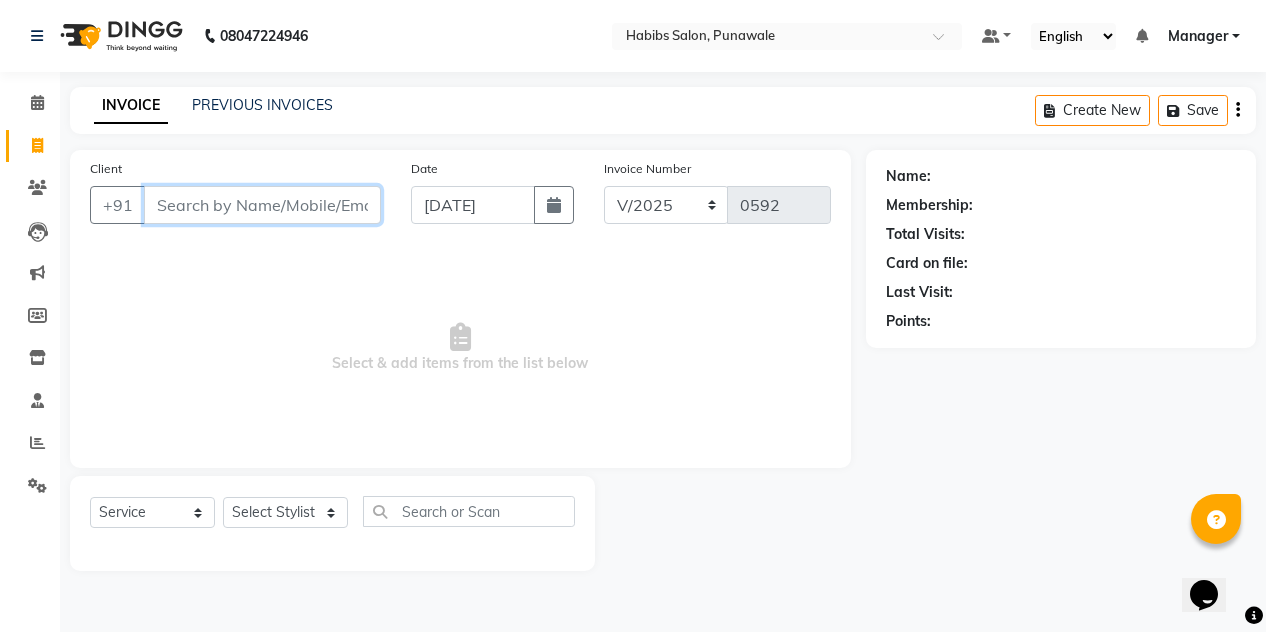 click on "Client" at bounding box center (262, 205) 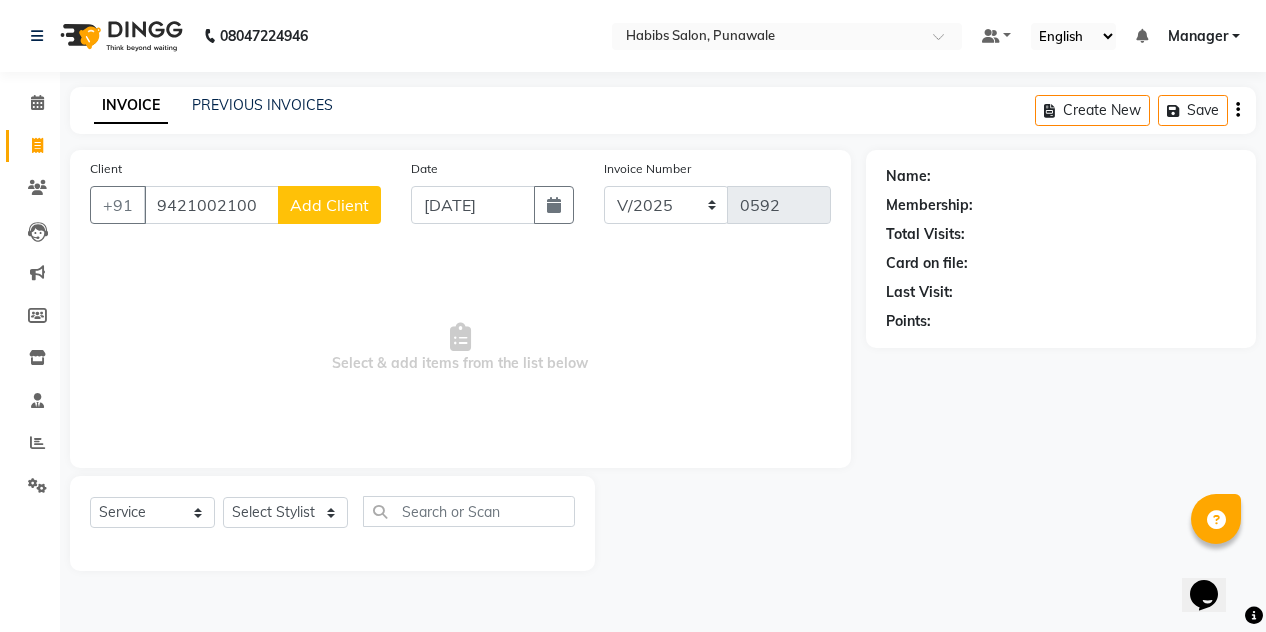 click on "Add Client" 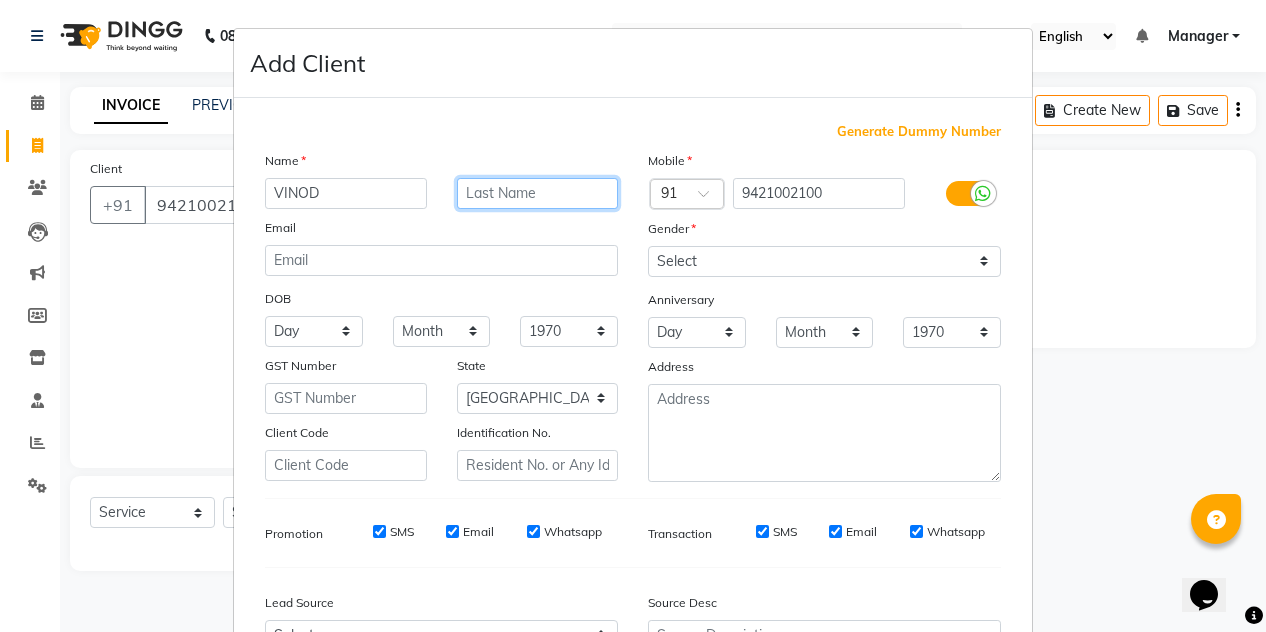 click at bounding box center (538, 193) 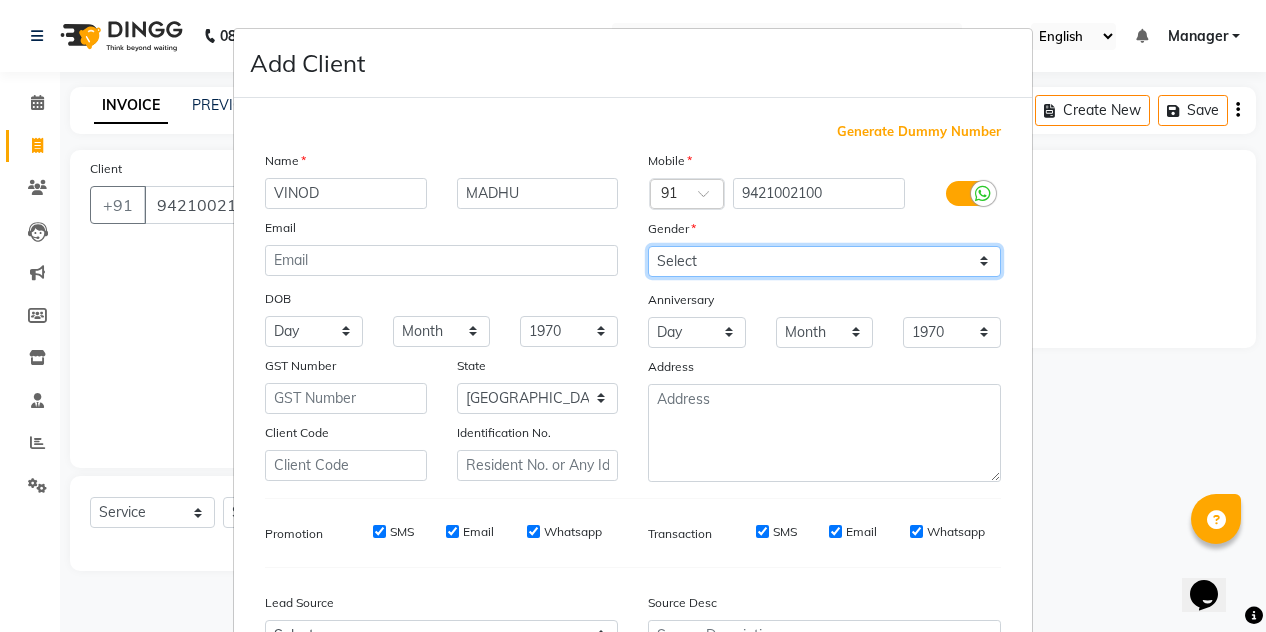 click on "Select [DEMOGRAPHIC_DATA] [DEMOGRAPHIC_DATA] Other Prefer Not To Say" at bounding box center (824, 261) 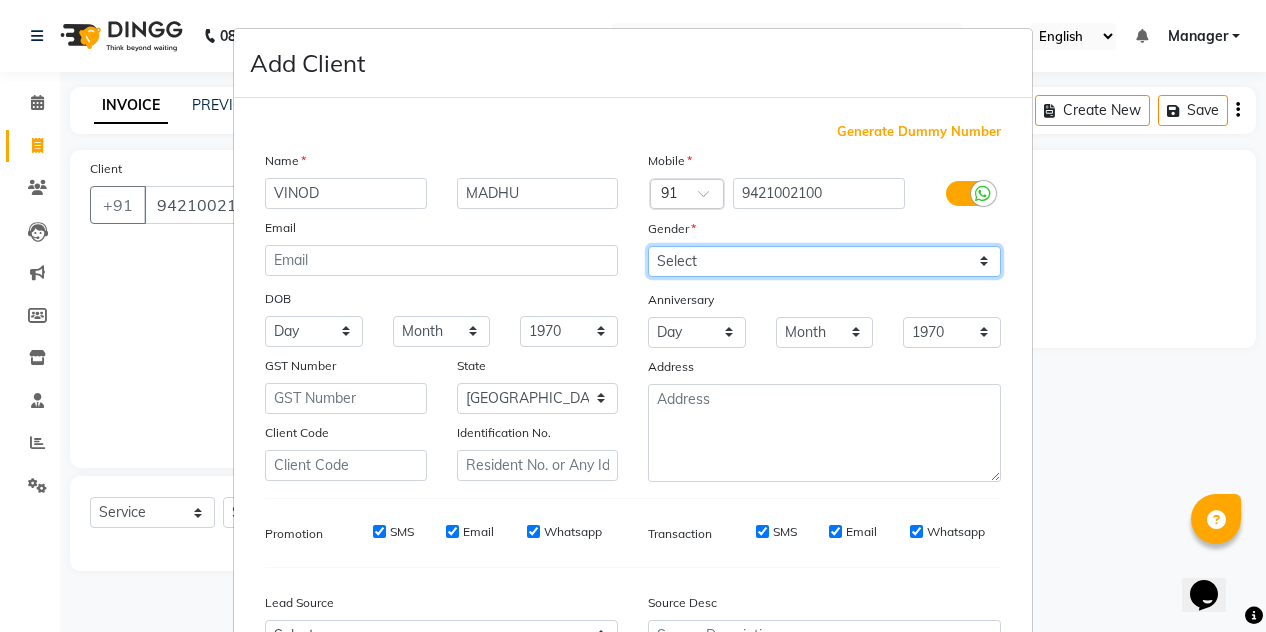 click on "Select [DEMOGRAPHIC_DATA] [DEMOGRAPHIC_DATA] Other Prefer Not To Say" at bounding box center (824, 261) 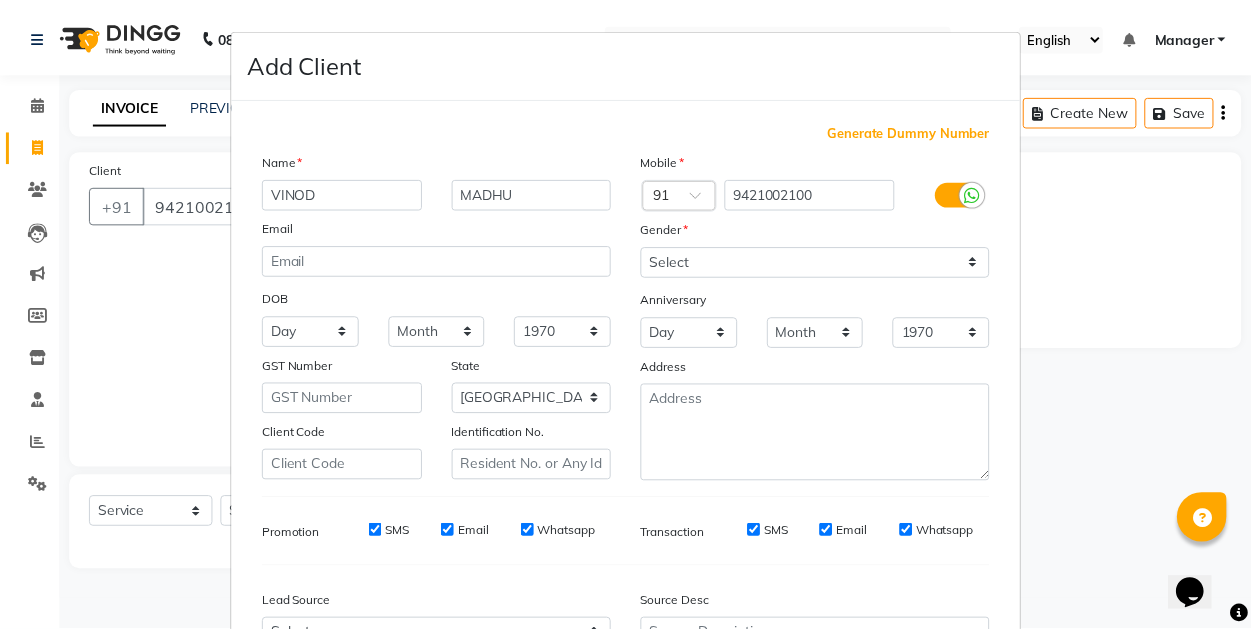 scroll, scrollTop: 213, scrollLeft: 0, axis: vertical 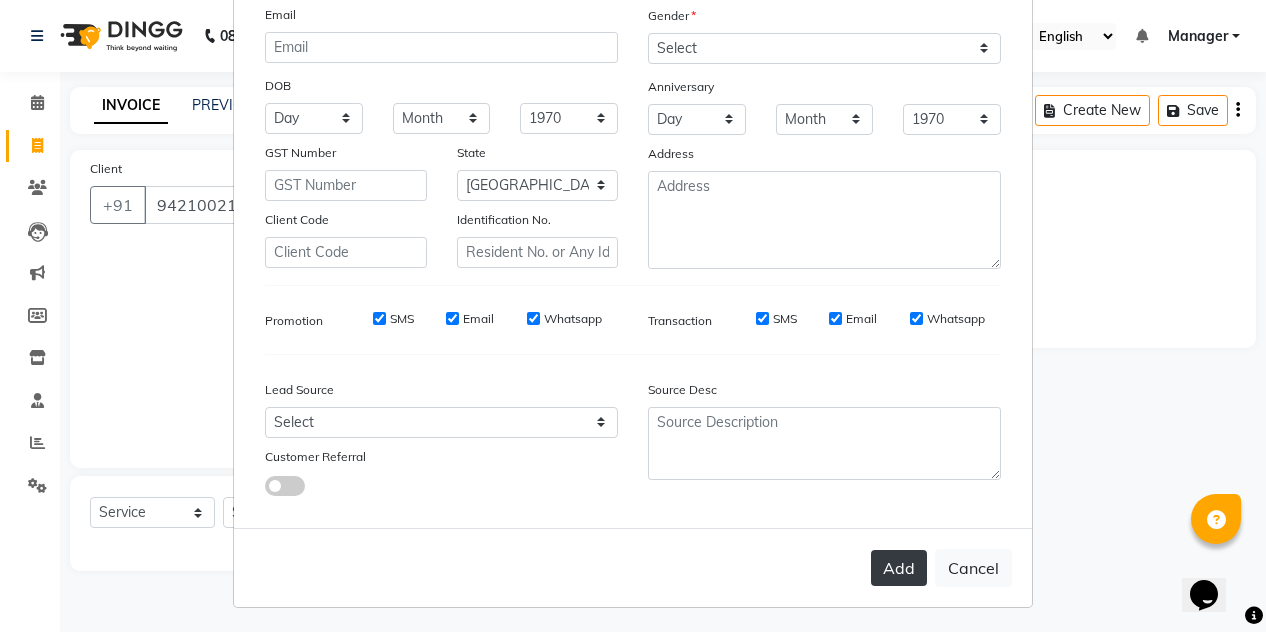 click on "Add" at bounding box center [899, 568] 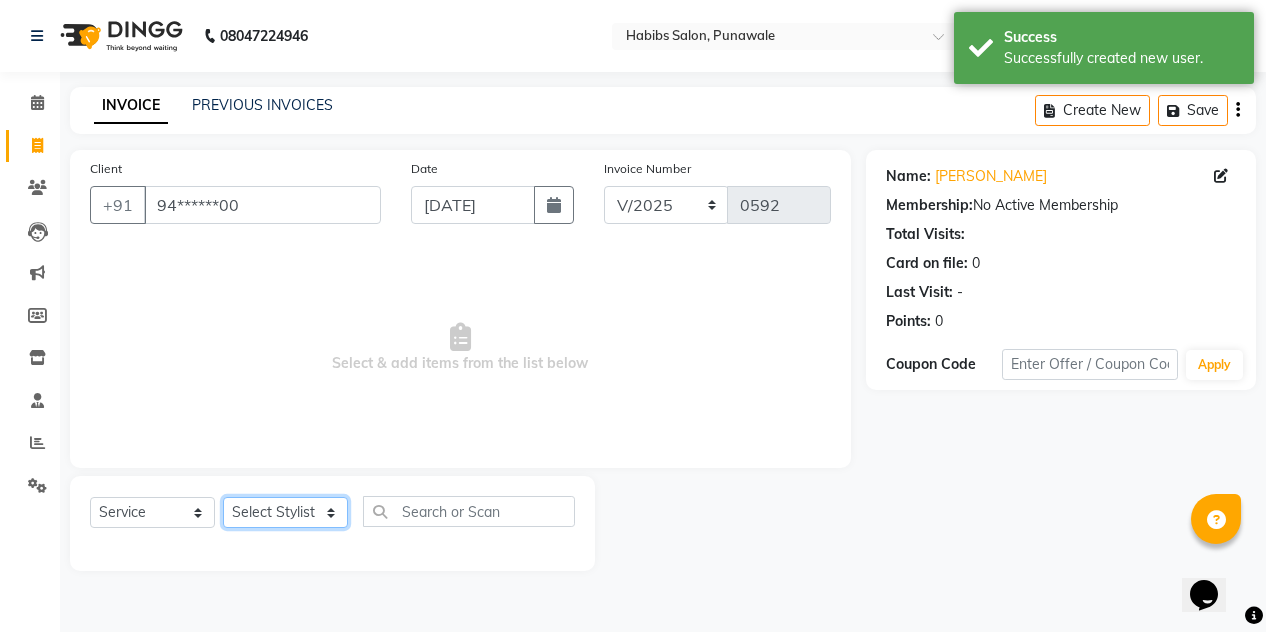 click on "Select Stylist [PERSON_NAME] [PERSON_NAME] Manager [PERSON_NAME] [PERSON_NAME] SHRUTI" 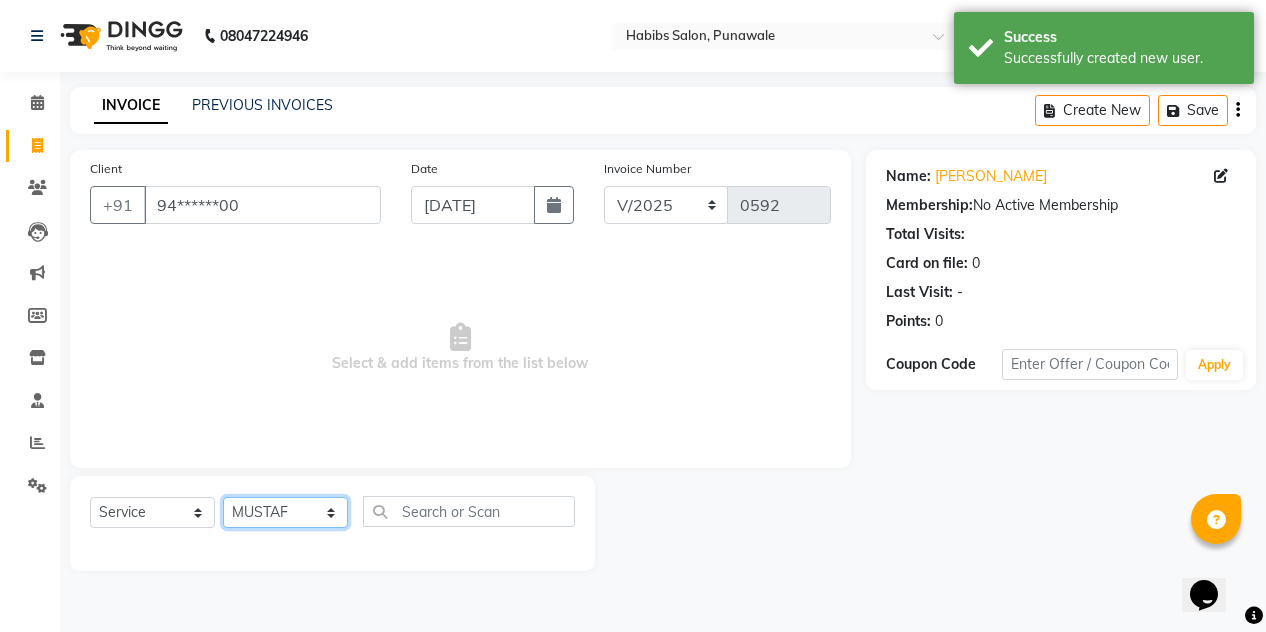 click on "Select Stylist [PERSON_NAME] [PERSON_NAME] Manager [PERSON_NAME] [PERSON_NAME] SHRUTI" 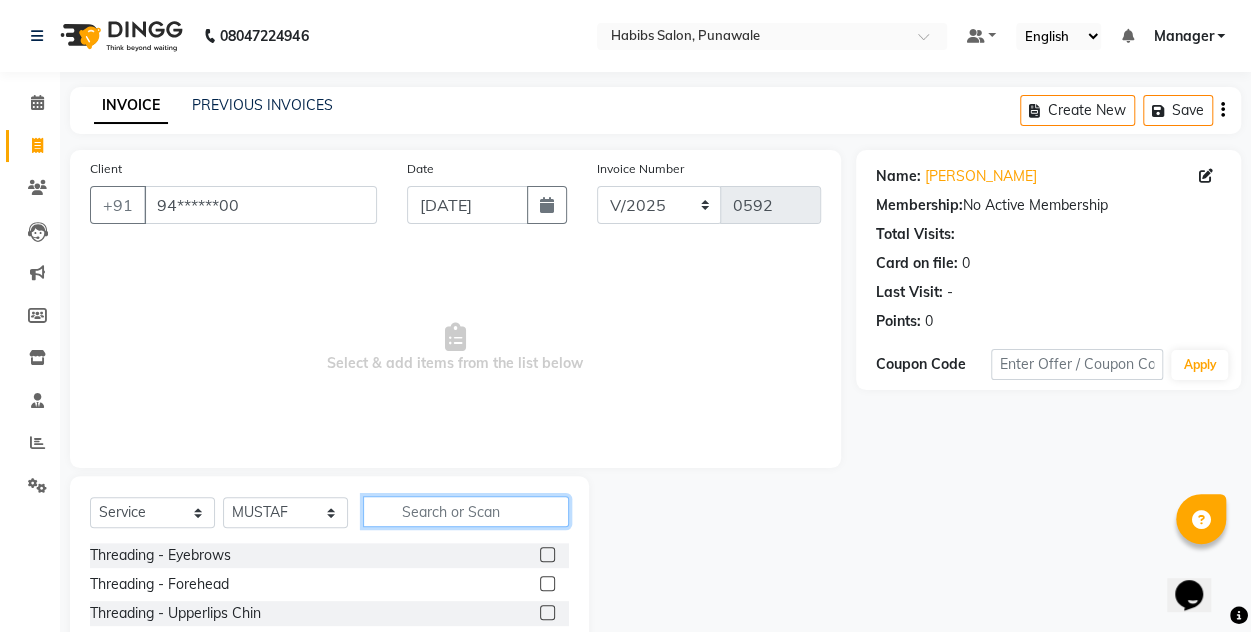 click 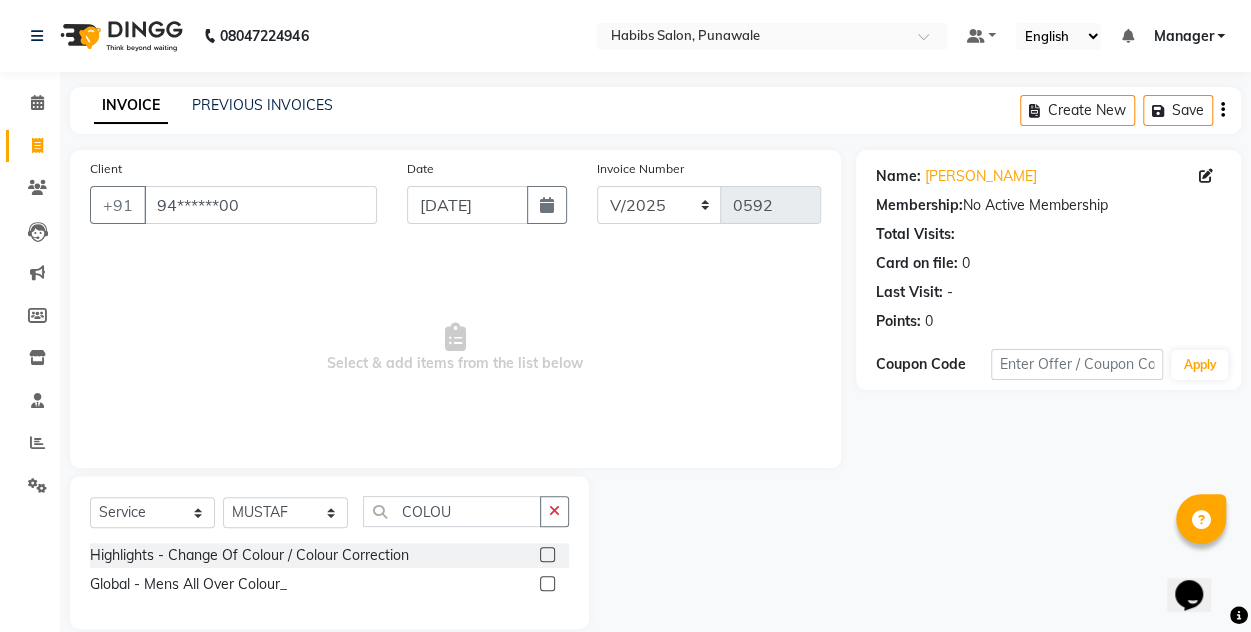 click on "Global  -  Mens All Over Colour_" 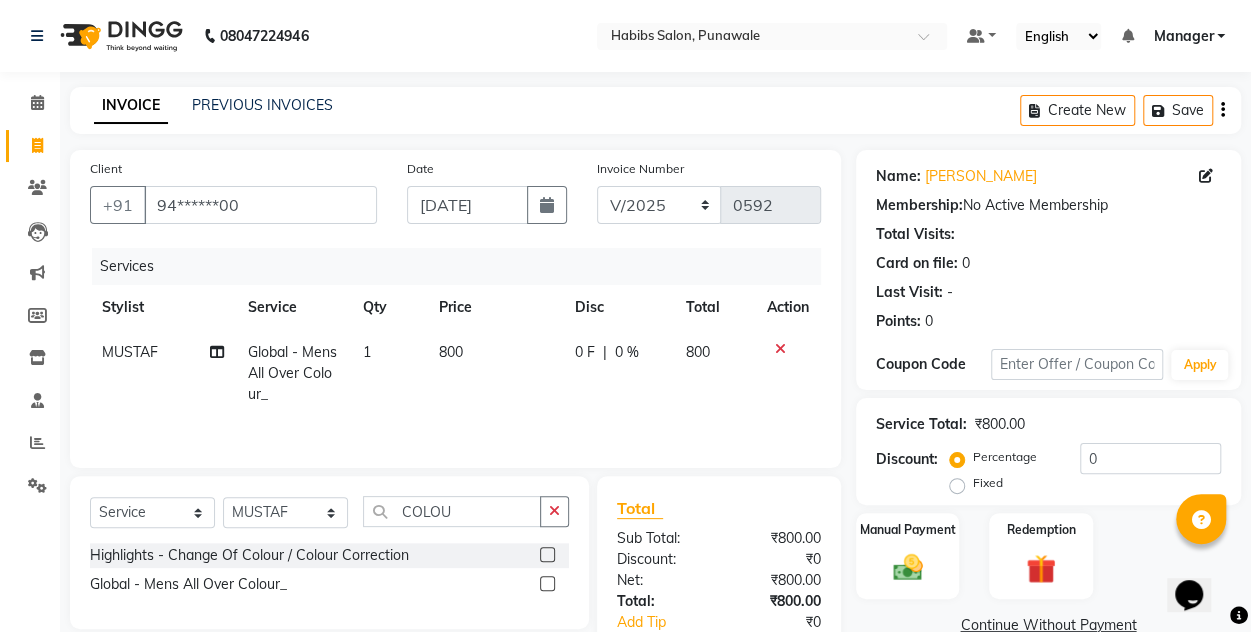 click on "800" 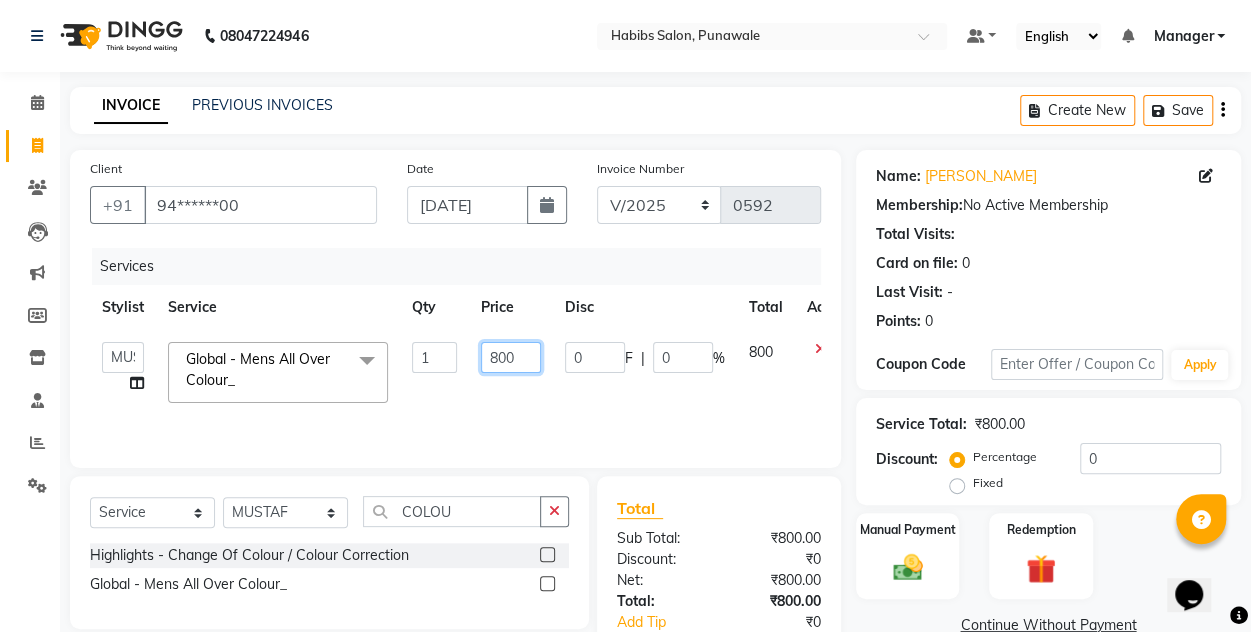 click on "800" 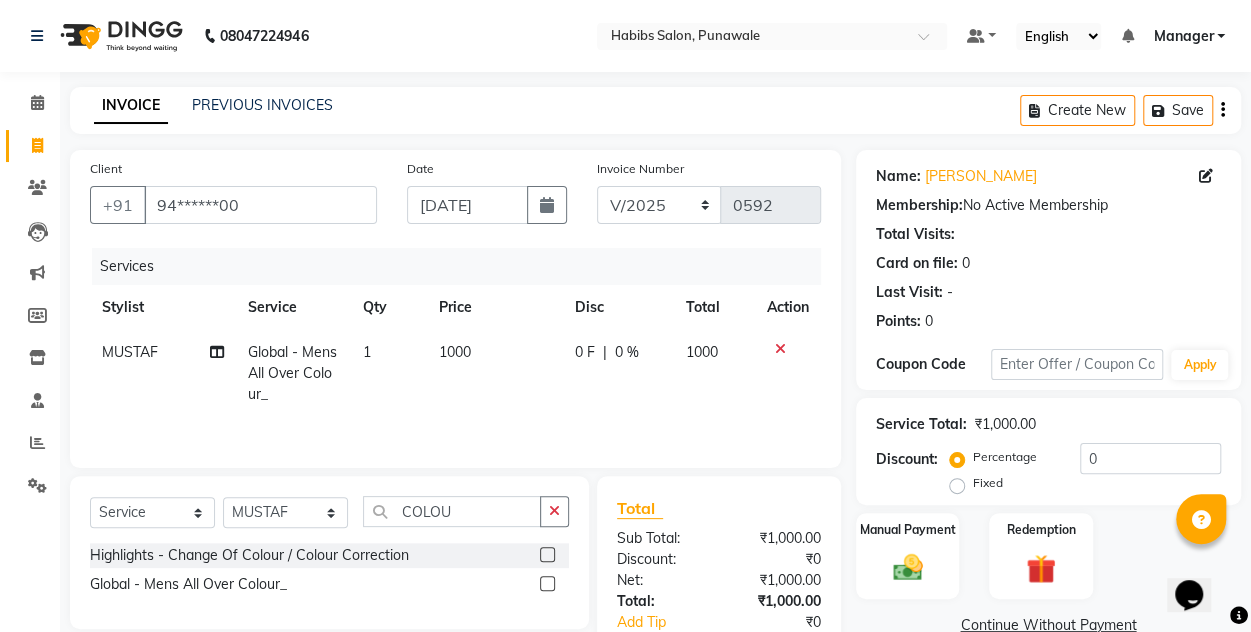 click on "1000" 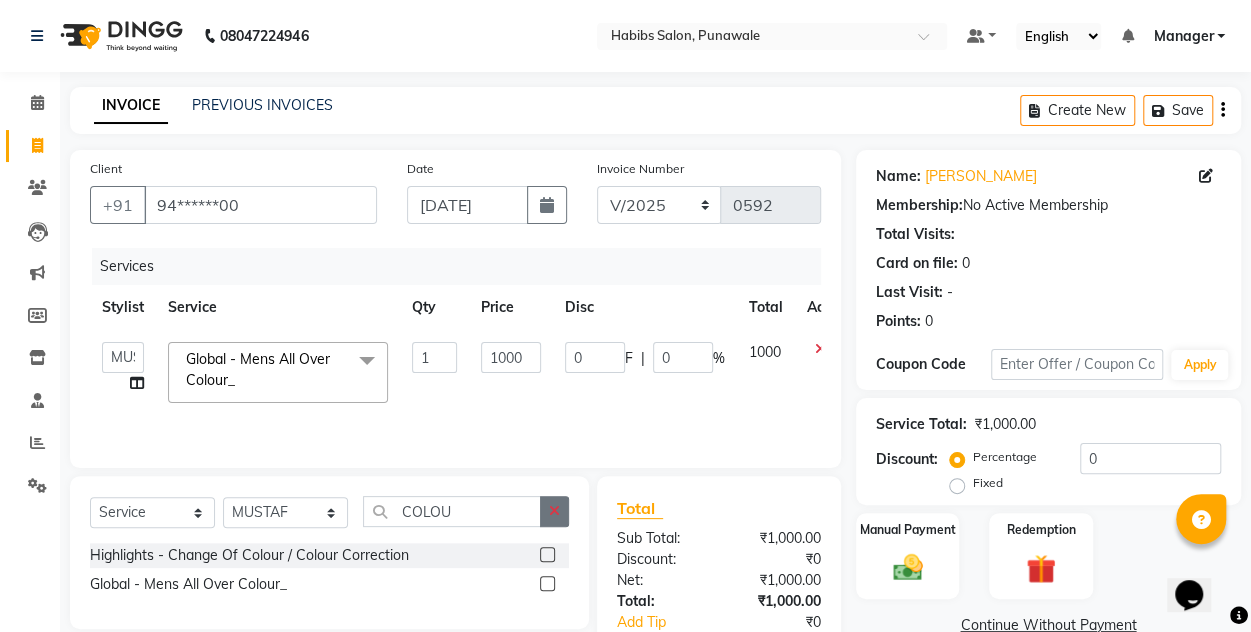 click 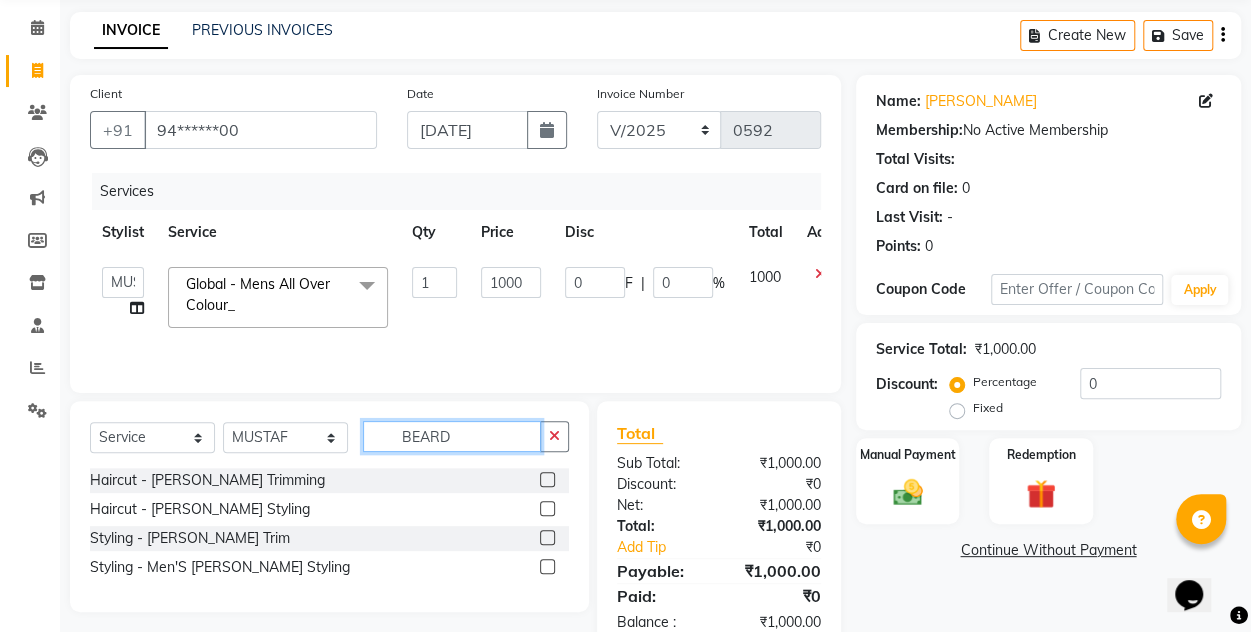 scroll, scrollTop: 124, scrollLeft: 0, axis: vertical 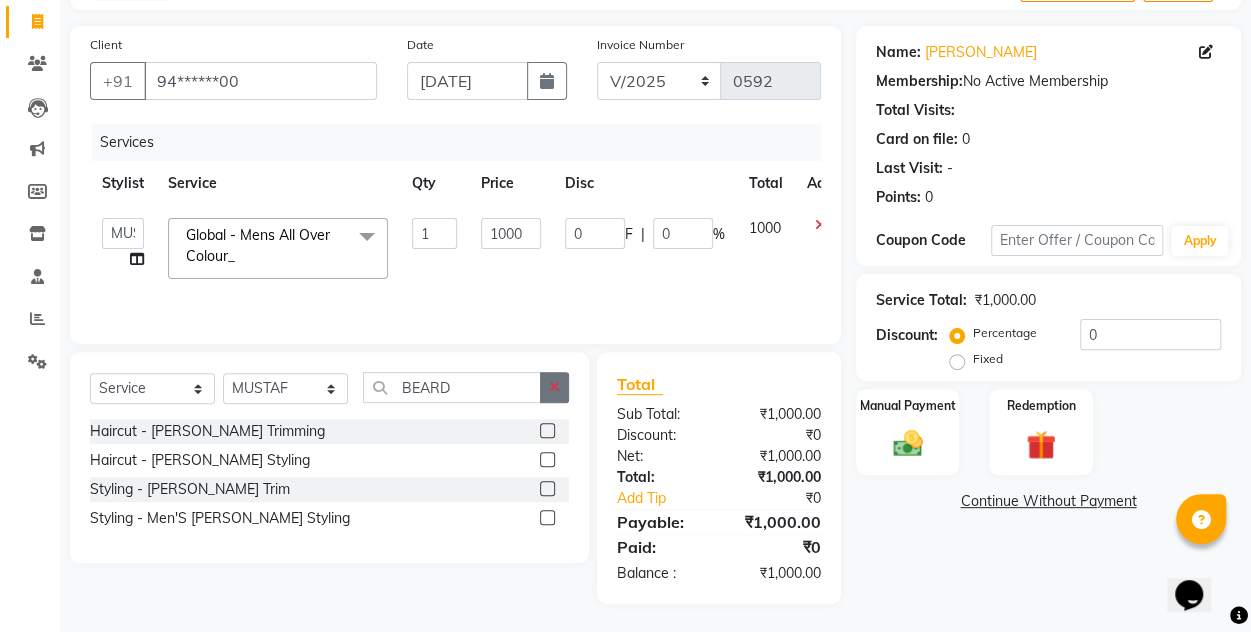 click 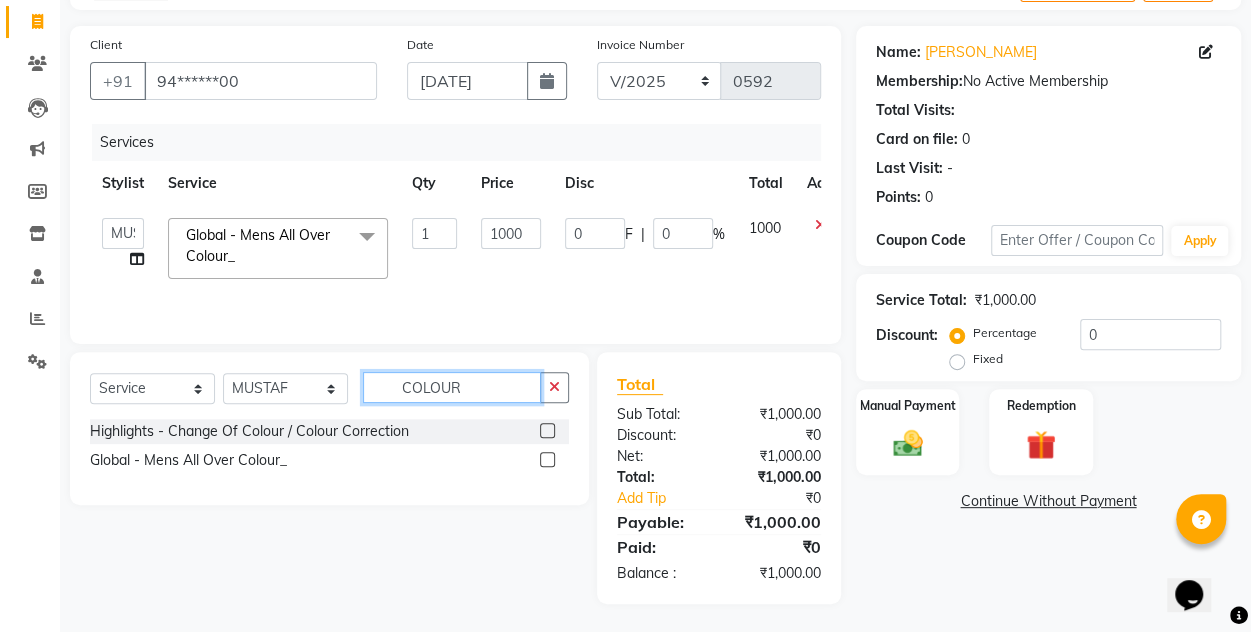 click on "COLOUR" 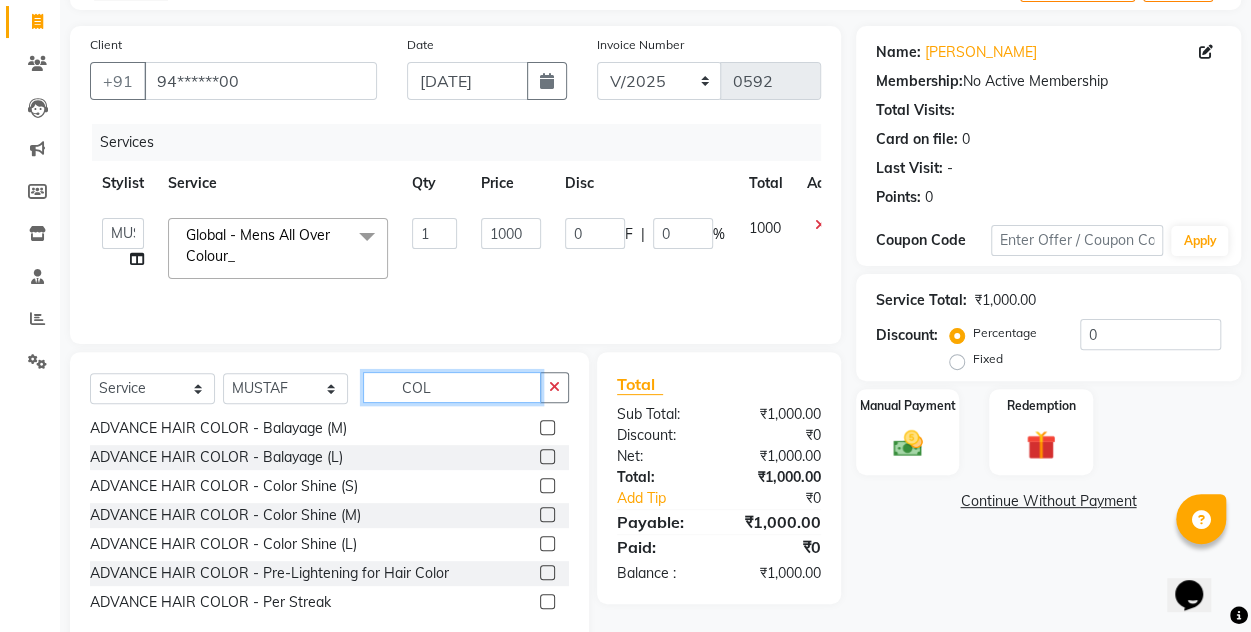 scroll, scrollTop: 0, scrollLeft: 0, axis: both 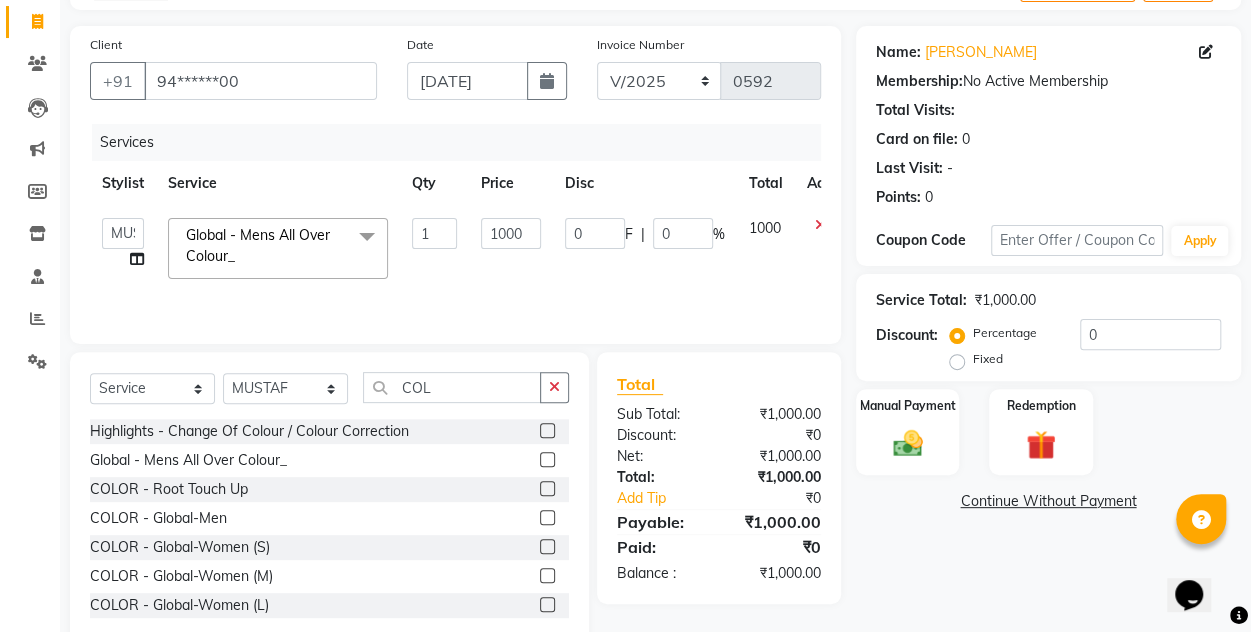 click 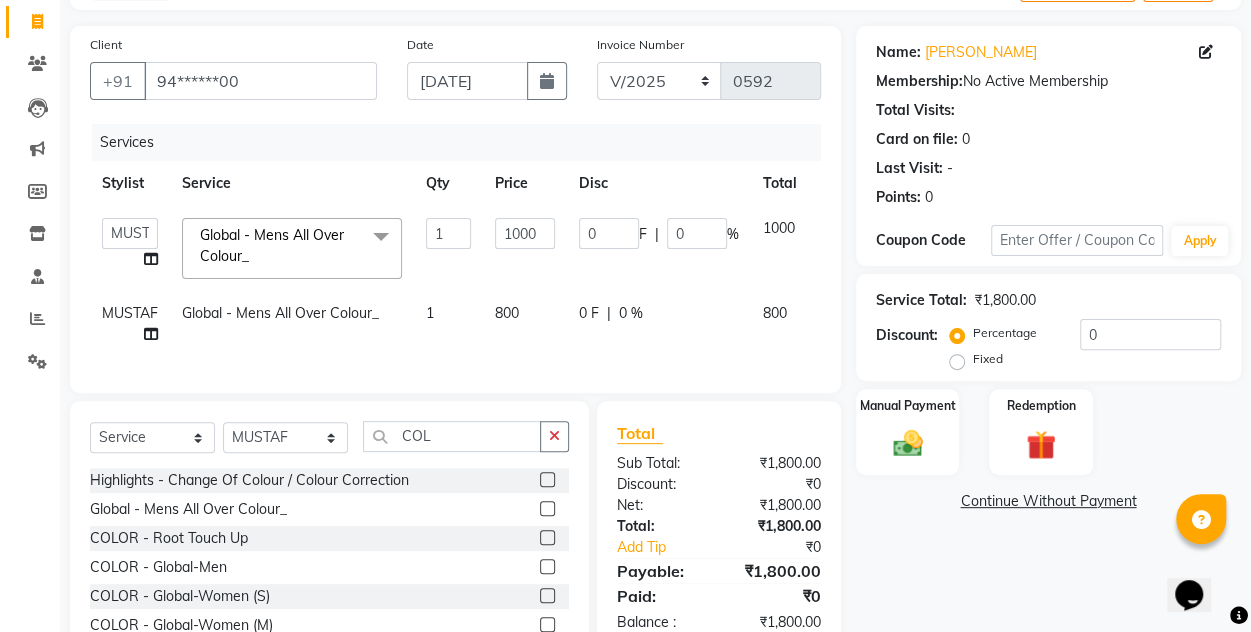 click on "800" 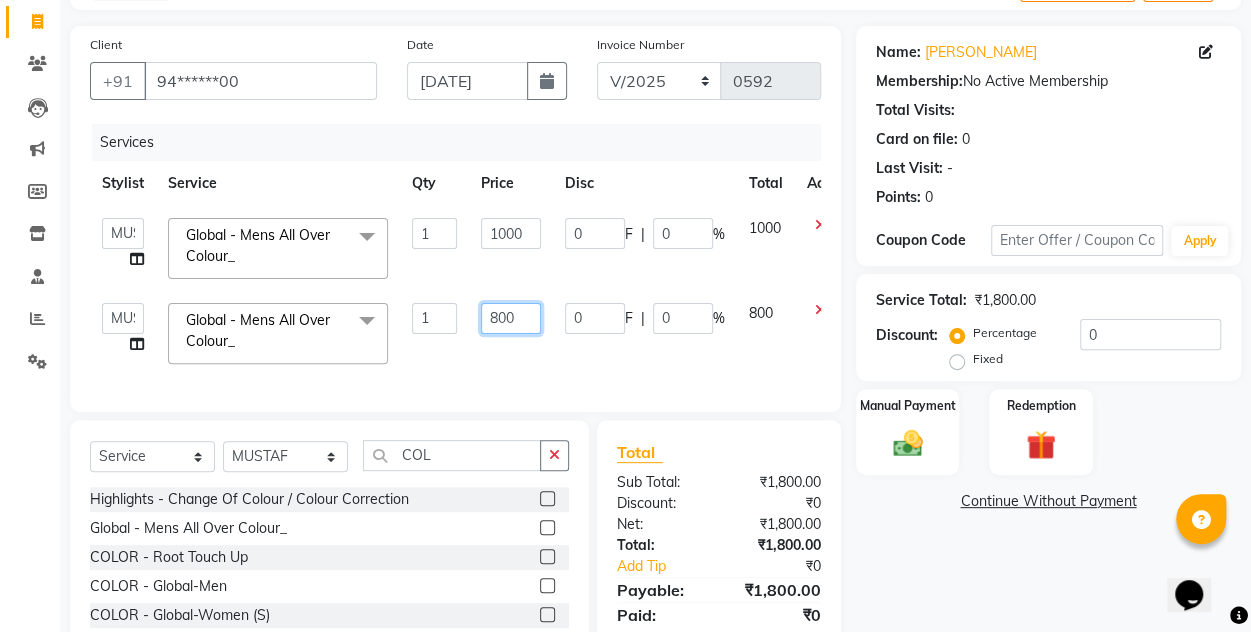 click on "800" 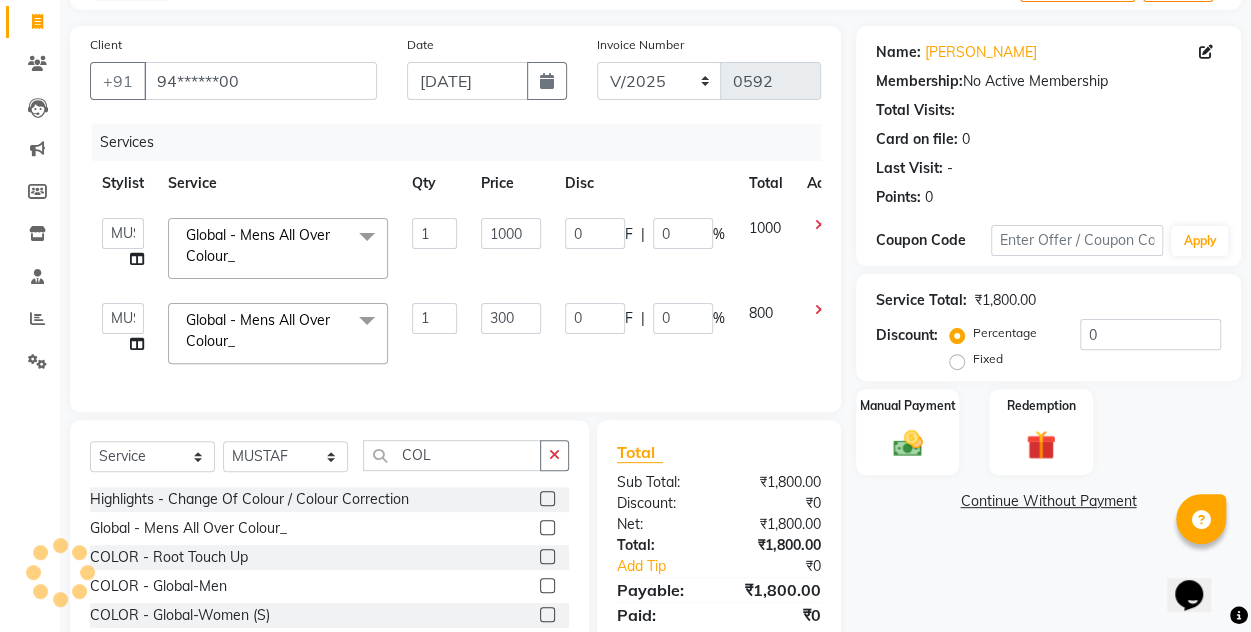 click on "Services Stylist Service Qty Price Disc Total Action  [PERSON_NAME]   [PERSON_NAME]   Manager   [PERSON_NAME]   [PERSON_NAME]   SHRUTI  Global  -  Mens All Over Colour_  x Threading - Eyebrows Threading - Forehead Threading - Upperlips Chin Threading - Chin Threading - Side Locks Threading - Full Face Threading Threading -  Eyebrows Threading -  Forehead Threading -  Upperlips Threading -  Chin Threading -  side locks Threading -  Full Face Threading Threading -  Cheeks Waxing - Full Arms Waxing - Full Legs Waxing - Half Arms Waxing - Half Legs Waxing - Underarms Waxing - Back Waxing Waxing - Full Body Waxing Waxing - Rica Full Arms Waxing - Rica Full Legs Waxing - Rica Half Arms Waxing - Rica Half Legs Waxing - Rica Underarms Waxing - Rica Back Waxing Waxing - Rica Full Body Waxing Smoothening/ Straightening/Rebonding - Fringe Smoothening/ Straightening/Rebonding - Crown Area Smoothening/ Straightening/Rebonding - [PERSON_NAME] Length Smoothening/ Straightening/Rebonding - Shoulder Length Bleach - Face Demo" 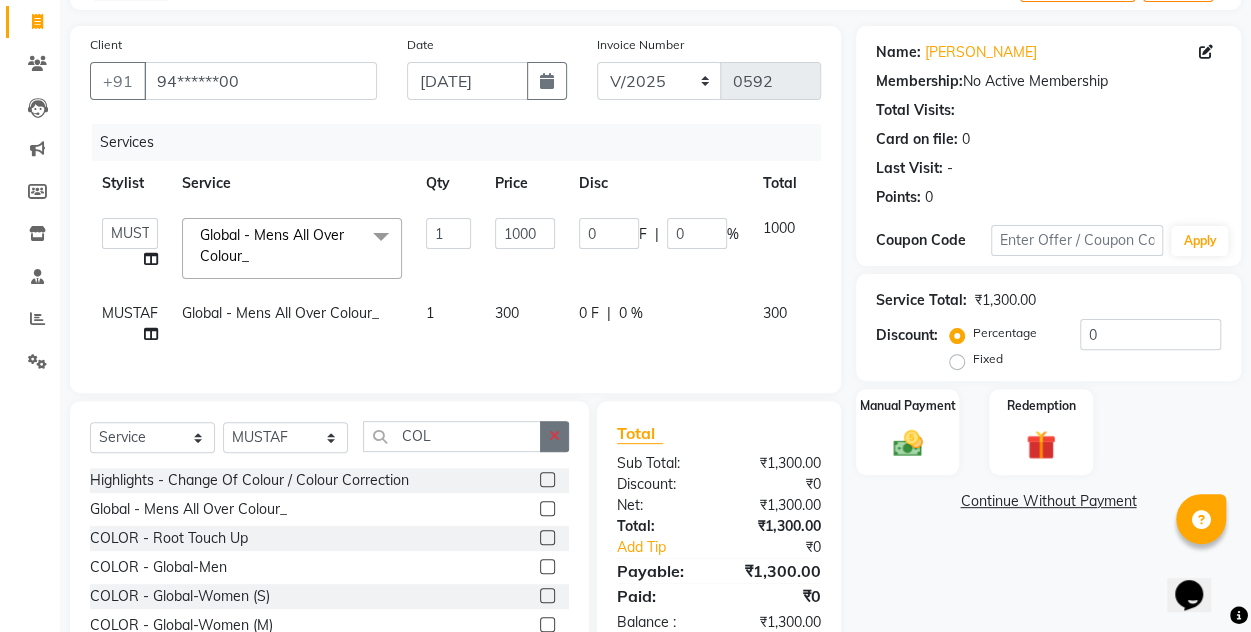 click 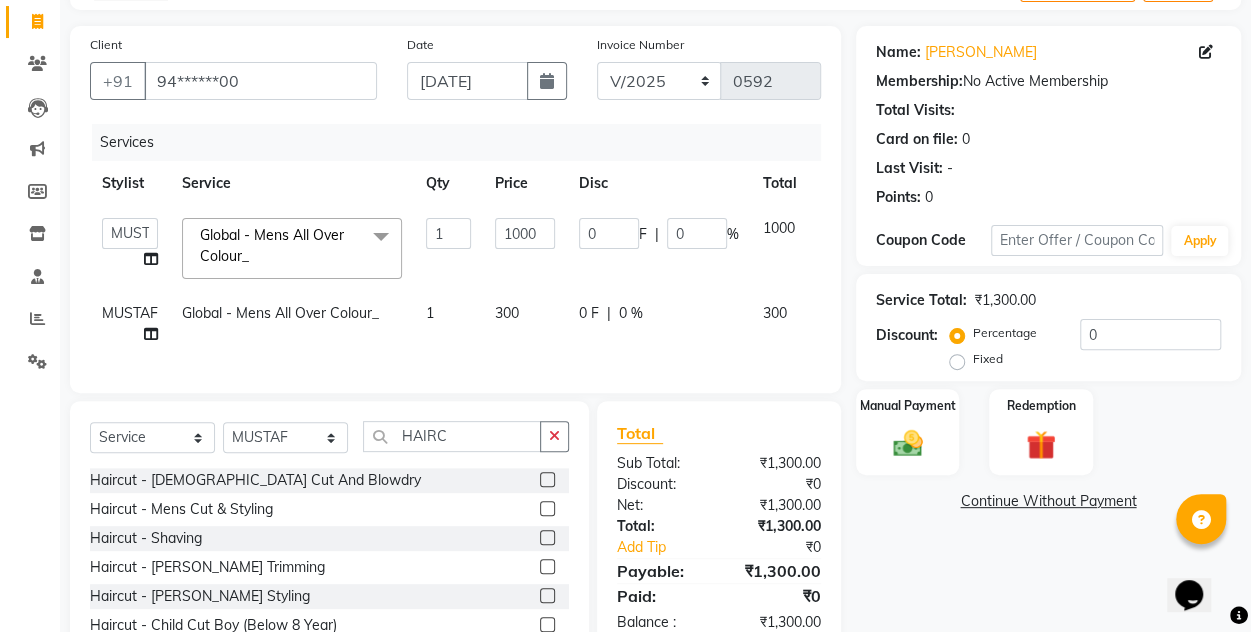 click 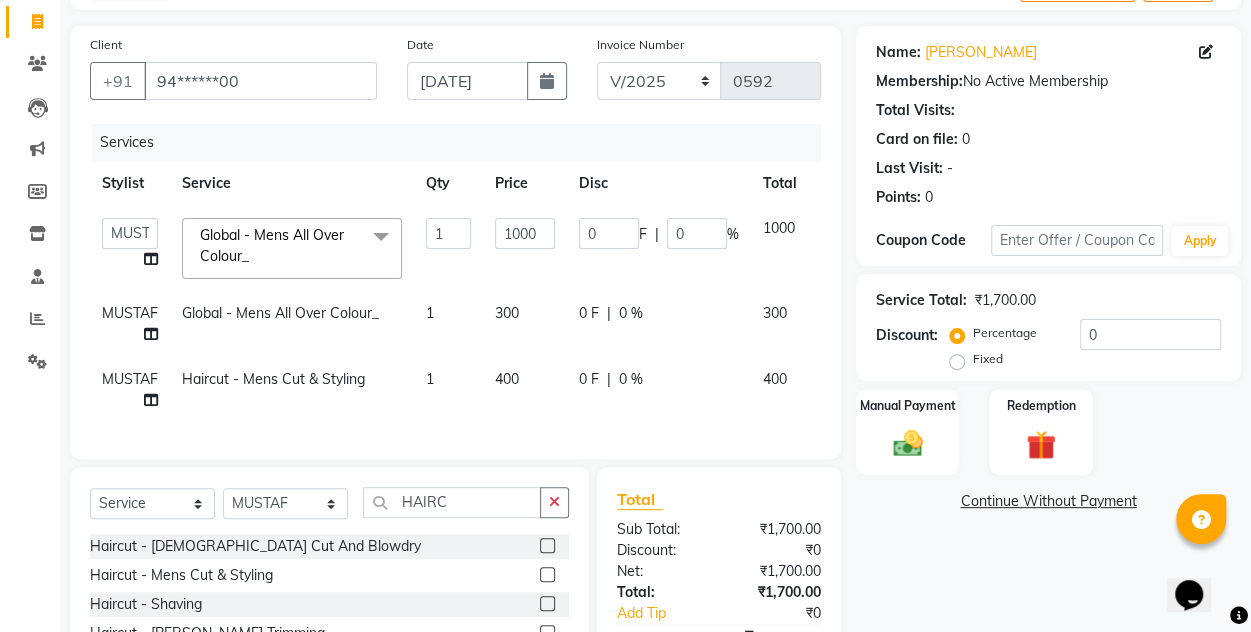 click 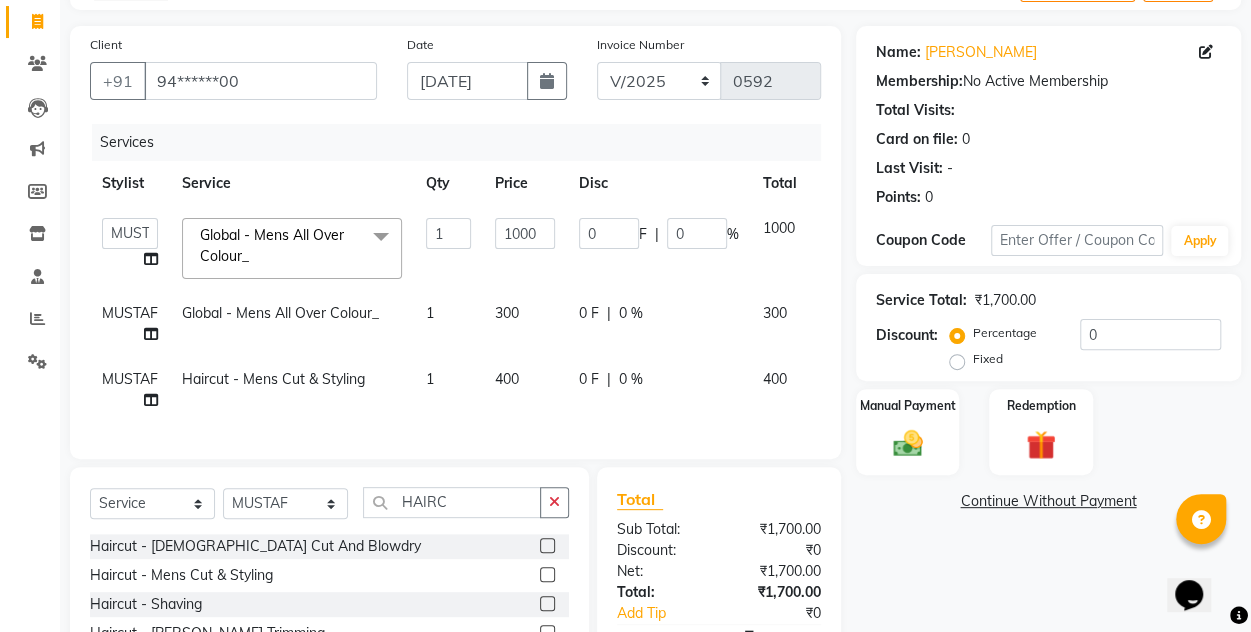 click at bounding box center (546, 575) 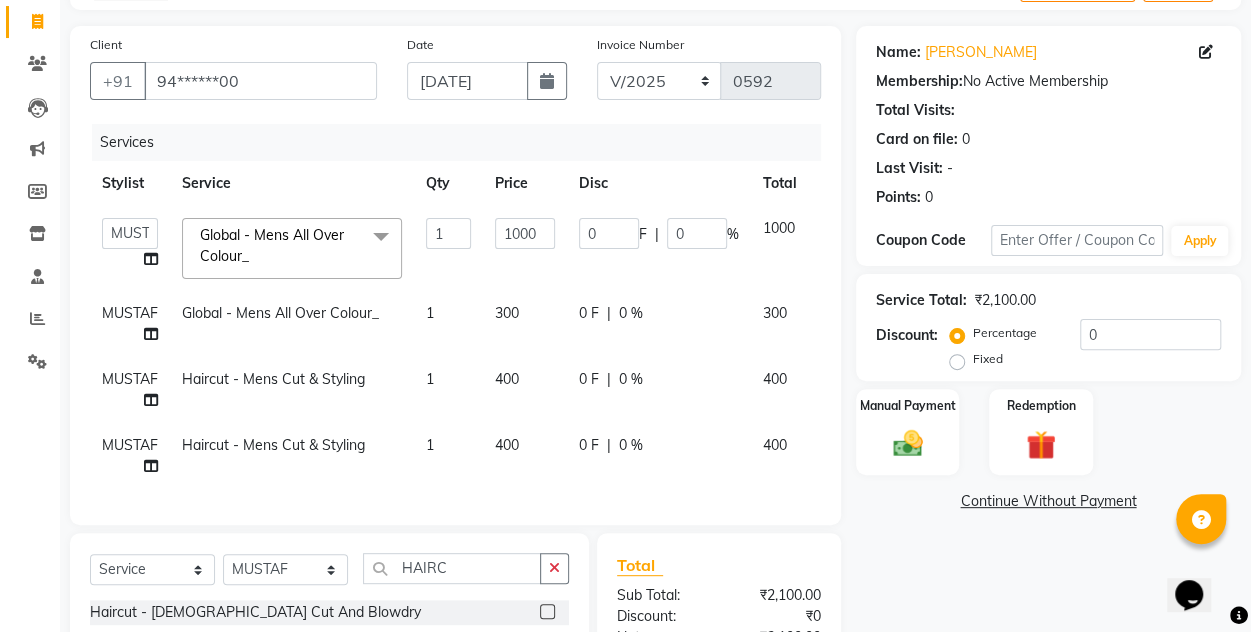 scroll, scrollTop: 0, scrollLeft: 54, axis: horizontal 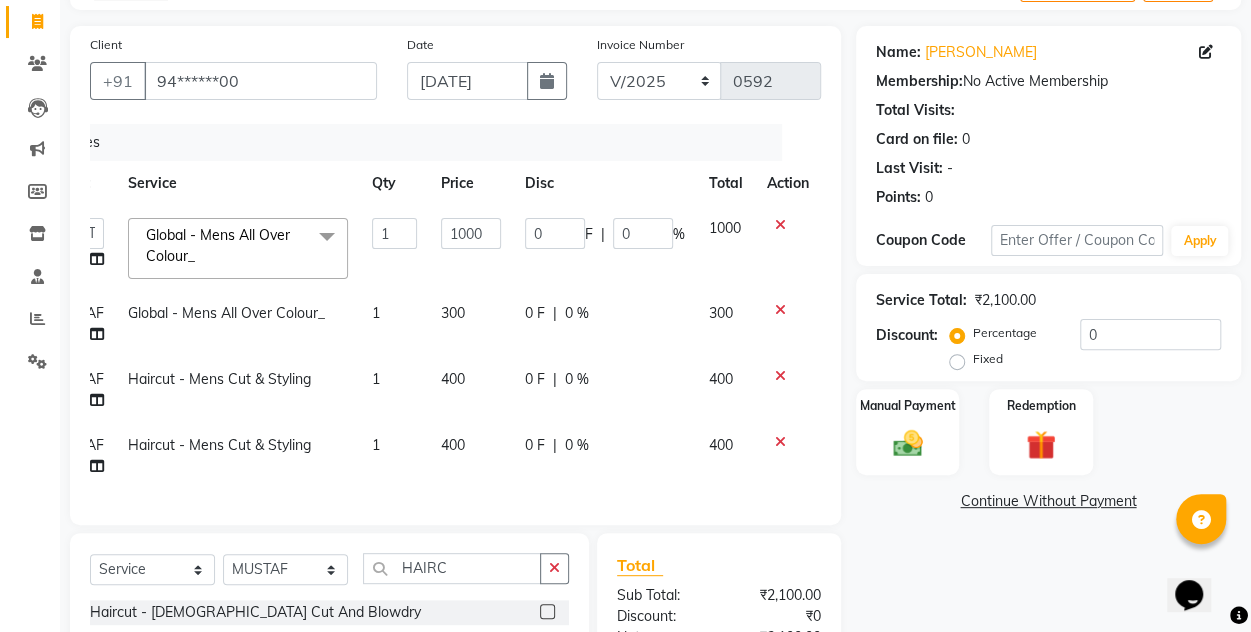 click 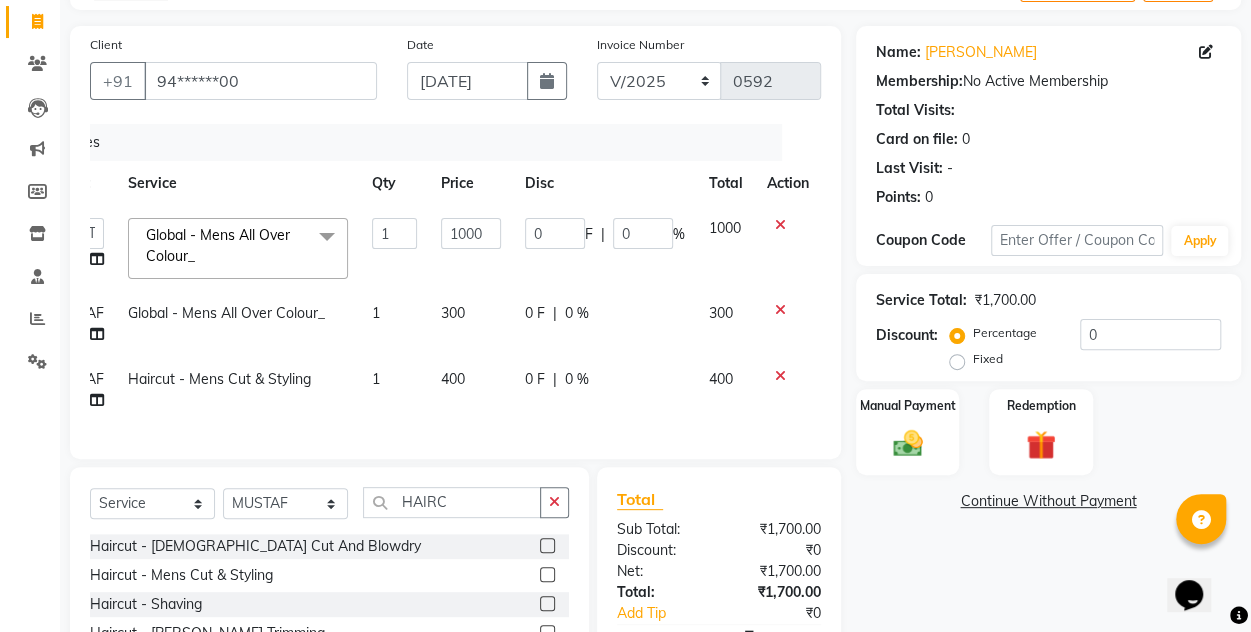 click on "300" 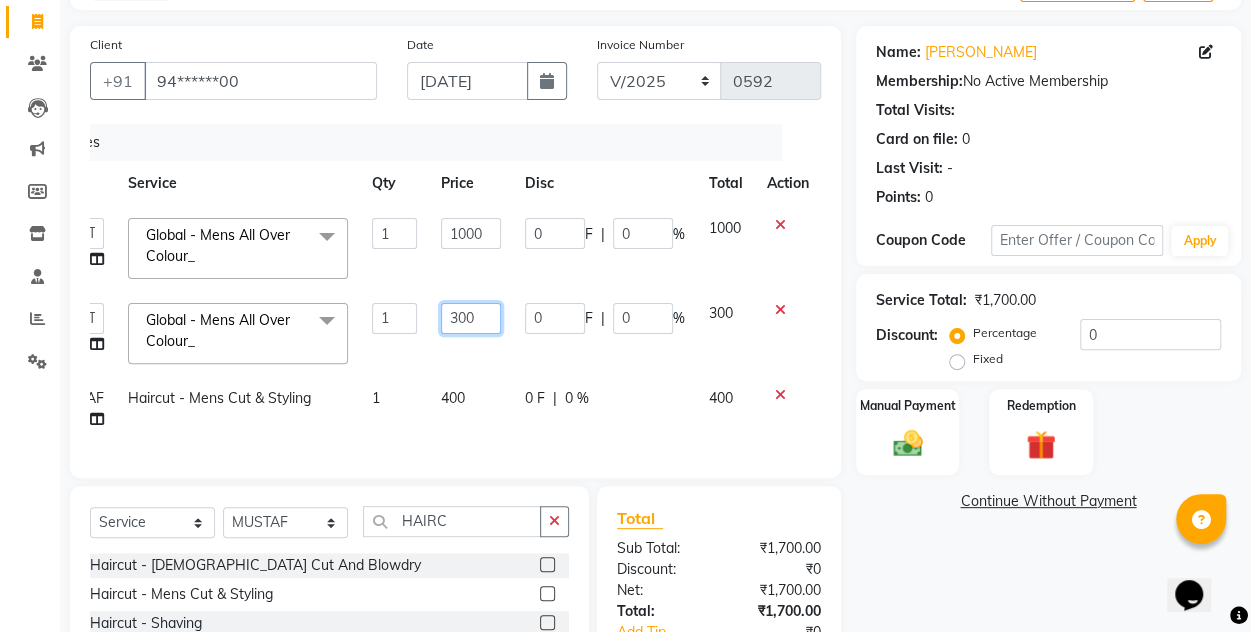 click on "300" 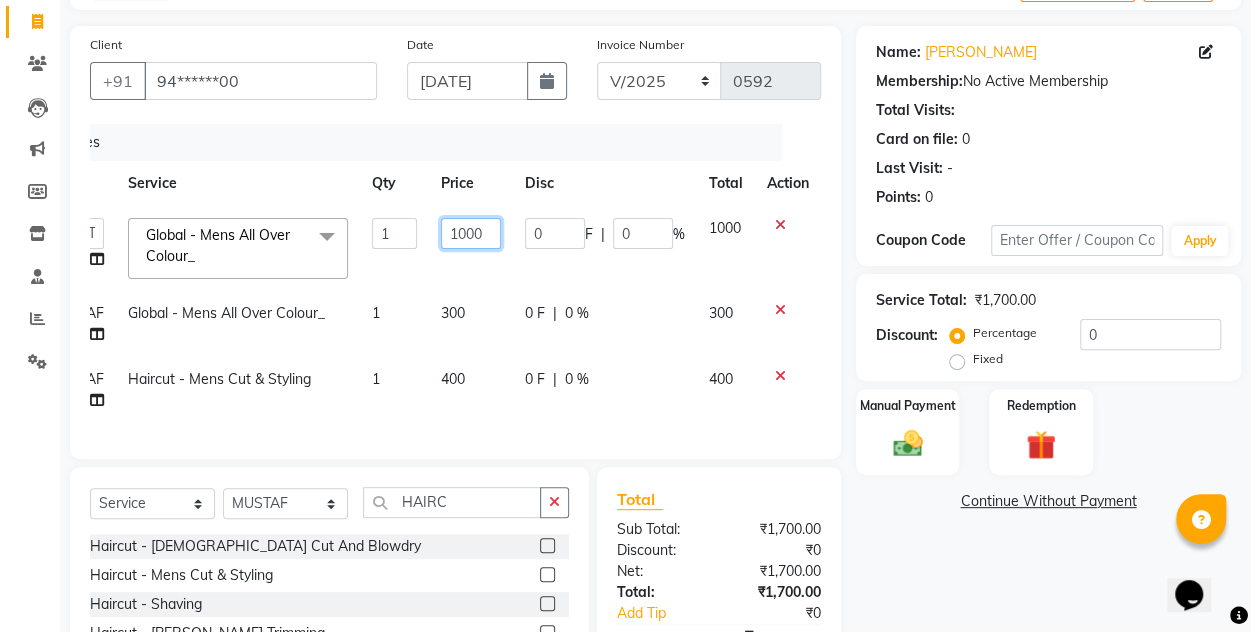 click on "1000" 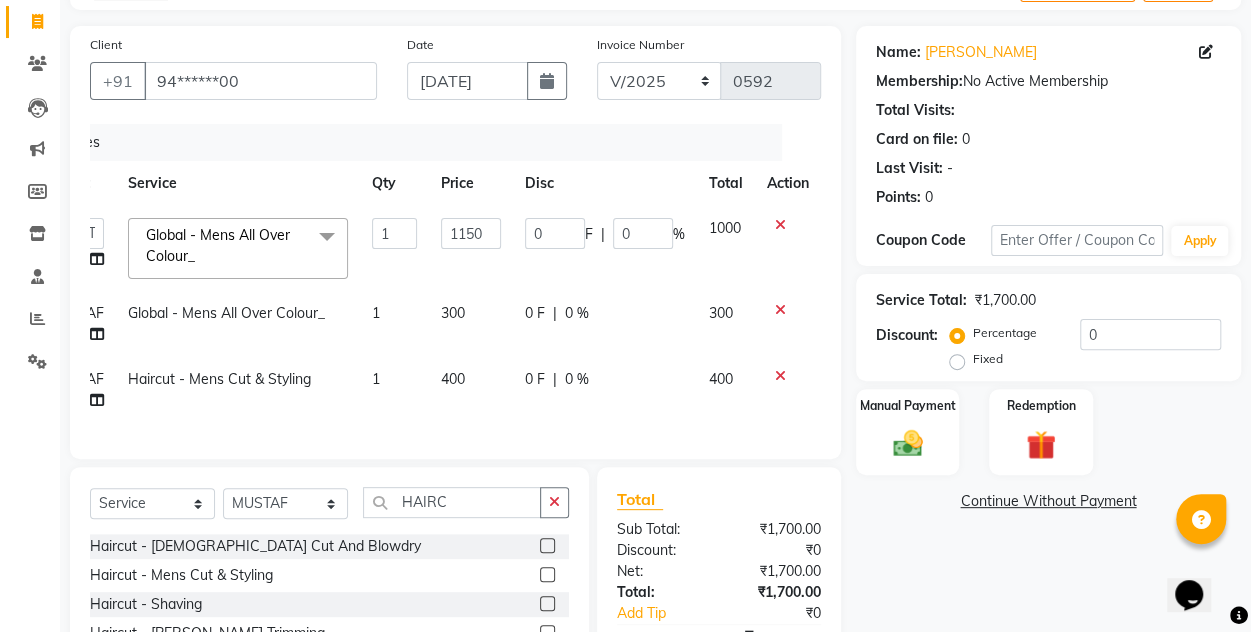 scroll, scrollTop: 0, scrollLeft: 14, axis: horizontal 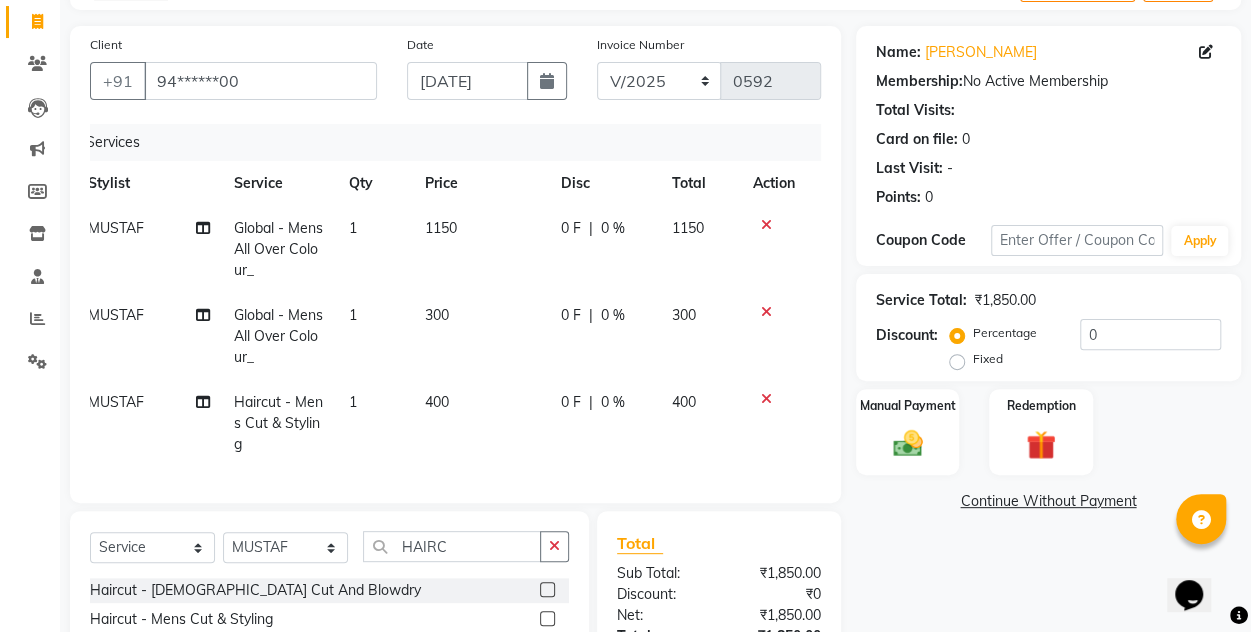click on "300" 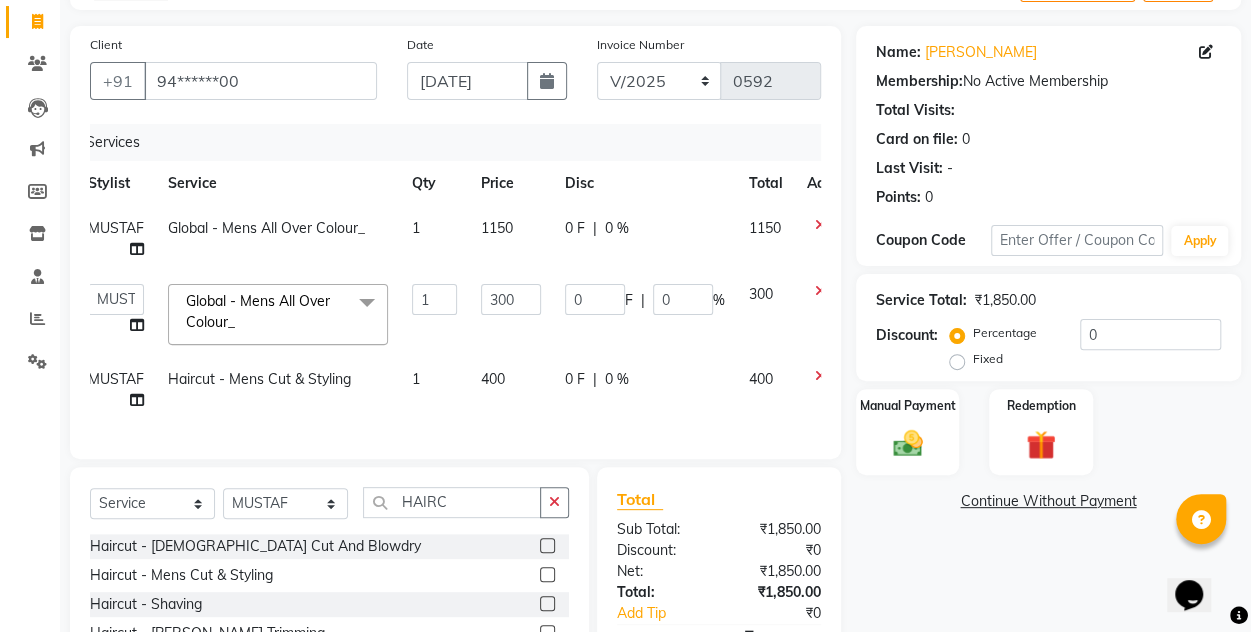 click on "1150" 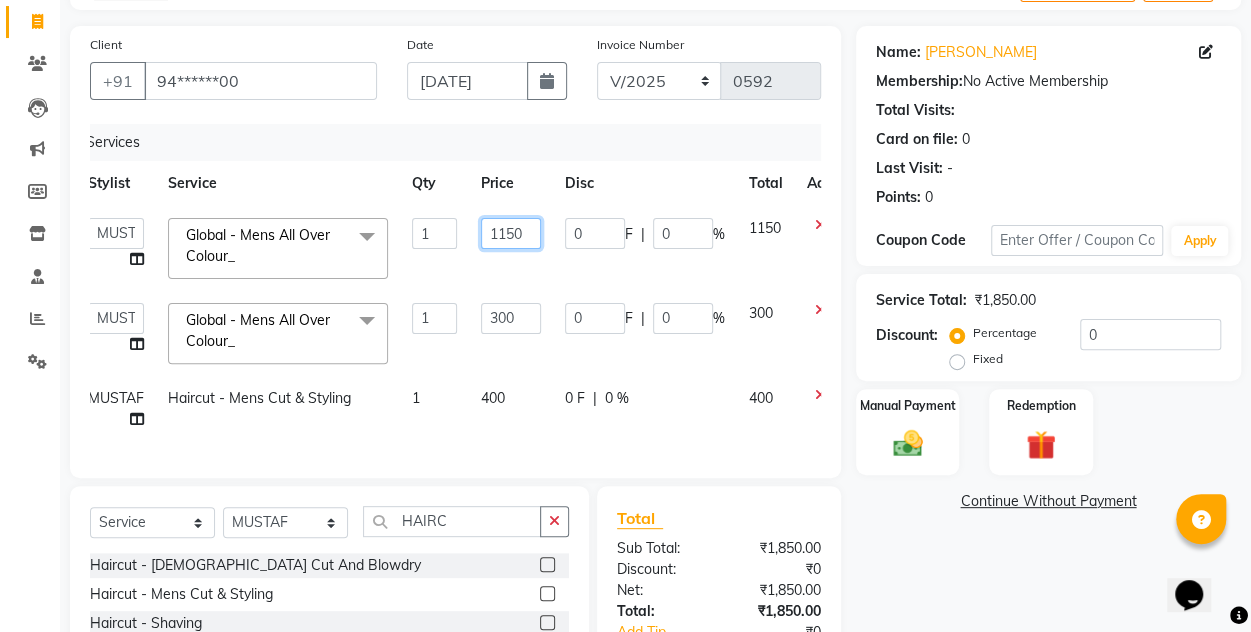 click on "1150" 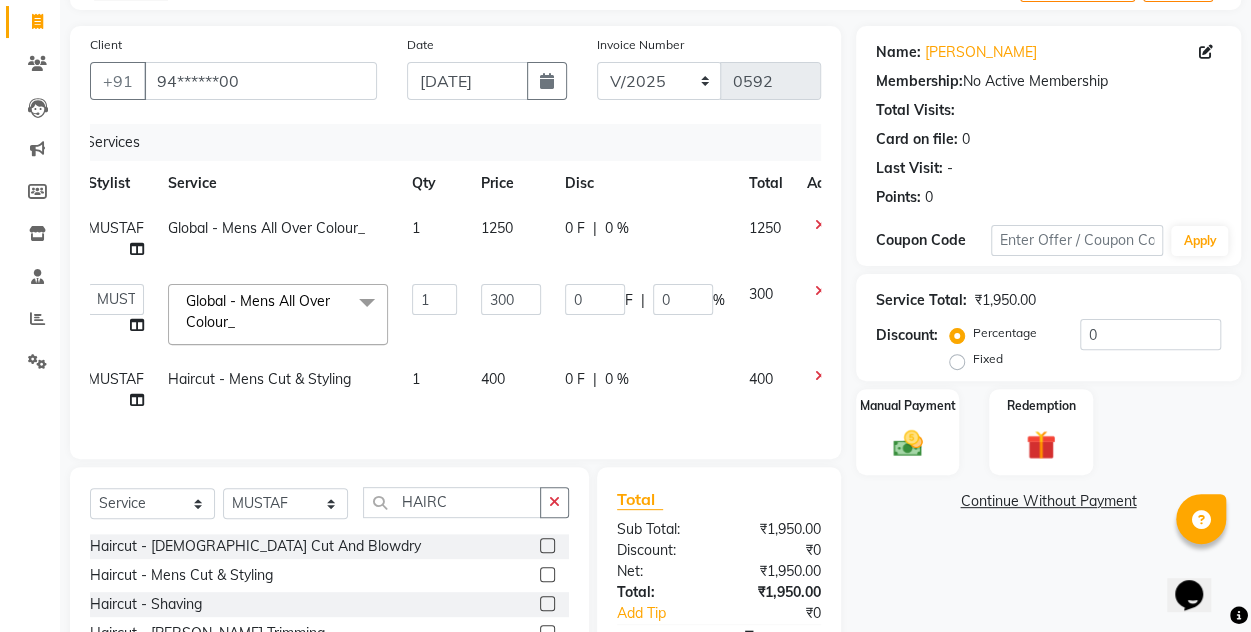 click on "0 F | 0 %" 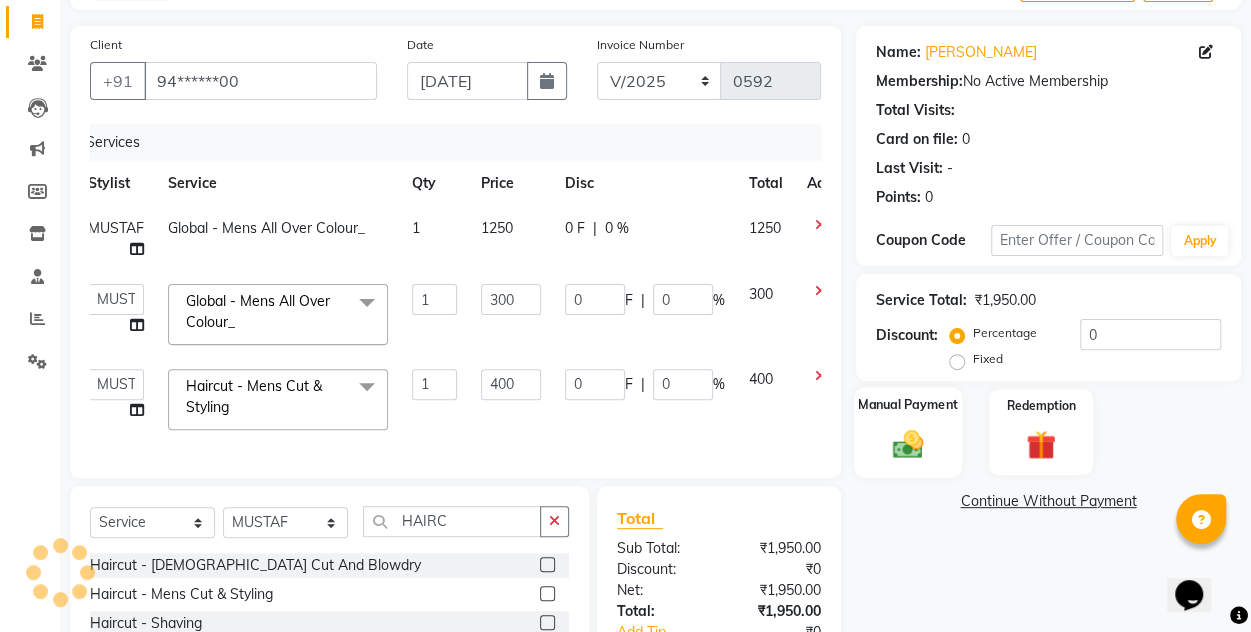 click on "Manual Payment" 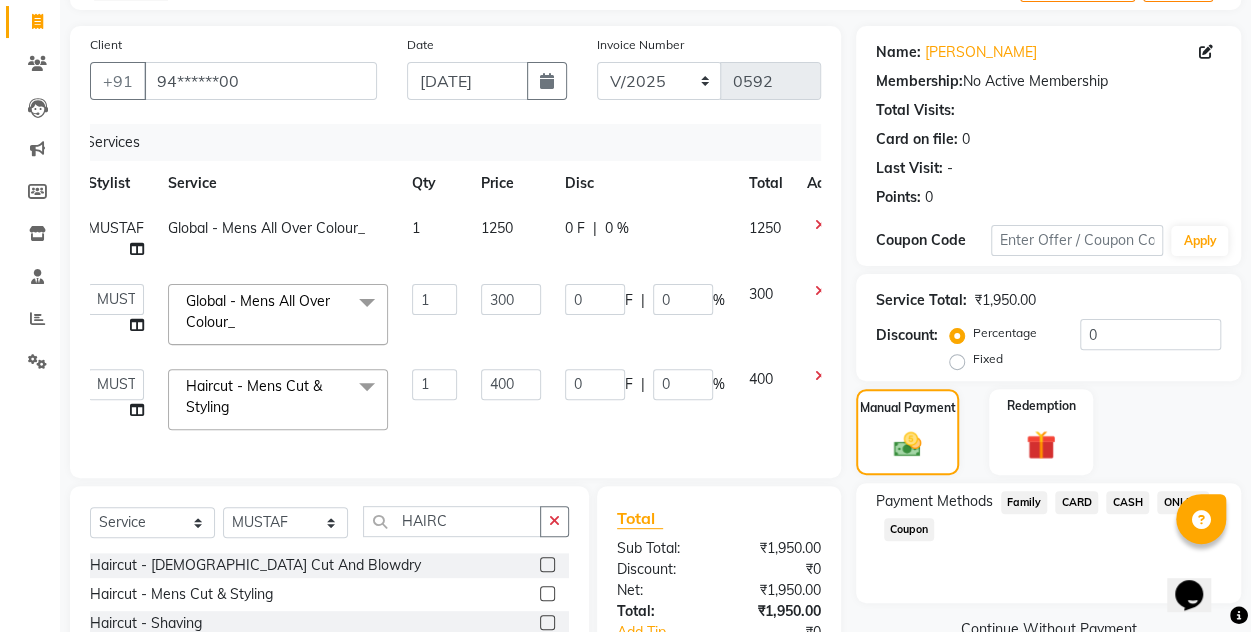 scroll, scrollTop: 316, scrollLeft: 0, axis: vertical 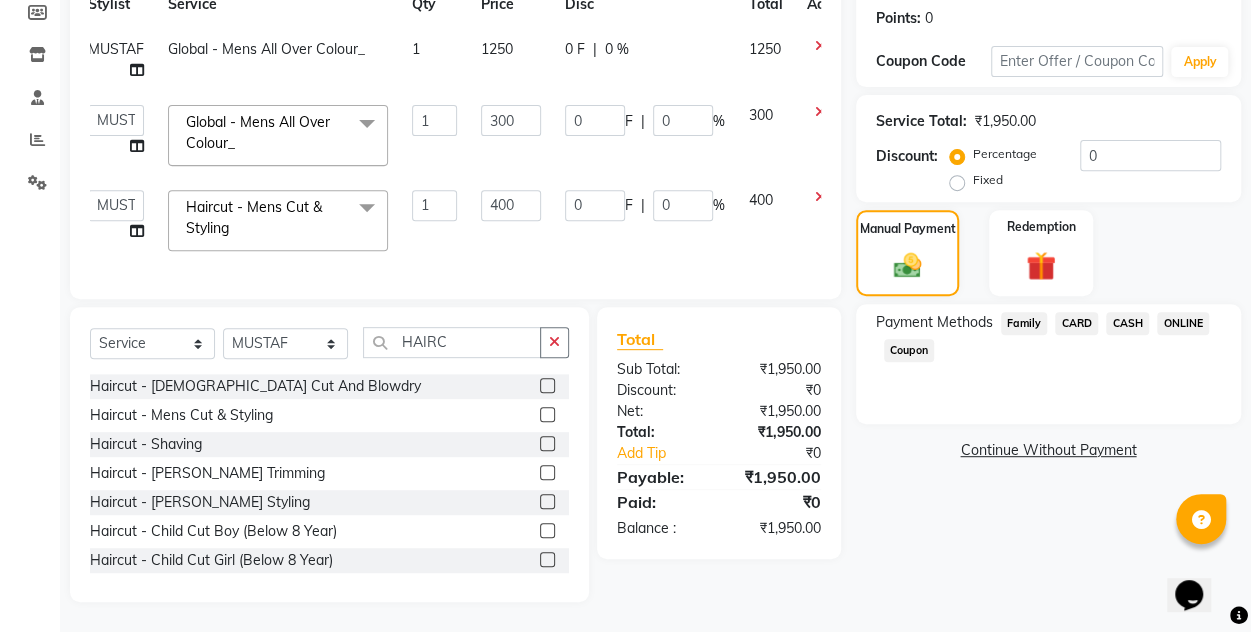 click on "ONLINE" 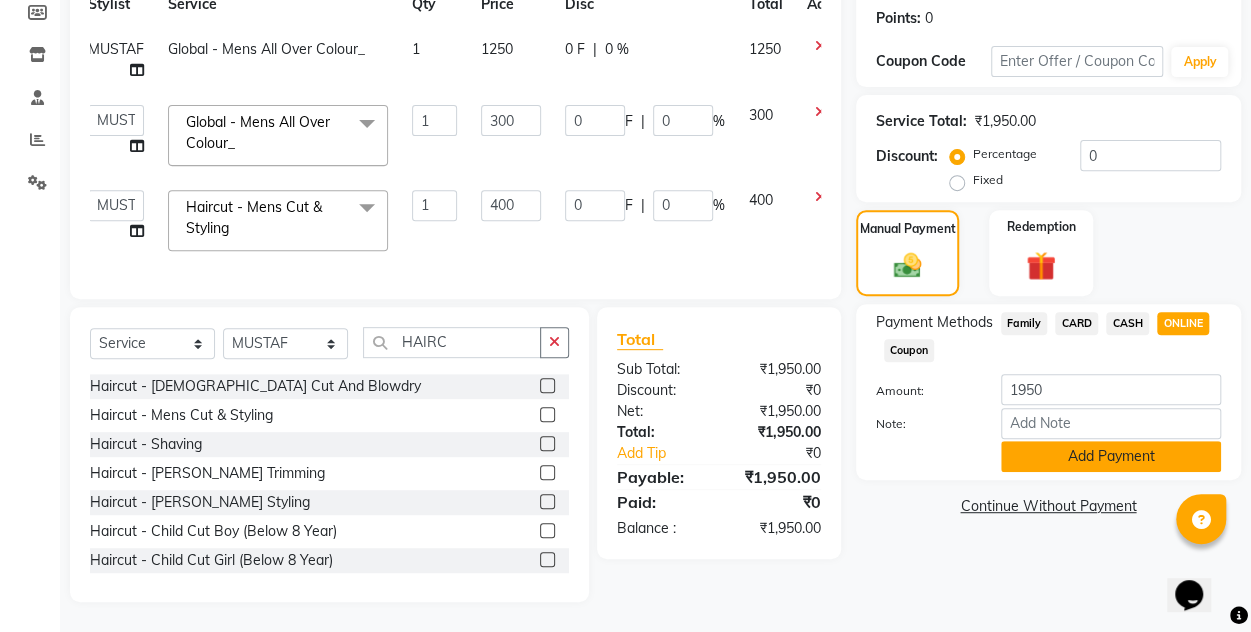 click on "Add Payment" 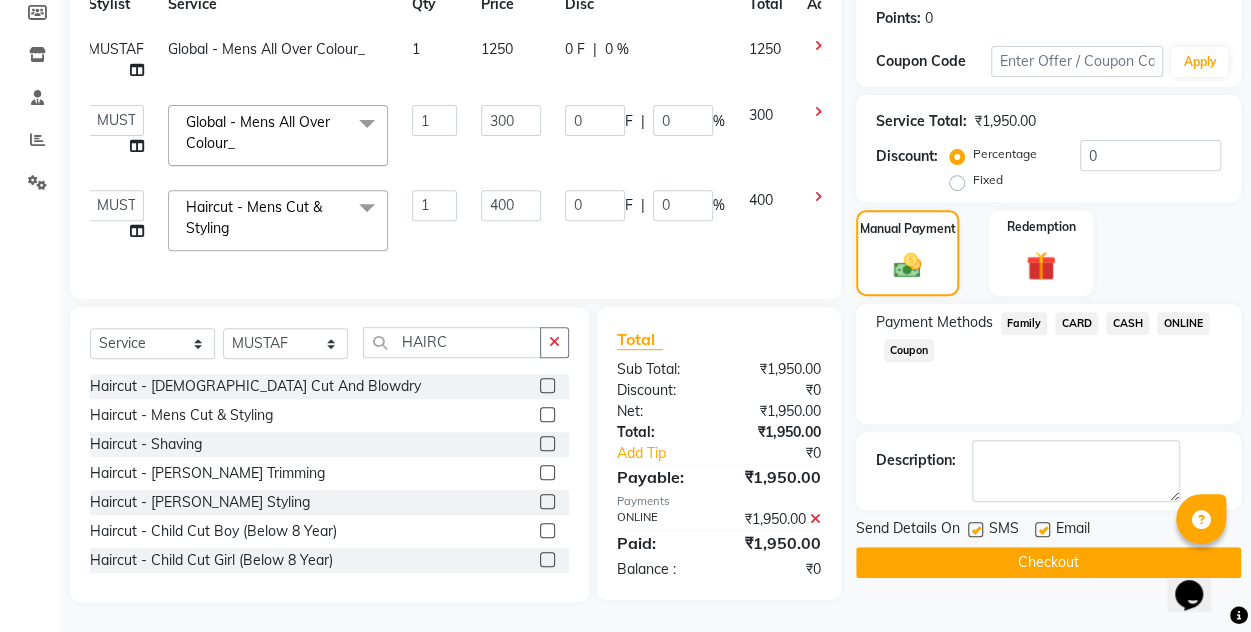 click on "Checkout" 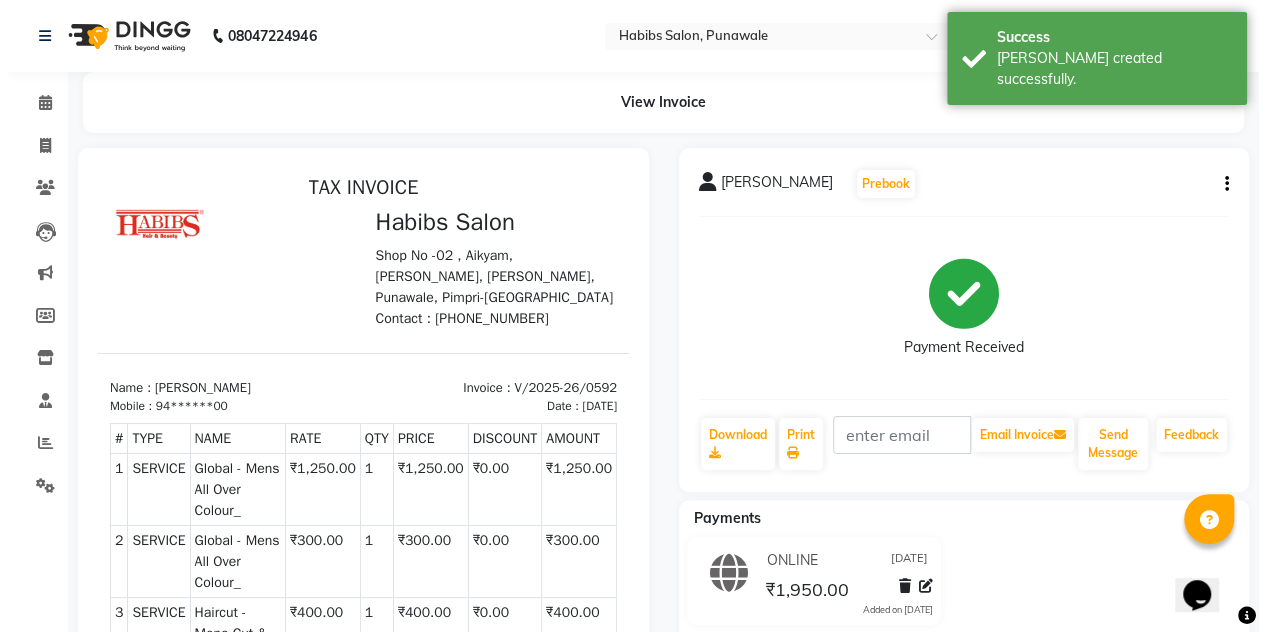 scroll, scrollTop: 0, scrollLeft: 0, axis: both 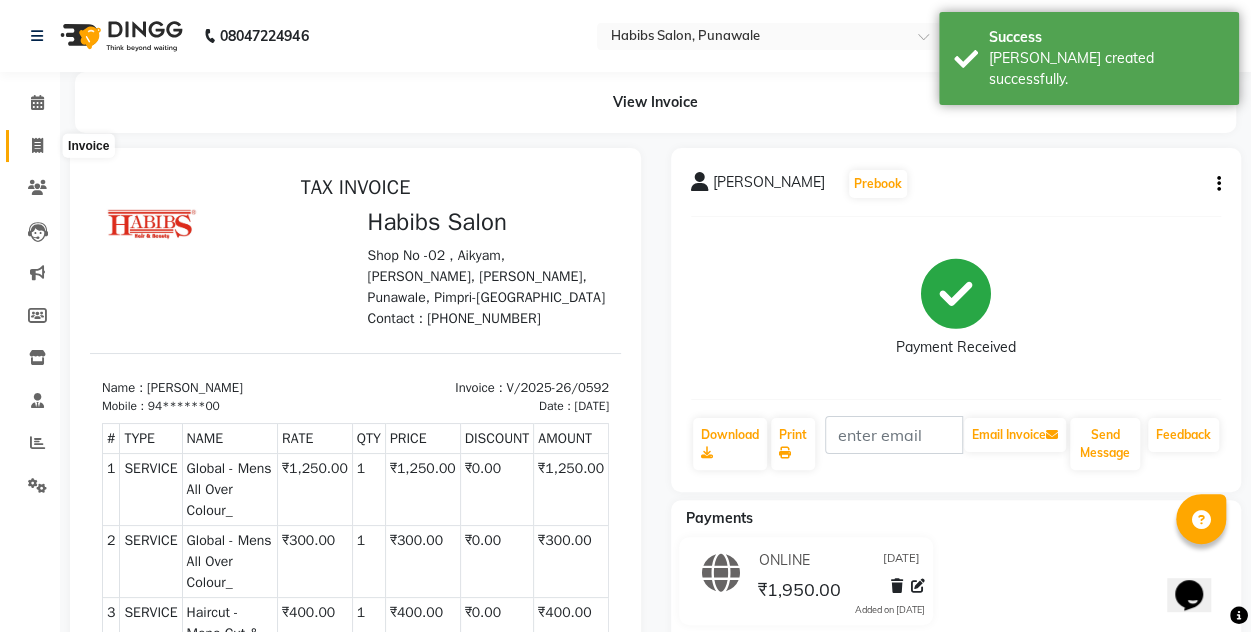 click 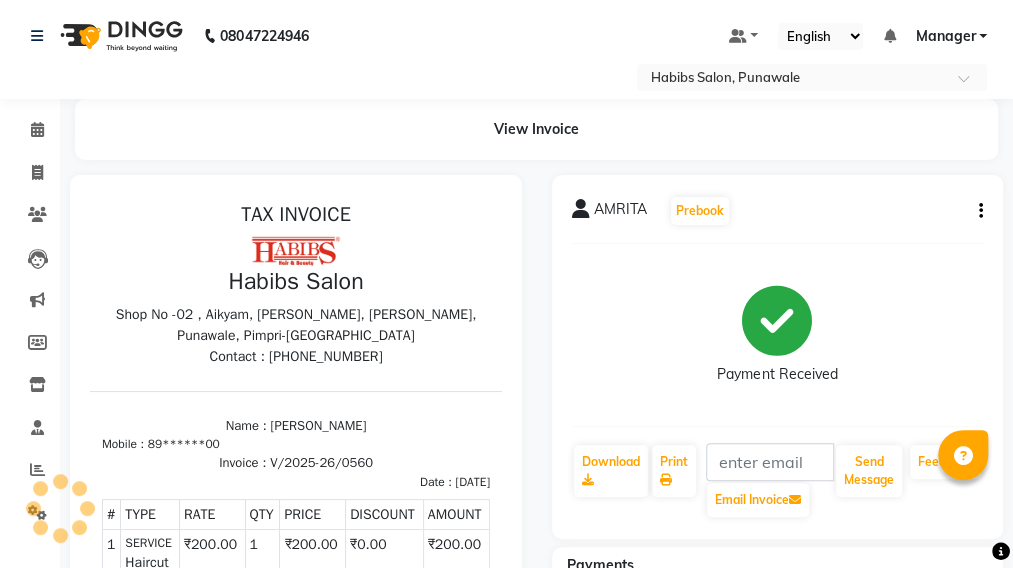 scroll, scrollTop: 0, scrollLeft: 0, axis: both 